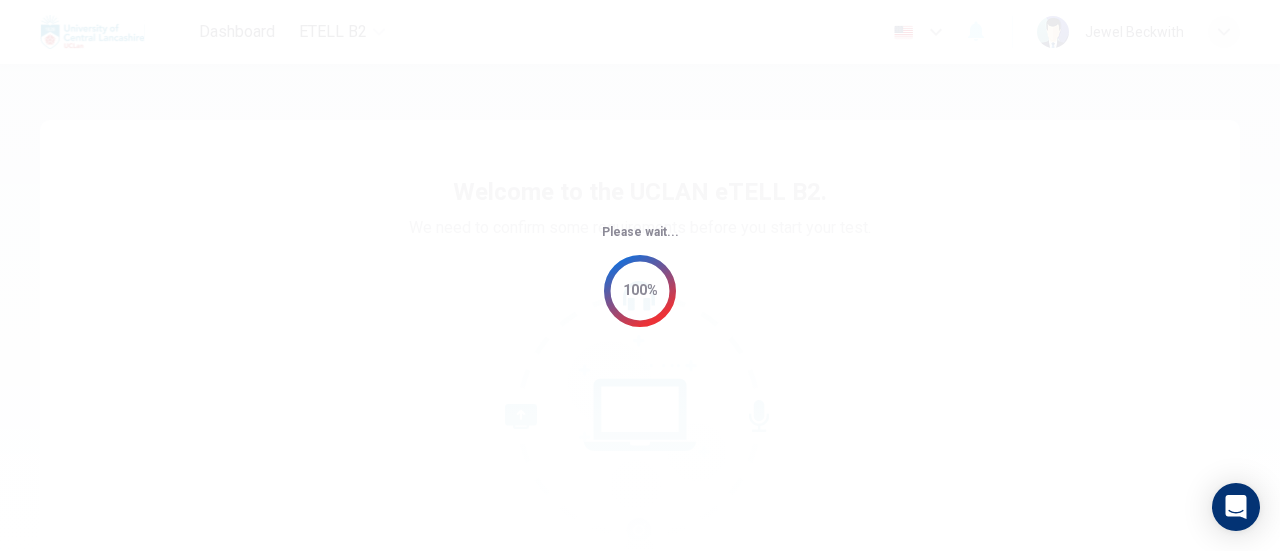 scroll, scrollTop: 0, scrollLeft: 0, axis: both 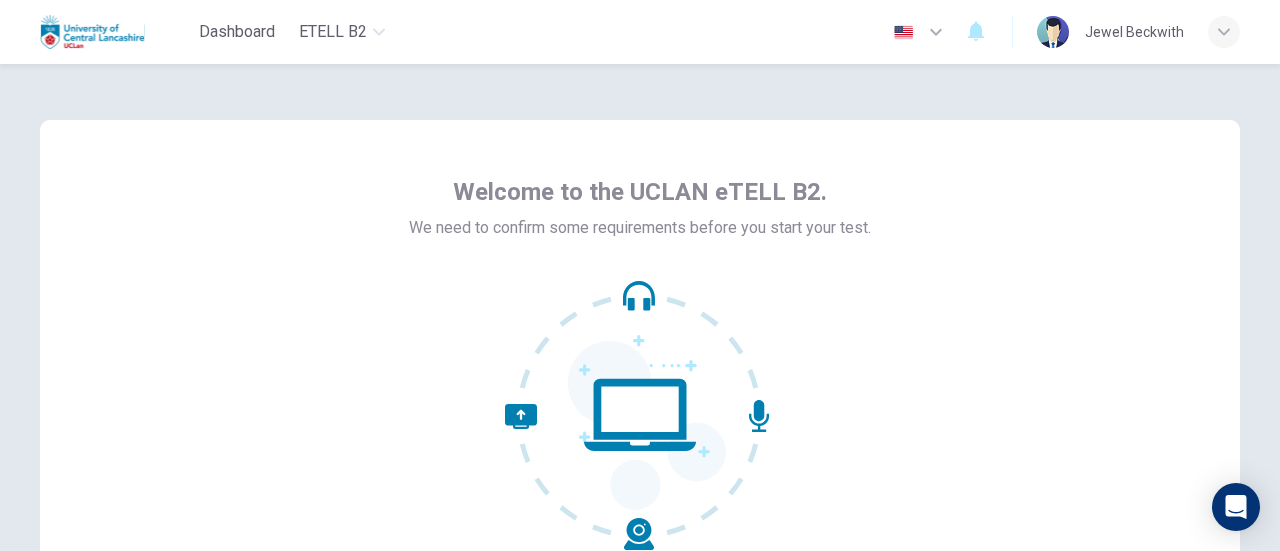 click 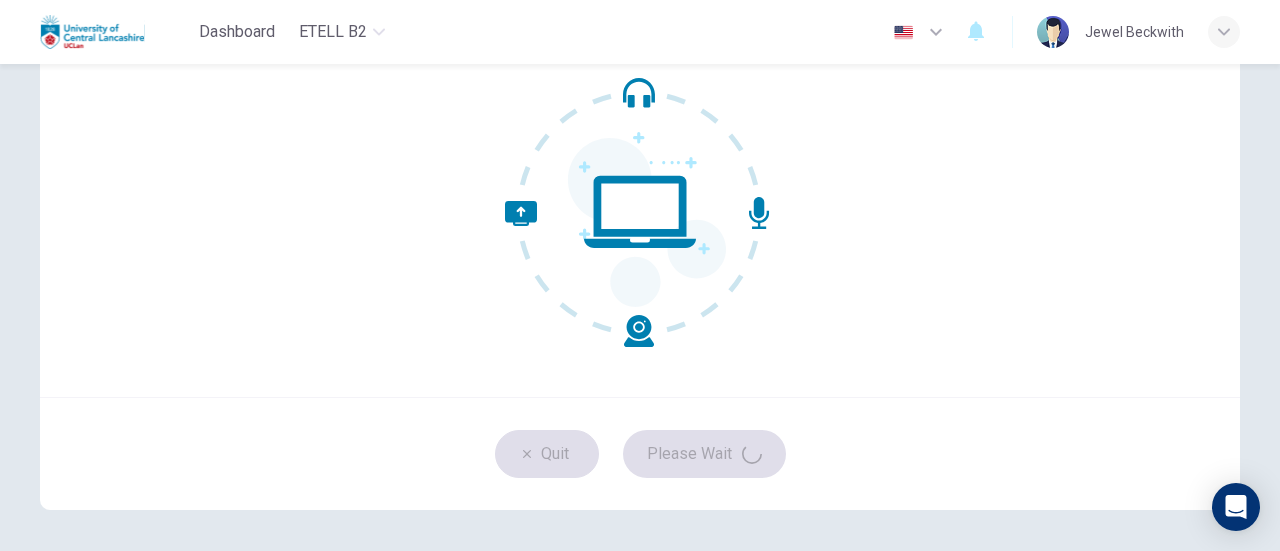 scroll, scrollTop: 240, scrollLeft: 0, axis: vertical 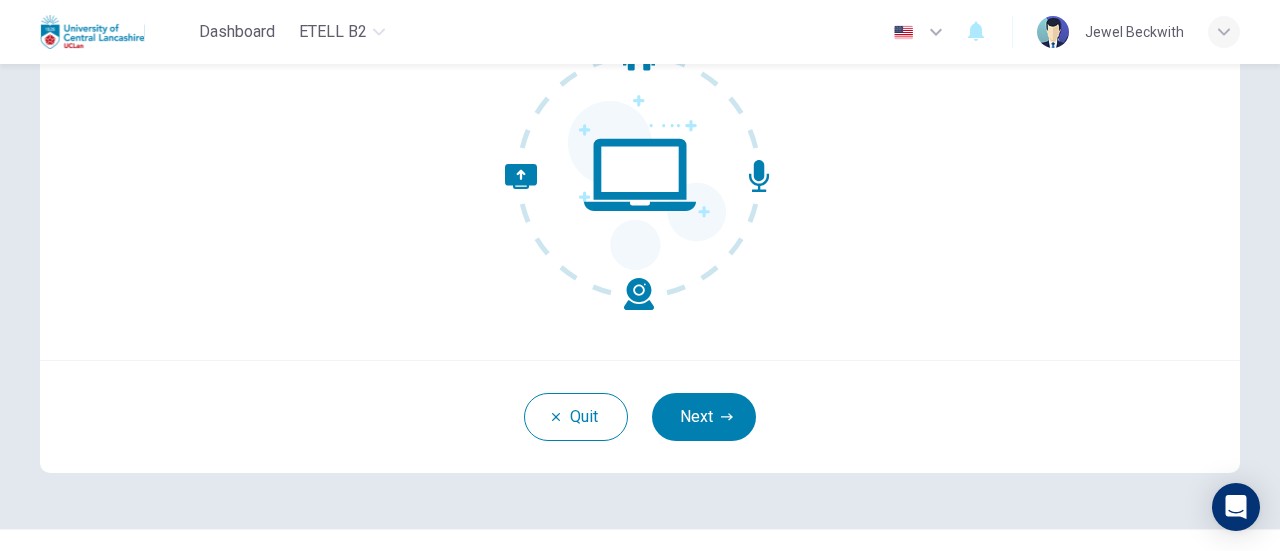 click on "Next" at bounding box center [704, 417] 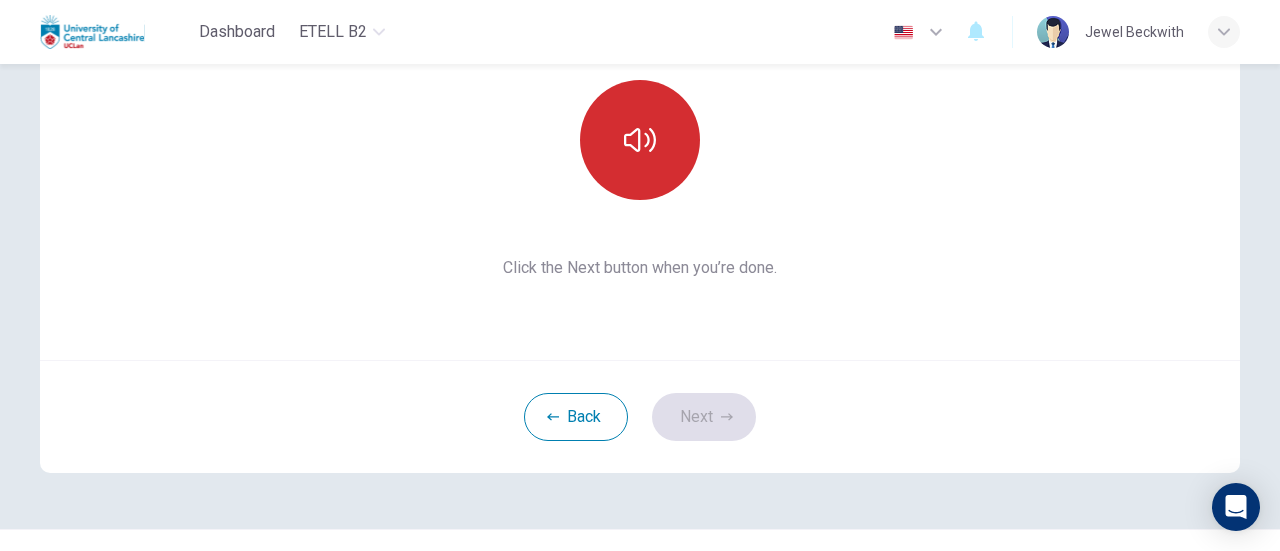 click 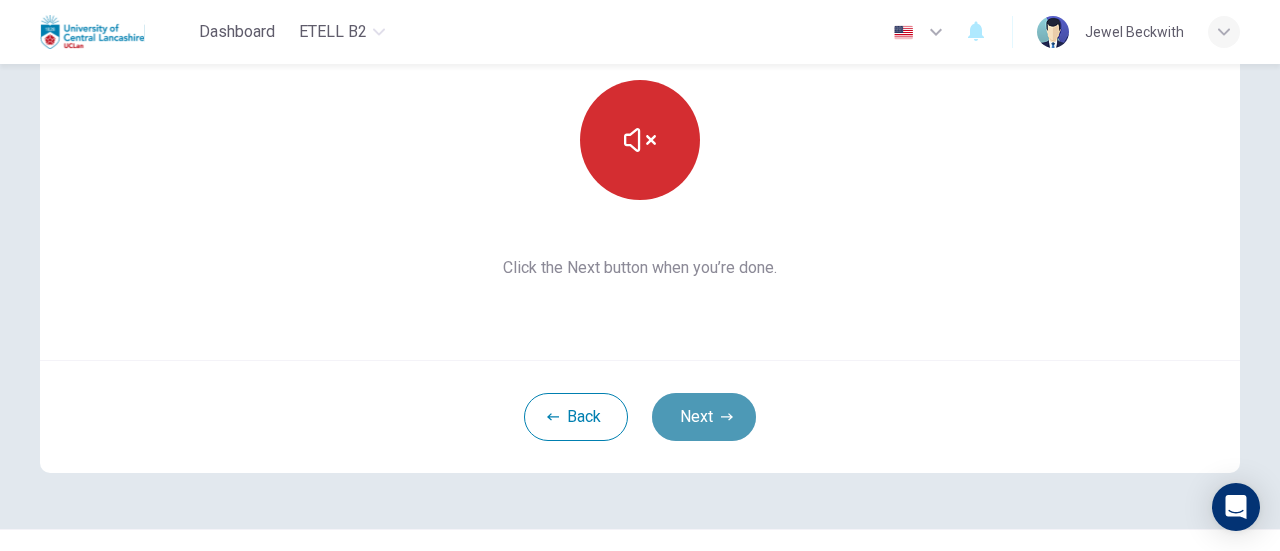 click on "Next" at bounding box center [704, 417] 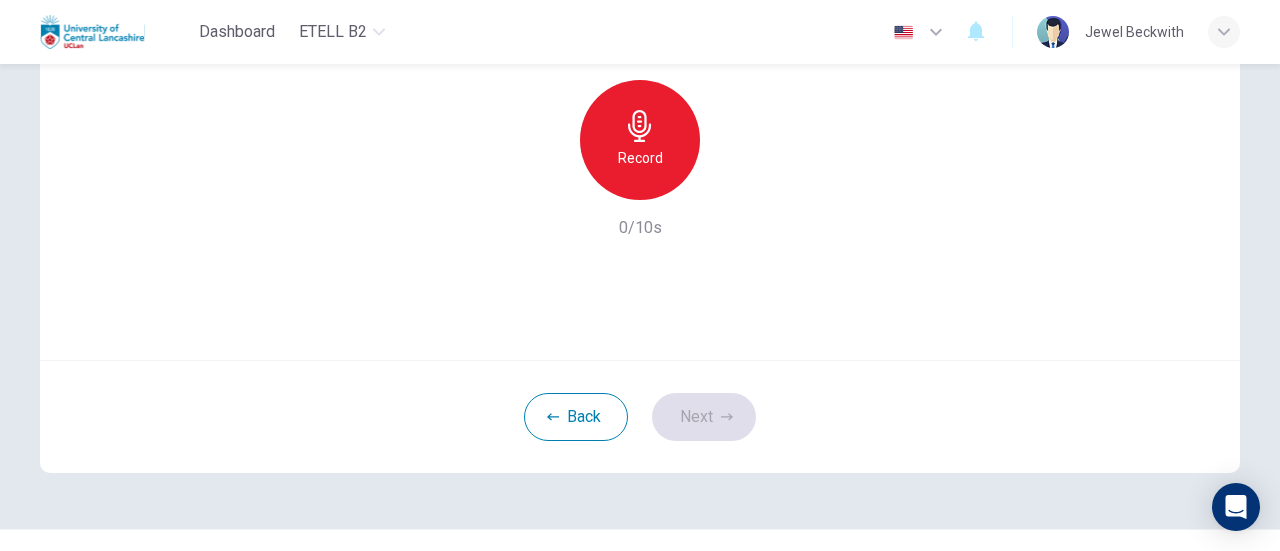 click 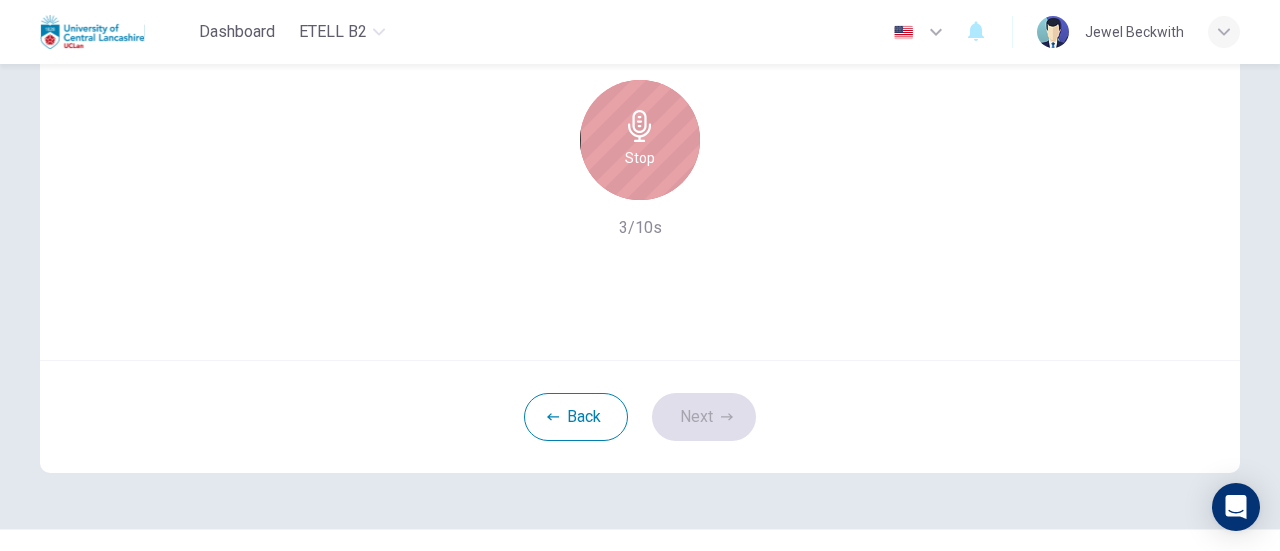 click 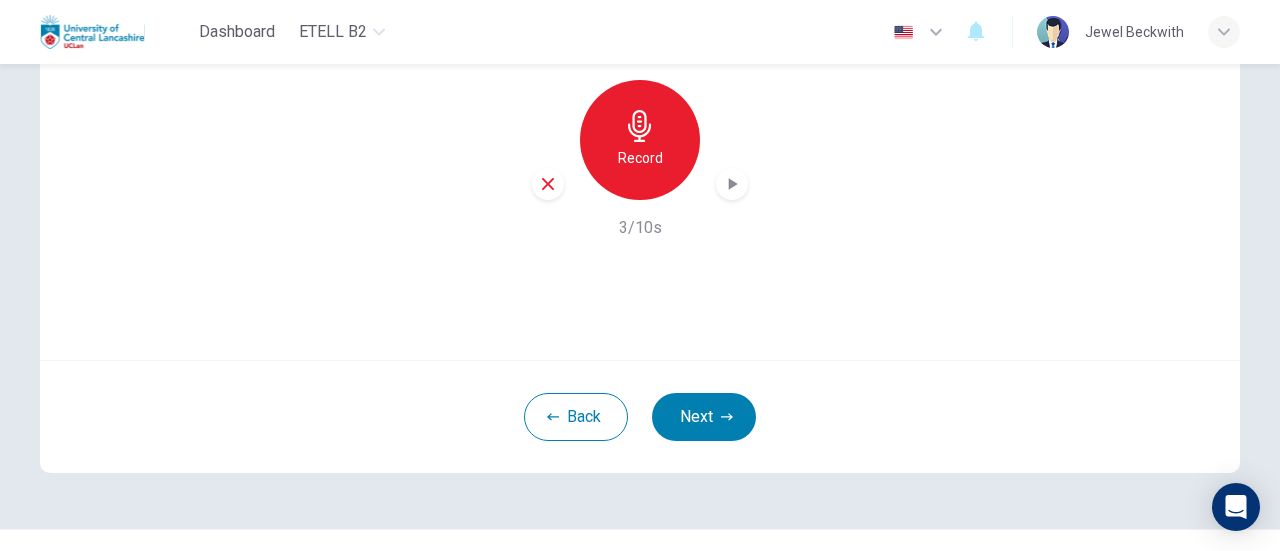 click 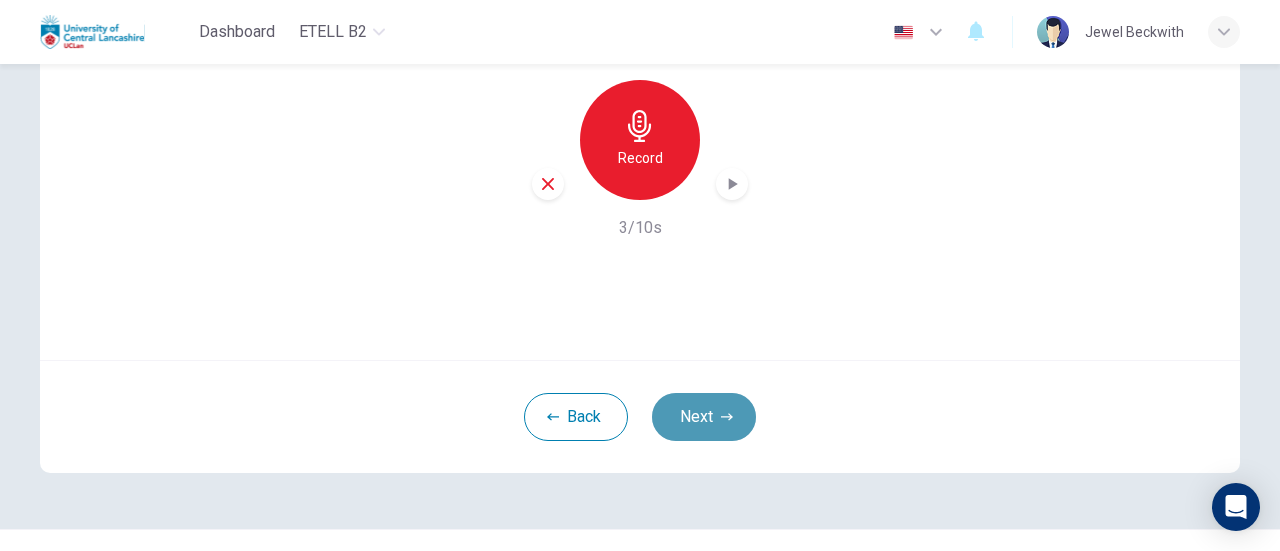 click 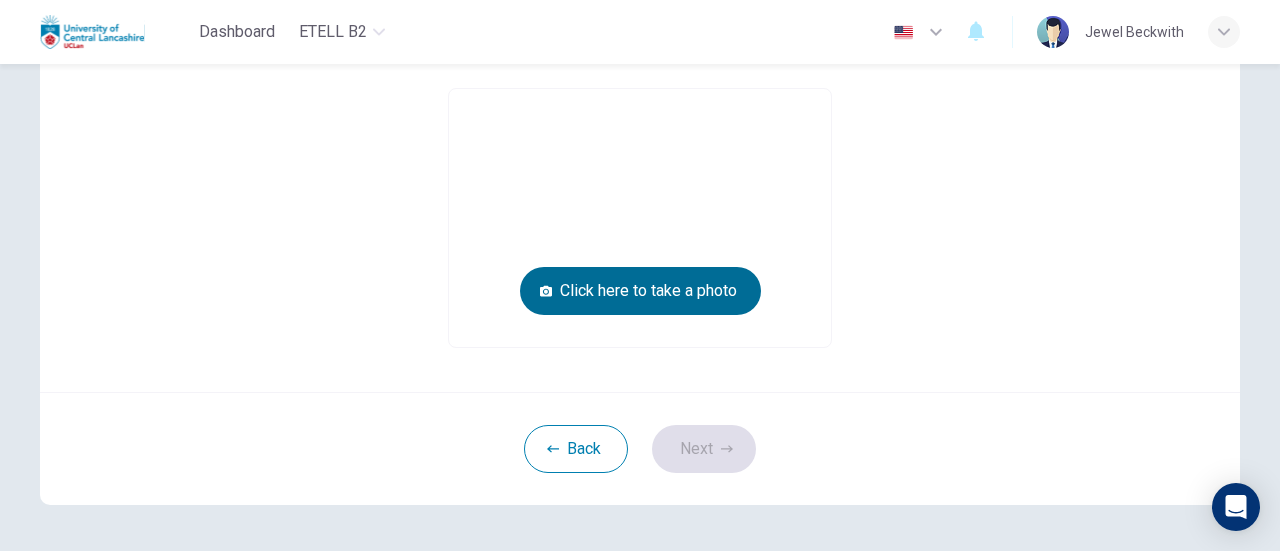 click on "Click here to take a photo" at bounding box center [640, 291] 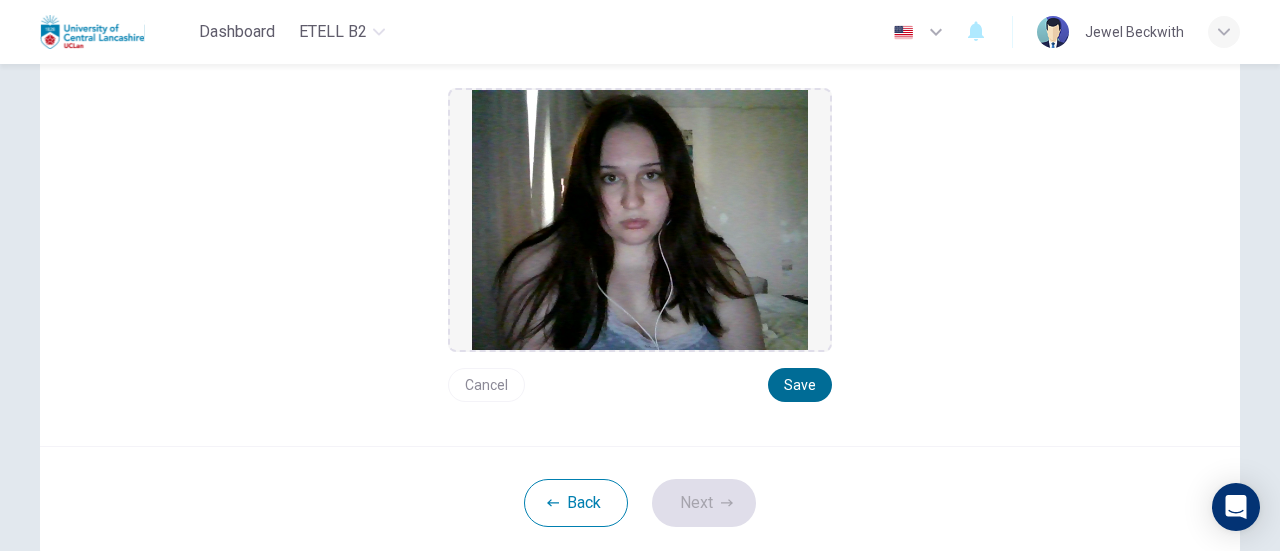 click on "Save" at bounding box center (800, 385) 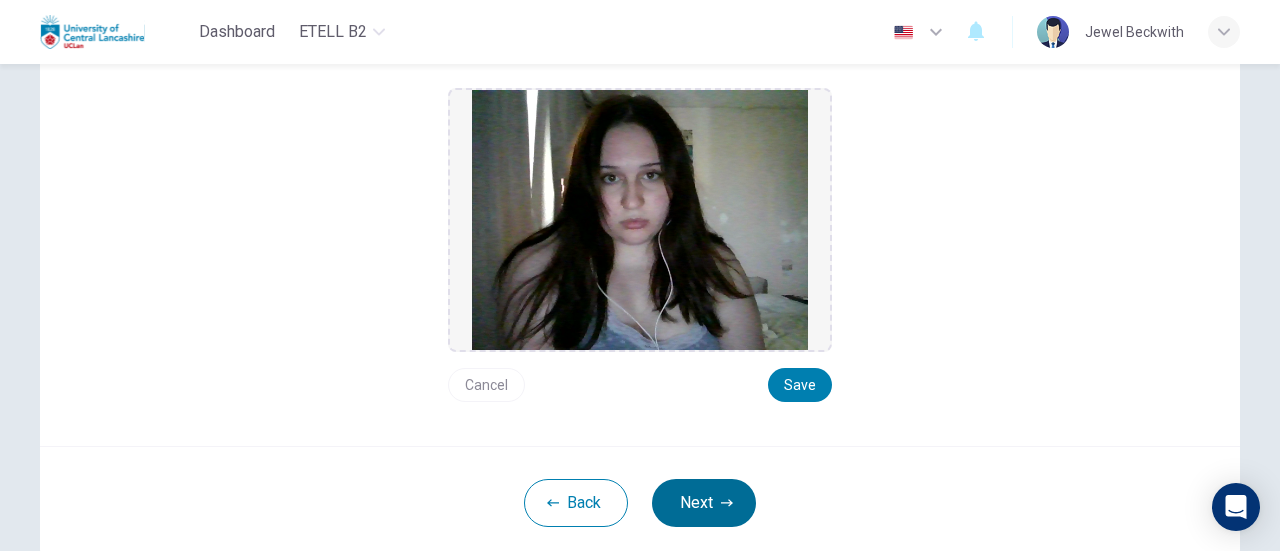 click on "Next" at bounding box center (704, 503) 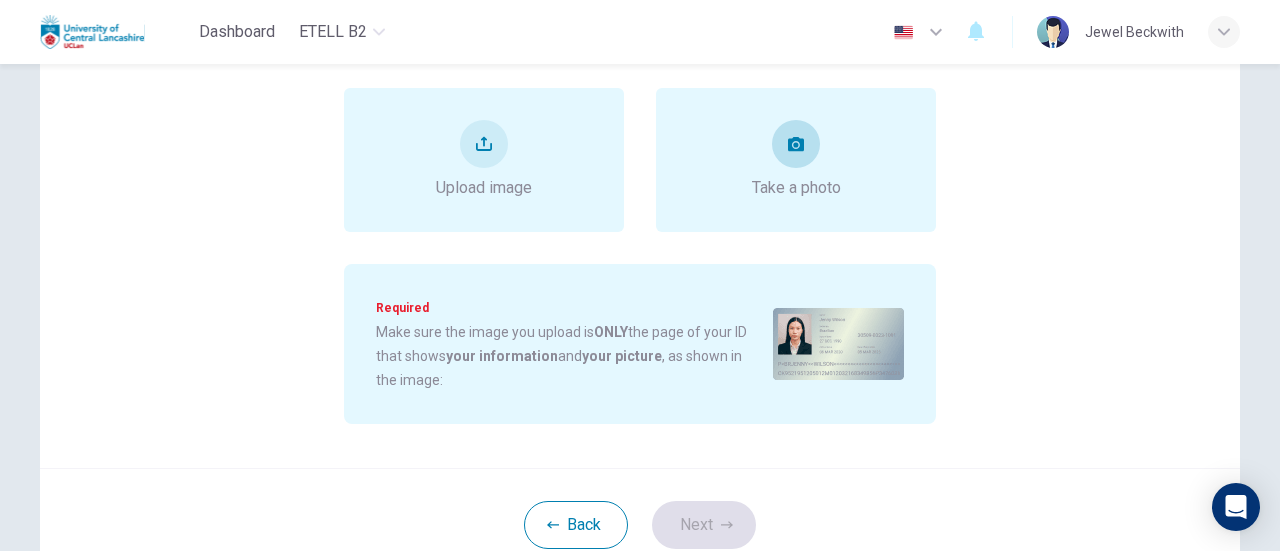 click on "Take a photo" at bounding box center (796, 160) 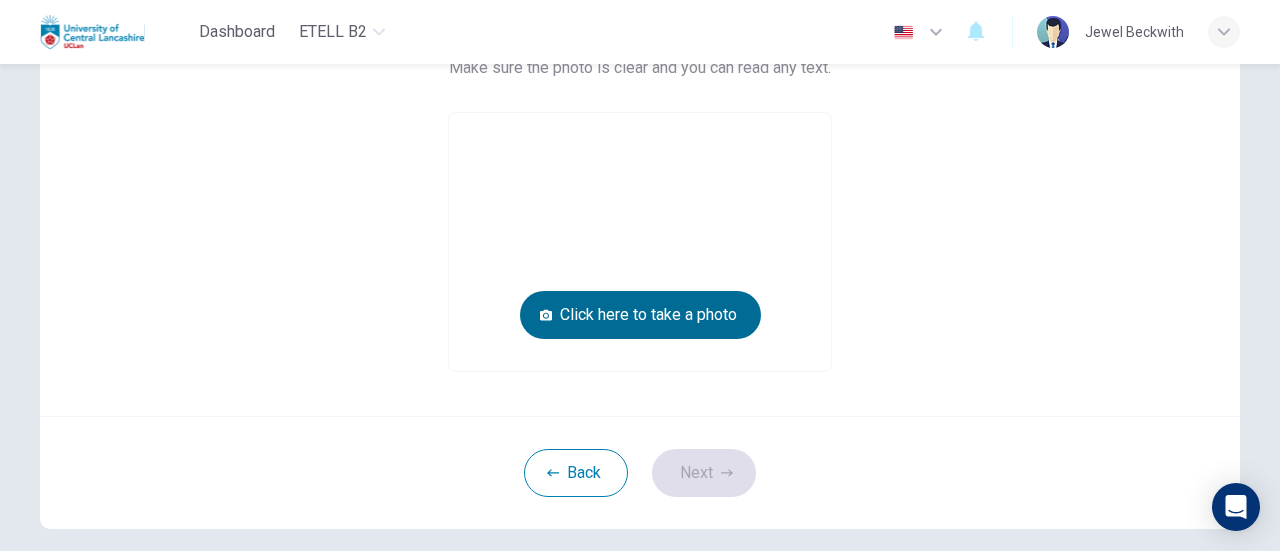click on "Click here to take a photo" at bounding box center [640, 315] 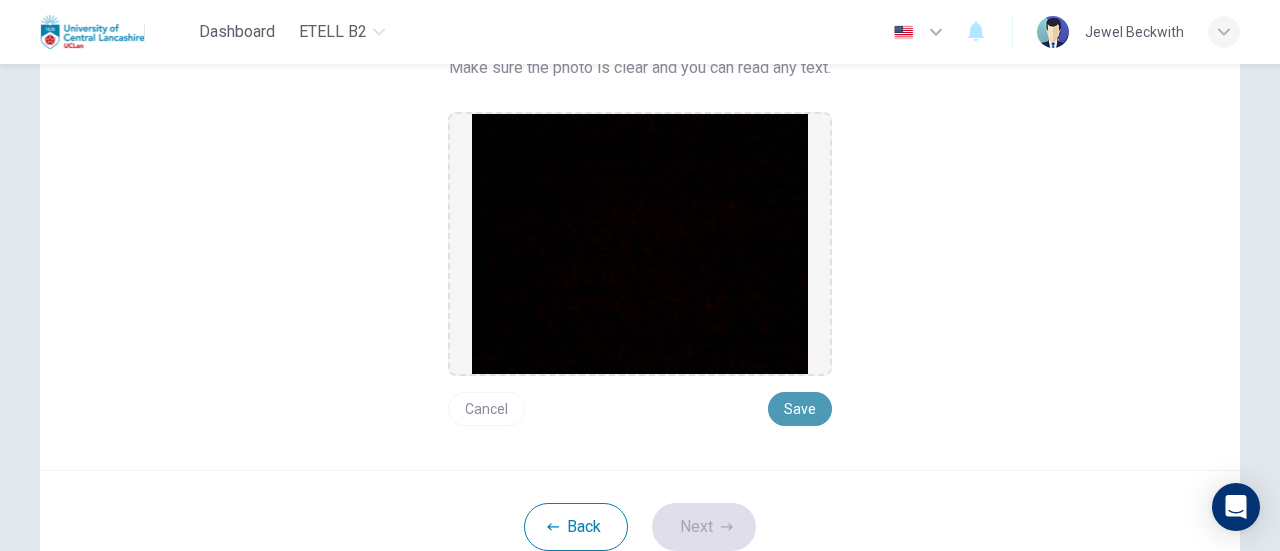 click on "Save" at bounding box center [800, 409] 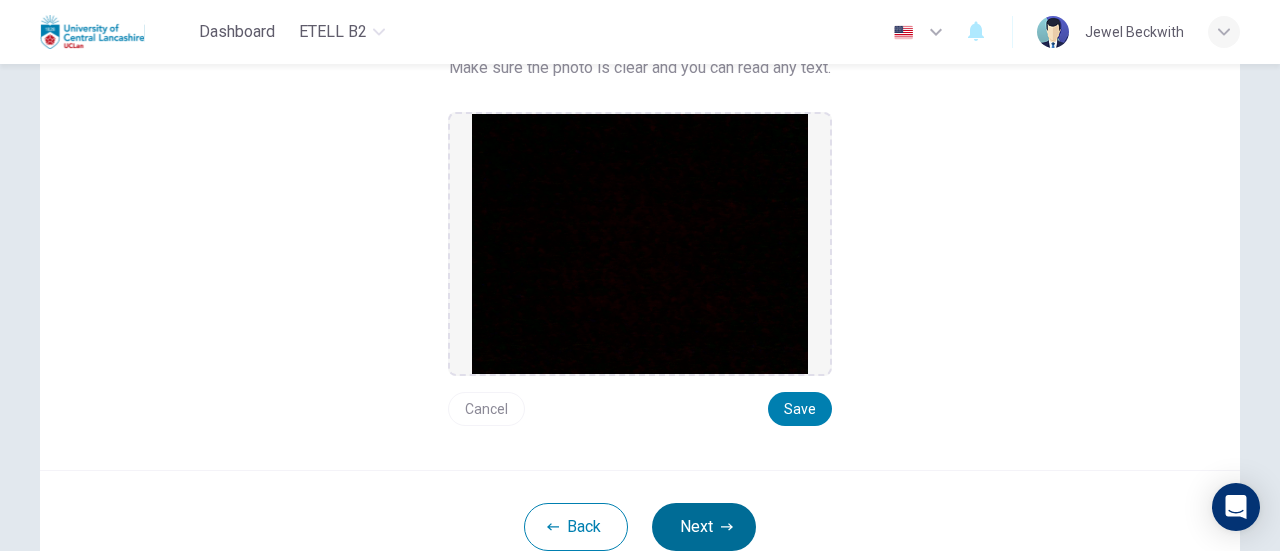 type 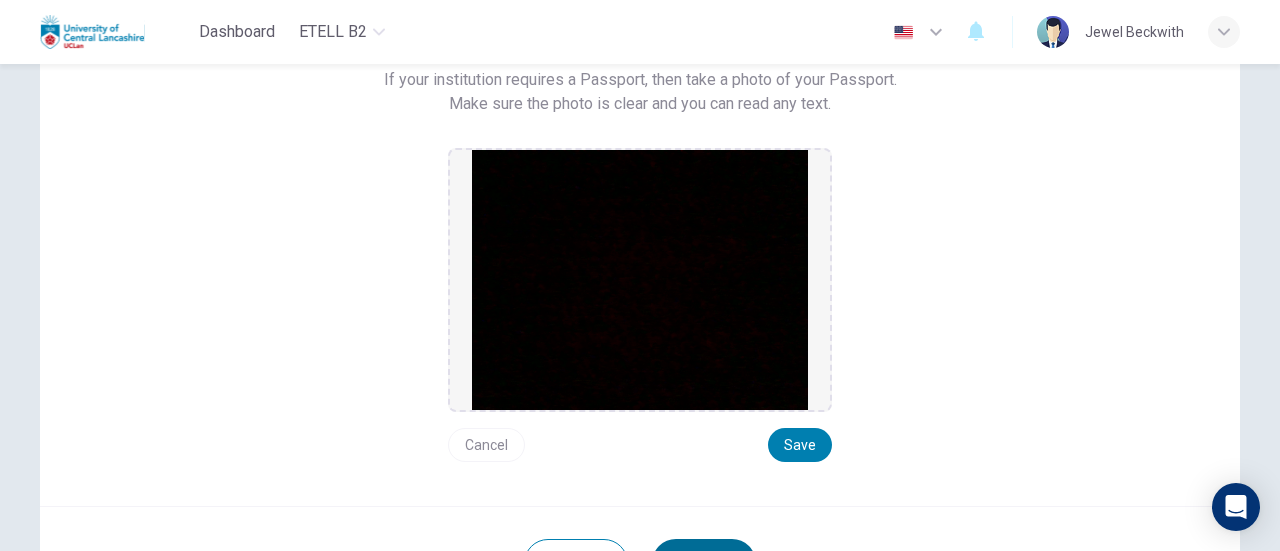 scroll, scrollTop: 240, scrollLeft: 0, axis: vertical 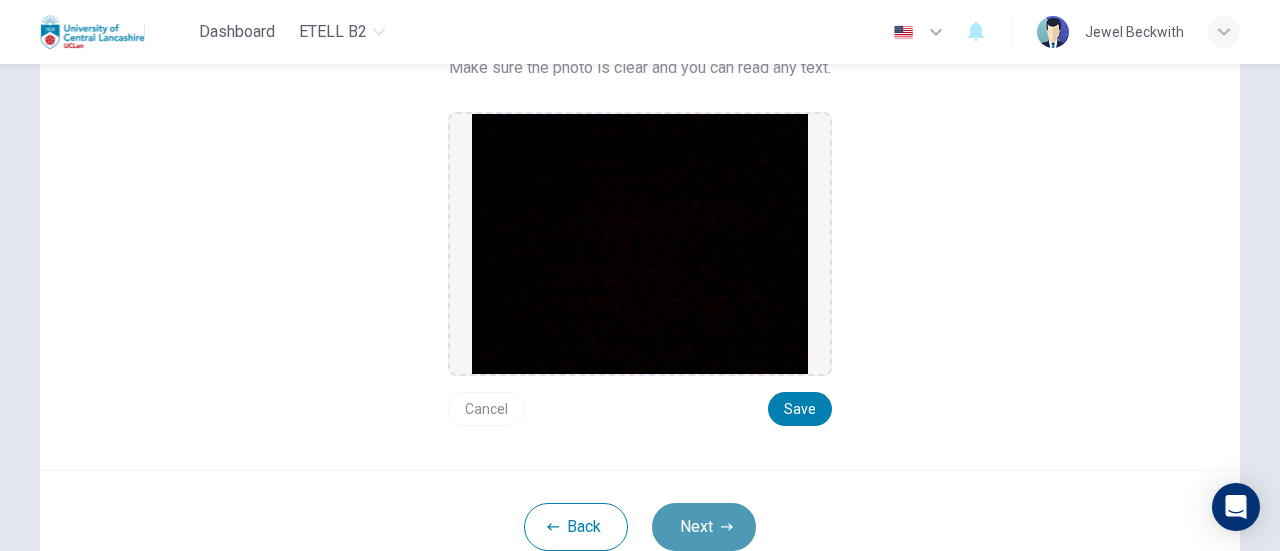 click on "Next" at bounding box center (704, 527) 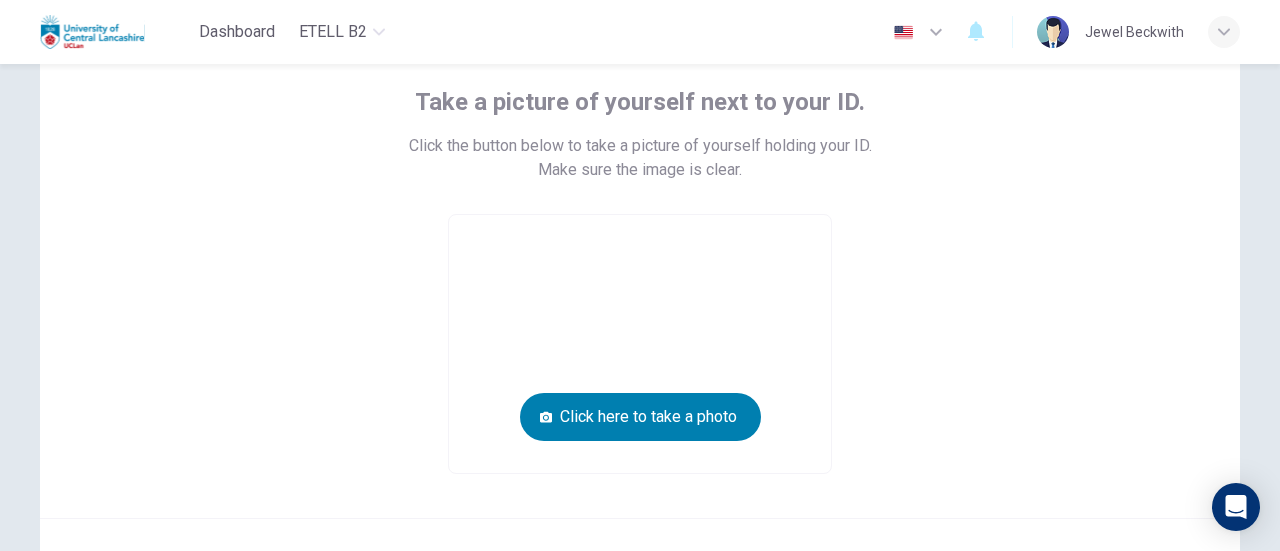 scroll, scrollTop: 80, scrollLeft: 0, axis: vertical 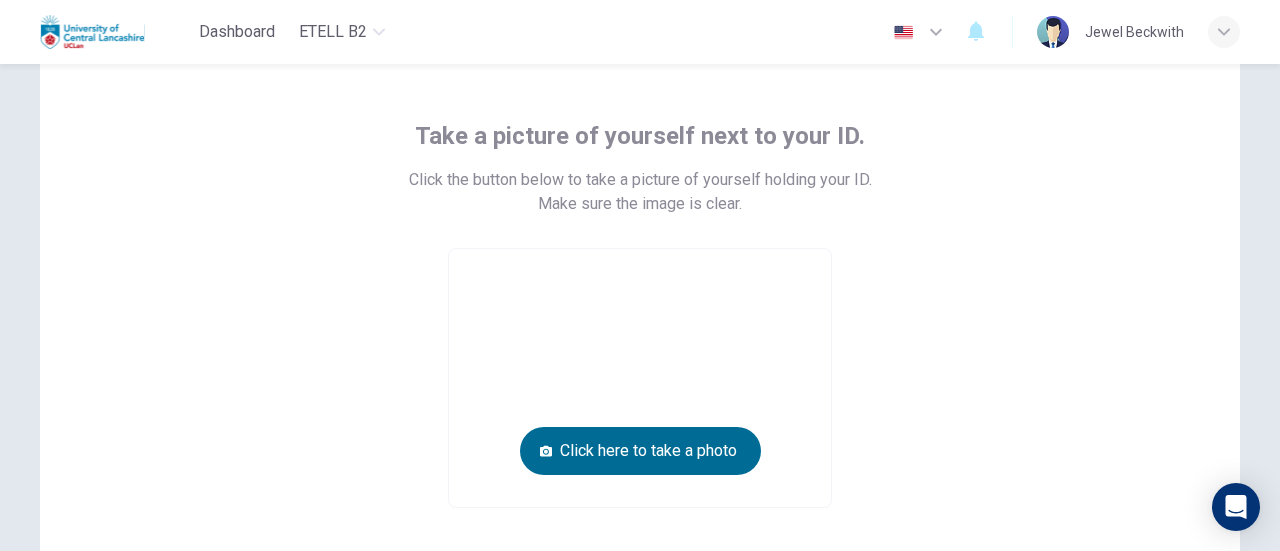 click on "Click here to take a photo" at bounding box center (640, 451) 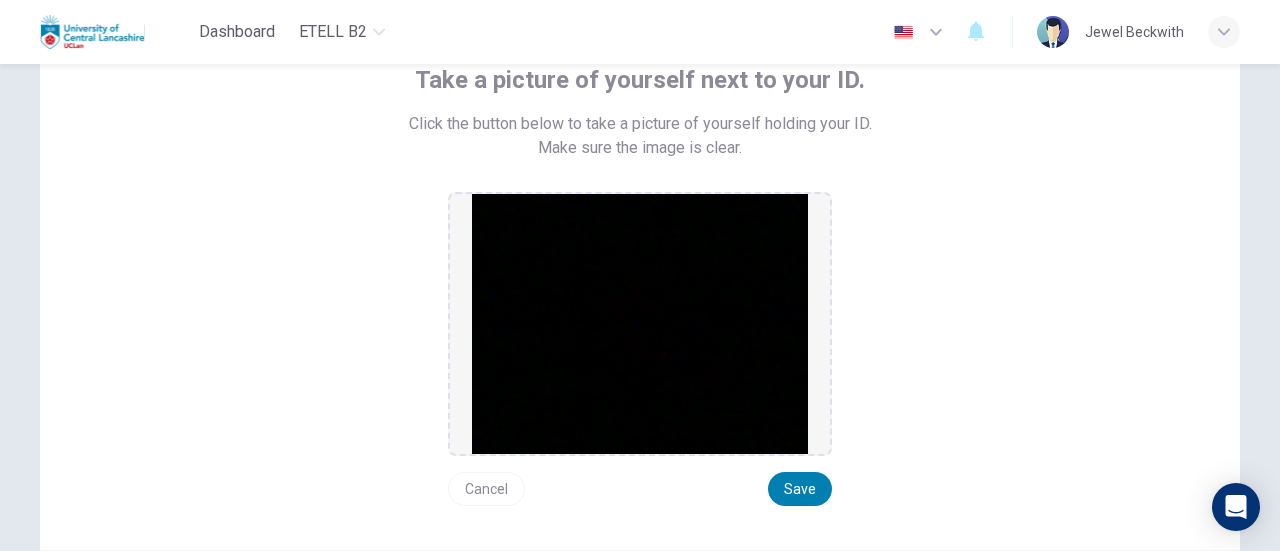 scroll, scrollTop: 160, scrollLeft: 0, axis: vertical 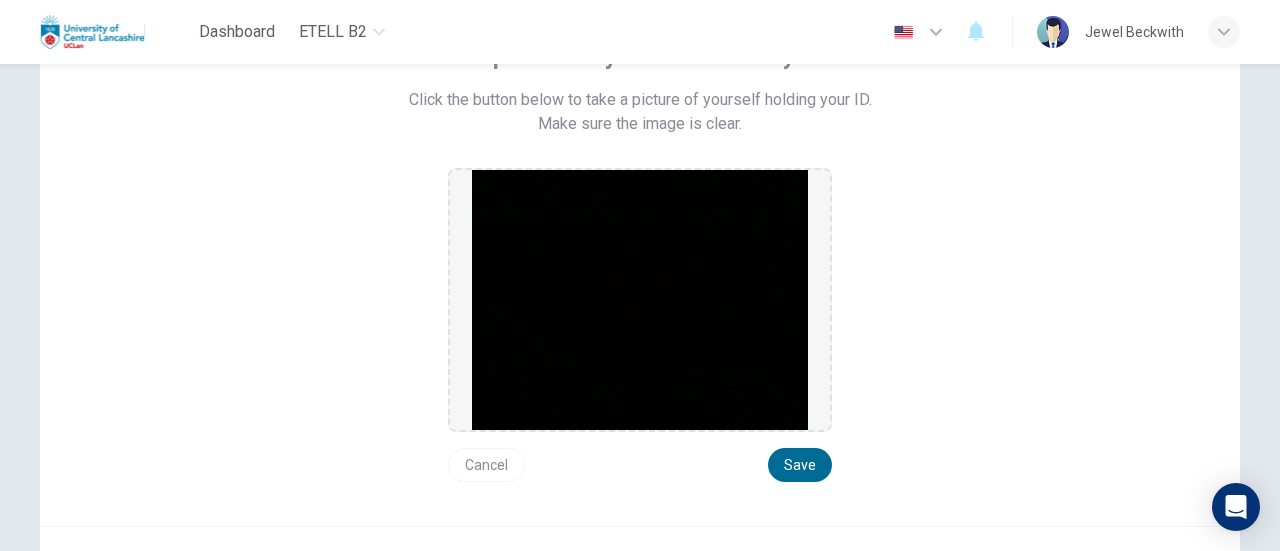 click on "Save" at bounding box center [800, 465] 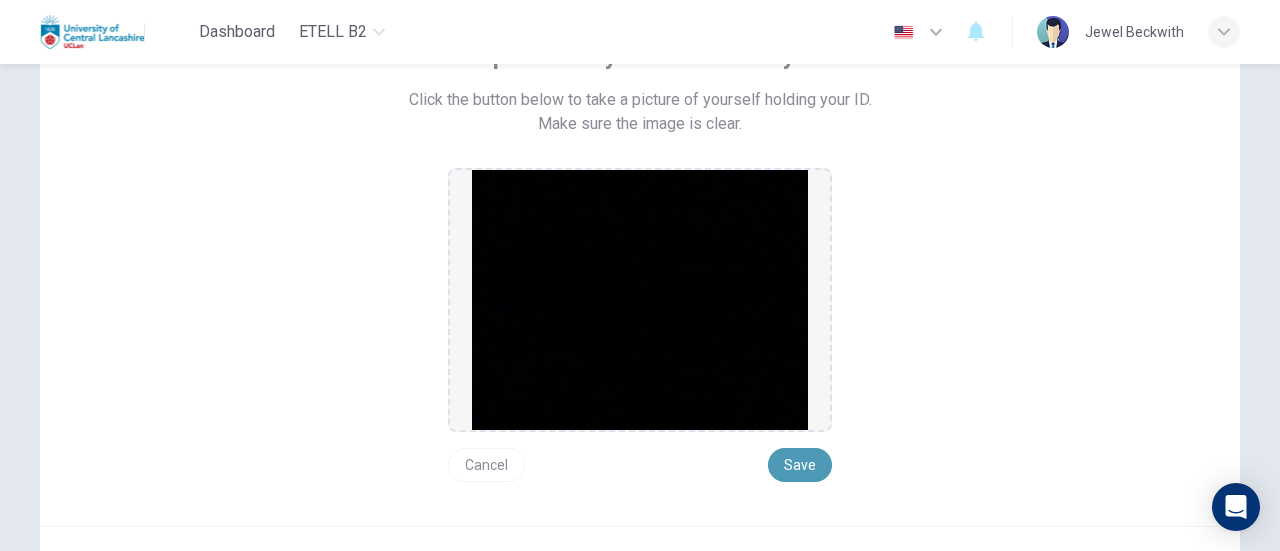 click on "Save" at bounding box center [800, 465] 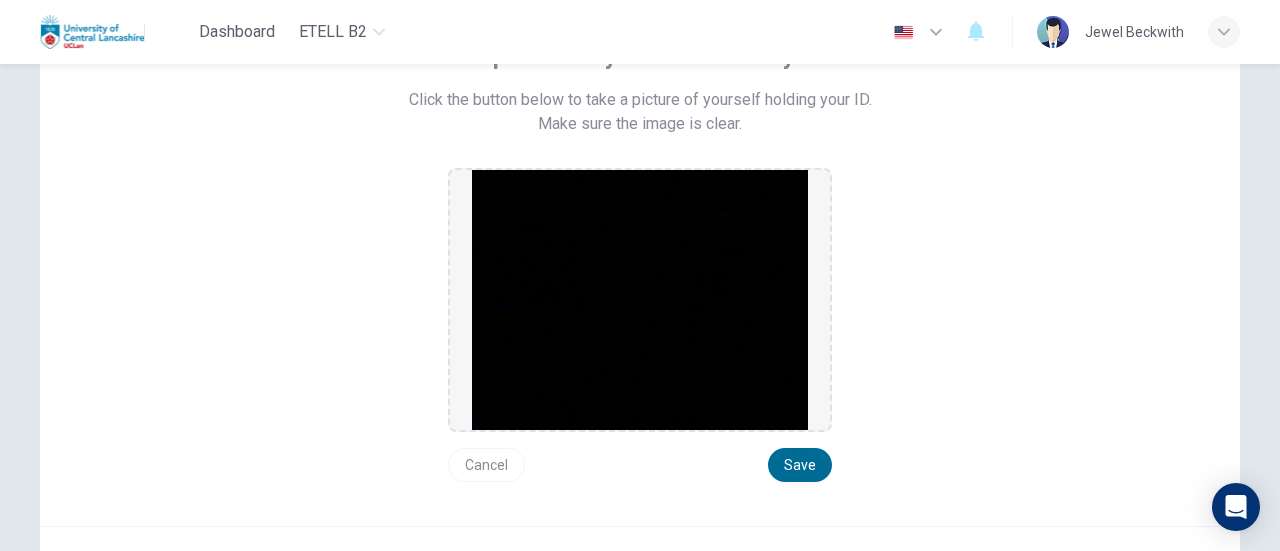 type 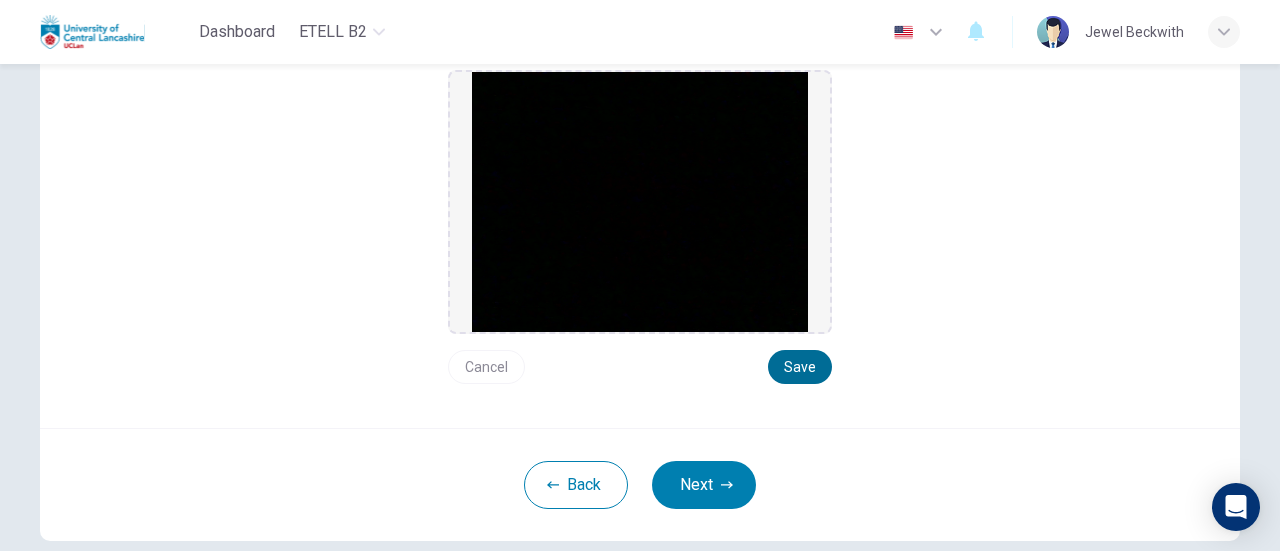 scroll, scrollTop: 280, scrollLeft: 0, axis: vertical 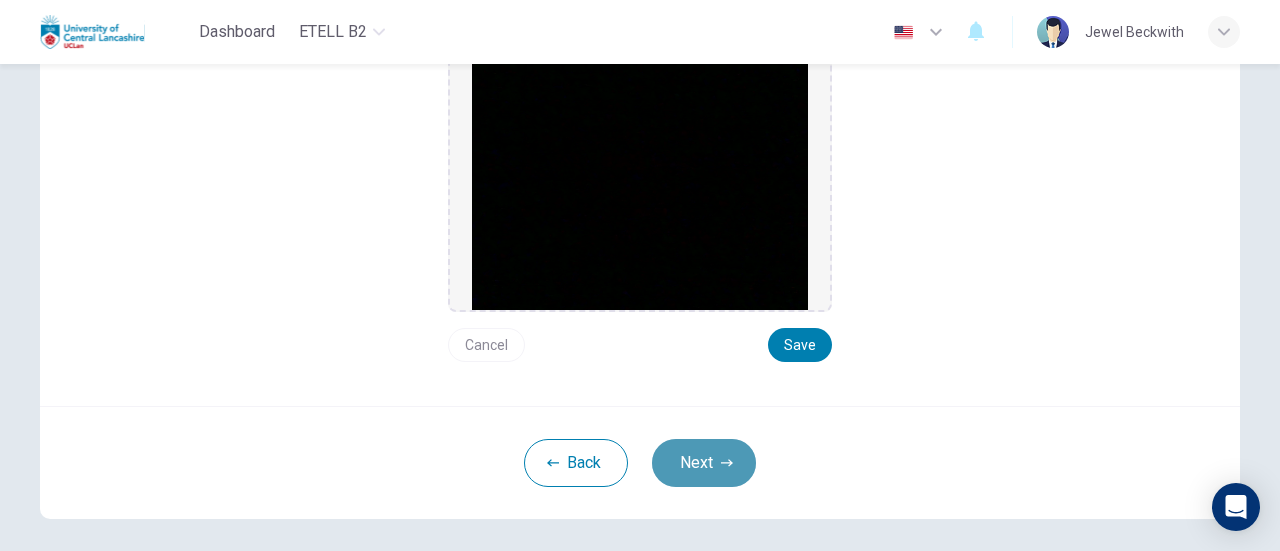 click on "Next" at bounding box center [704, 463] 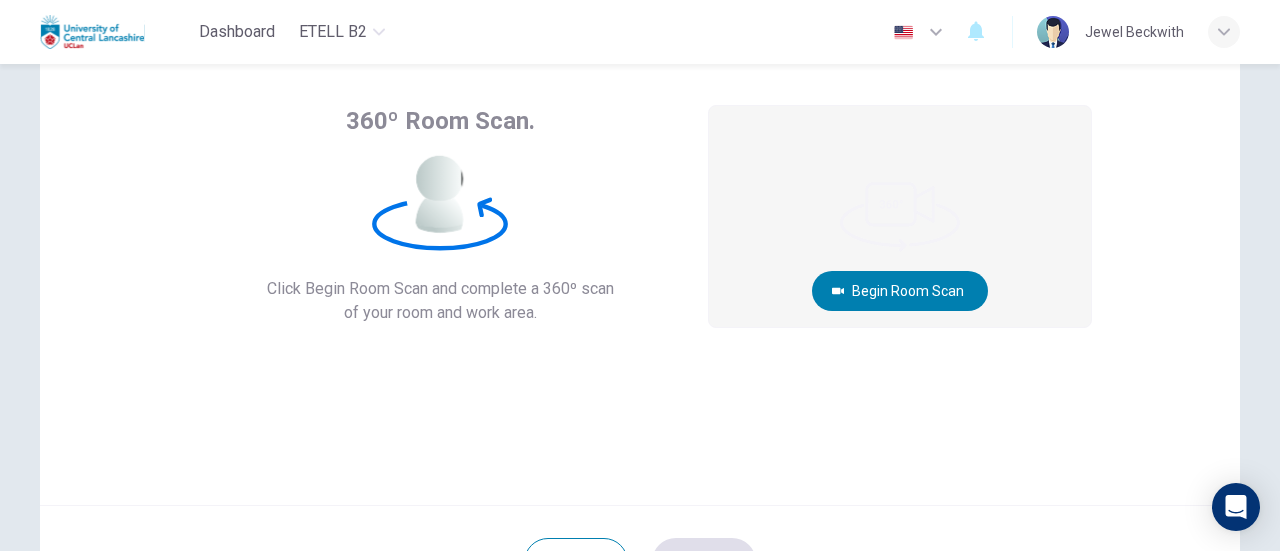 scroll, scrollTop: 40, scrollLeft: 0, axis: vertical 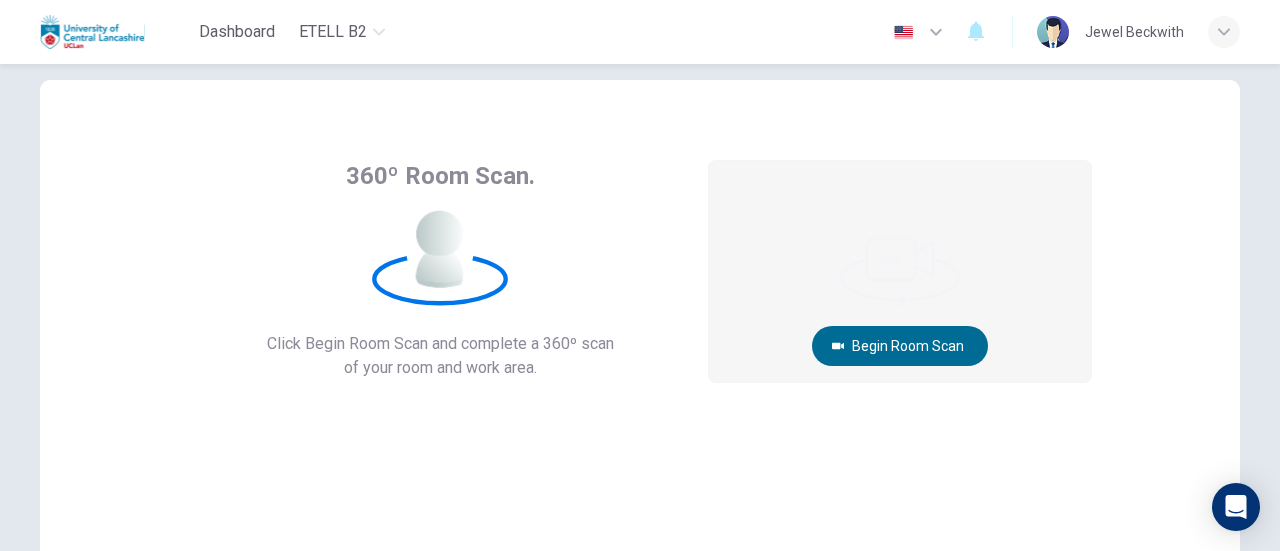 click on "Begin Room Scan" at bounding box center [900, 346] 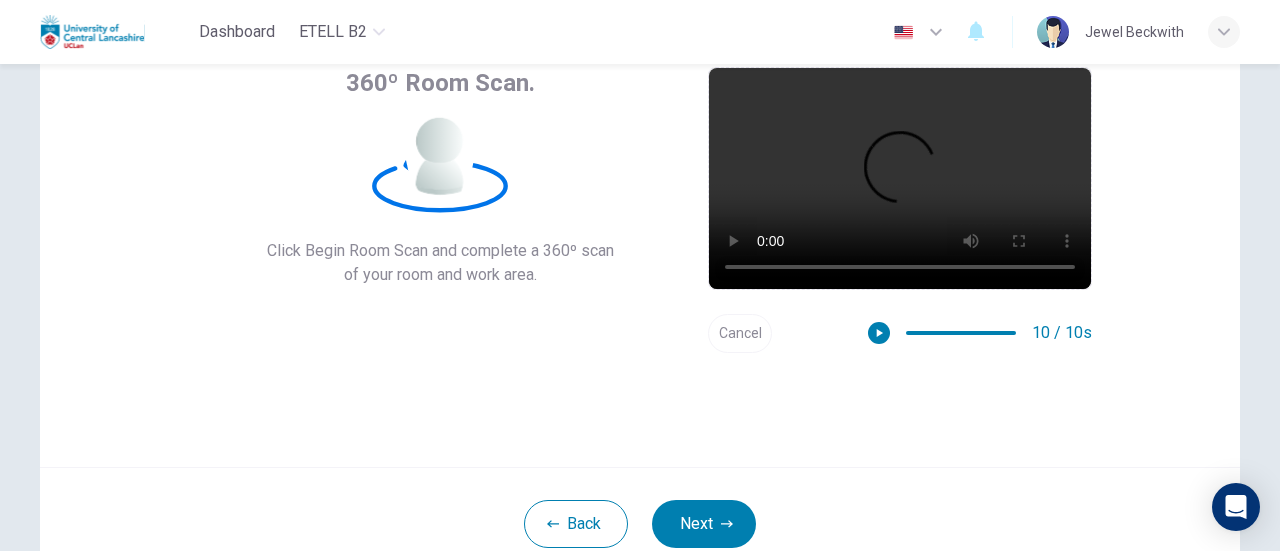 scroll, scrollTop: 160, scrollLeft: 0, axis: vertical 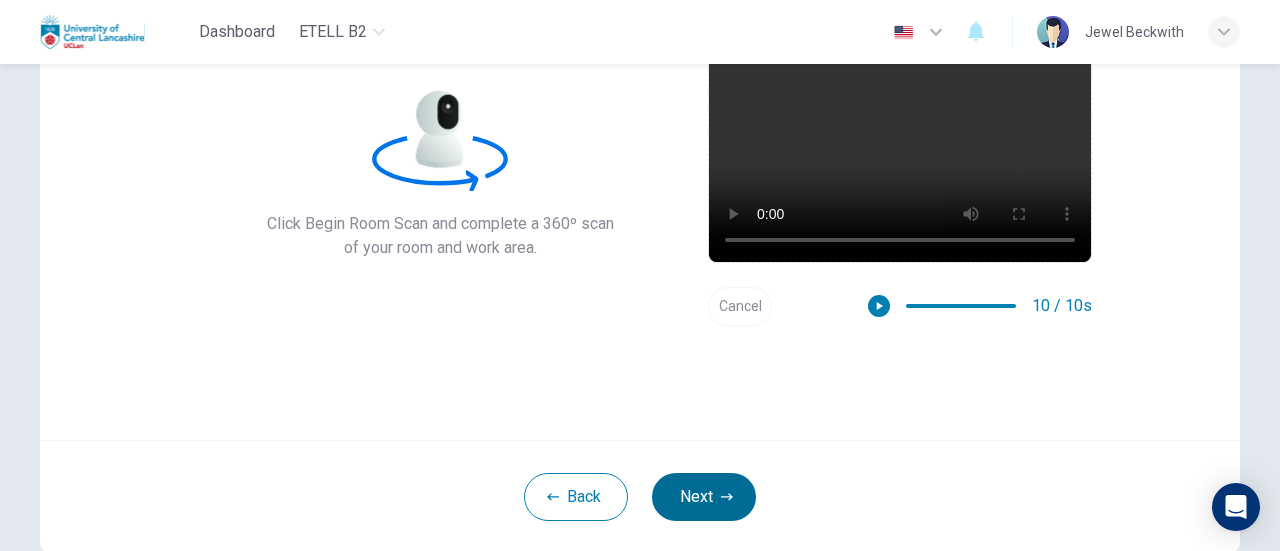 click on "Next" at bounding box center [704, 497] 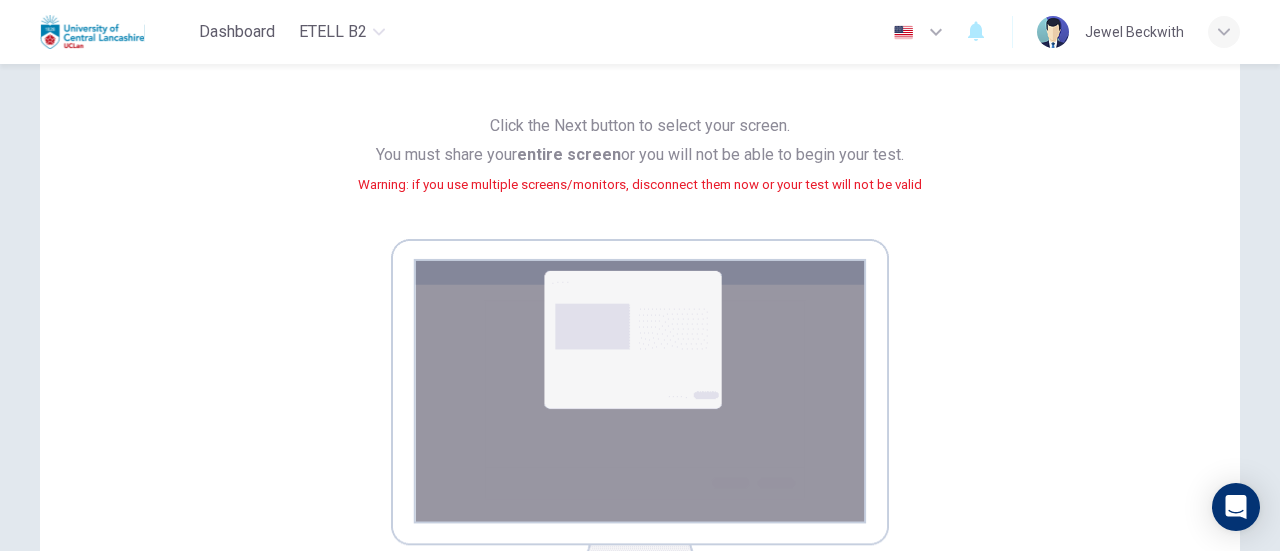 type 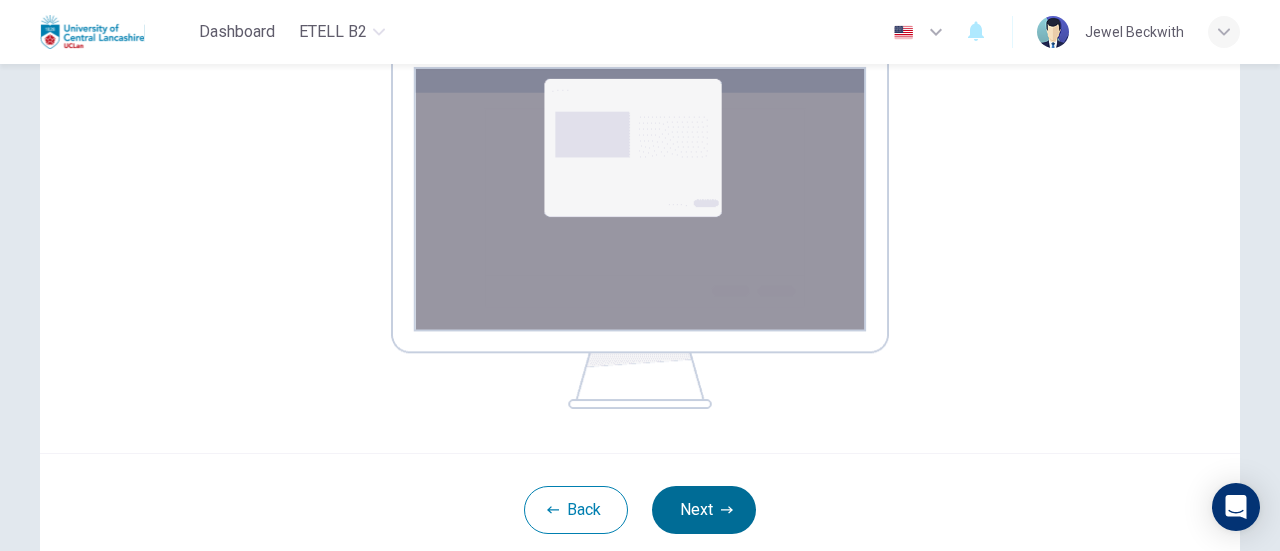 scroll, scrollTop: 360, scrollLeft: 0, axis: vertical 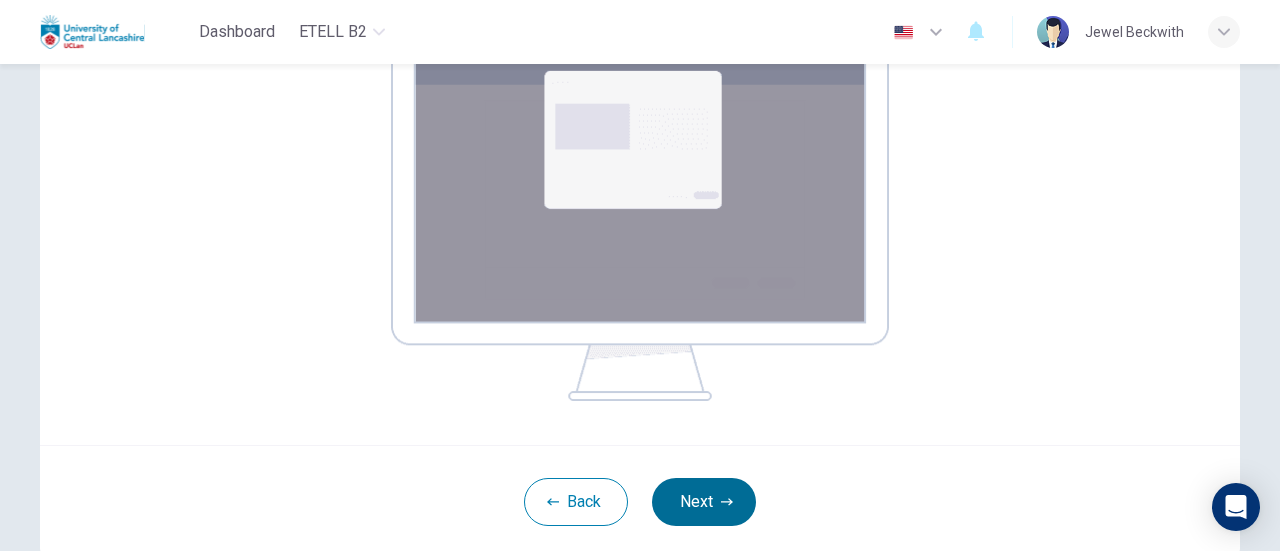 click on "Next" at bounding box center (704, 502) 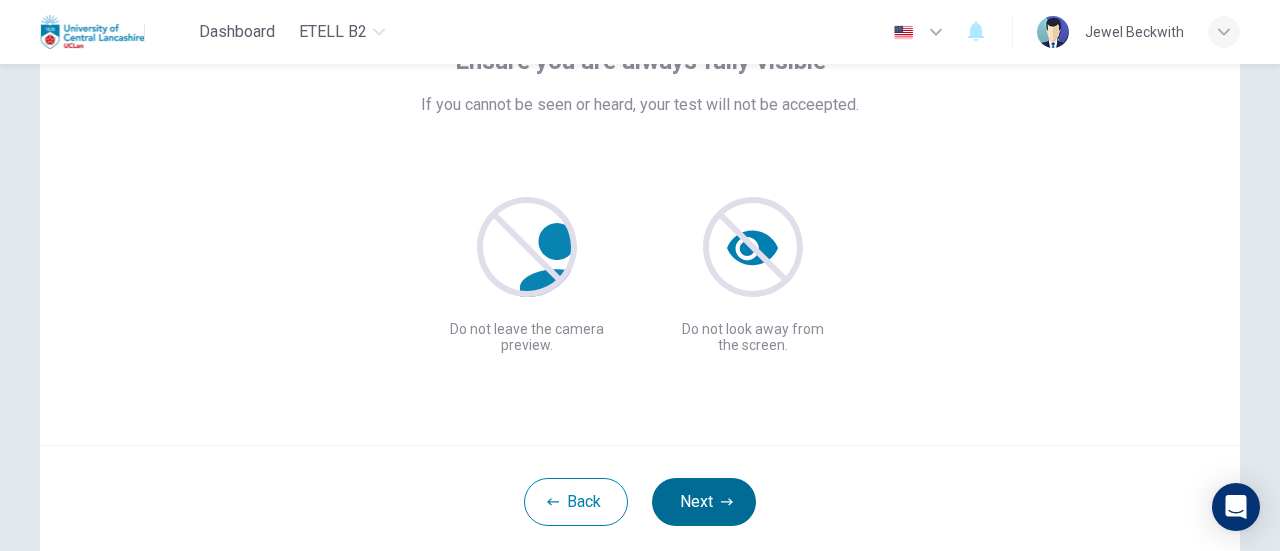 scroll, scrollTop: 161, scrollLeft: 0, axis: vertical 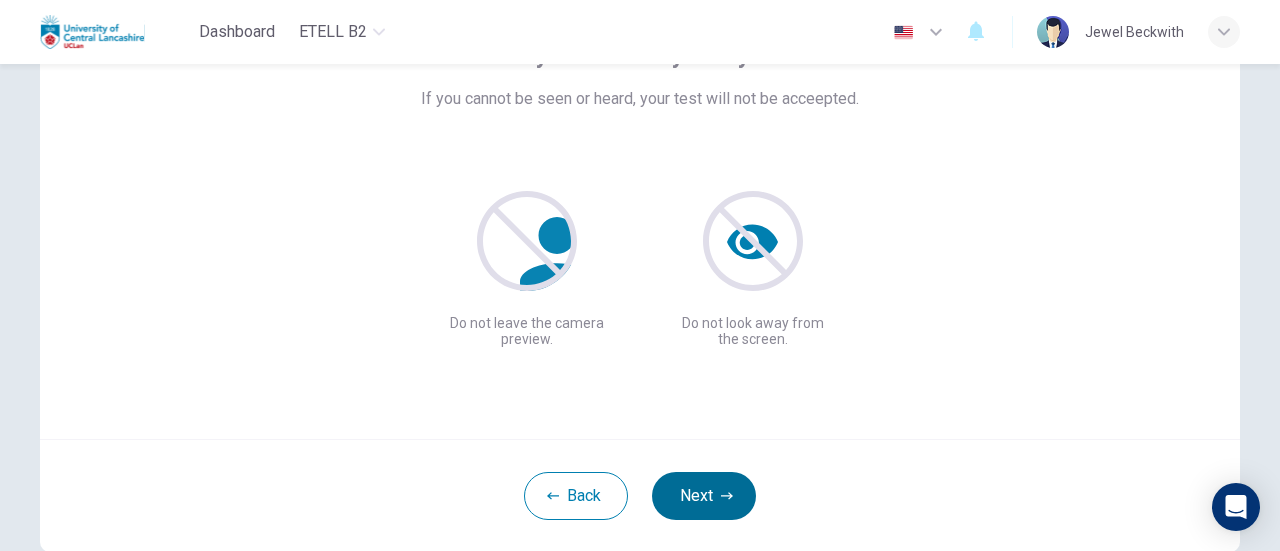 click on "Next" at bounding box center (704, 496) 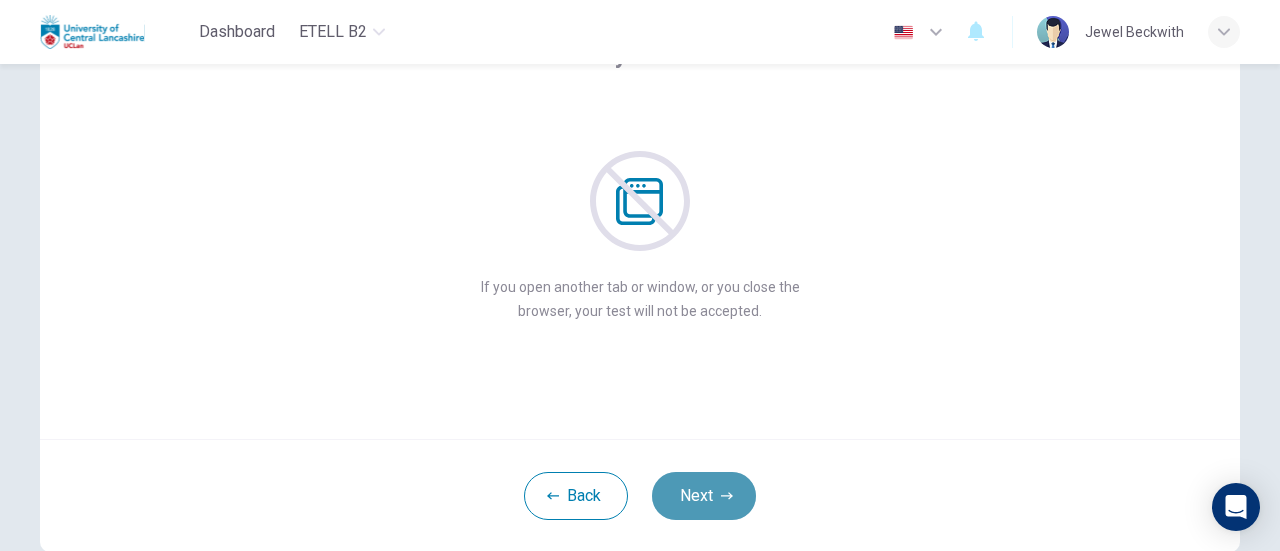 click on "Next" at bounding box center (704, 496) 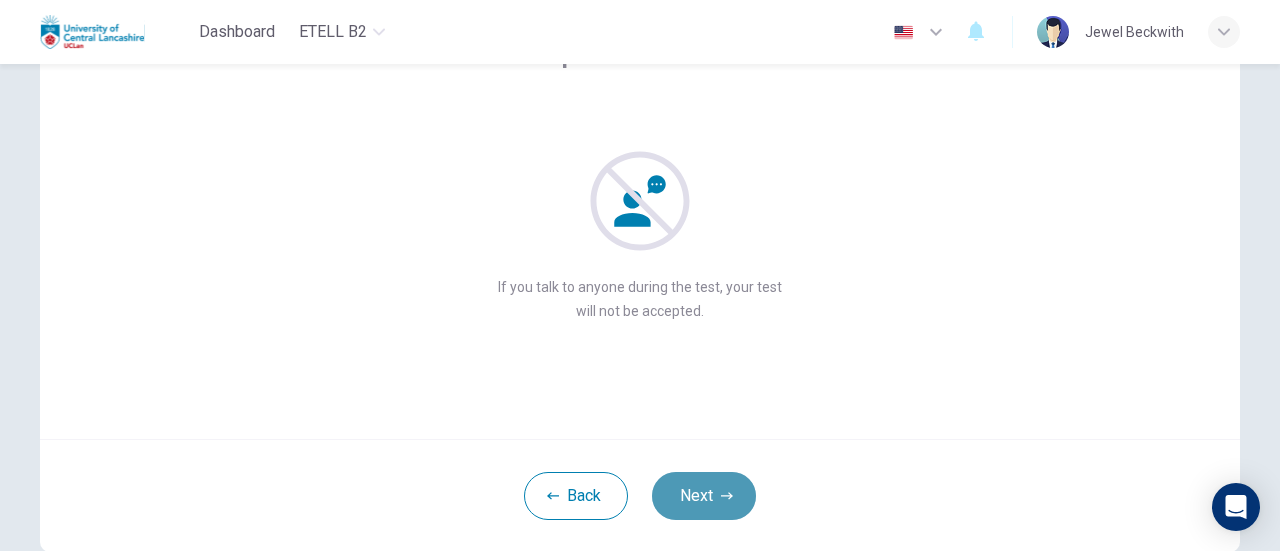 click on "Next" at bounding box center [704, 496] 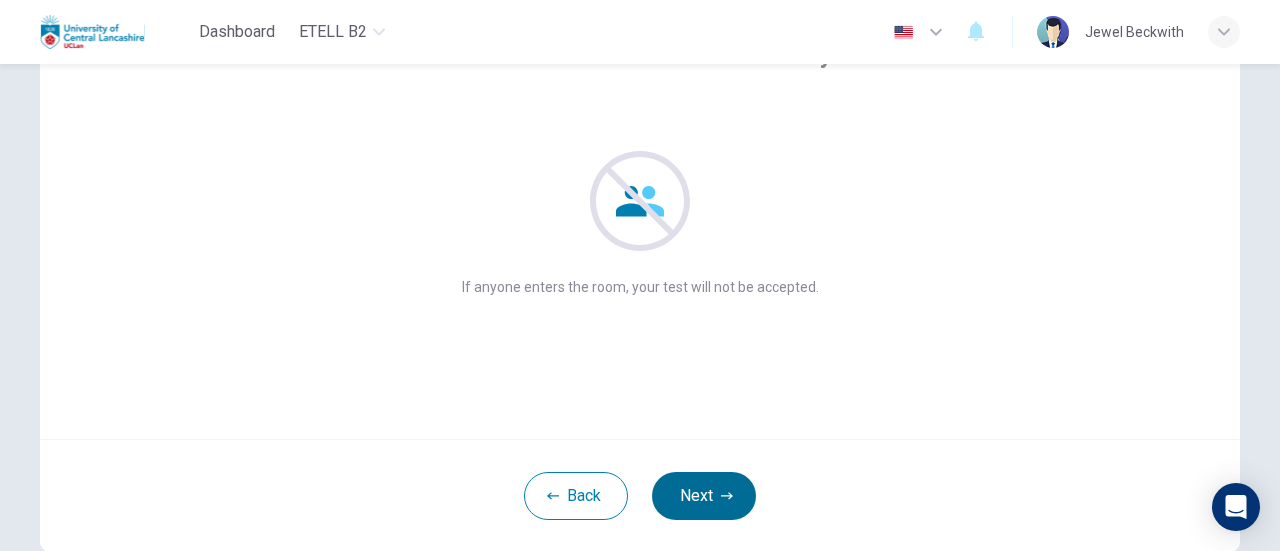 click on "Next" at bounding box center [704, 496] 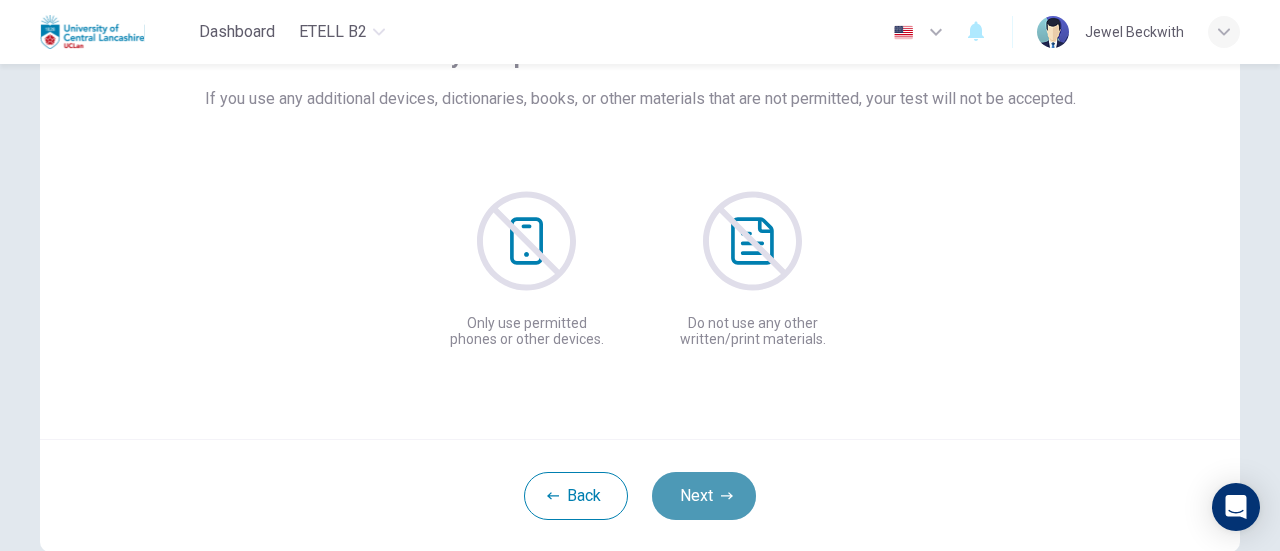 click on "Next" at bounding box center (704, 496) 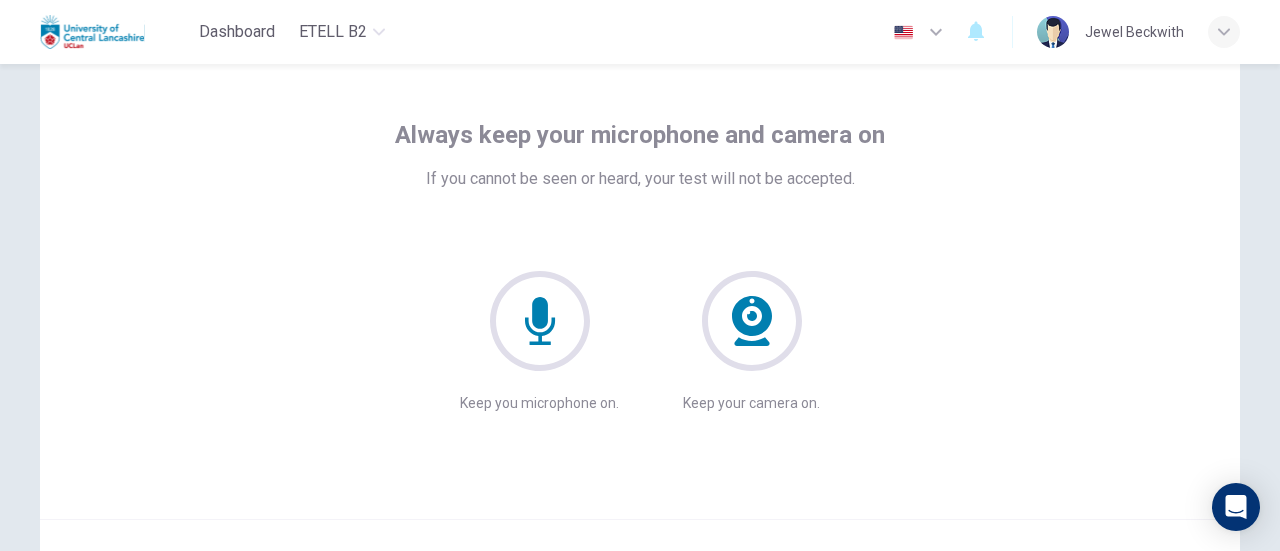scroll, scrollTop: 121, scrollLeft: 0, axis: vertical 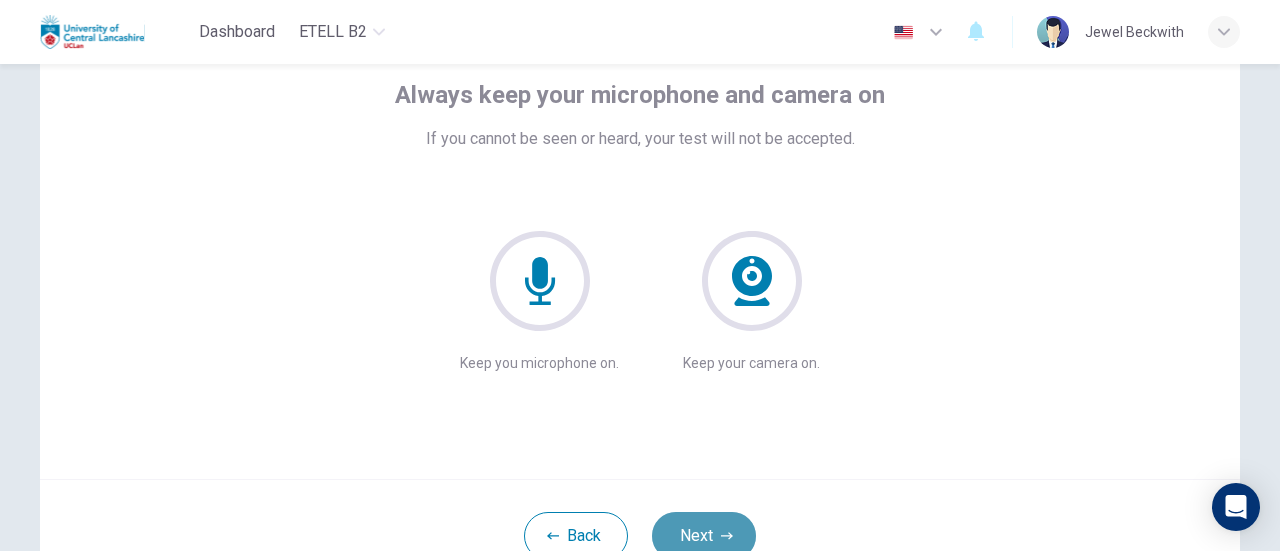 click on "Next" at bounding box center (704, 536) 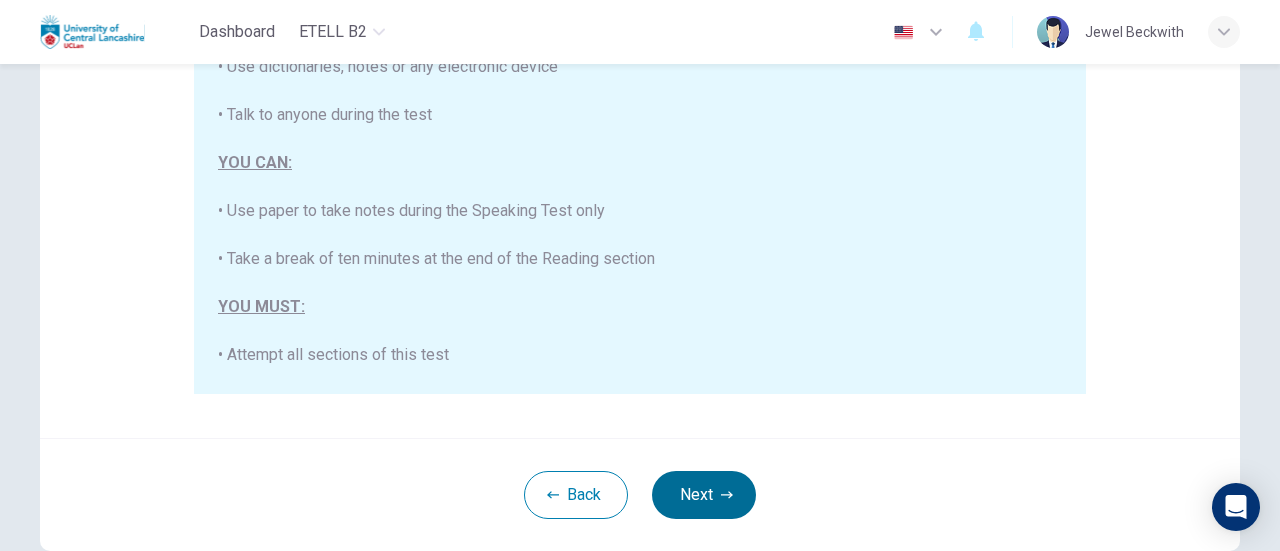 scroll, scrollTop: 401, scrollLeft: 0, axis: vertical 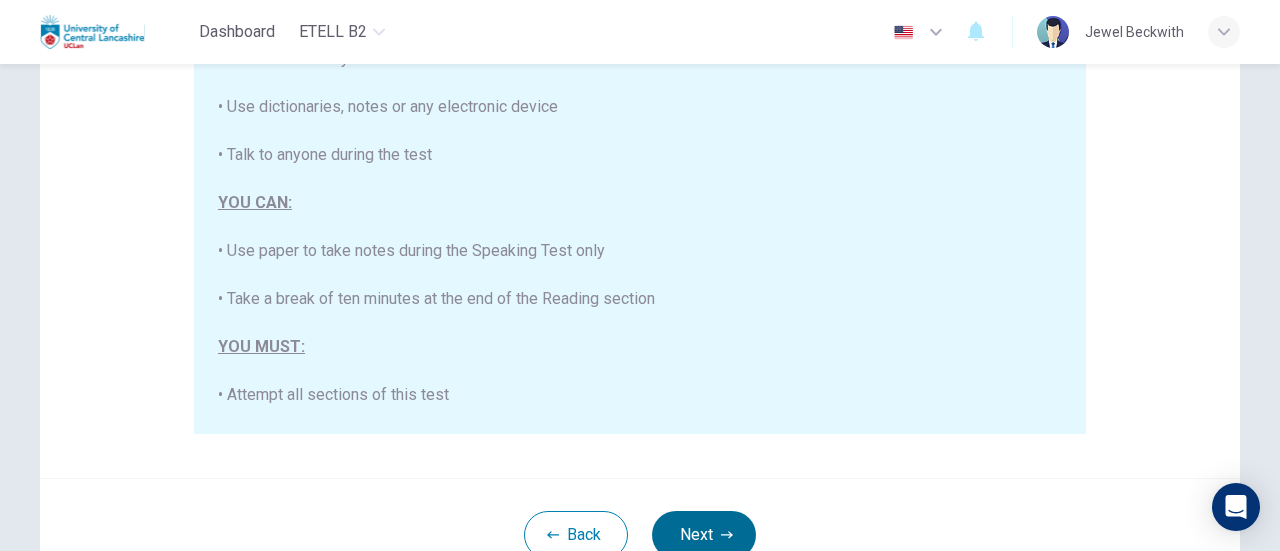 click on "Next" at bounding box center (704, 535) 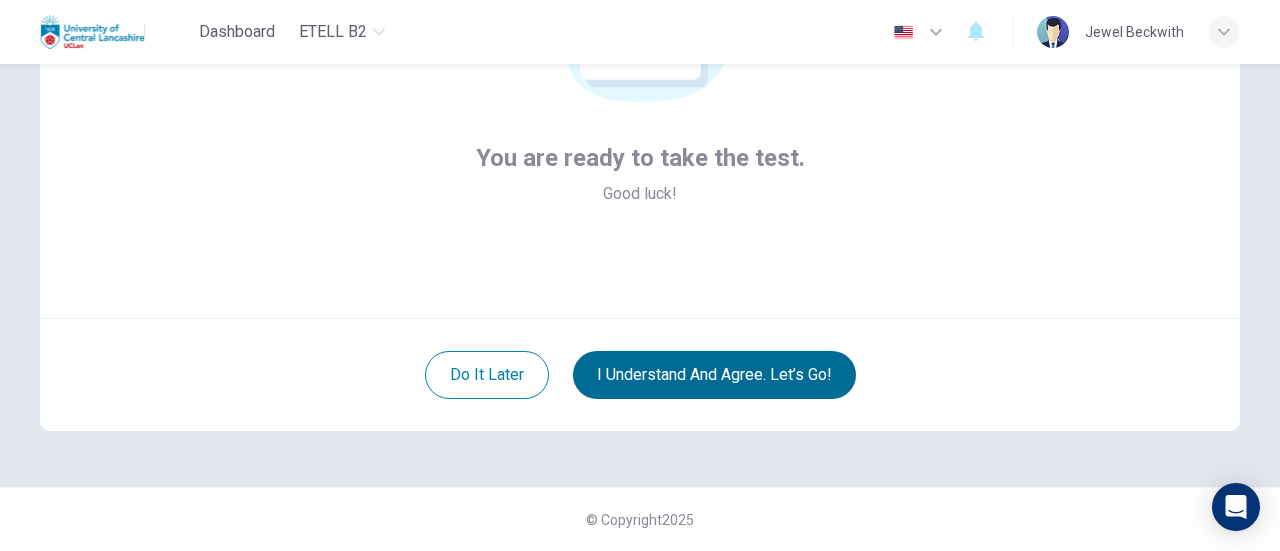 scroll, scrollTop: 281, scrollLeft: 0, axis: vertical 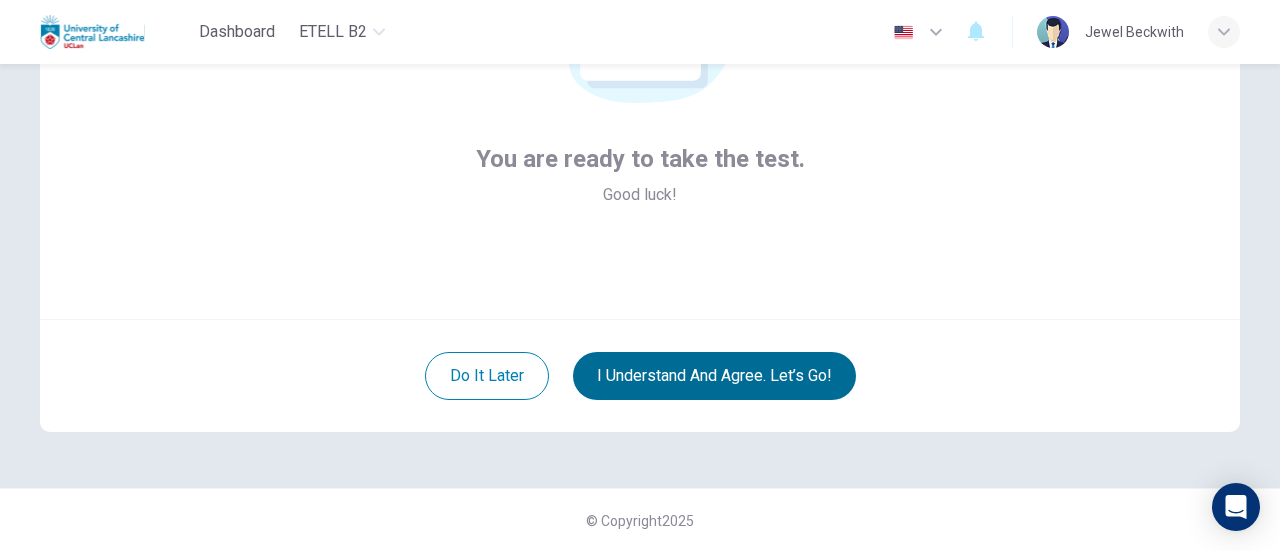 click on "I understand and agree. Let’s go!" at bounding box center (714, 376) 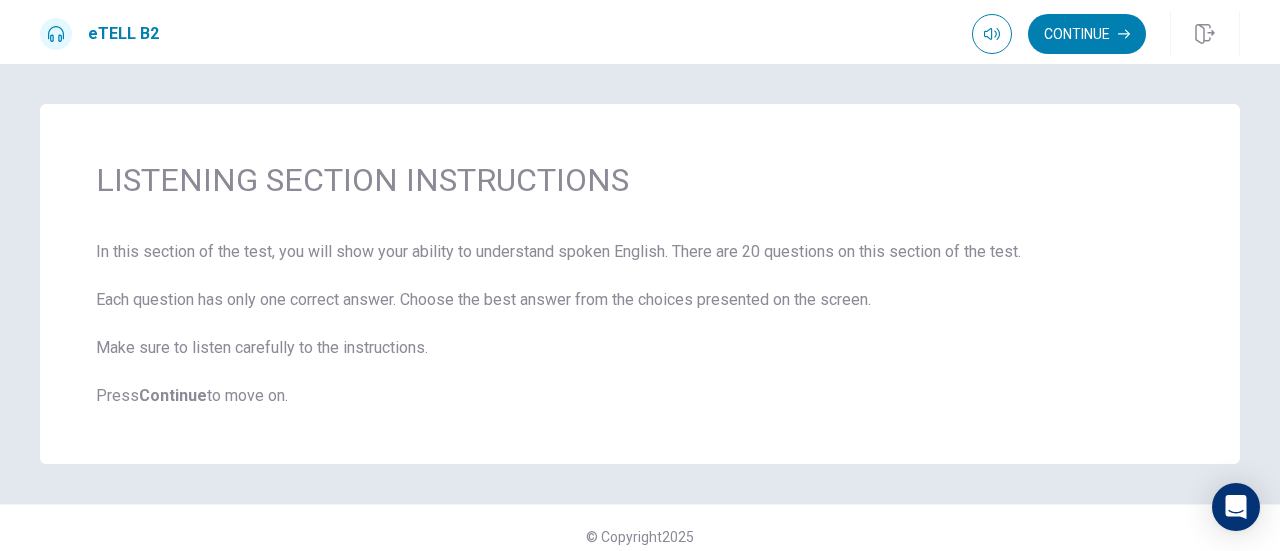 click on "LISTENING SECTION INSTRUCTIONS" at bounding box center (640, 180) 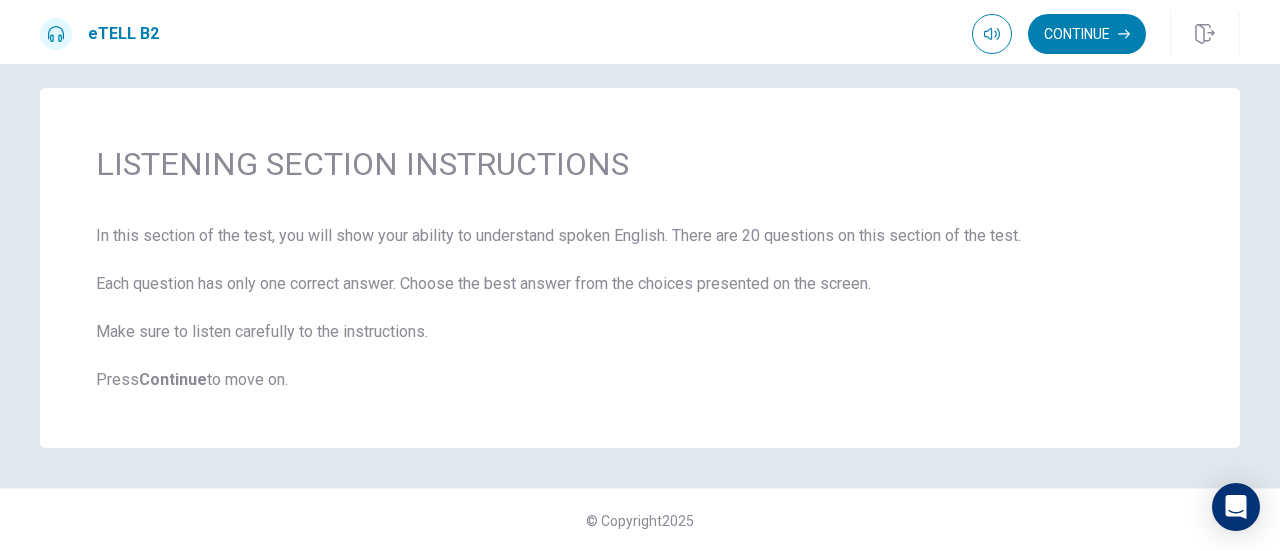 click on "Continue" at bounding box center (173, 379) 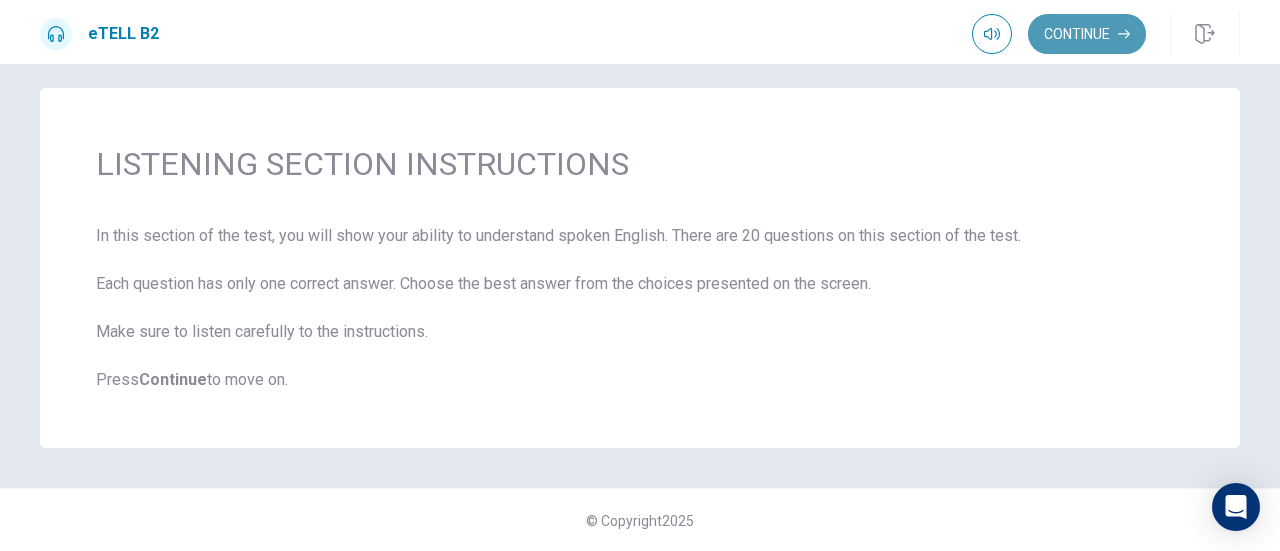 click on "Continue" at bounding box center (1087, 34) 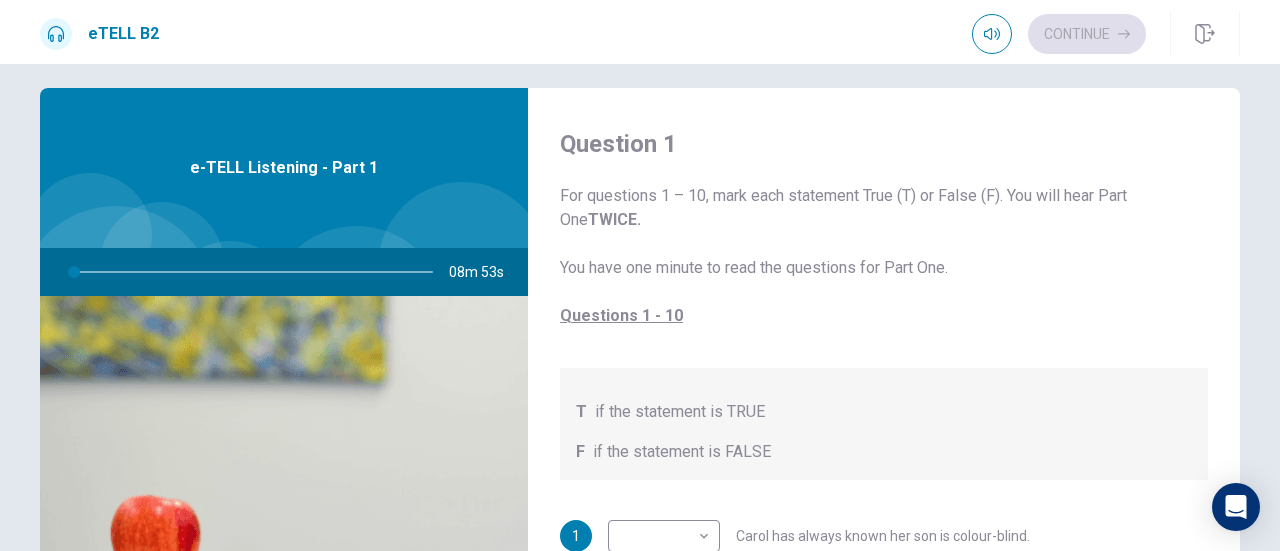 click on "For questions 1 – 10, mark each statement True (T) or False (F). You will hear Part One  TWICE.
You have one minute to read the questions for Part One.
Questions 1 - 10" at bounding box center (884, 256) 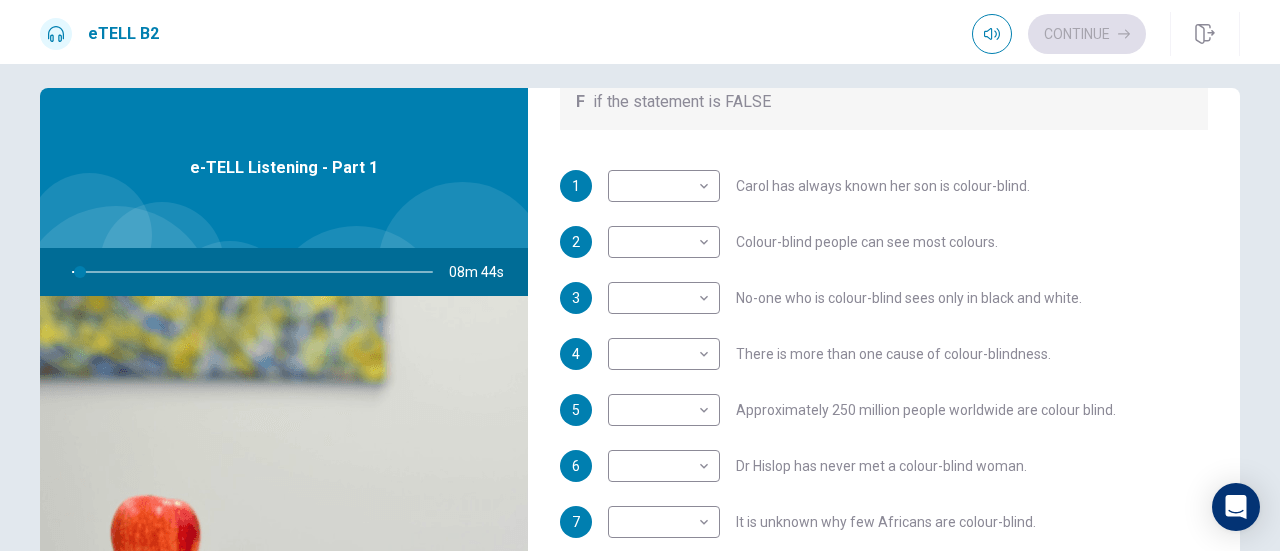 scroll, scrollTop: 352, scrollLeft: 0, axis: vertical 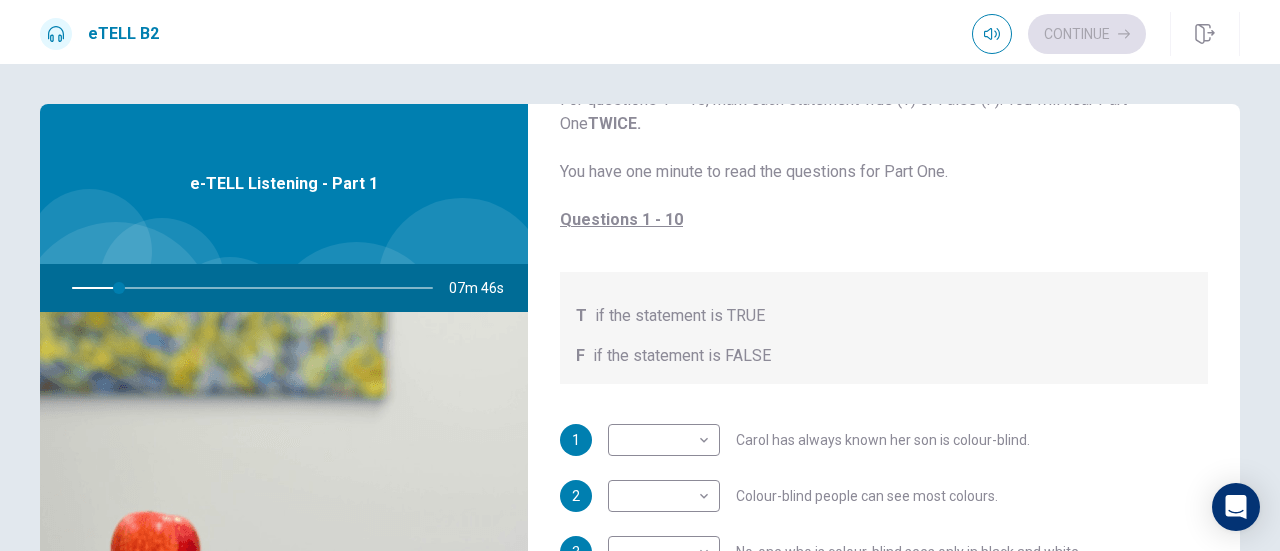 click on "For questions 1 – 10, mark each statement True (T) or False (F). You will hear Part One  TWICE.
You have one minute to read the questions for Part One.
Questions 1 - 10" at bounding box center (884, 160) 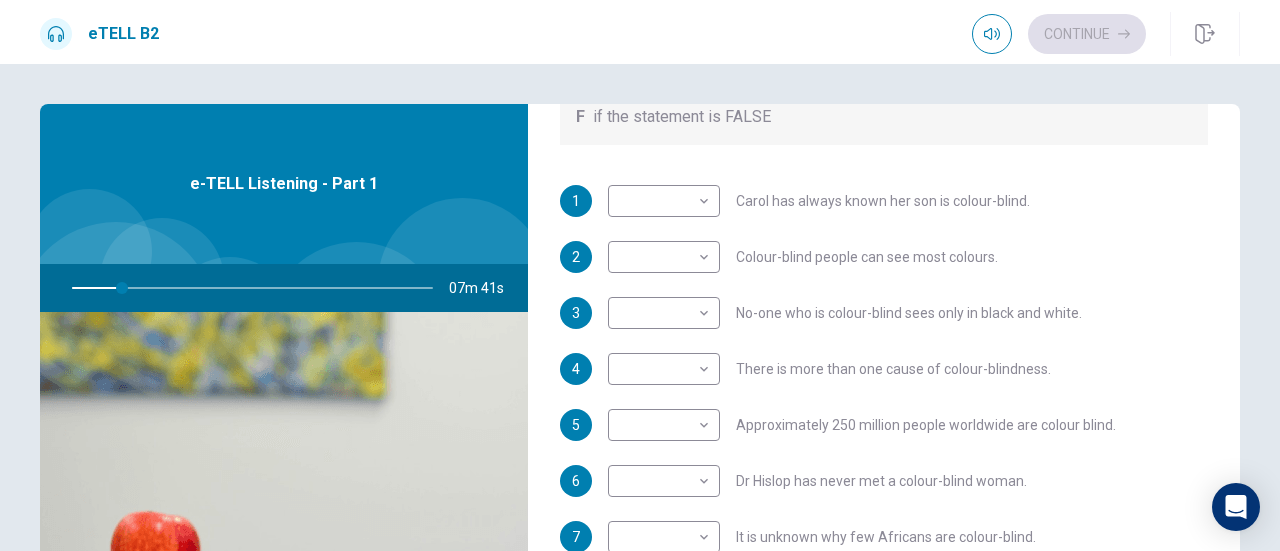 scroll, scrollTop: 352, scrollLeft: 0, axis: vertical 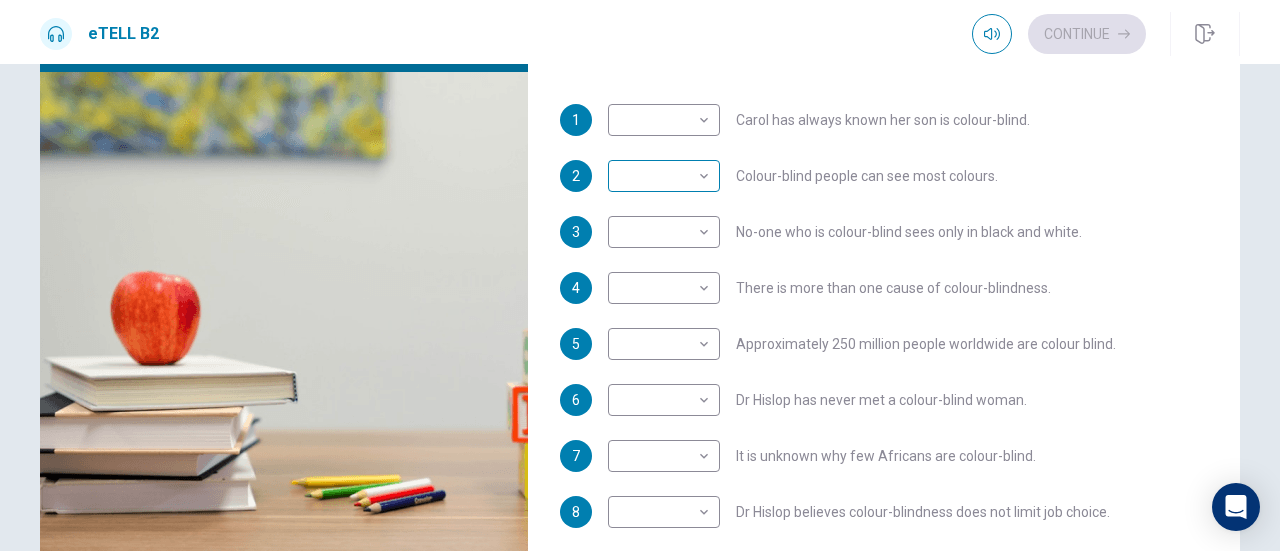 click on "This site uses cookies, as explained in our  Privacy Policy . If you agree to the use of cookies, please click the Accept button and continue to browse our site.   Privacy Policy Accept   eTELL B2 Continue Continue Question 1 For questions 1 – 10, mark each statement True (T) or False (F). You will hear Part One  TWICE.
You have one minute to read the questions for Part One.
Questions 1 - 10 T if the statement is TRUE F if the statement is FALSE 1 ​ ​ Carol has always known her son is colour-blind. 2 ​ ​ Colour-blind people can see most colours. 3 ​ ​ No-one who is colour-blind sees only in black and white. 4 ​ ​ There is more than one cause of colour-blindness. 5 ​ ​ Approximately 250 million people worldwide are colour blind. 6 ​ ​ Dr Hislop has never met a colour-blind woman. 7 ​ ​ It is unknown why few Africans are colour-blind. 8 ​ ​ Dr Hislop believes colour-blindness does not limit job  choice.  9 ​ ​ Dr Hislop says some colour-blind people have been cured. 10" at bounding box center [640, 275] 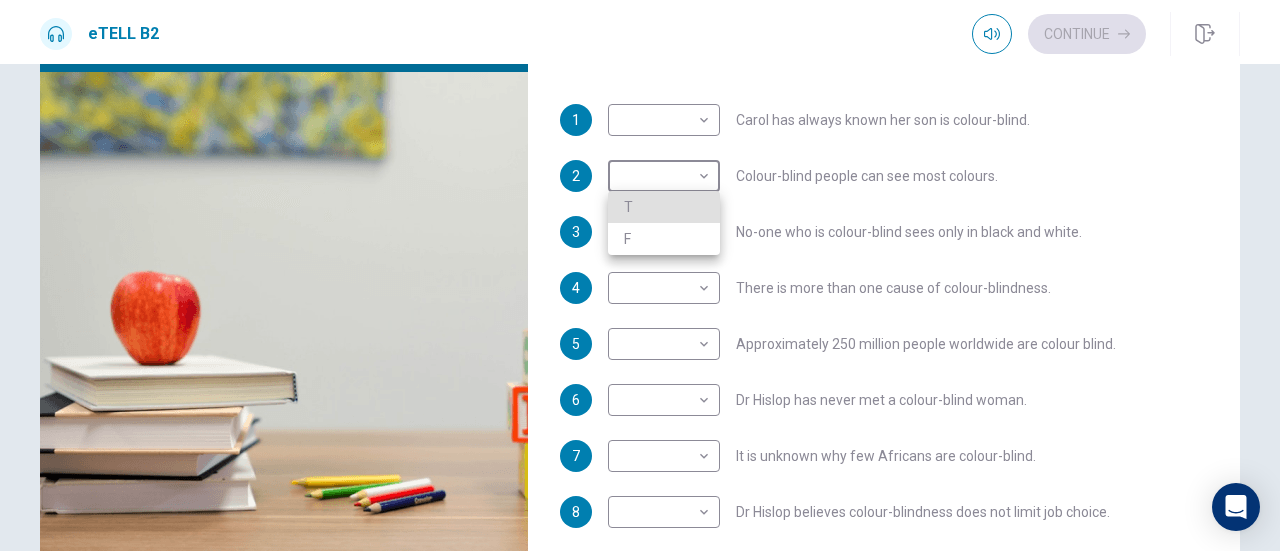 type on "**" 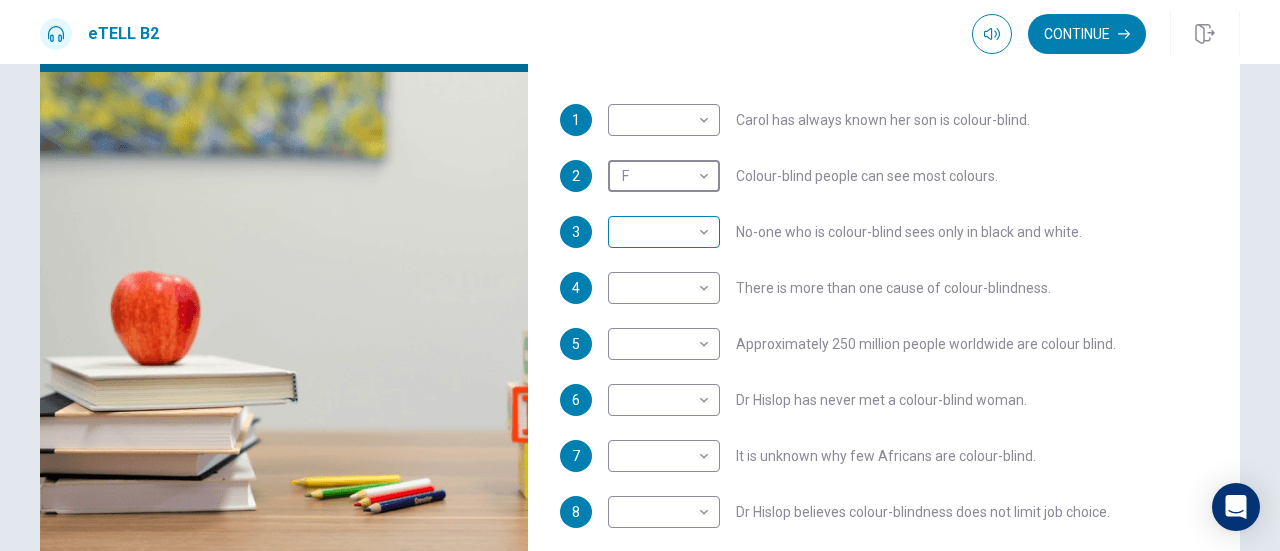type on "**" 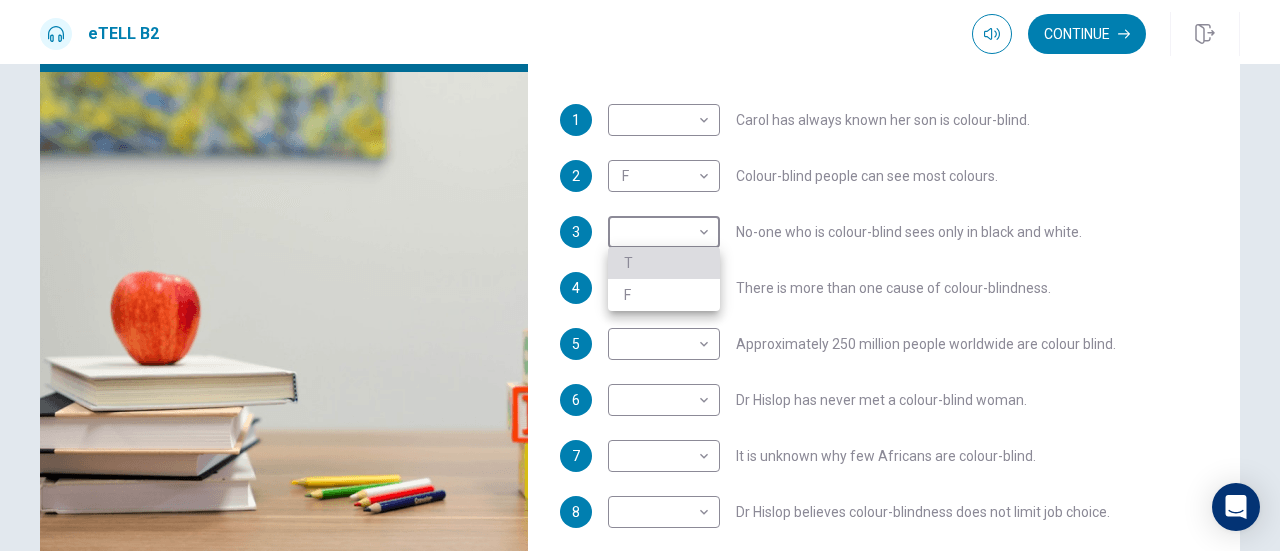 click on "T" at bounding box center [664, 263] 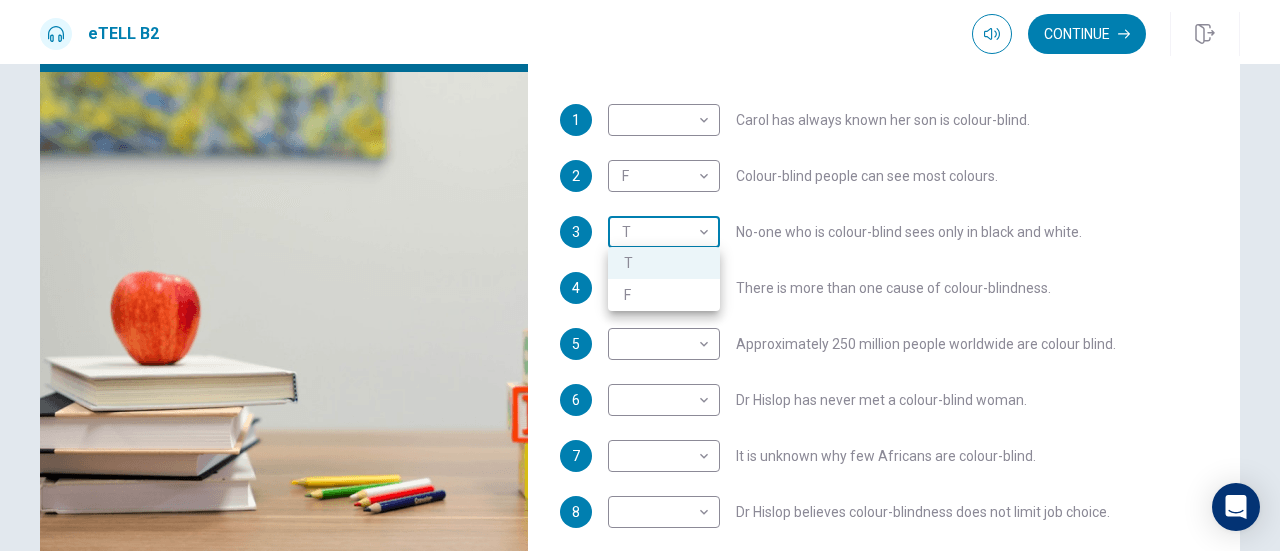 click on "This site uses cookies, as explained in our  Privacy Policy . If you agree to the use of cookies, please click the Accept button and continue to browse our site.   Privacy Policy Accept   eTELL B2 Continue Continue Question 1 For questions 1 – 10, mark each statement True (T) or False (F). You will hear Part One  TWICE.
You have one minute to read the questions for Part One.
Questions 1 - 10 T if the statement is TRUE F if the statement is FALSE 1 ​ ​ [NAME] has always known her son is colour-blind. 2 F * ​ Colour-blind people can see most colours. 3 T * ​ No-one who is colour-blind sees only in black and white. 4 ​ ​ There is more than one cause of colour-blindness. 5 ​ ​ Approximately 250 million people worldwide are colour blind. 6 ​ ​ Dr Hislop has never met a colour-blind woman. 7 ​ ​ It is unknown why few Africans are colour-blind. 8 ​ ​ Dr Hislop believes colour-blindness does not limit job  choice.  9 ​ ​ Dr Hislop says some colour-blind people have been cured. 10" at bounding box center (640, 275) 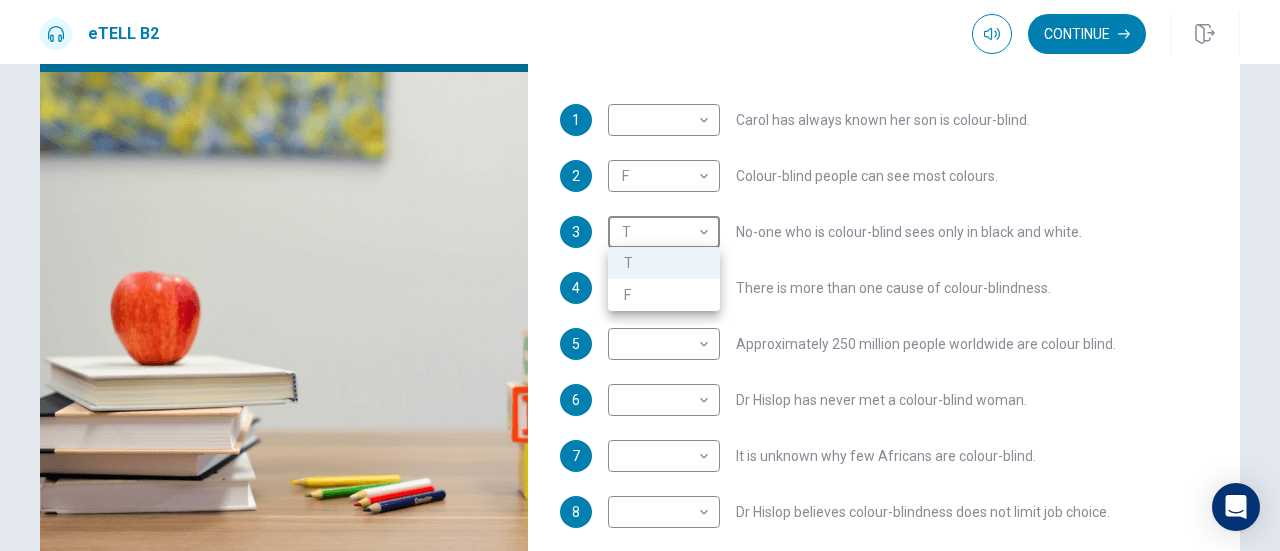 type on "**" 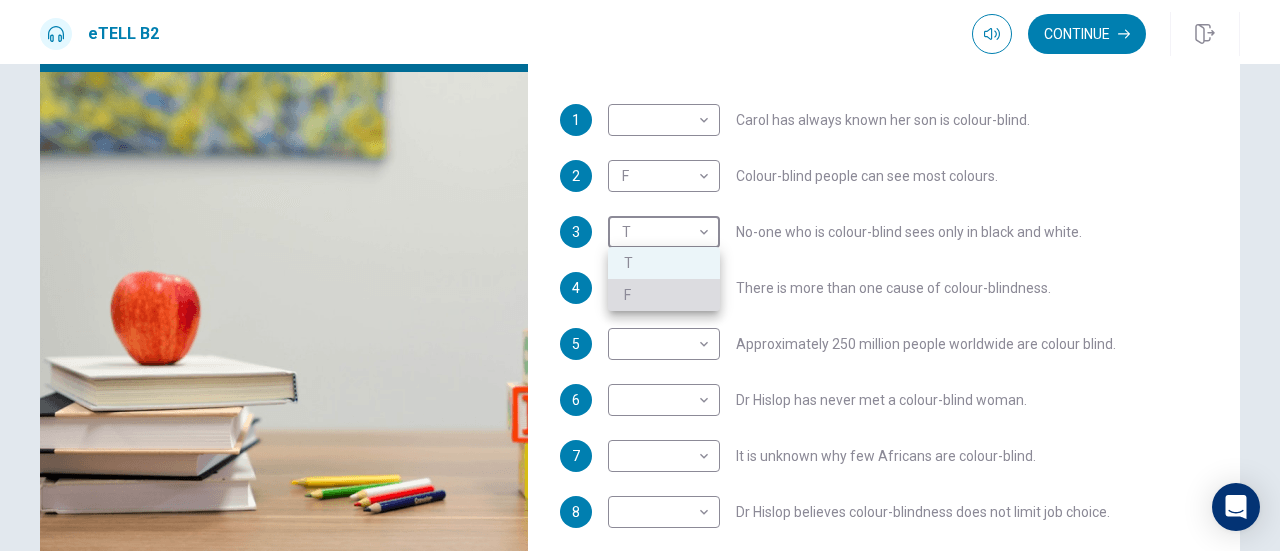 click on "F" at bounding box center (664, 295) 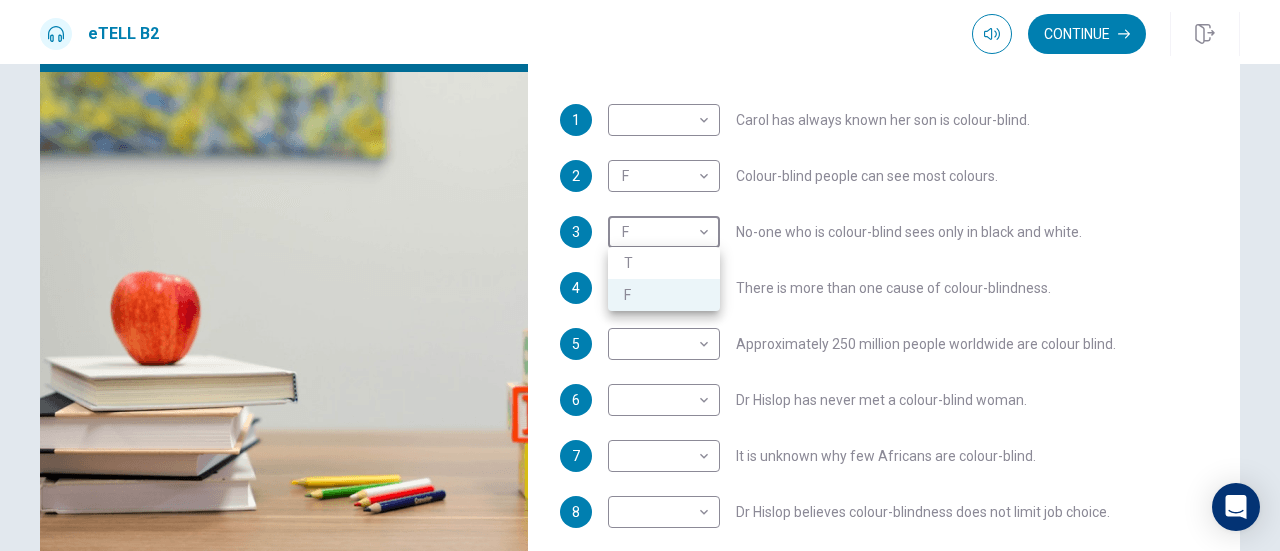 click on "F" at bounding box center [664, 295] 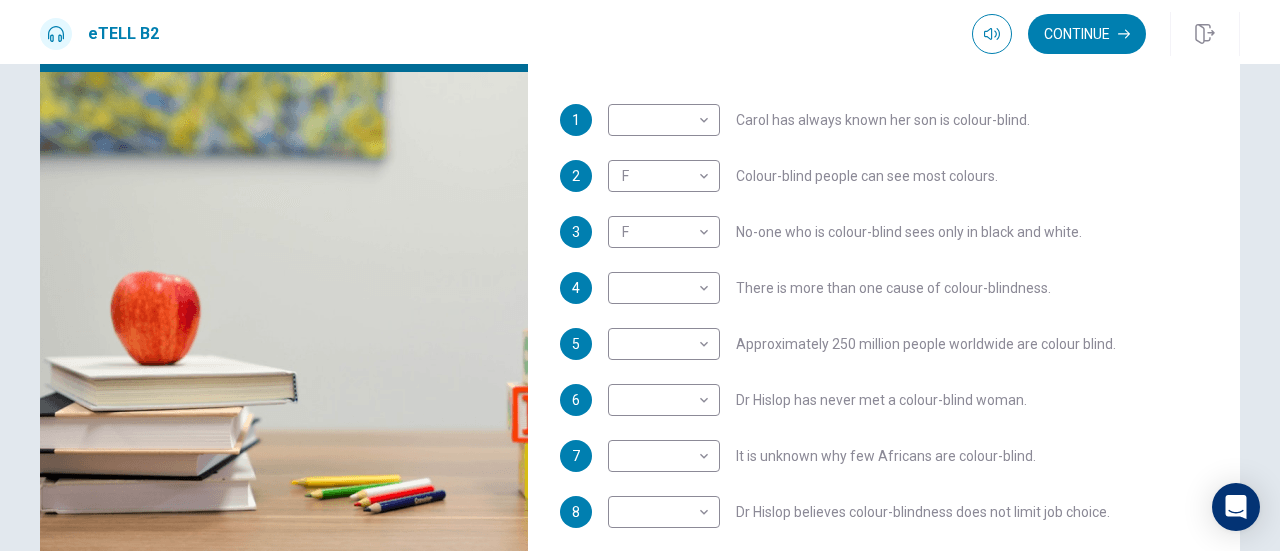 click on "[NAME] has always known her son is colour-blind." at bounding box center [884, 120] 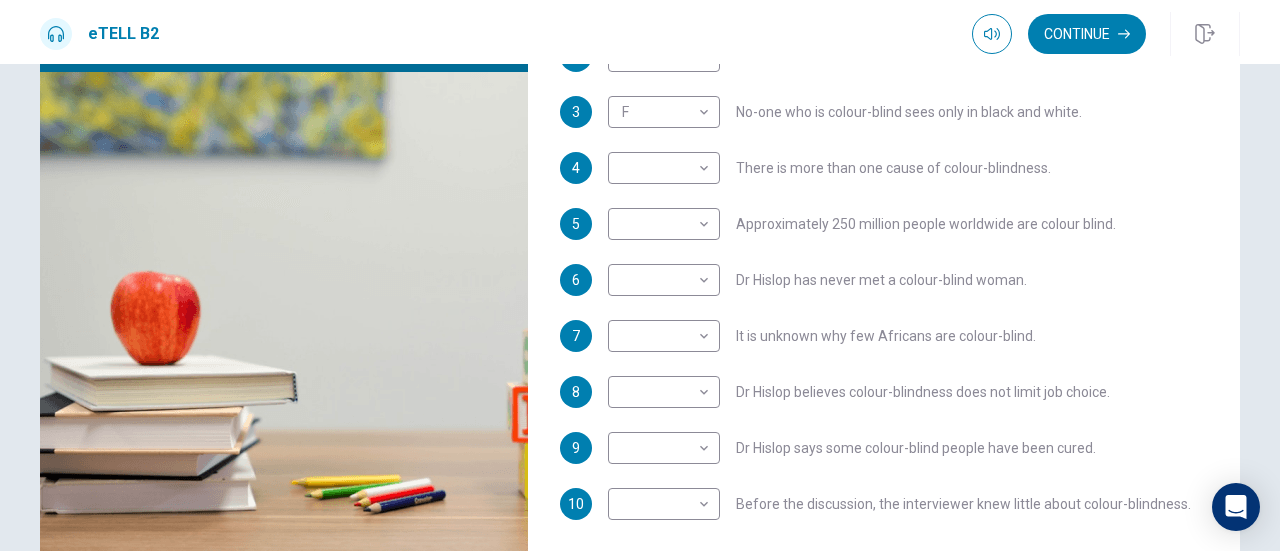scroll, scrollTop: 352, scrollLeft: 0, axis: vertical 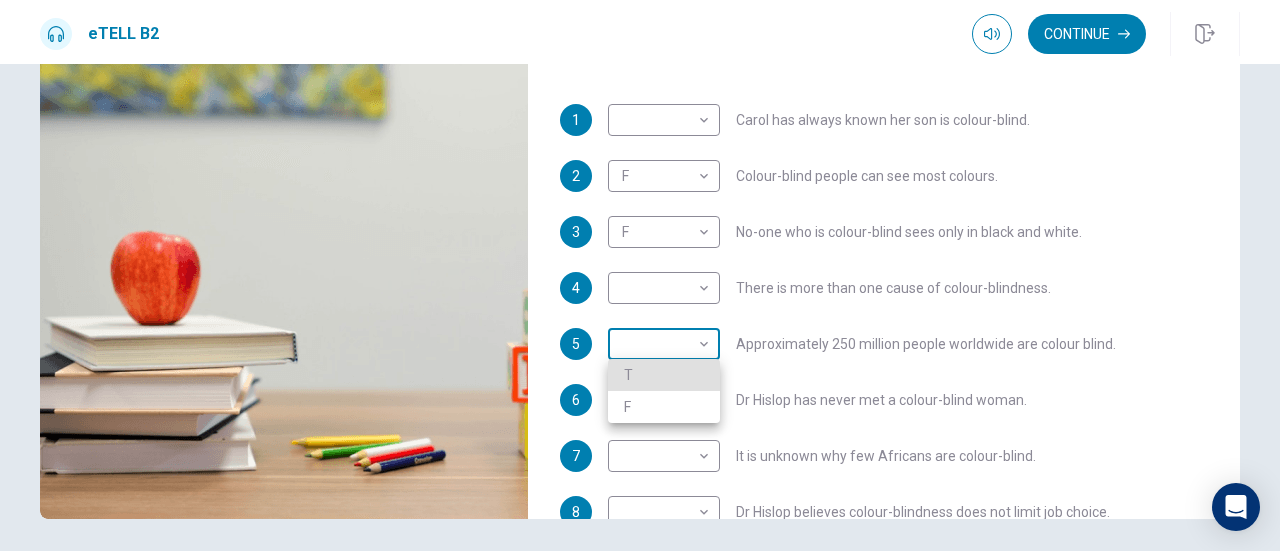 click on "This site uses cookies, as explained in our  Privacy Policy . If you agree to the use of cookies, please click the Accept button and continue to browse our site.   Privacy Policy Accept   eTELL B2 Continue Continue Question 1 For questions 1 – 10, mark each statement True (T) or False (F). You will hear Part One  TWICE.
You have one minute to read the questions for Part One.
Questions 1 - 10 T if the statement is TRUE F if the statement is FALSE 1 ​ ​ Carol has always known her son is colour-blind. 2 F * ​ Colour-blind people can see most colours. 3 F * ​ No-one who is colour-blind sees only in black and white. 4 ​ ​ There is more than one cause of colour-blindness. 5 ​ ​ Approximately 250 million people worldwide are colour blind. 6 ​ ​ Dr Hislop has never met a colour-blind woman. 7 ​ ​ It is unknown why few Africans are colour-blind. 8 ​ ​ Dr Hislop believes colour-blindness does not limit job  choice.  9 ​ ​ Dr Hislop says some colour-blind people have been cured. 10" at bounding box center [640, 275] 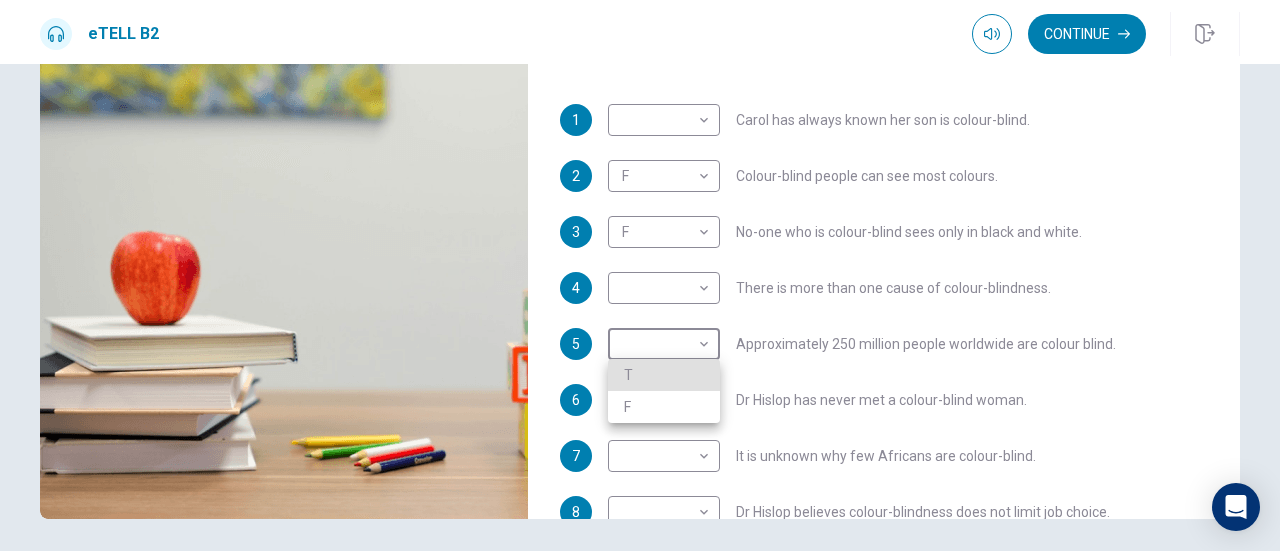 type on "**" 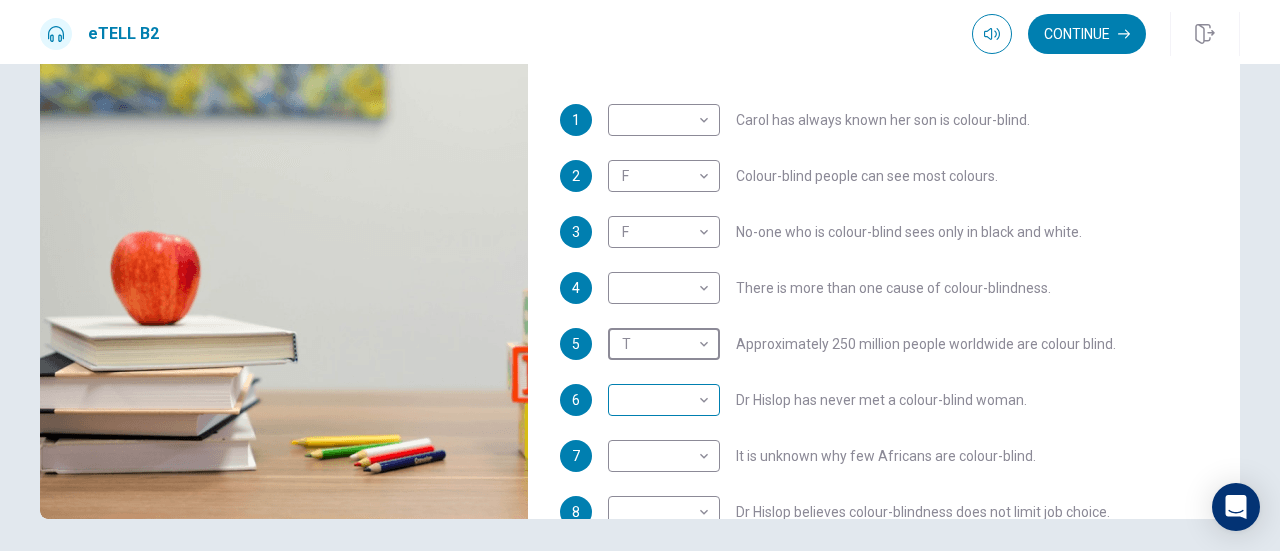 click on "This site uses cookies, as explained in our  Privacy Policy . If you agree to the use of cookies, please click the Accept button and continue to browse our site.   Privacy Policy Accept   eTELL B2 Continue Continue Question 1 For questions 1 – 10, mark each statement True (T) or False (F). You will hear Part One  TWICE.
You have one minute to read the questions for Part One.
Questions 1 - 10 T if the statement is TRUE F if the statement is FALSE 1 ​ ​ Carol has always known her son is colour-blind. 2 F * ​ Colour-blind people can see most colours. 3 F * ​ No-one who is colour-blind sees only in black and white. 4 ​ ​ There is more than one cause of colour-blindness. 5 T * ​ Approximately 250 million people worldwide are colour blind. 6 ​ ​ Dr Hislop has never met a colour-blind woman. 7 ​ ​ It is unknown why few Africans are colour-blind. 8 ​ ​ Dr Hislop believes colour-blindness does not limit job  choice.  9 ​ ​ Dr Hislop says some colour-blind people have been cured. 10" at bounding box center (640, 275) 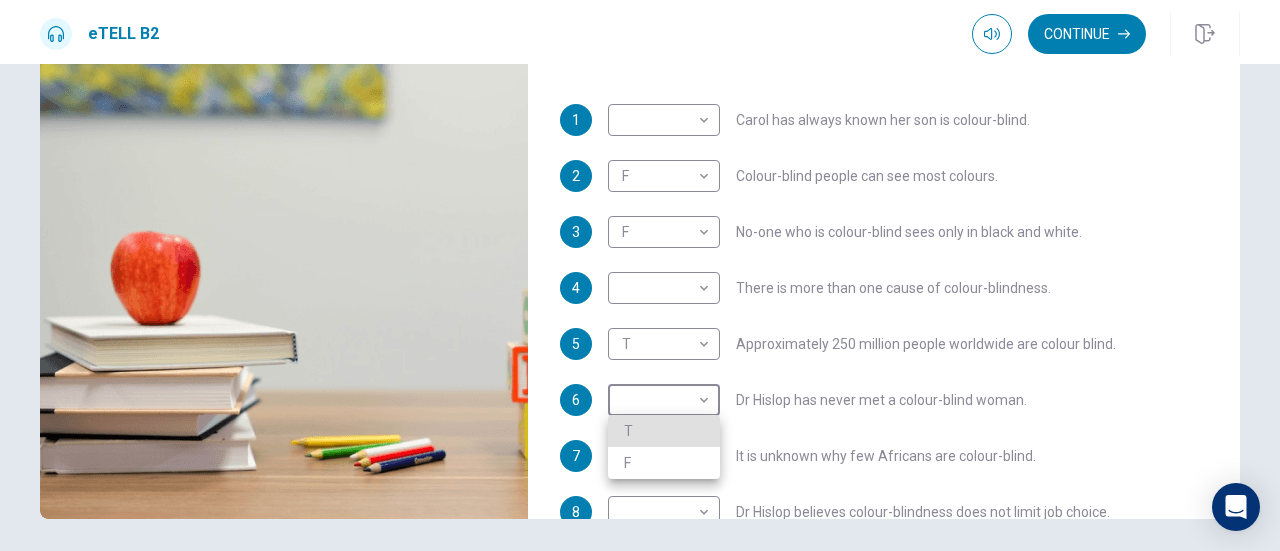type on "**" 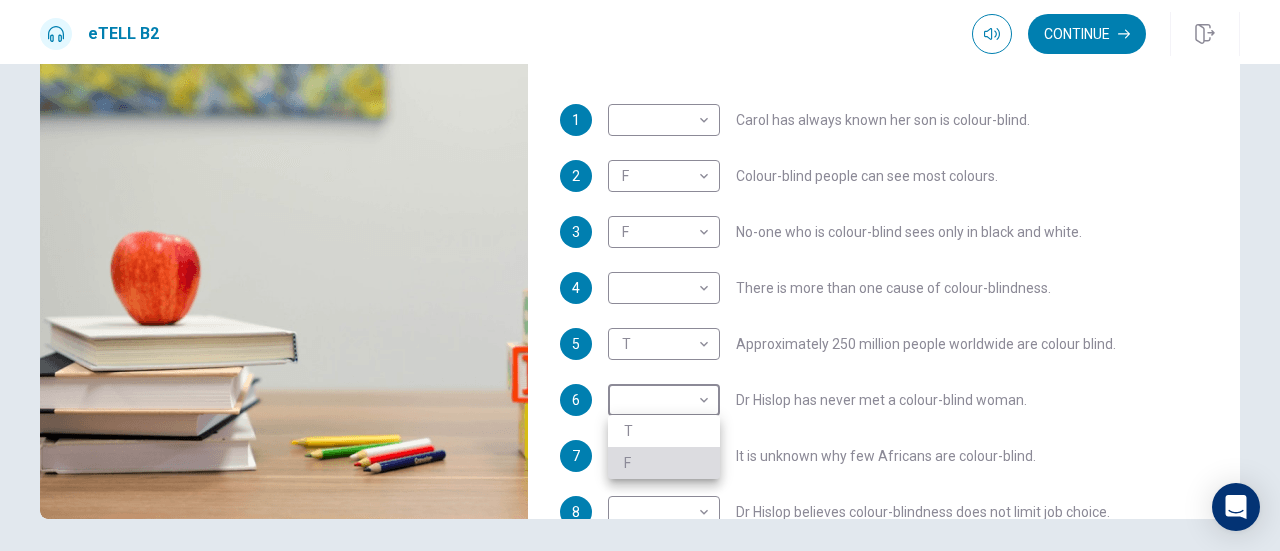 click on "F" at bounding box center [664, 463] 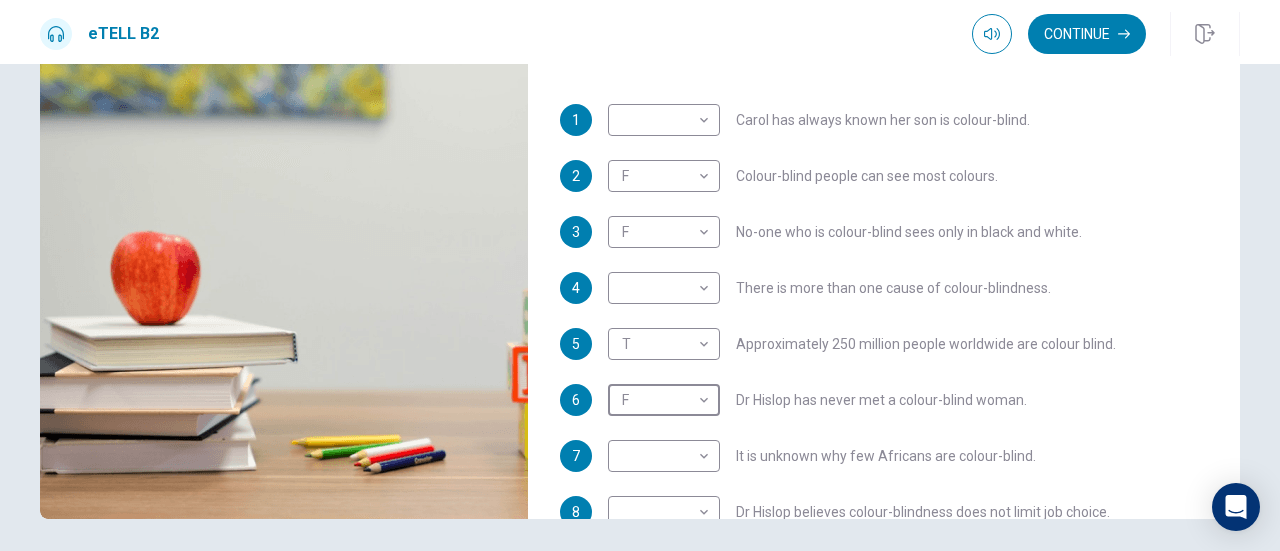 click on "5 T * ​ Approximately 250 million people worldwide are colour blind." at bounding box center (884, 344) 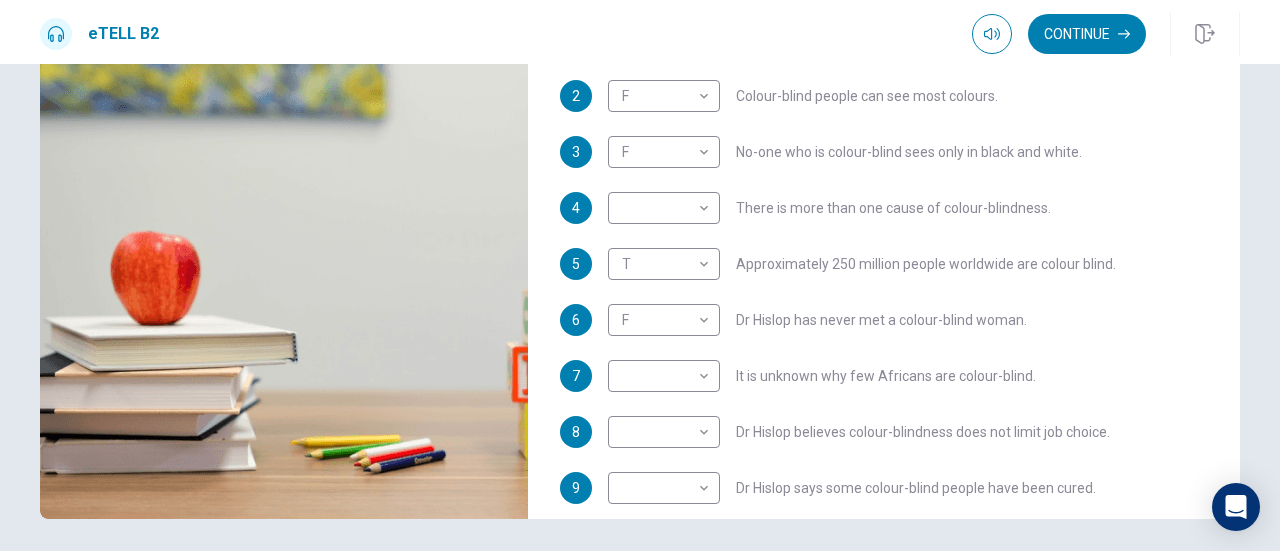 scroll, scrollTop: 272, scrollLeft: 0, axis: vertical 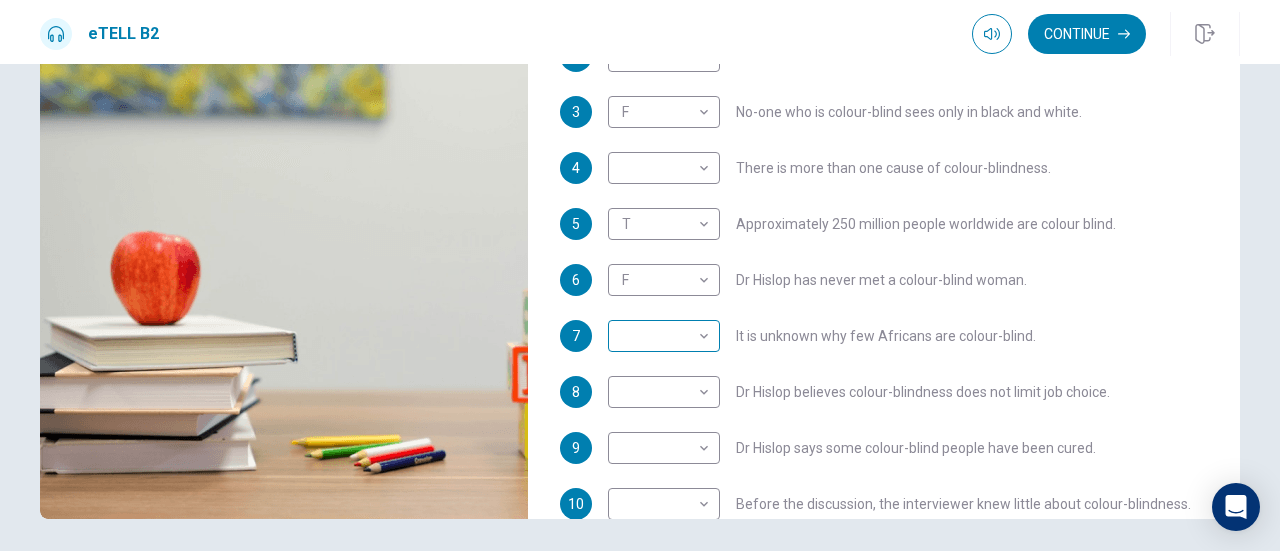 click on "This site uses cookies, as explained in our  Privacy Policy . If you agree to the use of cookies, please click the Accept button and continue to browse our site.   Privacy Policy Accept   eTELL B2 Continue Continue Question 1 For questions 1 – 10, mark each statement True (T) or False (F). You will hear Part One  TWICE.
You have one minute to read the questions for Part One.
Questions 1 - 10 T if the statement is TRUE F if the statement is FALSE 1 ​ ​ Carol has always known her son is colour-blind. 2 F * ​ Colour-blind people can see most colours. 3 F * ​ No-one who is colour-blind sees only in black and white. 4 ​ ​ There is more than one cause of colour-blindness. 5 T * ​ Approximately 250 million people worldwide are colour blind. 6 F * ​ Dr Hislop has never met a colour-blind woman. 7 ​ ​ It is unknown why few Africans are colour-blind. 8 ​ ​ Dr Hislop believes colour-blindness does not limit job  choice.  9 ​ ​ Dr Hislop says some colour-blind people have been cured. 10" at bounding box center (640, 275) 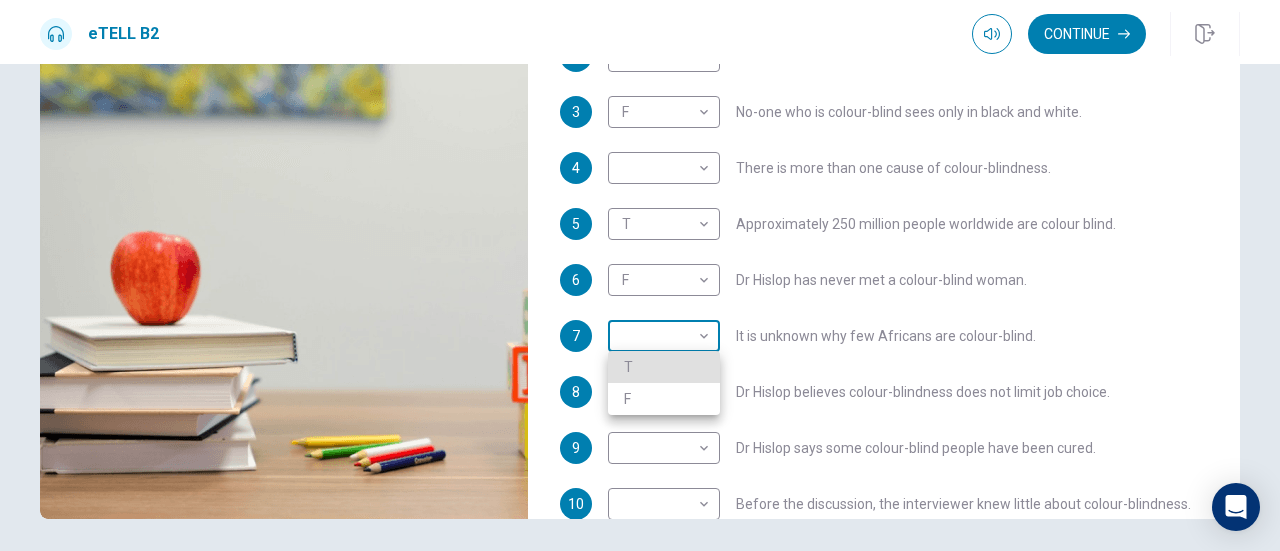 type on "**" 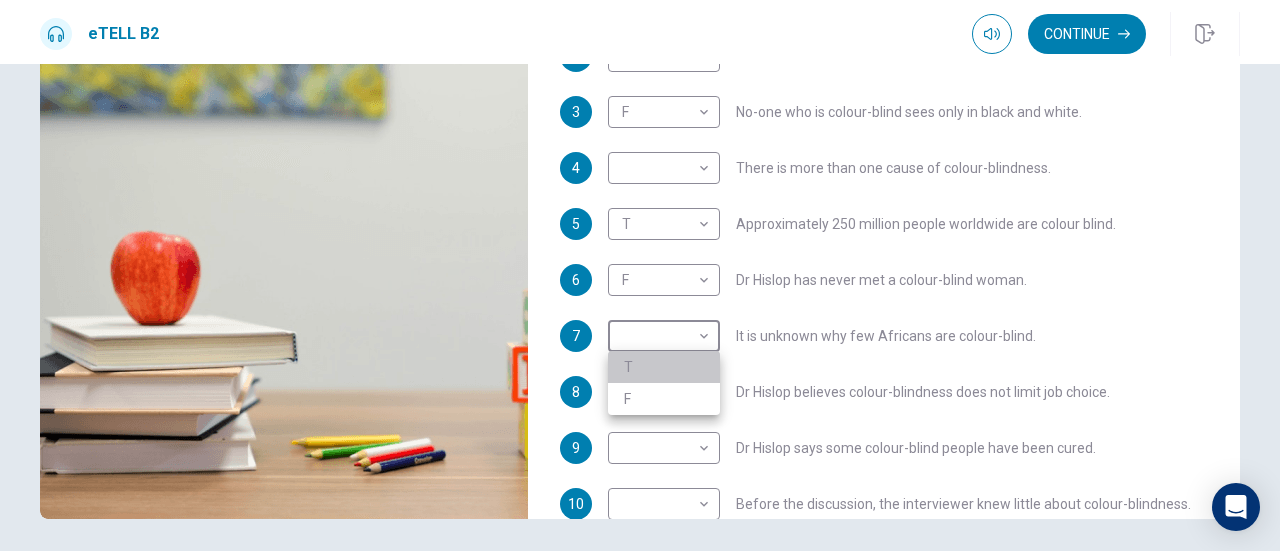 click on "T" at bounding box center (664, 367) 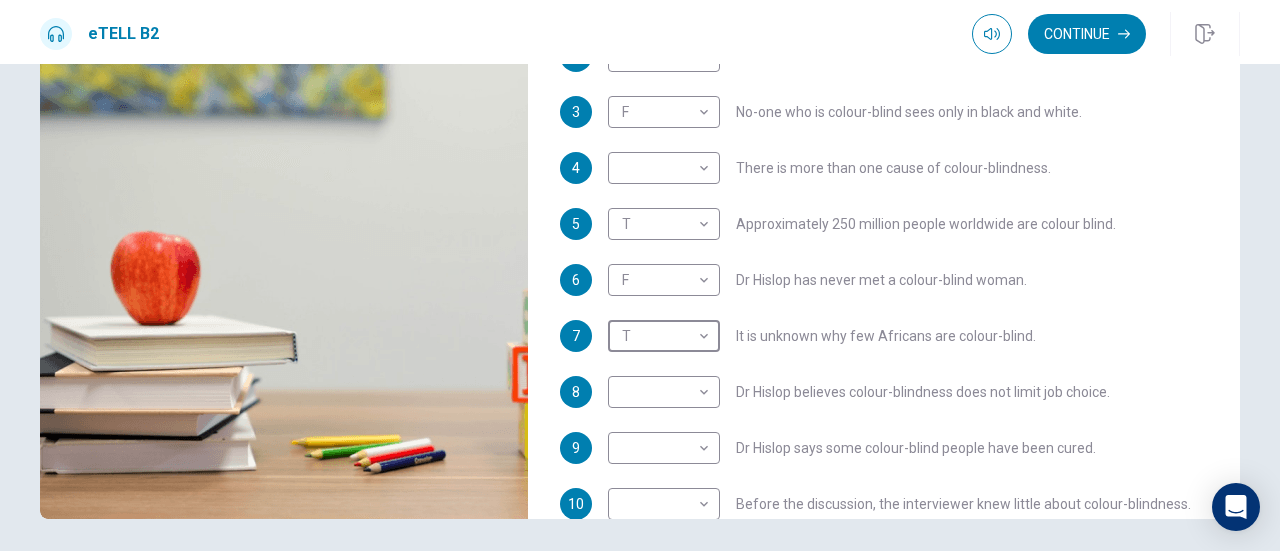 click on "6 F * ​ Dr Hislop has never met a colour-blind woman." at bounding box center [884, 280] 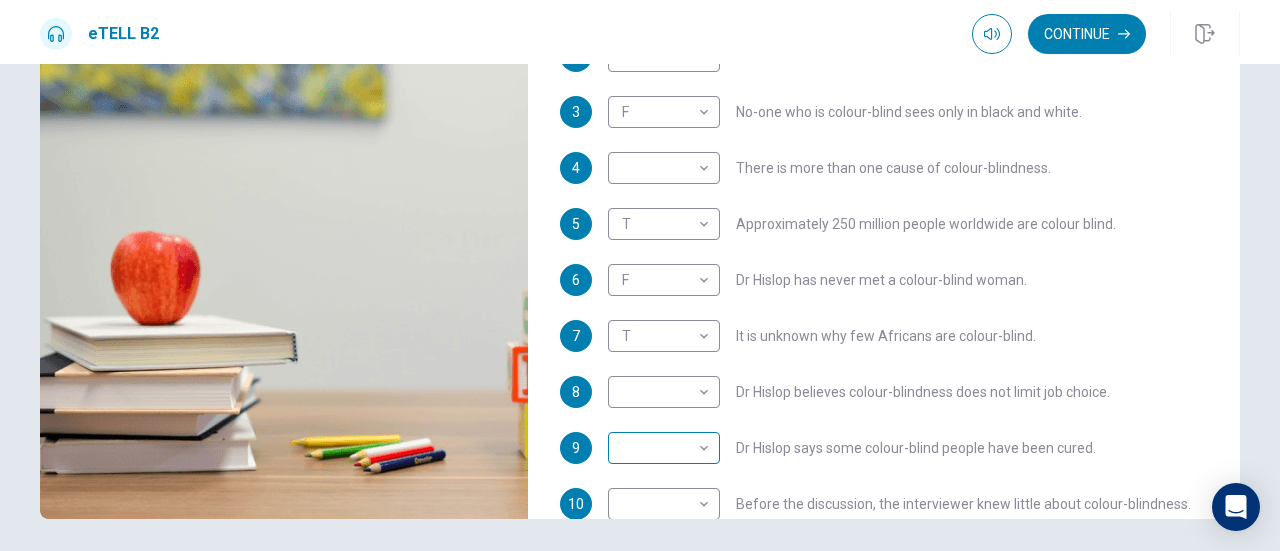 click on "This site uses cookies, as explained in our  Privacy Policy . If you agree to the use of cookies, please click the Accept button and continue to browse our site.   Privacy Policy Accept   eTELL B2 Continue Continue Question 1 For questions 1 – 10, mark each statement True (T) or False (F). You will hear Part One  TWICE.
You have one minute to read the questions for Part One.
Questions 1 - 10 T if the statement is TRUE F if the statement is FALSE 1 ​ ​ Carol has always known her son is colour-blind. 2 F * ​ Colour-blind people can see most colours. 3 F * ​ No-one who is colour-blind sees only in black and white. 4 ​ ​ There is more than one cause of colour-blindness. 5 T * ​ Approximately 250 million people worldwide are colour blind. 6 F * ​ Dr Hislop has never met a colour-blind woman. 7 T * ​ It is unknown why few Africans are colour-blind. 8 ​ ​ Dr Hislop believes colour-blindness does not limit job  choice.  9 ​ ​ Dr Hislop says some colour-blind people have been cured. 10" at bounding box center [640, 275] 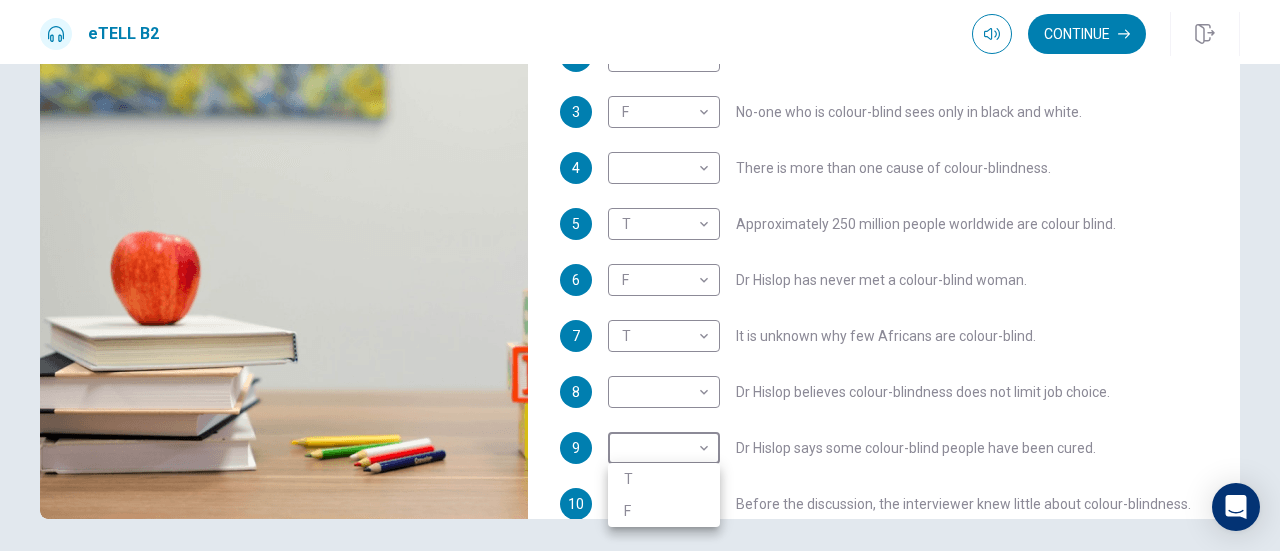 type on "**" 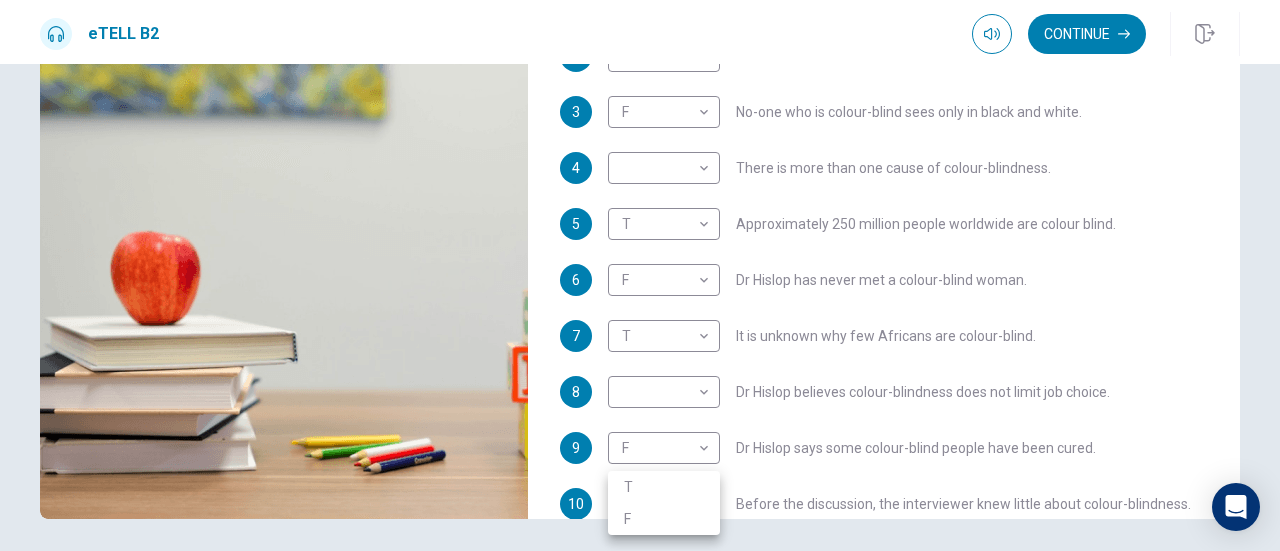 scroll, scrollTop: 285, scrollLeft: 0, axis: vertical 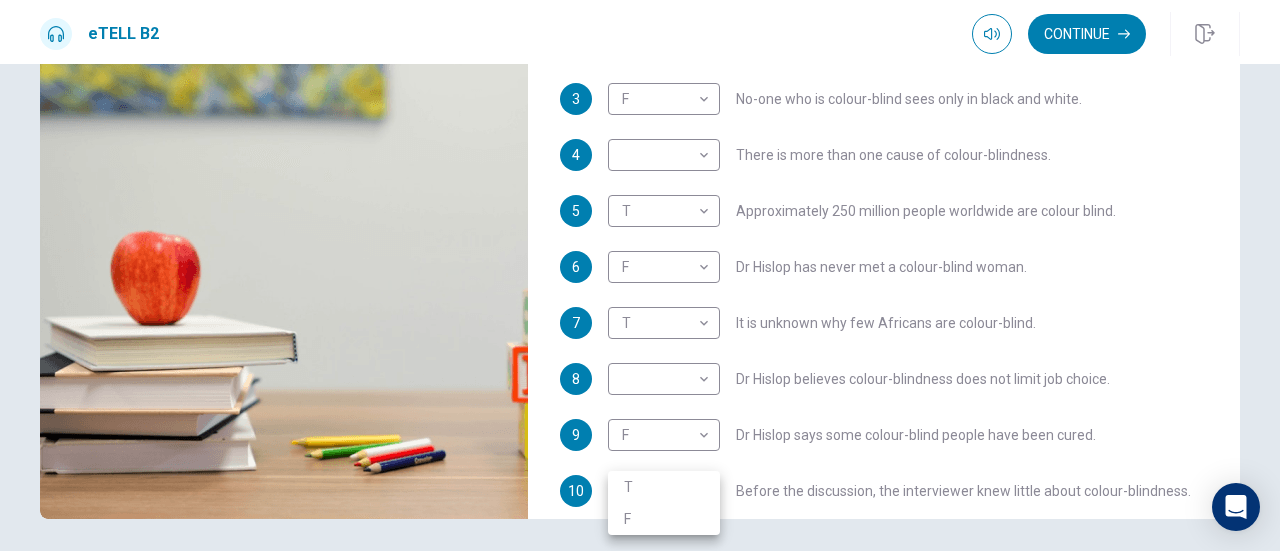 click on "This site uses cookies, as explained in our  Privacy Policy . If you agree to the use of cookies, please click the Accept button and continue to browse our site.   Privacy Policy Accept   eTELL B2 Continue Continue Question 1 For questions 1 – 10, mark each statement True (T) or False (F). You will hear Part One  TWICE.
You have one minute to read the questions for Part One.
Questions 1 - 10 T if the statement is TRUE F if the statement is FALSE 1 ​ ​ [NAME] has always known her son is colour-blind. 2 F * ​ Colour-blind people can see most colours. 3 F * ​ No-one who is colour-blind sees only in black and white. 4 ​ ​ There is more than one cause of colour-blindness. 5 T * ​ Approximately 250 million people worldwide are colour blind. 6 F * ​ Dr Hislop has never met a colour-blind woman. 7 T * ​ It is unknown why few Africans are colour-blind. 8 ​ ​ Dr Hislop believes colour-blindness does not limit job  choice.  9 F * ​ Dr Hislop says some colour-blind people have been cured. 10" at bounding box center [640, 275] 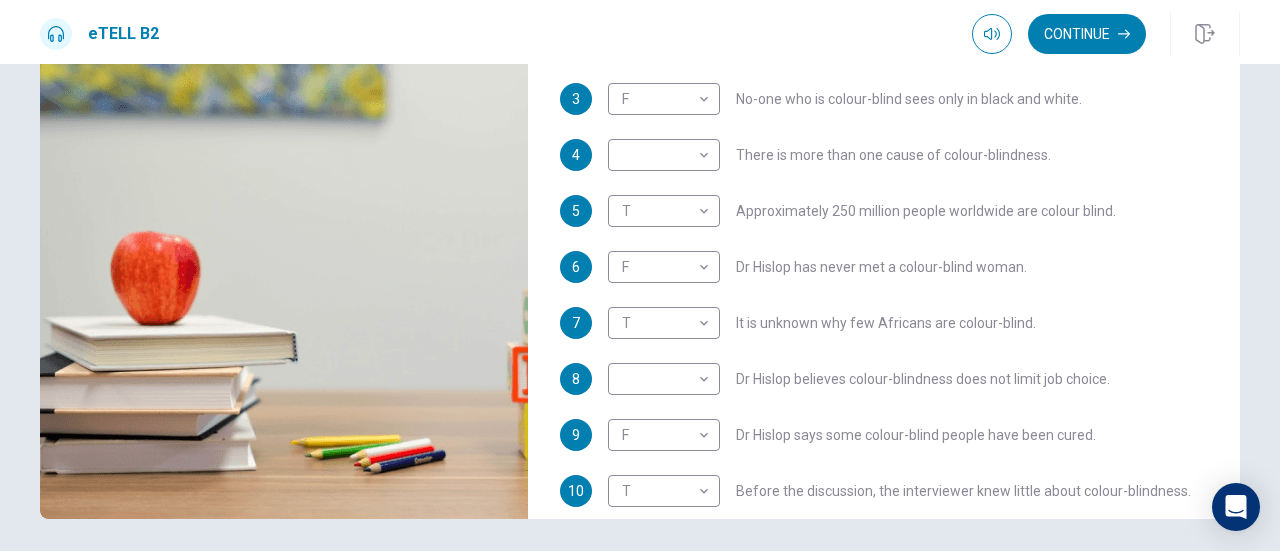 click on "1 ​ ​ Carol has always known her son is colour-blind. 2 F * ​ Colour-blind people can see most colours. 3 F * ​ No-one who is colour-blind sees only in black and white. 4 ​ ​ There is more than one cause of colour-blindness. 5 T * ​ Approximately 250 million people worldwide are colour blind. 6 F * ​ Dr Hislop has never met a colour-blind woman. 7 T * ​ It is unknown why few Africans are colour-blind. 8 ​ ​ Dr Hislop believes colour-blindness does not limit job  choice.  9 F * ​ Dr Hislop says some colour-blind people have been cured. 10 T * ​ Before the discussion, the interviewer knew little about  colour-blindness." at bounding box center (884, 259) 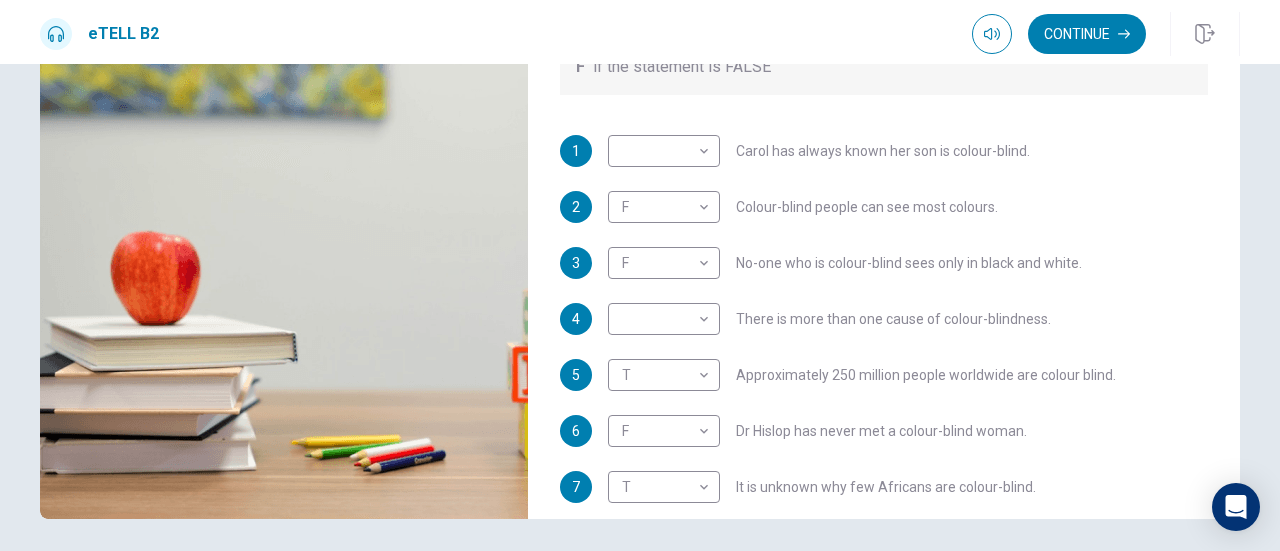 scroll, scrollTop: 125, scrollLeft: 0, axis: vertical 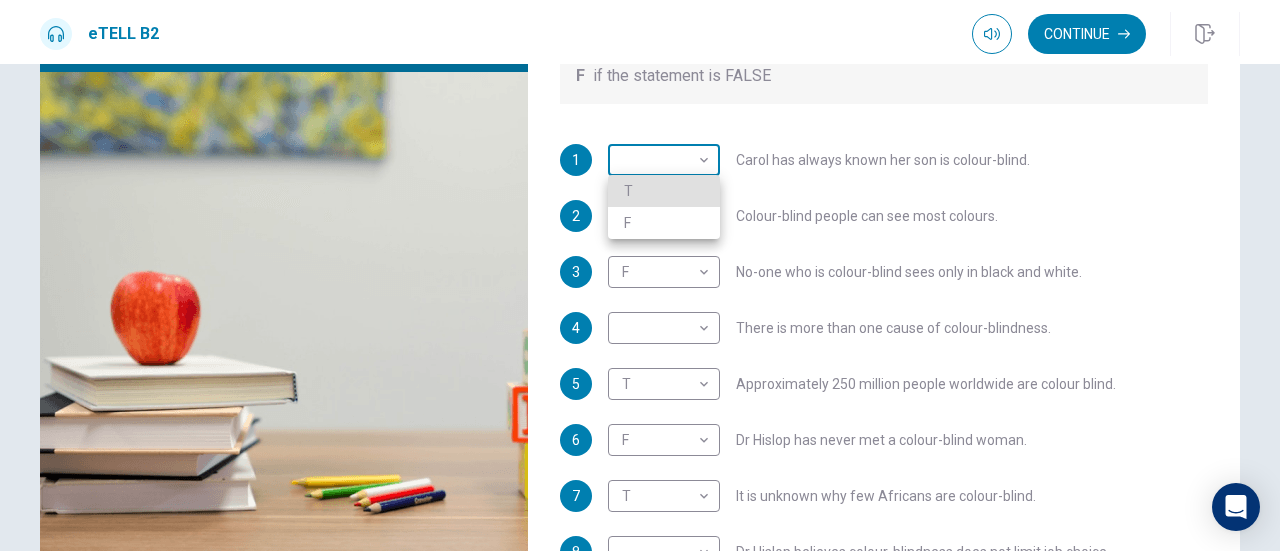 click on "This site uses cookies, as explained in our  Privacy Policy . If you agree to the use of cookies, please click the Accept button and continue to browse our site.   Privacy Policy Accept   eTELL B2 Continue Continue Question 1 For questions 1 – 10, mark each statement True (T) or False (F). You will hear Part One  TWICE.
You have one minute to read the questions for Part One.
Questions 1 - 10 T if the statement is TRUE F if the statement is FALSE 1 ​ ​ Carol has always known her son is colour-blind. 2 F * ​ Colour-blind people can see most colours. 3 F * ​ No-one who is colour-blind sees only in black and white. 4 ​ ​ There is more than one cause of colour-blindness. 5 T * ​ Approximately 250 million people worldwide are colour blind. 6 F * ​ Dr Hislop has never met a colour-blind woman. 7 T * ​ It is unknown why few Africans are colour-blind. 8 ​ ​ Dr Hislop believes colour-blindness does not limit job  choice.  9 F * ​ Dr Hislop says some colour-blind people have been cured. 10 T" at bounding box center [640, 275] 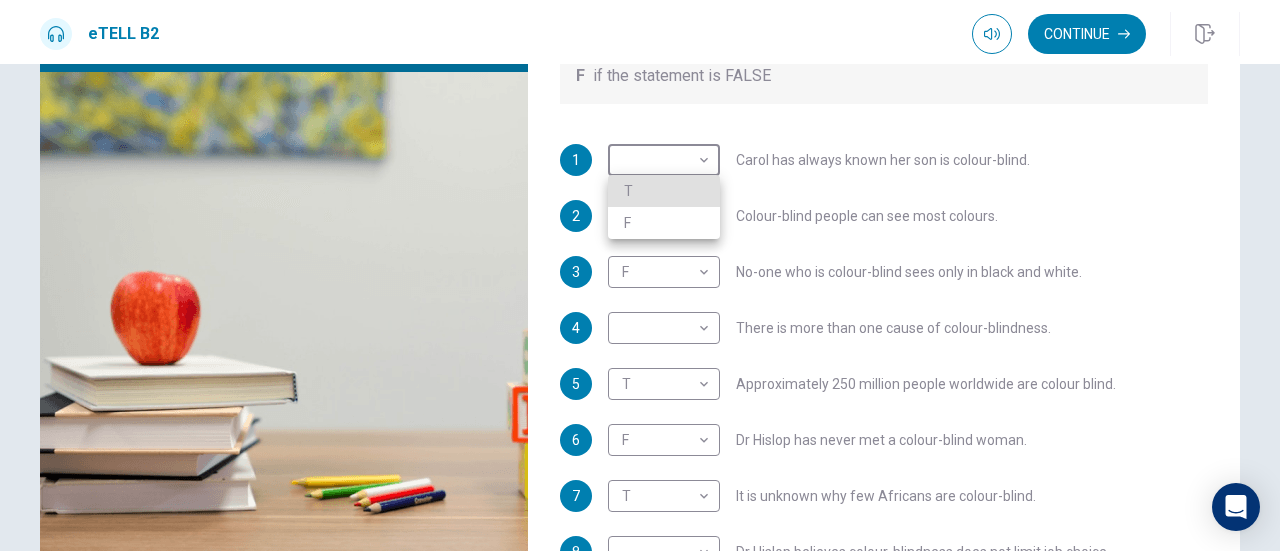 click on "F" at bounding box center (664, 223) 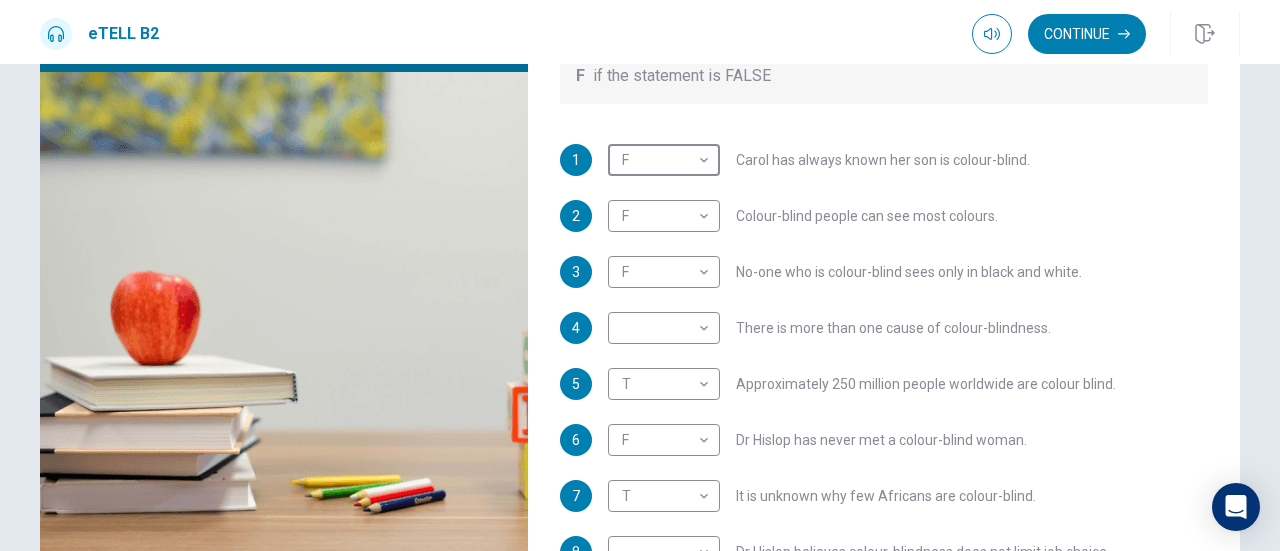 type on "*" 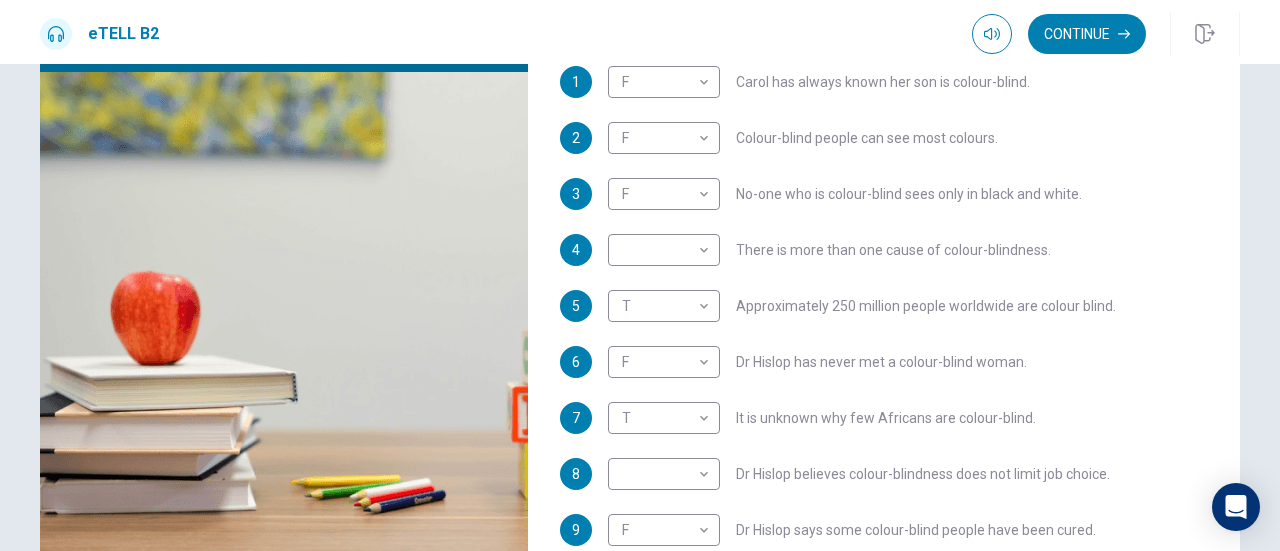 scroll, scrollTop: 232, scrollLeft: 0, axis: vertical 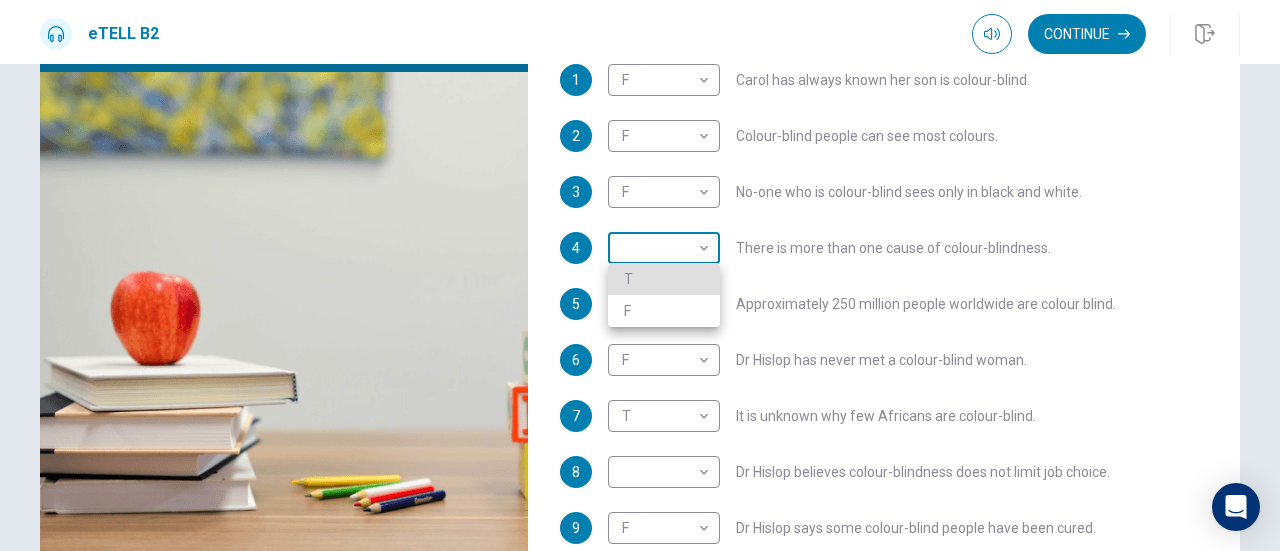 click on "This site uses cookies, as explained in our  Privacy Policy . If you agree to the use of cookies, please click the Accept button and continue to browse our site.   Privacy Policy Accept   eTELL B2 Continue Continue Question 1 For questions 1 – 10, mark each statement True (T) or False (F). You will hear Part One  TWICE.
You have one minute to read the questions for Part One.
Questions 1 - 10 T if the statement is TRUE F if the statement is FALSE 1 F * ​ Carol has always known her son is colour-blind. 2 F * ​ Colour-blind people can see most colours. 3 F * ​ No-one who is colour-blind sees only in black and white. 4 ​ ​ There is more than one cause of colour-blindness. 5 T * ​ Approximately 250 million people worldwide are colour blind. 6 F * ​ Dr Hislop has never met a colour-blind woman. 7 T * ​ It is unknown why few Africans are colour-blind. 8 ​ ​ Dr Hislop believes colour-blindness does not limit job  choice.  9 F * ​ Dr Hislop says some colour-blind people have been cured. 10 T" at bounding box center [640, 275] 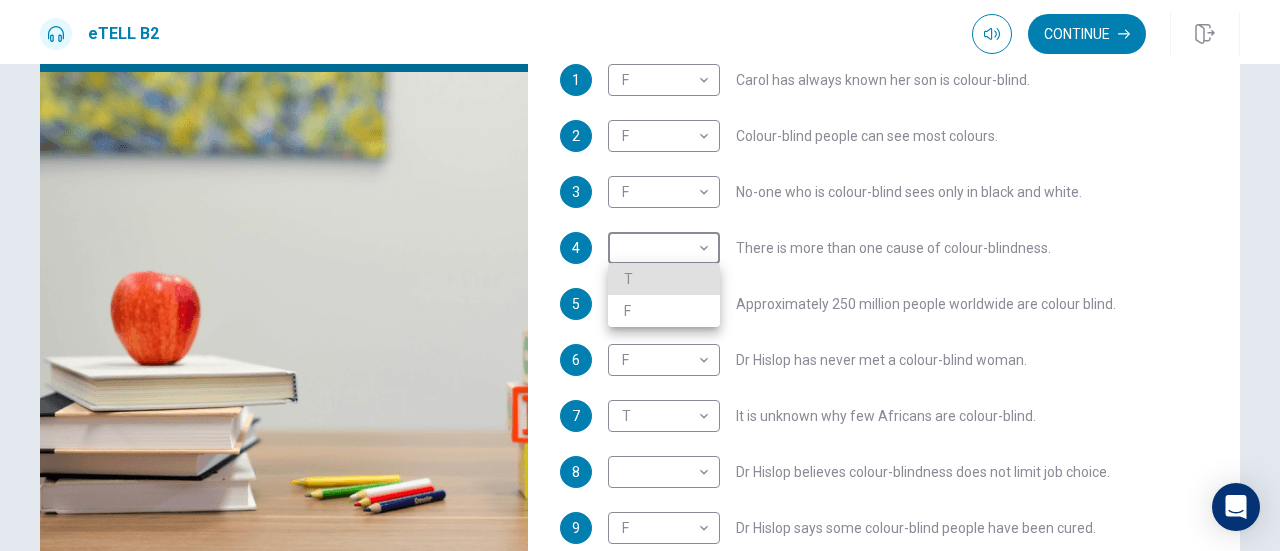 type on "**" 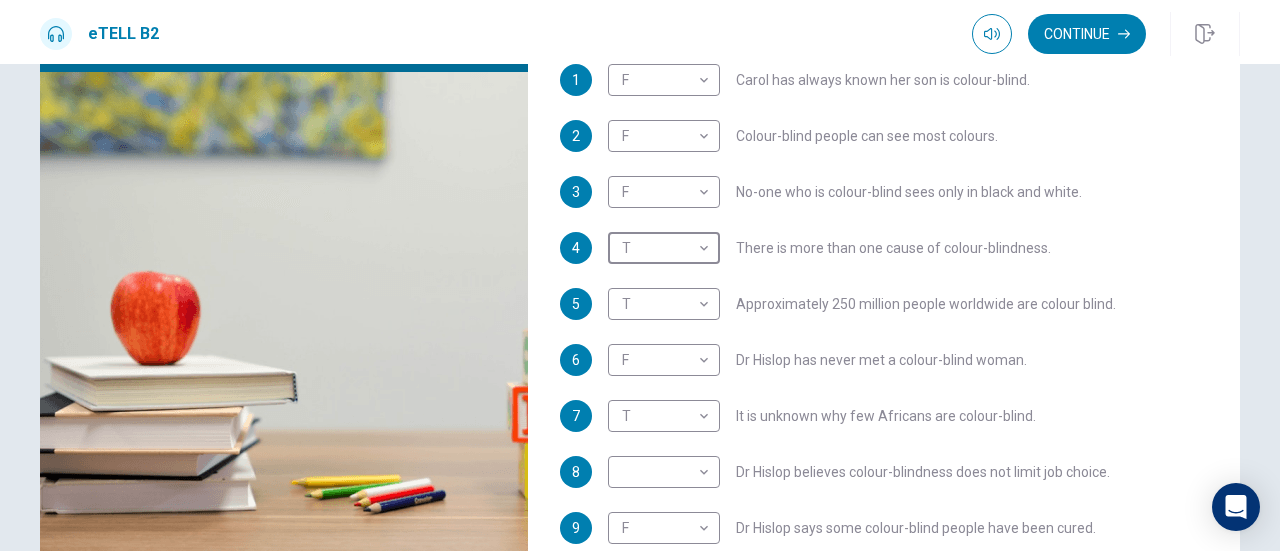 type on "*" 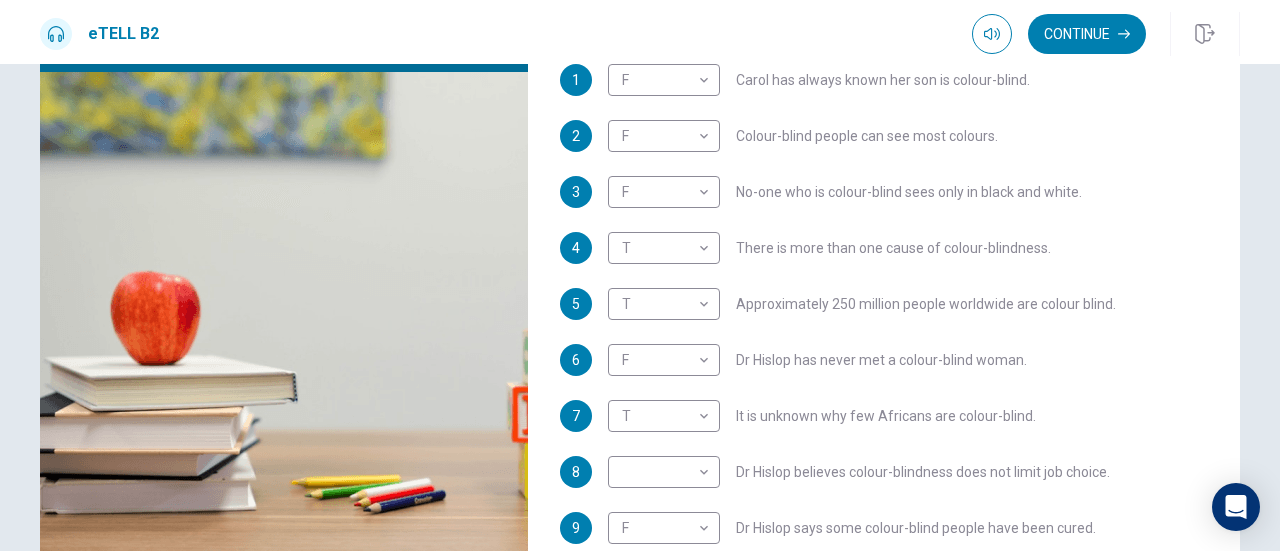 click on "1 F * ​ Carol has always known her son is colour-blind. 2 F * ​ Colour-blind people can see most colours. 3 F * ​ No-one who is colour-blind sees only in black and white. 4 T * ​ There is more than one cause of colour-blindness. 5 T * ​ Approximately 250 million people worldwide are colour blind. 6 F * ​ Dr Hislop has never met a colour-blind woman. 7 T * ​ It is unknown why few Africans are colour-blind. 8 ​ ​ Dr Hislop believes colour-blindness does not limit job  choice.  9 F * ​ Dr Hislop says some colour-blind people have been cured. 10 T * ​ Before the discussion, the interviewer knew little about  colour-blindness." at bounding box center [884, 352] 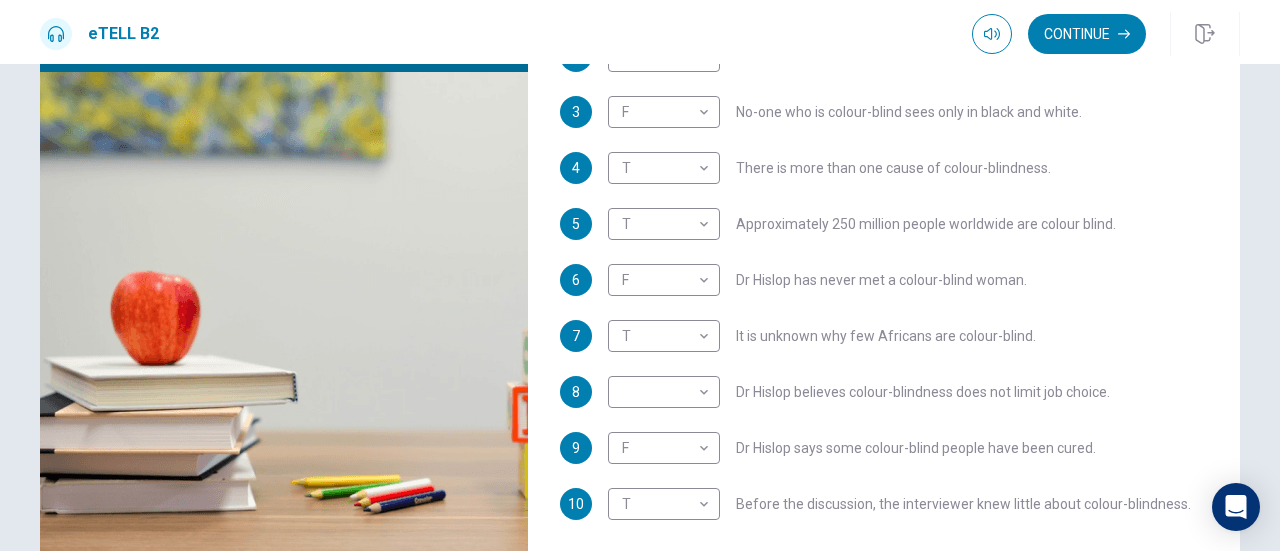 scroll, scrollTop: 352, scrollLeft: 0, axis: vertical 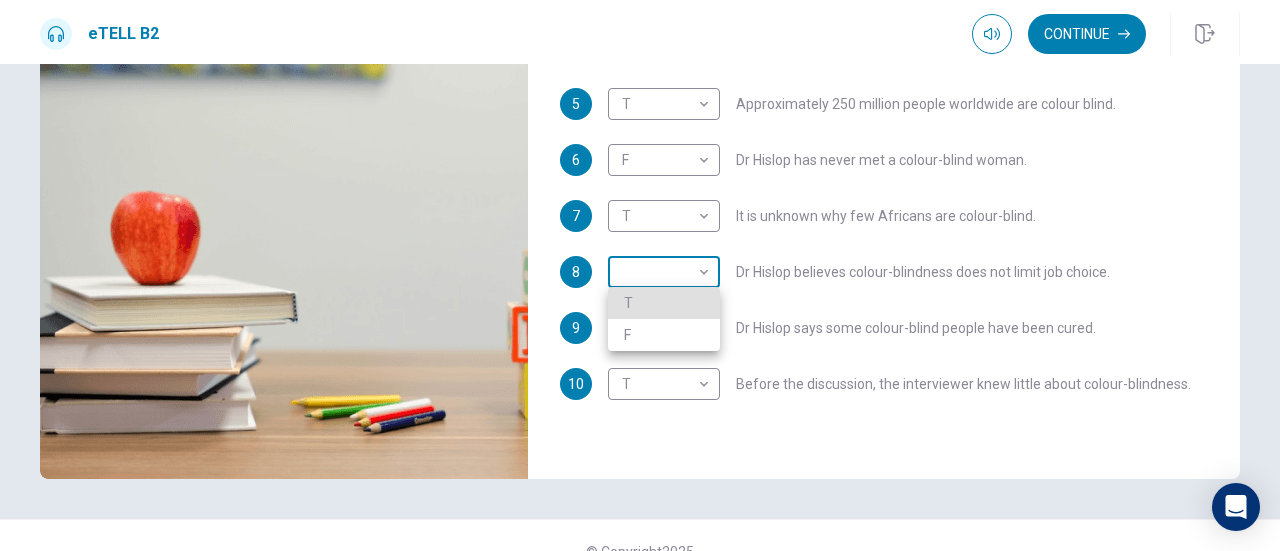 click on "This site uses cookies, as explained in our  Privacy Policy . If you agree to the use of cookies, please click the Accept button and continue to browse our site.   Privacy Policy Accept   eTELL B2 Continue Continue Question 1 For questions 1 – 10, mark each statement True (T) or False (F). You will hear Part One  TWICE.
You have one minute to read the questions for Part One.
Questions 1 - 10 T if the statement is TRUE F if the statement is FALSE 1 F * ​ [NAME] has always known her son is colour-blind. 2 F * ​ Colour-blind people can see most colours. 3 F * ​ No-one who is colour-blind sees only in black and white. 4 T * ​ There is more than one cause of colour-blindness. 5 T * ​ Approximately 250 million people worldwide are colour blind. 6 F * ​ Dr Hislop has never met a colour-blind woman. 7 T * ​ It is unknown why few Africans are colour-blind. 8 ​ ​ Dr Hislop believes colour-blindness does not limit job  choice.  9 F * ​ Dr Hislop says some colour-blind people have been cured. 10 T" at bounding box center (640, 275) 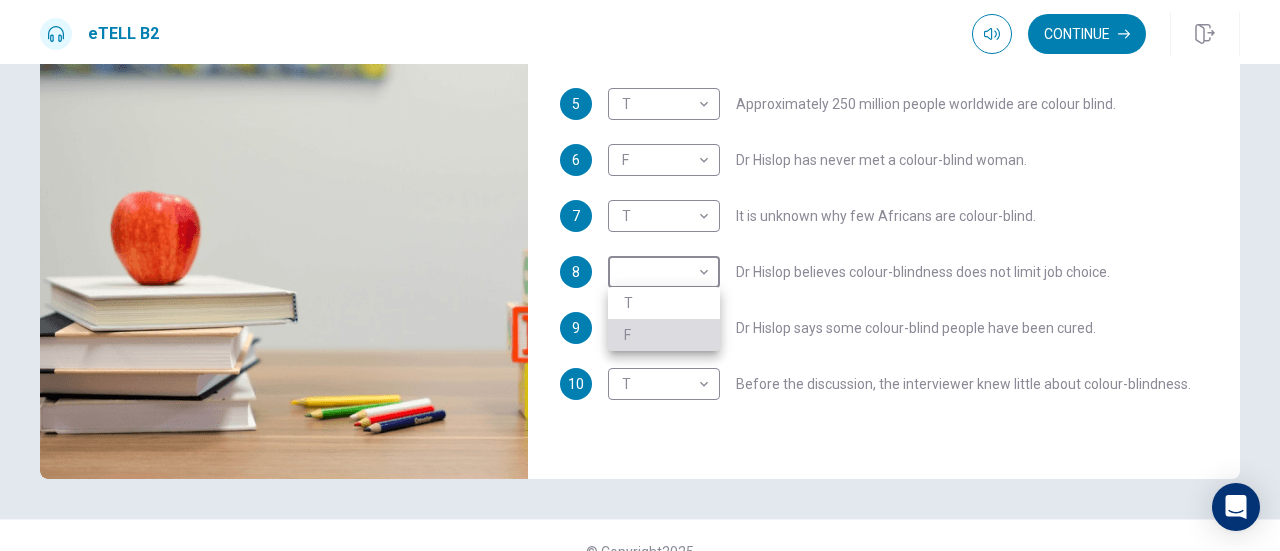 type on "**" 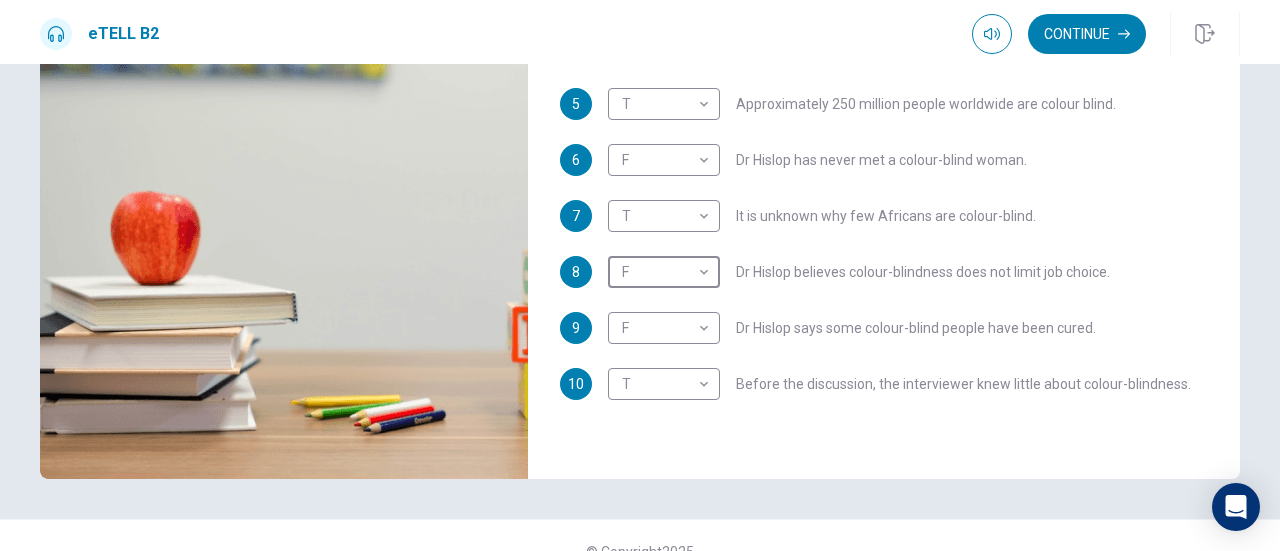 click on "Question 1 For questions 1 – 10, mark each statement True (T) or False (F). You will hear Part One  TWICE.
You have one minute to read the questions for Part One.
Questions 1 - 10 T if the statement is TRUE F if the statement is FALSE 1 F * ​ Carol has always known her son is colour-blind. 2 F * ​ Colour-blind people can see most colours. 3 F * ​ No-one who is colour-blind sees only in black and white. 4 T * ​ There is more than one cause of colour-blindness. 5 T * ​ Approximately 250 million people worldwide are colour blind. 6 F * ​ Dr Hislop has never met a colour-blind woman. 7 T * ​ It is unknown why few Africans are colour-blind. 8 F * ​ Dr Hislop believes colour-blindness does not limit job  choice.  9 F * ​ Dr Hislop says some colour-blind people have been cured. 10 T * ​ Before the discussion, the interviewer knew little about  colour-blindness. e-TELL Listening - Part 1 01m 21s © Copyright  2025" at bounding box center [640, 307] 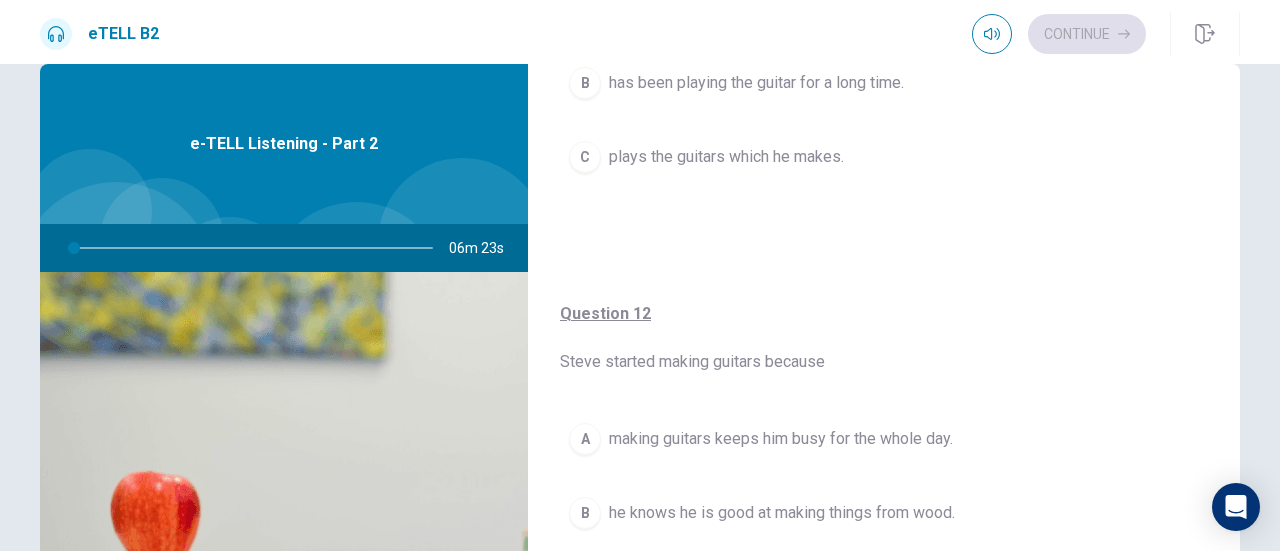 scroll, scrollTop: 0, scrollLeft: 0, axis: both 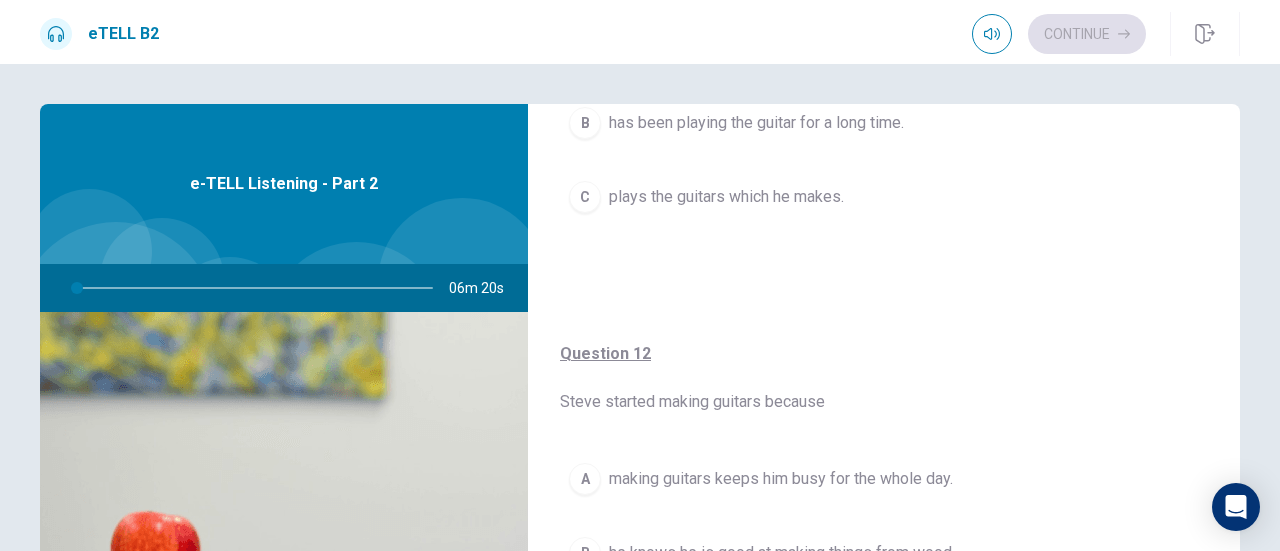 click on "Question 12 Steve started making guitars because  A making guitars keeps him busy for the whole day.  B he knows he is good at making things from wood.  C he was very keen to learn a new craft." at bounding box center [884, 517] 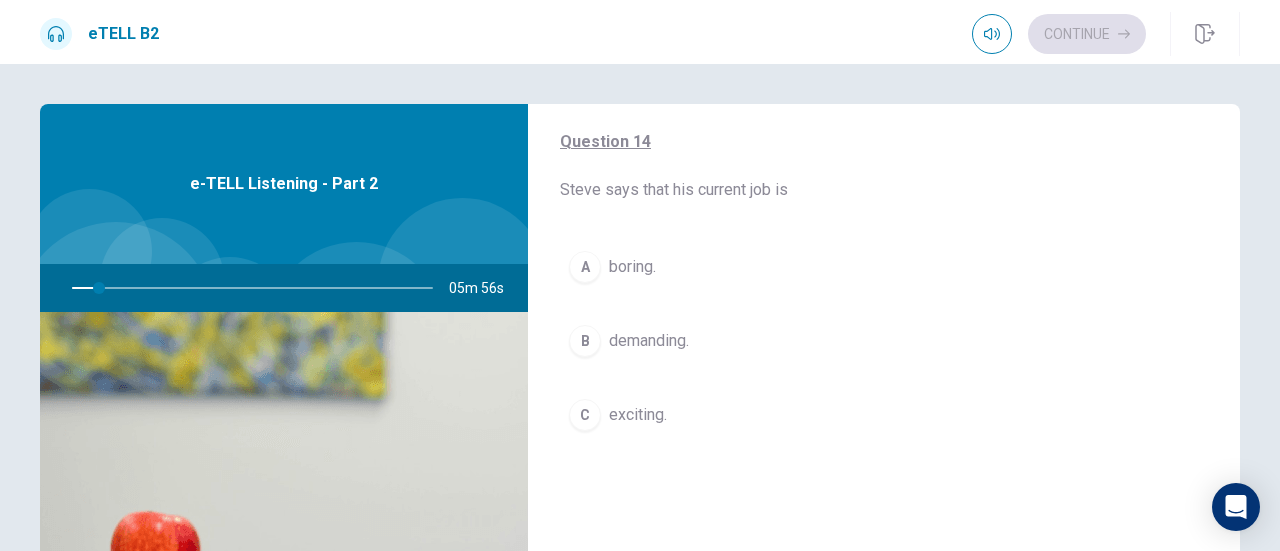 scroll, scrollTop: 1564, scrollLeft: 0, axis: vertical 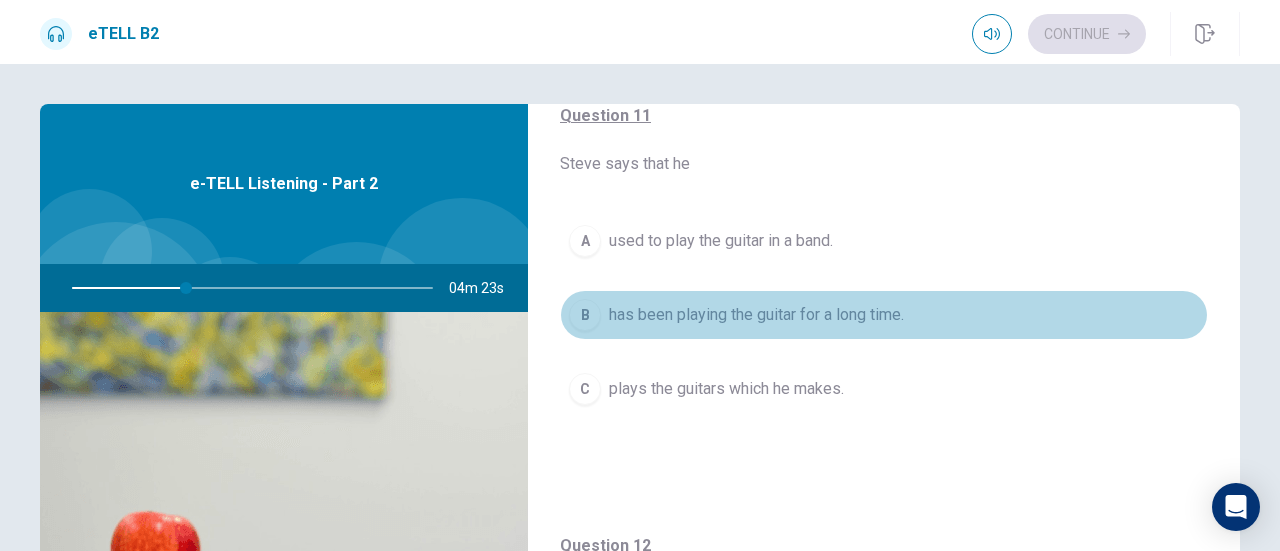 click on "has been playing the guitar for a long time." at bounding box center (756, 315) 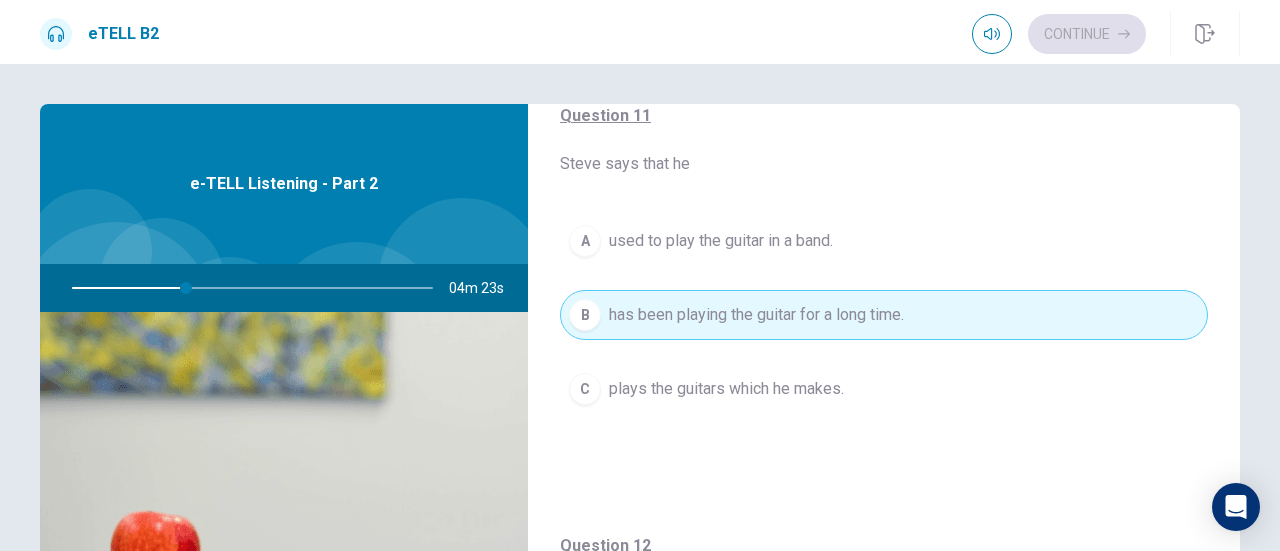type on "**" 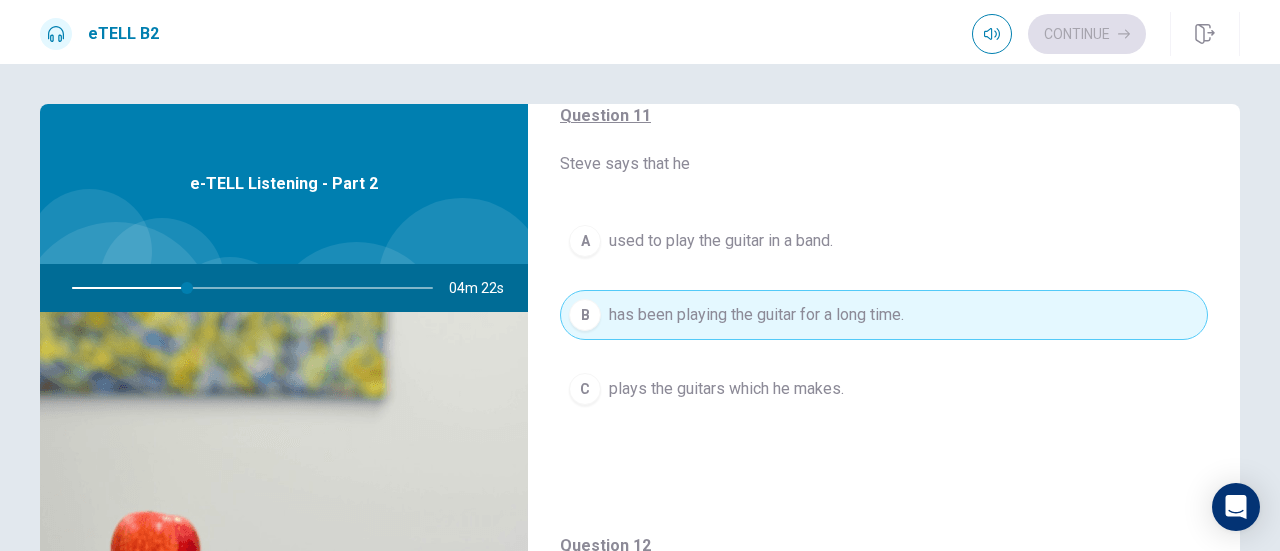type 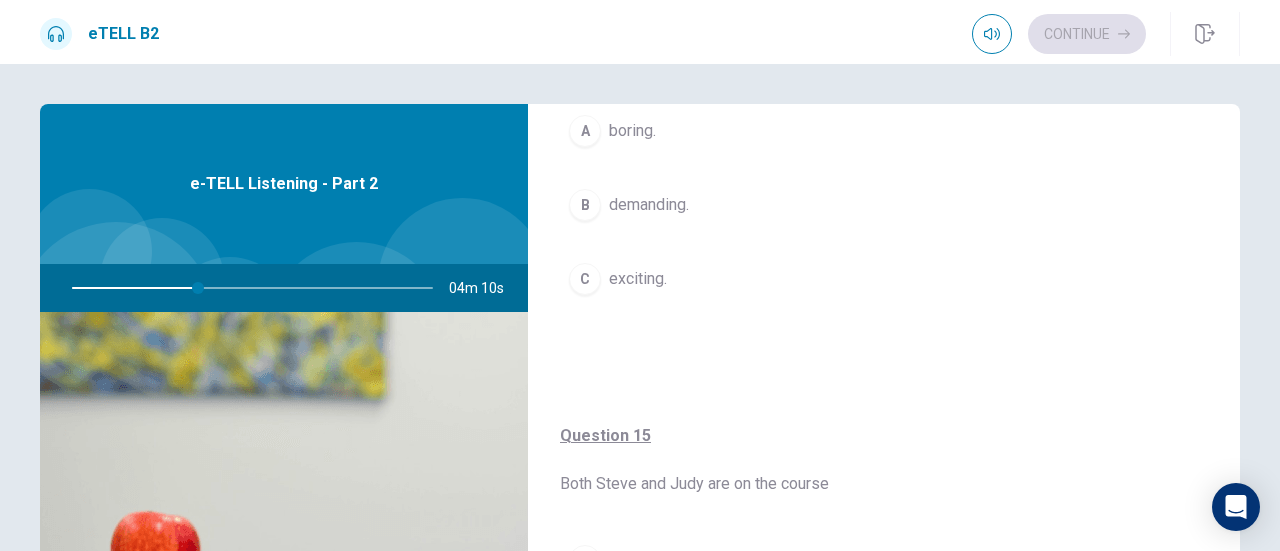 scroll, scrollTop: 1564, scrollLeft: 0, axis: vertical 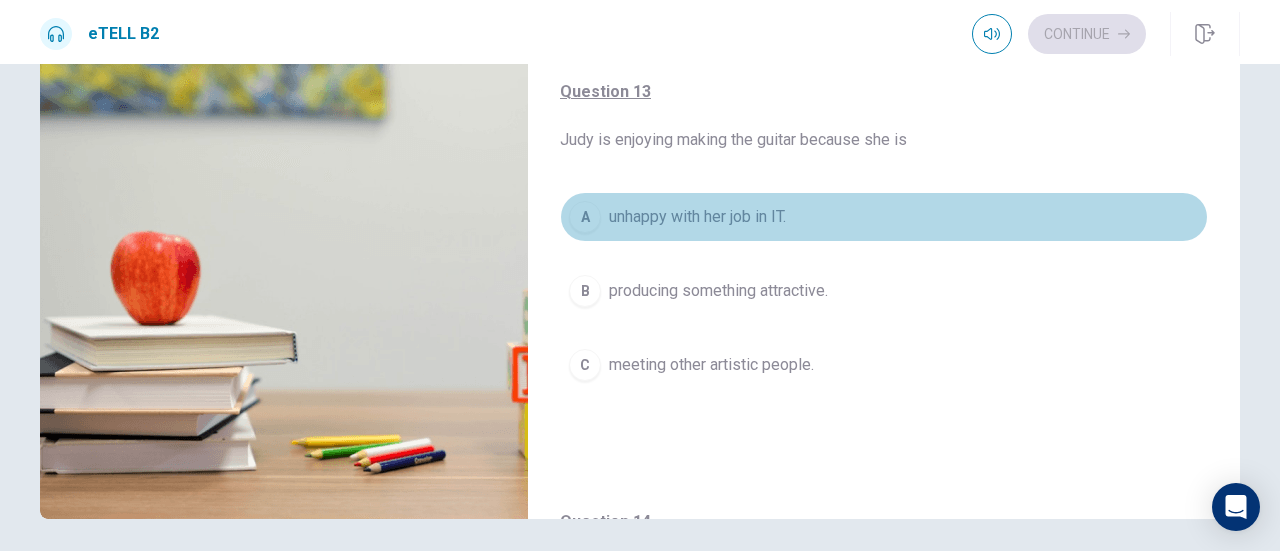 click on "unhappy with her job in IT." at bounding box center [697, 217] 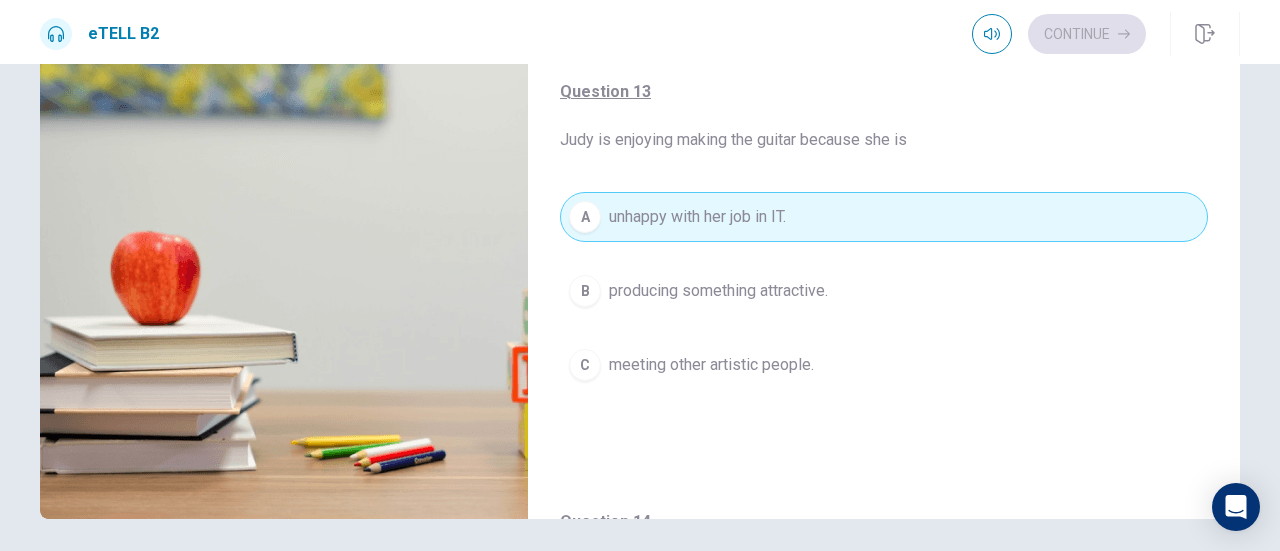 type on "**" 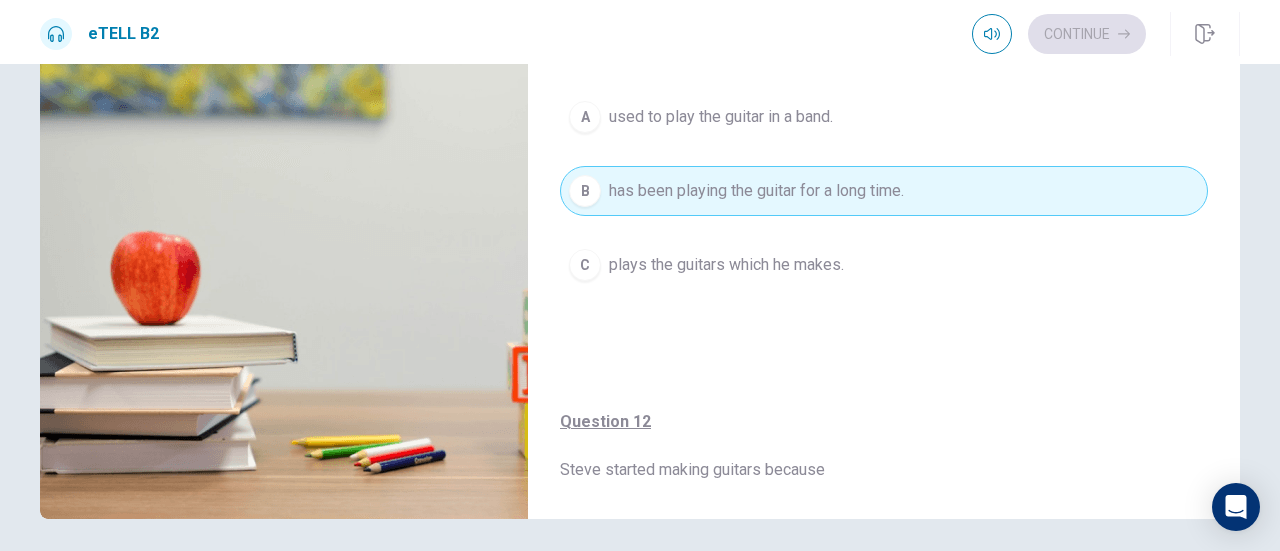scroll, scrollTop: 0, scrollLeft: 0, axis: both 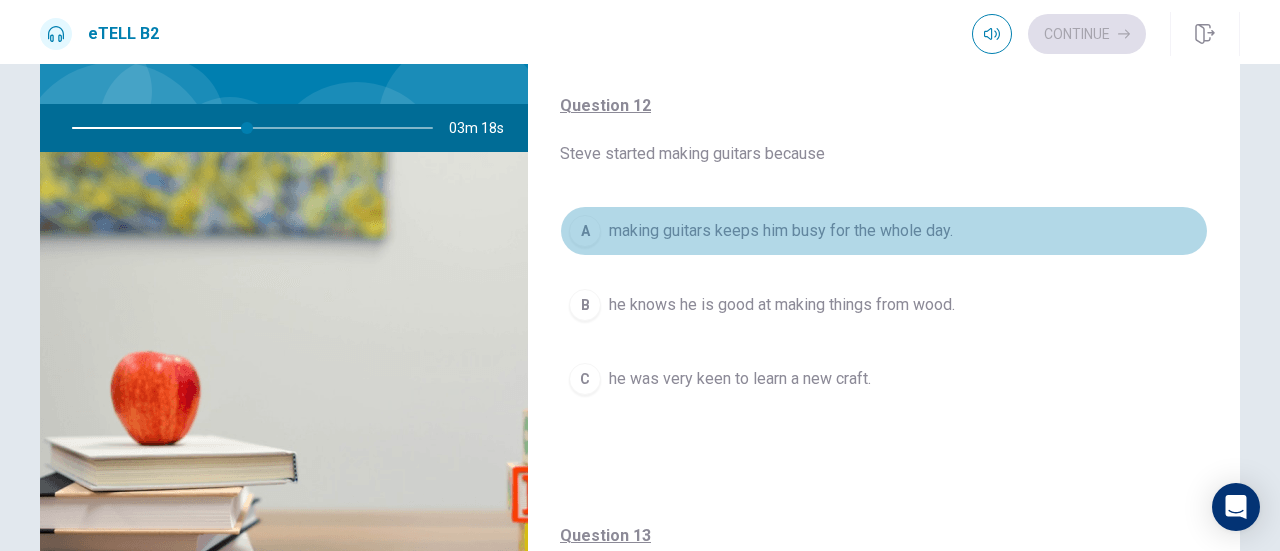 click on "making guitars keeps him busy for the whole day." at bounding box center (781, 231) 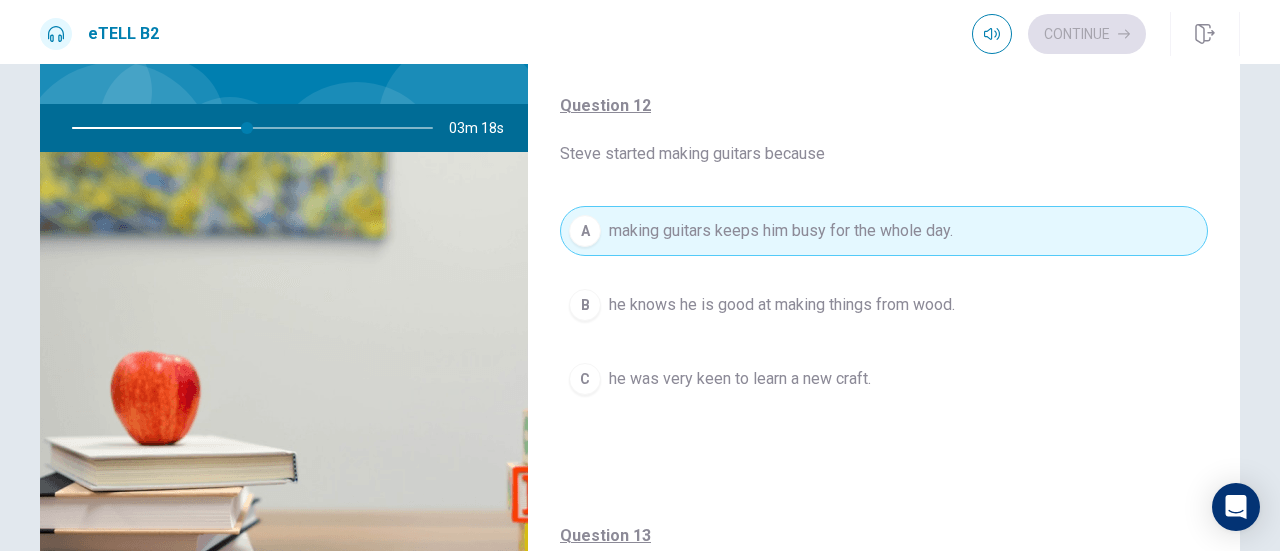 type on "**" 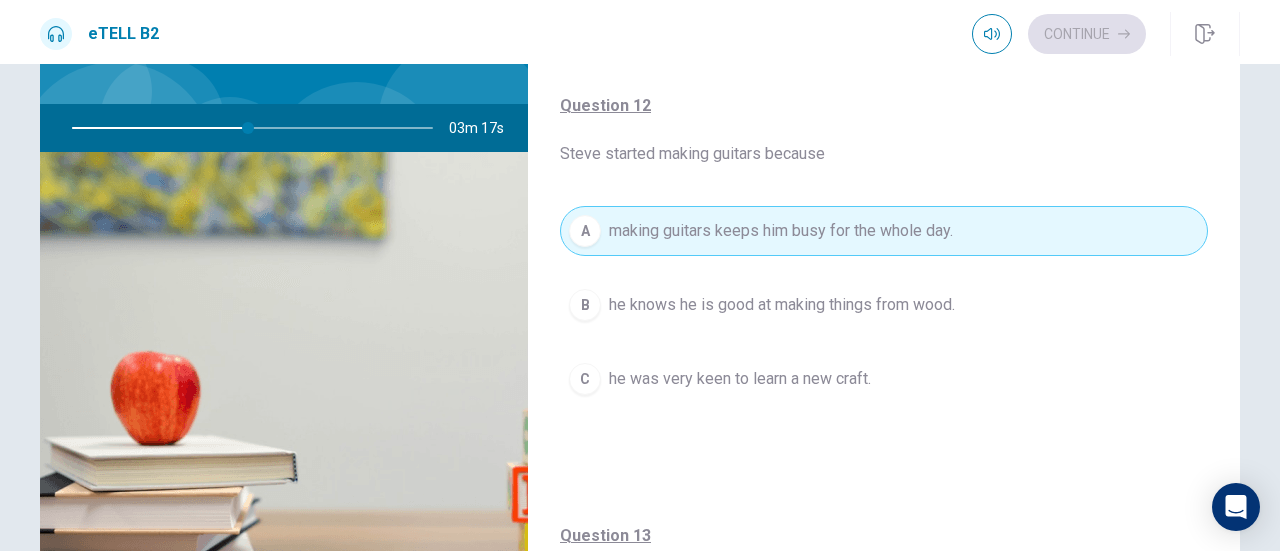type 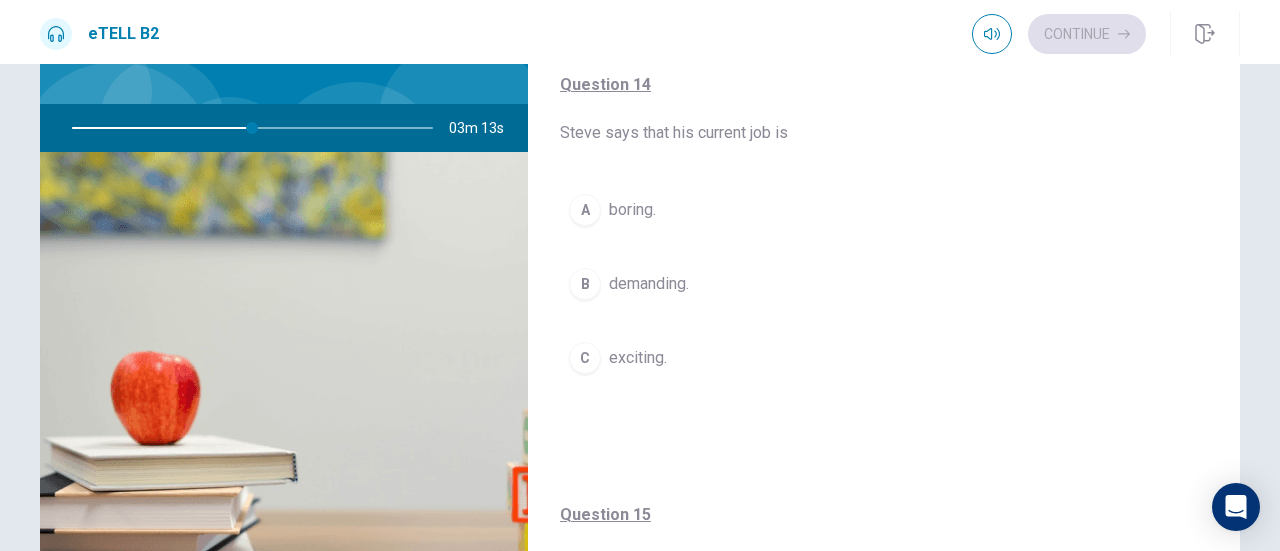 scroll, scrollTop: 1320, scrollLeft: 0, axis: vertical 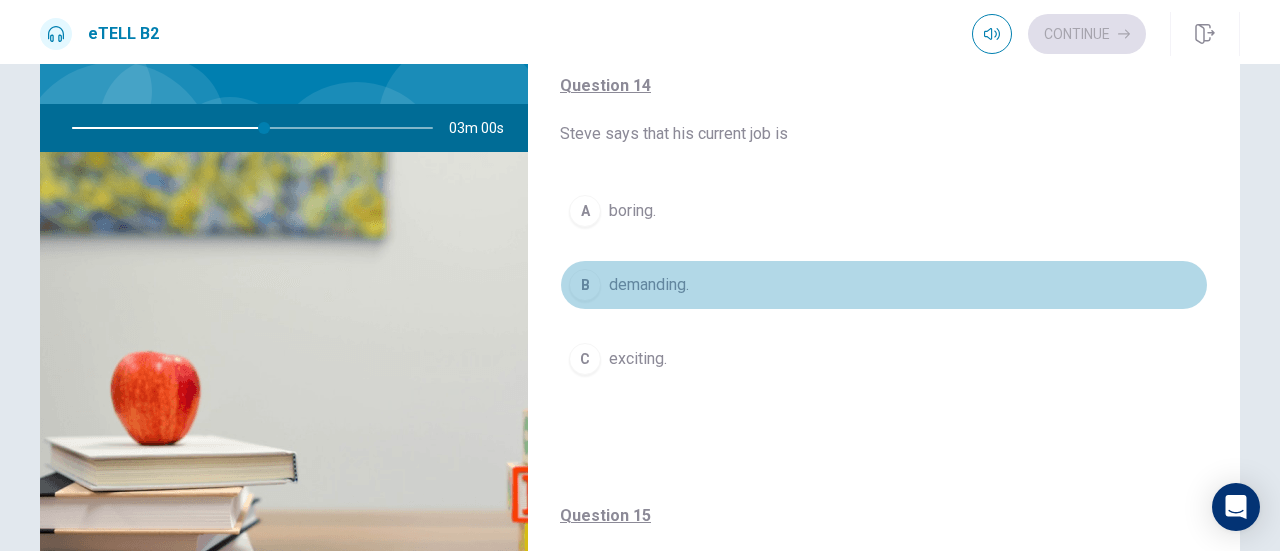 click on "demanding." at bounding box center (649, 285) 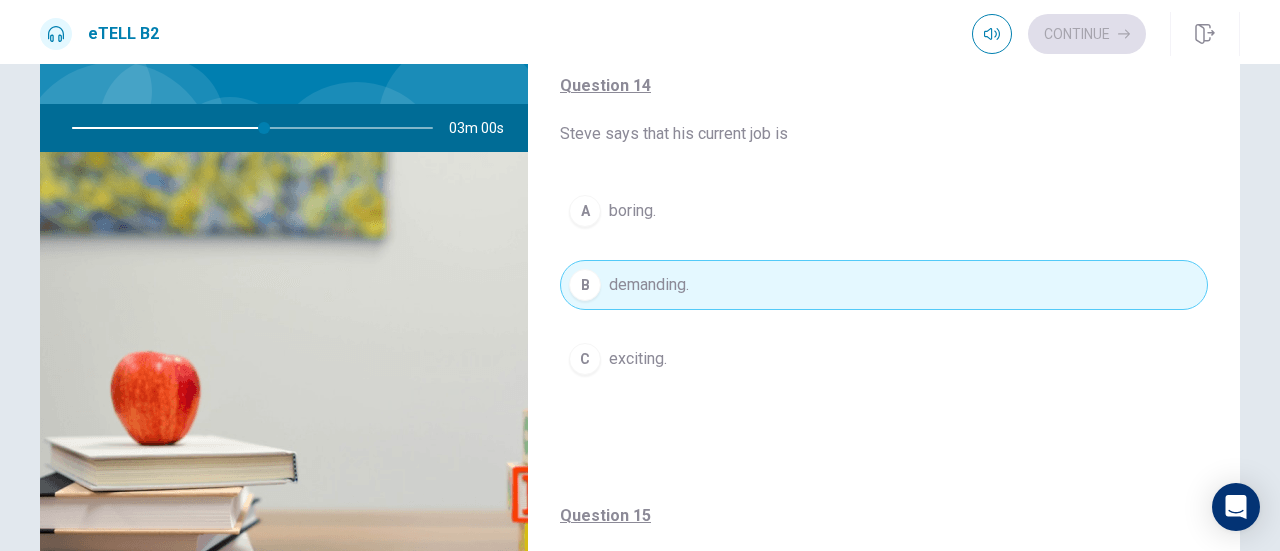 type on "**" 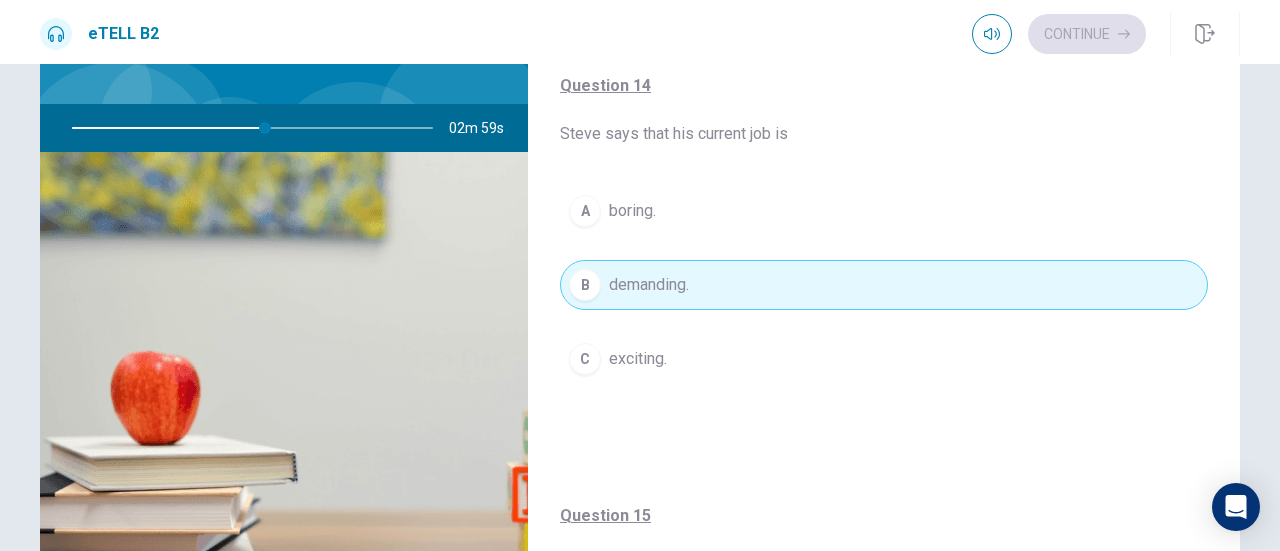 type 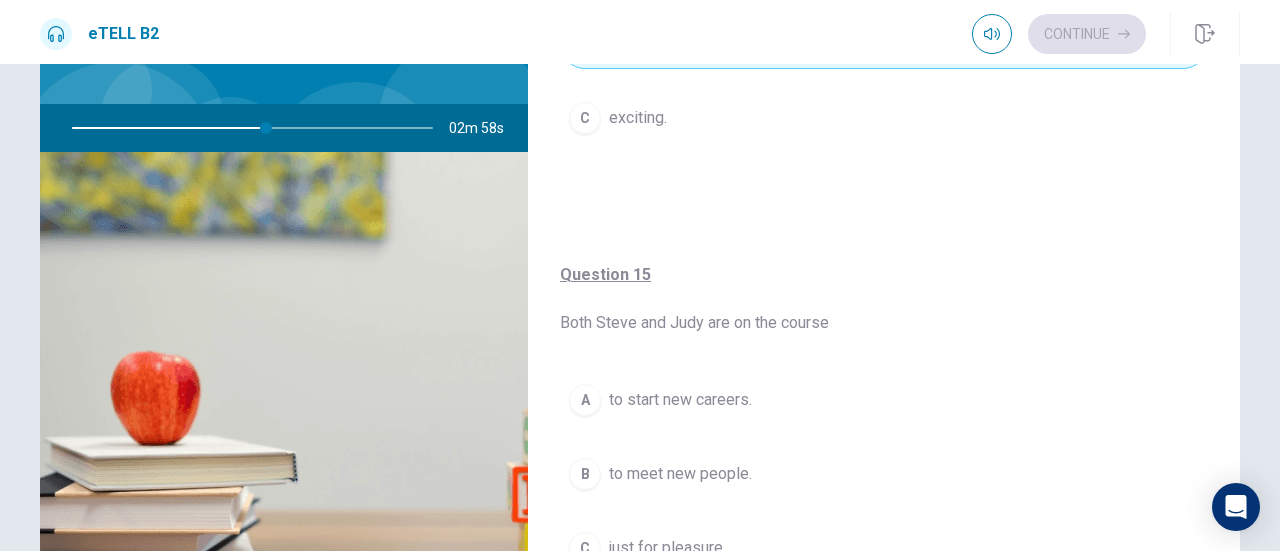 scroll, scrollTop: 1564, scrollLeft: 0, axis: vertical 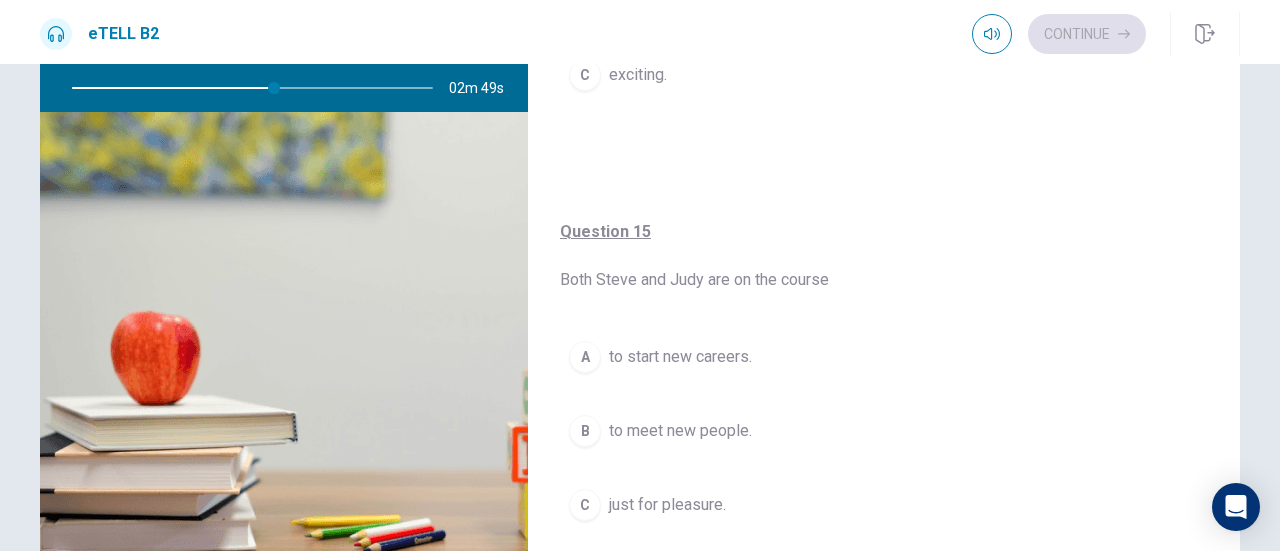click on "to start new careers." at bounding box center [680, 357] 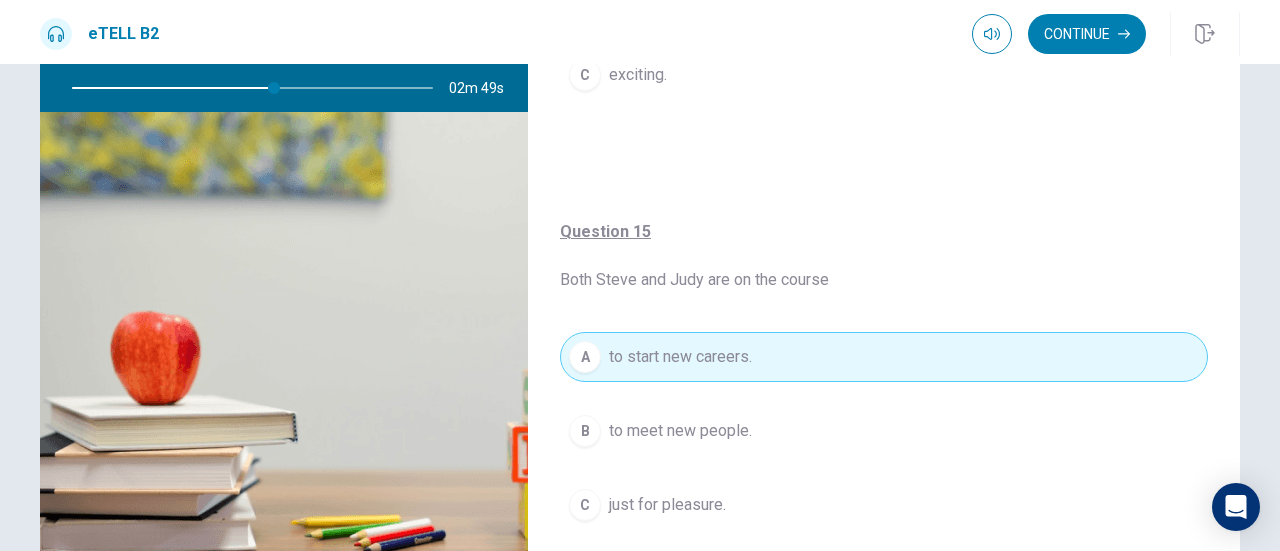 type on "**" 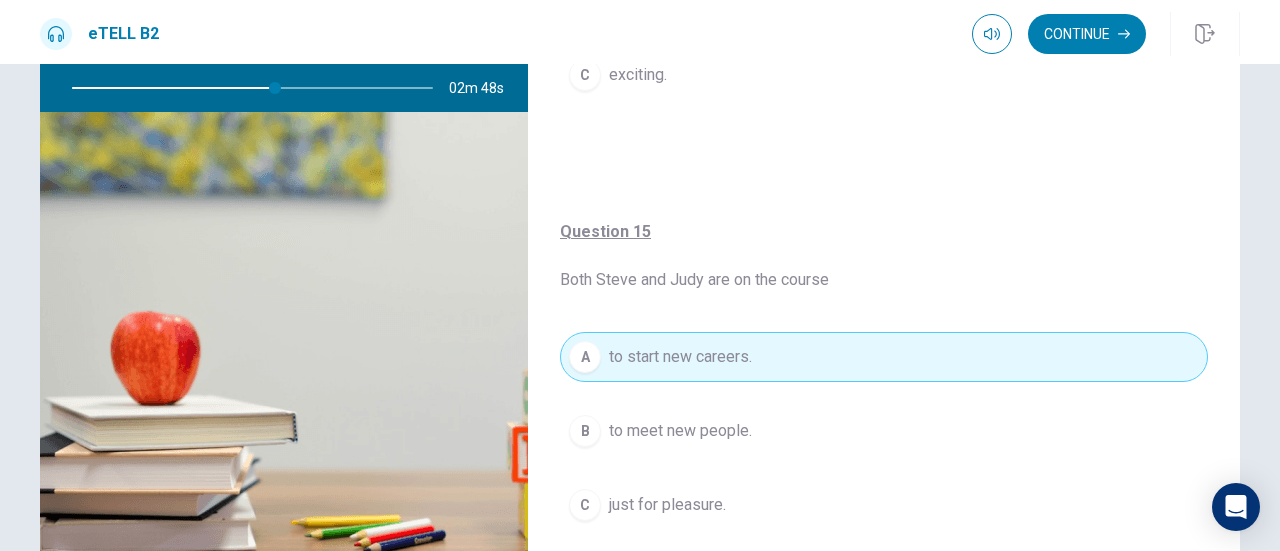 type 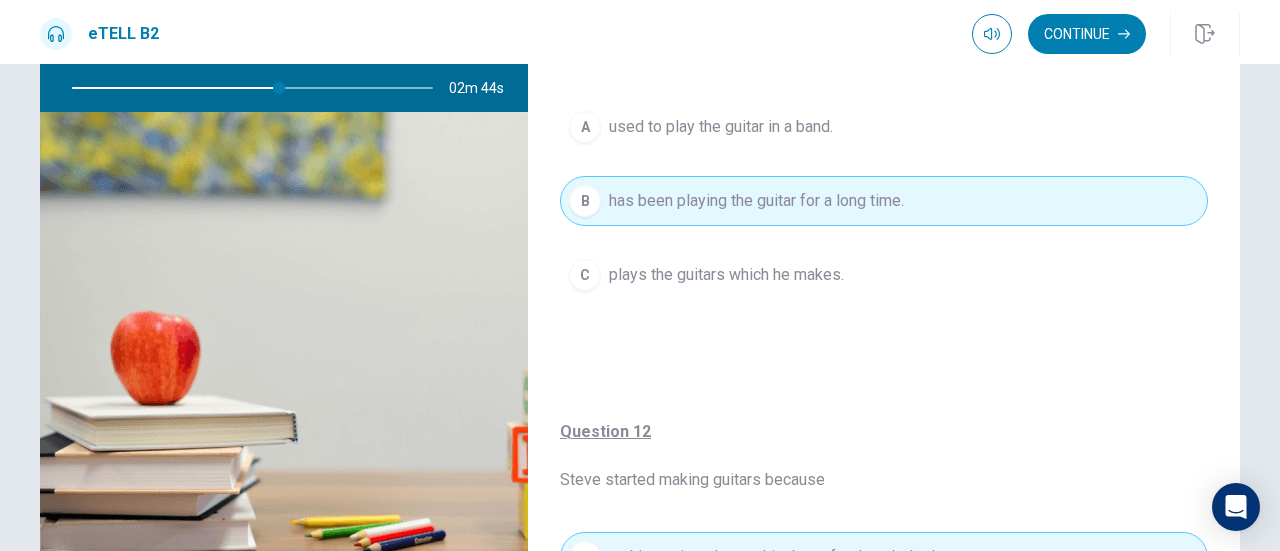 scroll, scrollTop: 0, scrollLeft: 0, axis: both 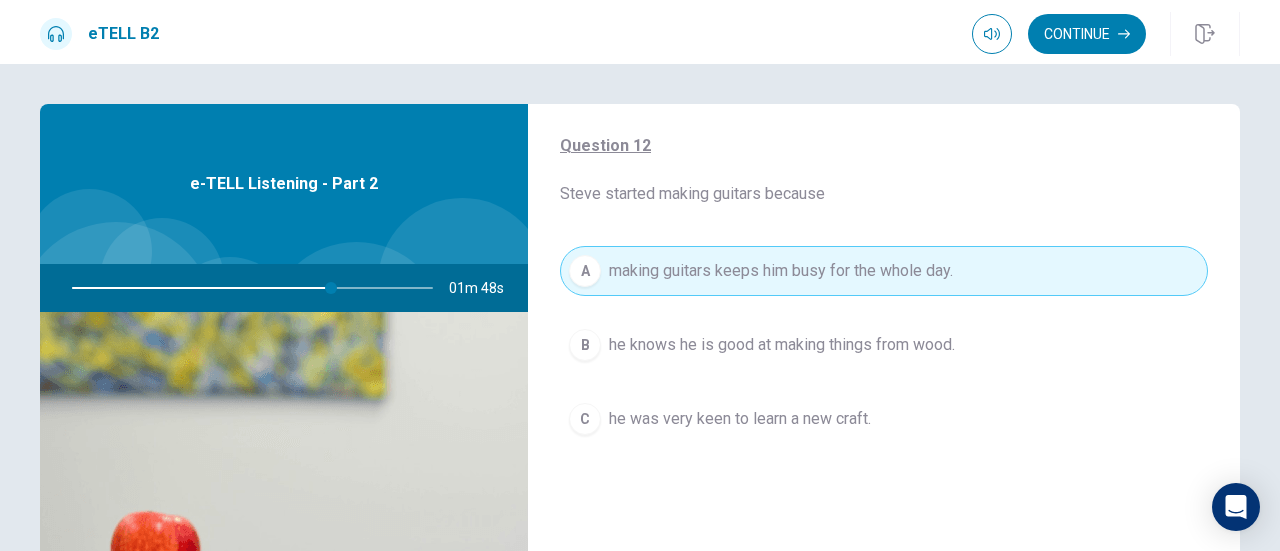 click on "B he knows he is good at making things from wood." at bounding box center [884, 345] 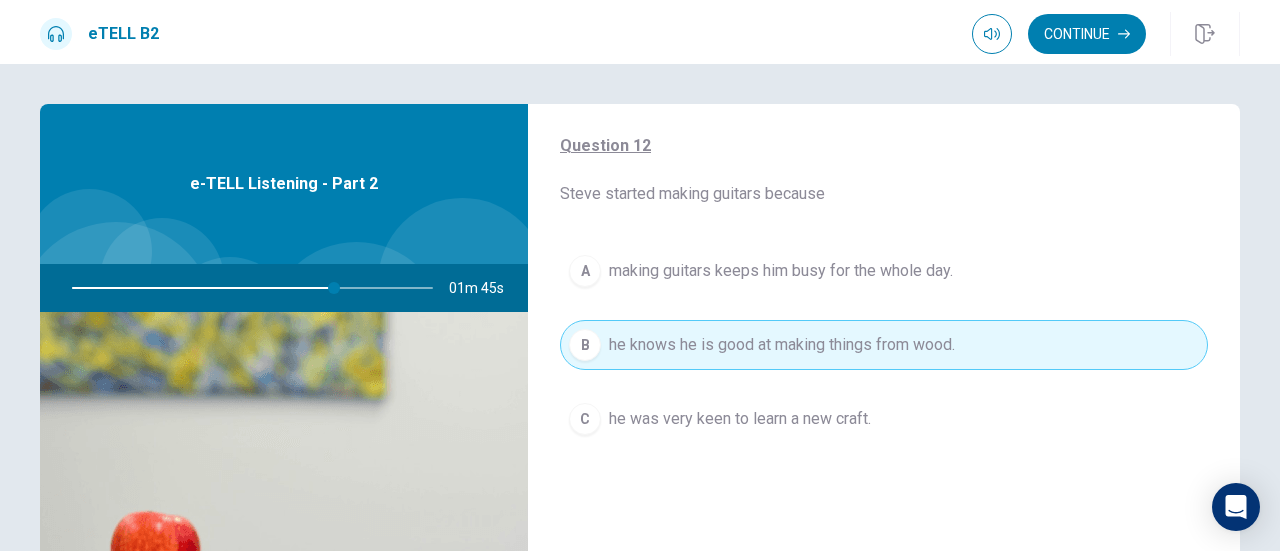 type on "**" 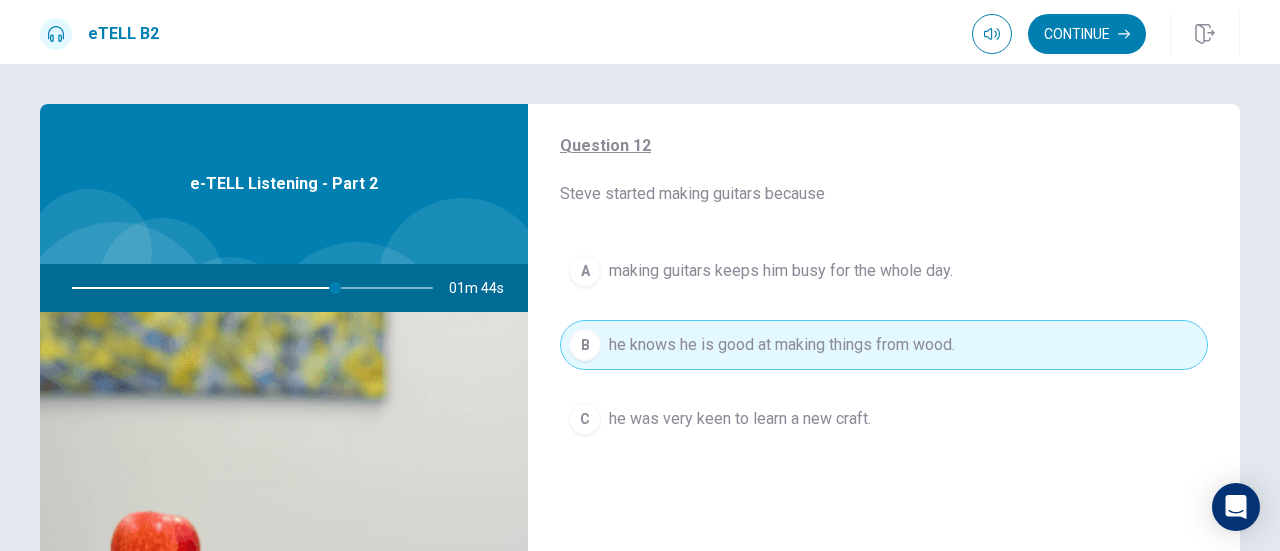 type 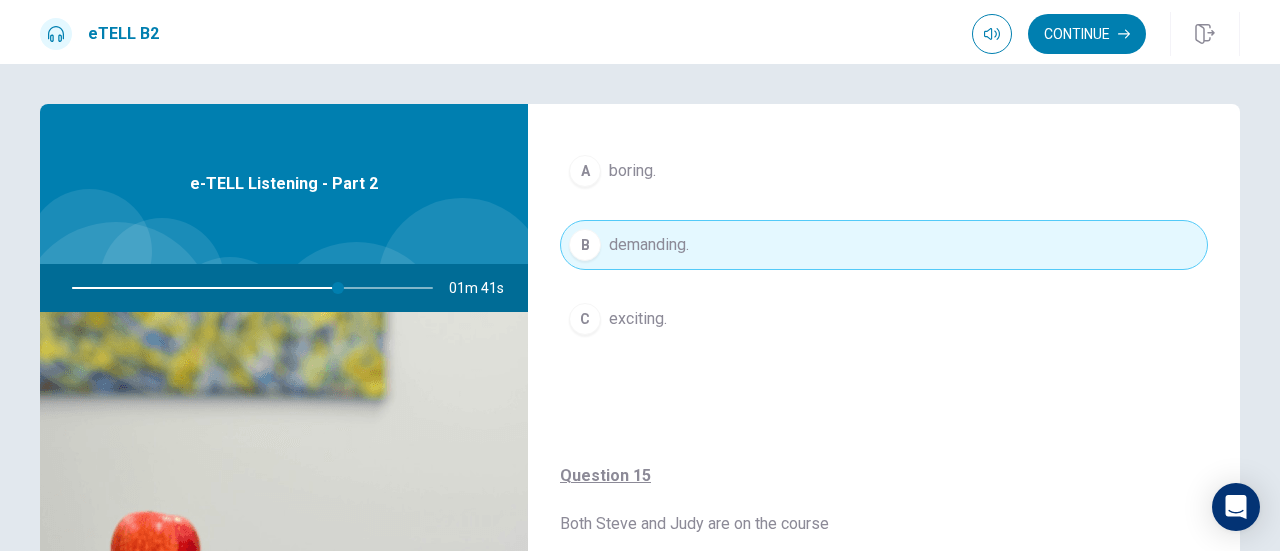 scroll, scrollTop: 1556, scrollLeft: 0, axis: vertical 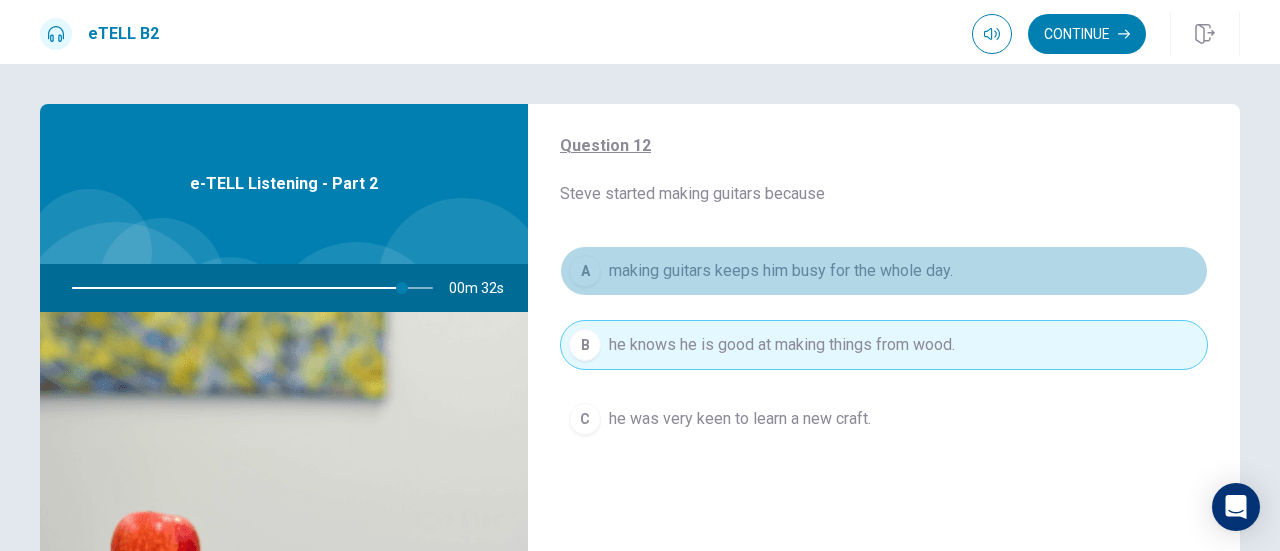click on "A making guitars keeps him busy for the whole day." at bounding box center [884, 271] 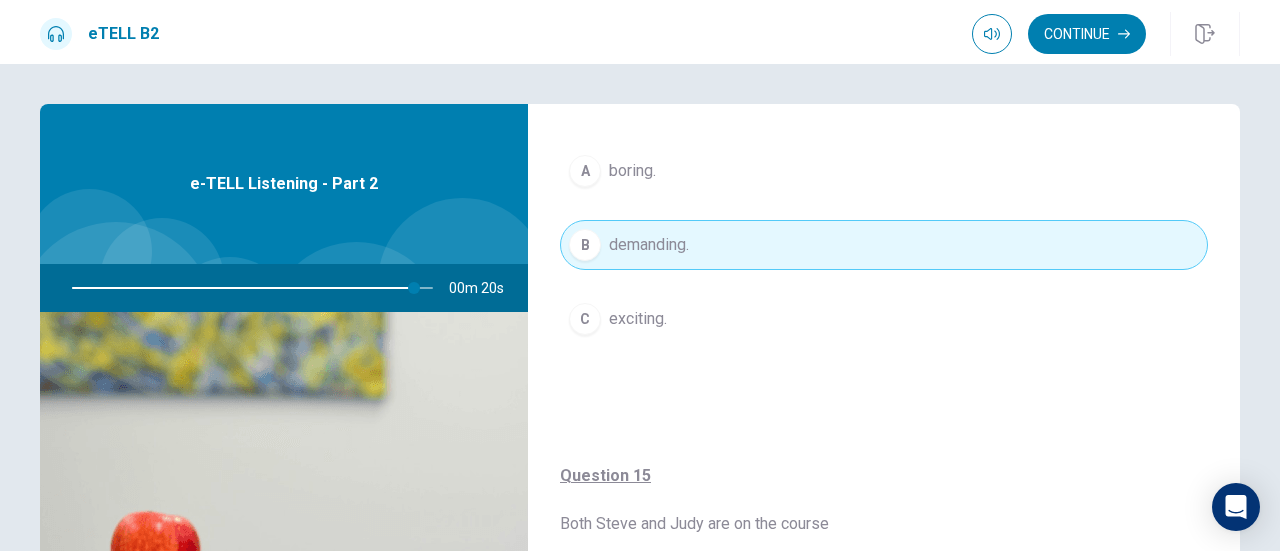 scroll, scrollTop: 1564, scrollLeft: 0, axis: vertical 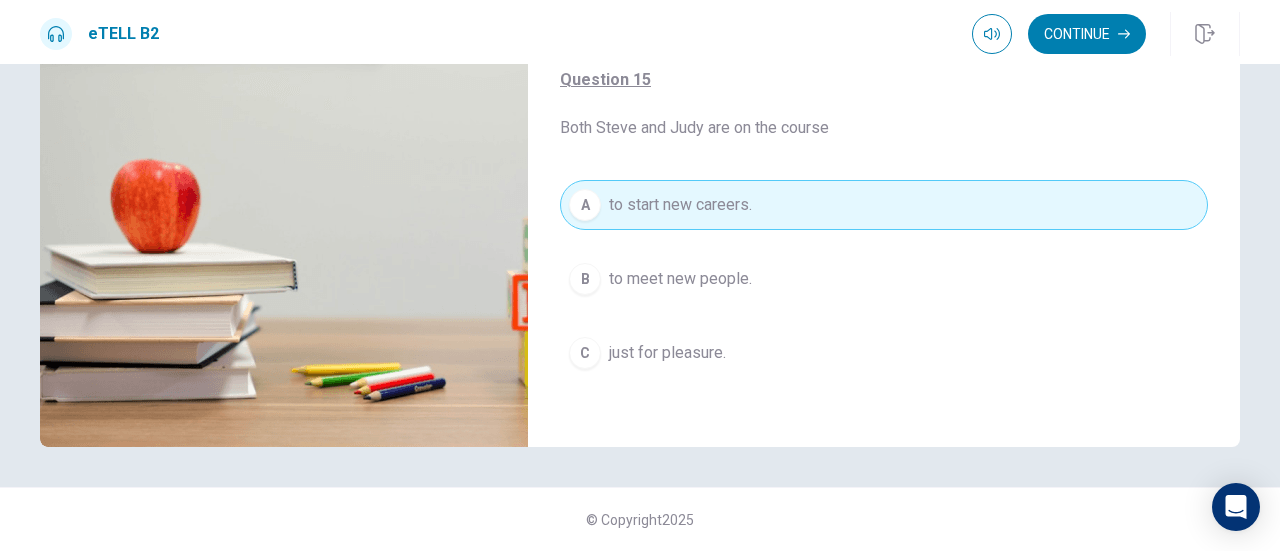click on "just for pleasure." at bounding box center (667, 353) 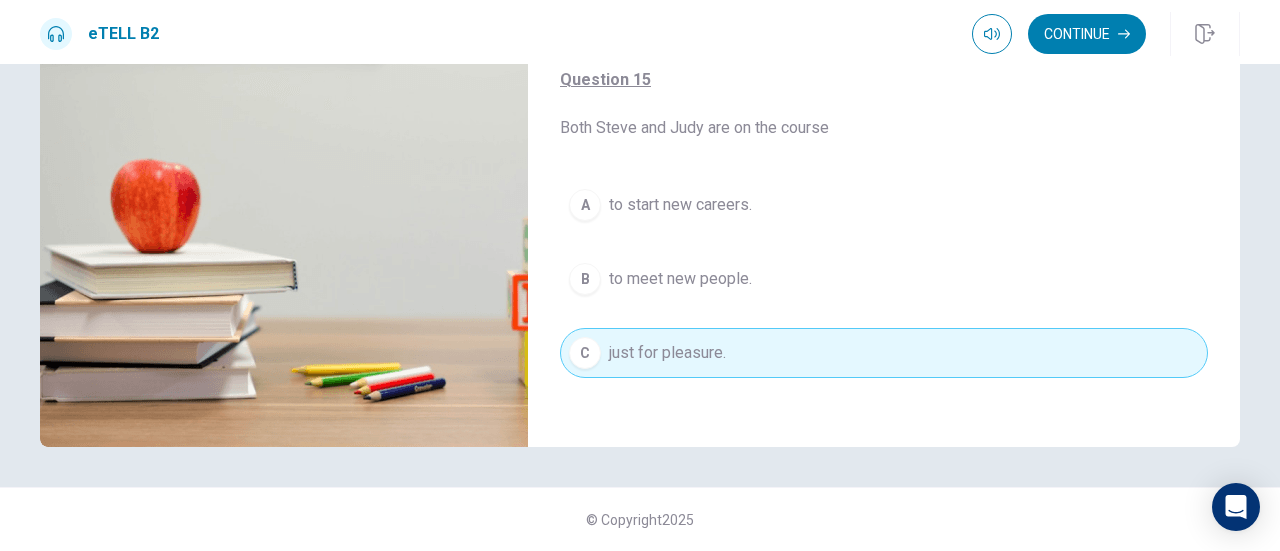 type on "**" 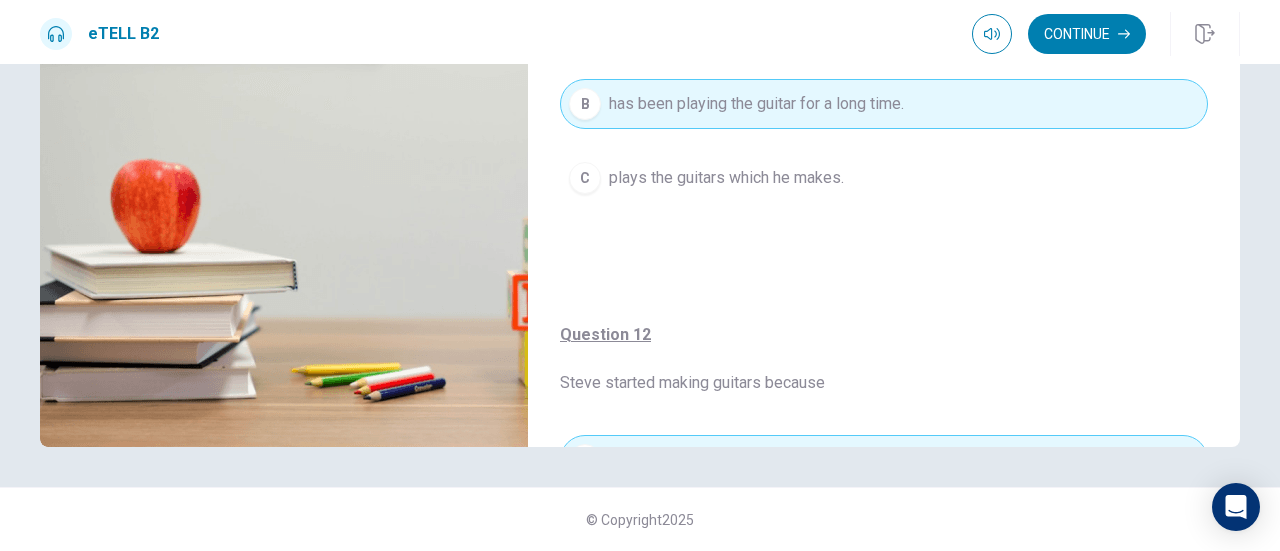 scroll, scrollTop: 0, scrollLeft: 0, axis: both 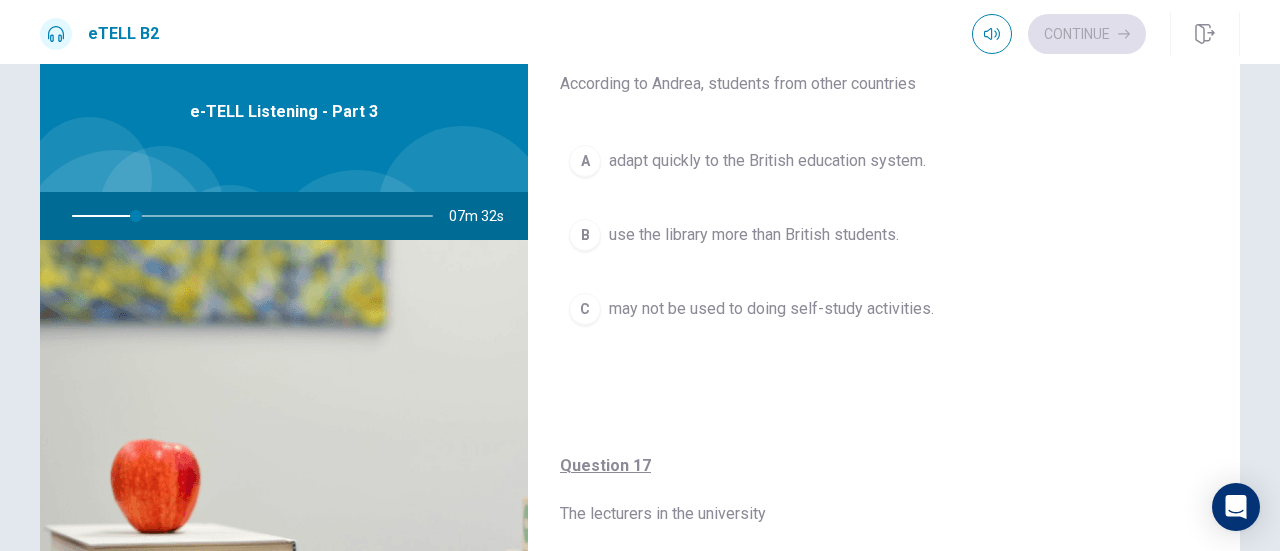 drag, startPoint x: 1237, startPoint y: 238, endPoint x: 1238, endPoint y: 248, distance: 10.049875 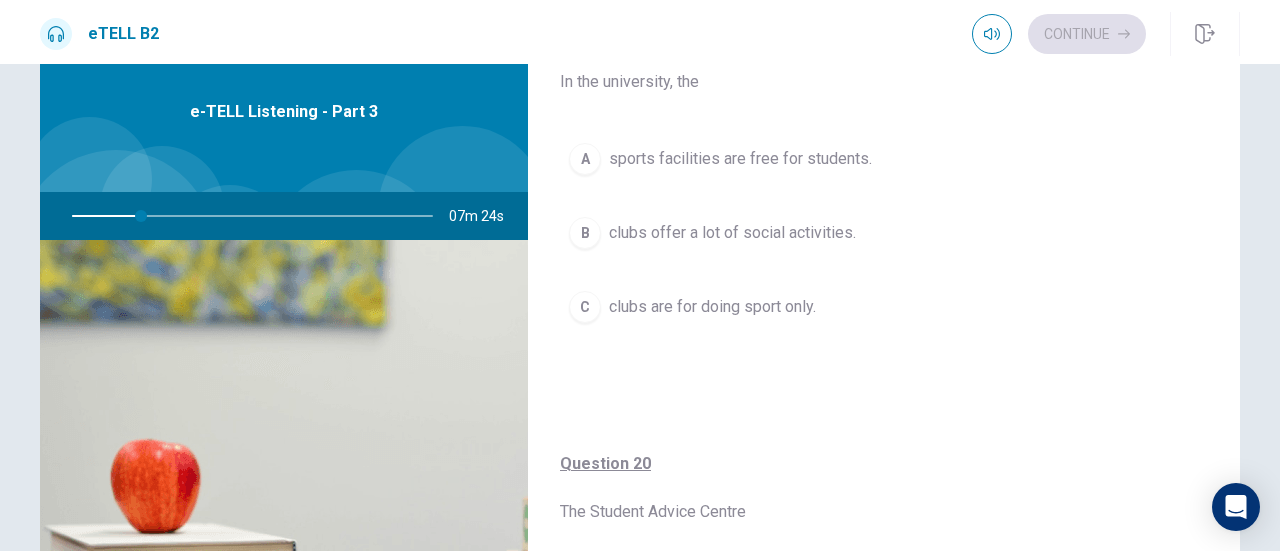 scroll, scrollTop: 1501, scrollLeft: 0, axis: vertical 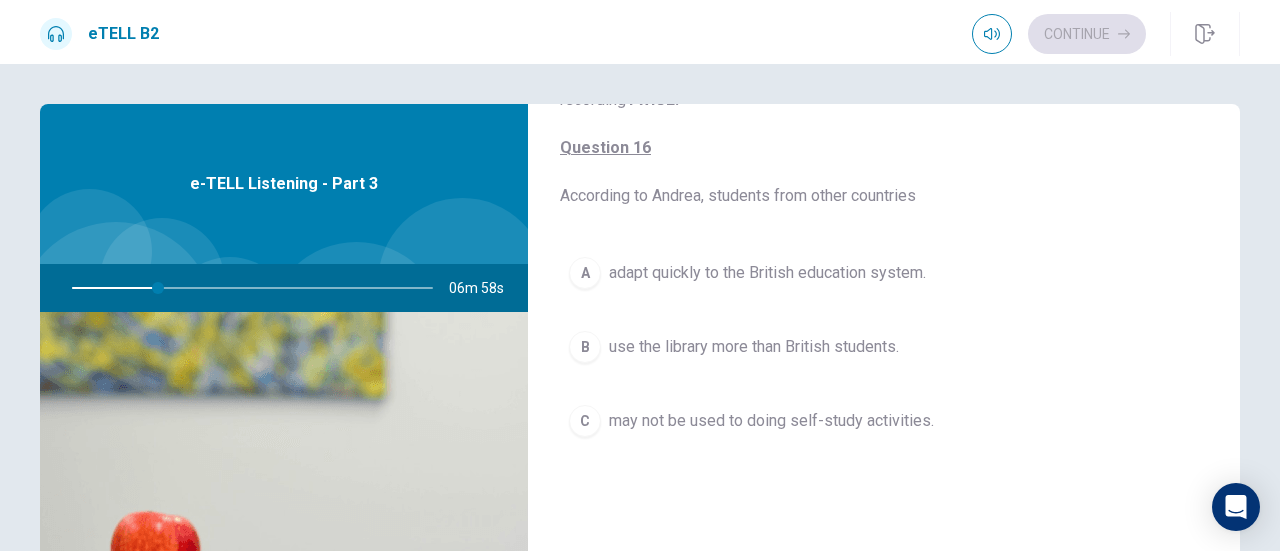 click on "C may not be used to doing self-study activities." at bounding box center [884, 421] 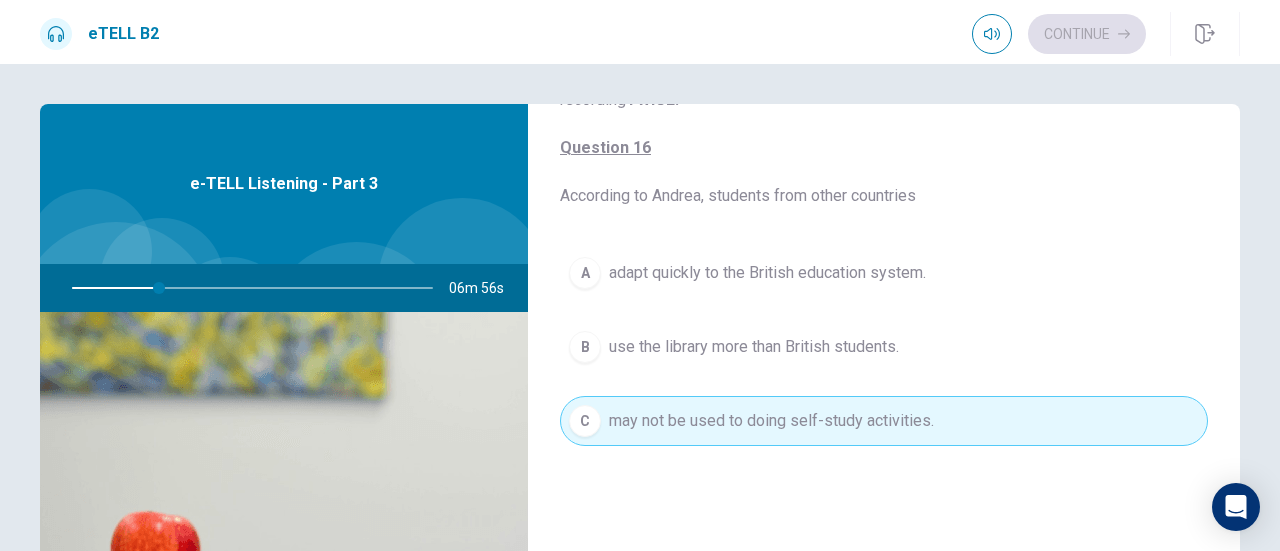 type on "**" 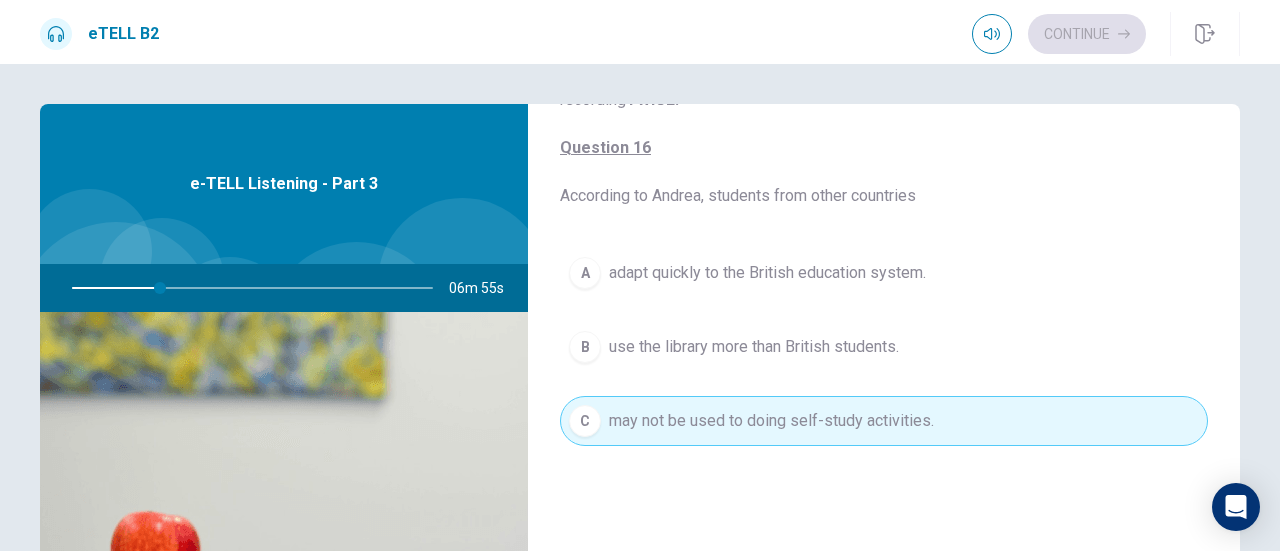 type 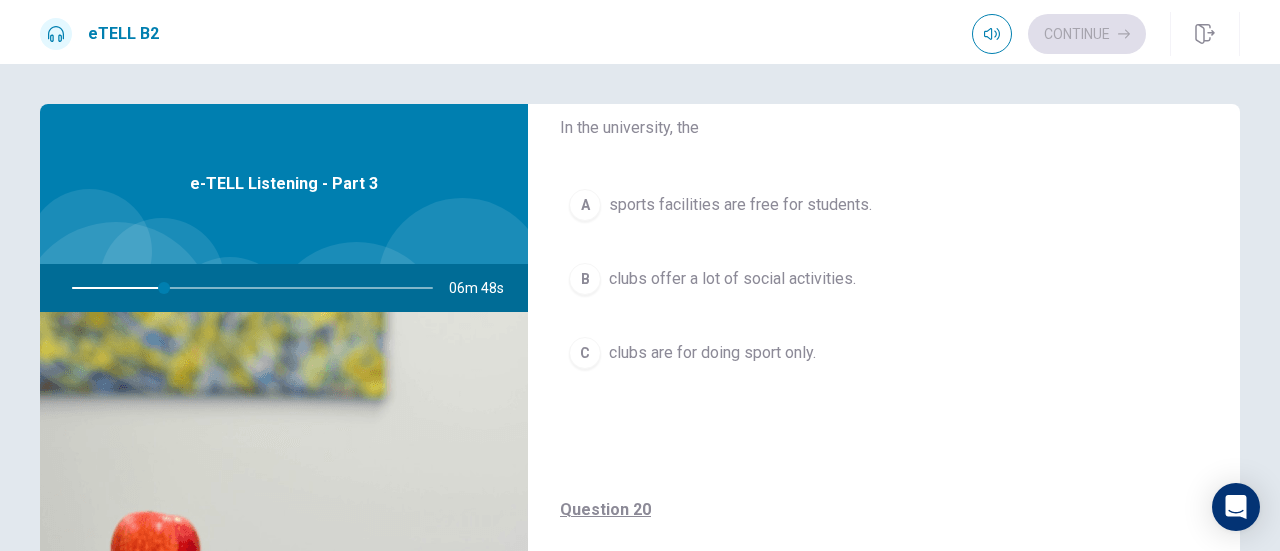 scroll, scrollTop: 1516, scrollLeft: 0, axis: vertical 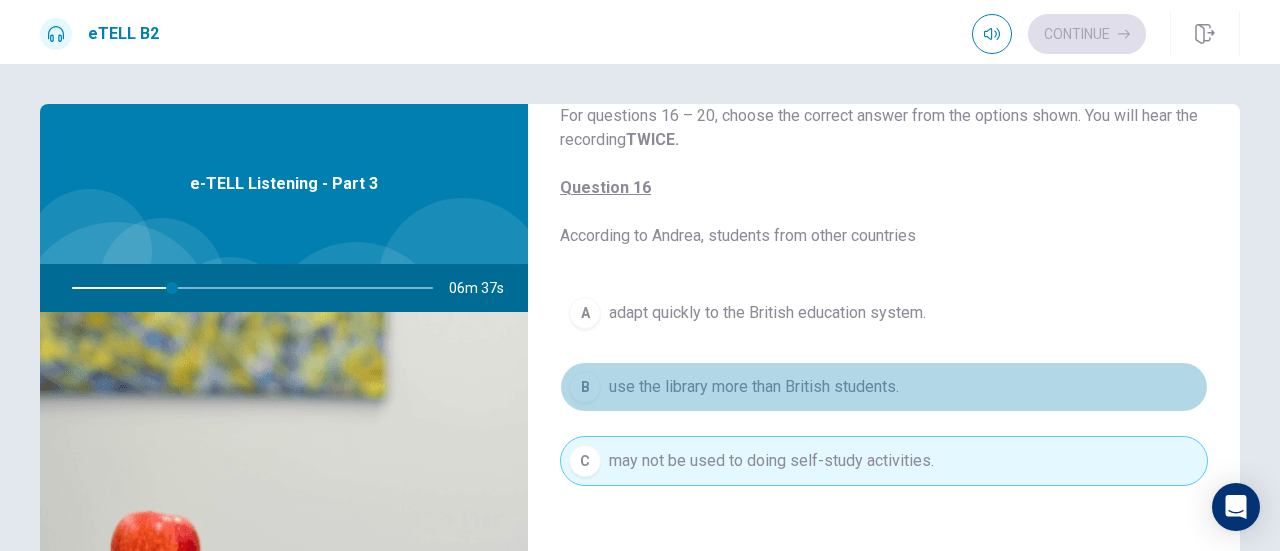 click on "use the library more than British students." at bounding box center [754, 387] 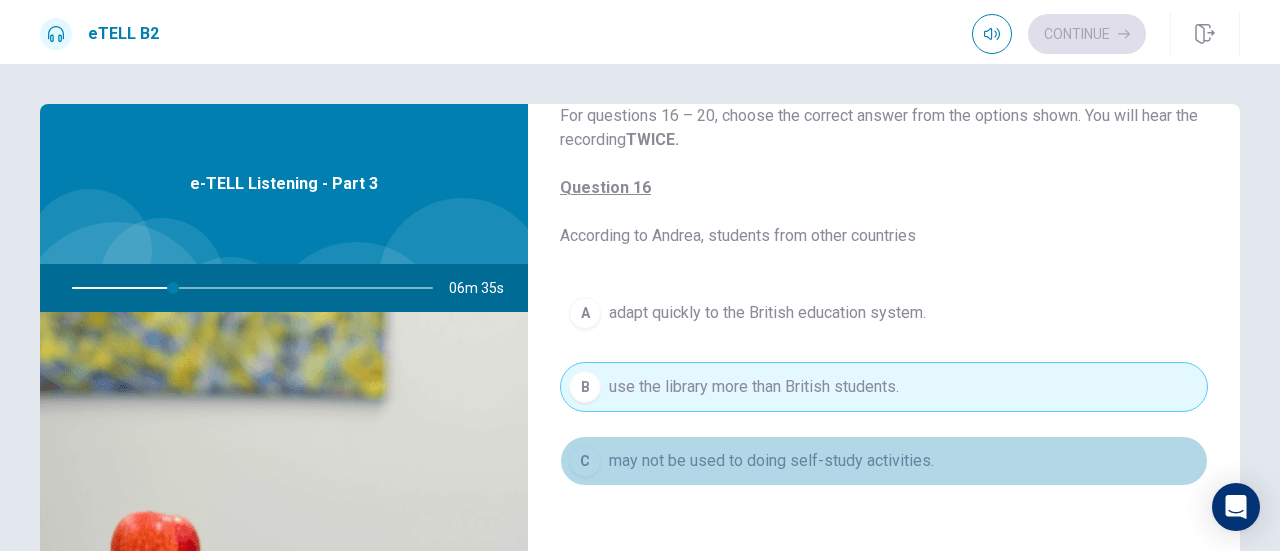 click on "may not be used to doing self-study activities." at bounding box center [771, 461] 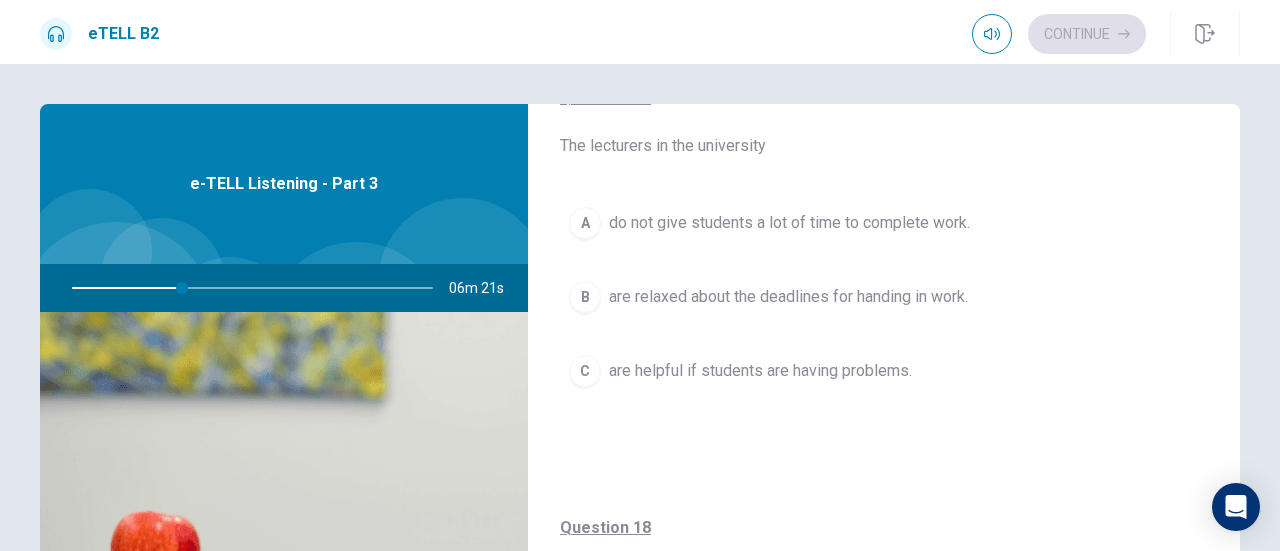 scroll, scrollTop: 560, scrollLeft: 0, axis: vertical 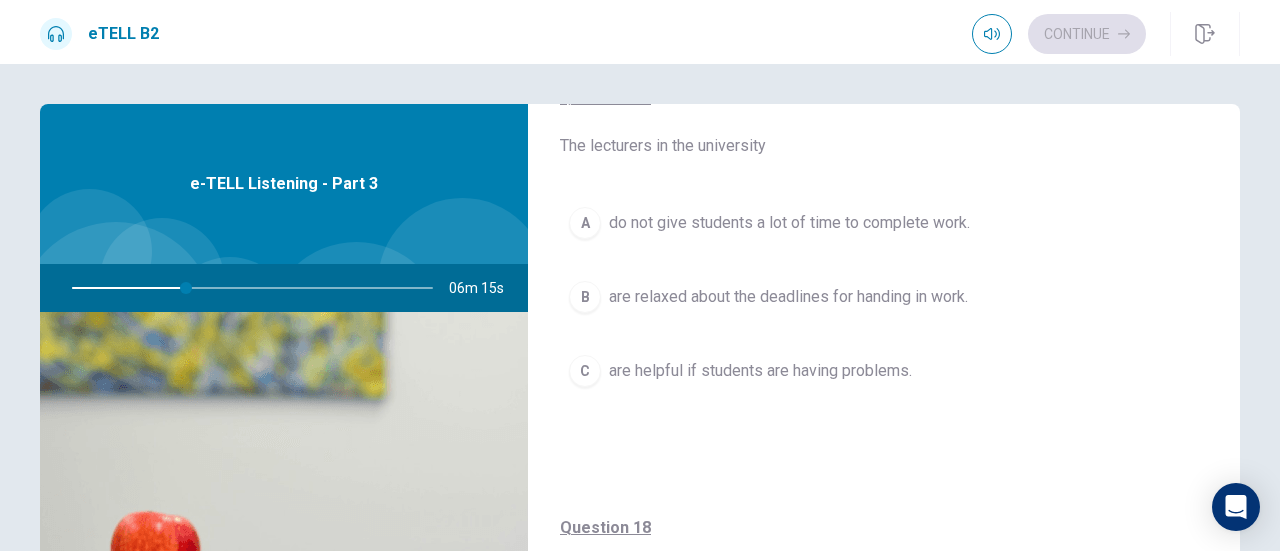 click on "are helpful if students are having problems." at bounding box center (760, 371) 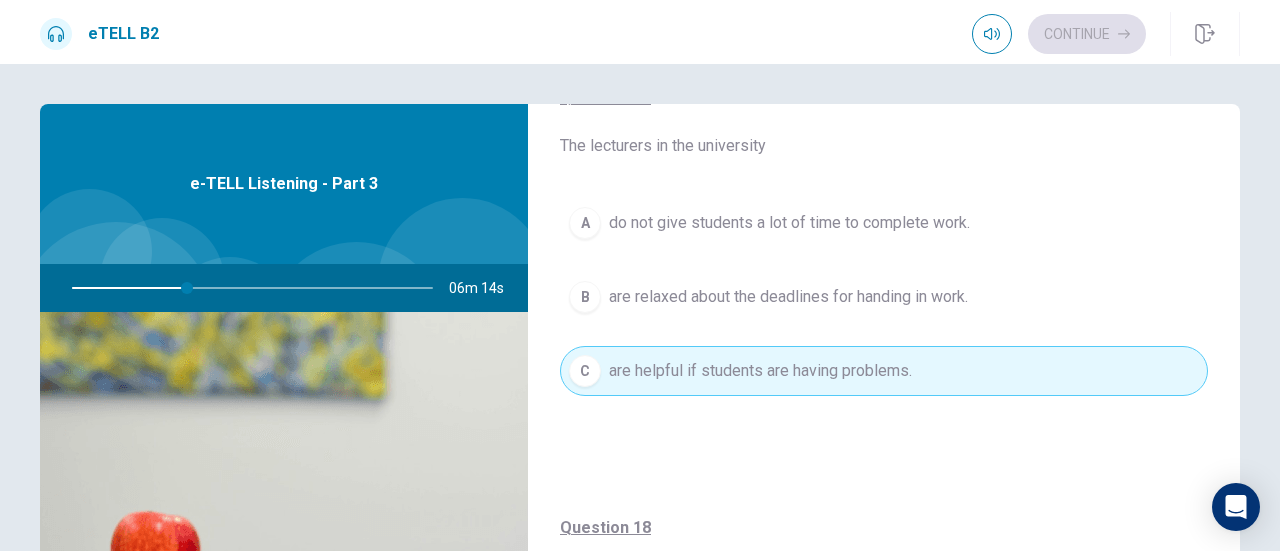 type on "**" 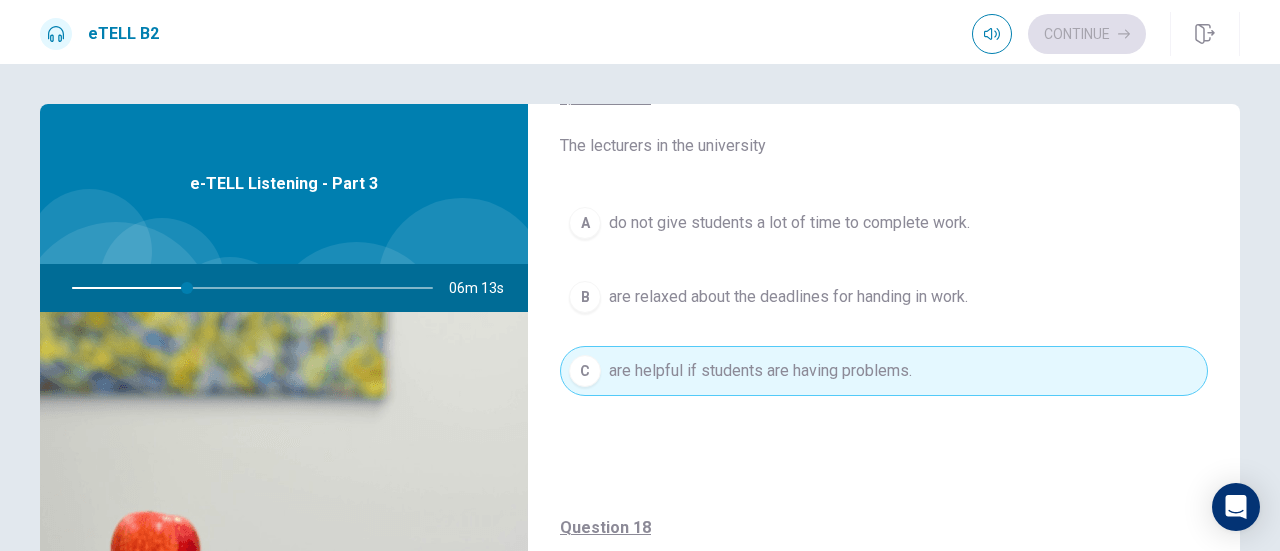 type 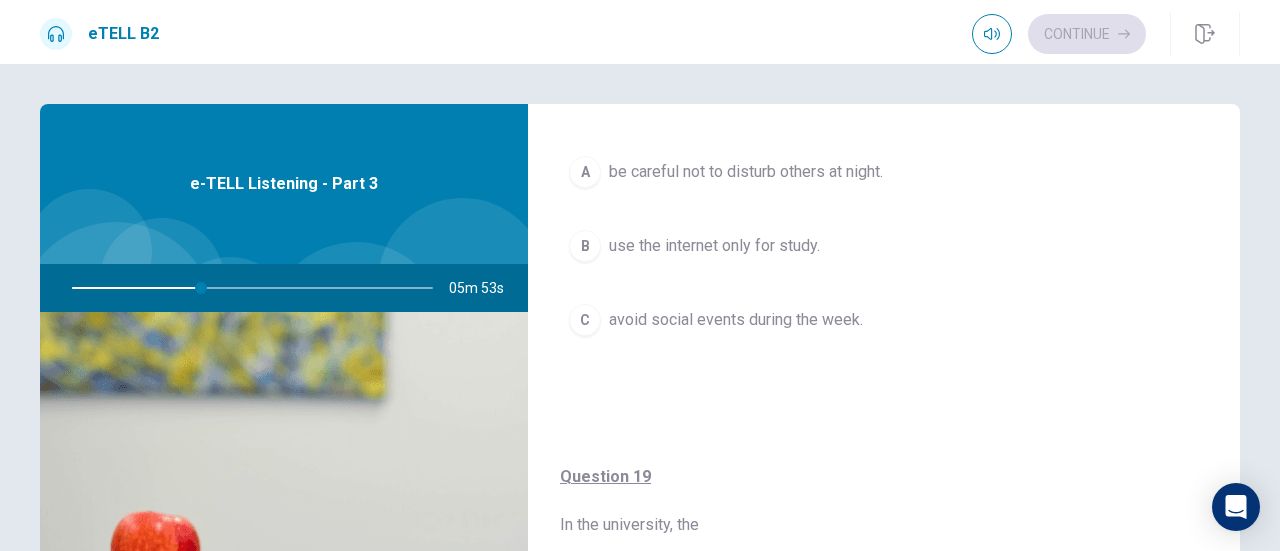 scroll, scrollTop: 1040, scrollLeft: 0, axis: vertical 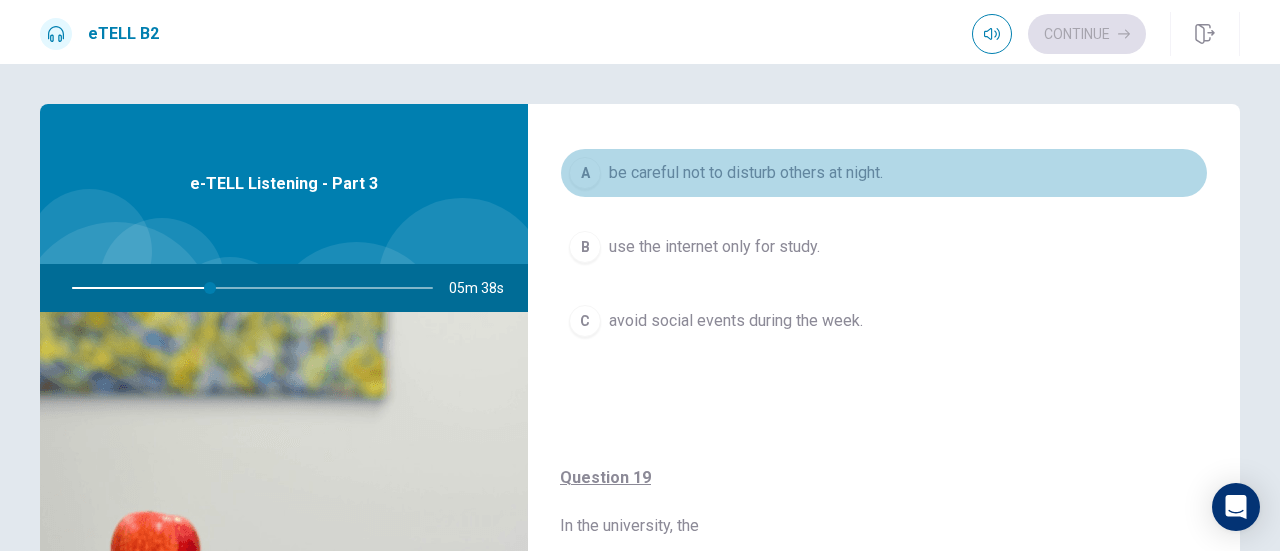 click on "A be careful not to disturb others at night." at bounding box center [884, 173] 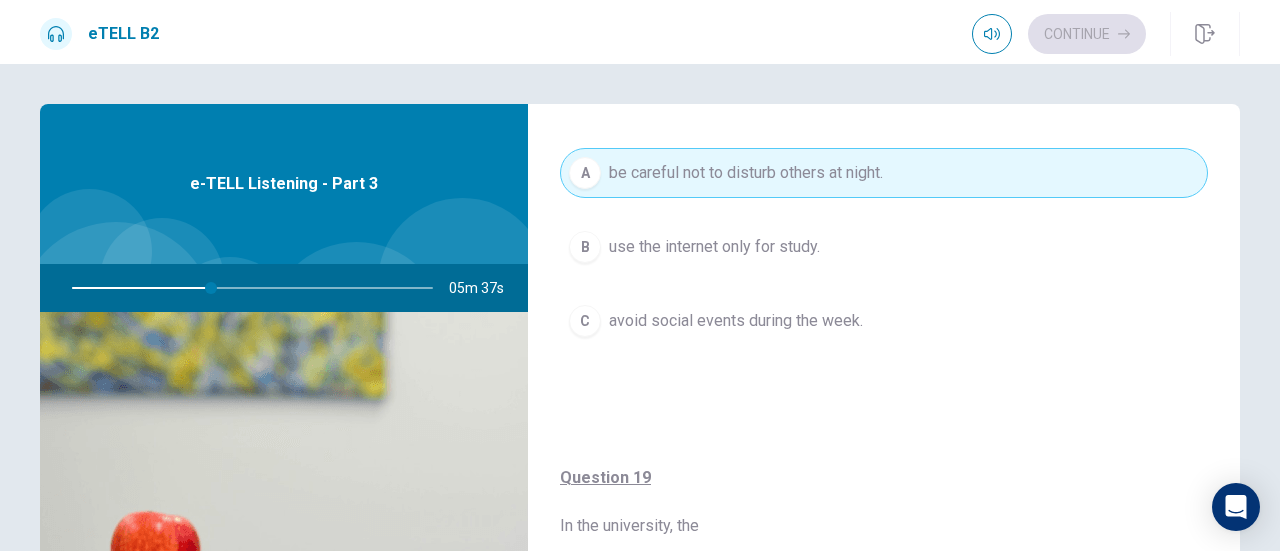 type on "**" 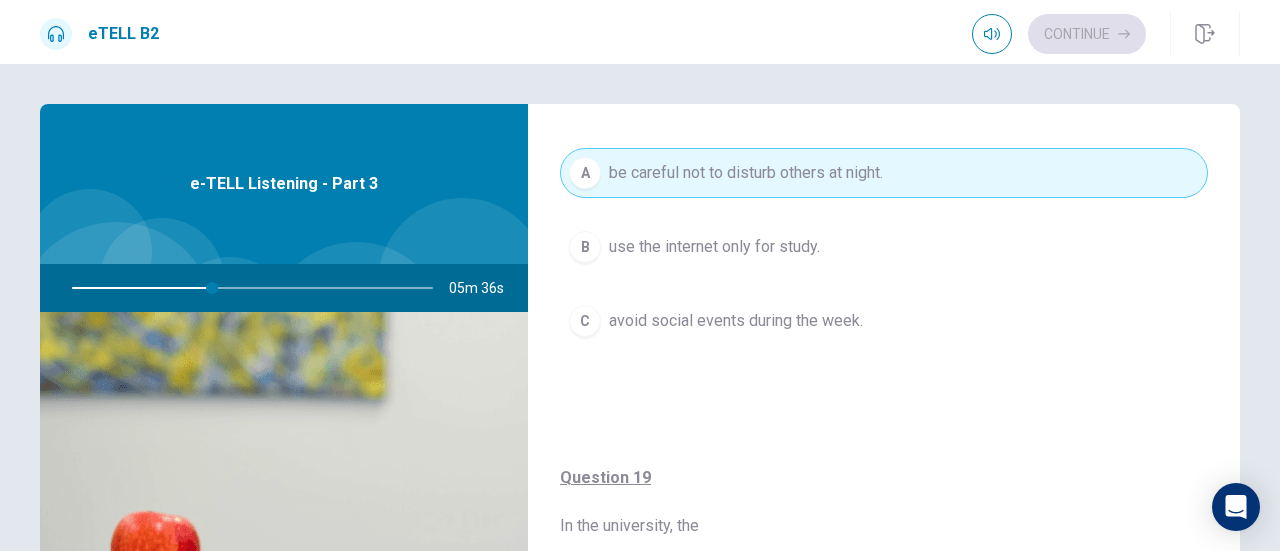 type 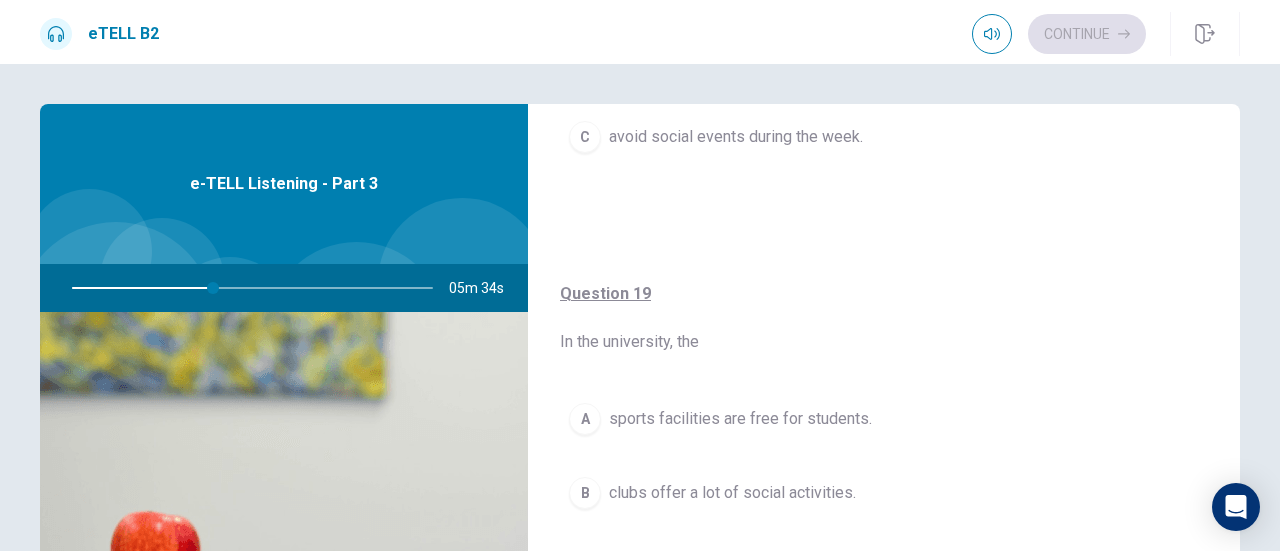 scroll, scrollTop: 1360, scrollLeft: 0, axis: vertical 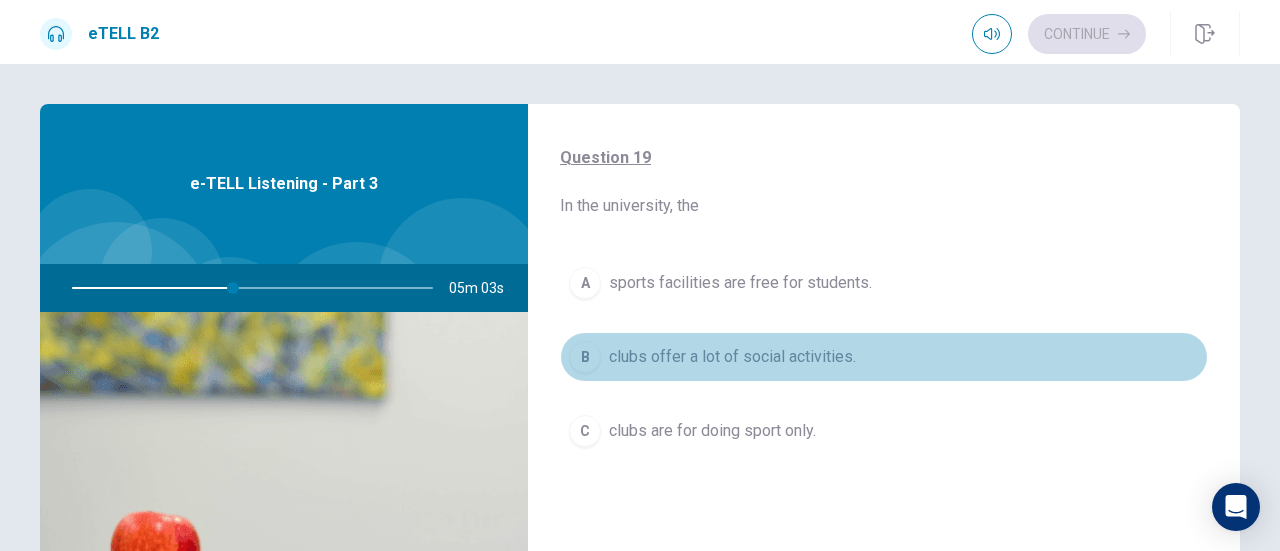 click on "clubs offer a lot of social activities." at bounding box center [732, 357] 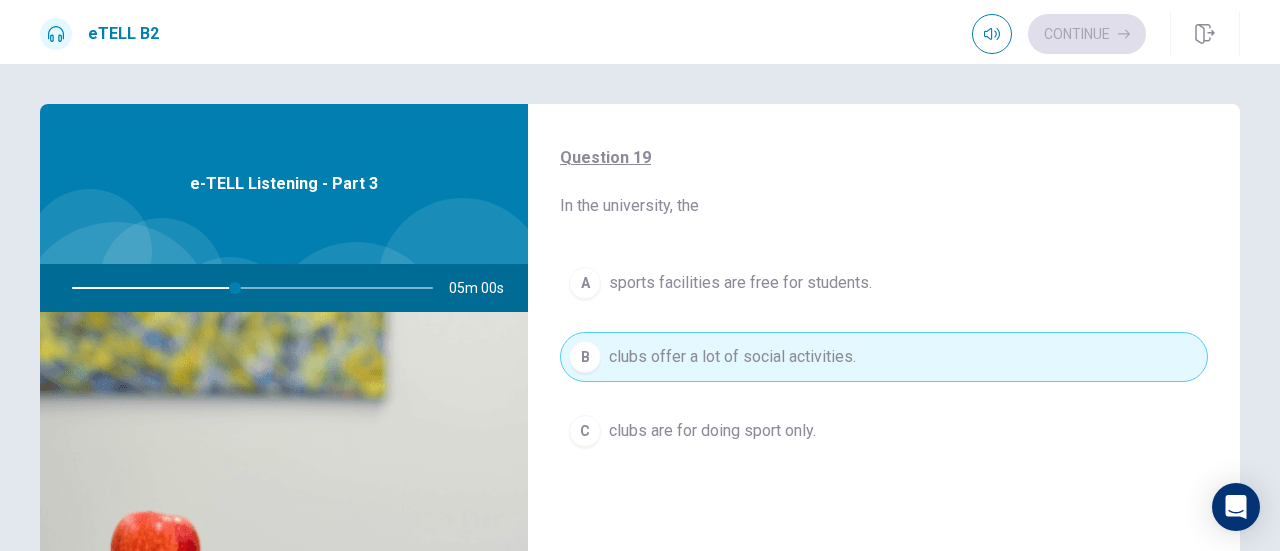 type on "**" 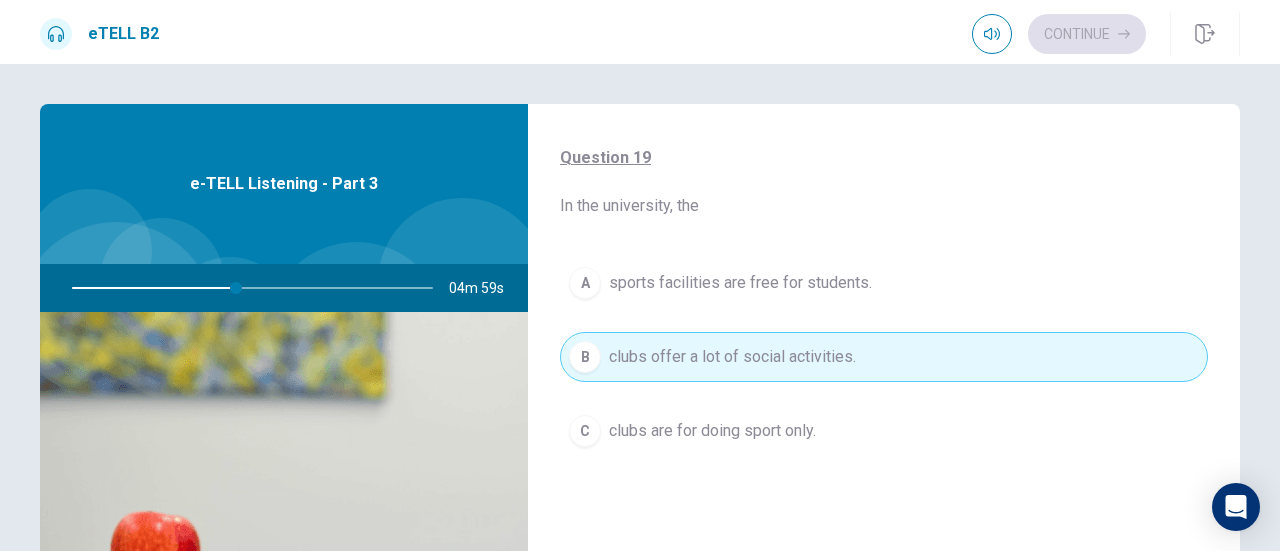 type 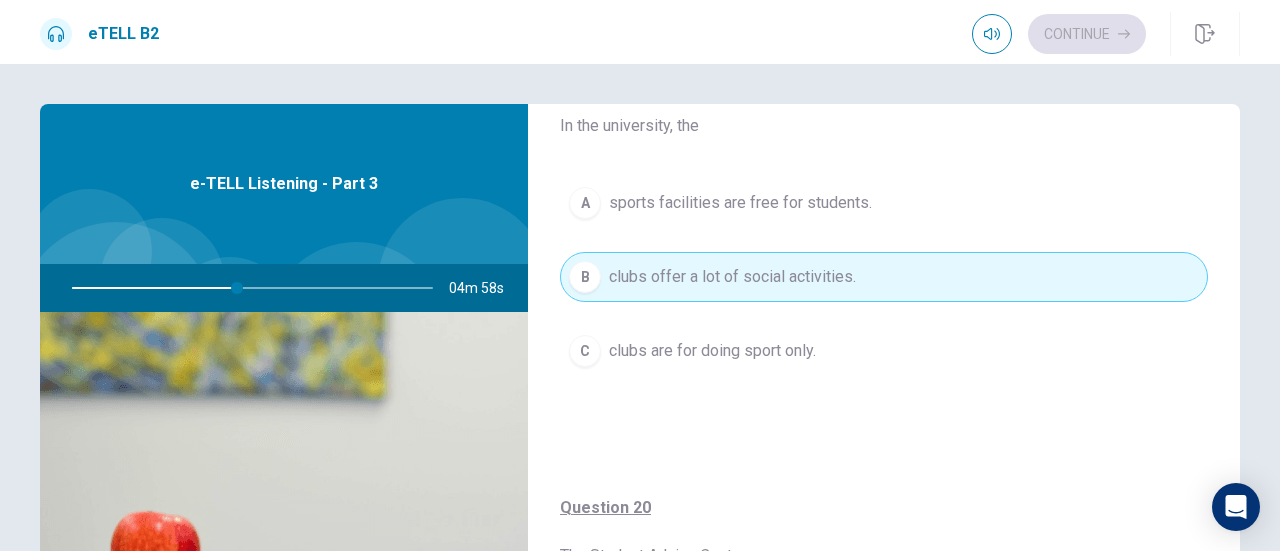 scroll, scrollTop: 1516, scrollLeft: 0, axis: vertical 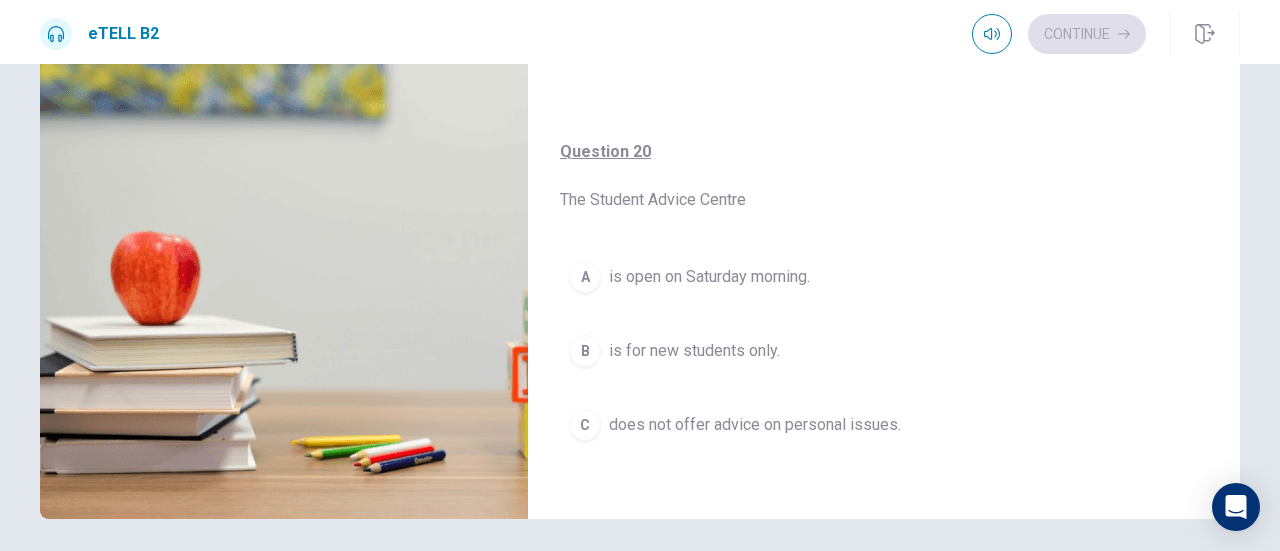 click on "is open on Saturday morning." at bounding box center (709, 277) 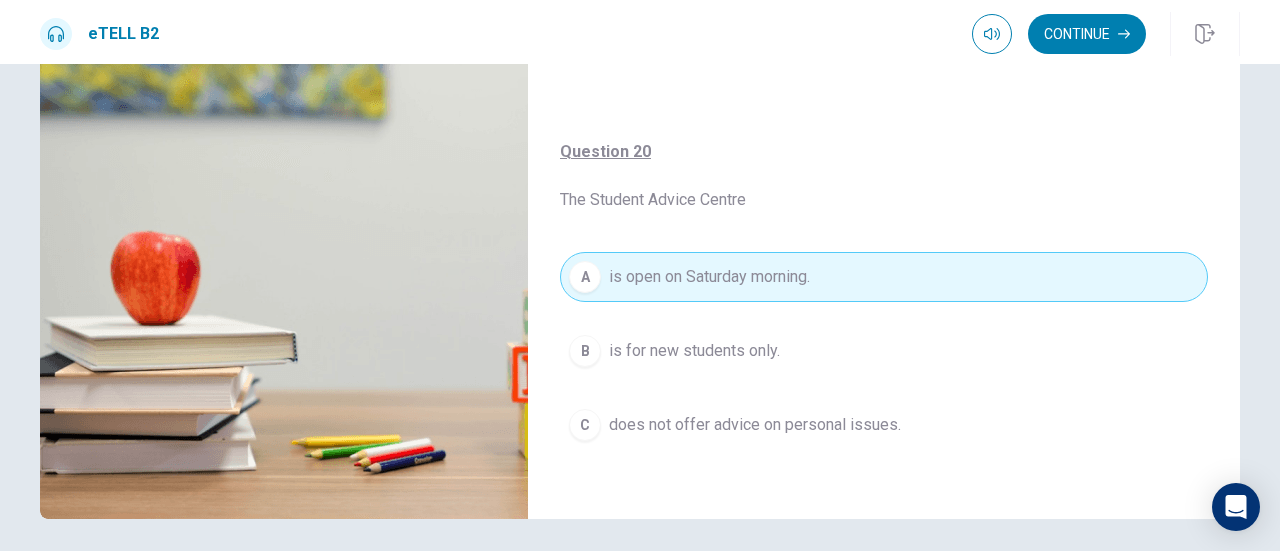 type on "**" 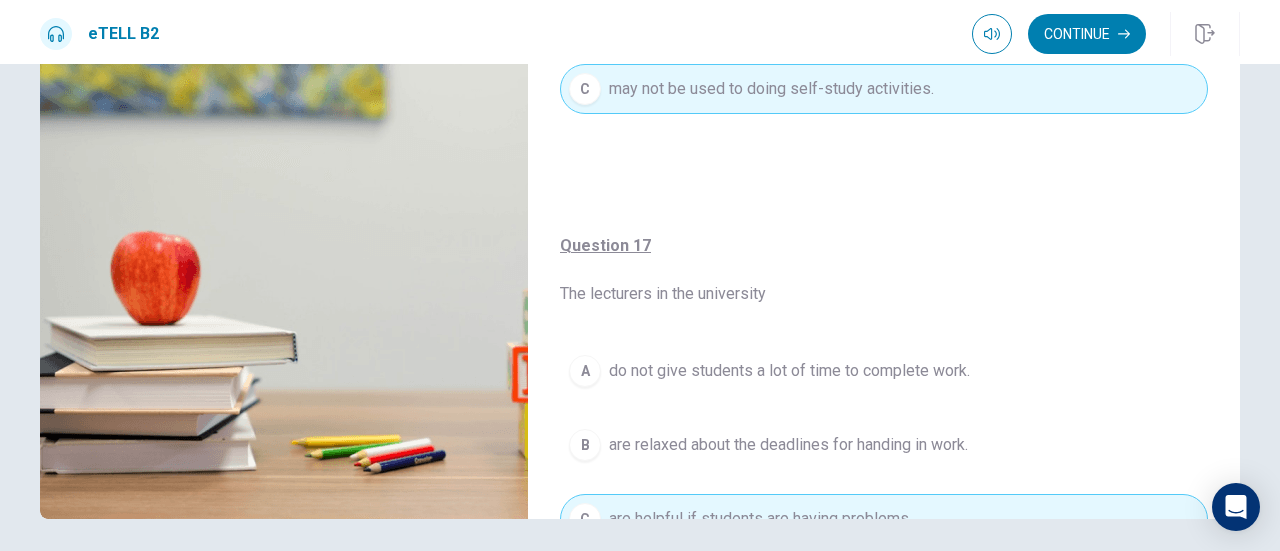 scroll, scrollTop: 37, scrollLeft: 0, axis: vertical 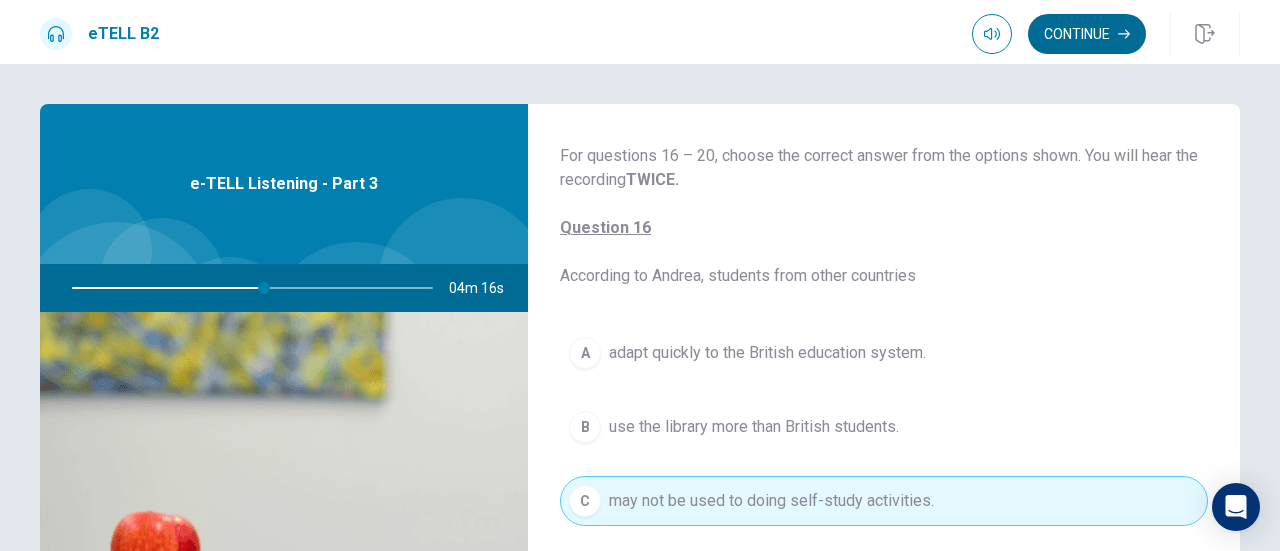 click on "Continue" at bounding box center (1087, 34) 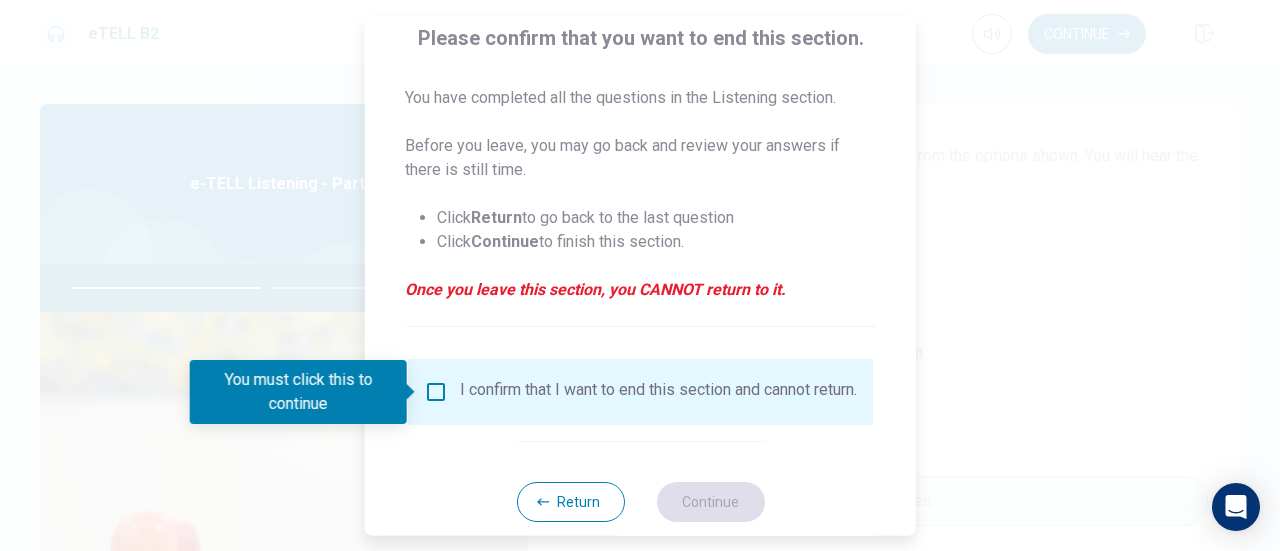 scroll, scrollTop: 160, scrollLeft: 0, axis: vertical 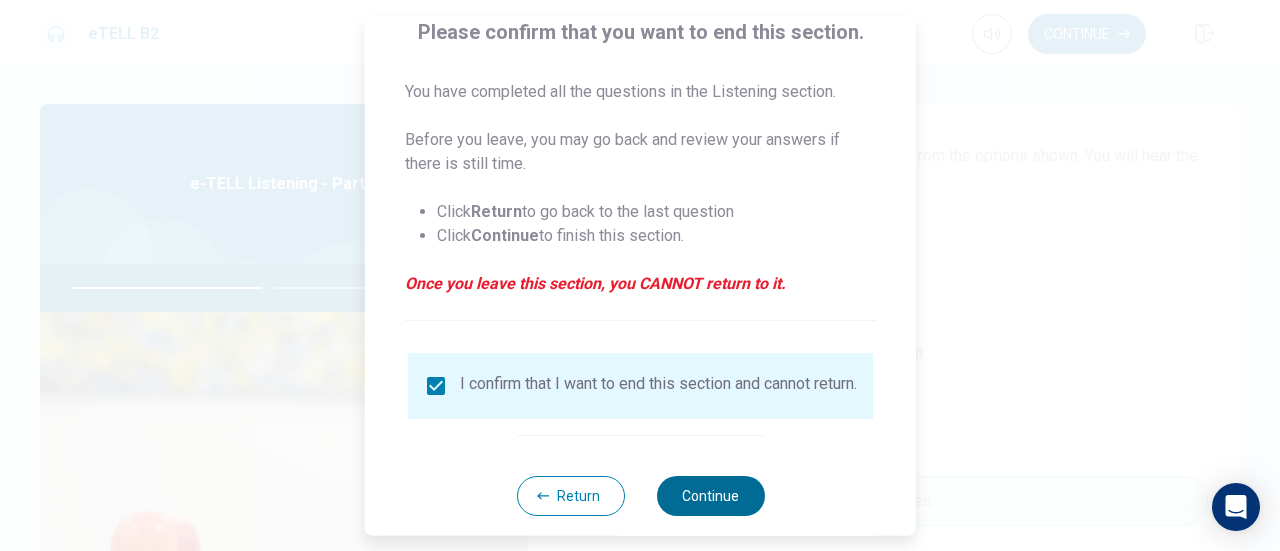 click on "Continue" at bounding box center [710, 496] 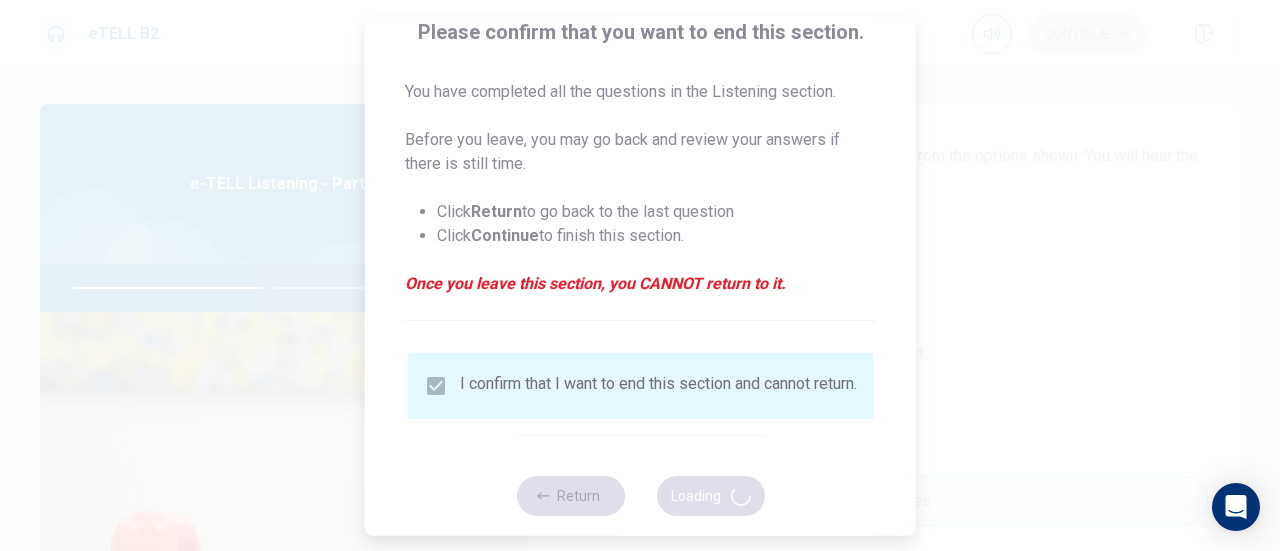 type on "**" 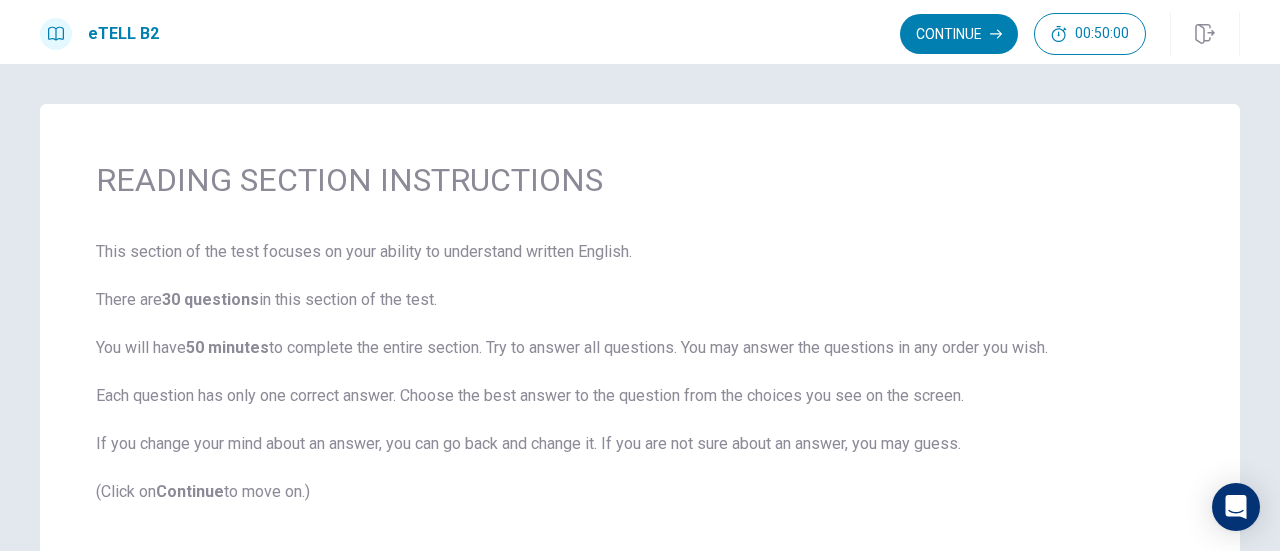 click on "This section of the test focuses on your ability to understand written English.  There are  30 questions  in this section of the test.  You will have  50 minutes  to complete the entire section. Try to answer all questions. You may answer the questions in any order you wish.  Each question has only one correct answer. Choose the best answer to the question from the choices you see on the screen. If you change your mind about an answer, you can go back and change it. If you are not sure about an answer, you may guess.
(Click on  Continue  to move on.)" at bounding box center [640, 372] 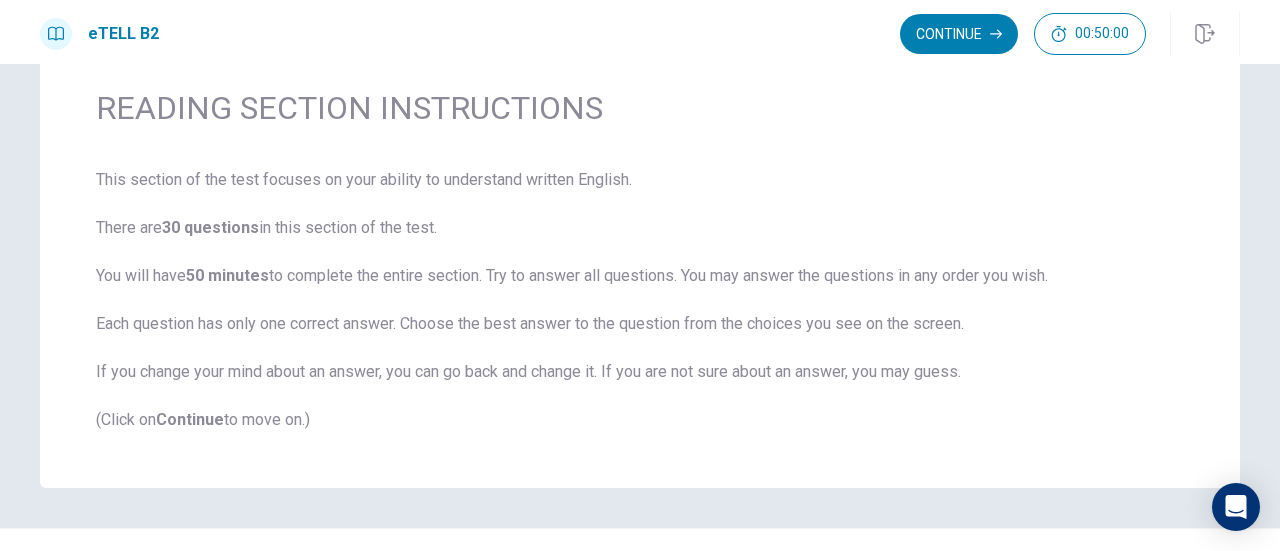 scroll, scrollTop: 32, scrollLeft: 0, axis: vertical 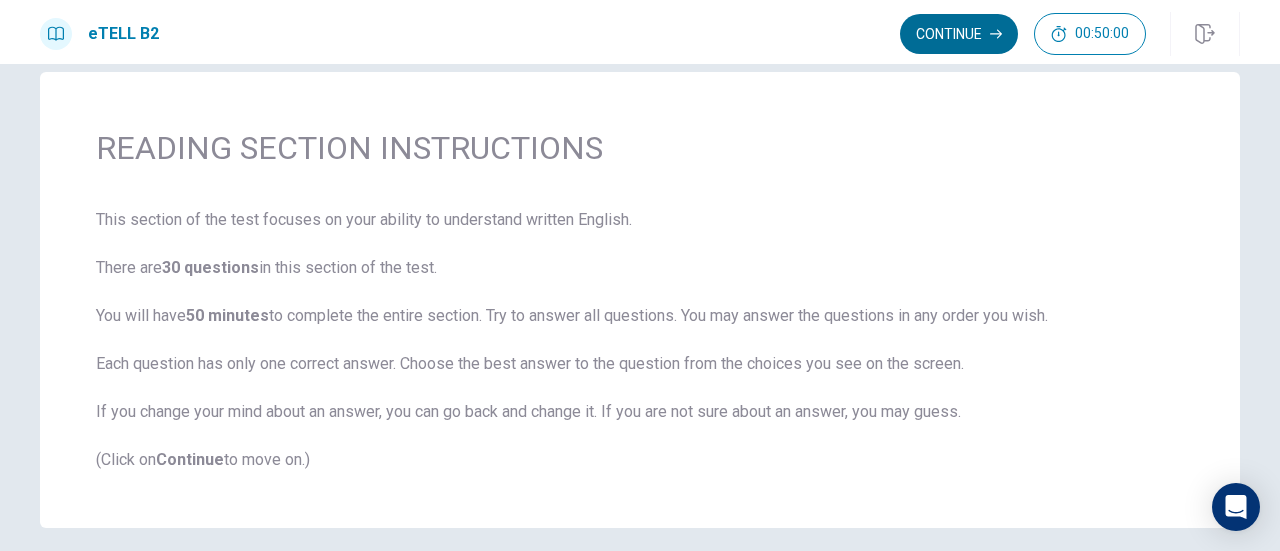 click on "Continue" at bounding box center [959, 34] 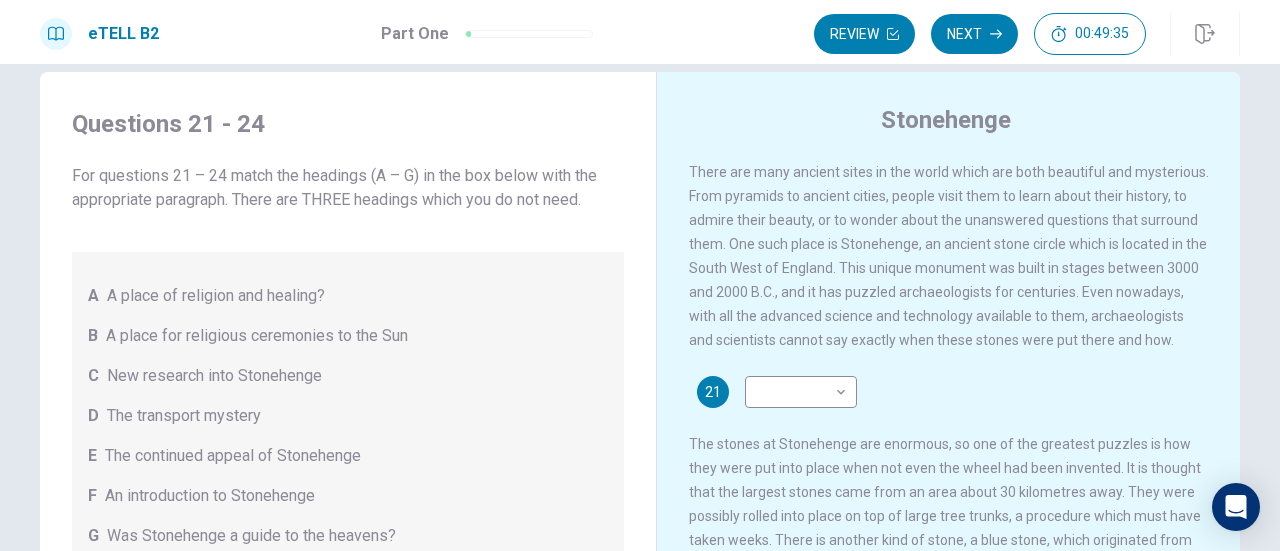 click on "21 ​ ​
The stones at Stonehenge are enormous, so one of the greatest puzzles is how they were put into place when not even the wheel had been invented. It is thought that the largest stones came from an area about 30 kilometres away. They were possibly rolled into place on top of large tree trunks, a procedure which must have taken weeks. There is another kind of stone, a blue stone, which originated from an area of Wales, 250 kilometres away. Moving these stones would therefore have been a more difficult task. Some people think they were moved by magic but it is more probable that they were rolled to the coast and then transported most of the way by sea and river." at bounding box center [949, 512] 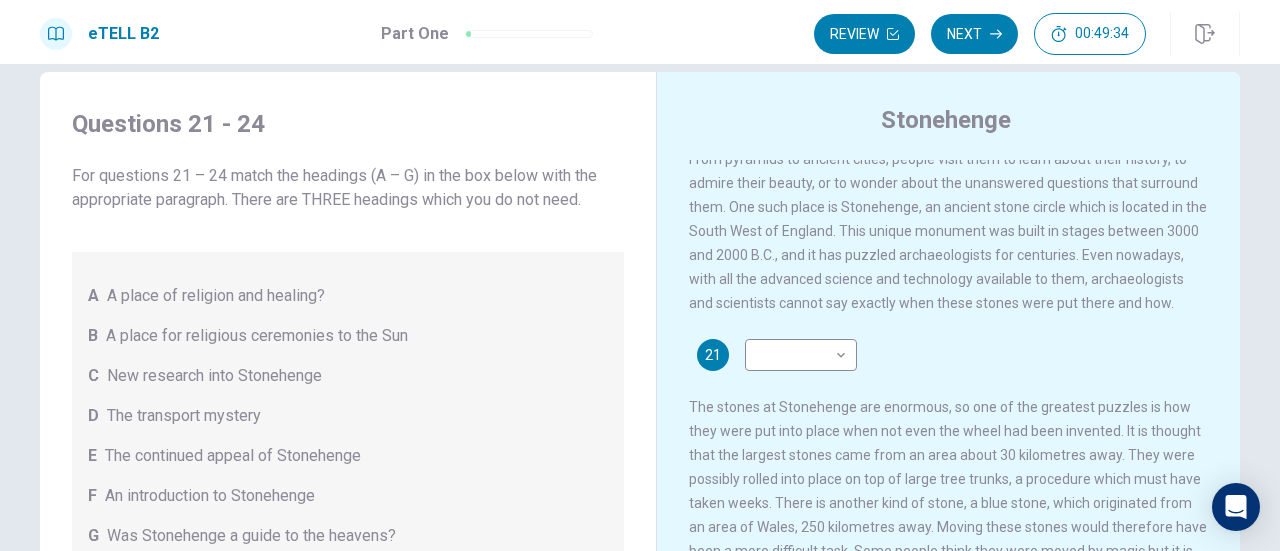 scroll, scrollTop: 40, scrollLeft: 0, axis: vertical 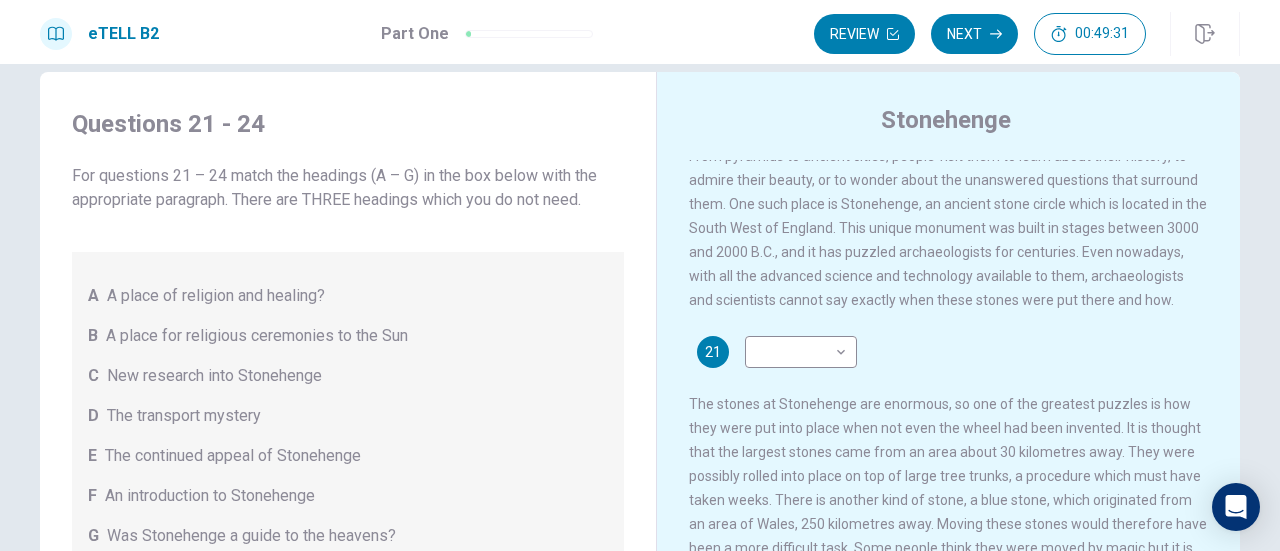 click on "B A place for religious ceremonies to the Sun" at bounding box center (348, 336) 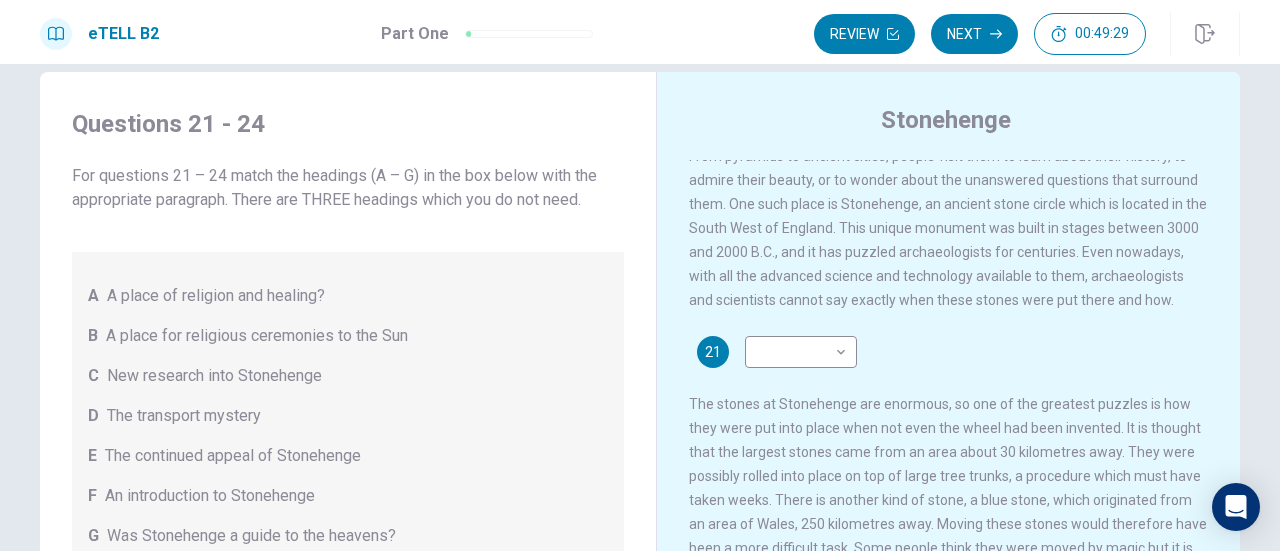 scroll, scrollTop: 0, scrollLeft: 0, axis: both 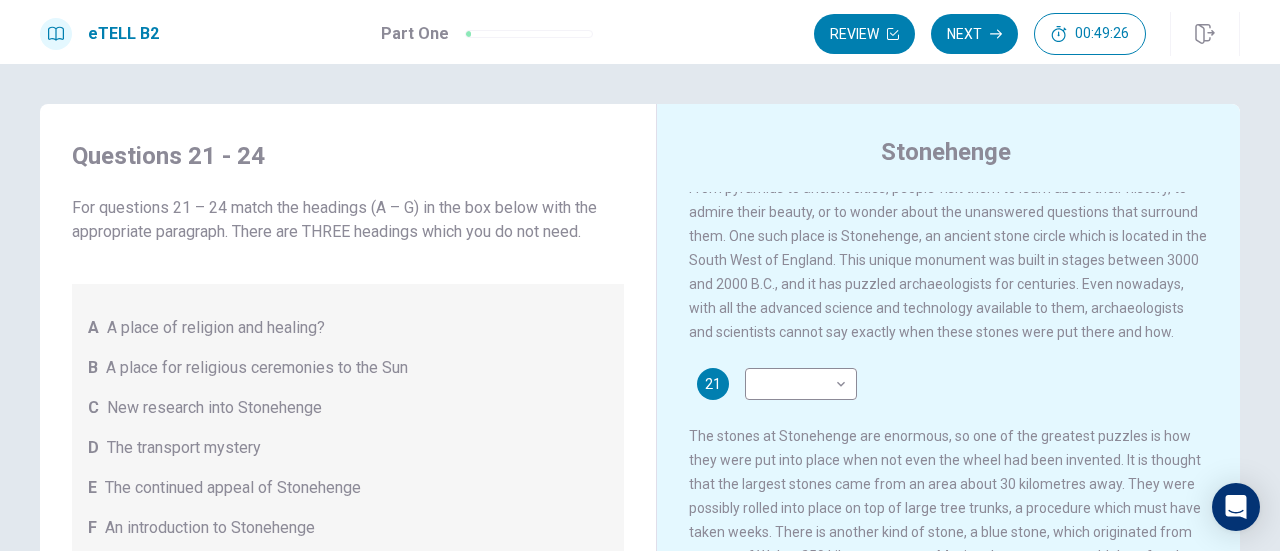 click on "There are many ancient sites in the world which are both beautiful and mysterious. From pyramids to ancient cities, people visit them to learn about their history, to admire their beauty, or to wonder about the unanswered questions that surround them. One such place is Stonehenge, an ancient stone circle which is located in the South West of England. This unique monument was built in stages between 3000 and 2000 B.C., and it has puzzled archaeologists for centuries. Even nowadays, with all the advanced science and technology available to them, archaeologists and scientists cannot say exactly when these stones were put there and how. 21 ​ ​ 22 ​ ​ 23 ​ ​ 24 ​ ​" at bounding box center (962, 495) 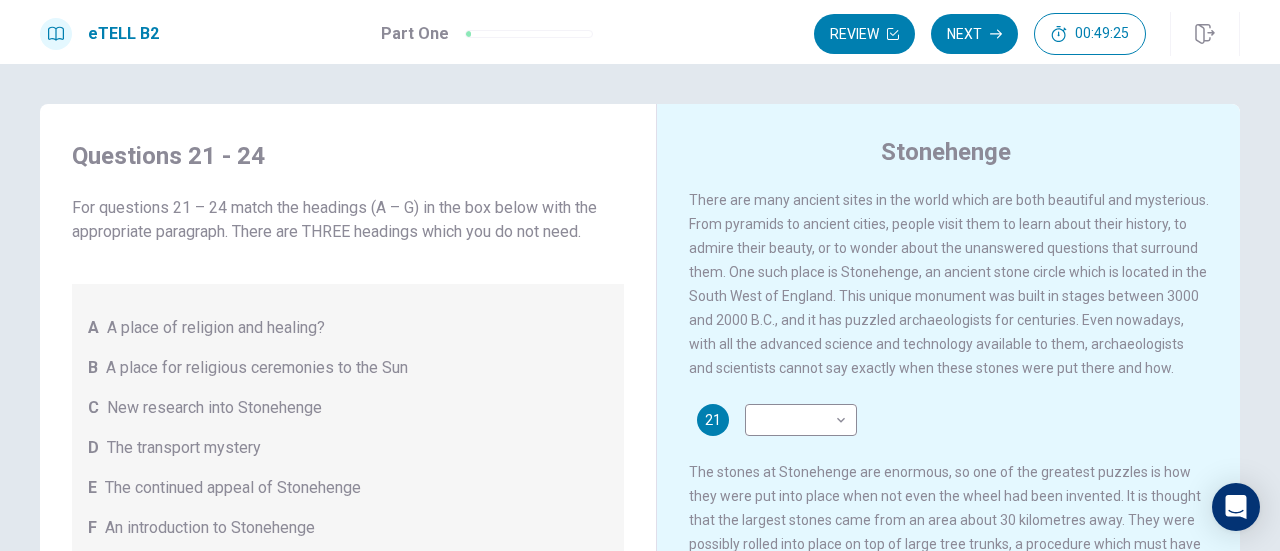 scroll, scrollTop: 0, scrollLeft: 0, axis: both 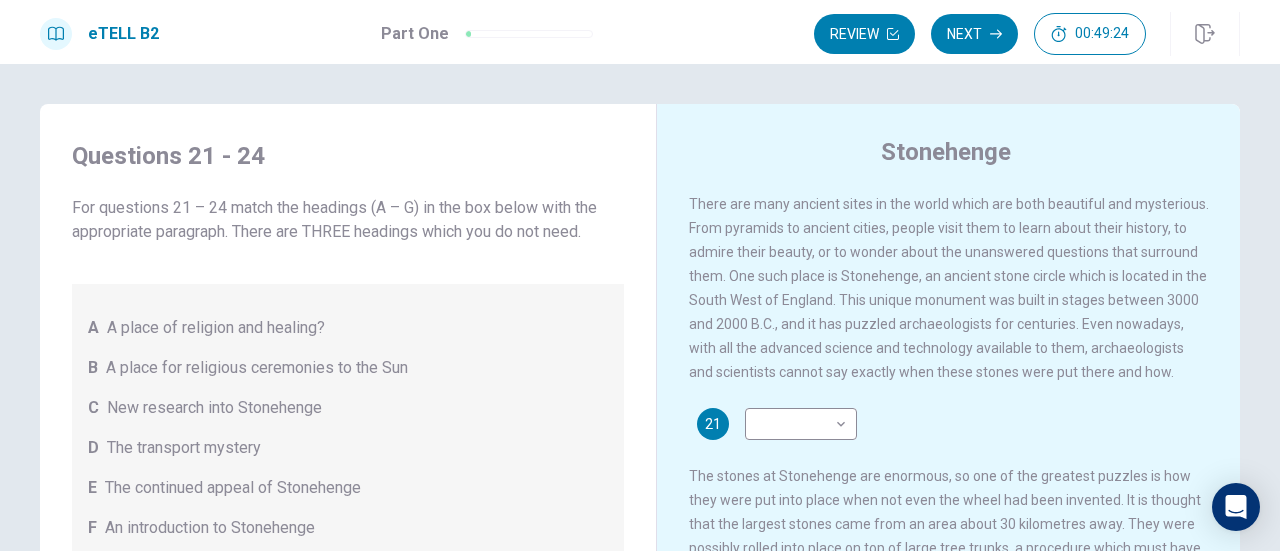 click on "B A place for religious ceremonies to the Sun" at bounding box center (348, 368) 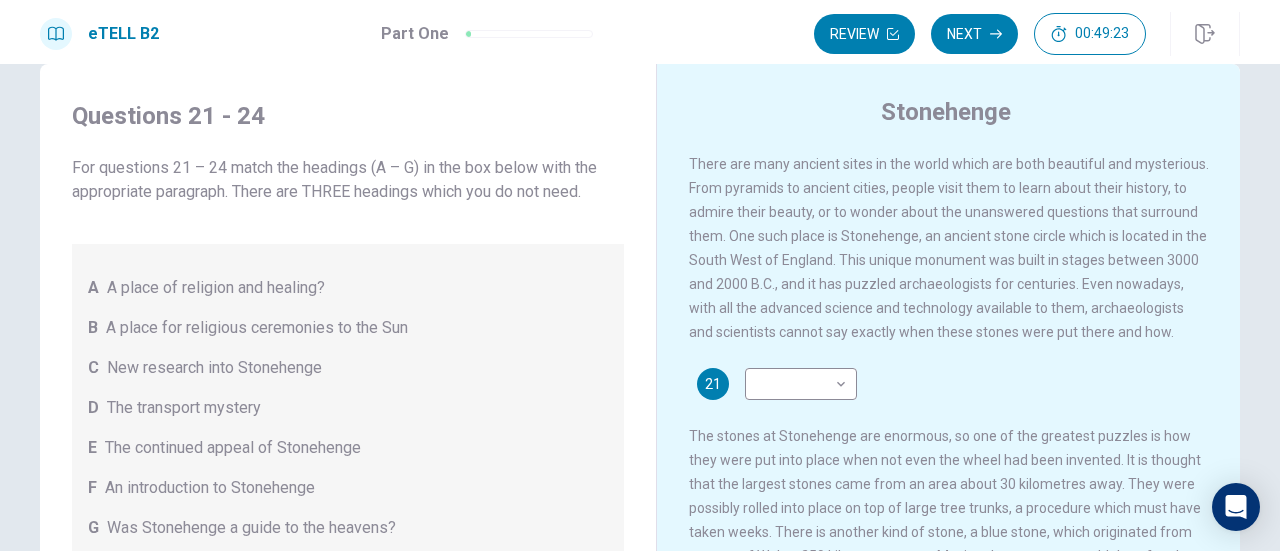 scroll, scrollTop: 80, scrollLeft: 0, axis: vertical 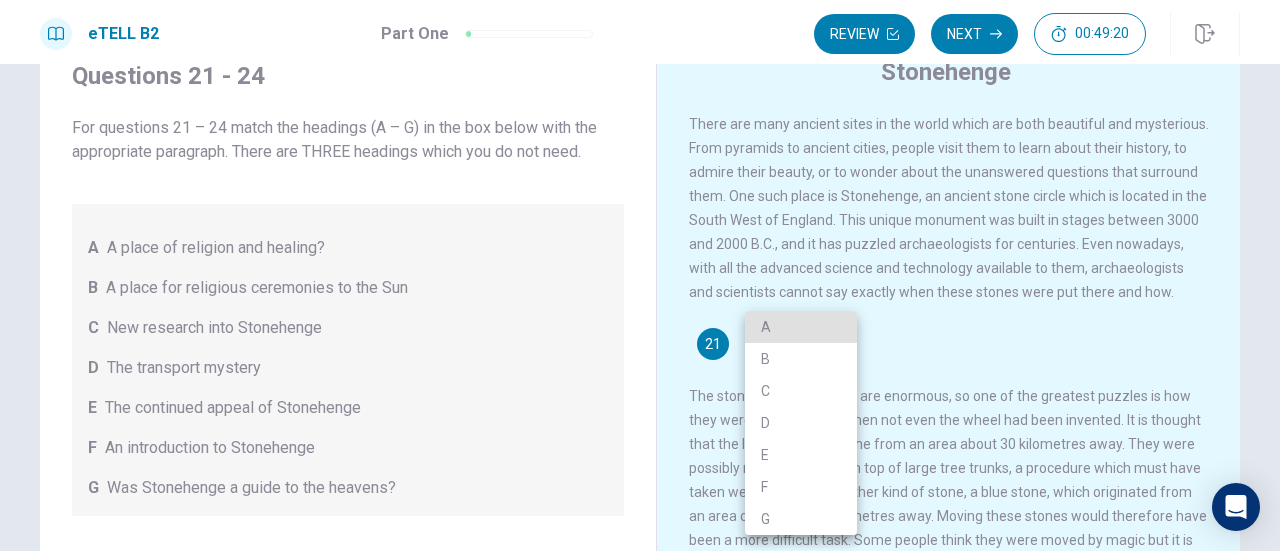 click on "This site uses cookies, as explained in our  Privacy Policy . If you agree to the use of cookies, please click the Accept button and continue to browse our site.   Privacy Policy Accept   eTELL B2 Part One Review Next 00:49:20 Question 1 - 4 of 30 00:49:20 Review Next Questions 21 - 24 For questions 21 – 24 match the headings (A – G) in the box below with the appropriate paragraph. There are THREE headings which you do not need. A A place of religion and healing? B A place for religious ceremonies to the Sun C New research into Stonehenge D The transport mystery E The continued appeal of Stonehenge F An introduction to Stonehenge G Was Stonehenge a guide to the heavens? Stonehenge 21 ​ ​ 22 ​ ​ 23 ​ ​ 24 ​ ​ © Copyright  2025 Going somewhere? You are not allowed to open other tabs/pages or switch windows during a test. Doing this will be reported as cheating to the Administrators. Are you sure you want to leave this page? Please continue until you finish your test. 00:00 WARNING: Continue" at bounding box center (640, 275) 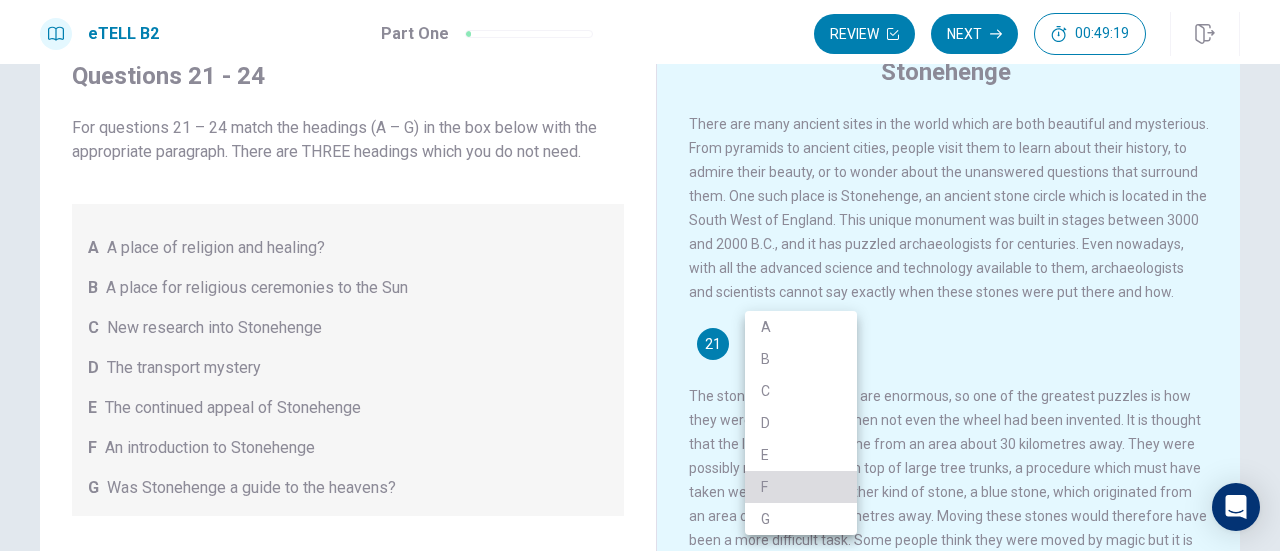 click on "F" at bounding box center [801, 487] 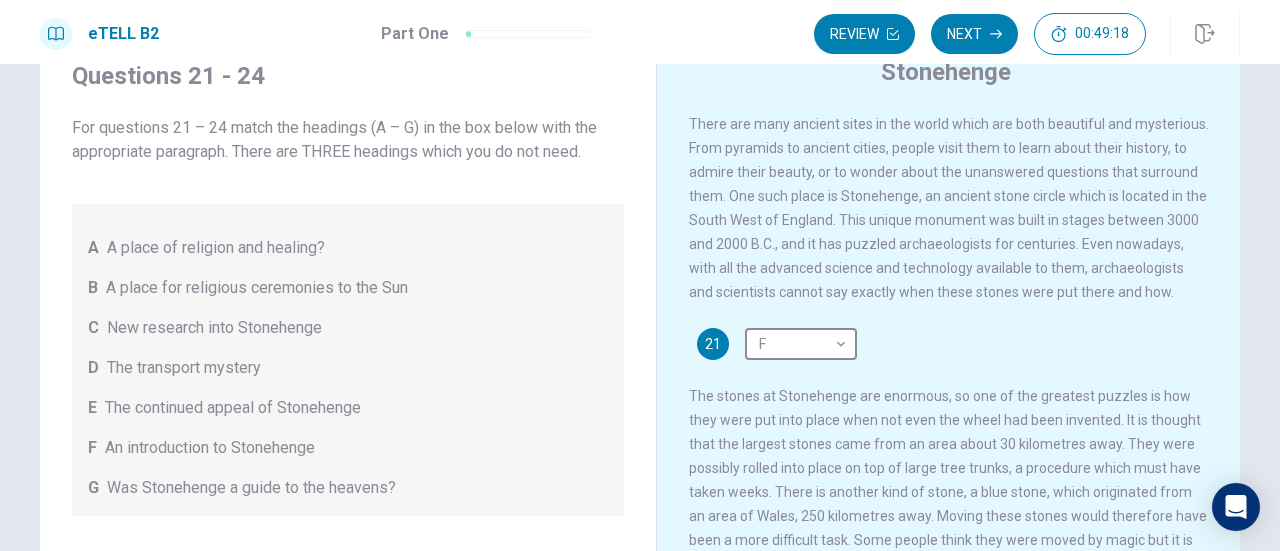 click on "21 F * ​
The stones at Stonehenge are enormous, so one of the greatest puzzles is how they were put into place when not even the wheel had been invented. It is thought that the largest stones came from an area about 30 kilometres away. They were possibly rolled into place on top of large tree trunks, a procedure which must have taken weeks. There is another kind of stone, a blue stone, which originated from an area of Wales, 250 kilometres away. Moving these stones would therefore have been a more difficult task. Some people think they were moved by magic but it is more probable that they were rolled to the coast and then transported most of the way by sea and river." at bounding box center (949, 464) 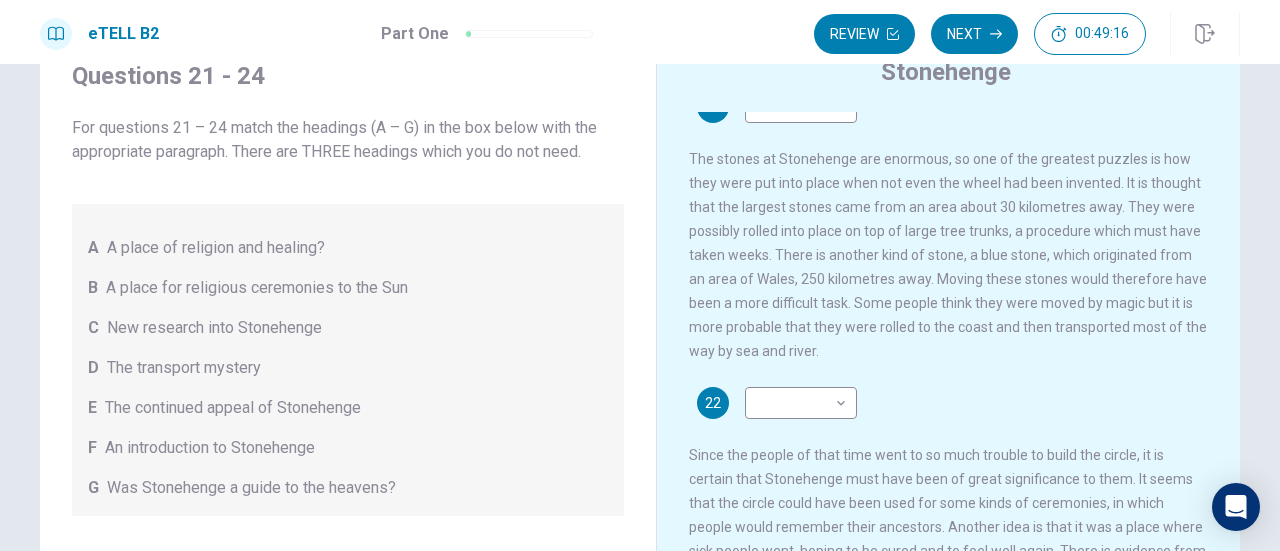 scroll, scrollTop: 240, scrollLeft: 0, axis: vertical 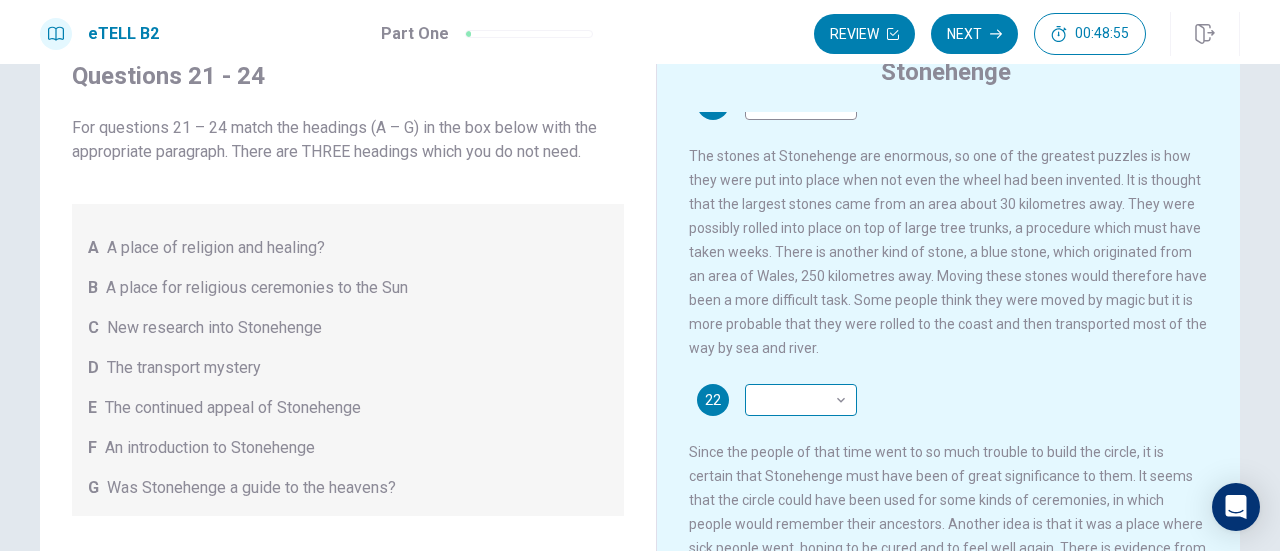 click on "This site uses cookies, as explained in our  Privacy Policy . If you agree to the use of cookies, please click the Accept button and continue to browse our site.   Privacy Policy Accept   eTELL B2 Part One Review Next 00:48:55 Question 1 - 4 of 30 00:48:55 Review Next Questions 21 - 24 For questions 21 – 24 match the headings (A – G) in the box below with the appropriate paragraph. There are THREE headings which you do not need. A A place of religion and healing? B A place for religious ceremonies to the Sun C New research into Stonehenge D The transport mystery E The continued appeal of Stonehenge F An introduction to Stonehenge G Was Stonehenge a guide to the heavens? Stonehenge 21 F * ​ 22 ​ ​ 23 ​ ​ 24 ​ ​ © Copyright  2025 Going somewhere? You are not allowed to open other tabs/pages or switch windows during a test. Doing this will be reported as cheating to the Administrators. Are you sure you want to leave this page? Please continue until you finish your test. 00:00 WARNING: Continue" at bounding box center [640, 275] 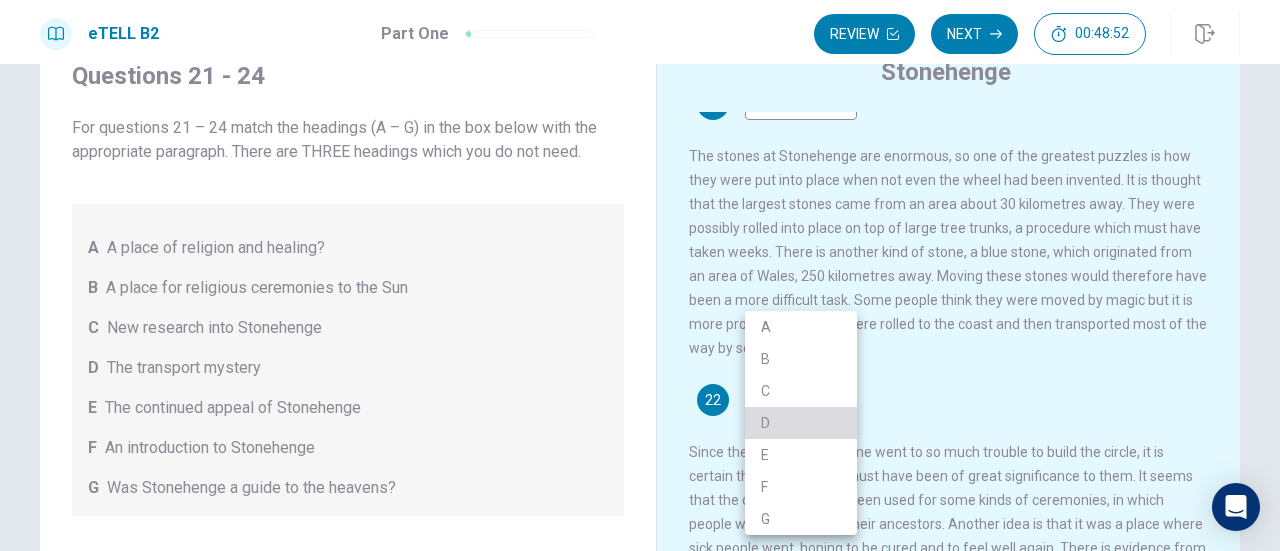 click on "D" at bounding box center (801, 423) 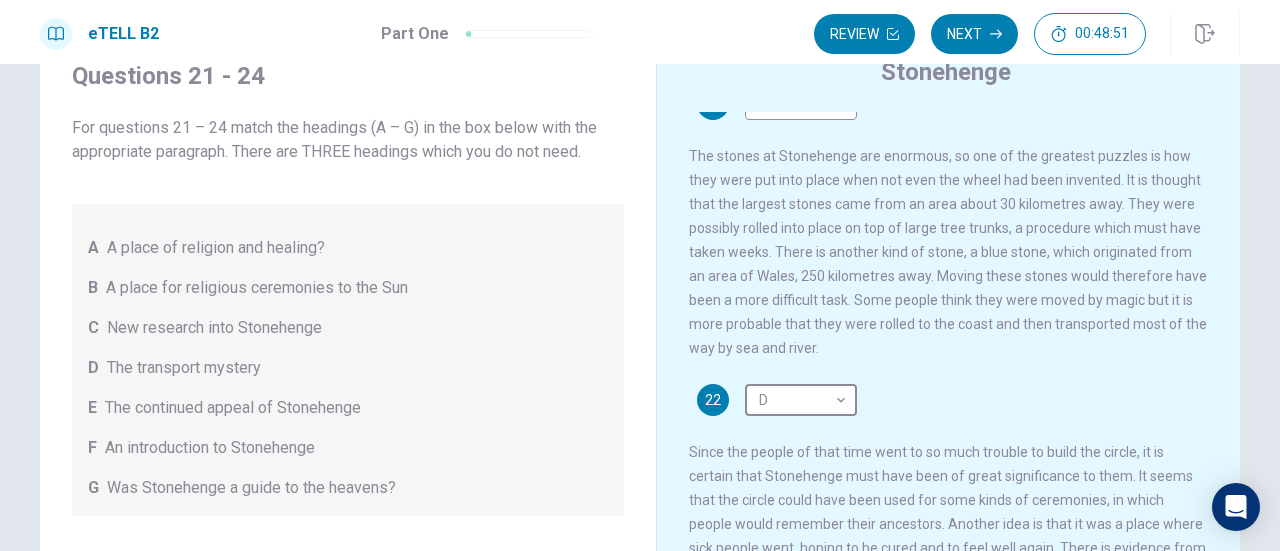 click on "There are many ancient sites in the world which are both beautiful and mysterious. From pyramids to ancient cities, people visit them to learn about their history, to admire their beauty, or to wonder about the unanswered questions that surround them. One such place is Stonehenge, an ancient stone circle which is located in the South West of England. This unique monument was built in stages between 3000 and 2000 B.C., and it has puzzled archaeologists for centuries. Even nowadays, with all the advanced science and technology available to them, archaeologists and scientists cannot say exactly when these stones were put there and how. 21 F * ​ 22 D * ​ 23 ​ ​ 24 ​ ​" at bounding box center (962, 415) 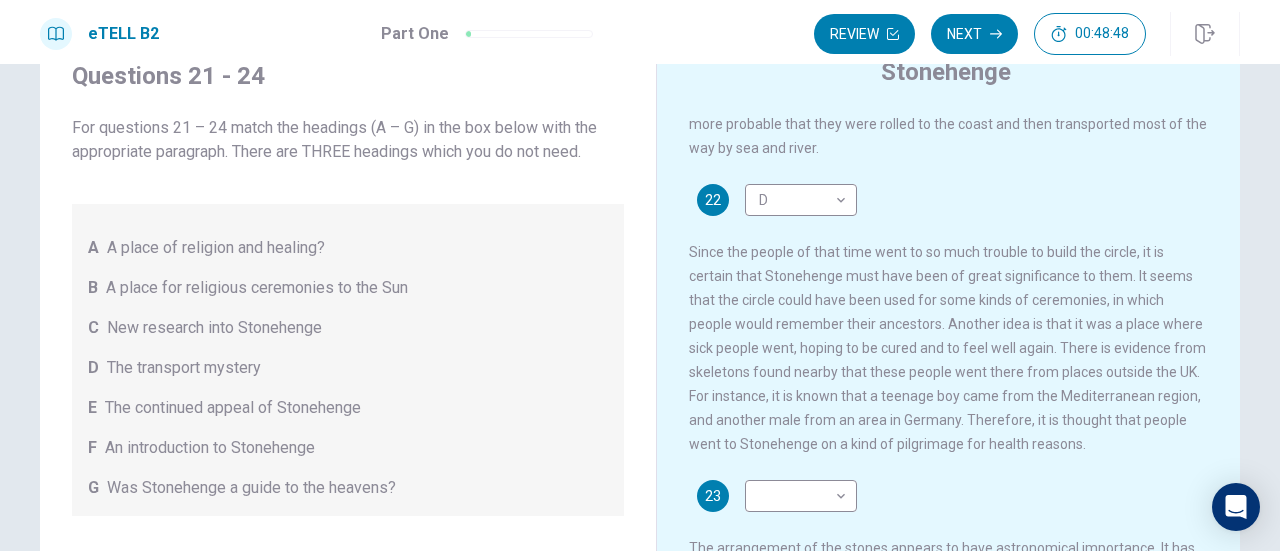 scroll, scrollTop: 480, scrollLeft: 0, axis: vertical 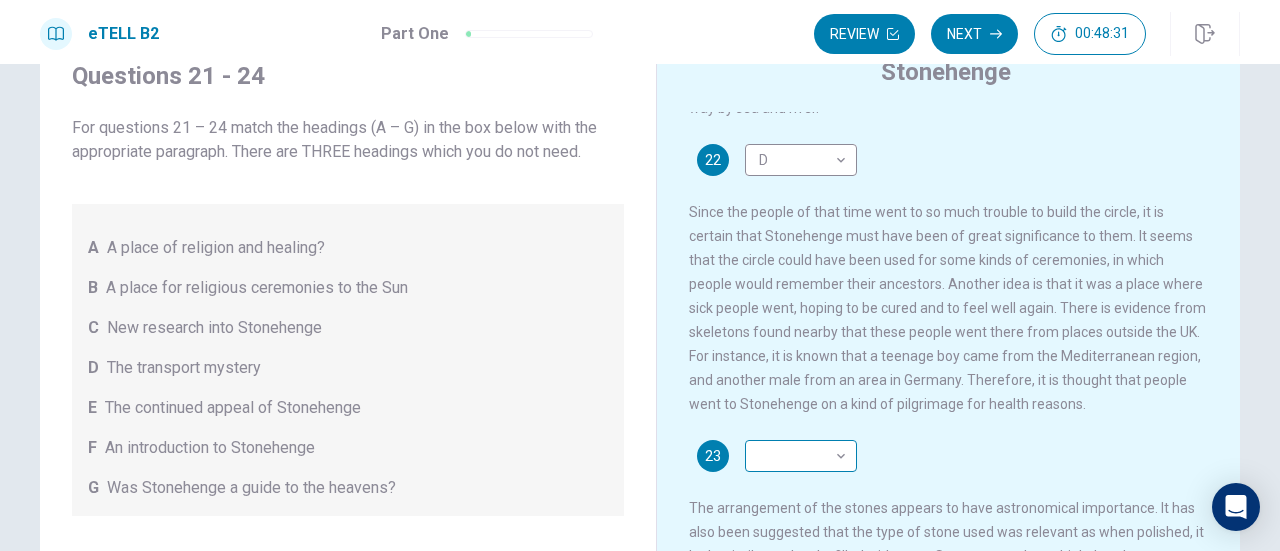 click on "This site uses cookies, as explained in our  Privacy Policy . If you agree to the use of cookies, please click the Accept button and continue to browse our site.   Privacy Policy Accept   eTELL B2 Part One Review Next 00:48:31 Question 1 - 4 of 30 00:48:31 Review Next Questions 21 - 24 For questions 21 – 24 match the headings (A – G) in the box below with the appropriate paragraph. There are THREE headings which you do not need. A A place of religion and healing? B A place for religious ceremonies to the Sun C New research into Stonehenge D The transport mystery E The continued appeal of Stonehenge F An introduction to Stonehenge G Was Stonehenge a guide to the heavens? Stonehenge 21 F * ​ 22 D * ​ 23 ​ ​ 24 ​ ​ © Copyright  2025 Going somewhere? You are not allowed to open other tabs/pages or switch windows during a test. Doing this will be reported as cheating to the Administrators. Are you sure you want to leave this page? Please continue until you finish your test. 00:00 WARNING: Continue" at bounding box center (640, 275) 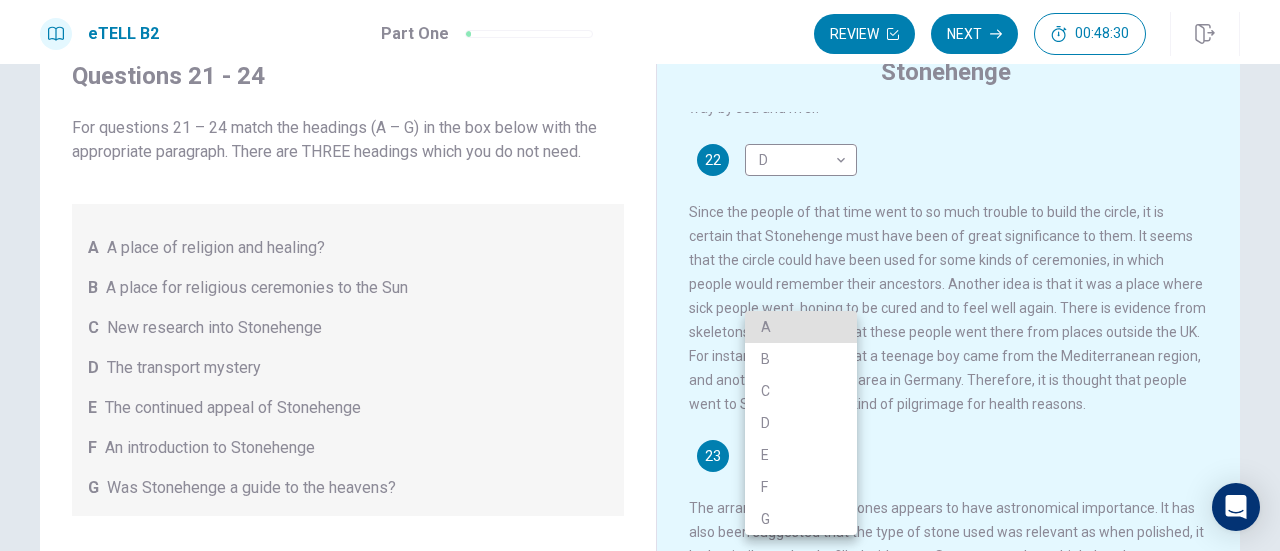 click on "E" at bounding box center [801, 455] 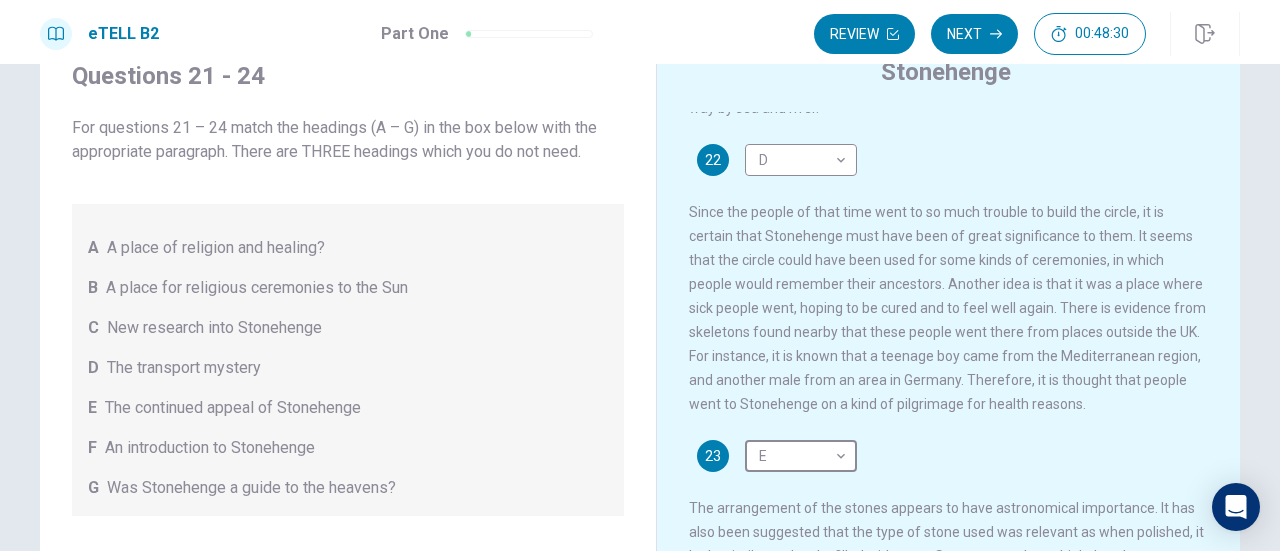 type on "*" 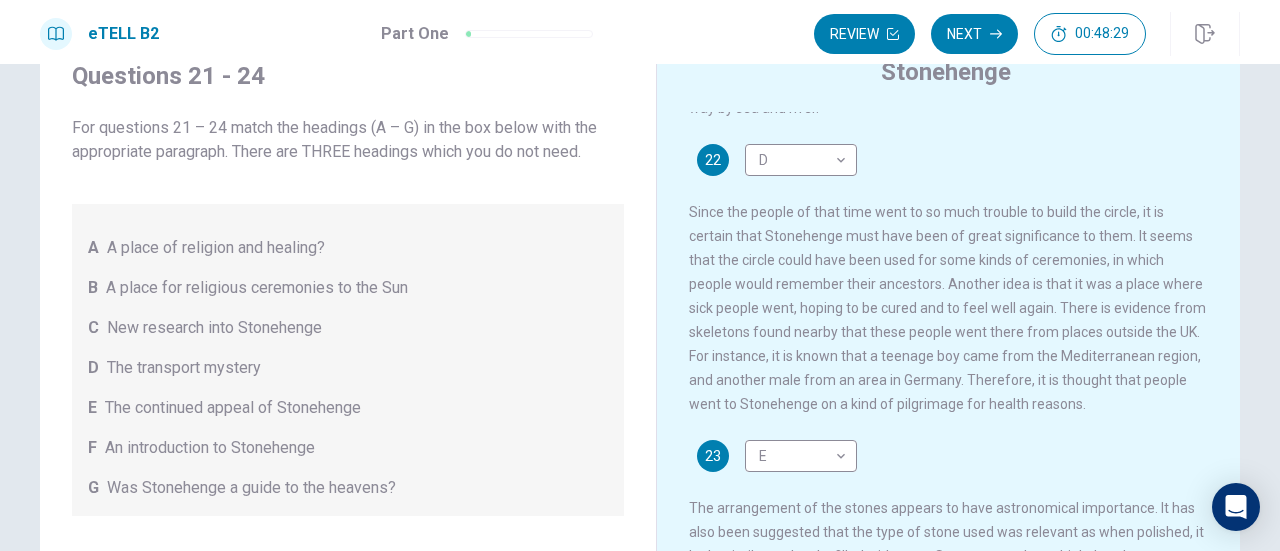 click on "Since the people of that time went to so much trouble to build the circle, it is certain that Stonehenge must have been of great significance to them. It seems that the circle could have been used for some kinds of ceremonies, in which people would remember their ancestors. Another idea is that it was a place where sick people went, hoping to be cured and to feel well again. There is evidence from skeletons found nearby that these people went there from places outside the UK. For instance, it is known that a teenage boy came from the Mediterranean region, and another male from an area in Germany. Therefore, it is thought that people went to Stonehenge on a kind of pilgrimage for health reasons." at bounding box center (947, 308) 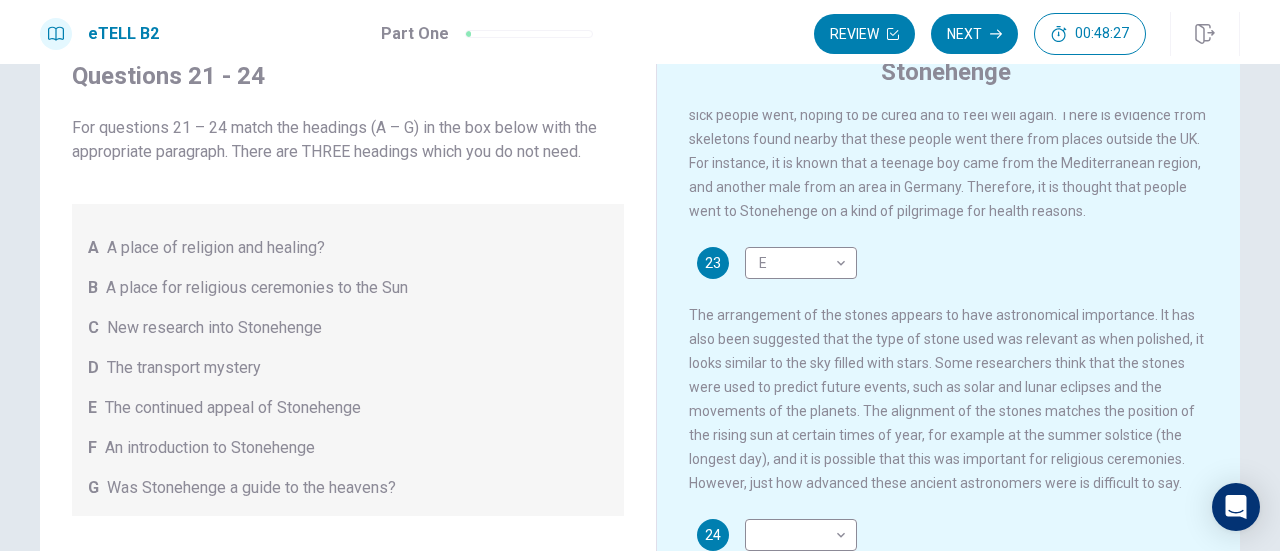 scroll, scrollTop: 730, scrollLeft: 0, axis: vertical 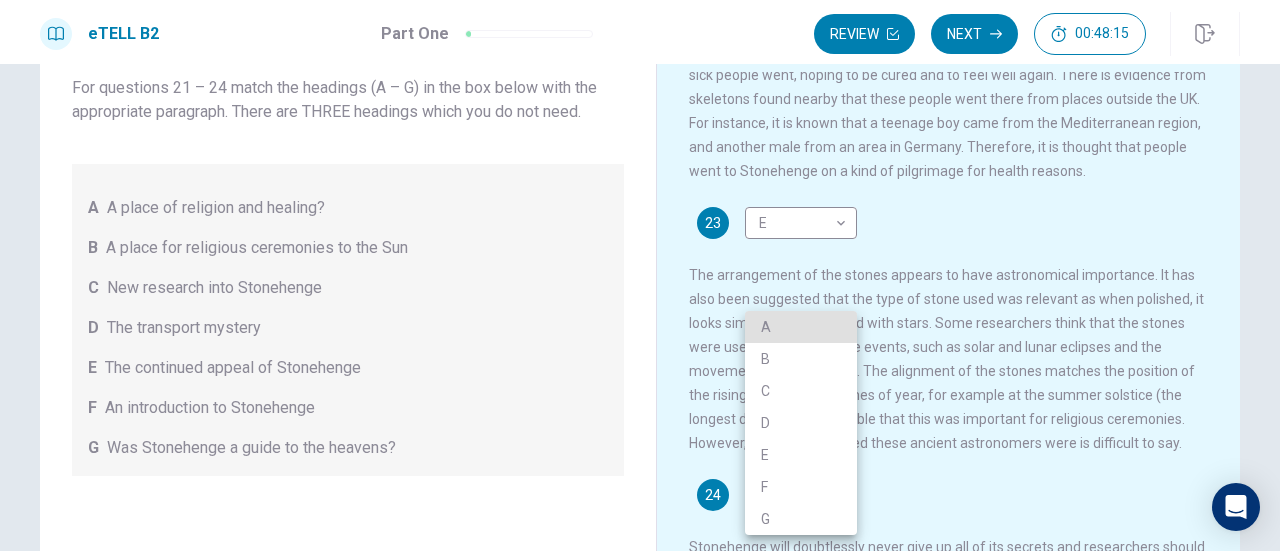 click on "This site uses cookies, as explained in our  Privacy Policy . If you agree to the use of cookies, please click the Accept button and continue to browse our site.   Privacy Policy Accept   eTELL B2 Part One Review Next 00:48:15 Question 1 - 4 of 30 00:48:15 Review Next Questions 21 - 24 For questions 21 – 24 match the headings (A – G) in the box below with the appropriate paragraph. There are THREE headings which you do not need. A A place of religion and healing? B A place for religious ceremonies to the Sun C New research into Stonehenge D The transport mystery E The continued appeal of Stonehenge F An introduction to Stonehenge G Was Stonehenge a guide to the heavens? Stonehenge 21 F * ​ 22 D * ​ 23 E * ​ 24 ​ ​ © Copyright  2025 Going somewhere? You are not allowed to open other tabs/pages or switch windows during a test. Doing this will be reported as cheating to the Administrators. Are you sure you want to leave this page? Please continue until you finish your test. 00:00 WARNING: Continue" at bounding box center (640, 275) 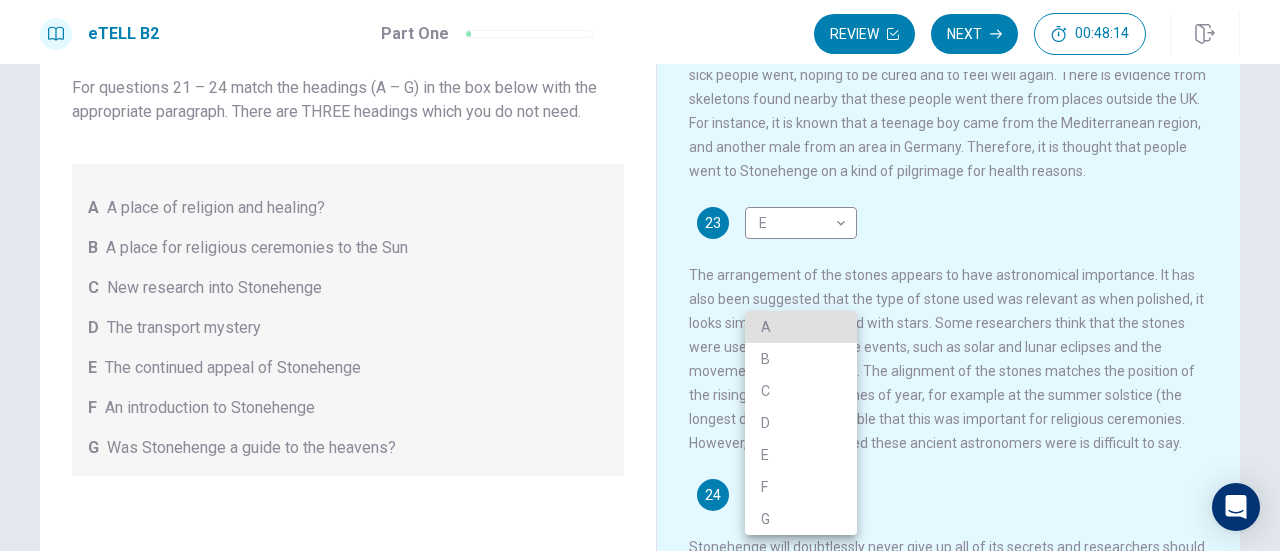 click on "G" at bounding box center (801, 519) 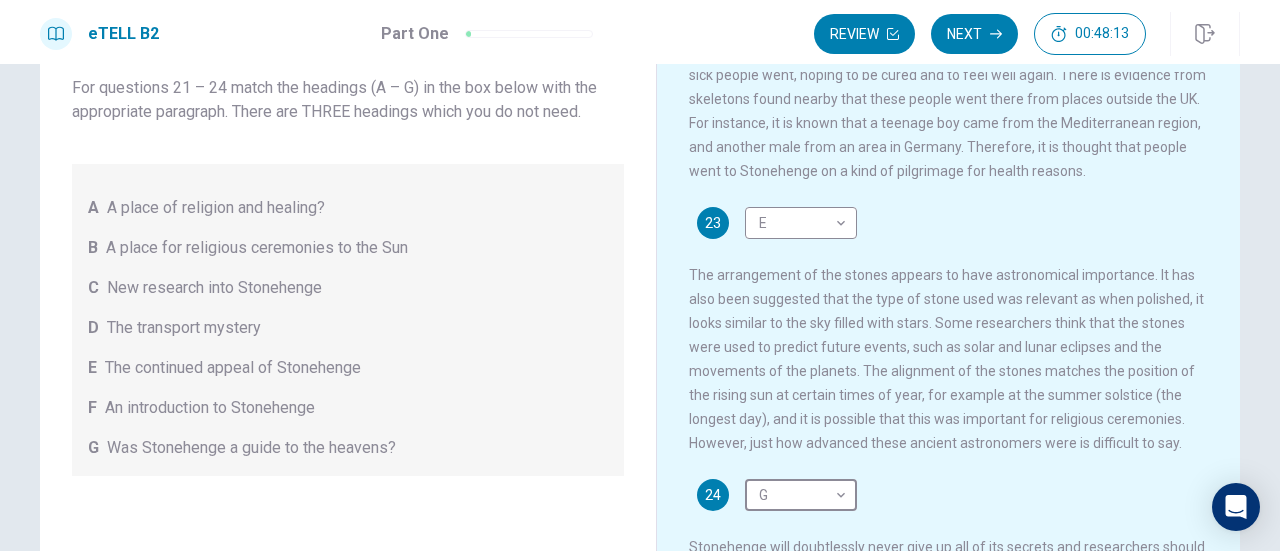 click on "24 G * ​
Stonehenge will doubtlessly never give up all of its secrets and researchers should be kept busy for years to come. Indeed, this important site continues to attract visitors from all over the world. Even now, it is used for ceremonies on the summer solstice, keeping a very old tradition alive. It remains a place full of mystery, and hopefully it will be there to enjoy in the future." at bounding box center [949, 567] 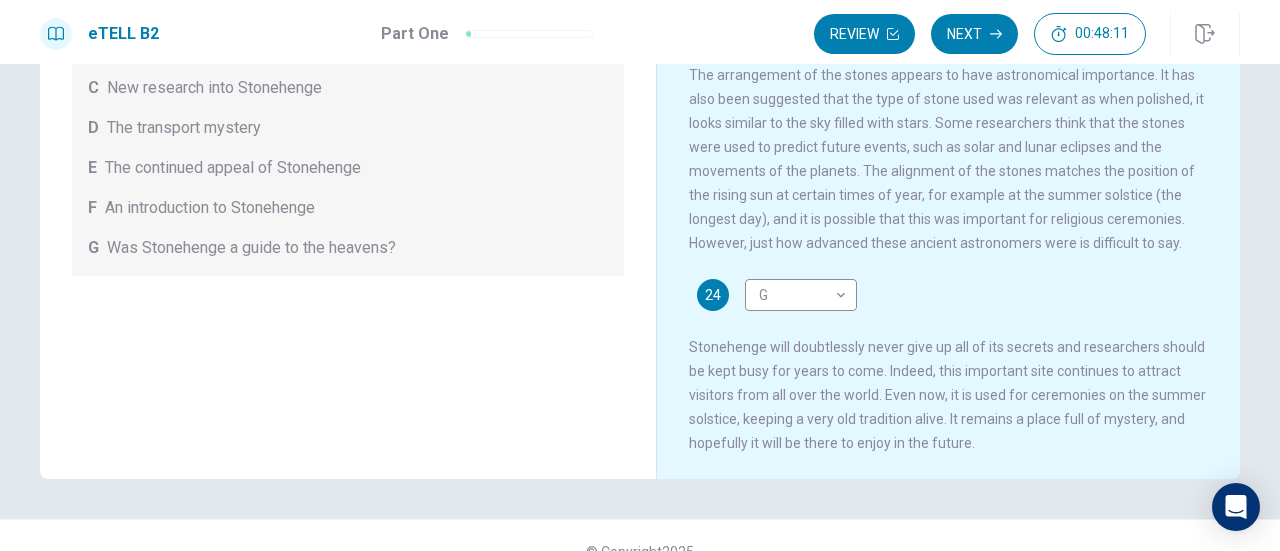 scroll, scrollTop: 352, scrollLeft: 0, axis: vertical 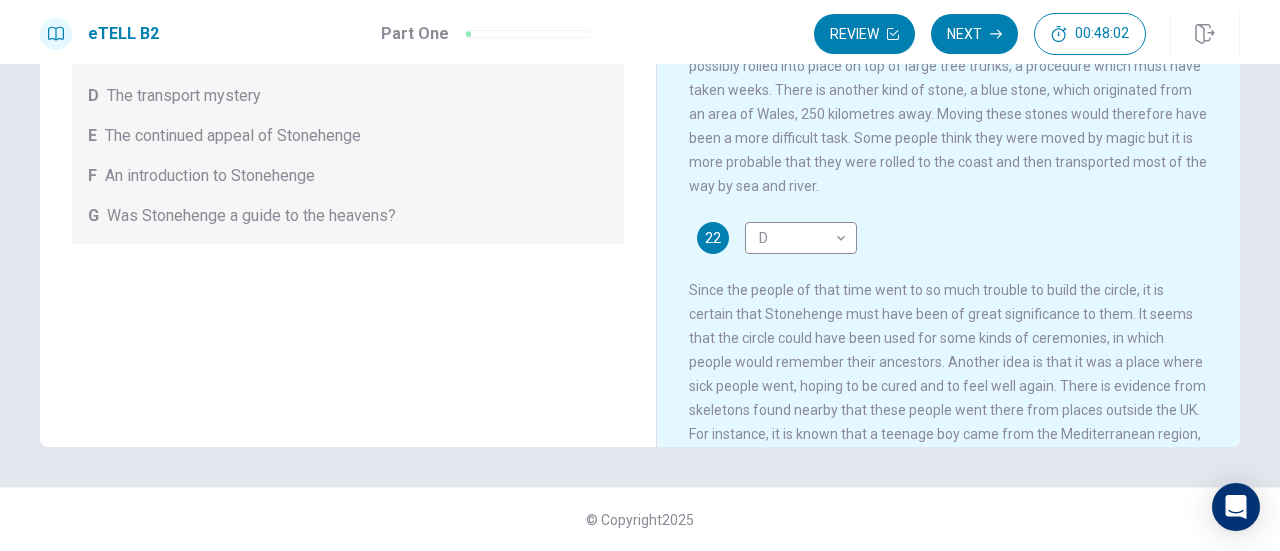 click on "Questions 21 - 24 For questions 21 – 24 match the headings (A – G) in the box below with the appropriate paragraph. There are THREE headings which you do not need. A A place of religion and healing? B A place for religious ceremonies to the Sun C New research into Stonehenge D The transport mystery E The continued appeal of Stonehenge F An introduction to Stonehenge G Was Stonehenge a guide to the heavens? Stonehenge 21 F * ​ 22 D * ​ 23 E * ​ 24 G * ​
Stonehenge will doubtlessly never give up all of its secrets and researchers should be kept busy for years to come. Indeed, this important site continues to attract visitors from all over the world. Even now, it is used for ceremonies on the summer solstice, keeping a very old tradition alive. It remains a place full of mystery, and hopefully it will be there to enjoy in the future." at bounding box center [640, 99] 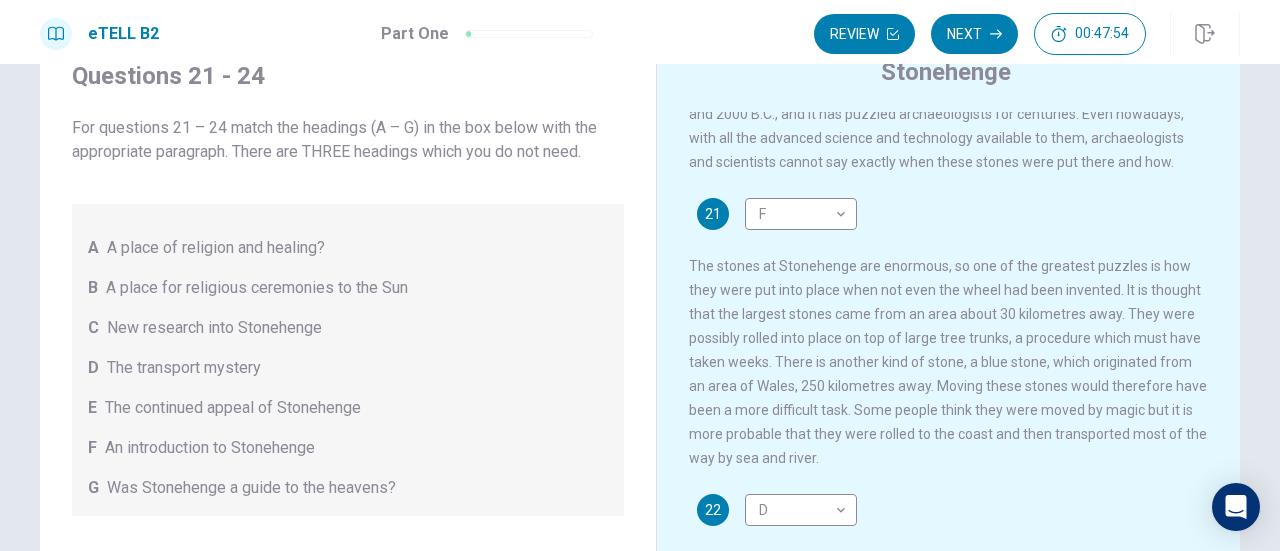 scroll, scrollTop: 120, scrollLeft: 0, axis: vertical 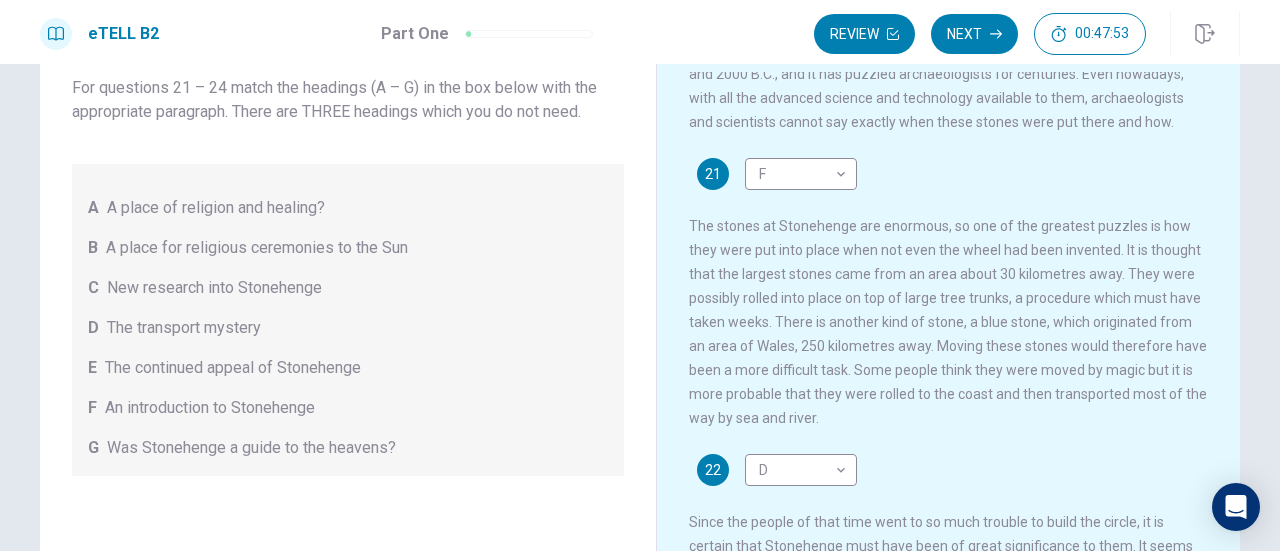 click on "21 F * ​
The stones at Stonehenge are enormous, so one of the greatest puzzles is how they were put into place when not even the wheel had been invented. It is thought that the largest stones came from an area about 30 kilometres away. They were possibly rolled into place on top of large tree trunks, a procedure which must have taken weeks. There is another kind of stone, a blue stone, which originated from an area of Wales, 250 kilometres away. Moving these stones would therefore have been a more difficult task. Some people think they were moved by magic but it is more probable that they were rolled to the coast and then transported most of the way by sea and river." at bounding box center (949, 294) 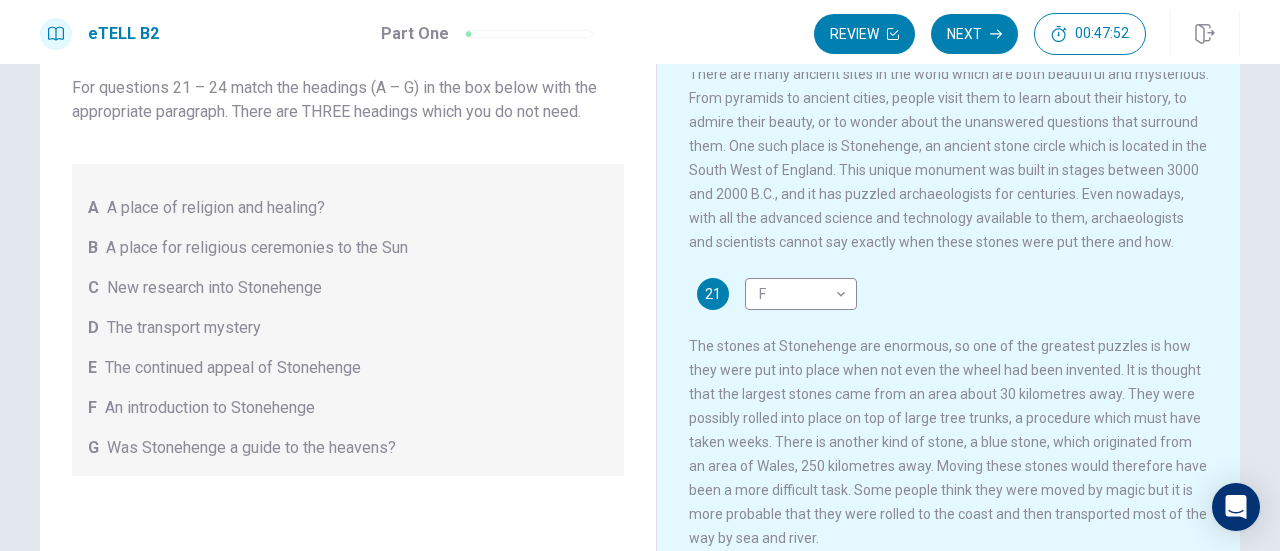 scroll, scrollTop: 0, scrollLeft: 0, axis: both 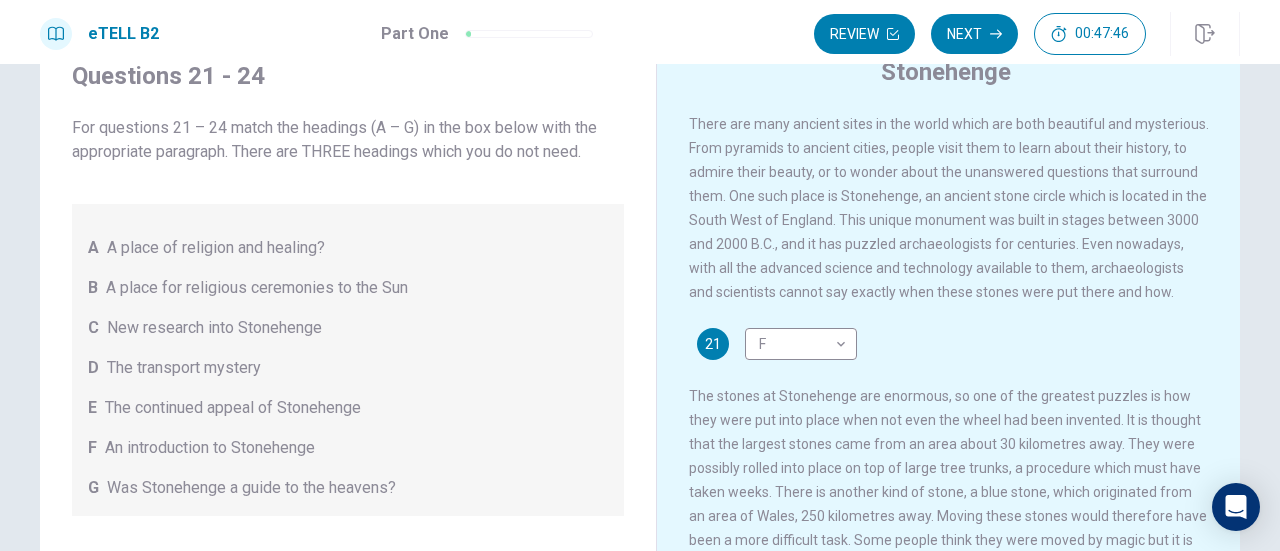 click on "21 F * ​
The stones at Stonehenge are enormous, so one of the greatest puzzles is how they were put into place when not even the wheel had been invented. It is thought that the largest stones came from an area about 30 kilometres away. They were possibly rolled into place on top of large tree trunks, a procedure which must have taken weeks. There is another kind of stone, a blue stone, which originated from an area of Wales, 250 kilometres away. Moving these stones would therefore have been a more difficult task. Some people think they were moved by magic but it is more probable that they were rolled to the coast and then transported most of the way by sea and river." at bounding box center [949, 464] 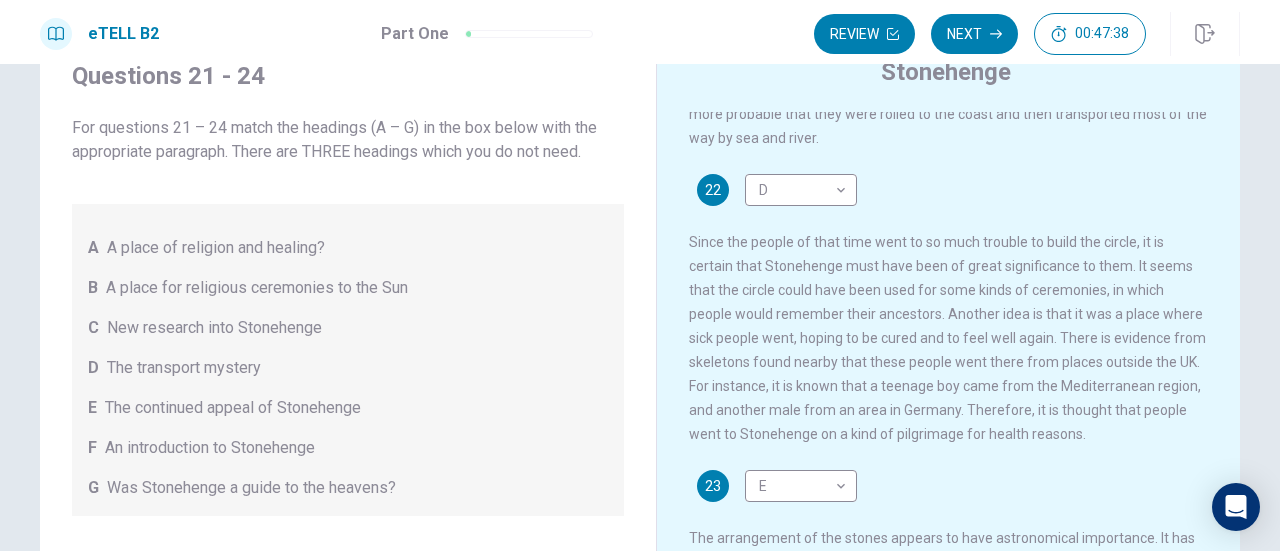 scroll, scrollTop: 600, scrollLeft: 0, axis: vertical 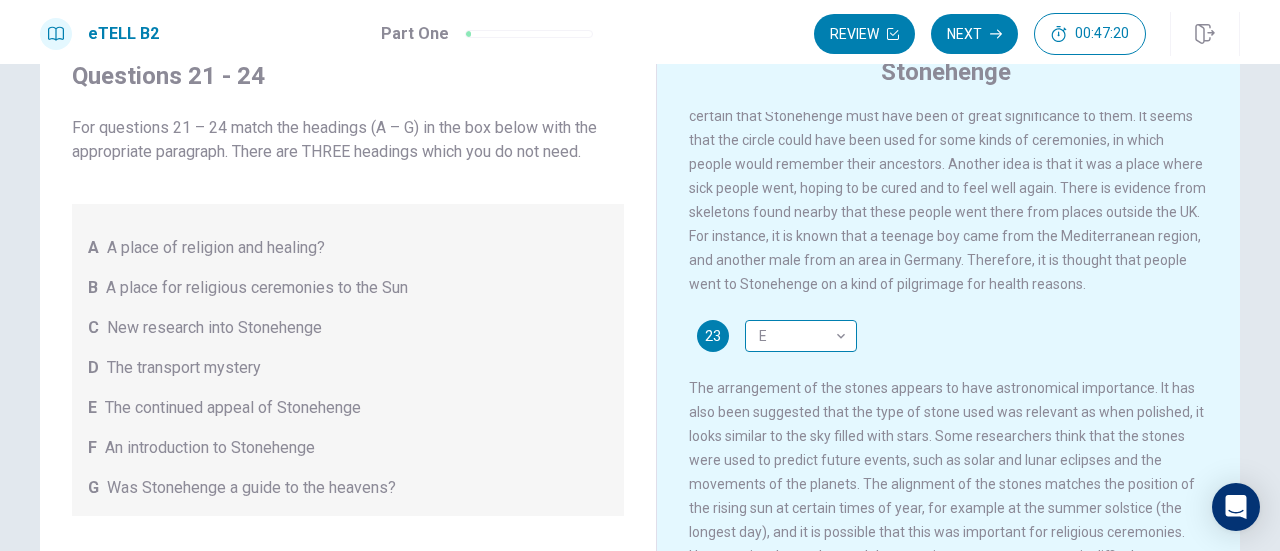 click on "This site uses cookies, as explained in our  Privacy Policy . If you agree to the use of cookies, please click the Accept button and continue to browse our site.   Privacy Policy Accept   eTELL B2 Part One Review Next 00:47:20 Question 1 - 4 of 30 00:47:20 Review Next Questions 21 - 24 For questions 21 – 24 match the headings (A – G) in the box below with the appropriate paragraph. There are THREE headings which you do not need. A A place of religion and healing? B A place for religious ceremonies to the Sun C New research into Stonehenge D The transport mystery E The continued appeal of Stonehenge F An introduction to Stonehenge G Was Stonehenge a guide to the heavens? Stonehenge 21 F * ​ 22 D * ​ 23 E * ​ 24 G * ​ © Copyright  2025 Going somewhere? You are not allowed to open other tabs/pages or switch windows during a test. Doing this will be reported as cheating to the Administrators. Are you sure you want to leave this page? Please continue until you finish your test. 00:00 WARNING: Continue" at bounding box center [640, 275] 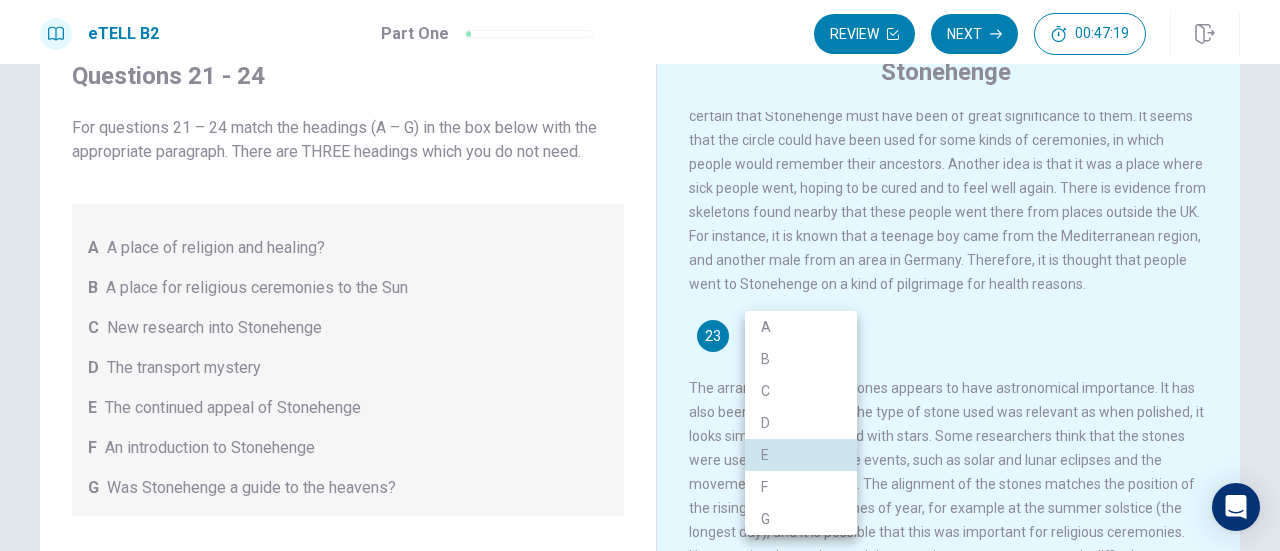 click on "A" at bounding box center [801, 327] 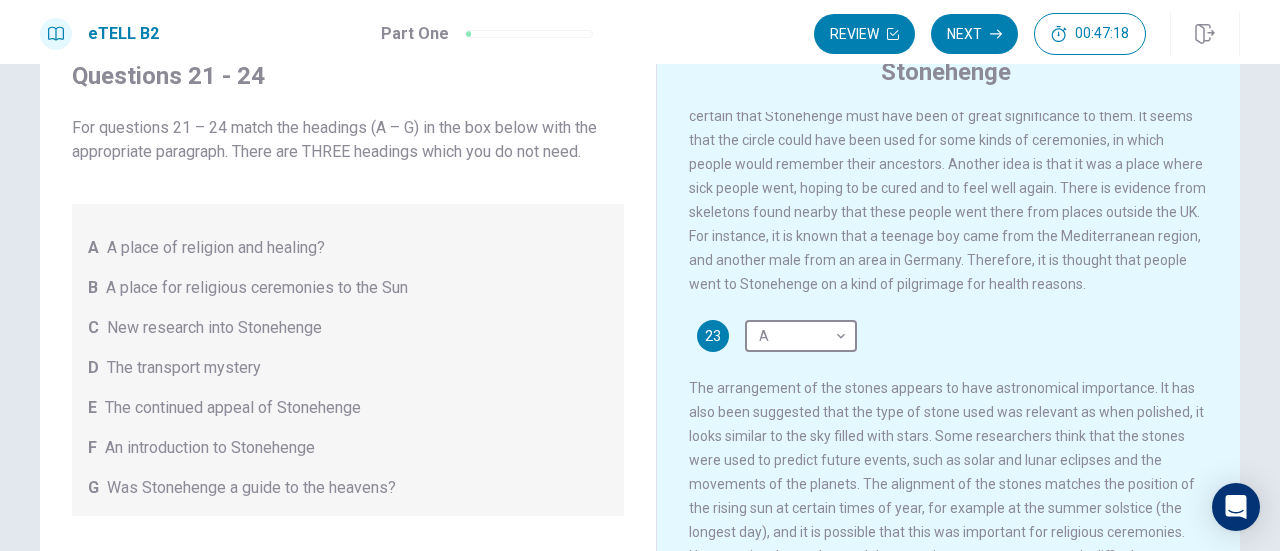 click on "The arrangement of the stones appears to have astronomical importance. It has also been suggested that the type of stone used was relevant as when polished, it looks similar to the sky filled with stars. Some researchers think that the stones were used to predict future events, such as solar and lunar eclipses and the movements of the planets. The alignment of the stones matches the position of the rising sun at certain times of year, for example at the summer solstice (the longest day), and it is possible that this was important for religious ceremonies. However, just how advanced these ancient astronomers were is difficult to say." at bounding box center (946, 472) 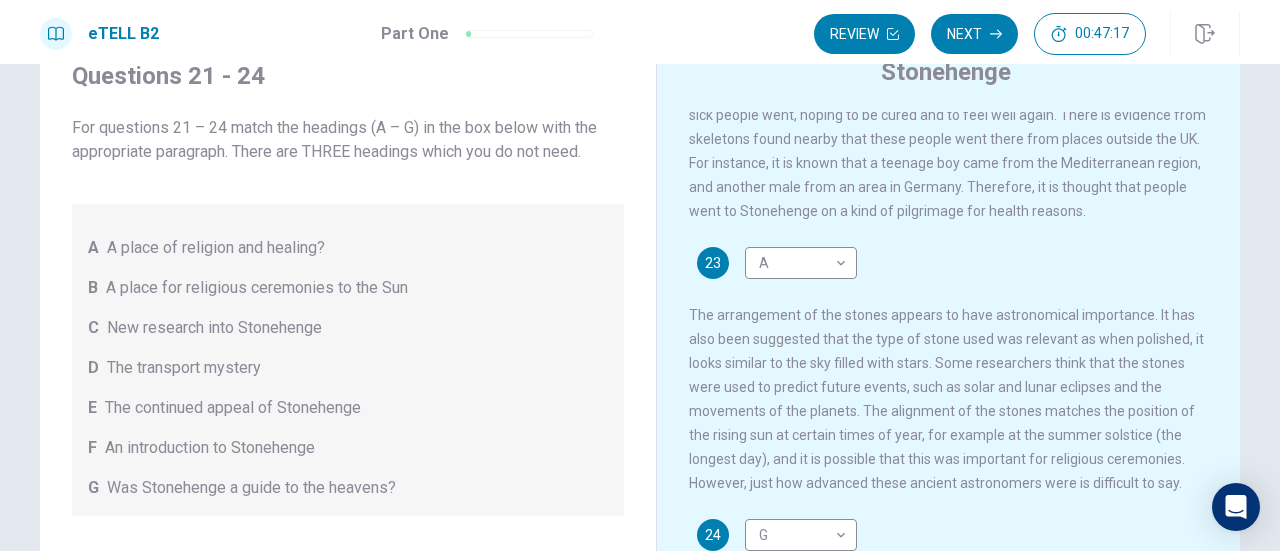 scroll, scrollTop: 730, scrollLeft: 0, axis: vertical 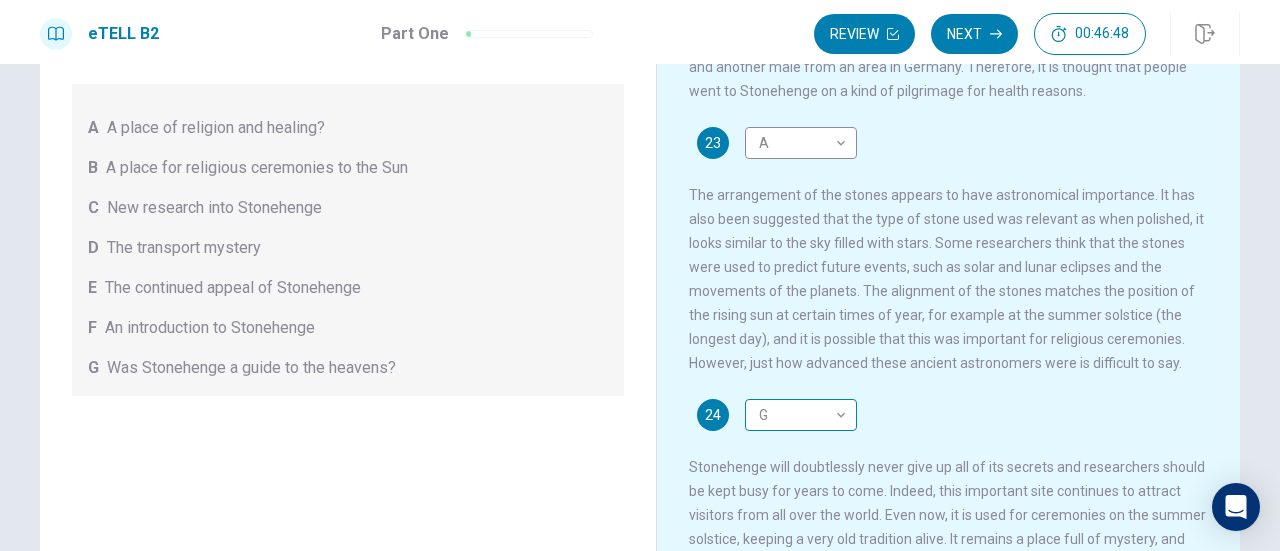 click on "This site uses cookies, as explained in our  Privacy Policy . If you agree to the use of cookies, please click the Accept button and continue to browse our site.   Privacy Policy Accept   eTELL B2 Part One Review Next 00:46:48 Question 1 - 4 of 30 00:46:48 Review Next Questions 21 - 24 For questions 21 – 24 match the headings (A – G) in the box below with the appropriate paragraph. There are THREE headings which you do not need. A A place of religion and healing? B A place for religious ceremonies to the Sun C New research into Stonehenge D The transport mystery E The continued appeal of Stonehenge F An introduction to Stonehenge G Was Stonehenge a guide to the heavens? Stonehenge 21 F * ​ 22 D * ​ 23 A * ​ 24 G * ​ © Copyright  2025 Going somewhere? You are not allowed to open other tabs/pages or switch windows during a test. Doing this will be reported as cheating to the Administrators. Are you sure you want to leave this page? Please continue until you finish your test. 00:00 WARNING: Continue" at bounding box center [640, 275] 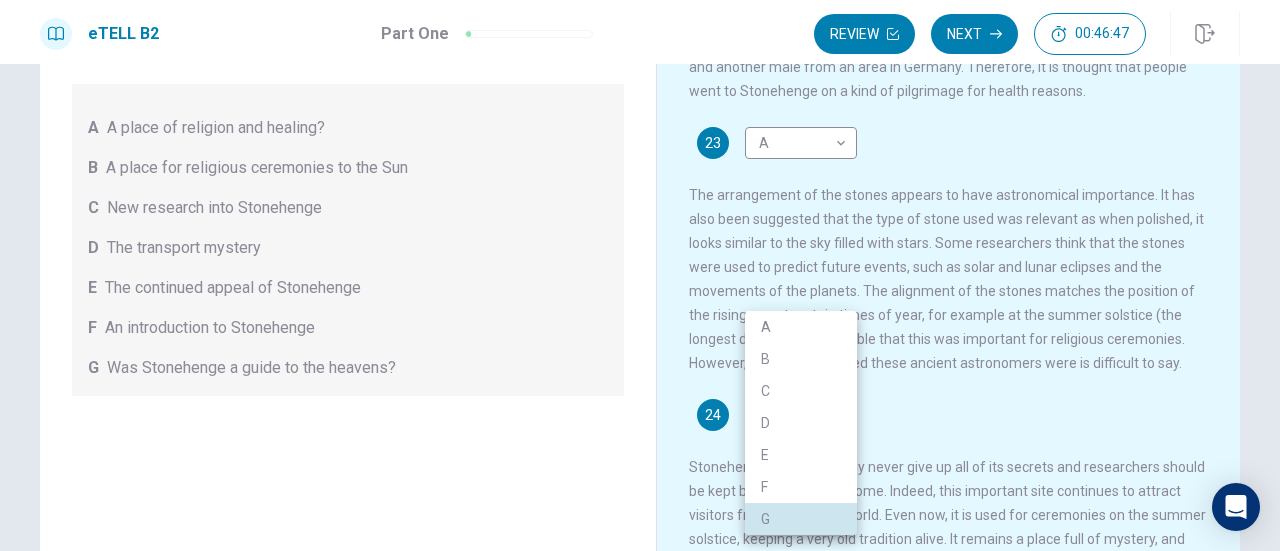 click on "B" at bounding box center (801, 359) 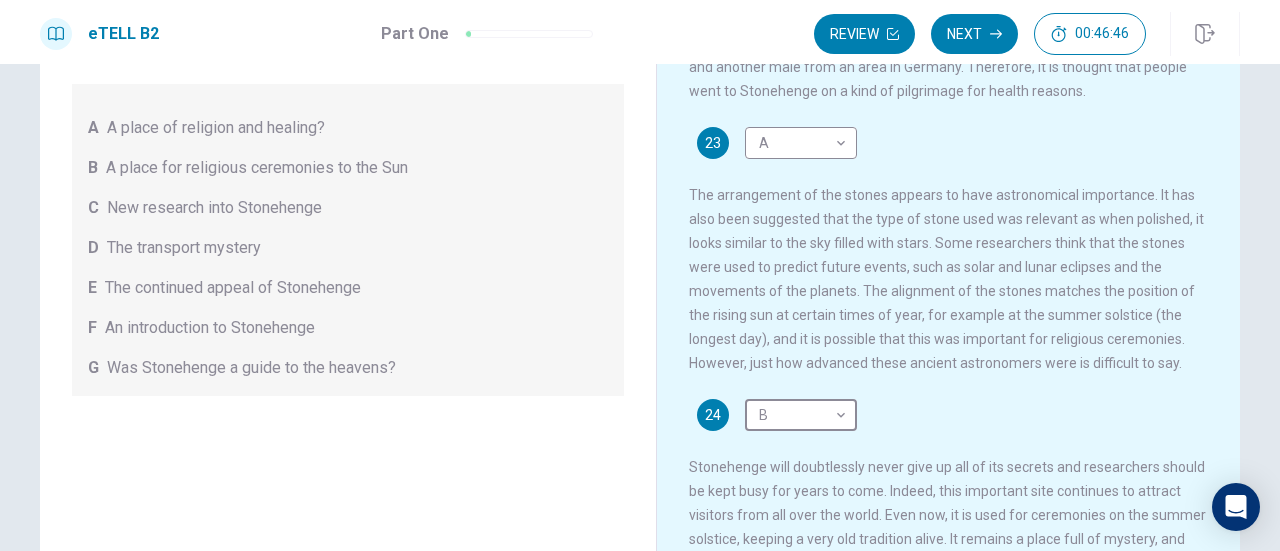 type on "*" 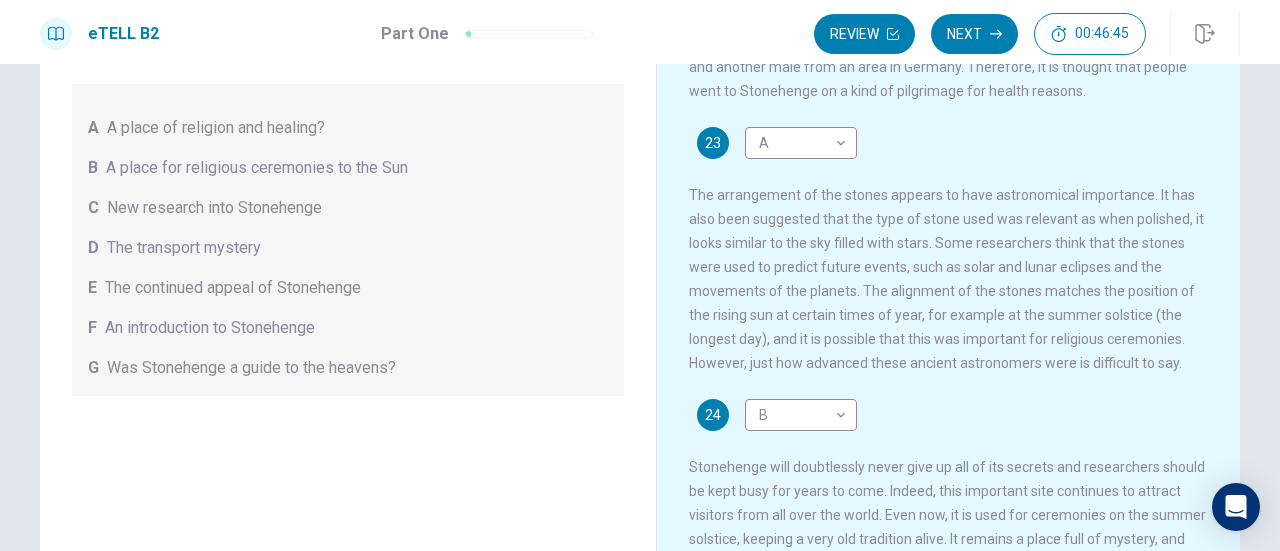 click on "24 B * ​
Stonehenge will doubtlessly never give up all of its secrets and researchers should be kept busy for years to come. Indeed, this important site continues to attract visitors from all over the world. Even now, it is used for ceremonies on the summer solstice, keeping a very old tradition alive. It remains a place full of mystery, and hopefully it will be there to enjoy in the future." at bounding box center (949, 487) 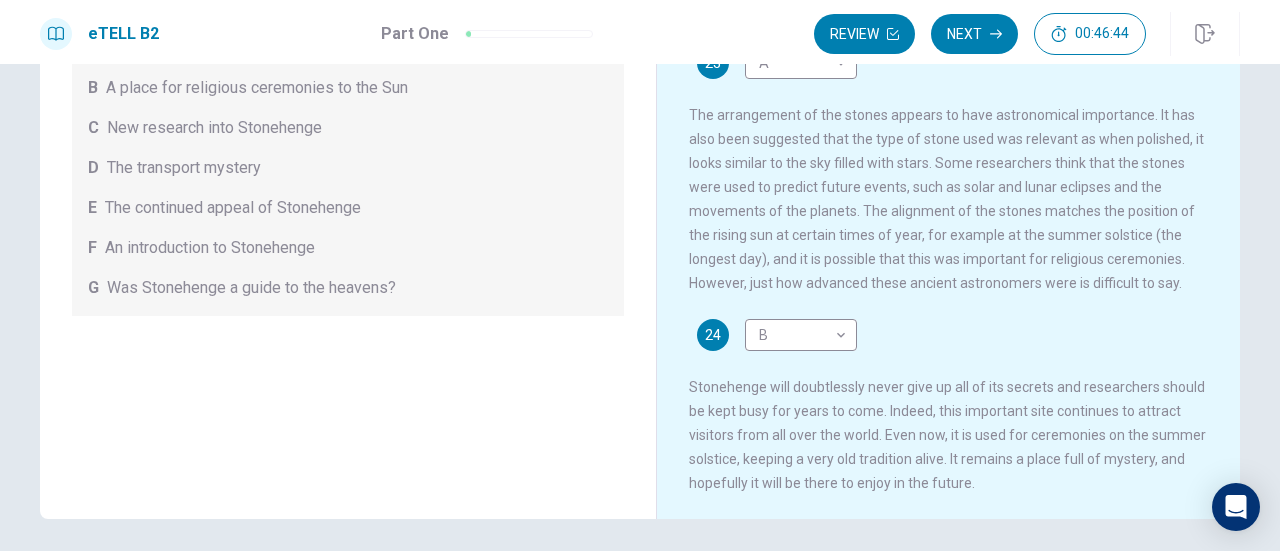 scroll, scrollTop: 320, scrollLeft: 0, axis: vertical 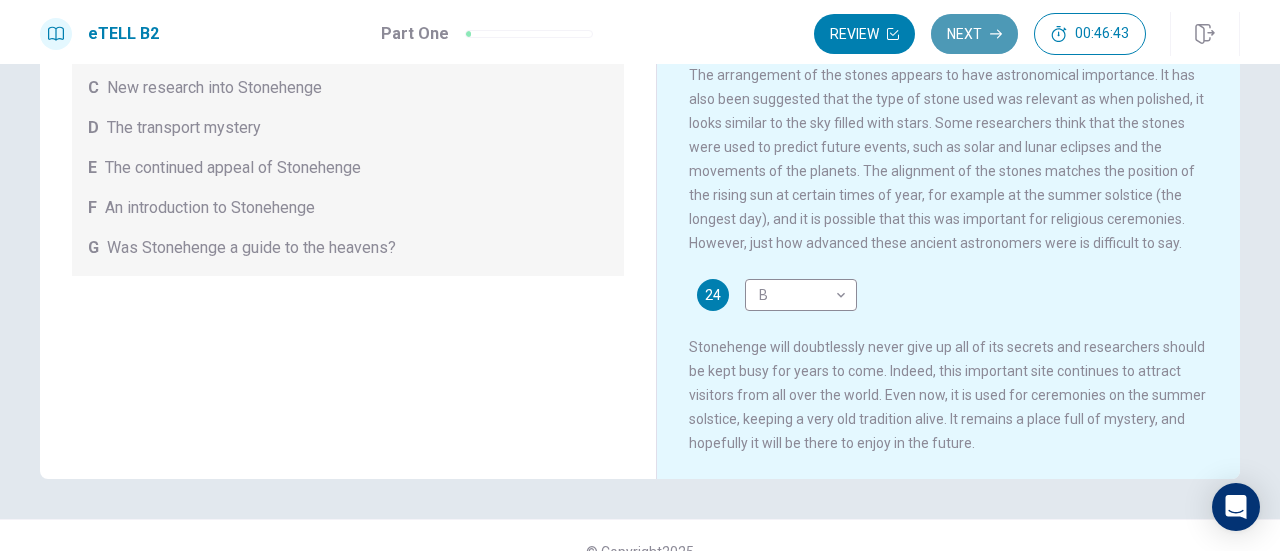 click on "Next" at bounding box center (974, 34) 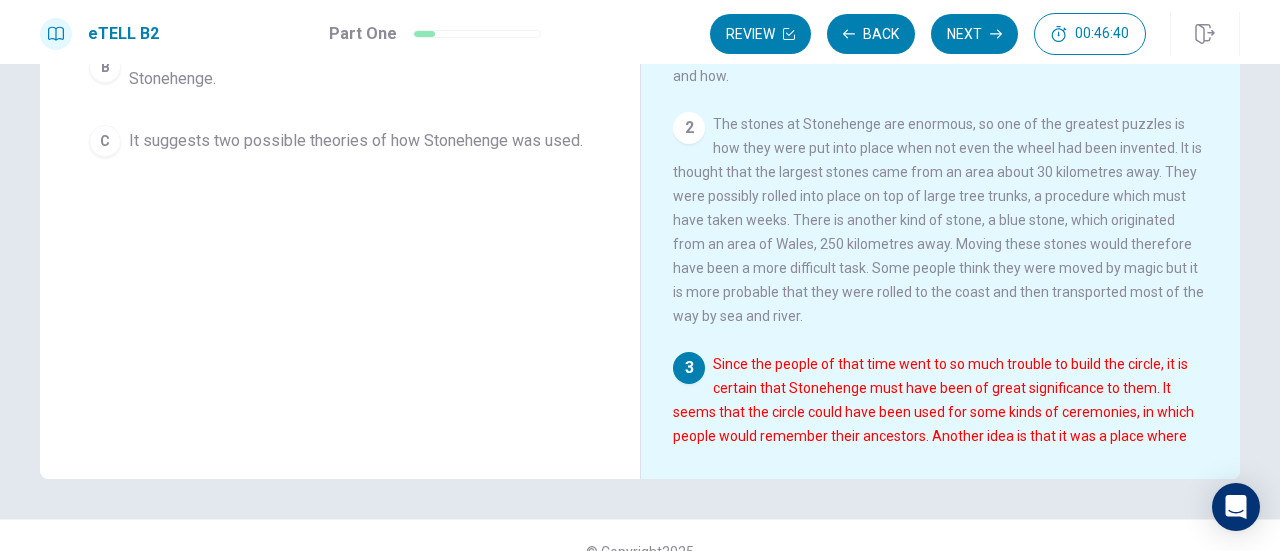 click on "2 The stones at Stonehenge are enormous, so one of the greatest puzzles is how they were put into place when not even the wheel had been invented. It is thought that the largest stones came from an area about 30 kilometres away. They were possibly rolled into place on top of large tree trunks, a procedure which must have taken weeks. There is another kind of stone, a blue stone, which originated from an area of Wales, 250 kilometres away. Moving these stones would therefore have been a more difficult task. Some people think they were moved by magic but it is more probable that they were rolled to the coast and then transported most of the way by sea and river." at bounding box center [941, 220] 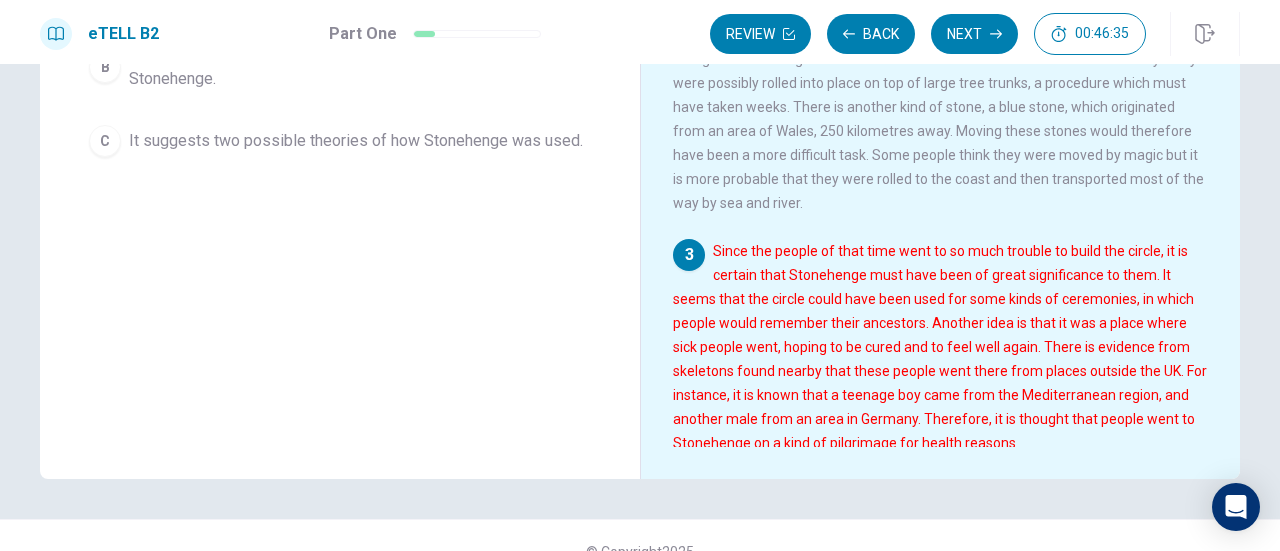 scroll, scrollTop: 20, scrollLeft: 0, axis: vertical 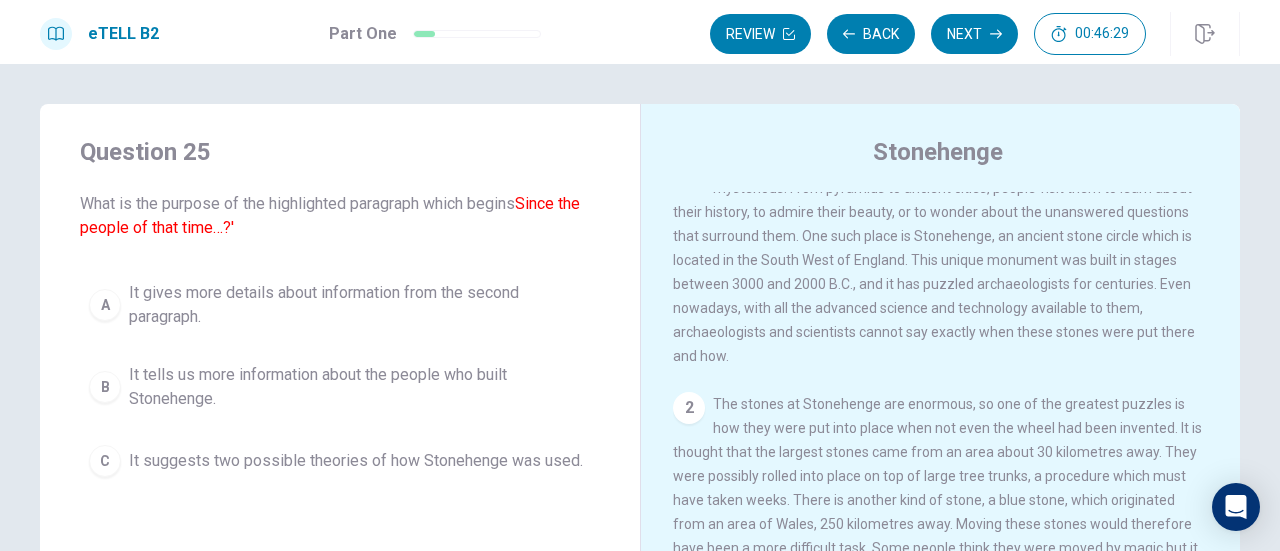 click on "Stonehenge 1 There are many ancient sites in the world which are both beautiful and mysterious. From pyramids to ancient cities, people visit them to learn about their history, to admire their beauty, or to wonder about the unanswered questions that surround them. One such place is Stonehenge, an ancient stone circle which is located in the South West of England. This unique monument was built in stages between 3000 and 2000 B.C., and it has puzzled archaeologists for centuries. Even nowadays, with all the advanced science and technology available to them, archaeologists and scientists cannot say exactly when these stones were put there and how. 2 3 4 5" at bounding box center [940, 451] 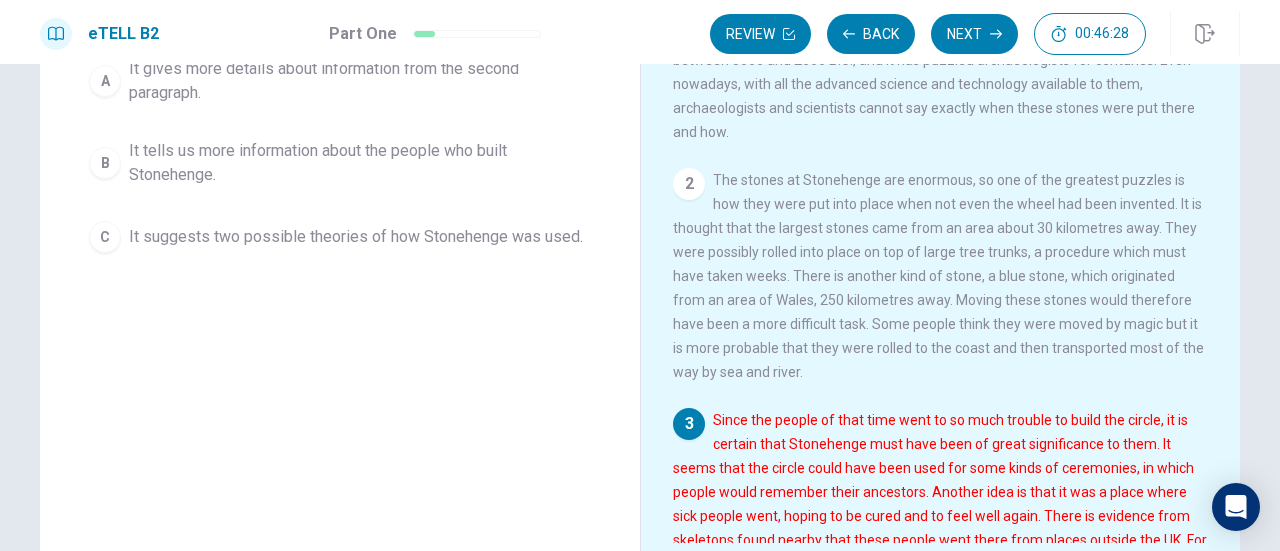 scroll, scrollTop: 352, scrollLeft: 0, axis: vertical 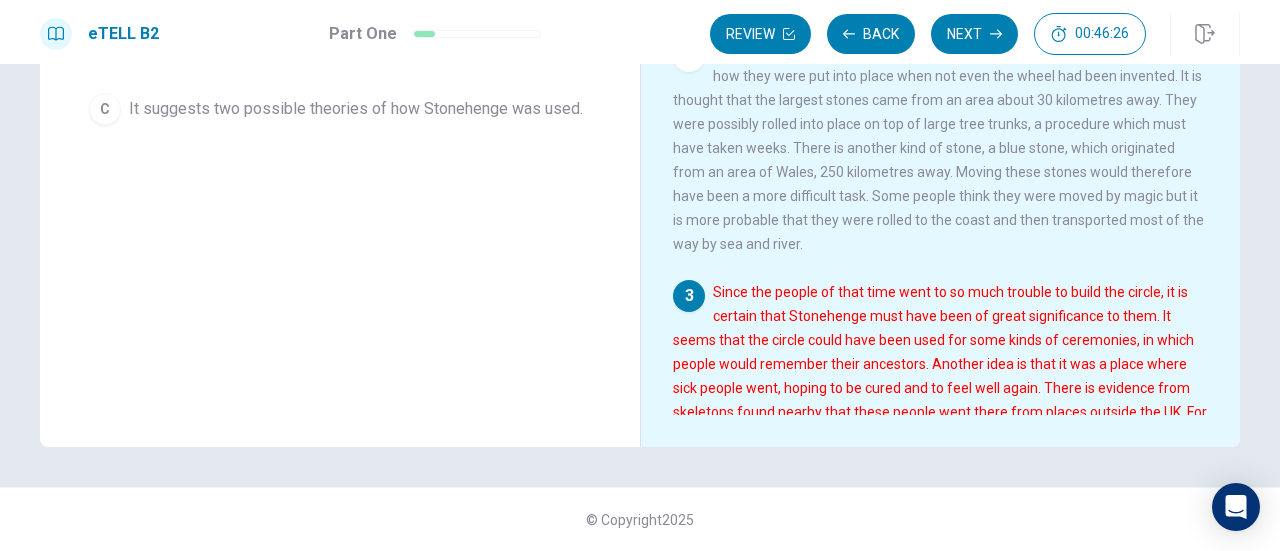 click on "1 There are many ancient sites in the world which are both beautiful and mysterious. From pyramids to ancient cities, people visit them to learn about their history, to admire their beauty, or to wonder about the unanswered questions that surround them. One such place is Stonehenge, an ancient stone circle which is located in the South West of England. This unique monument was built in stages between 3000 and 2000 B.C., and it has puzzled archaeologists for centuries. Even nowadays, with all the advanced science and technology available to them, archaeologists and scientists cannot say exactly when these stones were put there and how. 2 3 4 5" at bounding box center [954, 127] 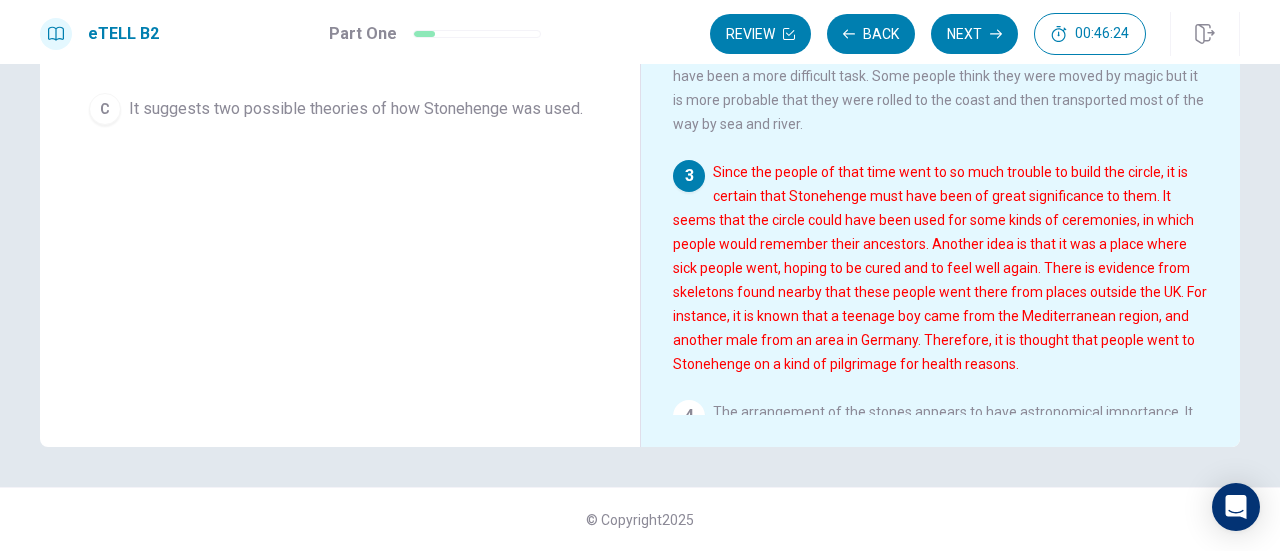 scroll, scrollTop: 200, scrollLeft: 0, axis: vertical 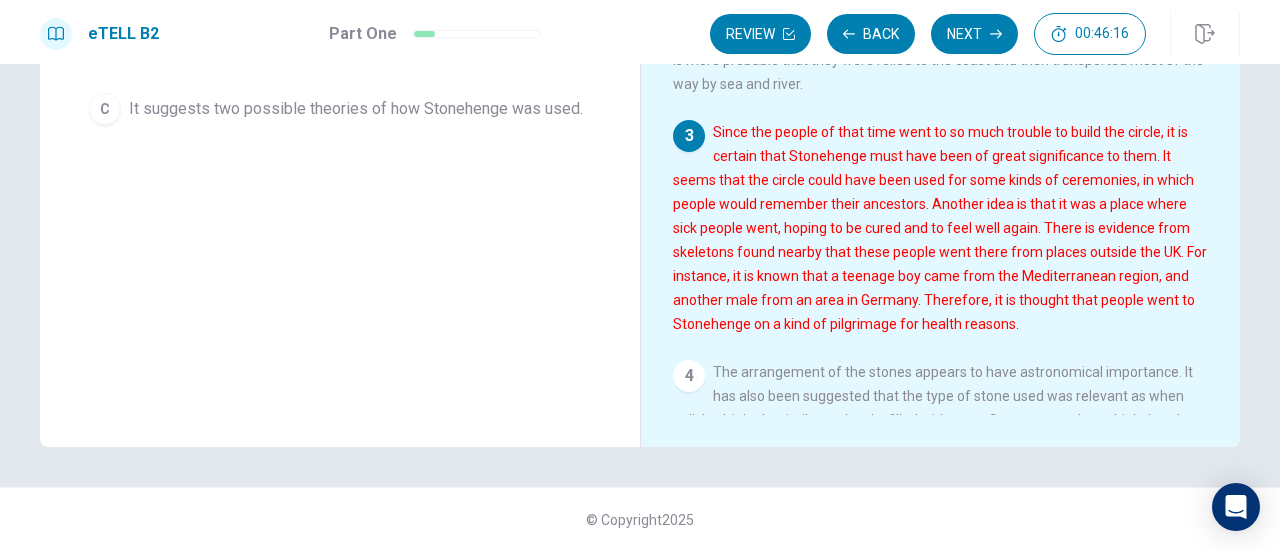 click on "Question 25 What is the purpose of the highlighted paragraph which begins  Since the people of that time…?'
A It gives more details about information from the second paragraph. B It tells us more information about the people who built Stonehenge. C It suggests two possible theories of how Stonehenge was used." at bounding box center [340, 99] 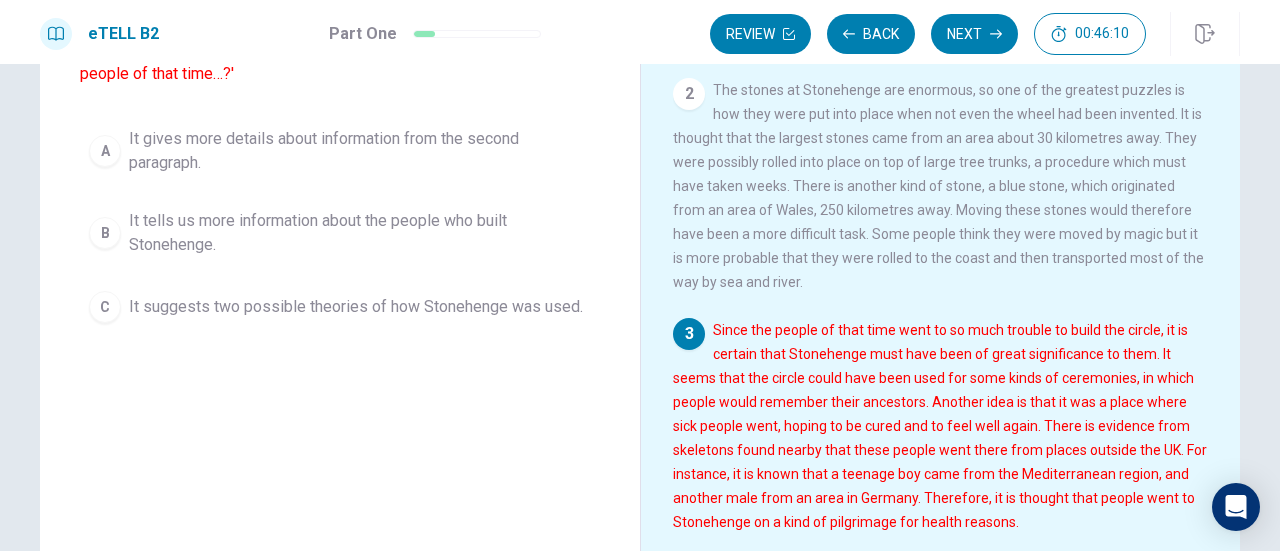 scroll, scrollTop: 152, scrollLeft: 0, axis: vertical 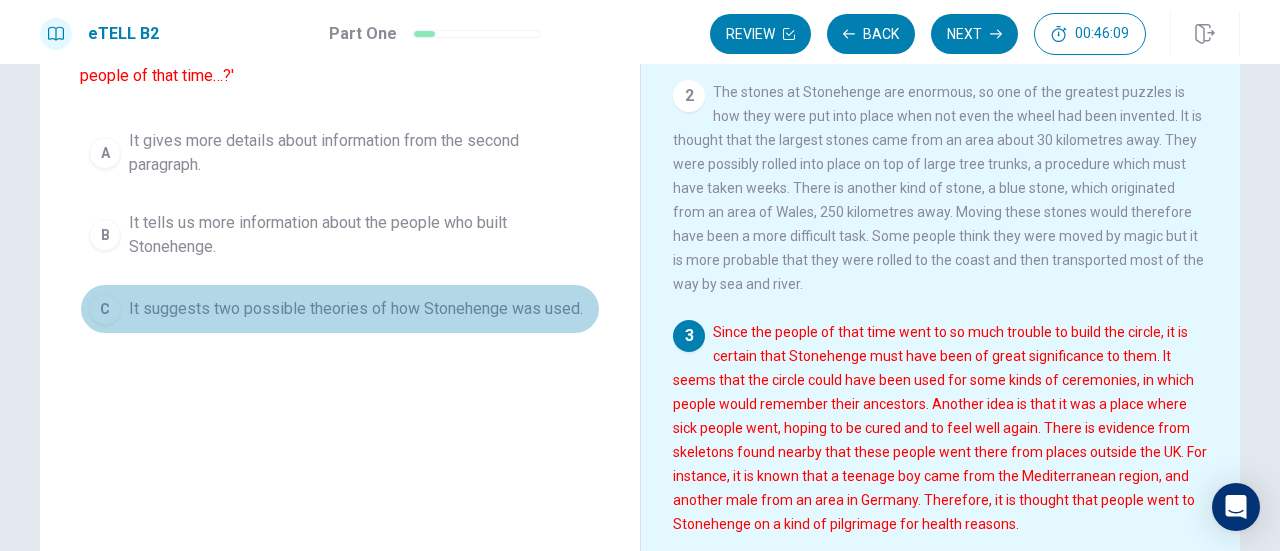 click on "It suggests two possible theories of how Stonehenge was used." at bounding box center (356, 309) 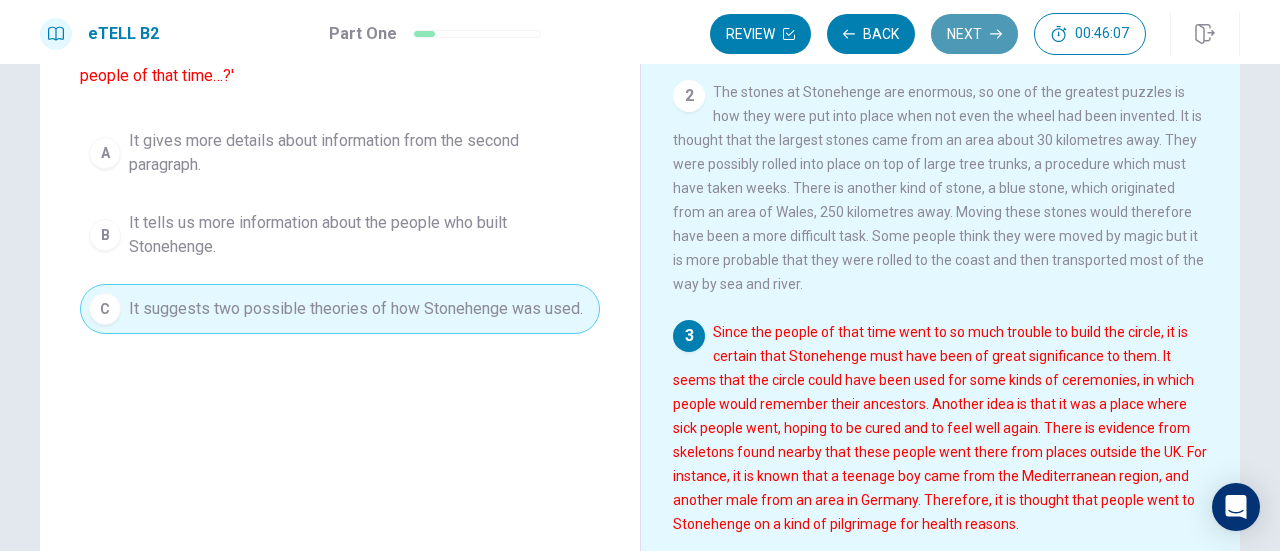 click on "Next" at bounding box center [974, 34] 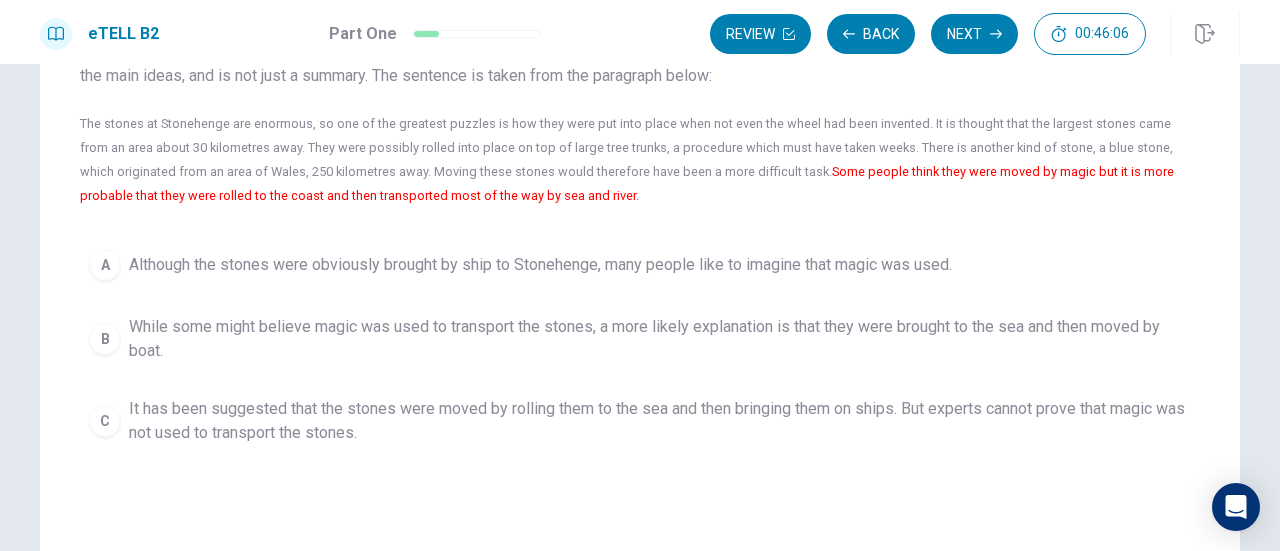 click on "Question 26 Which of the options below, a, b or c, is the best paraphrase for the  following highlighted sentence. In other words, it is written in different words  but includes all the main ideas, and is not just a summary. The sentence is taken from the paragraph below:
The stones at Stonehenge are enormous, so one of the greatest puzzles is how they were put into place when not even the wheel had been invented. It is thought that the largest stones came from an area about 30 kilometres away. They were possibly rolled into place on top of large tree trunks, a procedure which must have taken weeks. There is another kind of stone, a blue stone, which originated from an area of Wales, 250 kilometres away. Moving these stones would therefore have been a more difficult task.  Some people think they were moved by magic but it is more probable that they were rolled to the coast and then transported most of the way by sea and river. A B C" at bounding box center (640, 219) 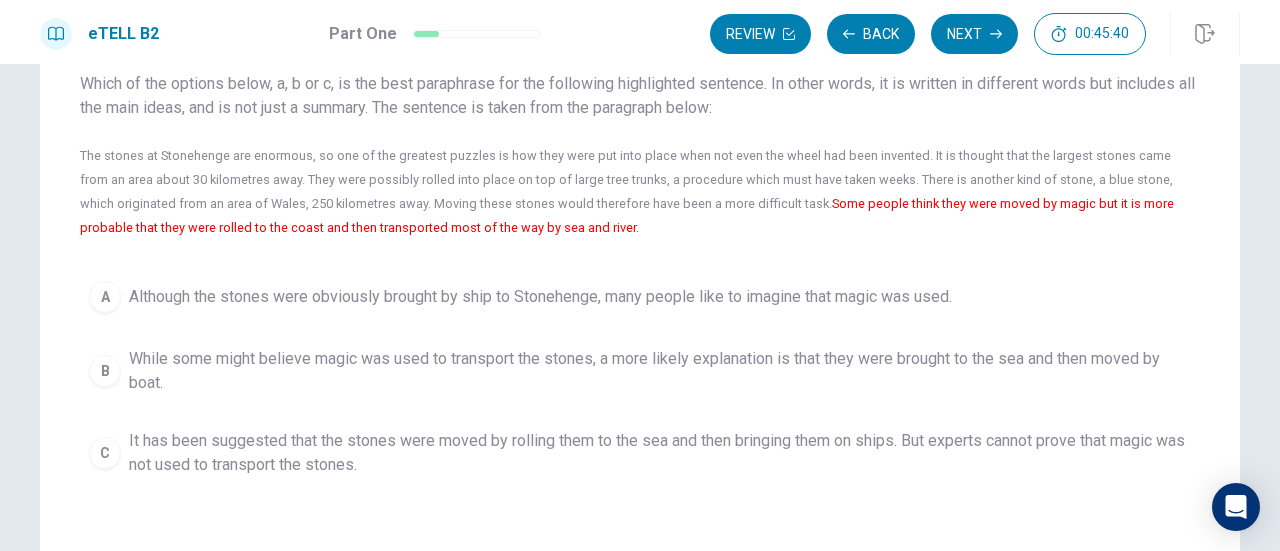 scroll, scrollTop: 160, scrollLeft: 0, axis: vertical 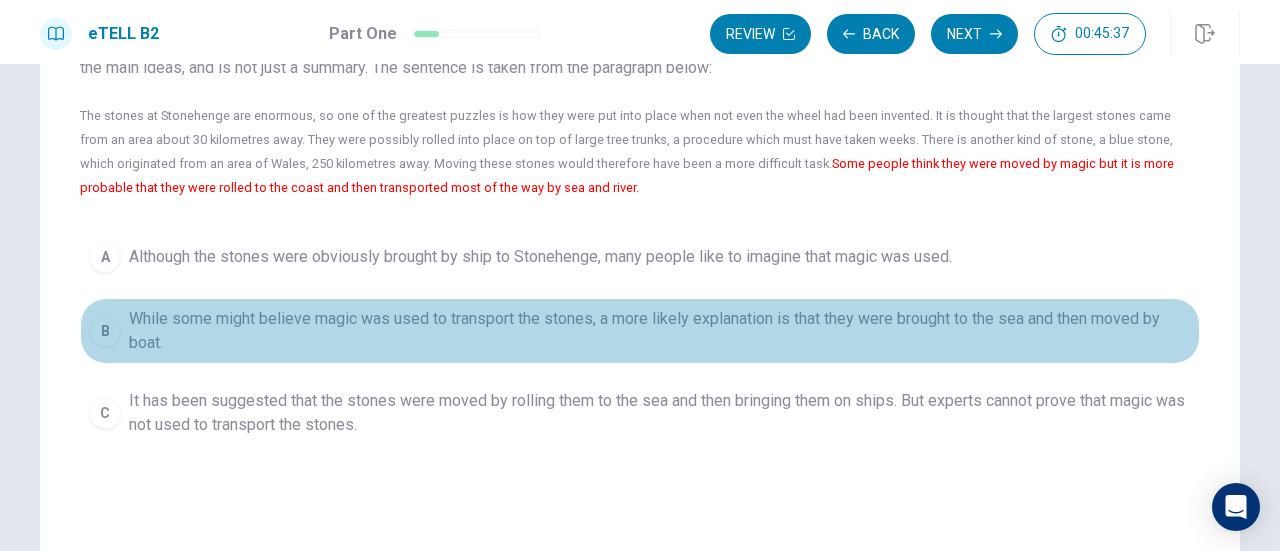 click on "While some might believe magic was used to transport the stones, a more likely explanation is that they were brought to the sea and then moved by boat." at bounding box center (660, 331) 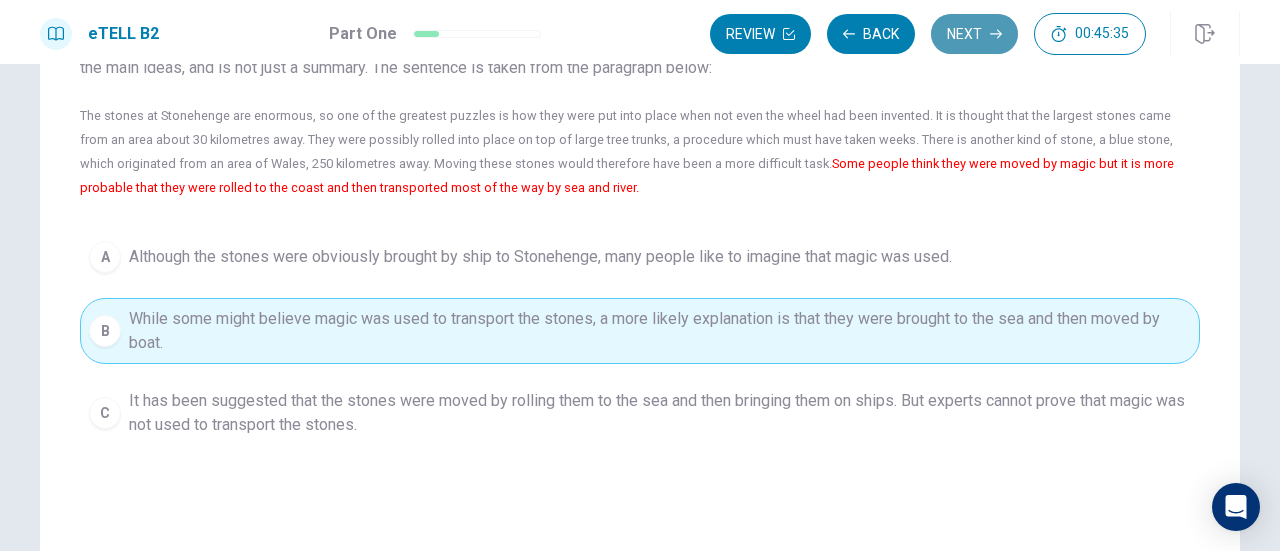 click on "Next" at bounding box center [974, 34] 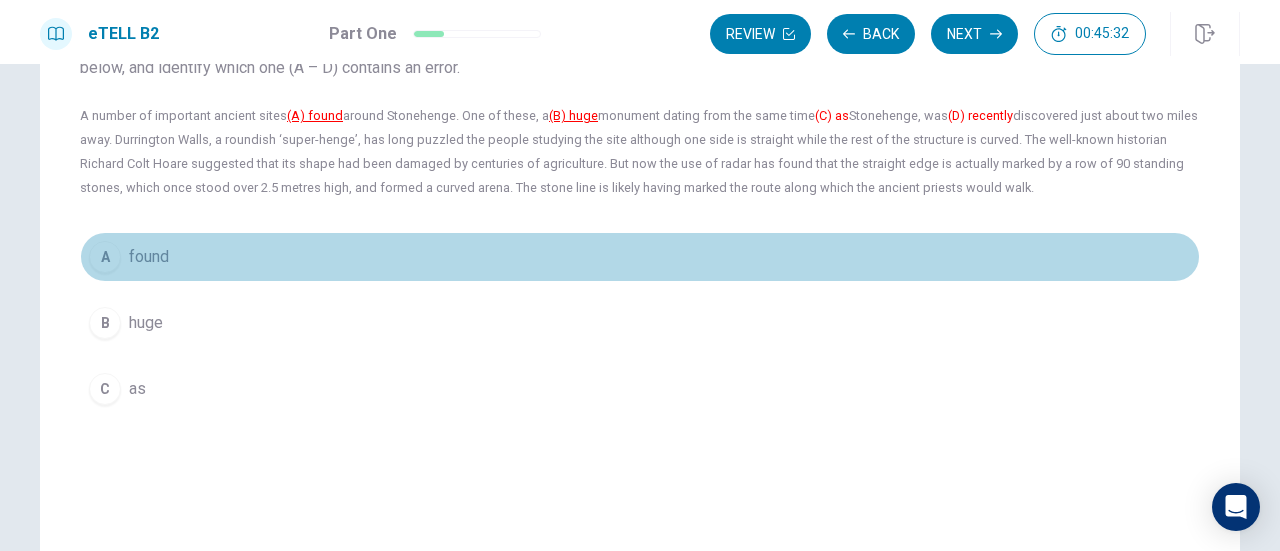click on "A found" at bounding box center [640, 257] 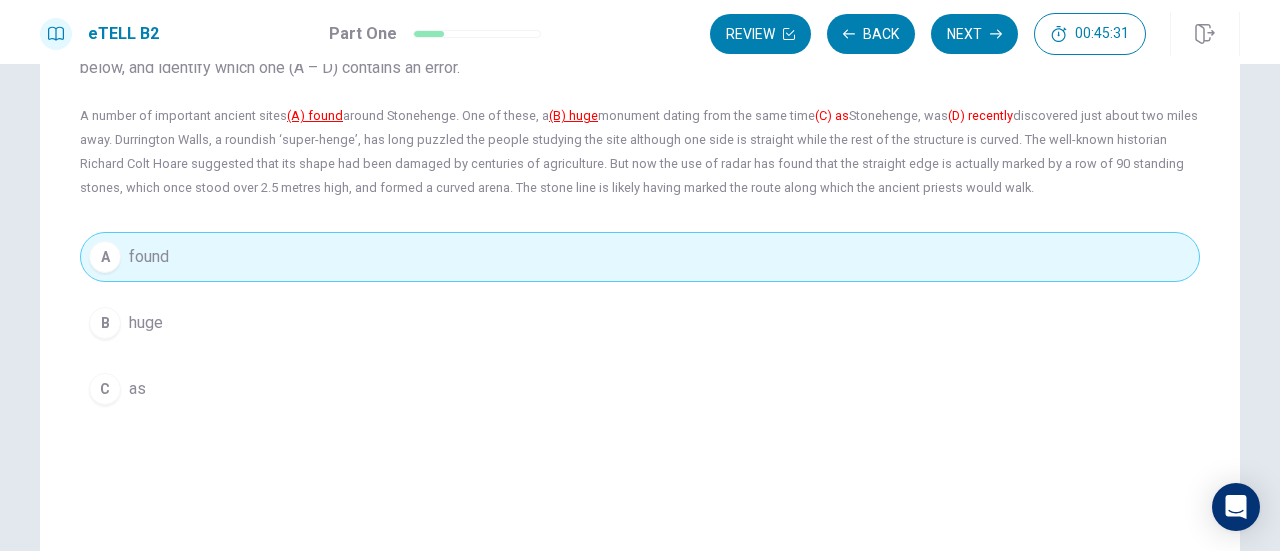 type 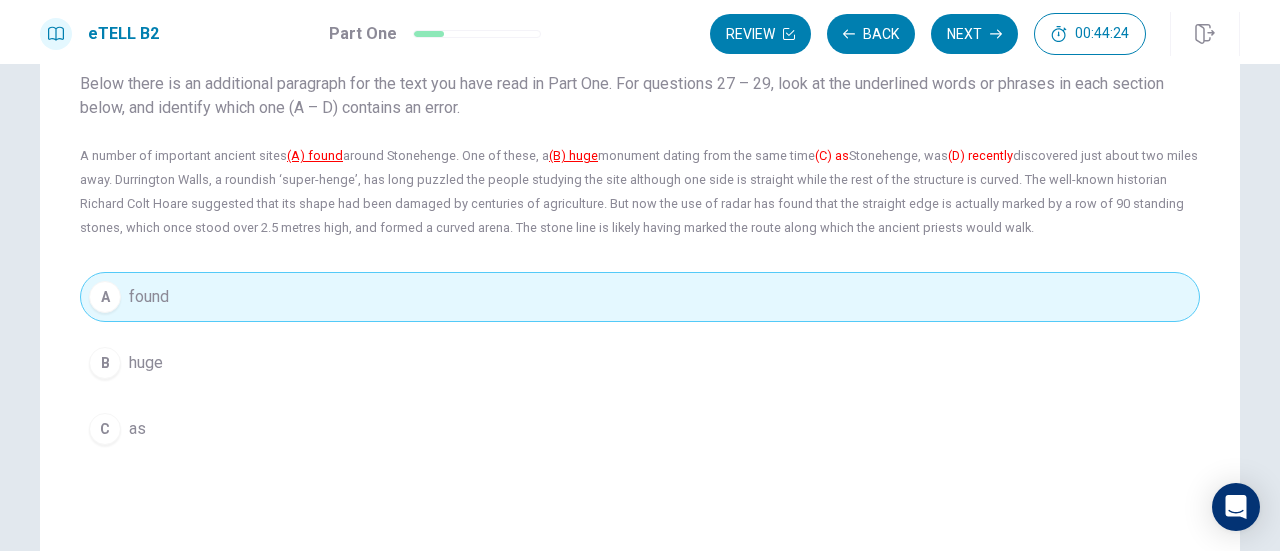 scroll, scrollTop: 160, scrollLeft: 0, axis: vertical 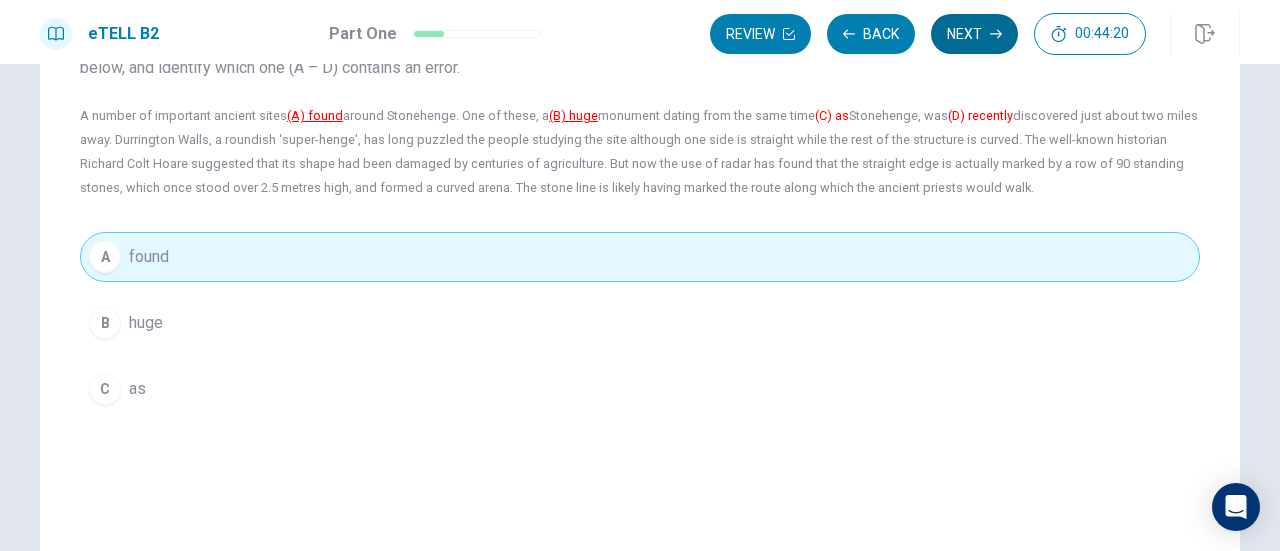 click on "Next" at bounding box center [974, 34] 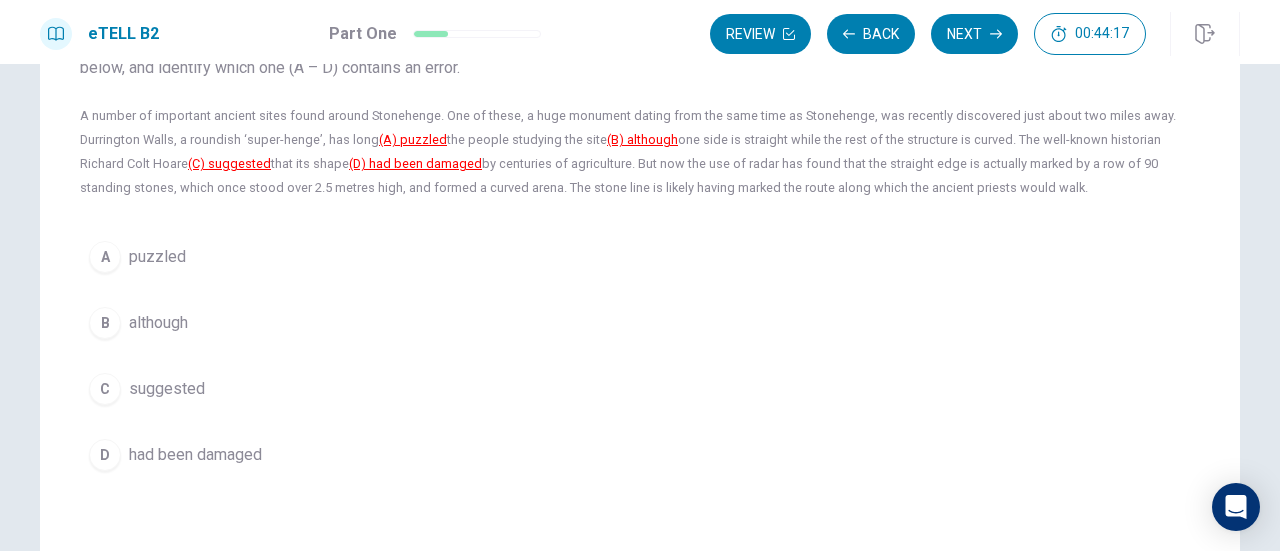 click on "Question 28 Below there is an additional paragraph for the text you have read in Part One. For questions 27 – 29, look at the underlined words or phrases in each section below, and identify which one (A – D) contains an error.
A number of important ancient sites found around Stonehenge. One of these, a huge monument dating from the same time as Stonehenge, was recently discovered just about two miles away. Durrington Walls, a roundish ‘super-henge’, has long   (A) puzzled  the people studying the site  (B) although  one side is straight while the rest of the structure is curved. The well-known historian Richard Colt Hoare  (C) suggested  that its shape  (D) had been damaged  by centuries of agriculture. But now the use of radar has found that the straight edge is actually marked by a row of 90 standing stones, which once stood over 2.5 metres high, and formed a curved arena. The stone line is likely having marked the route along which the ancient priests would walk. A puzzled B although C suggested" at bounding box center (640, 228) 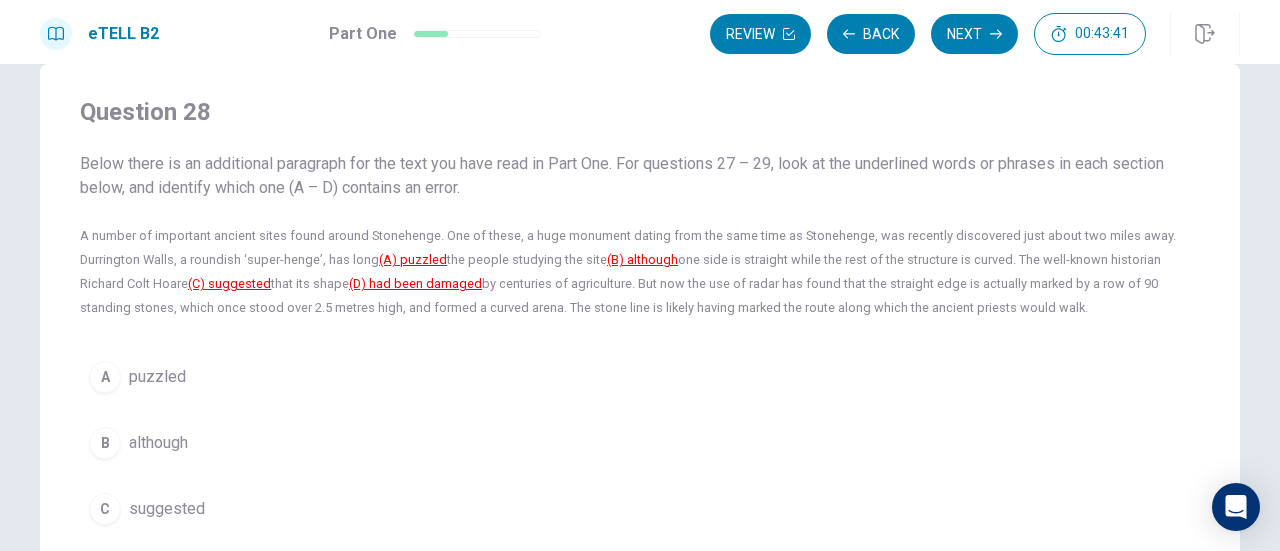 scroll, scrollTop: 80, scrollLeft: 0, axis: vertical 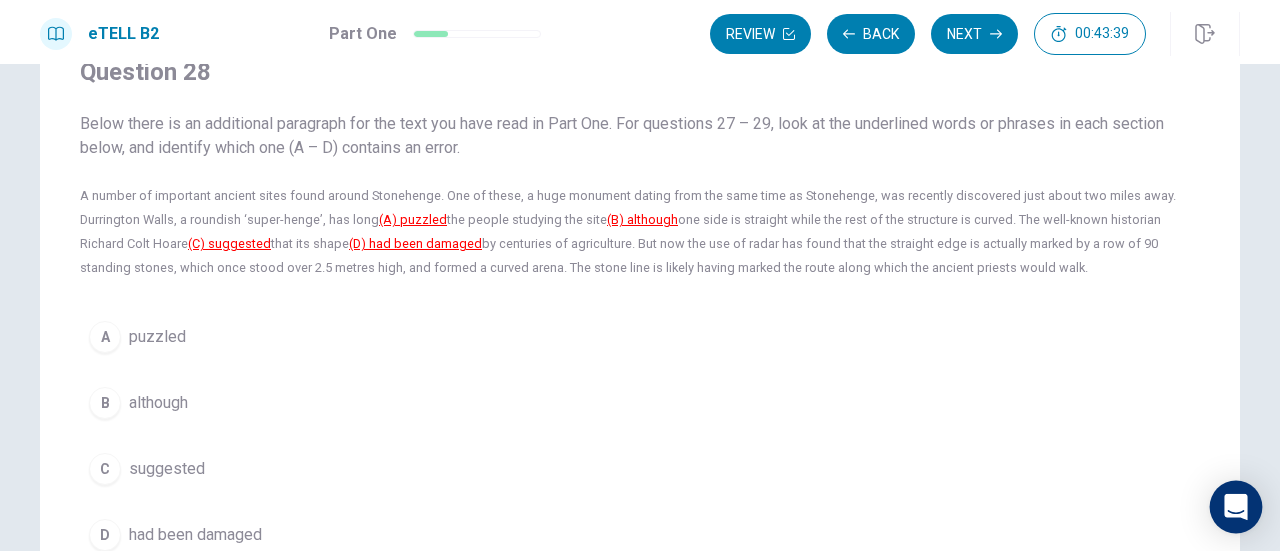 click at bounding box center (1236, 507) 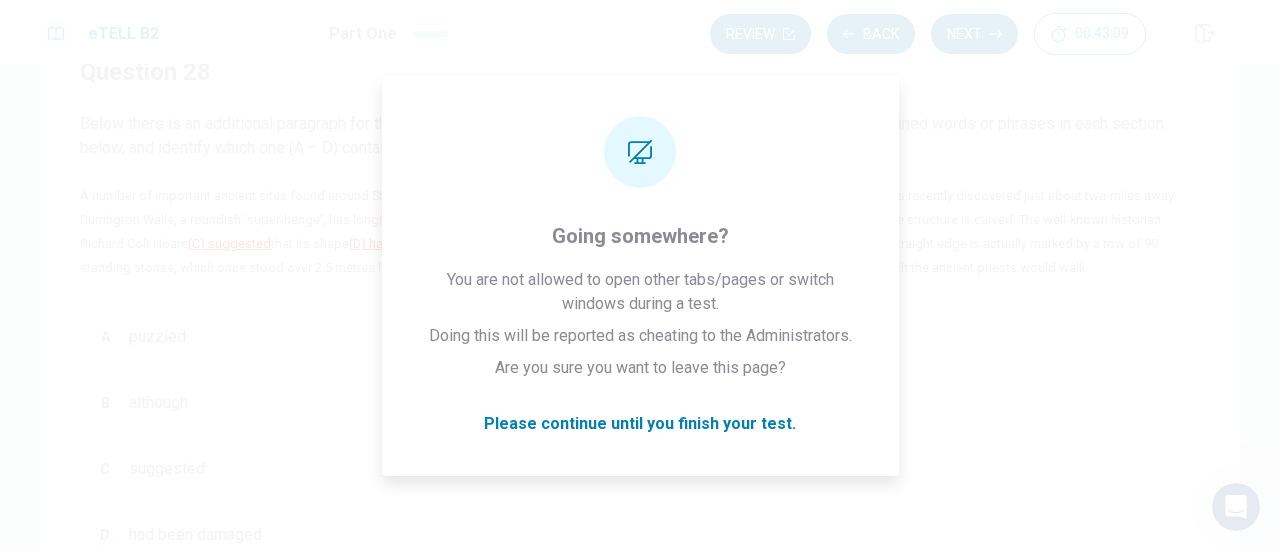 scroll, scrollTop: 0, scrollLeft: 0, axis: both 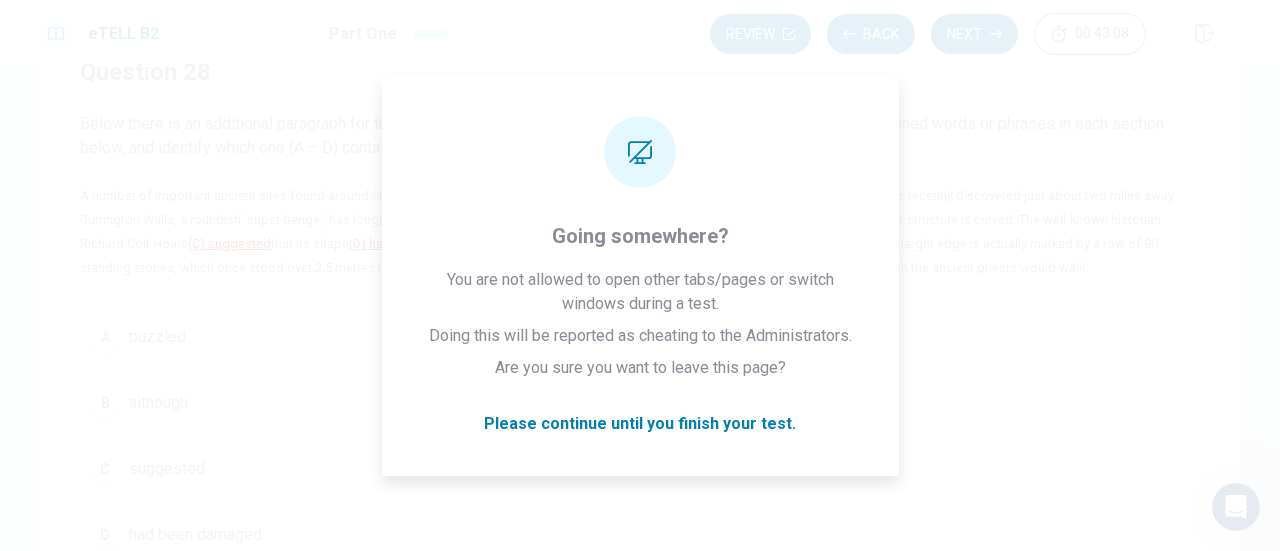 click on "A number of important ancient sites found around Stonehenge. One of these, a huge monument dating from the same time as Stonehenge, was recently discovered just about two miles away. Durrington Walls, a roundish ‘super-henge’, has long   (A) puzzled  the people studying the site  (B) although  one side is straight while the rest of the structure is curved. The well-known historian Richard Colt Hoare  (C) suggested  that its shape  (D) had been damaged  by centuries of agriculture. But now the use of radar has found that the straight edge is actually marked by a row of 90 standing stones, which once stood over 2.5 metres high, and formed a curved arena. The stone line is likely having marked the route along which the ancient priests would walk." at bounding box center (640, 232) 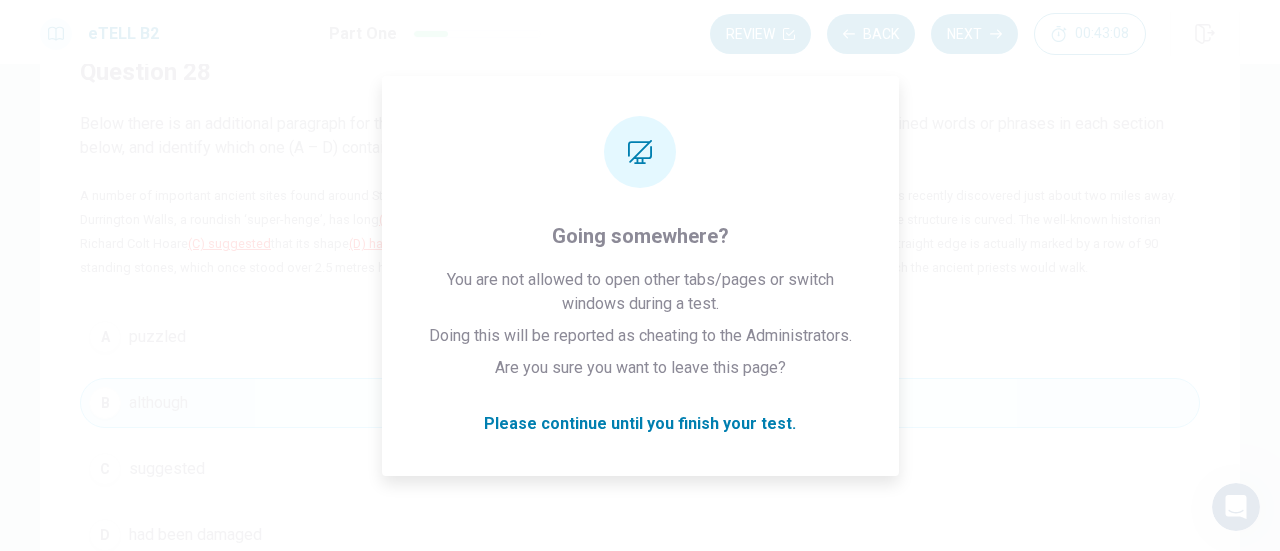 click on "B although" at bounding box center (640, 403) 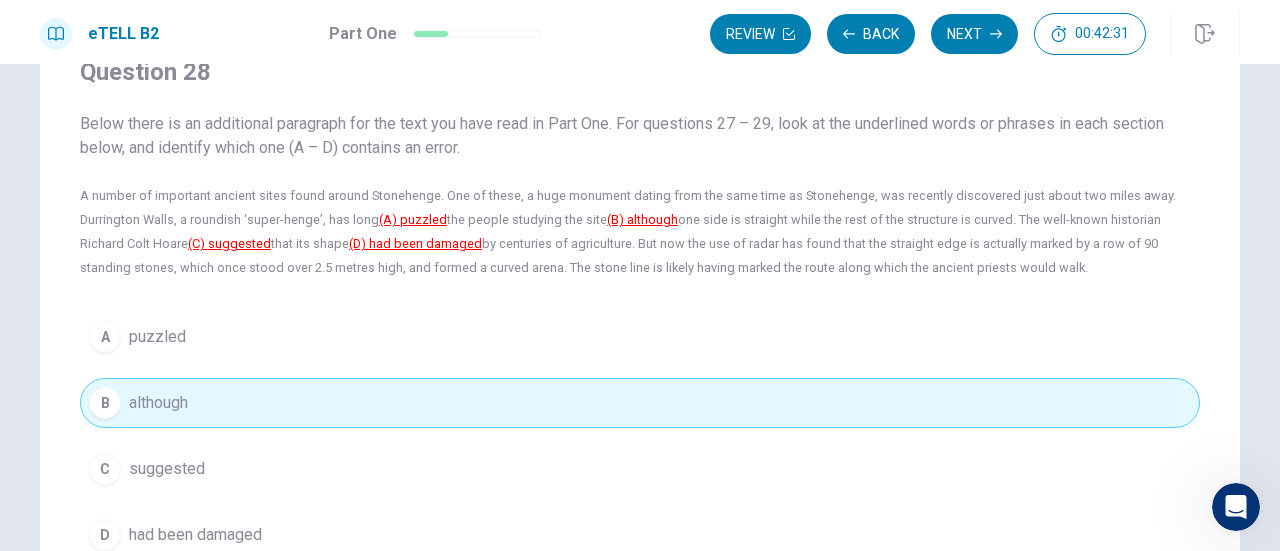 scroll, scrollTop: 40, scrollLeft: 0, axis: vertical 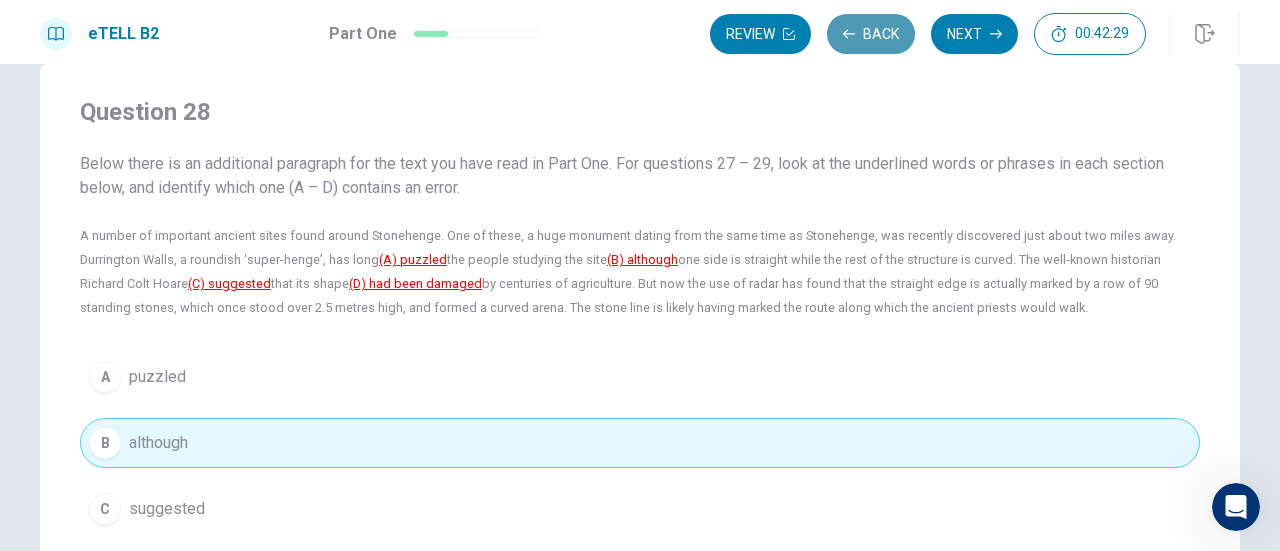 click on "Back" at bounding box center (871, 34) 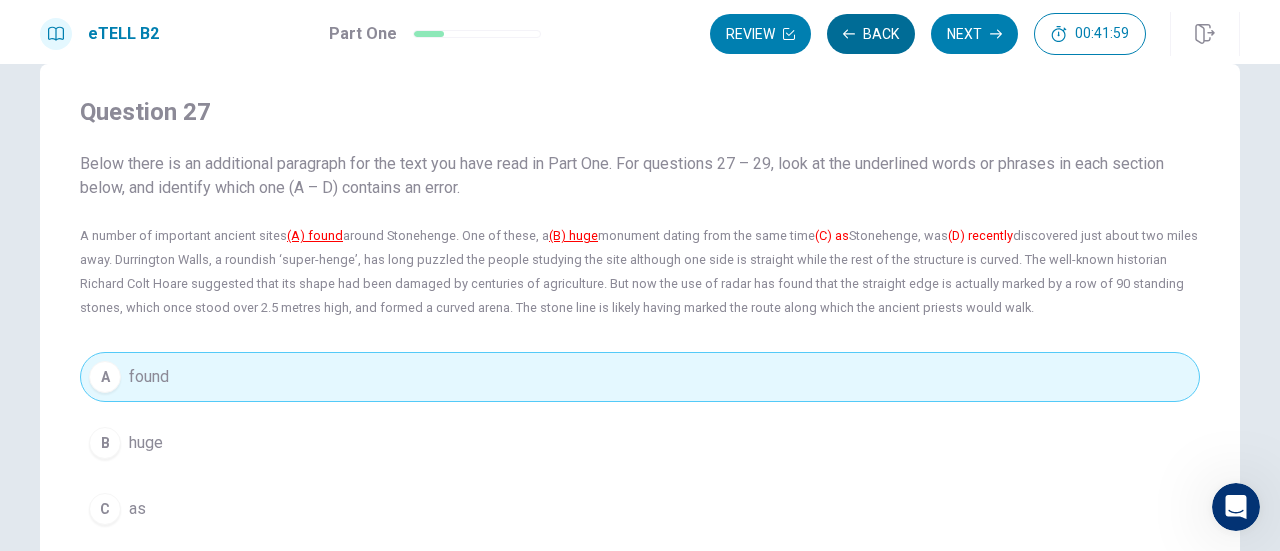 type 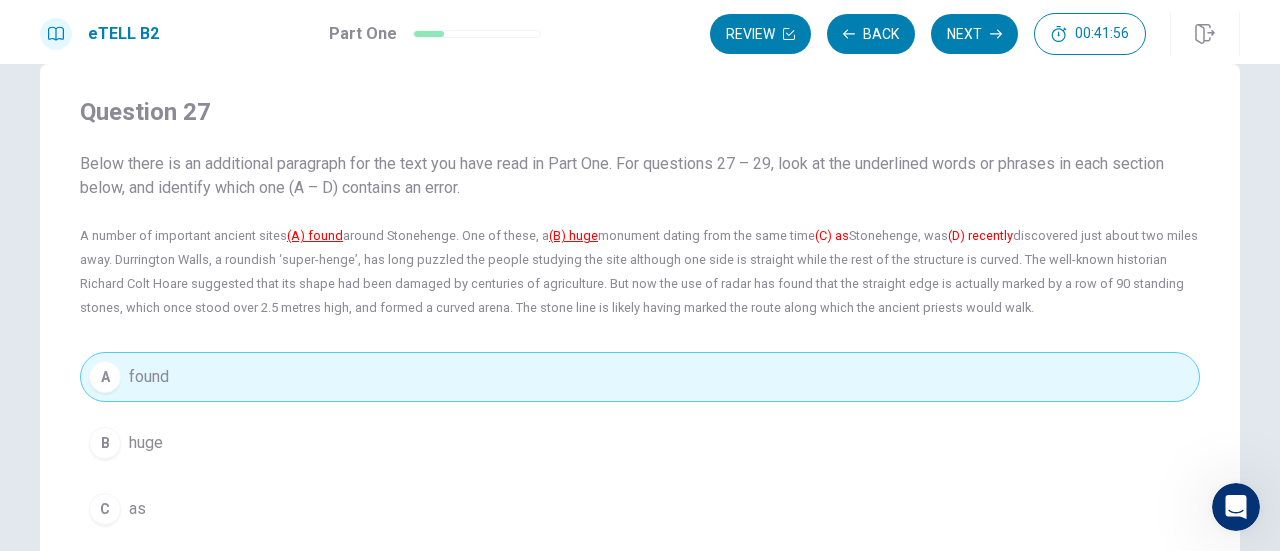 click on "Below there is an additional paragraph for the text you have read in Part One. For questions 27 – 29, look at the underlined words or phrases in each section below, and identify which one (A – D) contains an error.
A number of important ancient sites  (A) found  around Stonehenge. One of these, a  (B) huge  monument dating from the same time  (C) as  Stonehenge, was  (D) recently  discovered just about two miles away. Durrington Walls, a roundish ‘super-henge’, has long puzzled the people studying the site although one side is straight while the rest of the structure is curved. The well-known historian Richard Colt Hoare suggested that its shape had been damaged by centuries of agriculture. But now the use of radar has found that the straight edge is actually marked by a row of 90 standing stones, which once stood over 2.5 metres high, and formed a curved arena. The stone line is likely having marked the route along which the ancient priests would walk." at bounding box center (640, 236) 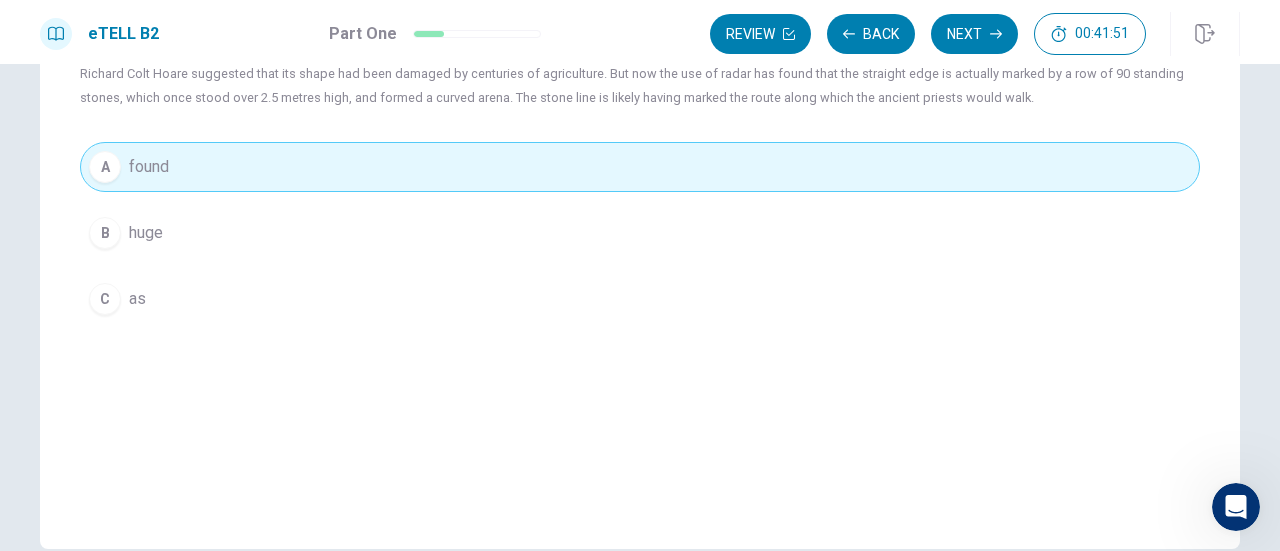 scroll, scrollTop: 280, scrollLeft: 0, axis: vertical 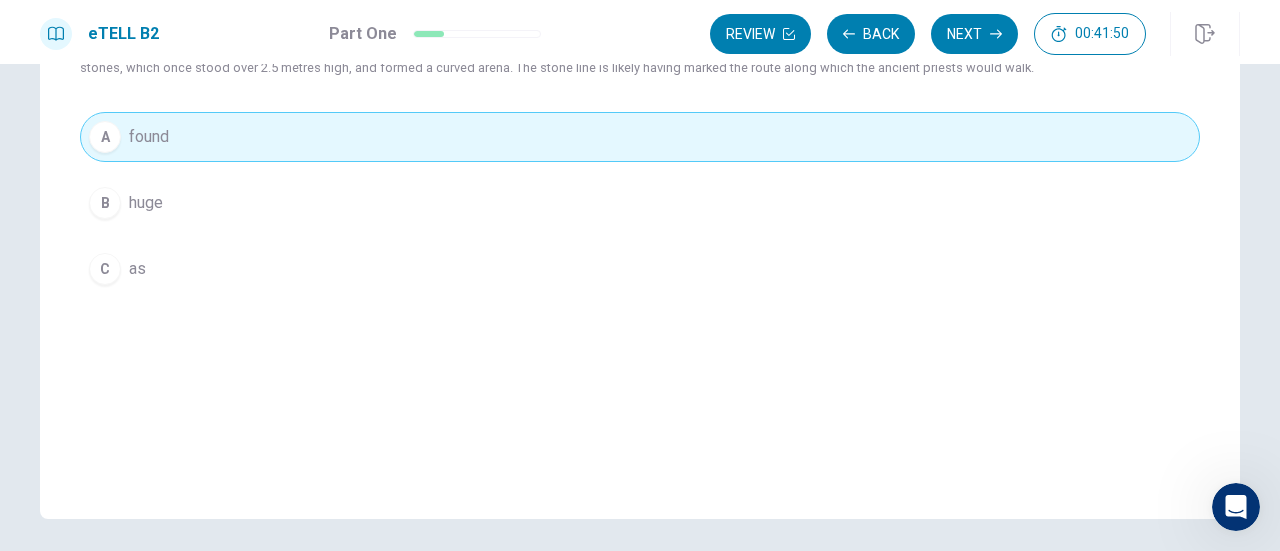 click on "Question 27 Below there is an additional paragraph for the text you have read in Part One. For questions 27 – 29, look at the underlined words or phrases in each section below, and identify which one (A – D) contains an error.
A number of important ancient sites  (A) found  around Stonehenge. One of these, a  (B) huge  monument dating from the same time  (C) as  Stonehenge, was  (D) recently  discovered just about two miles away. Durrington Walls, a roundish ‘super-henge’, has long puzzled the people studying the site although one side is straight while the rest of the structure is curved. The well-known historian Richard Colt Hoare suggested that its shape had been damaged by centuries of agriculture. But now the use of radar has found that the straight edge is actually marked by a row of 90 standing stones, which once stood over 2.5 metres high, and formed a curved arena. The stone line is likely having marked the route along which the ancient priests would walk. A found B huge C as" at bounding box center (640, 75) 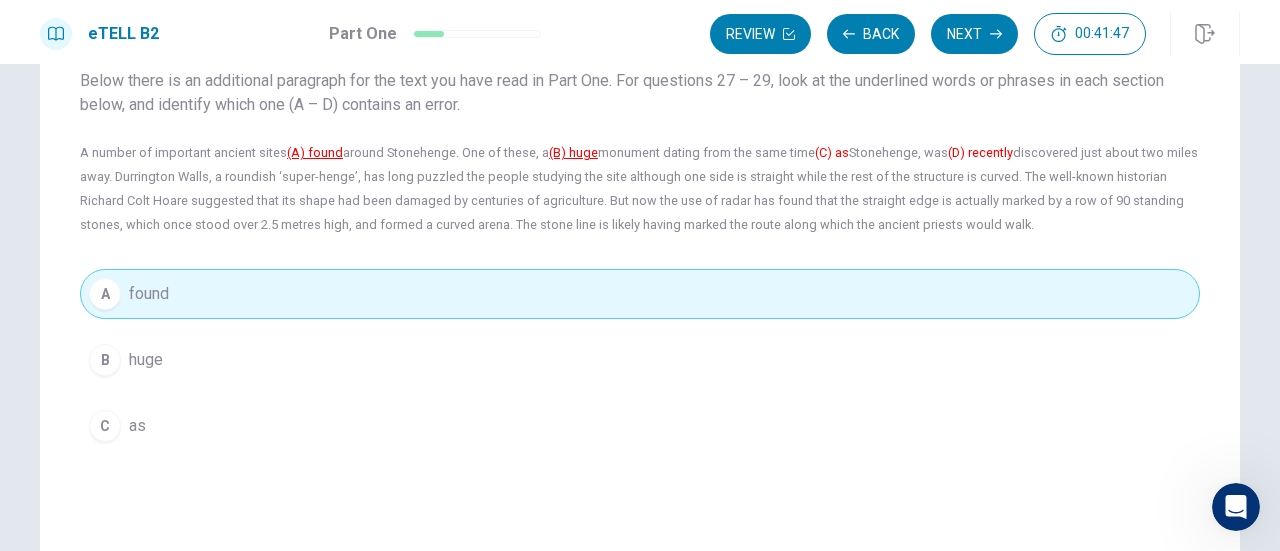 scroll, scrollTop: 120, scrollLeft: 0, axis: vertical 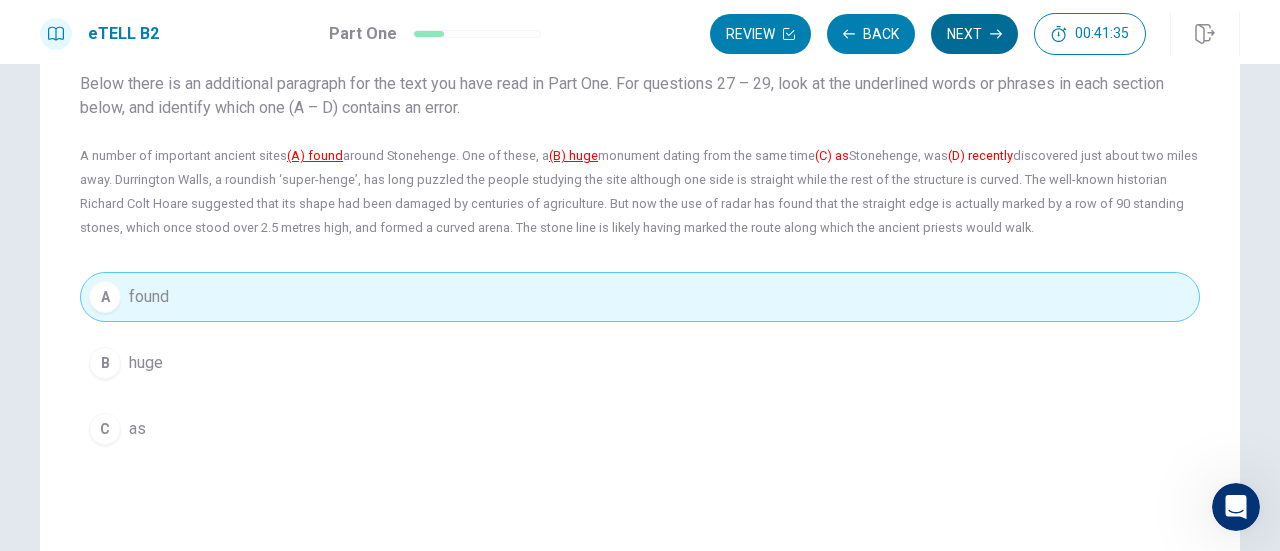 click on "Next" at bounding box center [974, 34] 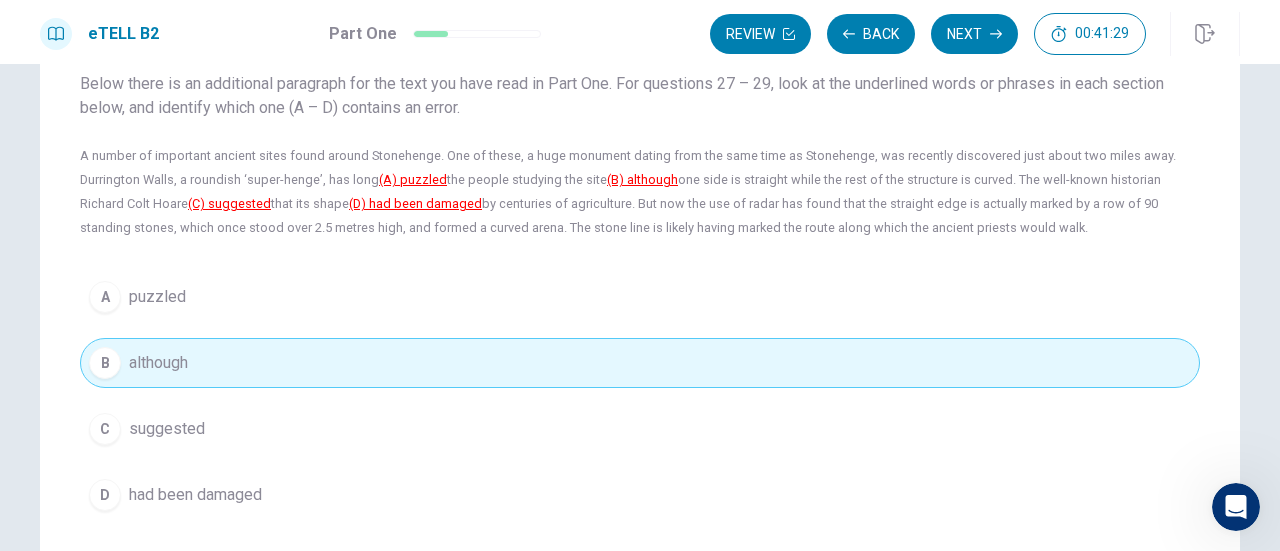 click on "C suggested" at bounding box center (640, 429) 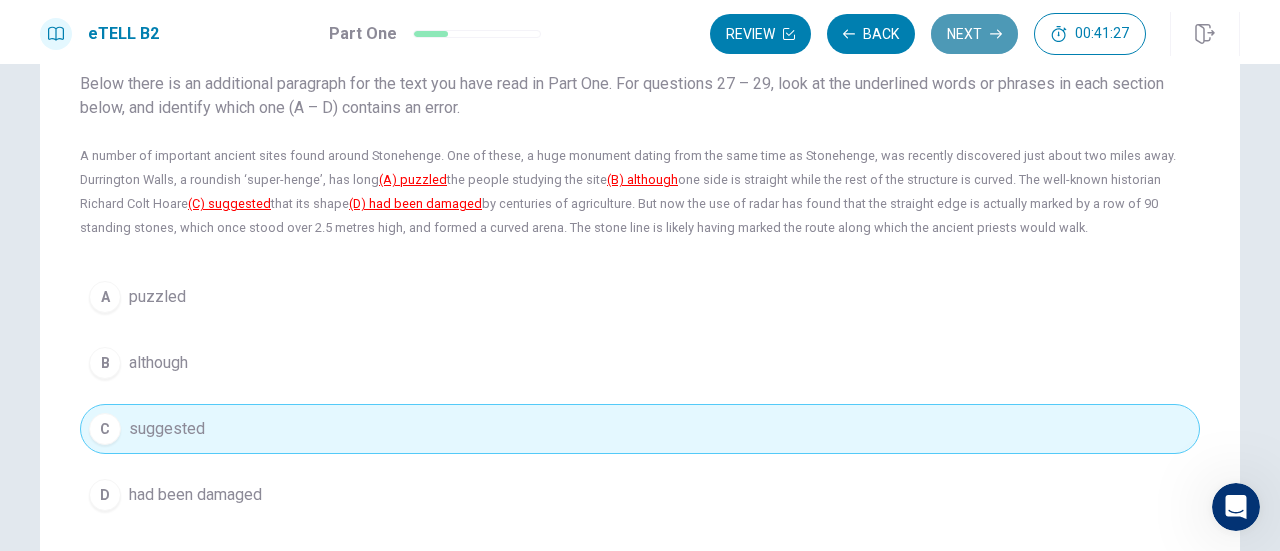 click on "Next" at bounding box center [974, 34] 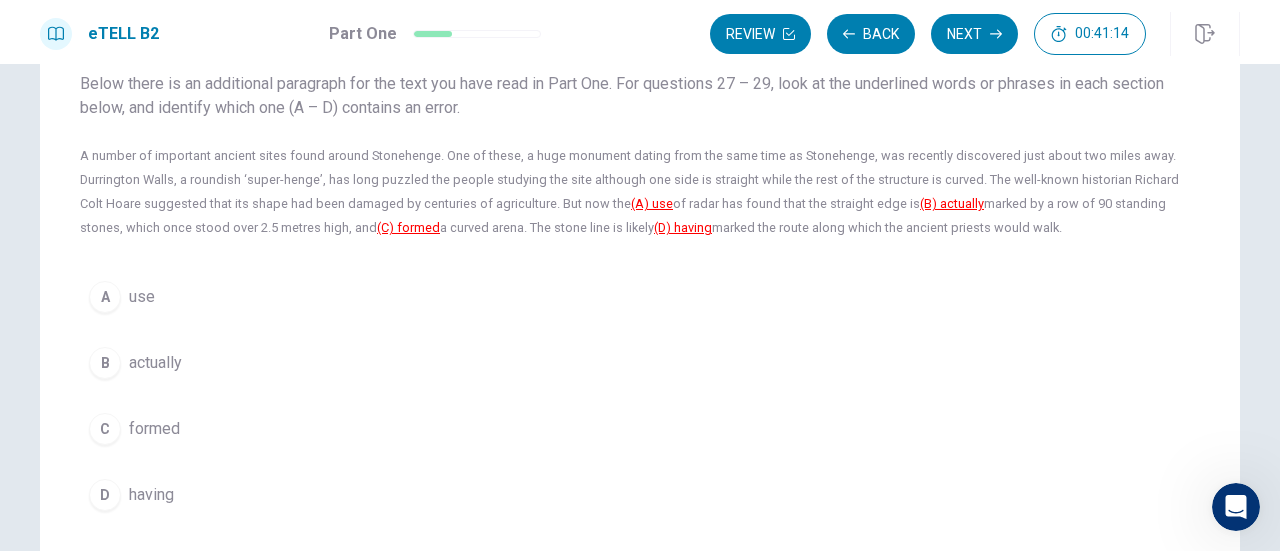 click 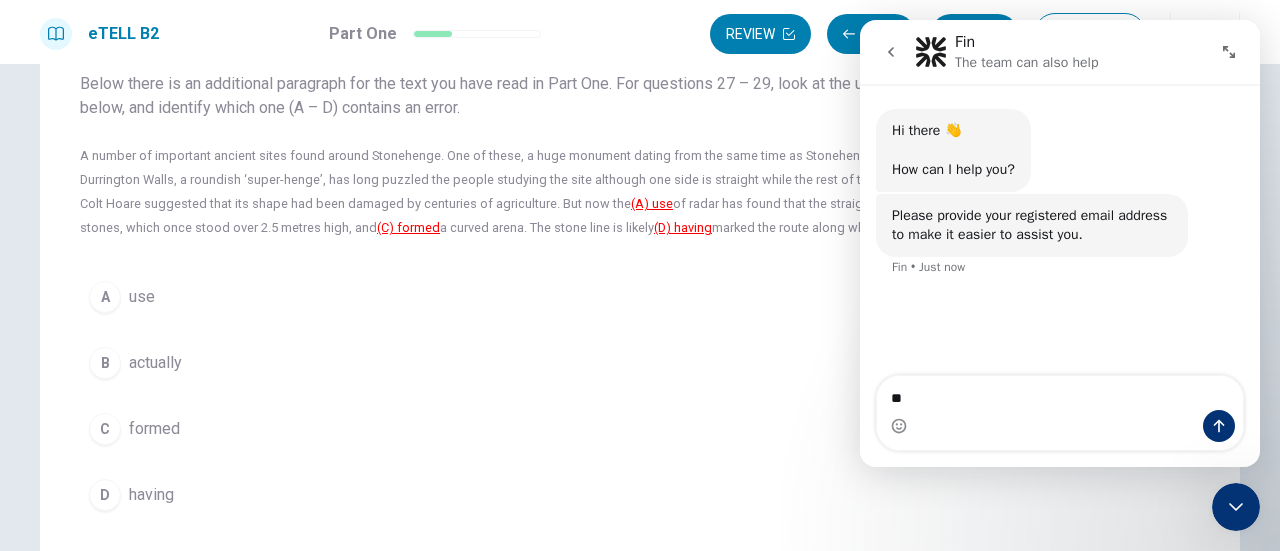 type on "*" 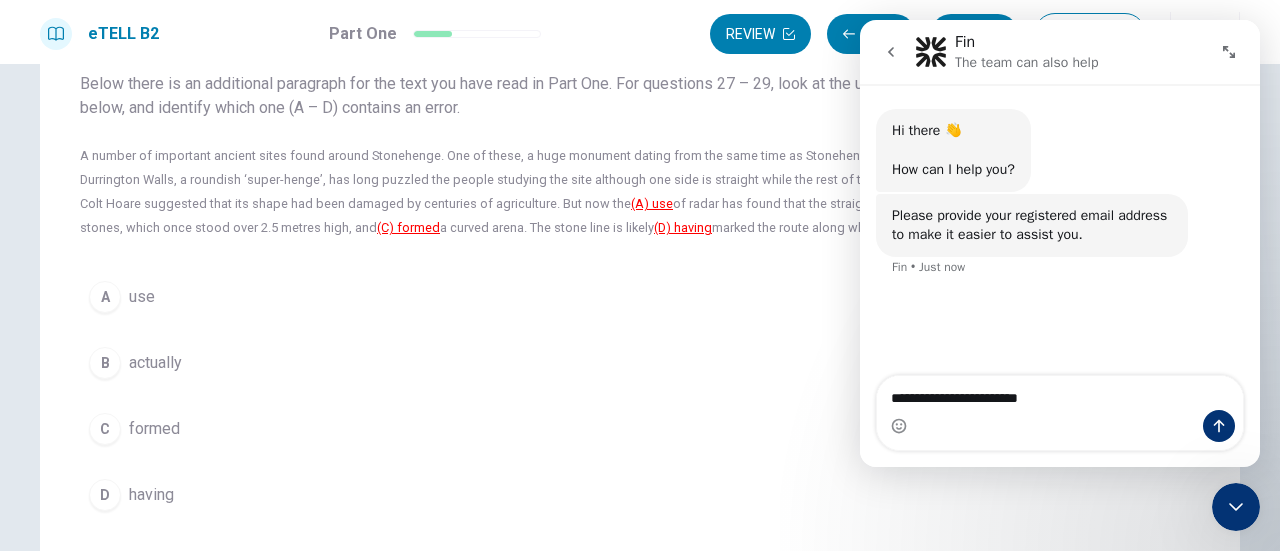 type on "**********" 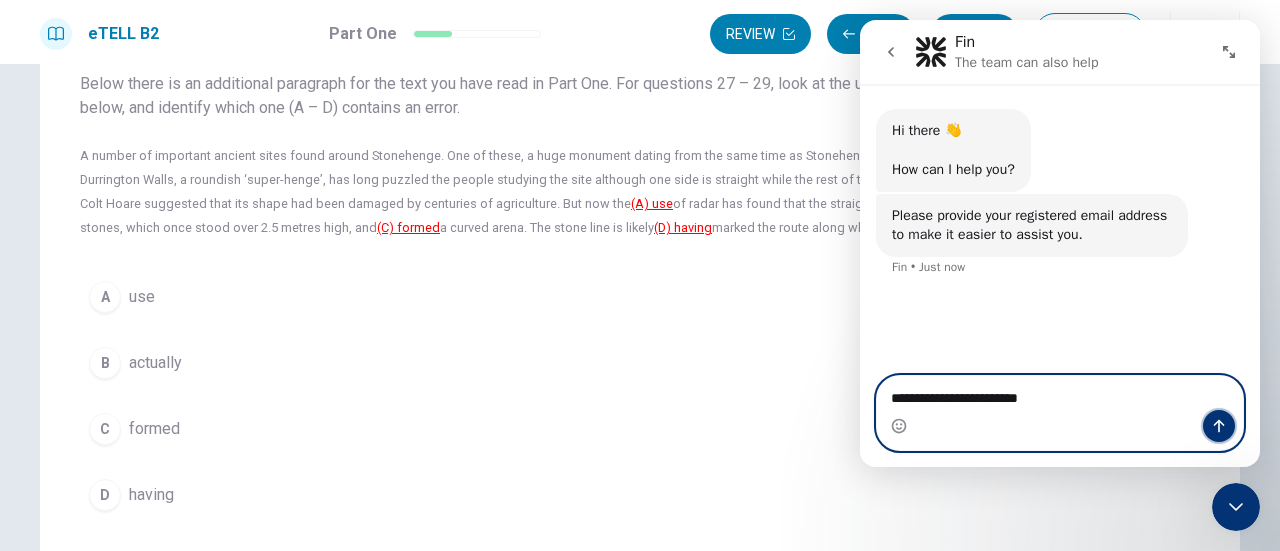click at bounding box center (1219, 426) 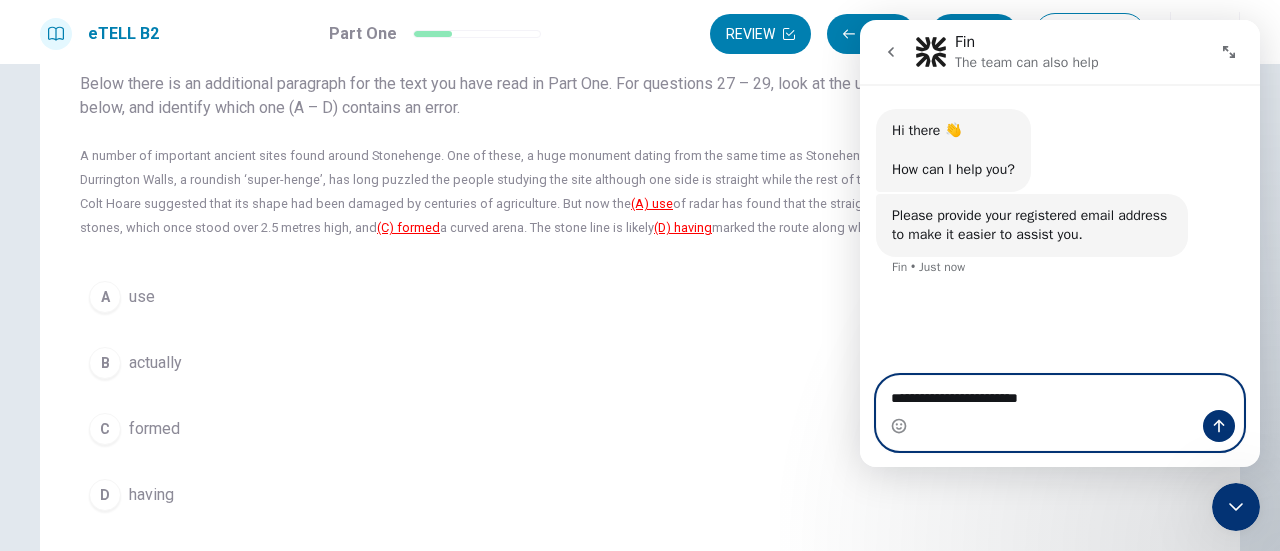 type 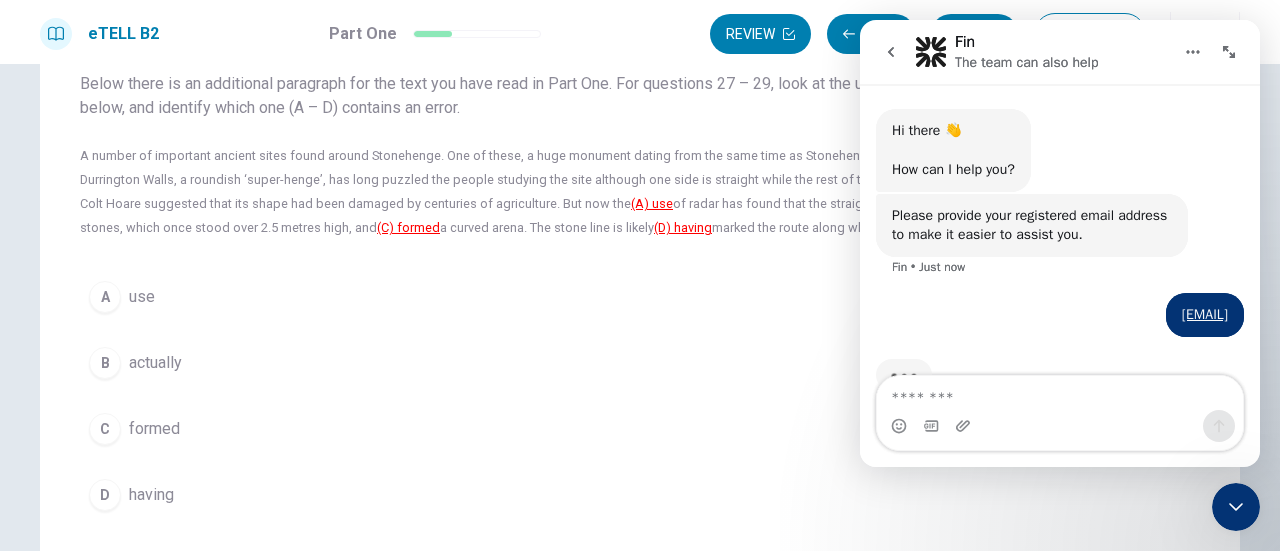 click on "[EMAIL] [USERNAME]    •   Just now" at bounding box center (1060, 327) 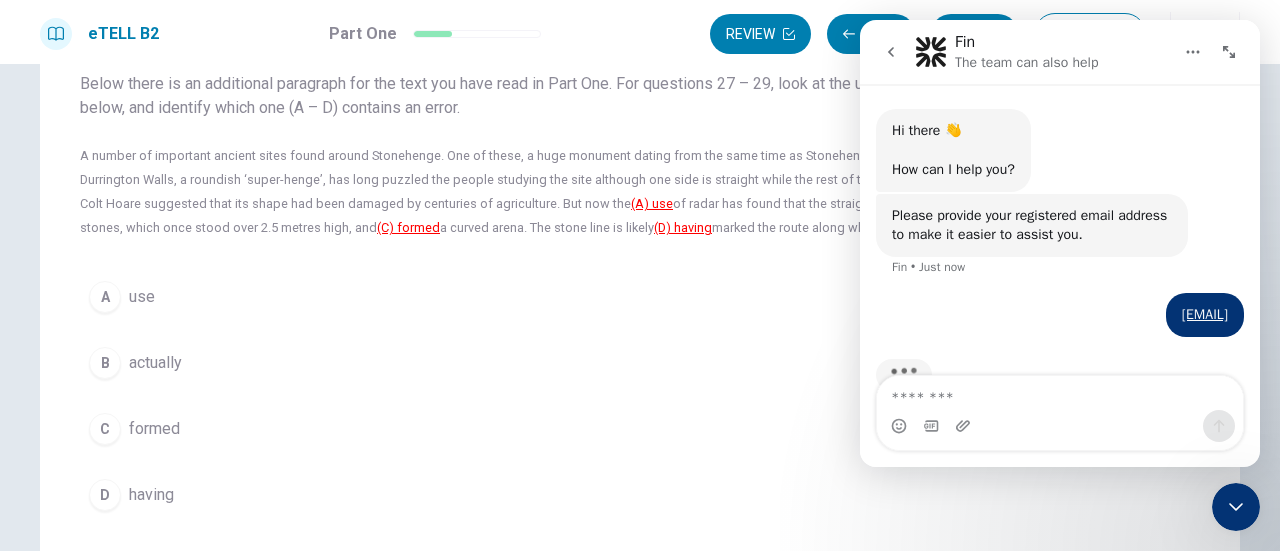 scroll, scrollTop: 46, scrollLeft: 0, axis: vertical 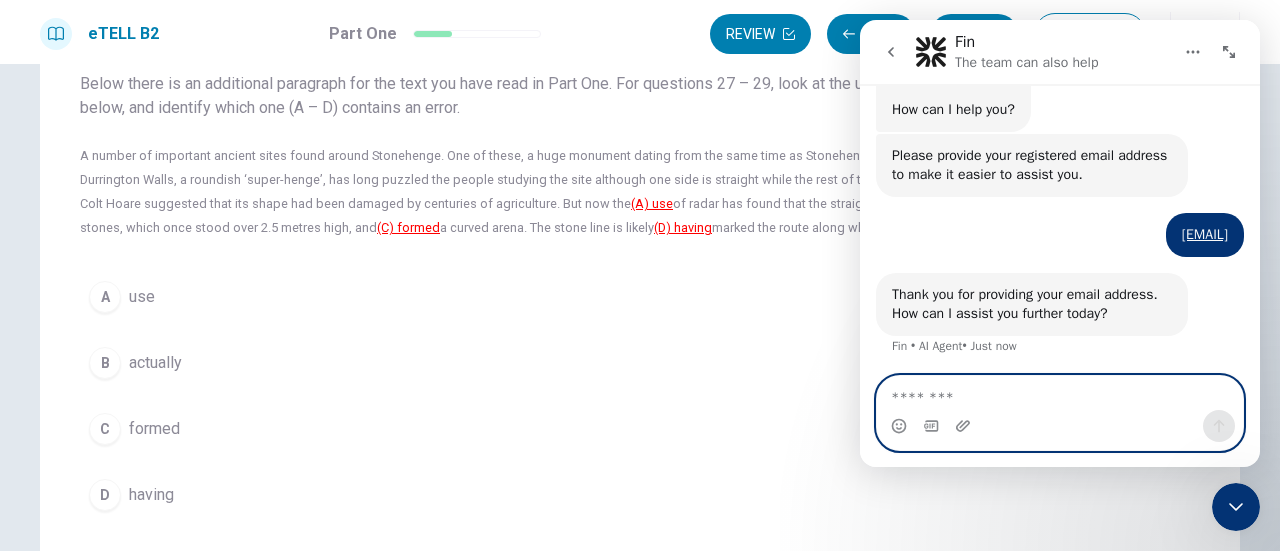click at bounding box center [1060, 393] 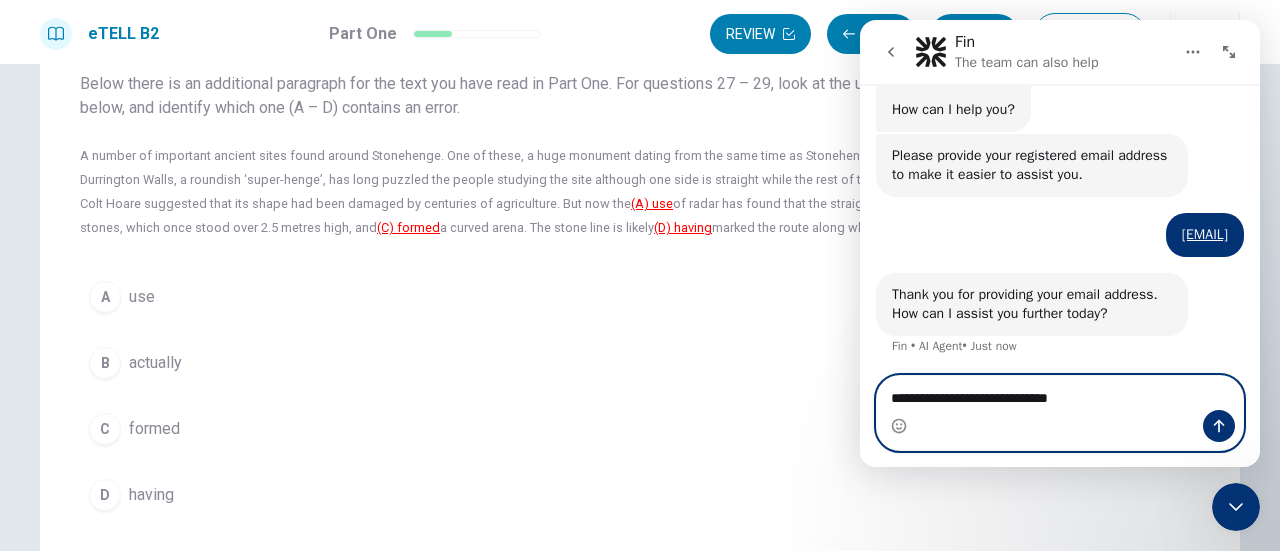 type on "**********" 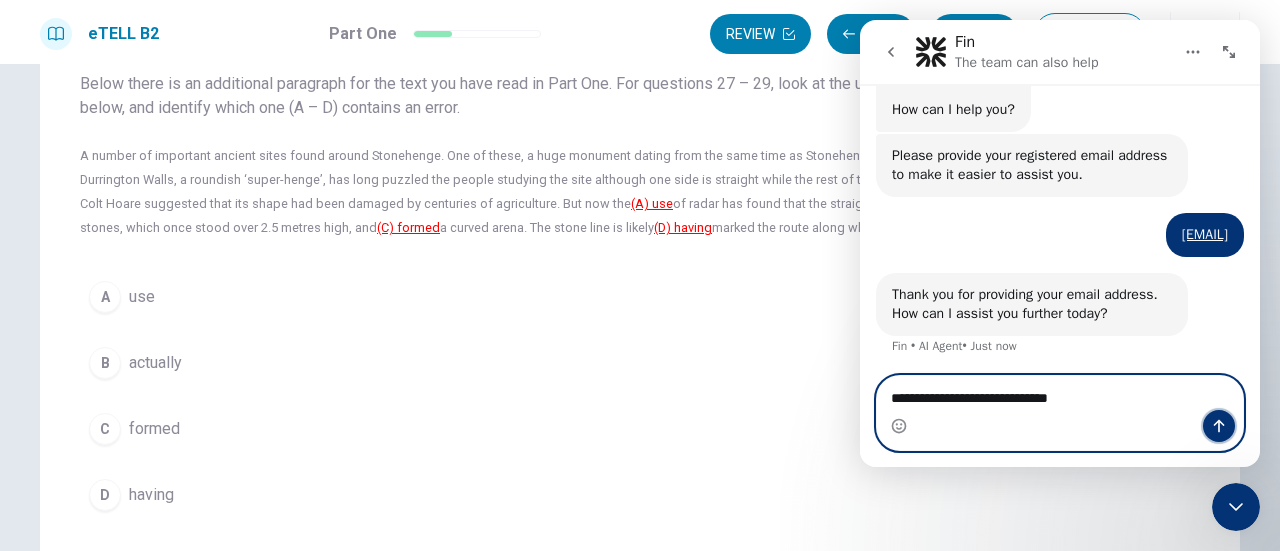 click 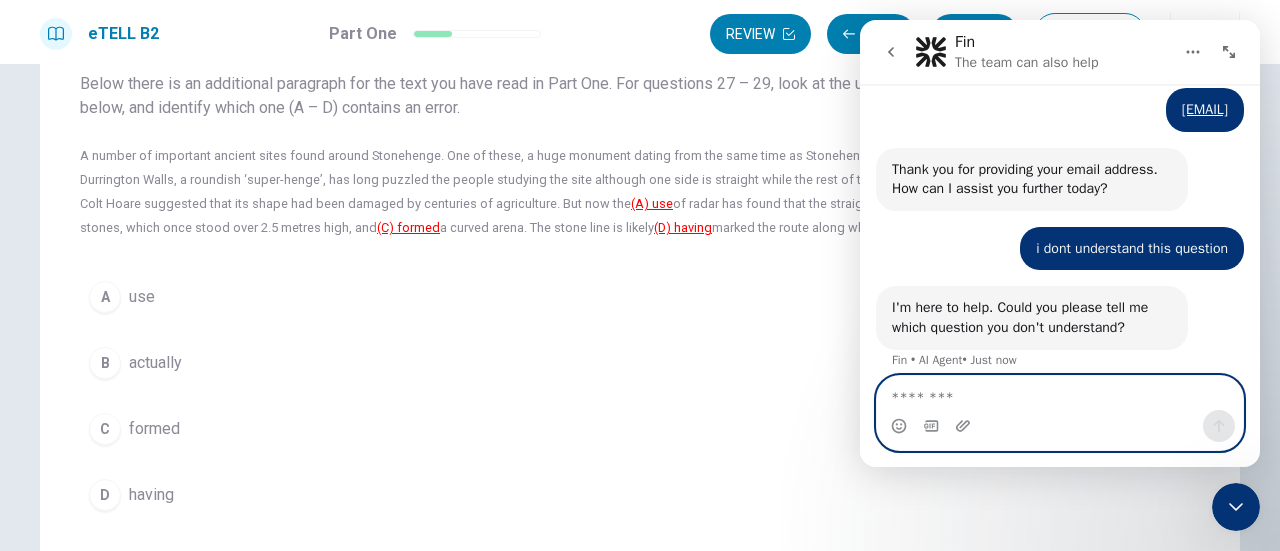 scroll, scrollTop: 199, scrollLeft: 0, axis: vertical 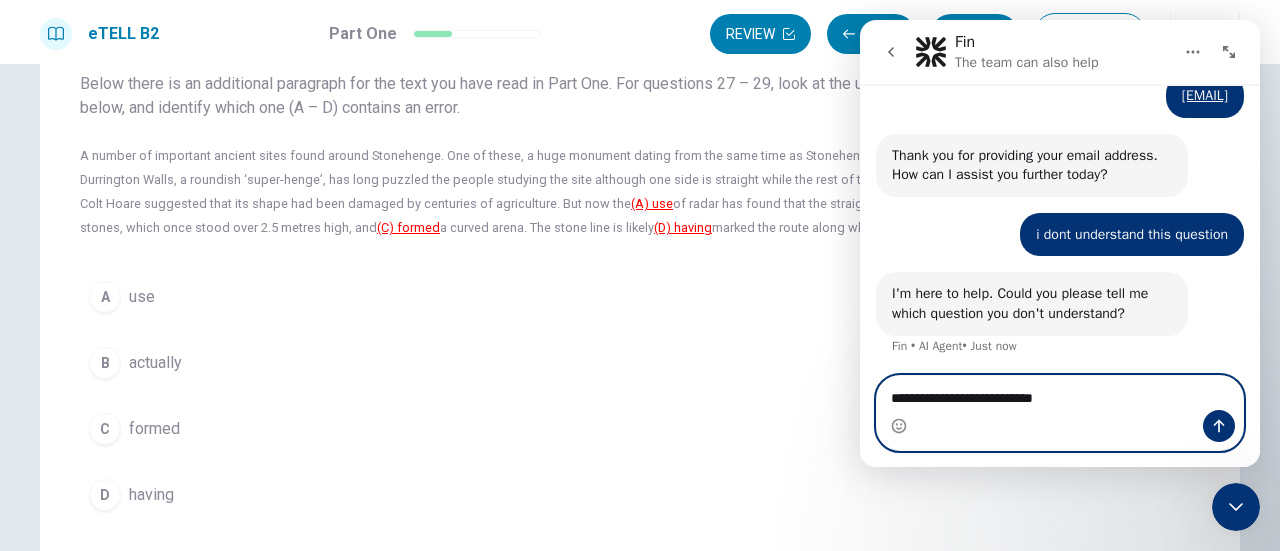 type on "**********" 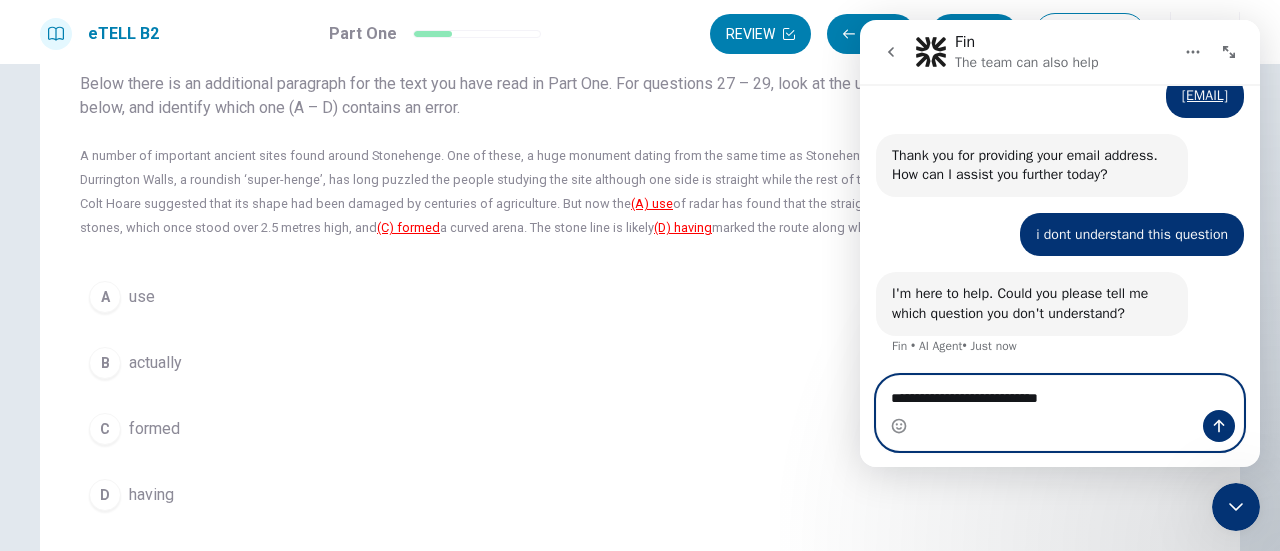 type 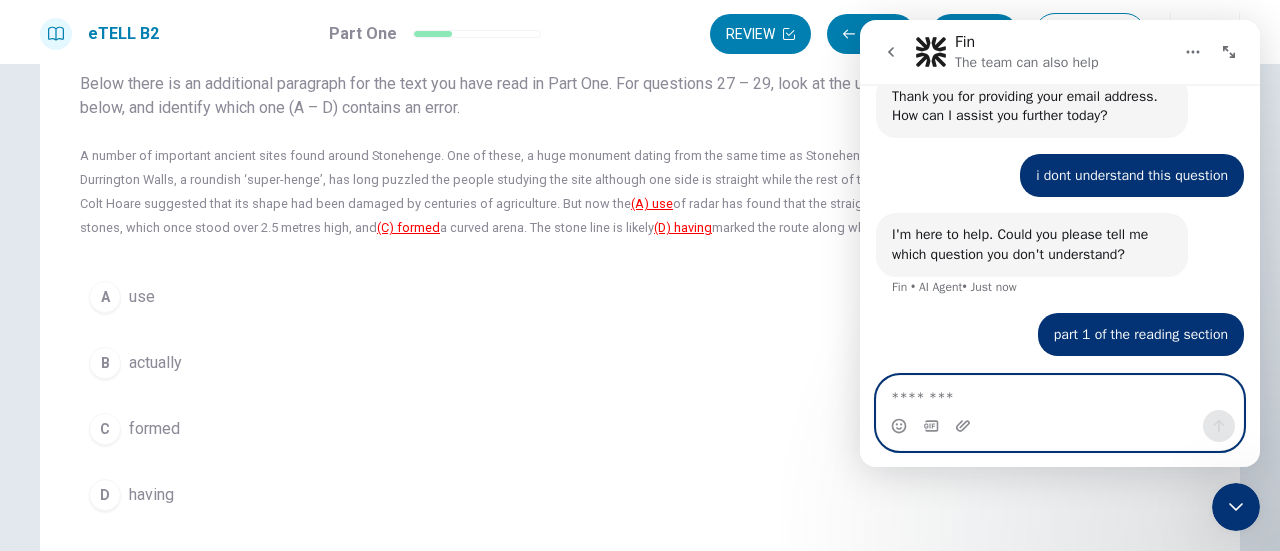 scroll, scrollTop: 324, scrollLeft: 0, axis: vertical 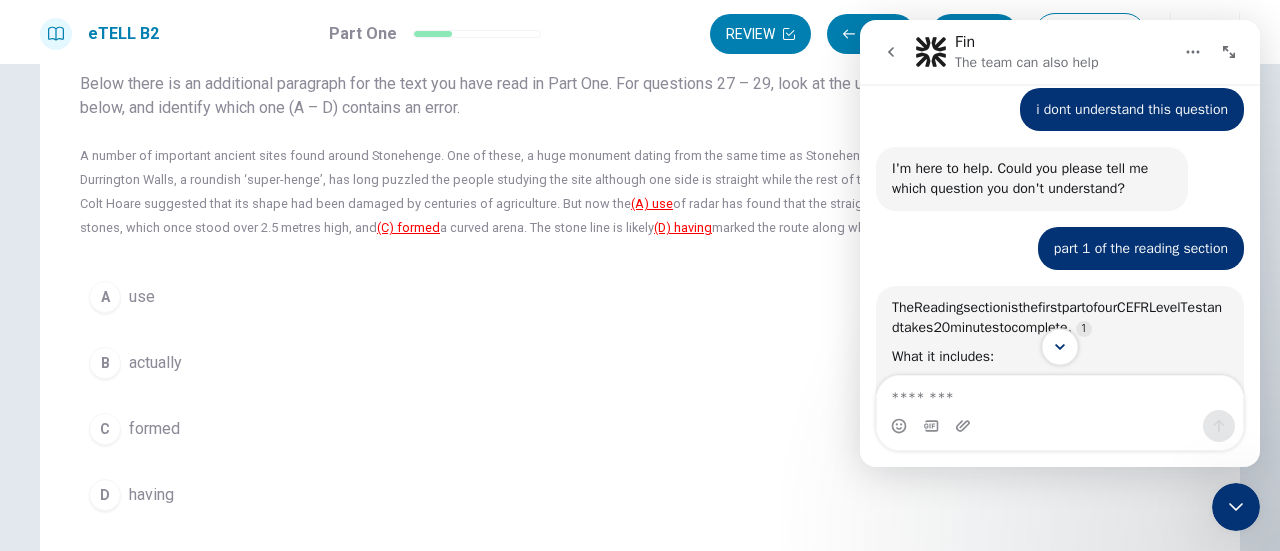 click 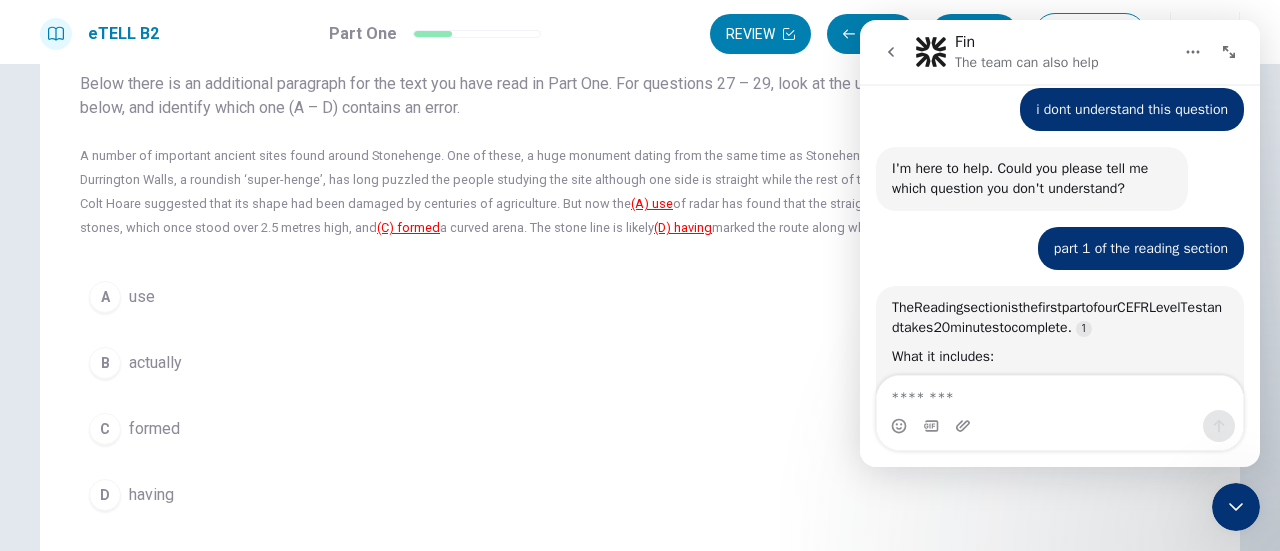 scroll, scrollTop: 558, scrollLeft: 0, axis: vertical 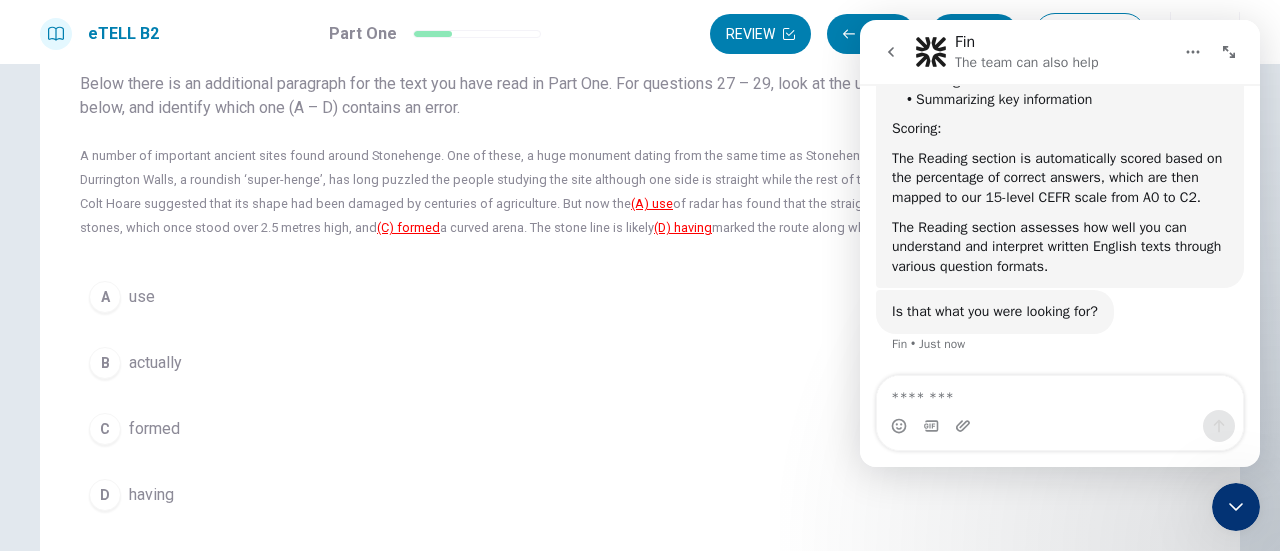 click 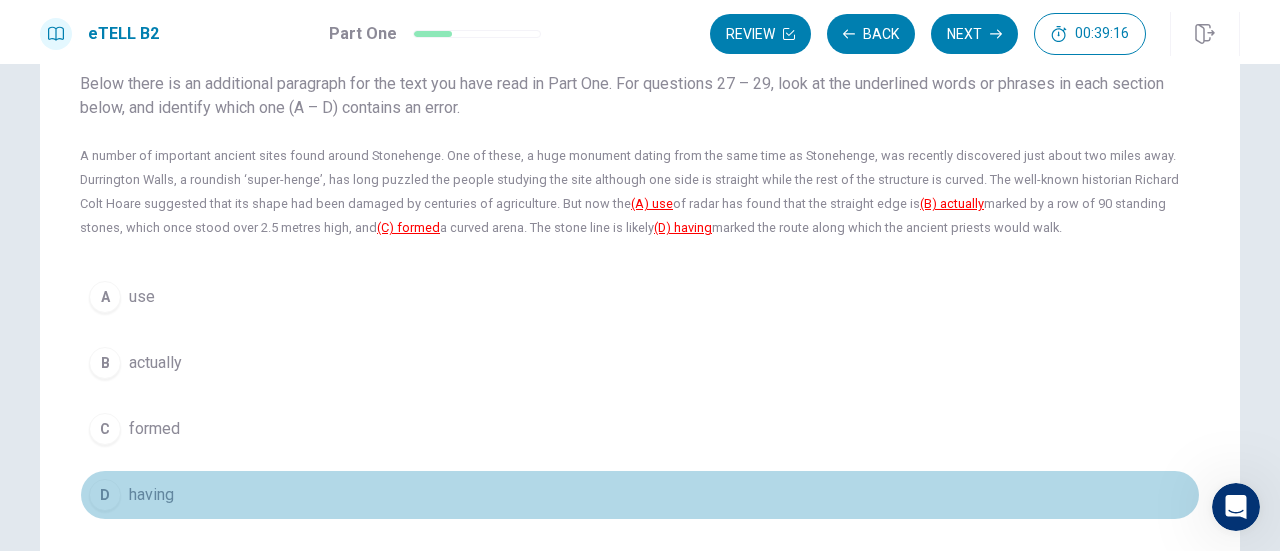 click on "D having" at bounding box center [640, 495] 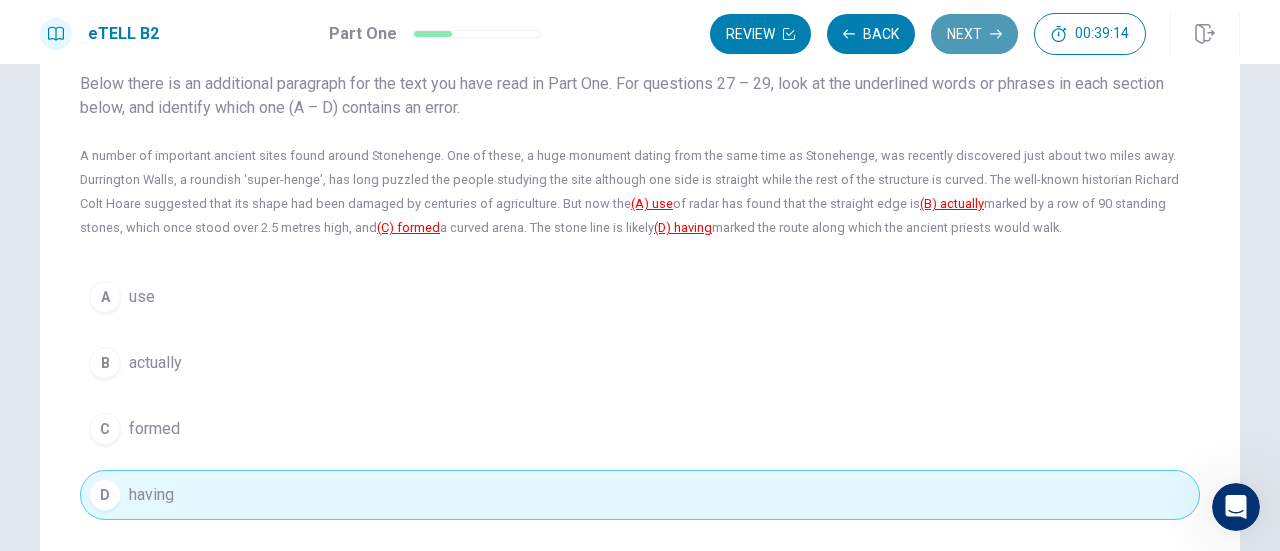 click on "Next" at bounding box center (974, 34) 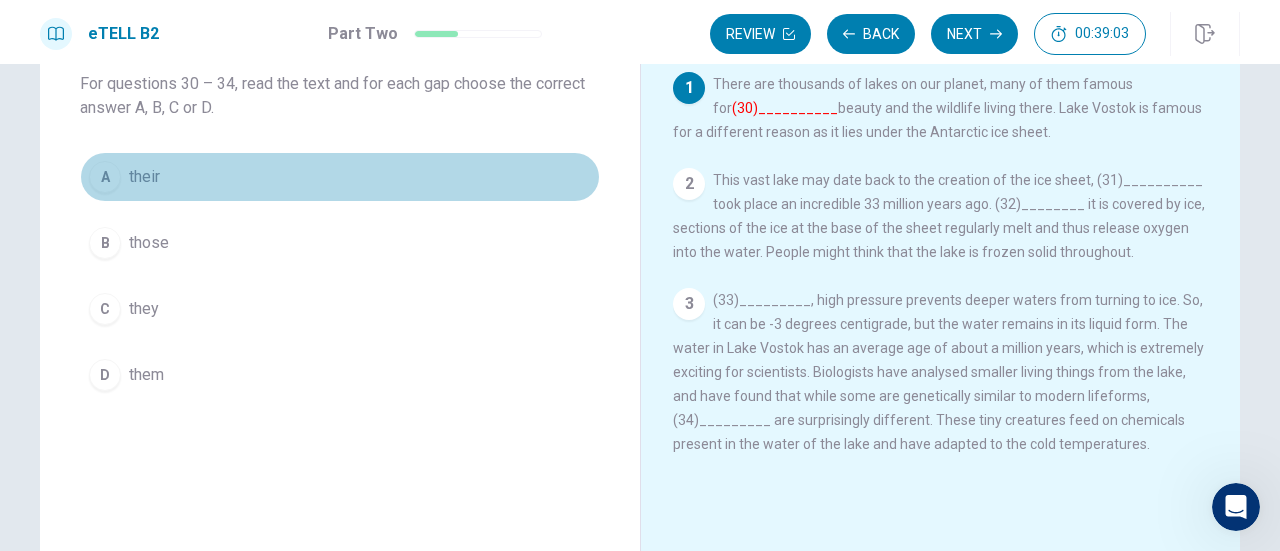 click on "A their" at bounding box center (340, 177) 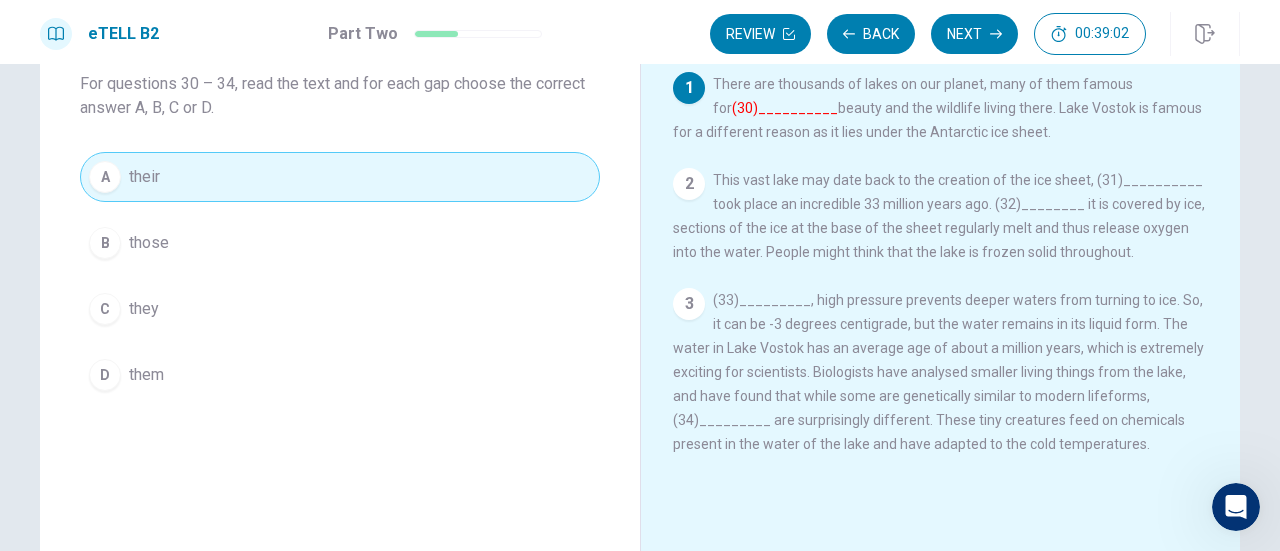 click on "(30)__________" at bounding box center (785, 108) 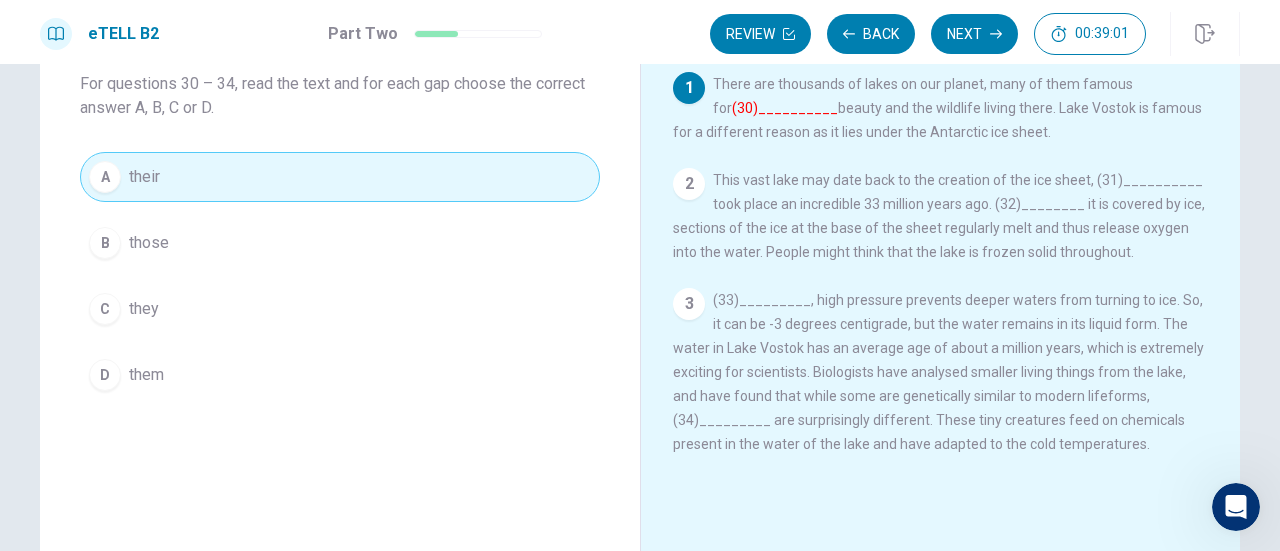 click on "(30)__________" at bounding box center [785, 108] 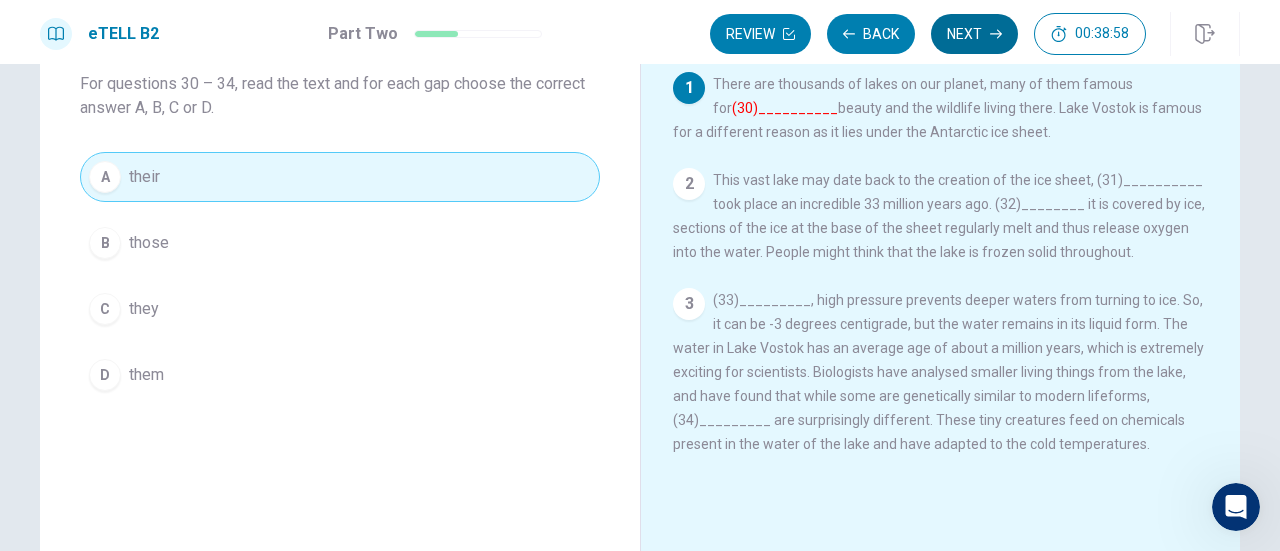 click on "Next" at bounding box center (974, 34) 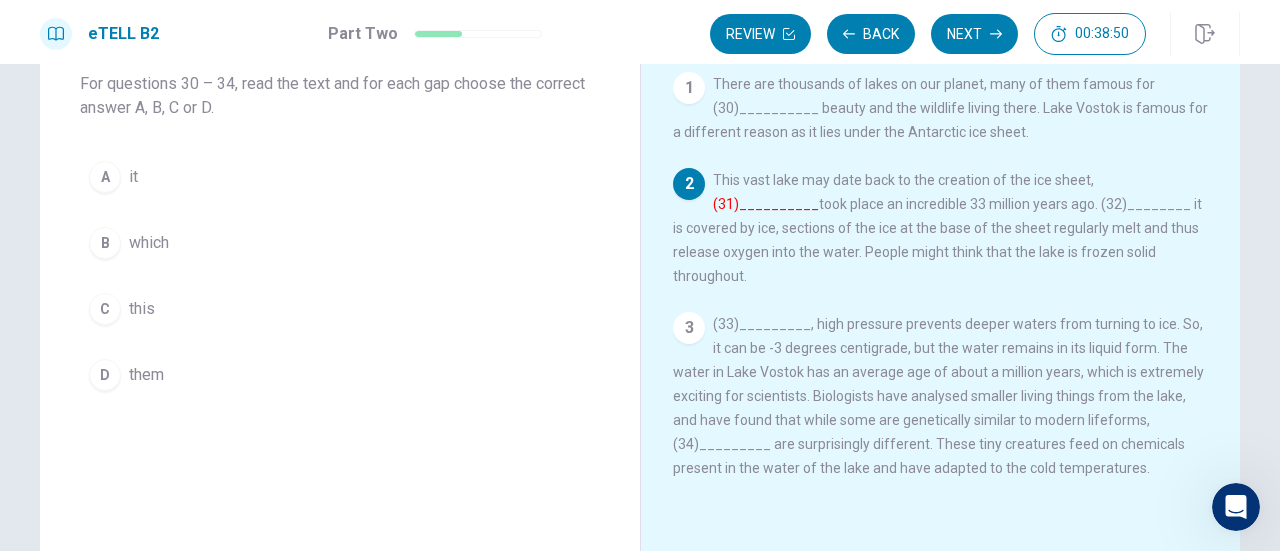 click on "which" at bounding box center (149, 243) 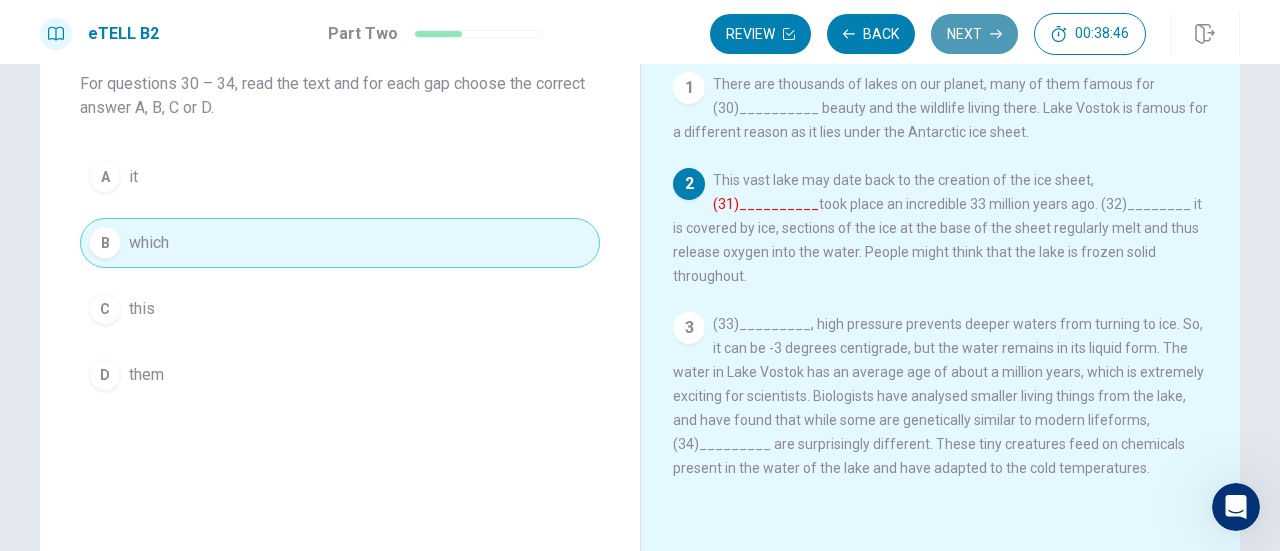 click on "Next" at bounding box center [974, 34] 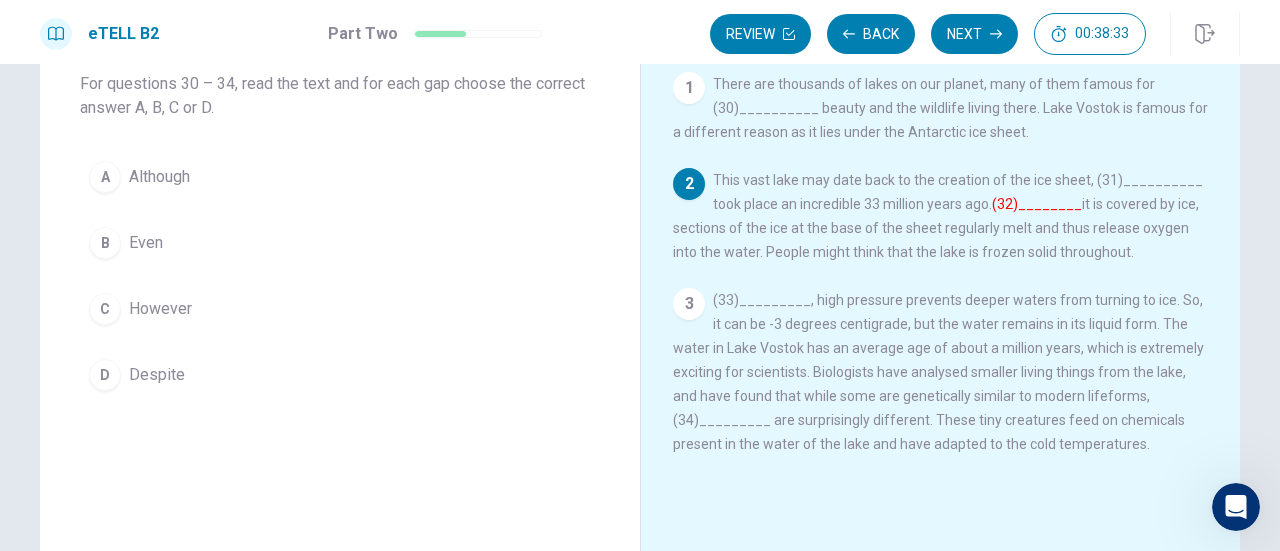 click on "Although" at bounding box center (159, 177) 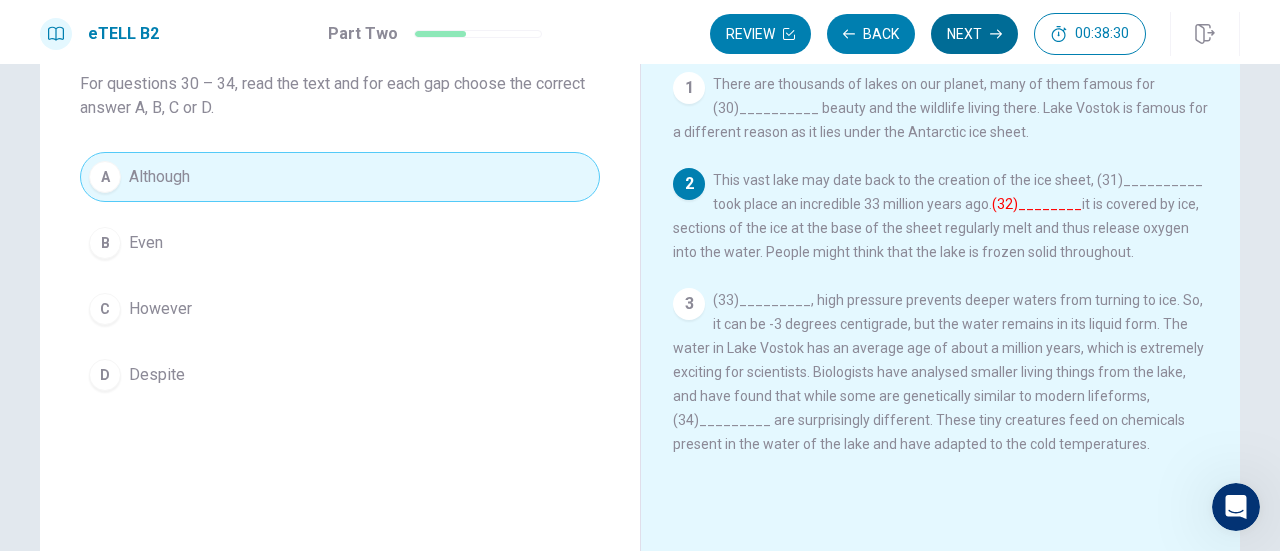 click on "Next" at bounding box center (974, 34) 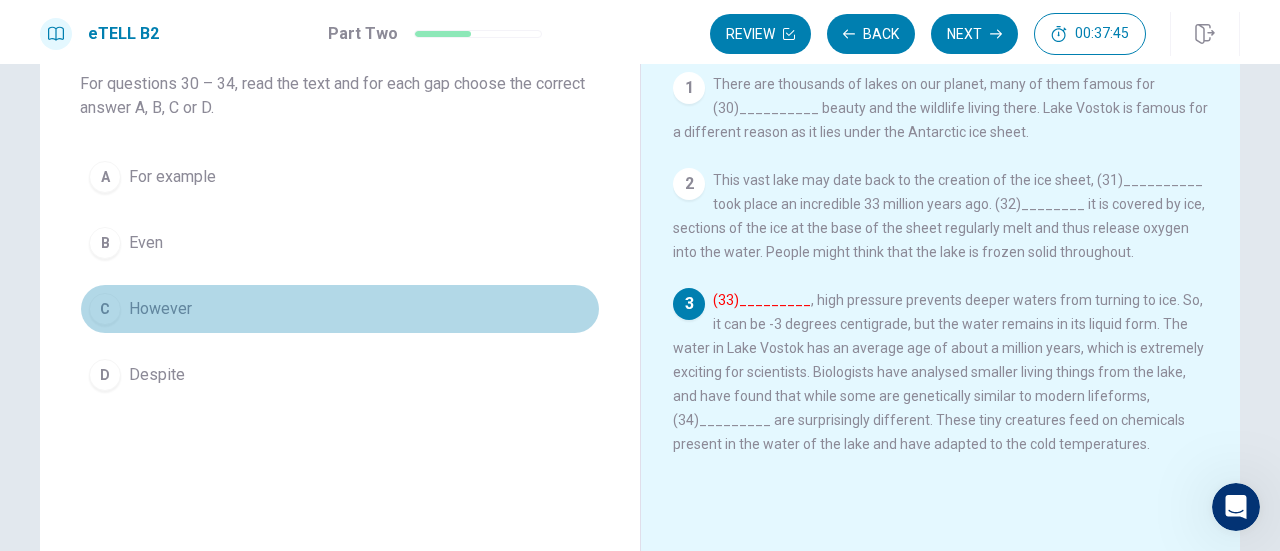 click on "C However" at bounding box center [340, 309] 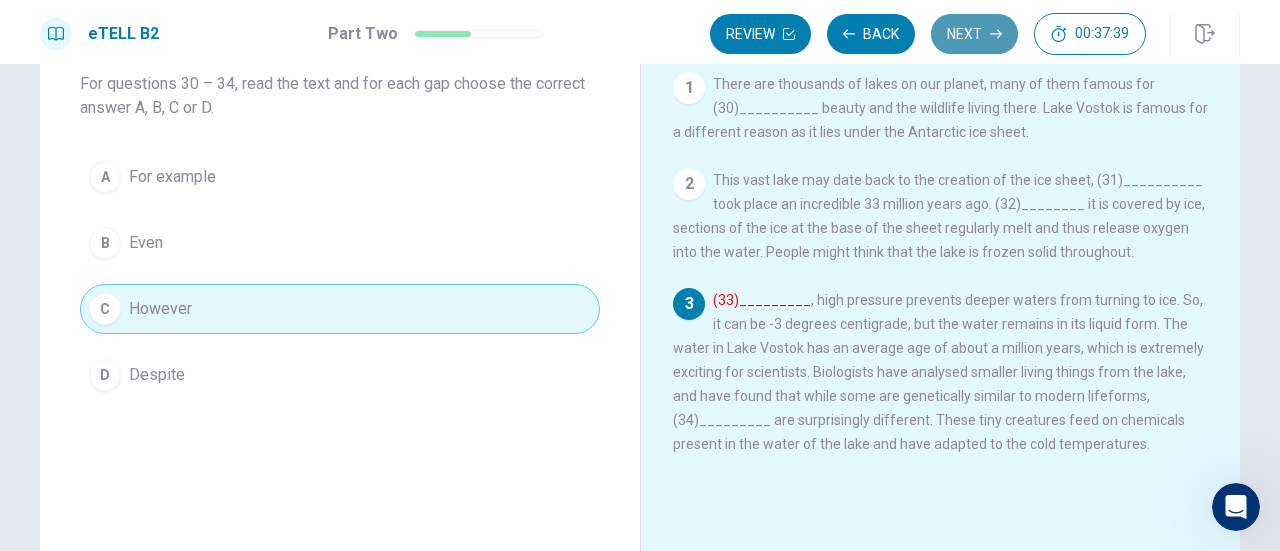 click on "Next" at bounding box center [974, 34] 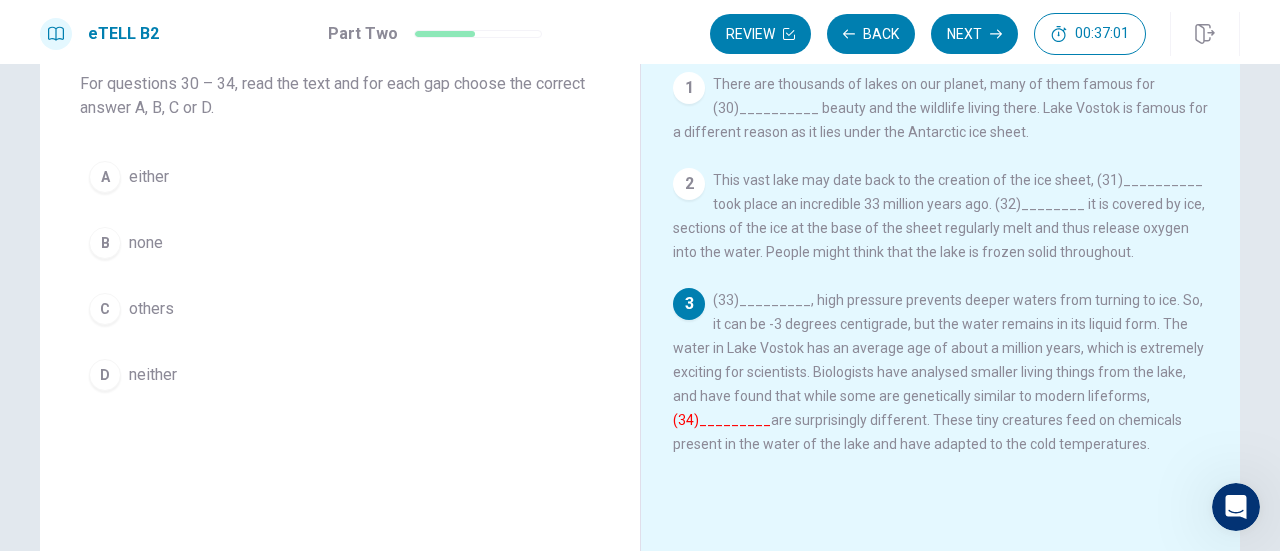 click on "B none" at bounding box center [340, 243] 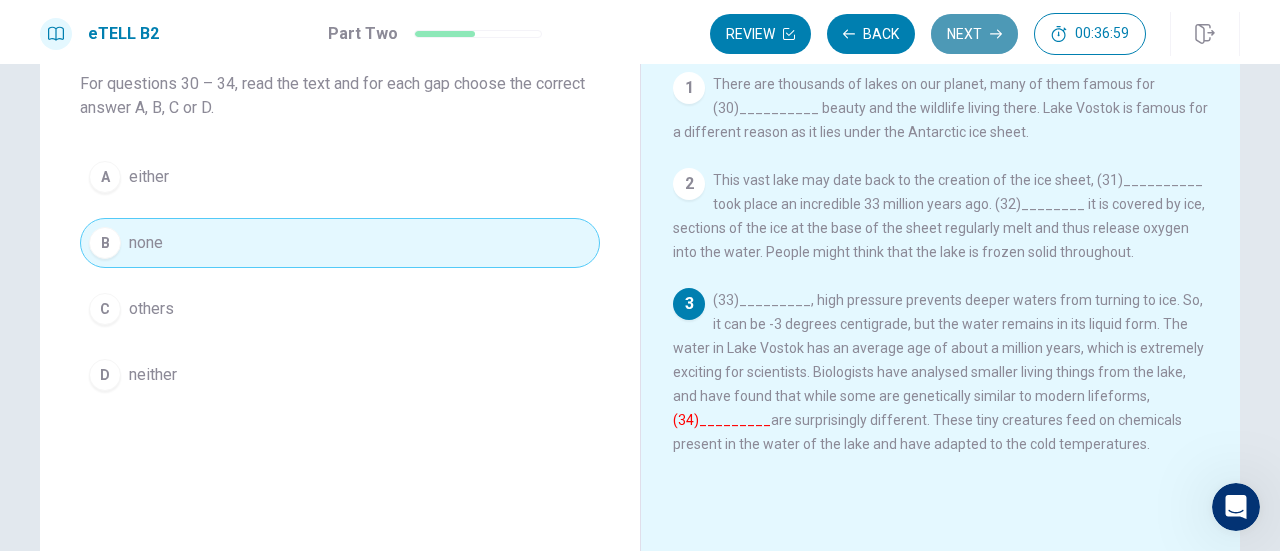 click on "Next" at bounding box center [974, 34] 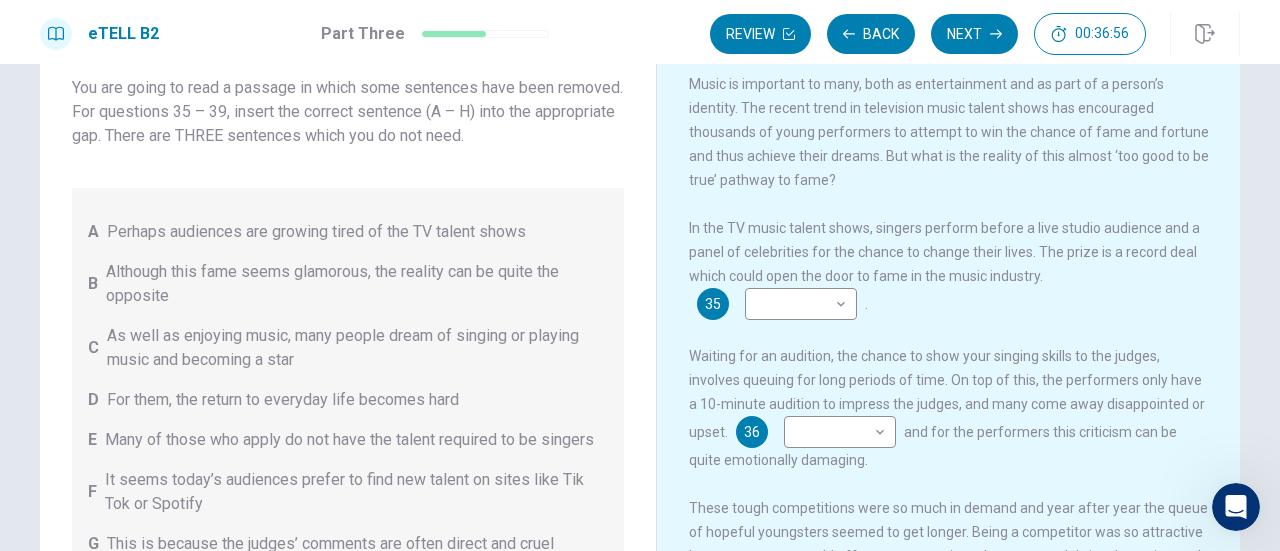 click on "Music is important to many, both as entertainment and as part of a person’s identity. The recent trend in television music talent shows has encouraged thousands of young performers to attempt to win the chance of fame and fortune and thus achieve their dreams. But what is the reality of this almost ‘too good to be true’ pathway to fame? In the TV music talent shows, singers perform before a live studio audience and a panel of celebrities for the chance to change their lives. The prize is a record deal which could open the door to fame in the music industry.  35 ​ ​ . Waiting for an audition, the chance to show your singing skills to the judges, involves queuing for long periods of time. On top of this, the performers only have a 10-minute audition to impress the judges, and many come away disappointed or upset.  36 ​ ​  and for the performers this criticism can be quite emotionally damaging. 37 ​ ​ 38 ​ ​ 39 ​ ​" at bounding box center (962, 375) 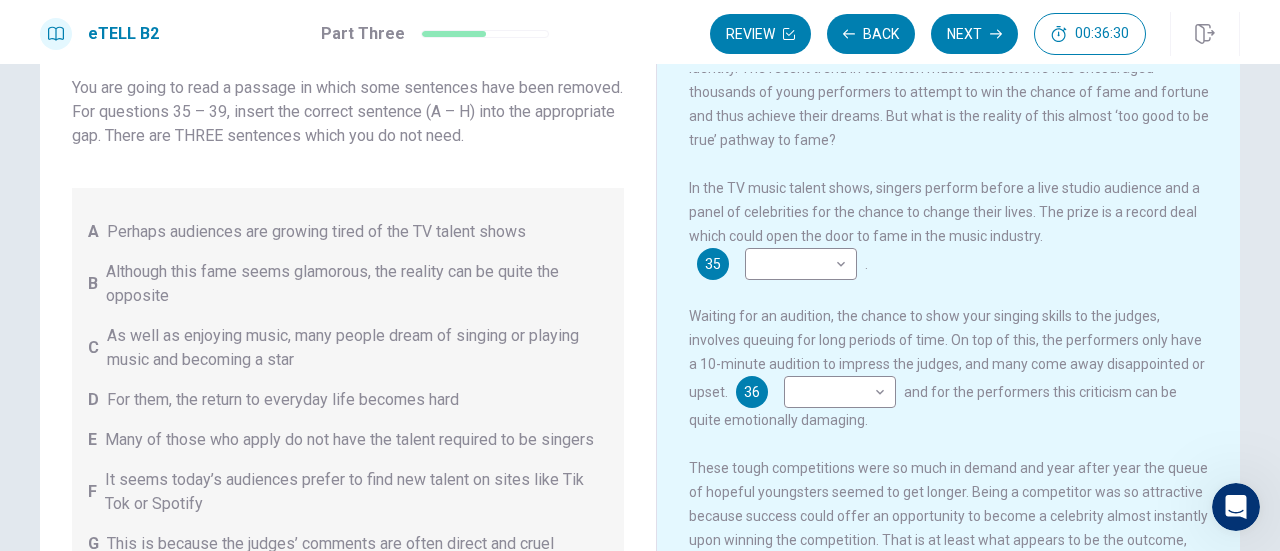 scroll, scrollTop: 80, scrollLeft: 0, axis: vertical 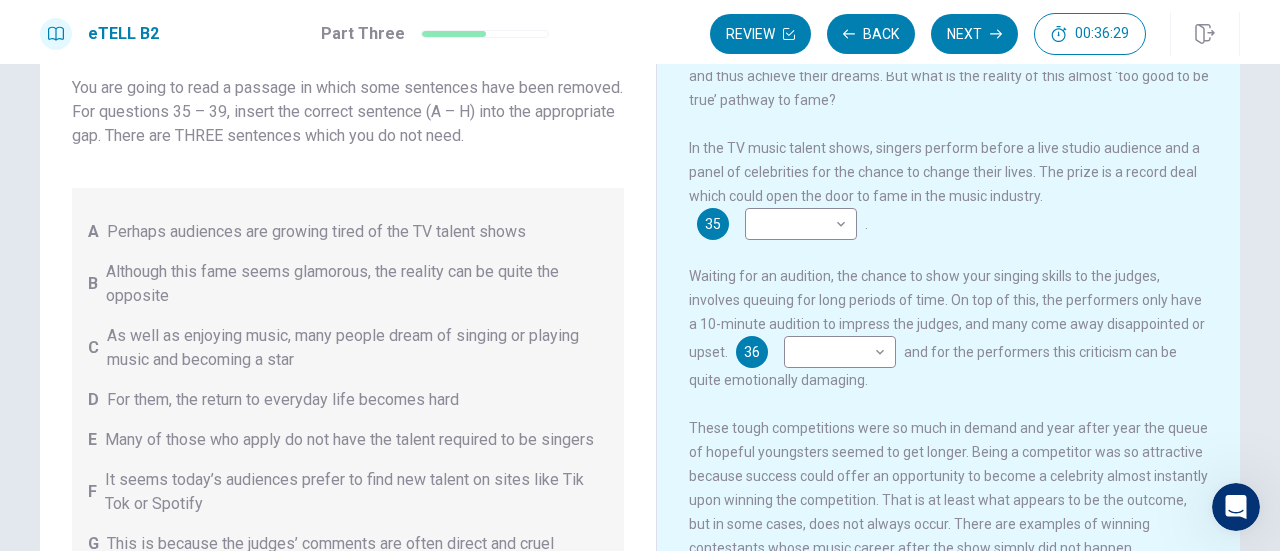 click on "D For them, the return to everyday life becomes hard" at bounding box center (348, 400) 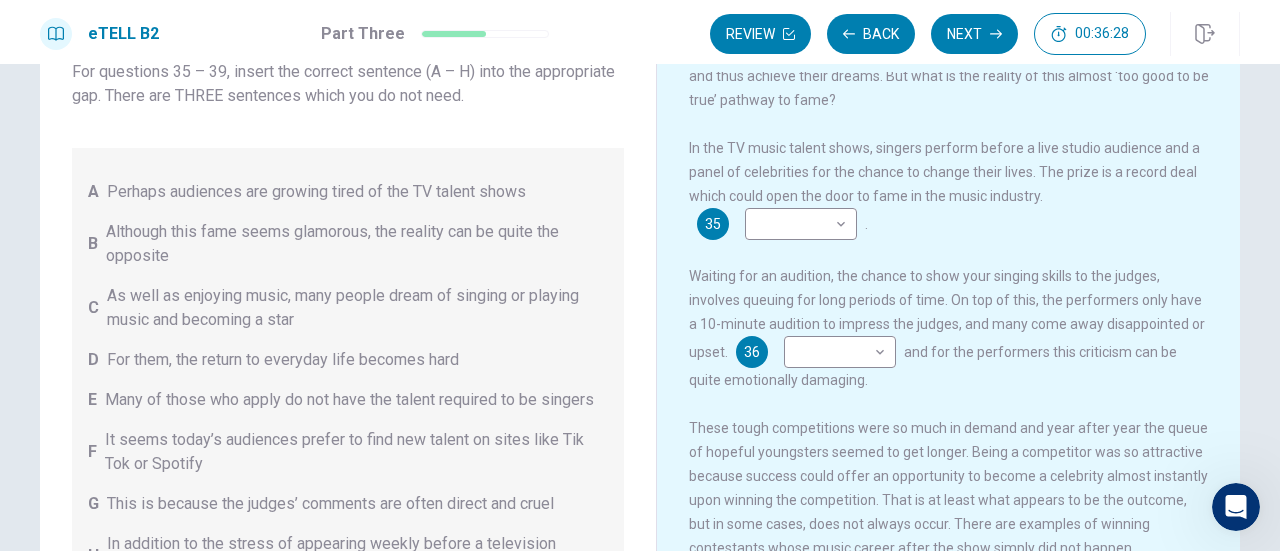 scroll, scrollTop: 52, scrollLeft: 0, axis: vertical 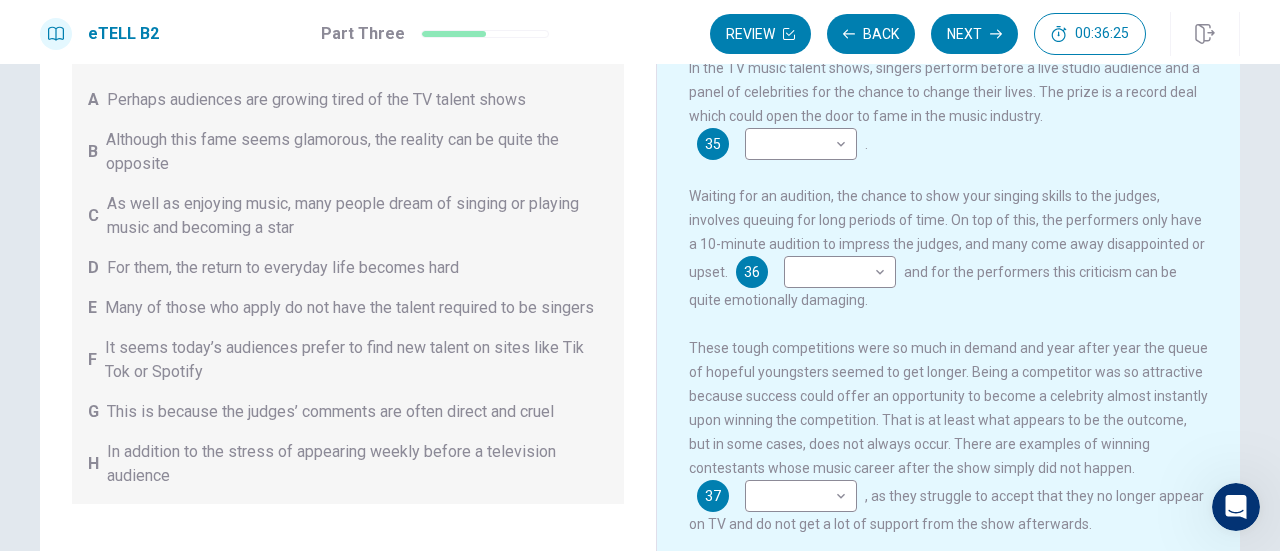 click on "These tough competitions were so much in demand and year after year the queue of hopeful youngsters seemed to get longer. Being a competitor was so attractive because success could offer an opportunity to become a celebrity almost instantly upon winning the competition. That is at least what appears to be the outcome, but in some cases, does not always occur. There are examples of winning contestants whose music career after the show simply did not happen." at bounding box center (948, 408) 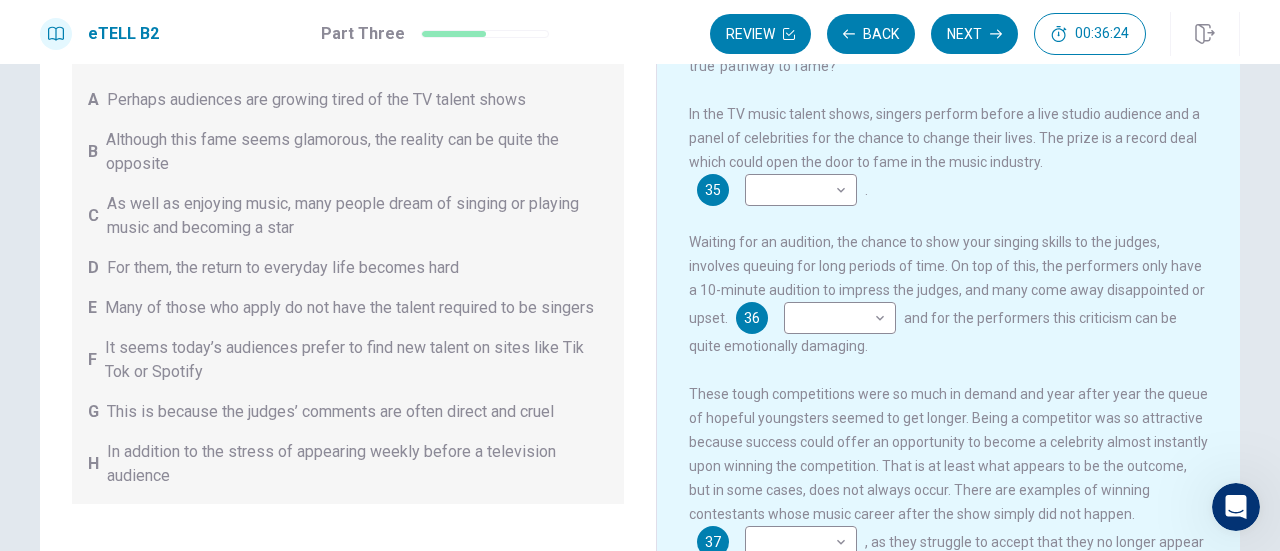scroll, scrollTop: 0, scrollLeft: 0, axis: both 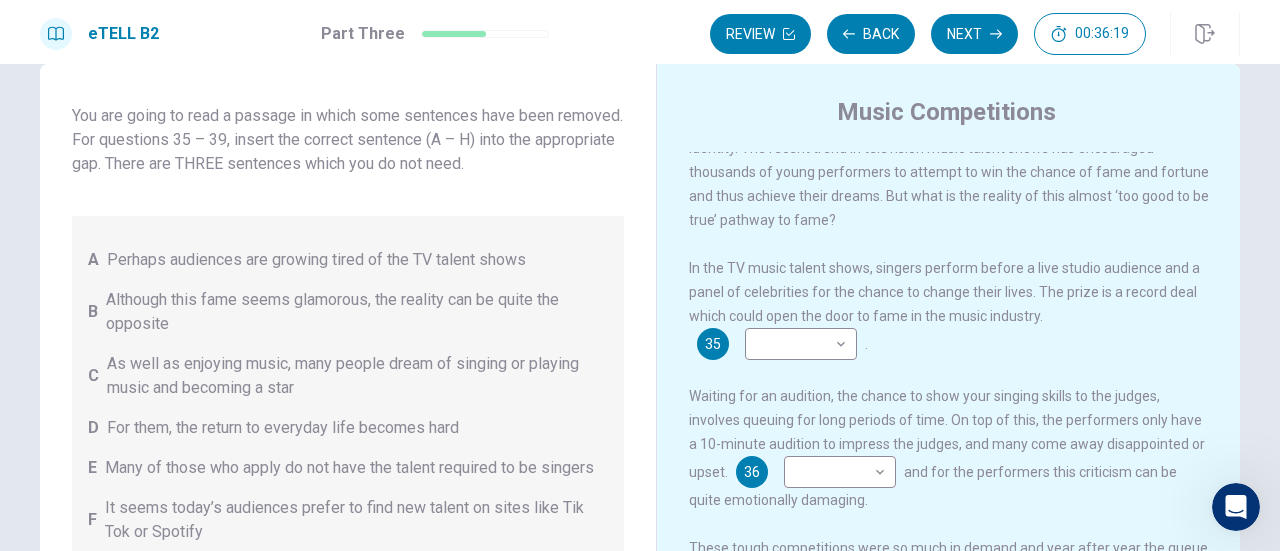 click on "As well as enjoying music, many people dream of singing or playing music and becoming a star" at bounding box center [357, 376] 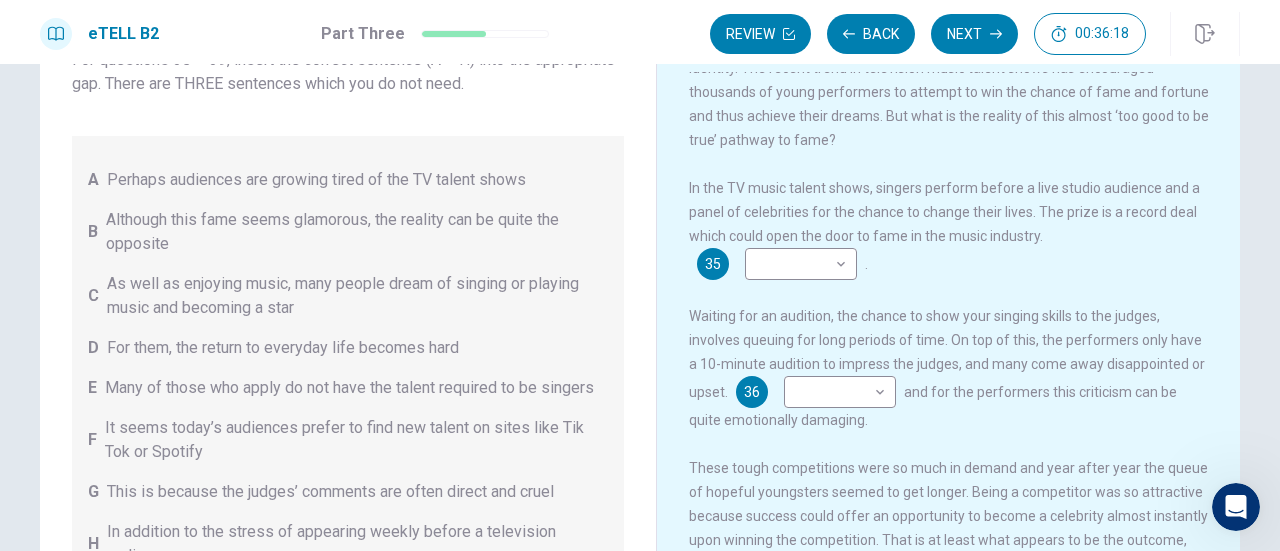 scroll, scrollTop: 160, scrollLeft: 0, axis: vertical 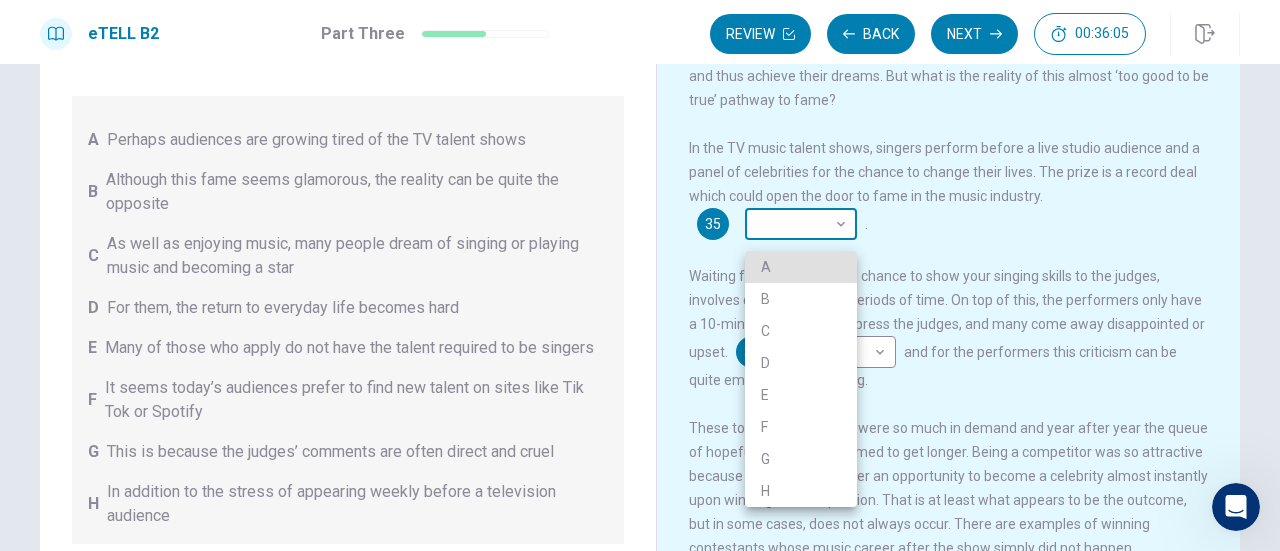 click on "This site uses cookies, as explained in our  Privacy Policy . If you agree to the use of cookies, please click the Accept button and continue to browse our site.   Privacy Policy Accept   eTELL B2 Part Three Review Back Next 00:36:05 Question 15 - 19 of 30 00:36:05 Review Back Next Questions 35 - 39 You are going to read a passage in which some sentences have been  removed. For questions 35 – 39, insert the correct sentence (A – H) into the  appropriate gap. There are THREE sentences which you do not need. A Perhaps audiences are growing tired of the TV talent shows B Although this fame seems glamorous, the reality can be quite the opposite C As well as enjoying music, many people dream of singing or playing music and becoming a star D For them, the return to everyday life becomes hard E Many of those who apply do not have the talent required to be singers F It seems today’s audiences prefer to find new talent on sites like Tik Tok or Spotify G H Music Competitions 35 ​ ​ . 36 ​ ​ 37 ​ ​ 38" at bounding box center (640, 275) 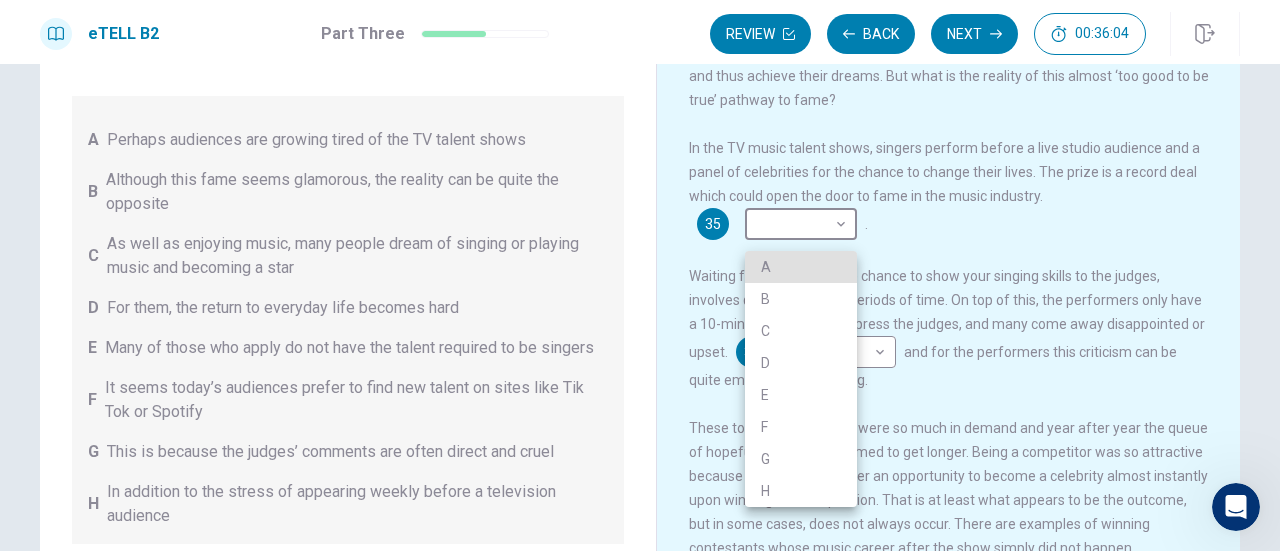 click on "B" at bounding box center (801, 299) 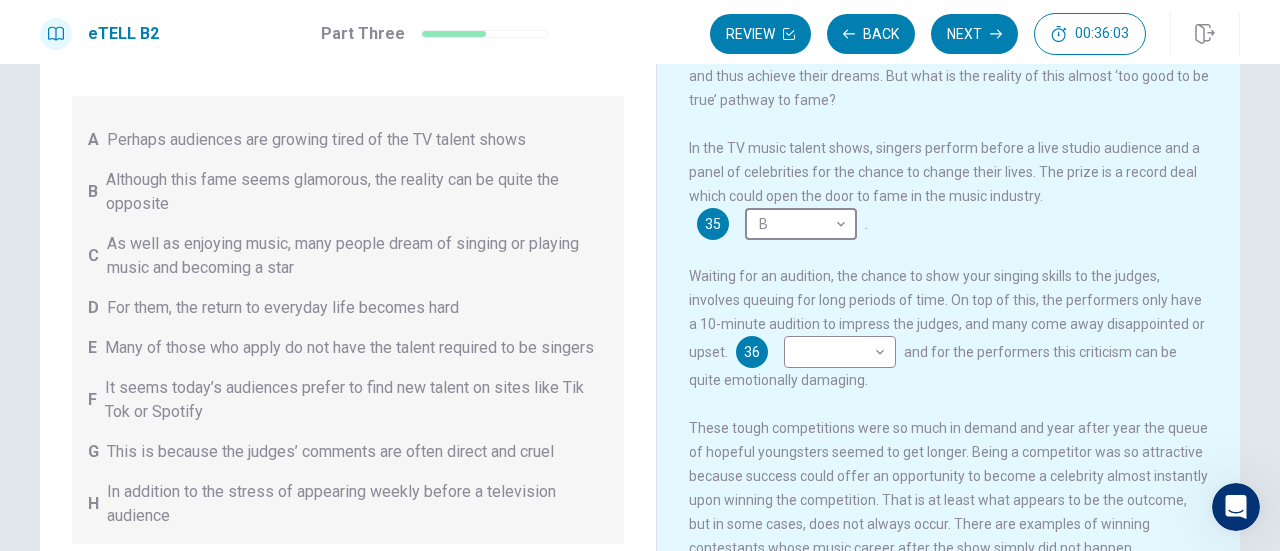 type on "*" 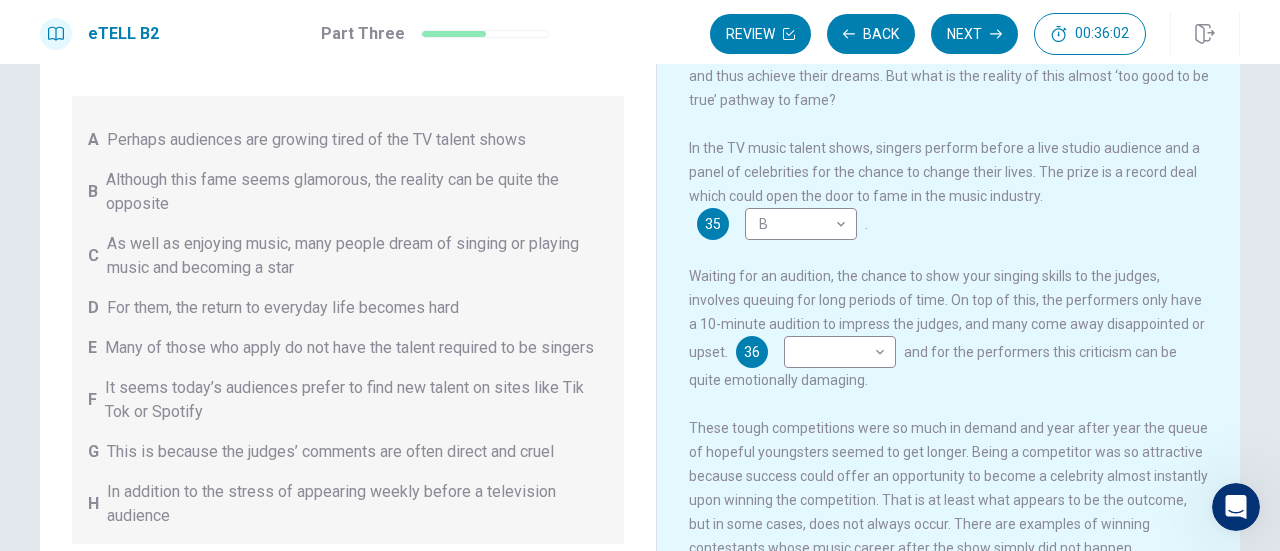 click on "Music is important to many, both as entertainment and as part of a person’s identity. The recent trend in television music talent shows has encouraged thousands of young performers to attempt to win the chance of fame and fortune and thus achieve their dreams. But what is the reality of this almost ‘too good to be true’ pathway to fame? In the TV music talent shows, singers perform before a live studio audience and a panel of celebrities for the chance to change their lives. The prize is a record deal which could open the door to fame in the music industry.  35 B * ​ . Waiting for an audition, the chance to show your singing skills to the judges, involves queuing for long periods of time. On top of this, the performers only have a 10-minute audition to impress the judges, and many come away disappointed or upset.  36 ​ ​  and for the performers this criticism can be quite emotionally damaging. 37 ​ ​ 38 ​ ​ 39 ​ ​" at bounding box center [962, 335] 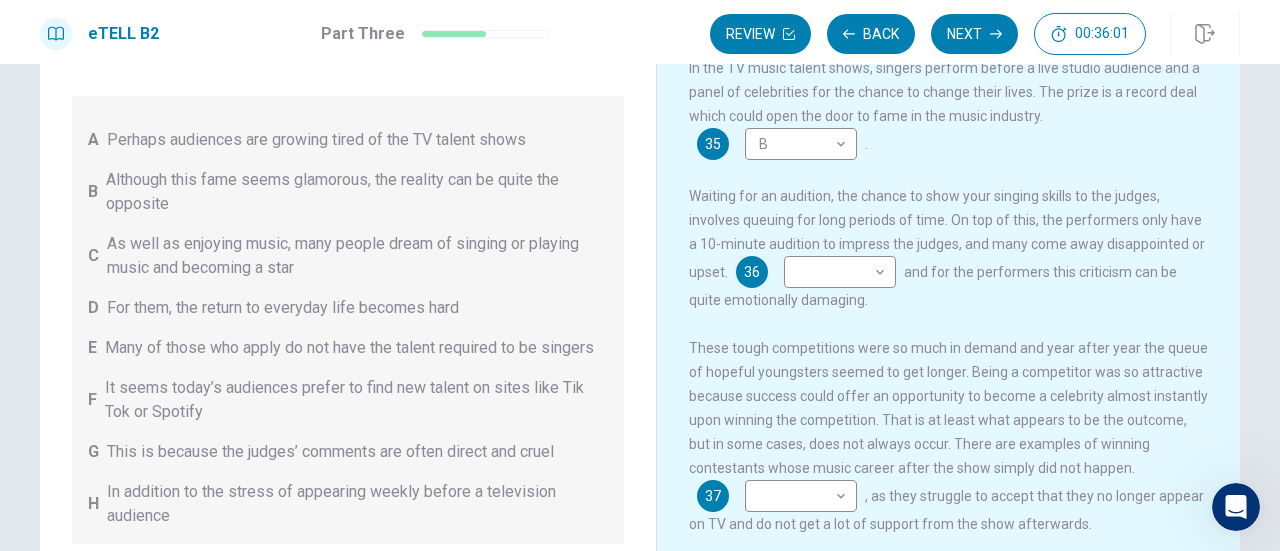 scroll, scrollTop: 160, scrollLeft: 0, axis: vertical 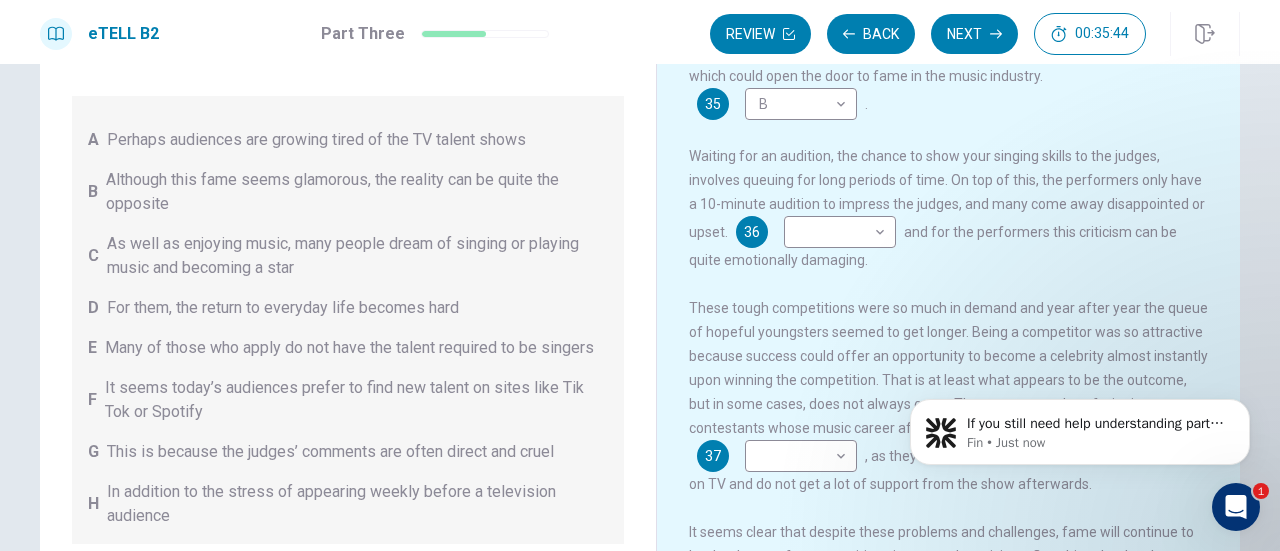 click on "D For them, the return to everyday life becomes hard" at bounding box center (348, 308) 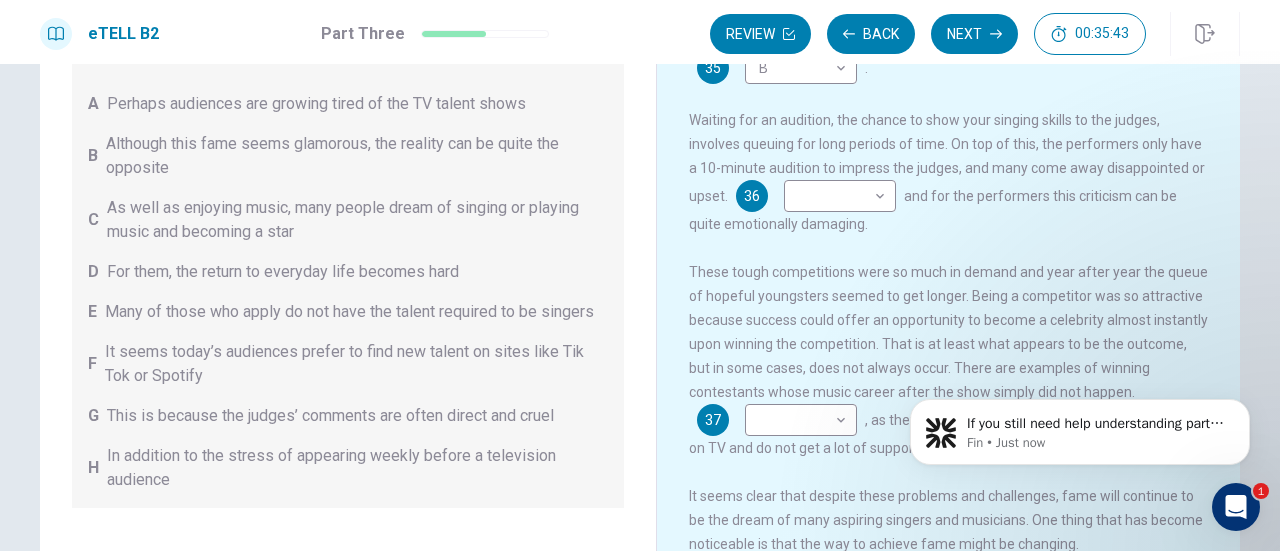 scroll, scrollTop: 200, scrollLeft: 0, axis: vertical 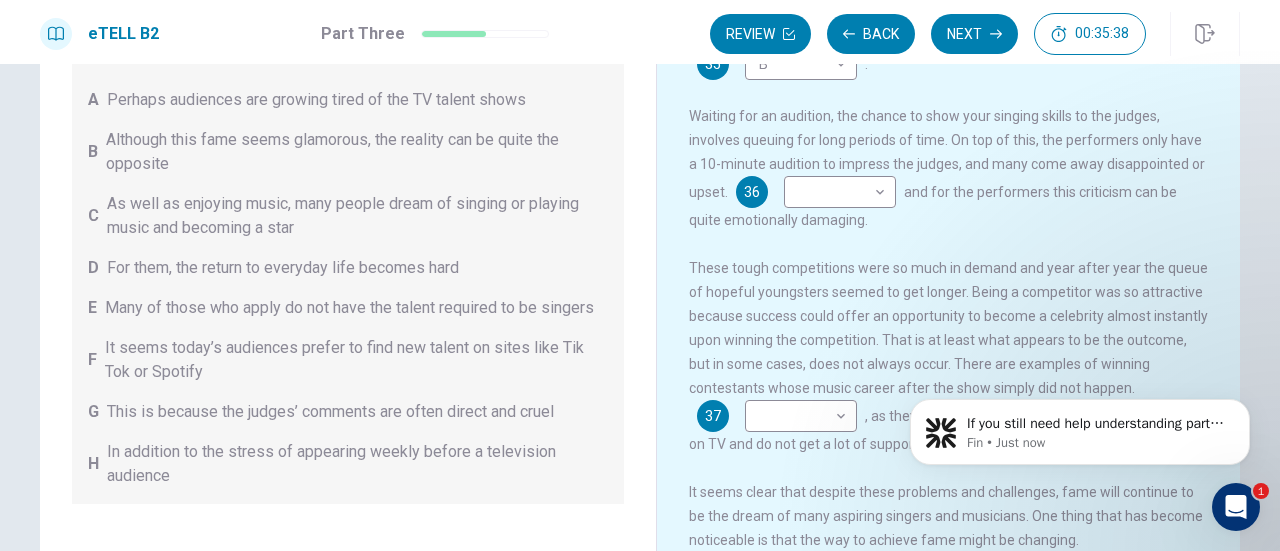 click on "Waiting for an audition, the chance to show your singing skills to the judges, involves queuing for long periods of time. On top of this, the performers only have a 10-minute audition to impress the judges, and many come away disappointed or upset.  36 ​ ​  and for the performers this criticism can be quite emotionally damaging." at bounding box center [949, 168] 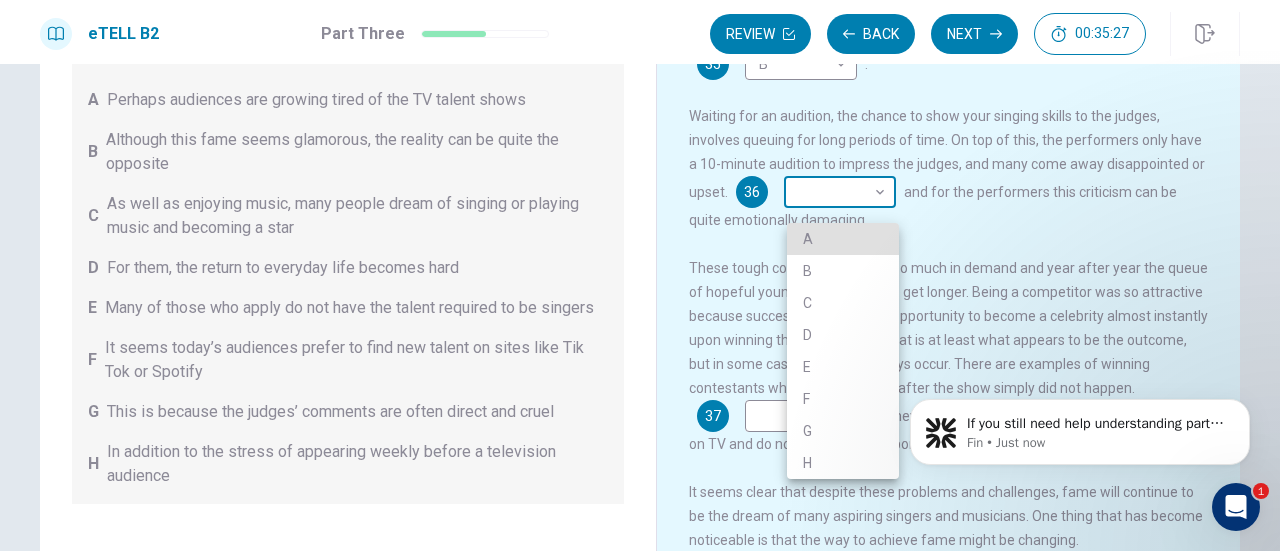 click on "This site uses cookies, as explained in our  Privacy Policy . If you agree to the use of cookies, please click the Accept button and continue to browse our site.   Privacy Policy Accept   eTELL B2 Part Three Review Back Next 00:35:27 Question 15 - 19 of 30 00:35:27 Review Back Next Questions 35 - 39 You are going to read a passage in which some sentences have been  removed. For questions 35 – 39, insert the correct sentence (A – H) into the  appropriate gap. There are THREE sentences which you do not need. A Perhaps audiences are growing tired of the TV talent shows B Although this fame seems glamorous, the reality can be quite the opposite C As well as enjoying music, many people dream of singing or playing music and becoming a star D For them, the return to everyday life becomes hard E Many of those who apply do not have the talent required to be singers F It seems today’s audiences prefer to find new talent on sites like Tik Tok or Spotify G H Music Competitions 35 B * ​ . 36 ​ ​ 37 ​ ​ 38" at bounding box center (640, 275) 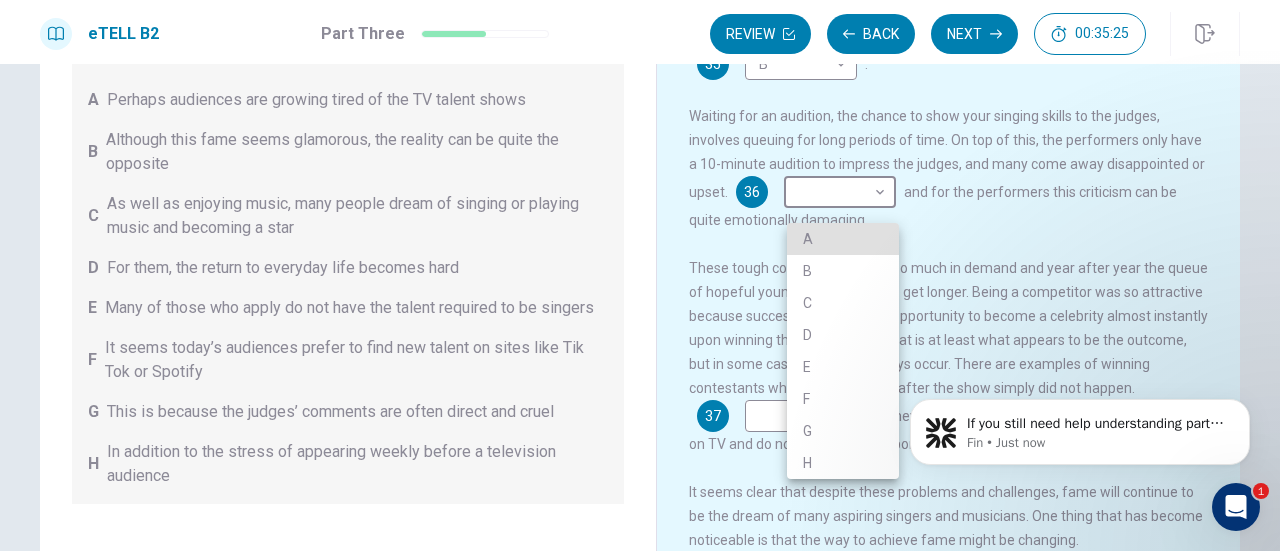 click on "G" at bounding box center (843, 431) 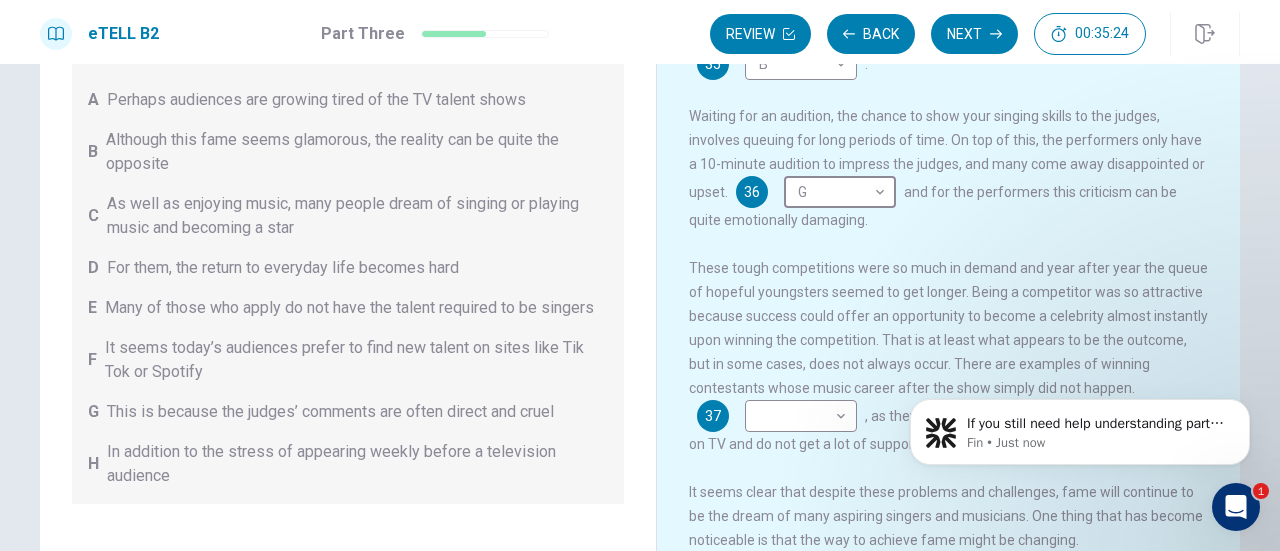 click on "These tough competitions were so much in demand and year after year the queue of hopeful youngsters seemed to get longer. Being a competitor was so attractive because success could offer an opportunity to become a celebrity almost instantly upon winning the competition. That is at least what appears to be the outcome, but in some cases, does not always occur. There are examples of winning contestants whose music career after the show simply did not happen.  37 ​ ​ , as they struggle to accept that they no longer appear on TV and do not get a lot of support from the show afterwards." at bounding box center [949, 356] 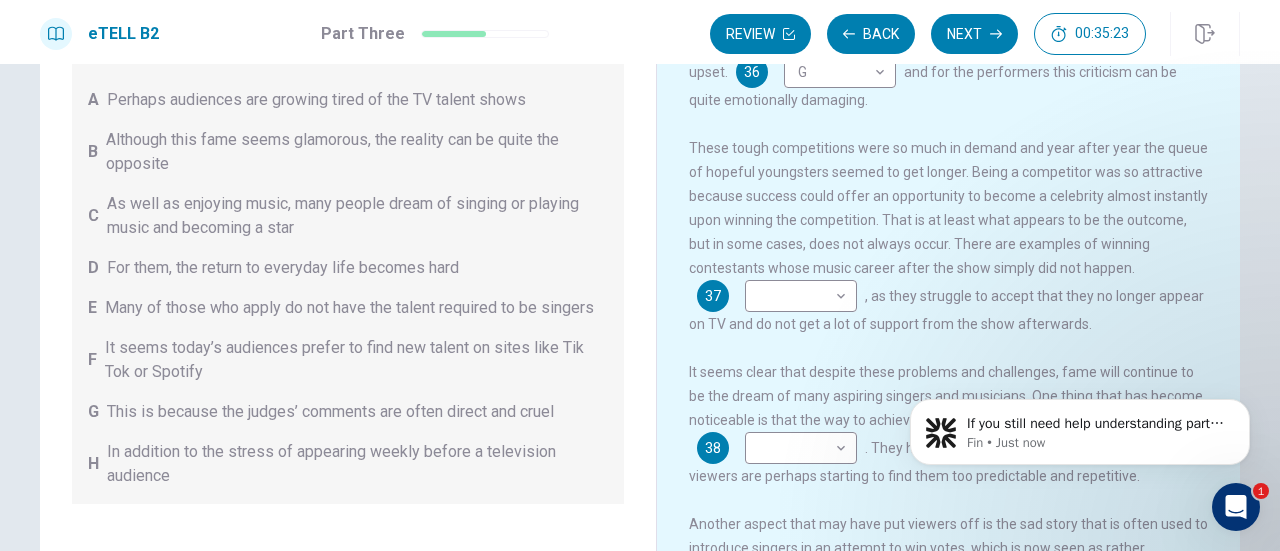 scroll, scrollTop: 320, scrollLeft: 0, axis: vertical 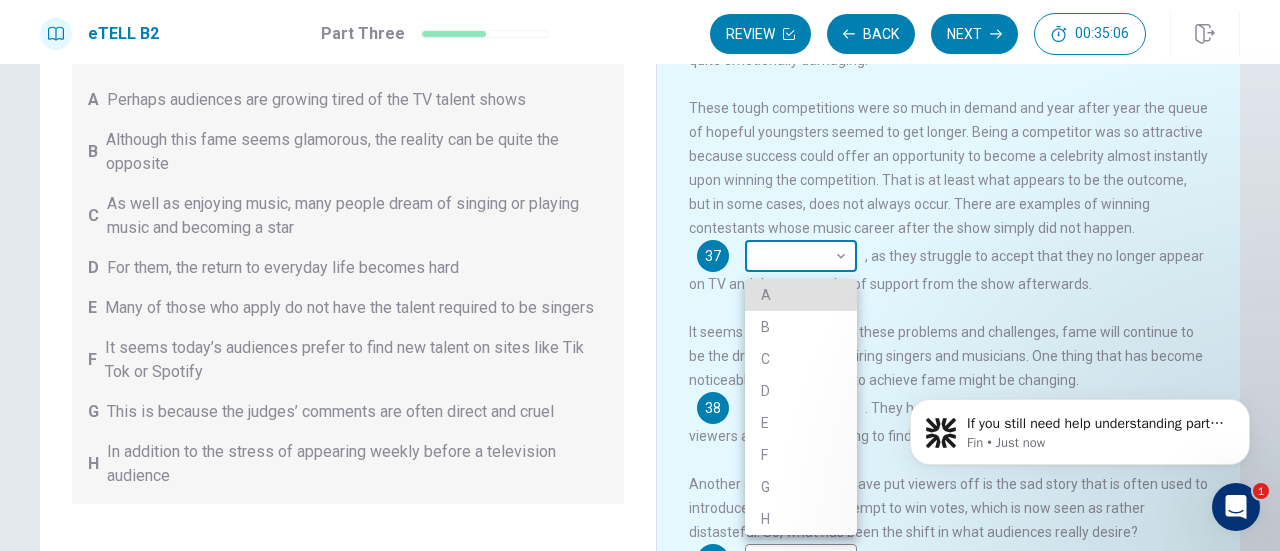 click on "This site uses cookies, as explained in our  Privacy Policy . If you agree to the use of cookies, please click the Accept button and continue to browse our site.   Privacy Policy Accept   eTELL B2 Part Three Review Back Next 00:35:06 Question 15 - 19 of 30 00:35:06 Review Back Next Questions 35 - 39 You are going to read a passage in which some sentences have been  removed. For questions 35 – 39, insert the correct sentence (A – H) into the  appropriate gap. There are THREE sentences which you do not need. A Perhaps audiences are growing tired of the TV talent shows B Although this fame seems glamorous, the reality can be quite the opposite C As well as enjoying music, many people dream of singing or playing music and becoming a star D For them, the return to everyday life becomes hard E Many of those who apply do not have the talent required to be singers F It seems today’s audiences prefer to find new talent on sites like Tik Tok or Spotify G H Music Competitions 35 B * ​ . 36 G * ​ 37 ​ ​ 38" at bounding box center [640, 275] 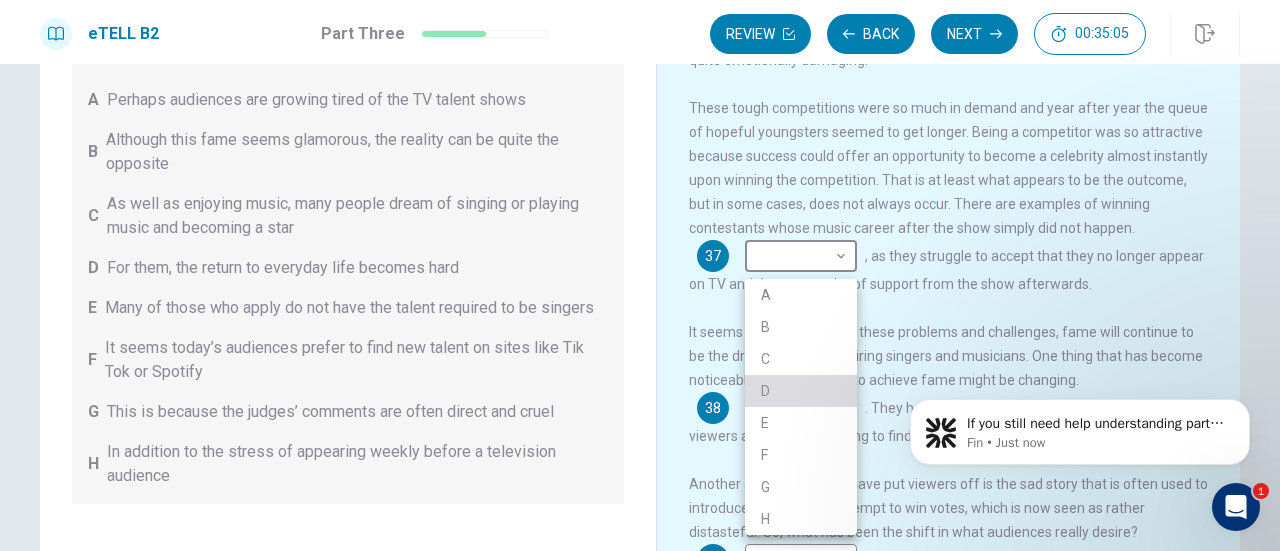 click on "D" at bounding box center (801, 391) 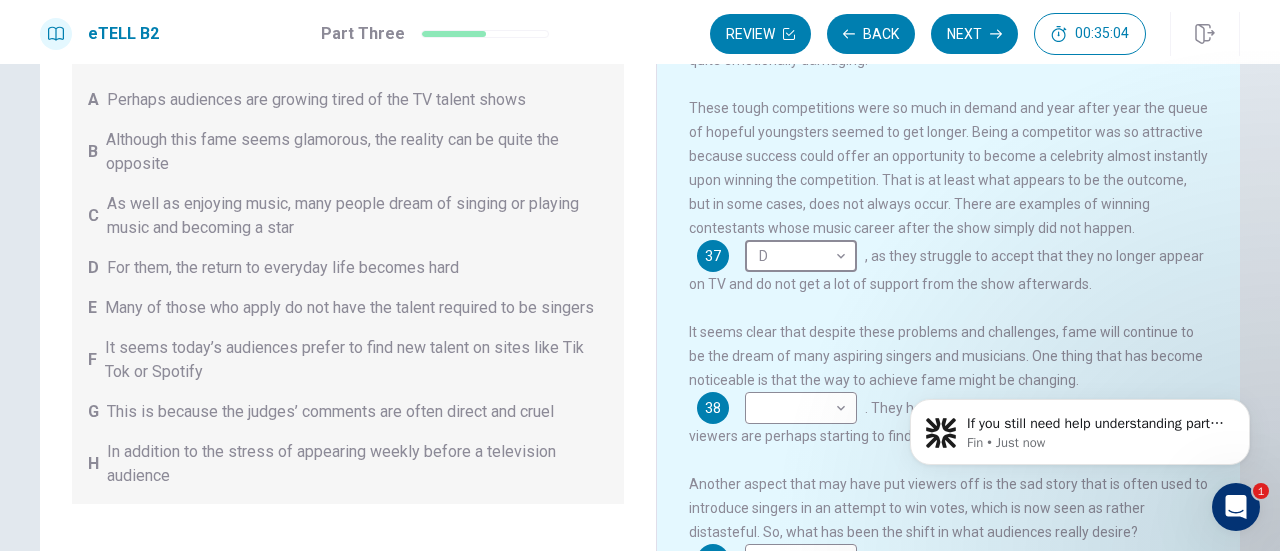 click on "Music is important to many, both as entertainment and as part of a person’s identity. The recent trend in television music talent shows has encouraged thousands of young performers to attempt to win the chance of fame and fortune and thus achieve their dreams. But what is the reality of this almost ‘too good to be true’ pathway to fame? In the TV music talent shows, singers perform before a live studio audience and a panel of celebrities for the chance to change their lives. The prize is a record deal which could open the door to fame in the music industry.  35 B * ​ . Waiting for an audition, the chance to show your singing skills to the judges, involves queuing for long periods of time. On top of this, the performers only have a 10-minute audition to impress the judges, and many come away disappointed or upset.  36 G * ​  and for the performers this criticism can be quite emotionally damaging. 37 D * ​ 38 ​ ​ 39 ​ ​" at bounding box center [962, 295] 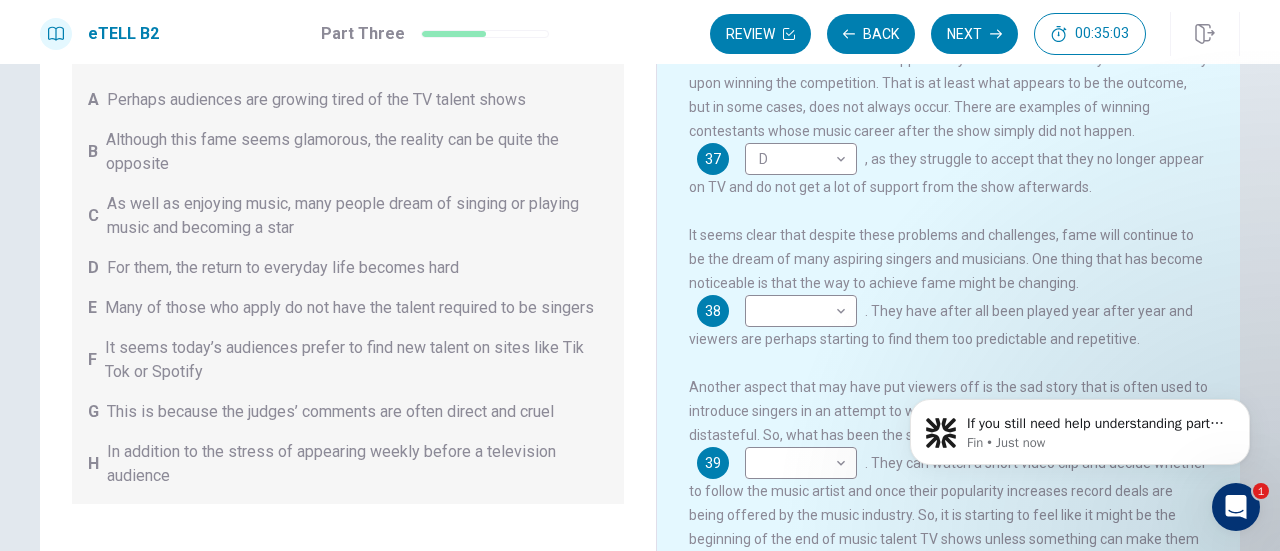 scroll, scrollTop: 456, scrollLeft: 0, axis: vertical 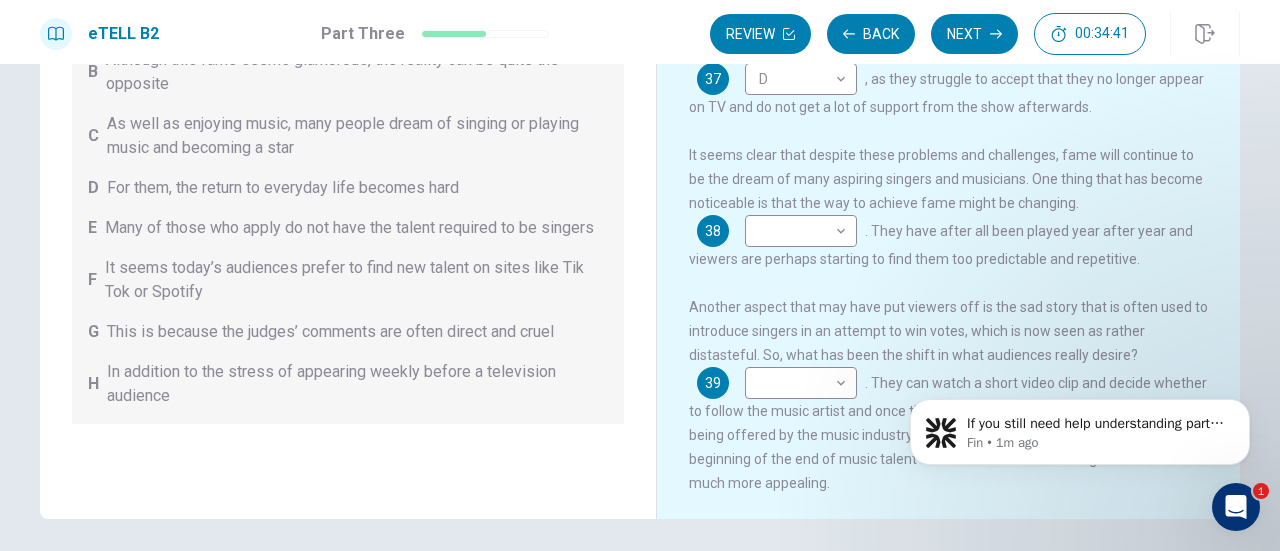 click on "D For them, the return to everyday life becomes hard" at bounding box center (348, 188) 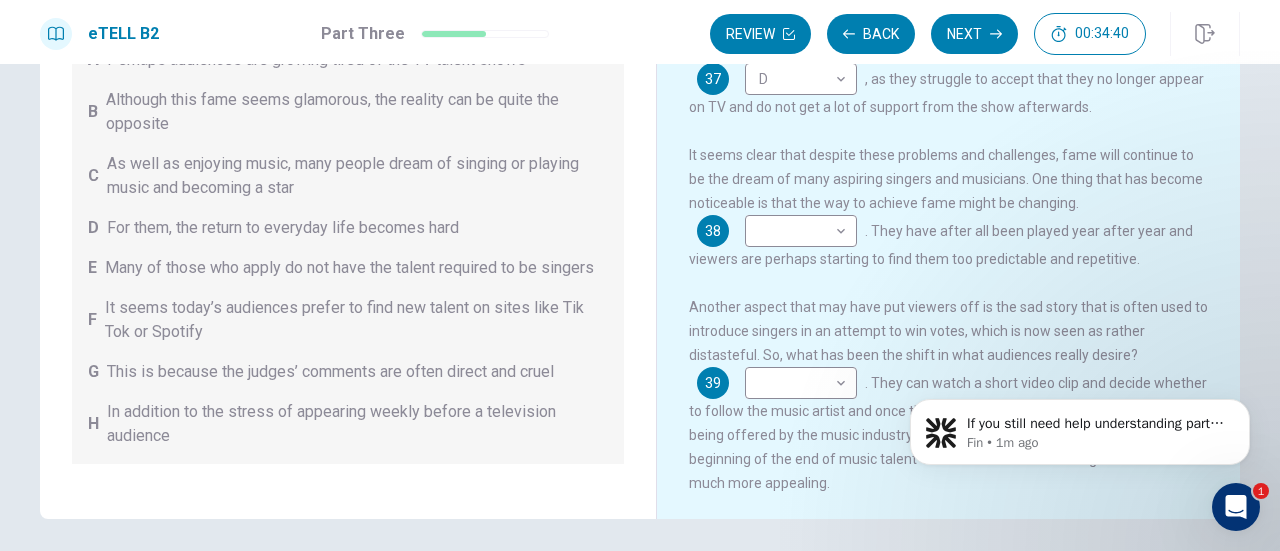 scroll, scrollTop: 0, scrollLeft: 0, axis: both 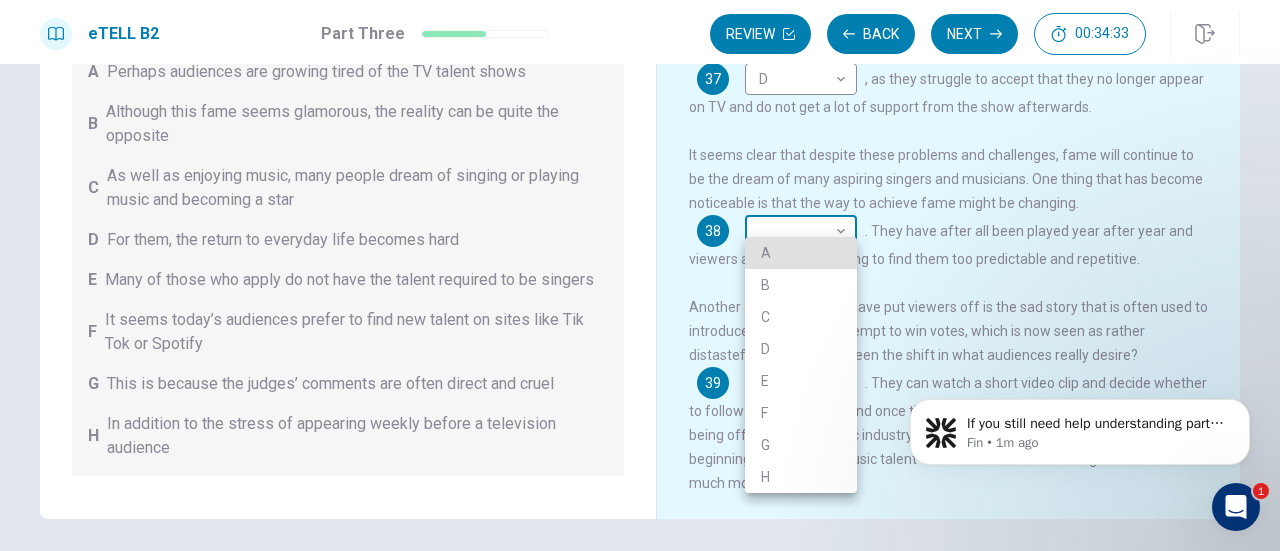 click on "This site uses cookies, as explained in our  Privacy Policy . If you agree to the use of cookies, please click the Accept button and continue to browse our site.   Privacy Policy Accept   eTELL B2 Part Three Review Back Next 00:34:33 Question 15 - 19 of 30 00:34:33 Review Back Next Questions 35 - 39 You are going to read a passage in which some sentences have been  removed. For questions 35 – 39, insert the correct sentence (A – H) into the  appropriate gap. There are THREE sentences which you do not need. A Perhaps audiences are growing tired of the TV talent shows B Although this fame seems glamorous, the reality can be quite the opposite C As well as enjoying music, many people dream of singing or playing music and becoming a star D For them, the return to everyday life becomes hard E Many of those who apply do not have the talent required to be singers F It seems today’s audiences prefer to find new talent on sites like Tik Tok or Spotify G H Music Competitions 35 B * ​ . 36 G * ​ 37 D * ​ 38" at bounding box center [640, 275] 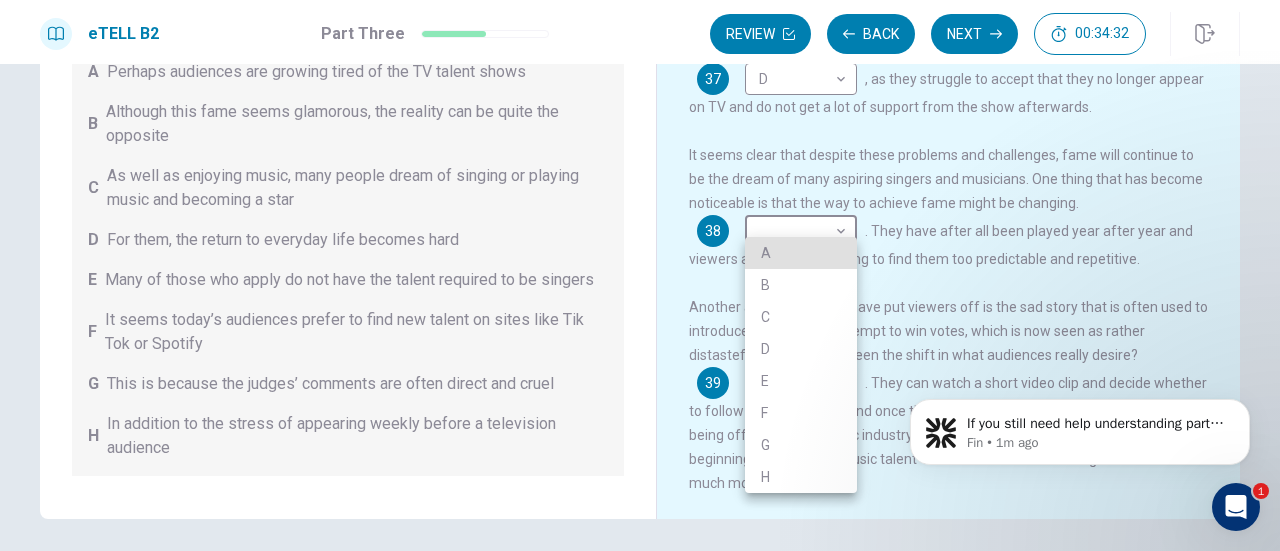 click on "F" at bounding box center [801, 413] 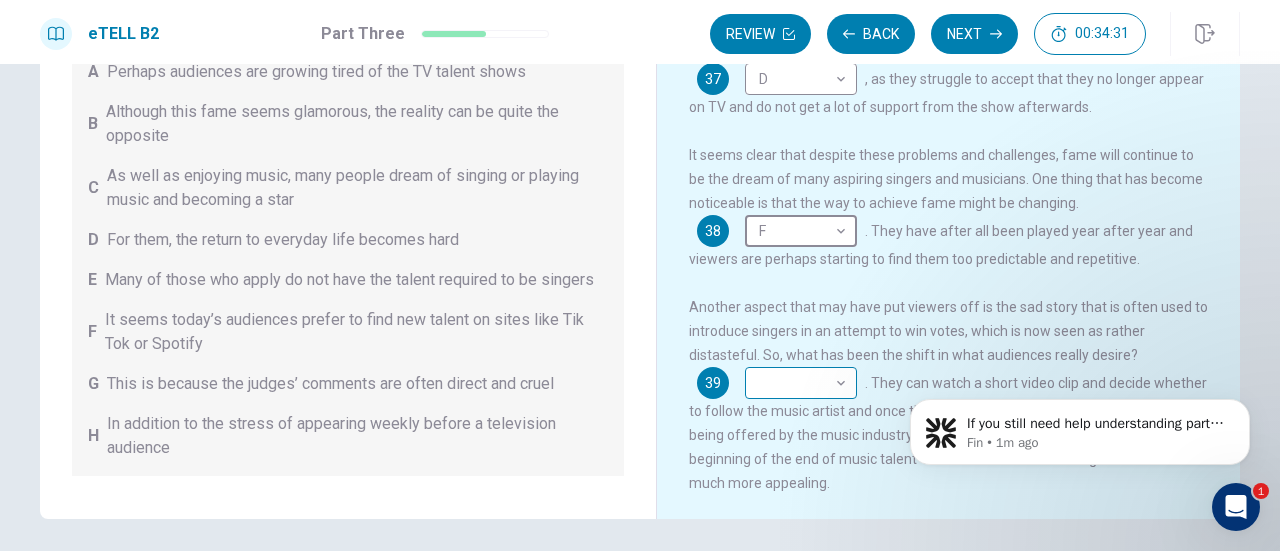 click on "This site uses cookies, as explained in our  Privacy Policy . If you agree to the use of cookies, please click the Accept button and continue to browse our site.   Privacy Policy Accept   eTELL B2 Part Three Review Back Next 00:34:31 Question 15 - 19 of 30 00:34:31 Review Back Next Questions 35 - 39 You are going to read a passage in which some sentences have been  removed. For questions 35 – 39, insert the correct sentence (A – H) into the  appropriate gap. There are THREE sentences which you do not need. A Perhaps audiences are growing tired of the TV talent shows B Although this fame seems glamorous, the reality can be quite the opposite C As well as enjoying music, many people dream of singing or playing music and becoming a star D For them, the return to everyday life becomes hard E Many of those who apply do not have the talent required to be singers F It seems today’s audiences prefer to find new talent on sites like Tik Tok or Spotify G H Music Competitions 35 B * ​ . 36 G * ​ 37 D * ​ 38" at bounding box center (640, 275) 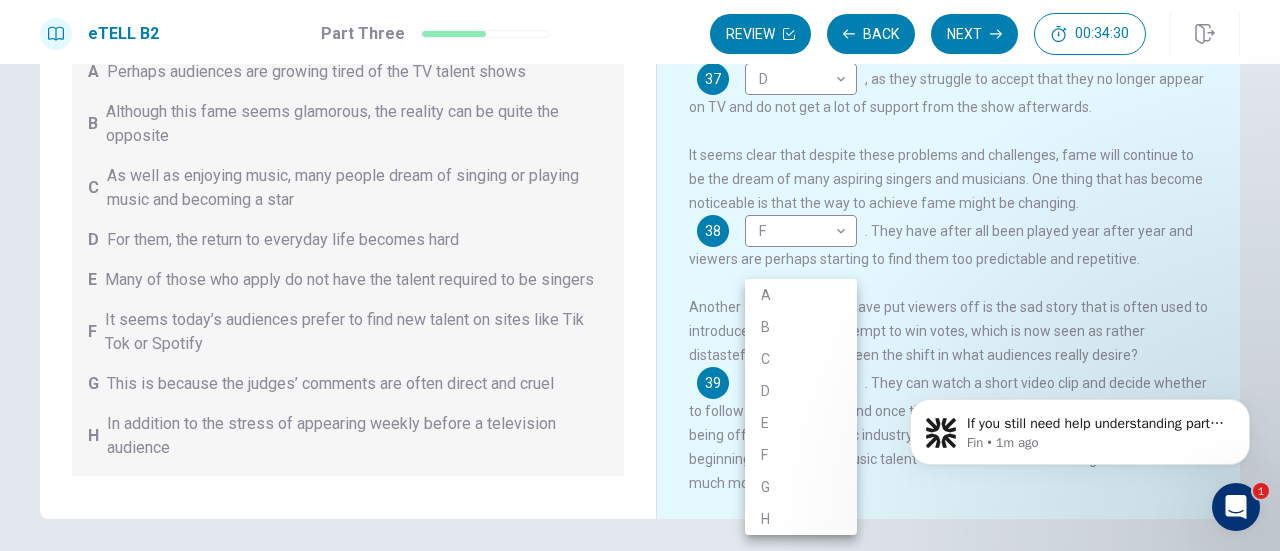 click at bounding box center (640, 275) 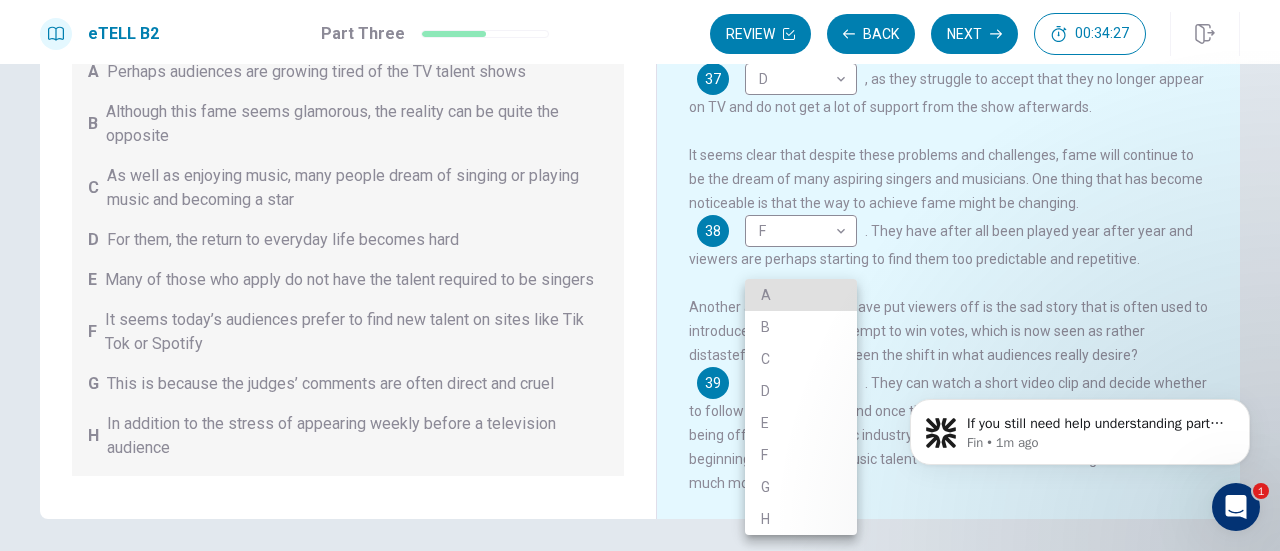 type 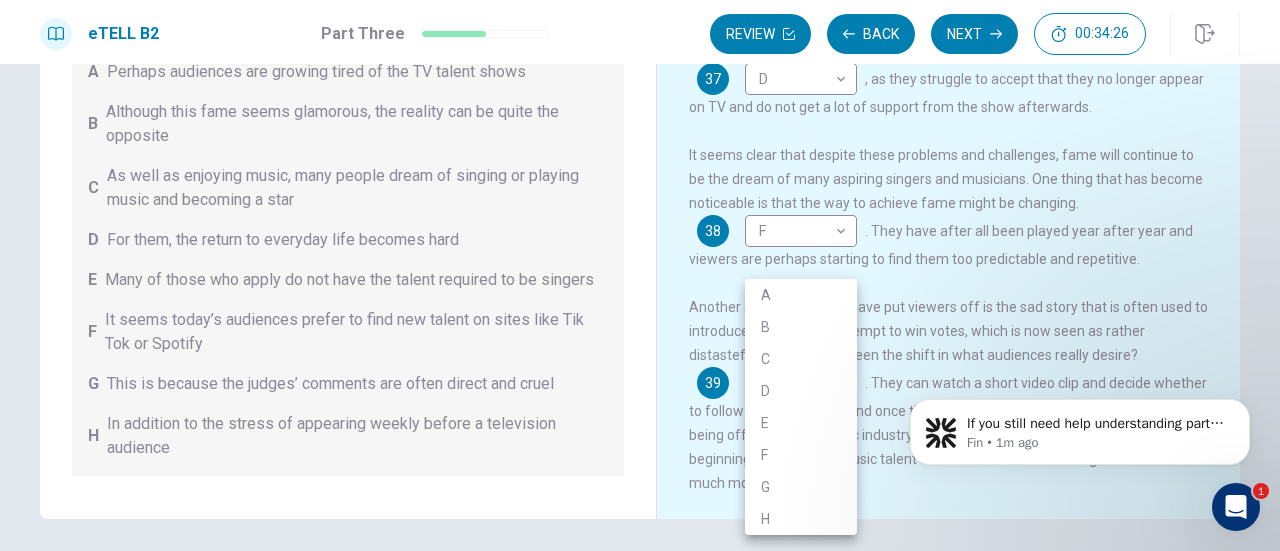 click at bounding box center (640, 275) 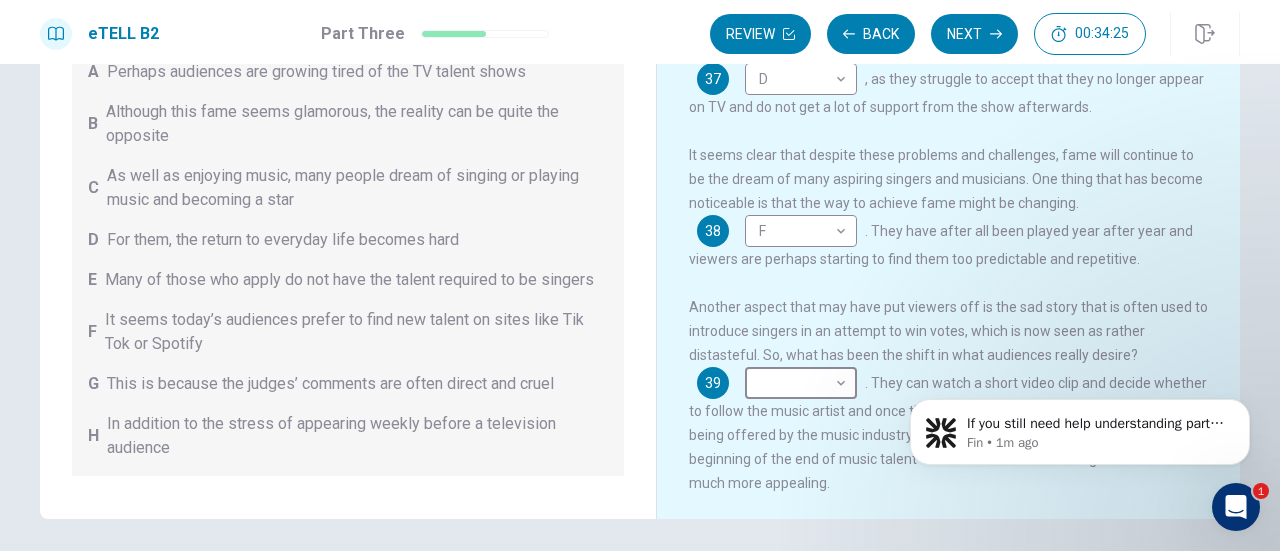 click on "Another aspect that may have put viewers off is the sad story that is often used to introduce singers in an attempt to win votes, which is now seen as rather distasteful. So, what has been the shift in what audiences really desire?" at bounding box center [948, 331] 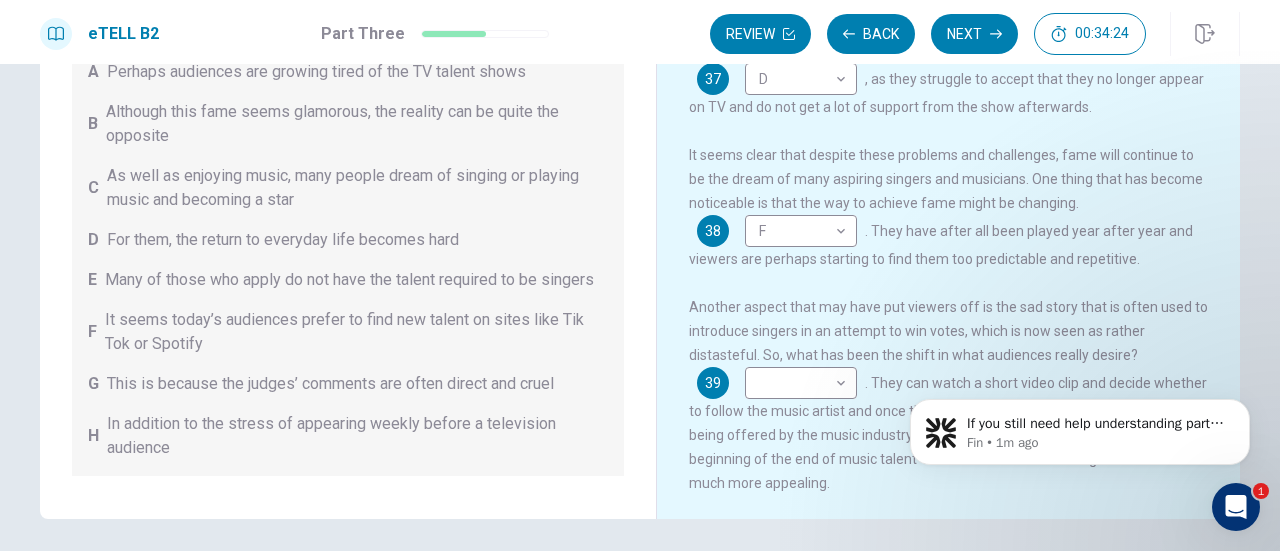 scroll, scrollTop: 320, scrollLeft: 0, axis: vertical 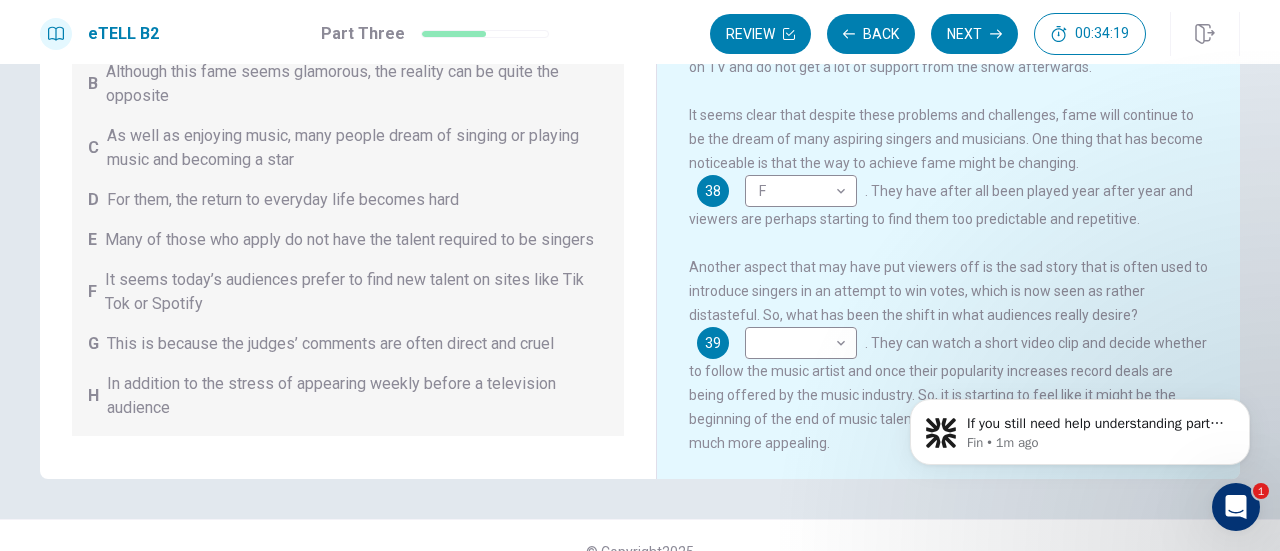 click on "It seems today’s audiences prefer to find new talent on sites like Tik Tok or Spotify" at bounding box center (356, 292) 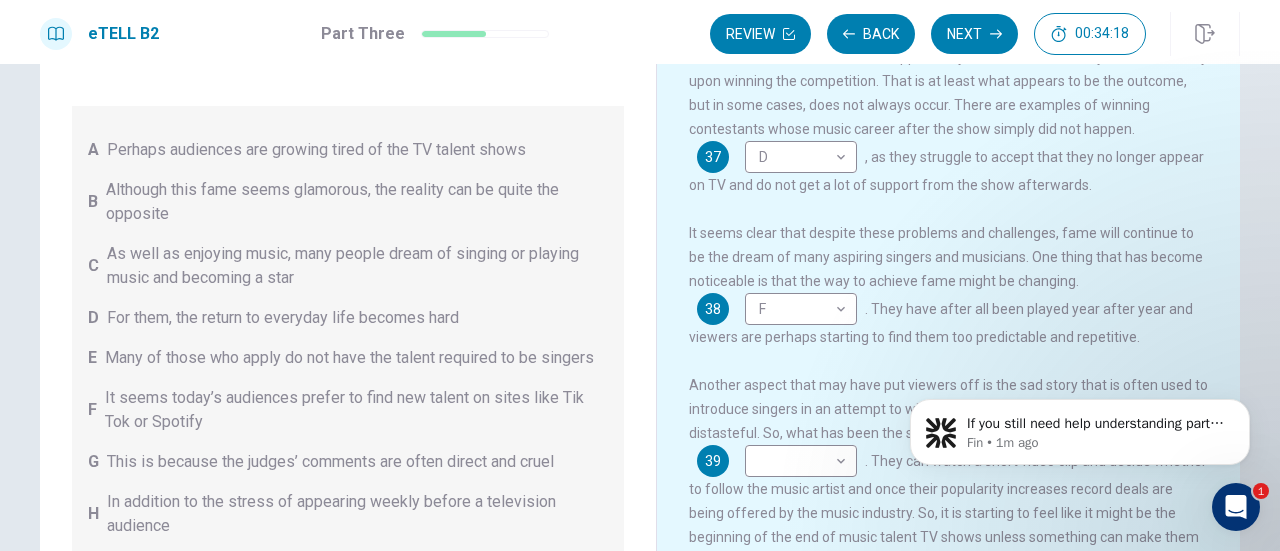 scroll, scrollTop: 200, scrollLeft: 0, axis: vertical 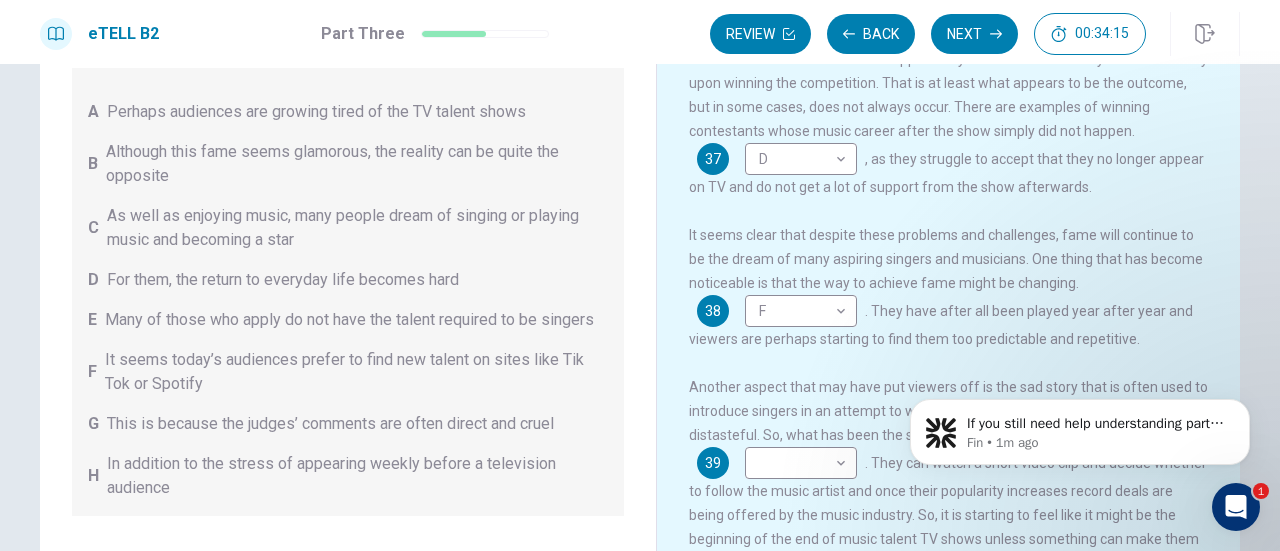 click on "Another aspect that may have put viewers off is the sad story that is often used to introduce singers in an attempt to win votes, which is now seen as rather distasteful. So, what has been the shift in what audiences really desire?  39 ​ ​ . They can watch a short video clip and decide whether to follow the music artist and once their popularity increases record deals are being offered by the music industry. So, it is starting to feel like it might be the beginning of the end of music talent TV shows unless something can make them much more appealing." at bounding box center [949, 475] 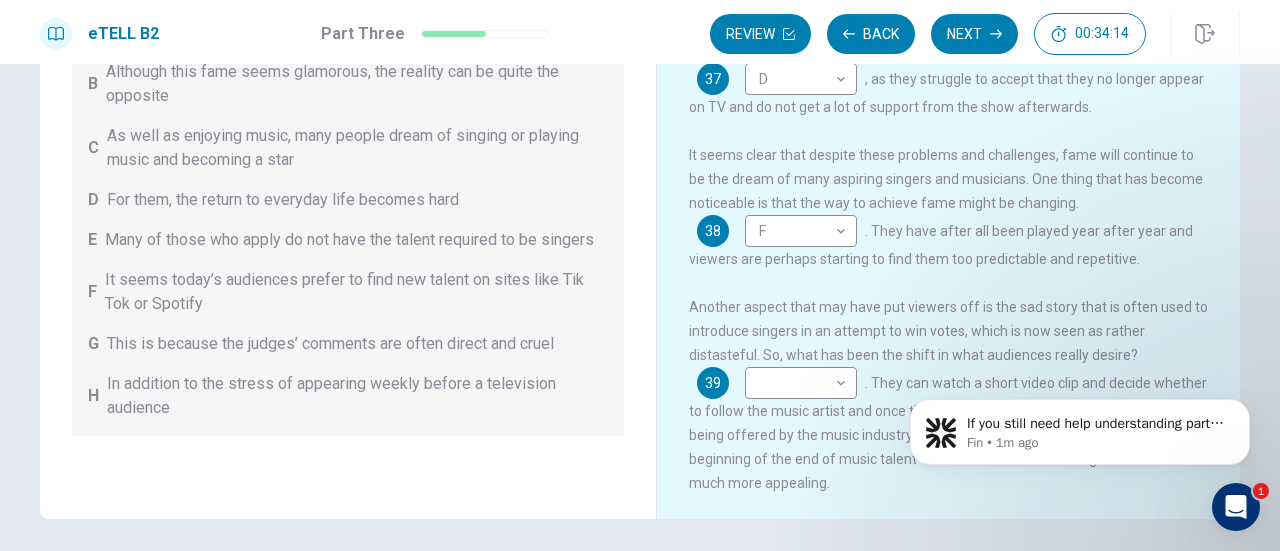 scroll, scrollTop: 320, scrollLeft: 0, axis: vertical 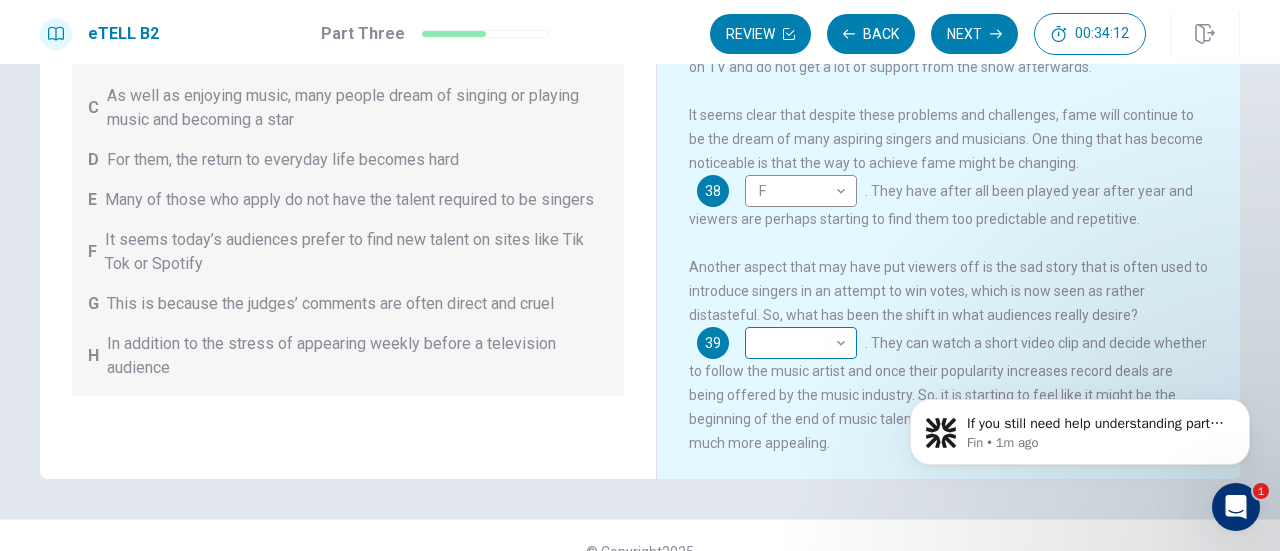 click on "This site uses cookies, as explained in our  Privacy Policy . If you agree to the use of cookies, please click the Accept button and continue to browse our site.   Privacy Policy Accept   eTELL B2 Part Three Review Back Next 00:34:12 Question 15 - 19 of 30 00:34:12 Review Back Next Questions 35 - 39 You are going to read a passage in which some sentences have been  removed. For questions 35 – 39, insert the correct sentence (A – H) into the  appropriate gap. There are THREE sentences which you do not need. A Perhaps audiences are growing tired of the TV talent shows B Although this fame seems glamorous, the reality can be quite the opposite C As well as enjoying music, many people dream of singing or playing music and becoming a star D For them, the return to everyday life becomes hard E Many of those who apply do not have the talent required to be singers F It seems today’s audiences prefer to find new talent on sites like Tik Tok or Spotify G H Music Competitions 35 B * ​ . 36 G * ​ 37 D * ​ 38" at bounding box center (640, 275) 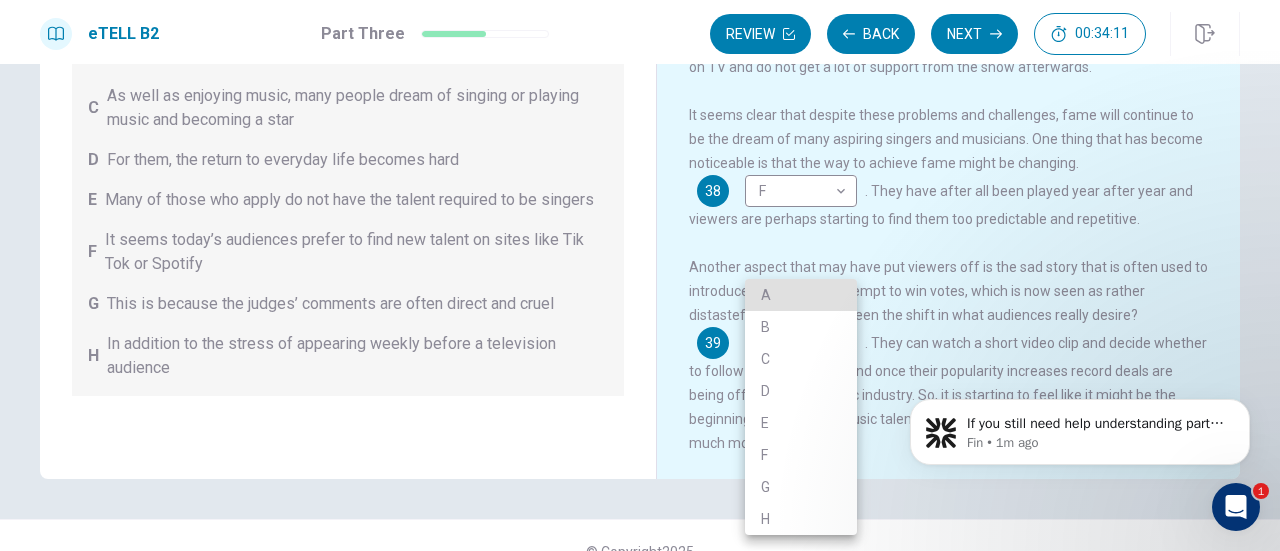 click on "A" at bounding box center (801, 295) 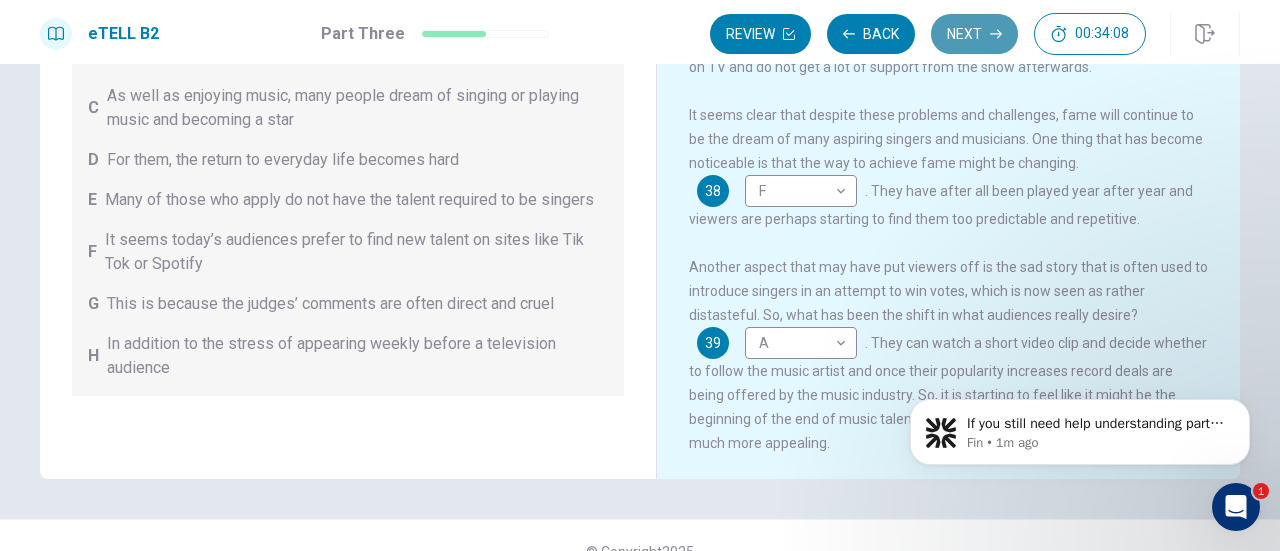 click on "Next" at bounding box center [974, 34] 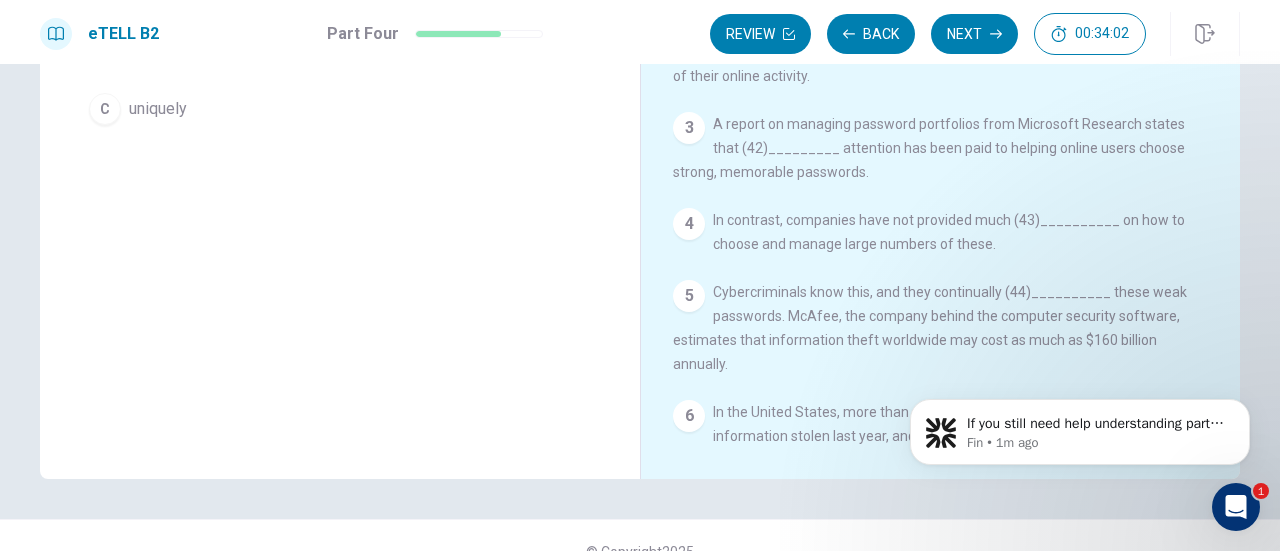 click on "Question 40 For questions 40 – 45, read the text and for each gap choose the correct  answer A, B, or C. A unique B uniqueness C uniquely" at bounding box center [340, 131] 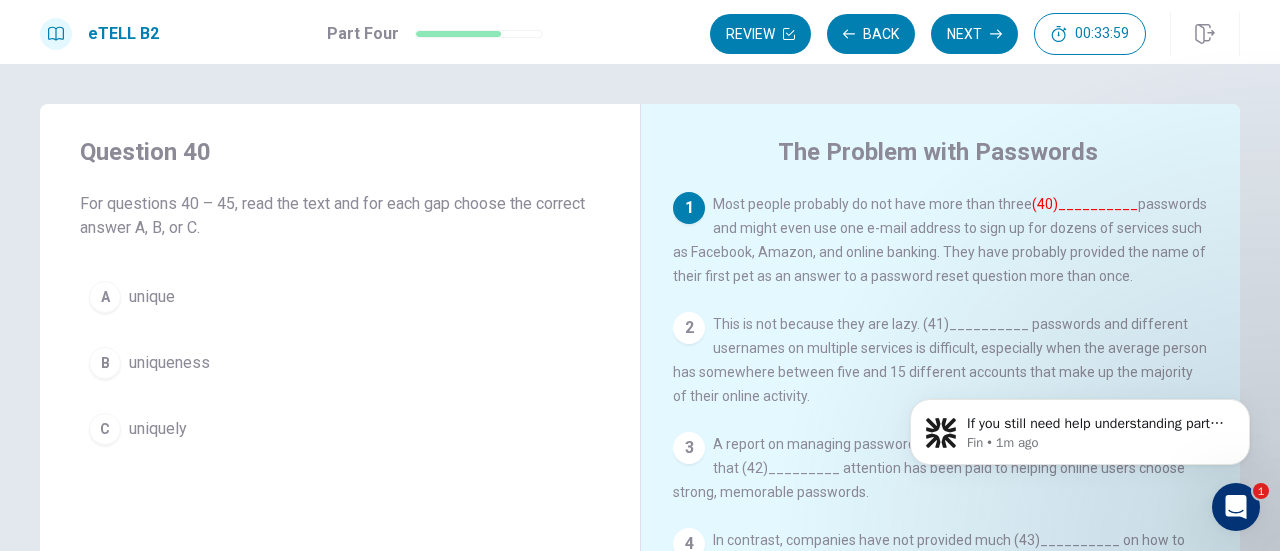 scroll, scrollTop: 40, scrollLeft: 0, axis: vertical 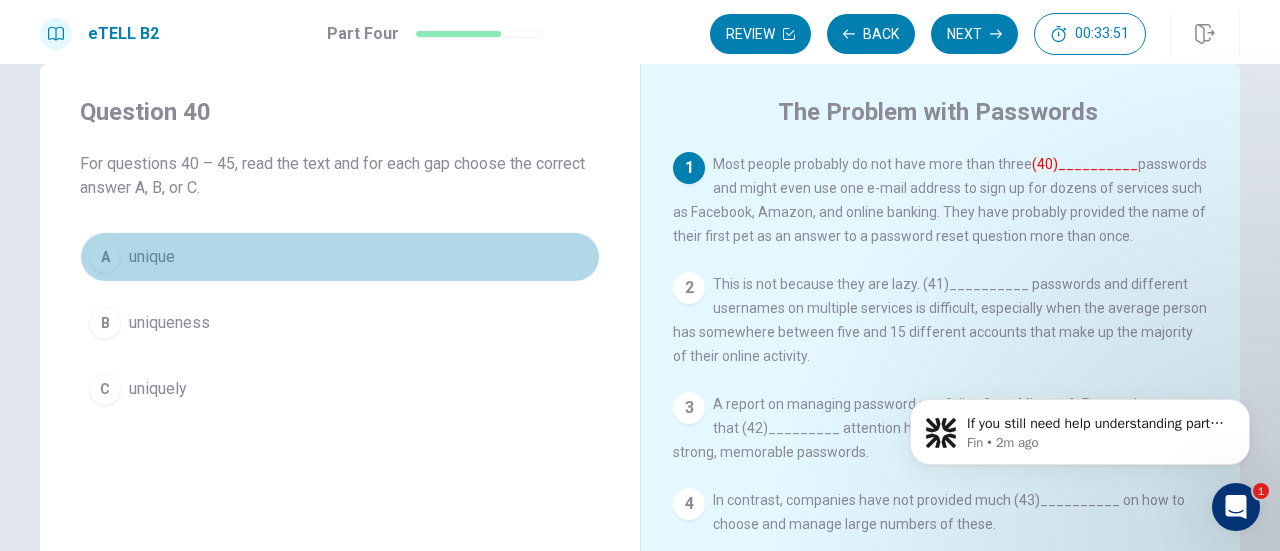 click on "A unique" at bounding box center [340, 257] 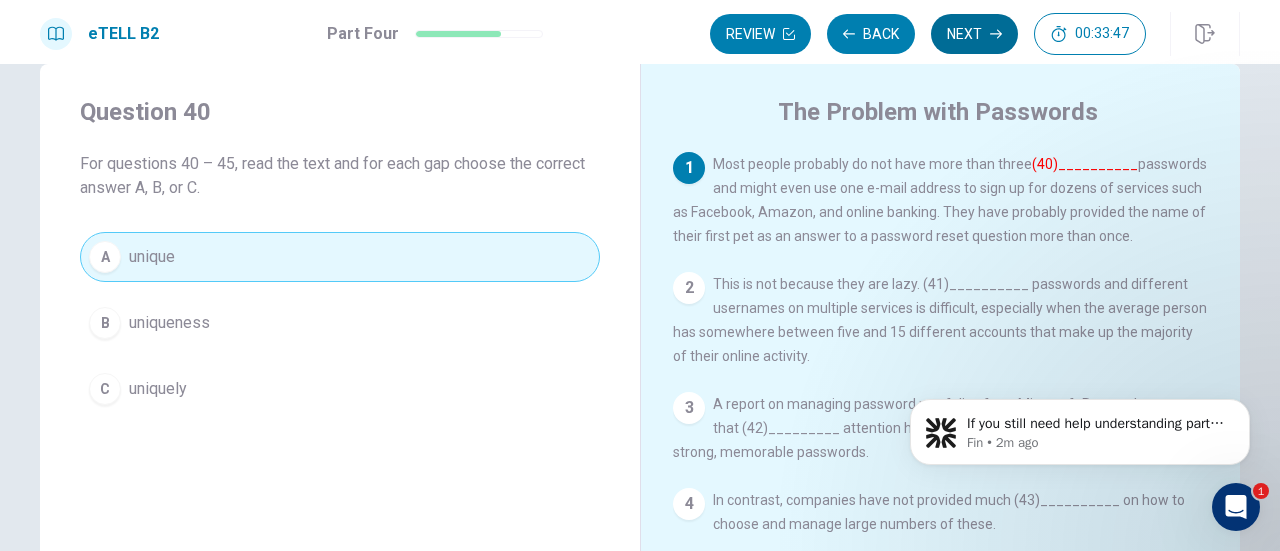 click on "Next" at bounding box center [974, 34] 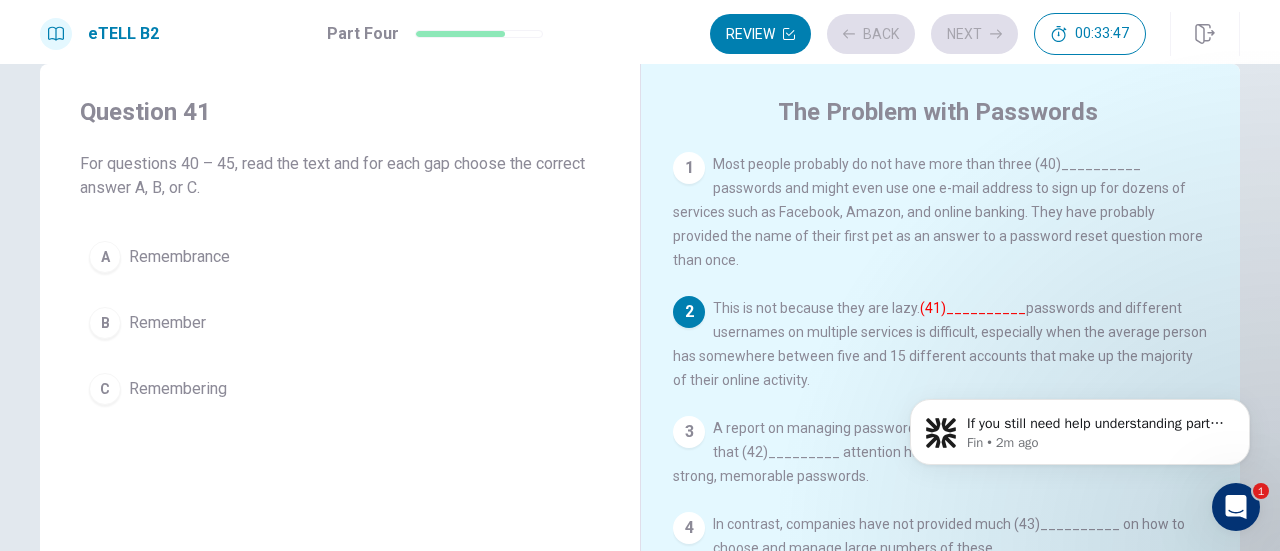 scroll, scrollTop: 50, scrollLeft: 0, axis: vertical 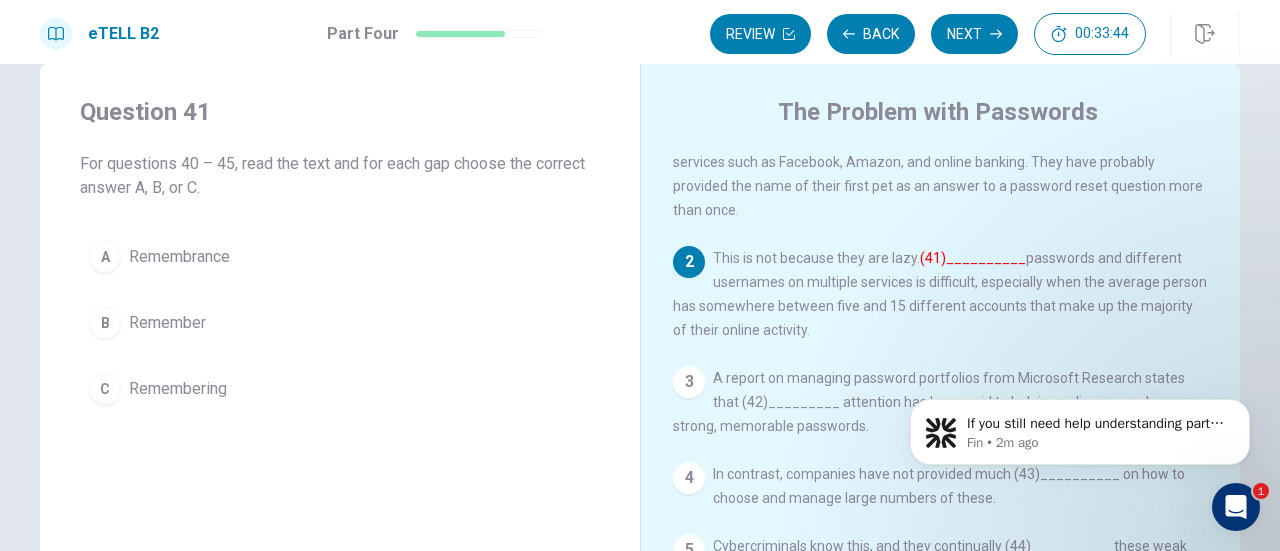 click on "Remembering" at bounding box center (178, 389) 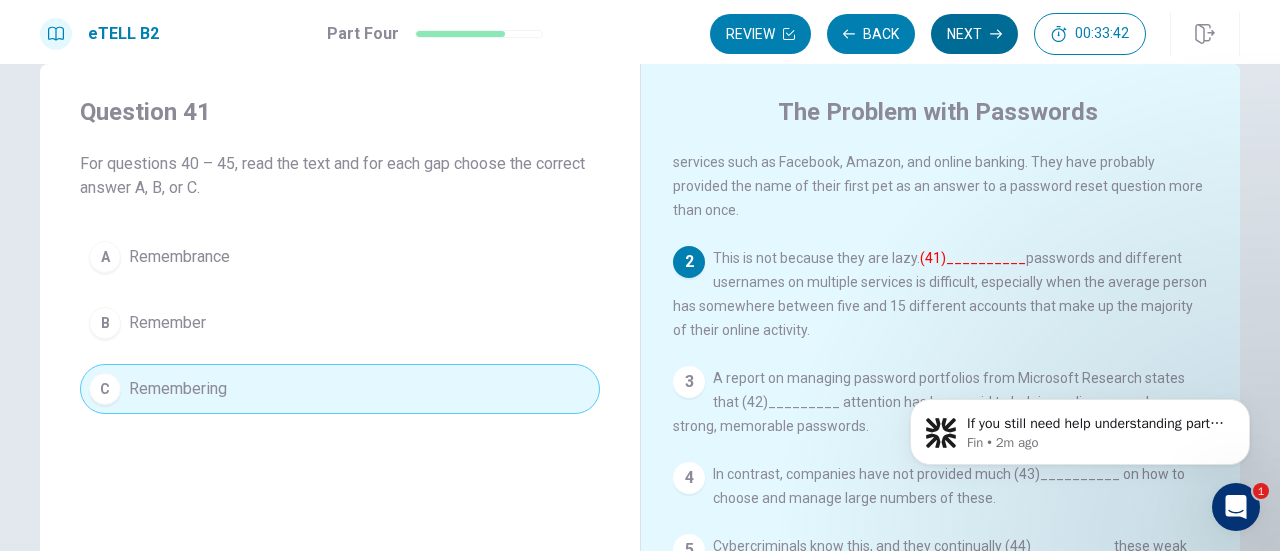 click on "Next" at bounding box center [974, 34] 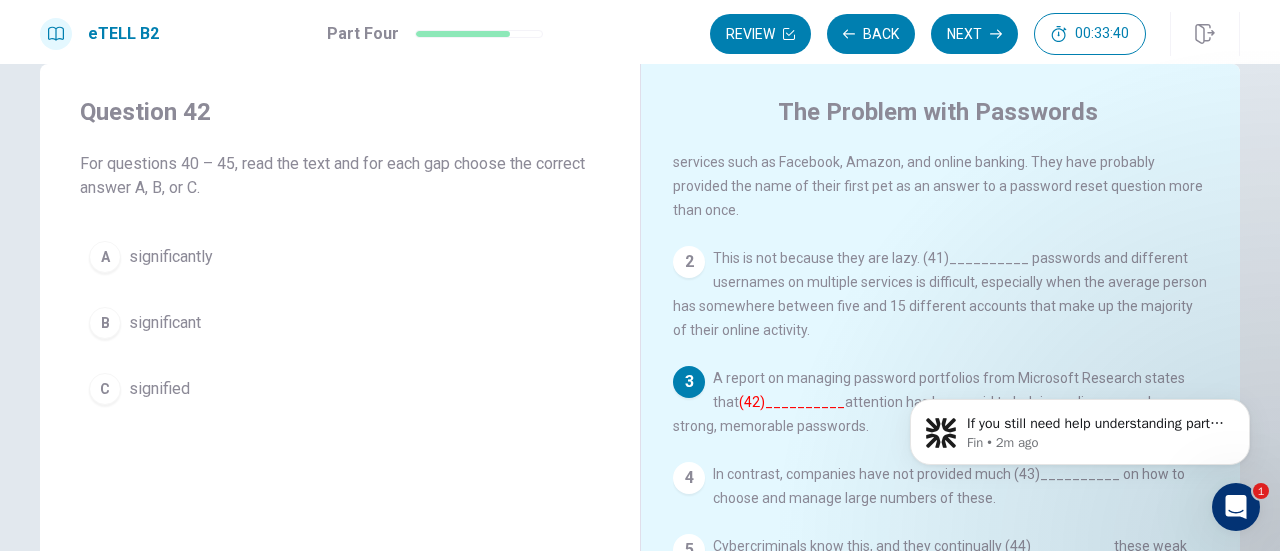click on "2 This is not because they are lazy. (41)__________ passwords and different usernames on multiple services is difficult, especially when the average person has somewhere between five and 15 different accounts that make up the majority of their online activity." at bounding box center [941, 294] 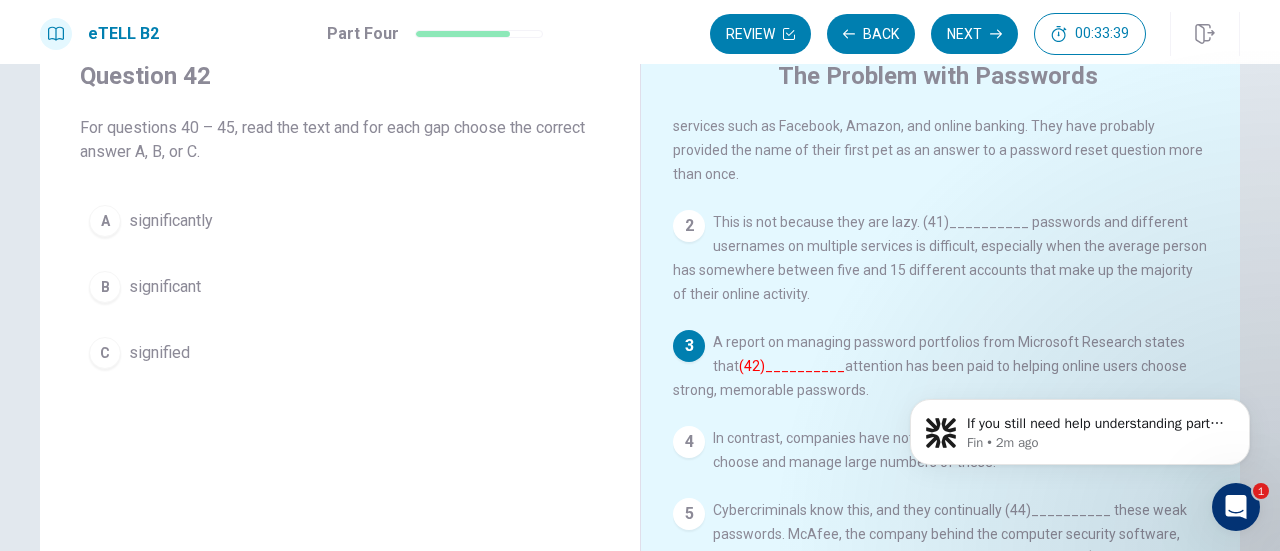scroll, scrollTop: 80, scrollLeft: 0, axis: vertical 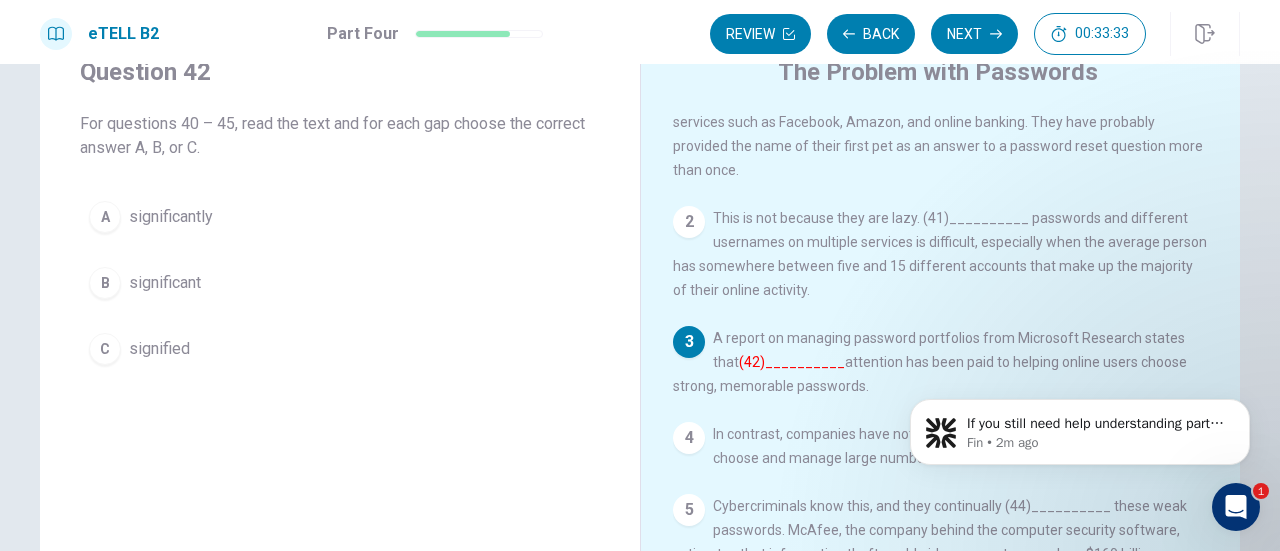 click on "significant" at bounding box center (165, 283) 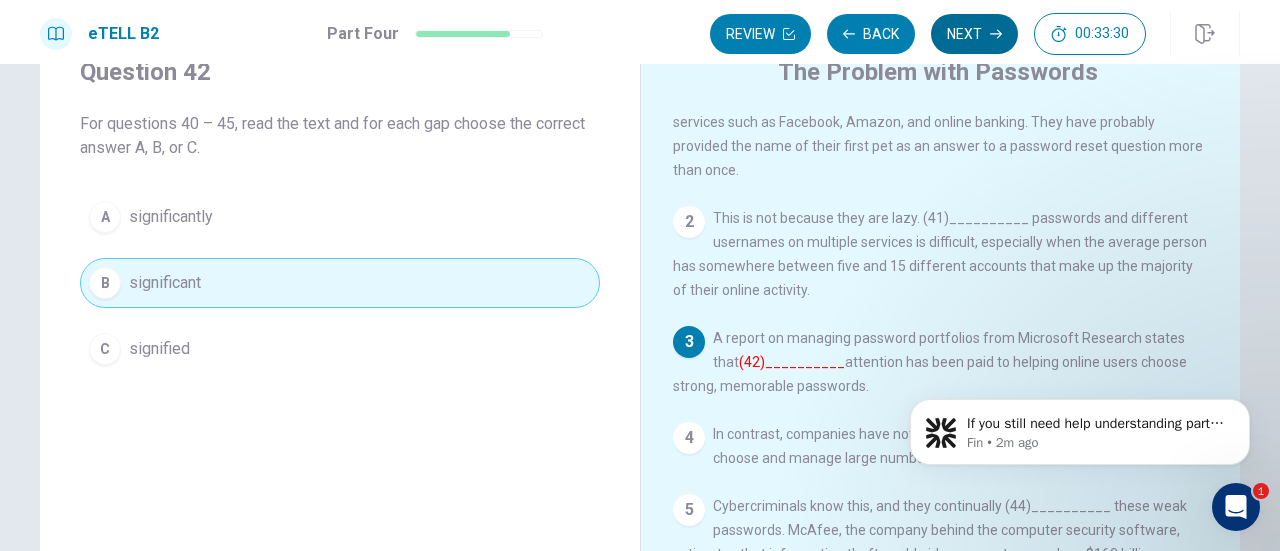 click on "Next" at bounding box center (974, 34) 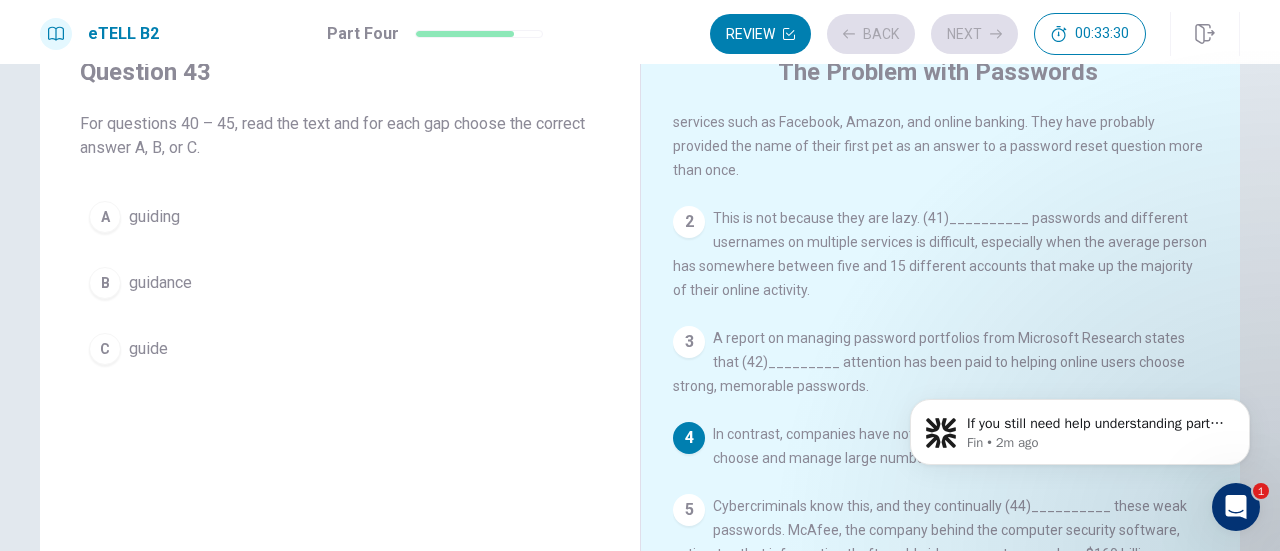 scroll, scrollTop: 26, scrollLeft: 0, axis: vertical 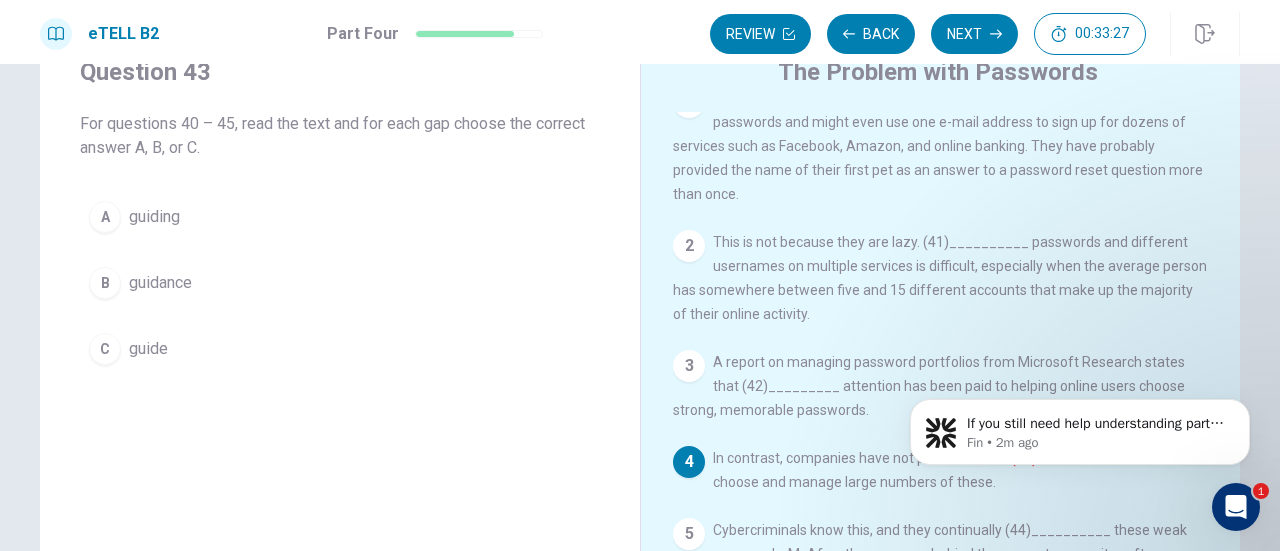 click on "2 This is not because they are lazy. (41)__________ passwords and different usernames on multiple services is difficult, especially when the average person has somewhere between five and 15 different accounts that make up the majority of their online activity." at bounding box center (941, 278) 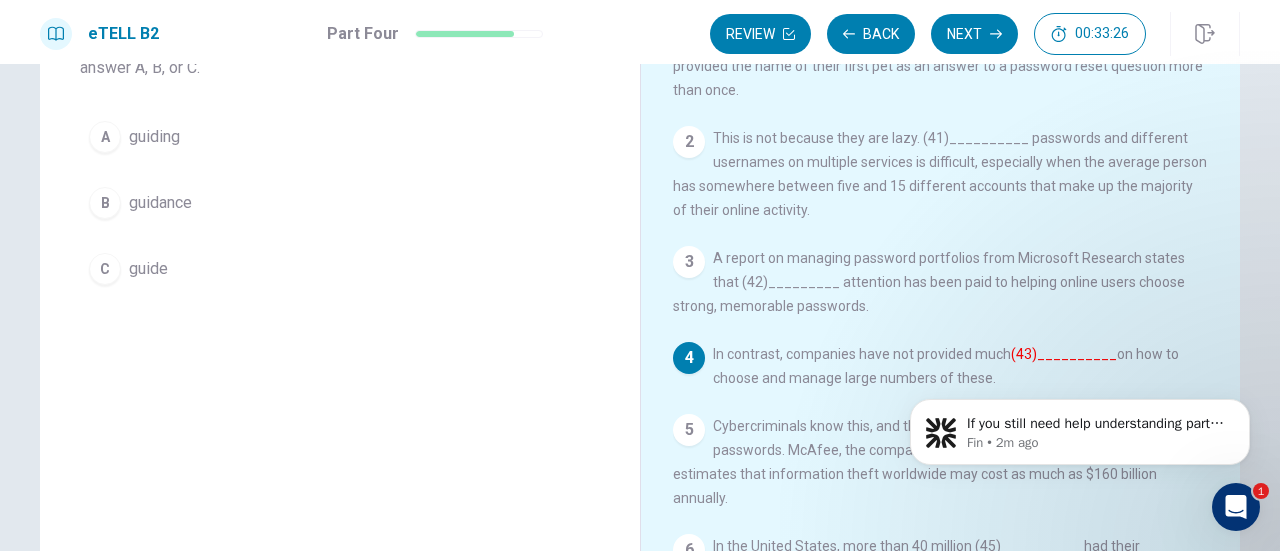 scroll, scrollTop: 200, scrollLeft: 0, axis: vertical 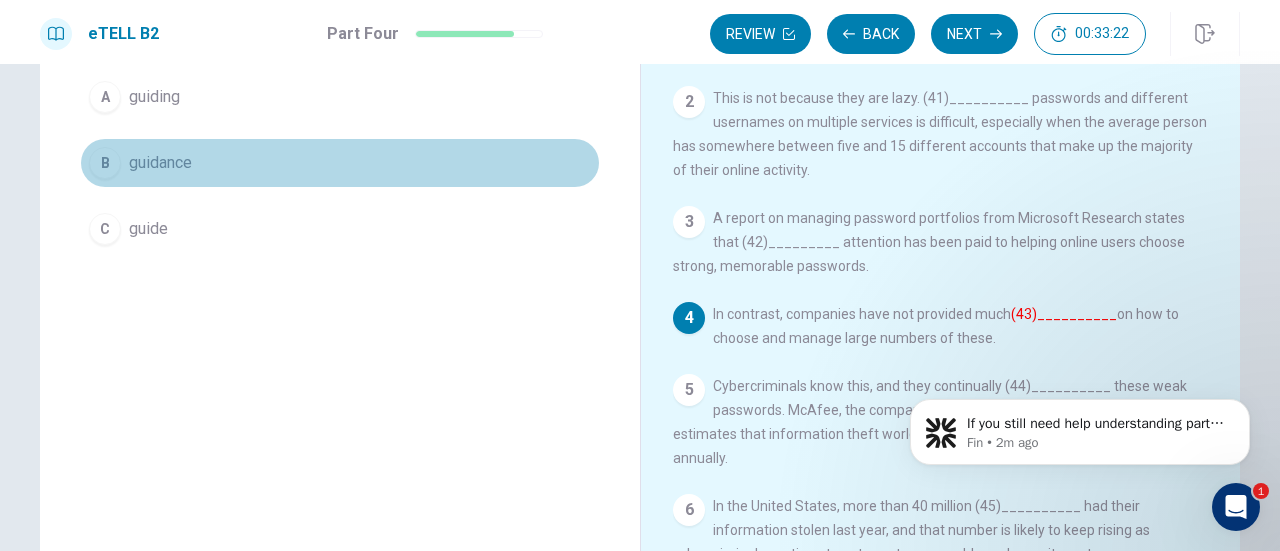 click on "guidance" at bounding box center [160, 163] 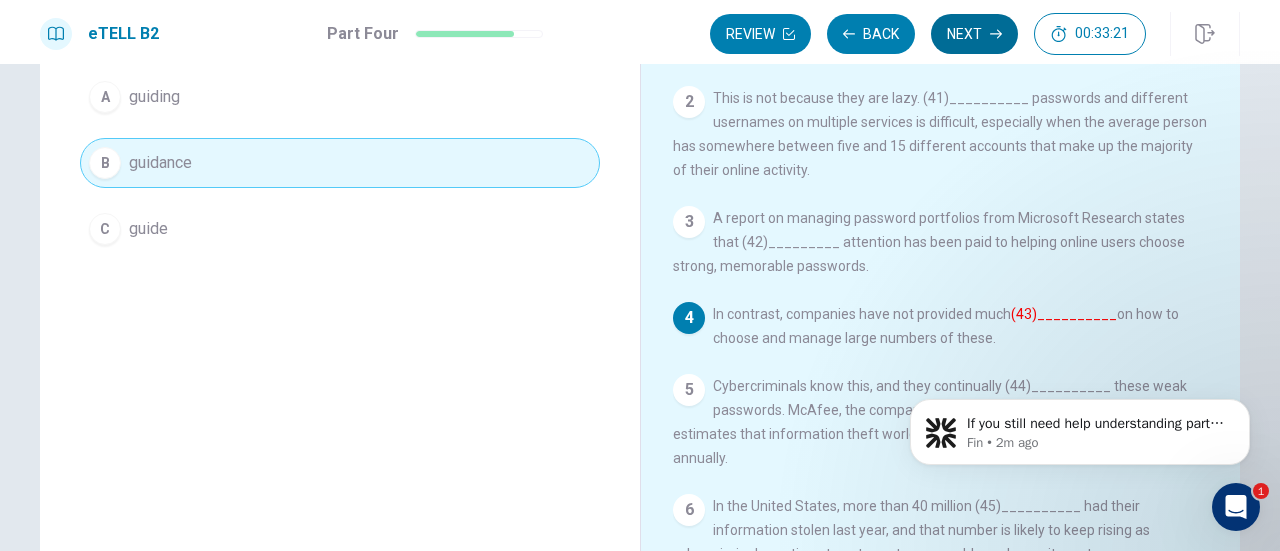 click on "Next" at bounding box center [974, 34] 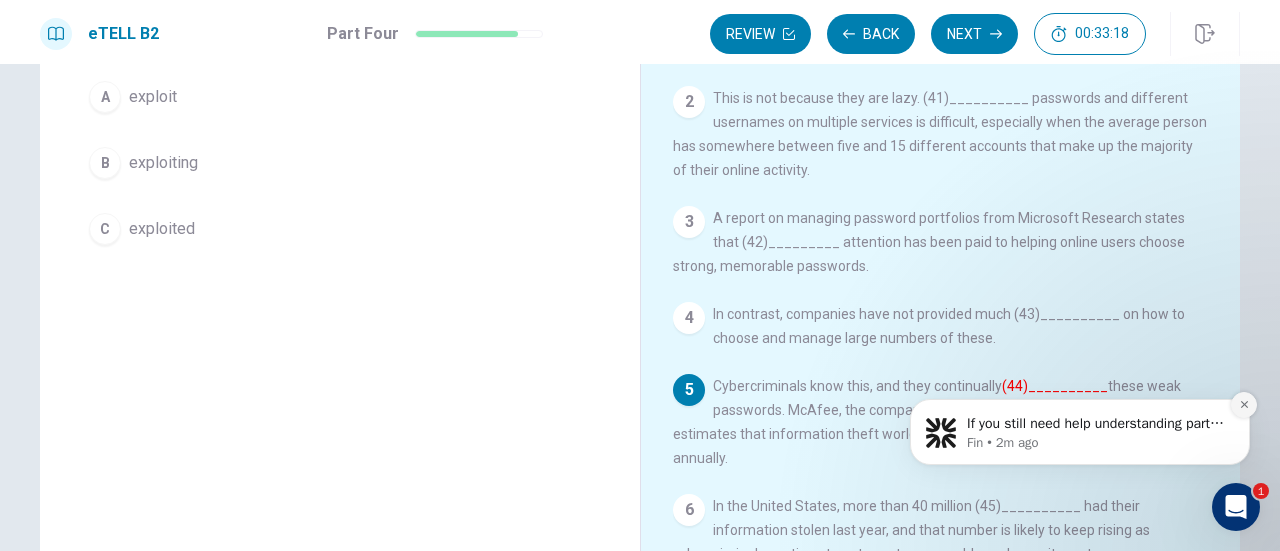 click 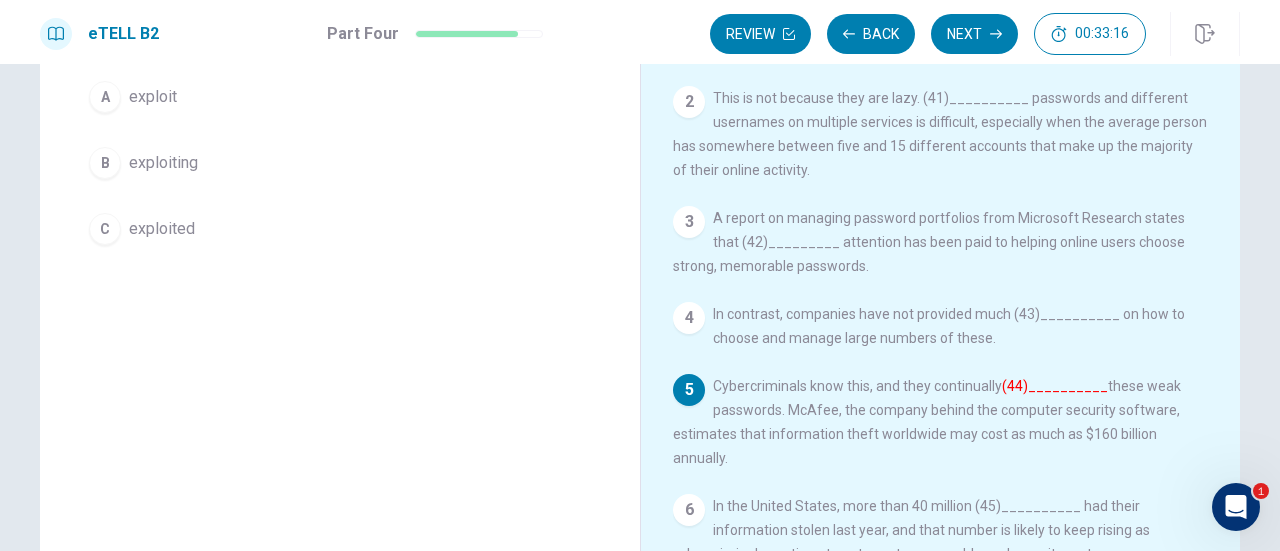 click on "B exploiting" at bounding box center (340, 163) 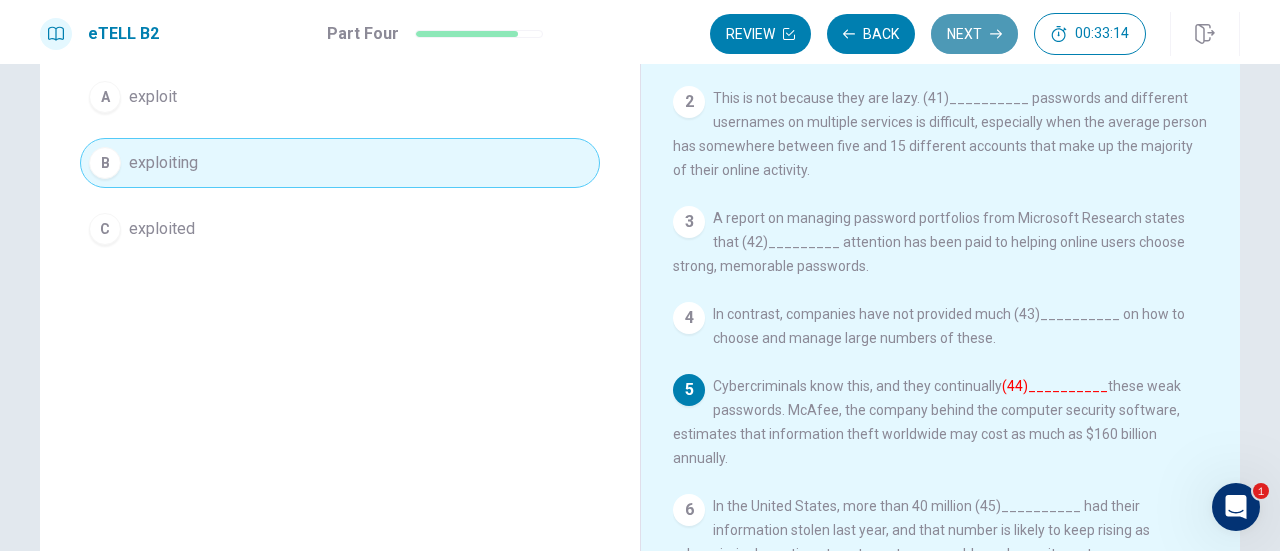 click on "Next" at bounding box center (974, 34) 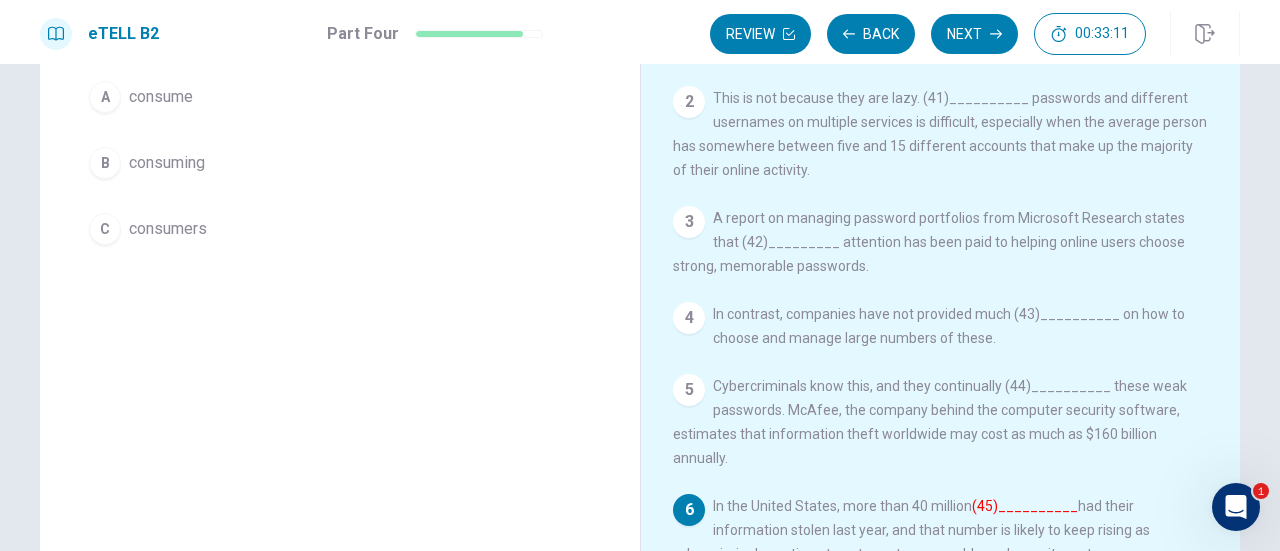 click on "consuming" at bounding box center [167, 163] 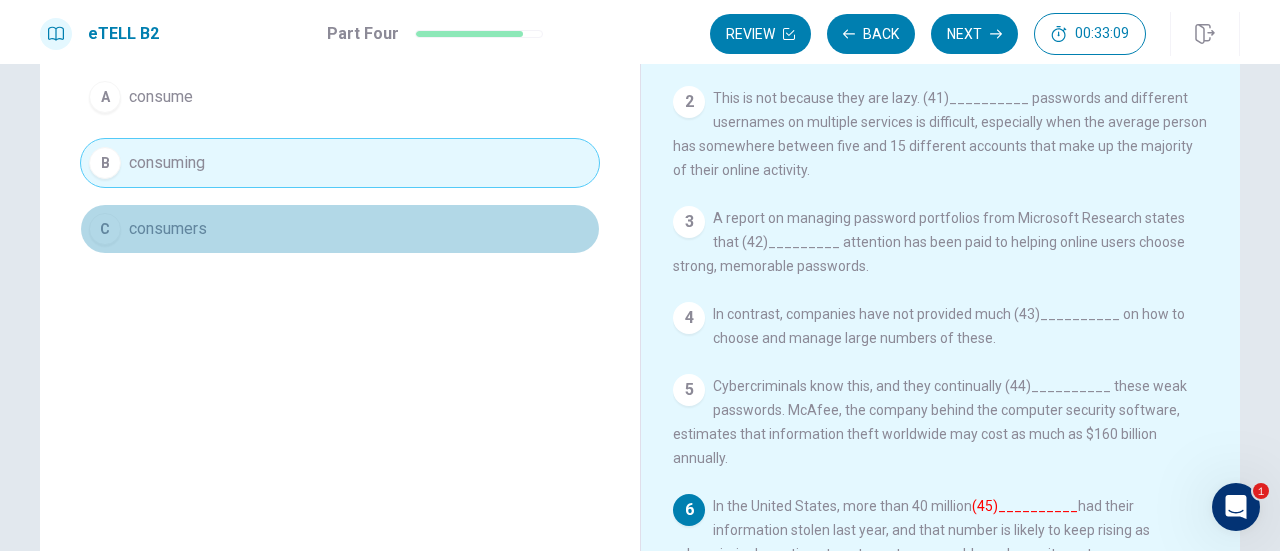 click on "consumers" at bounding box center [168, 229] 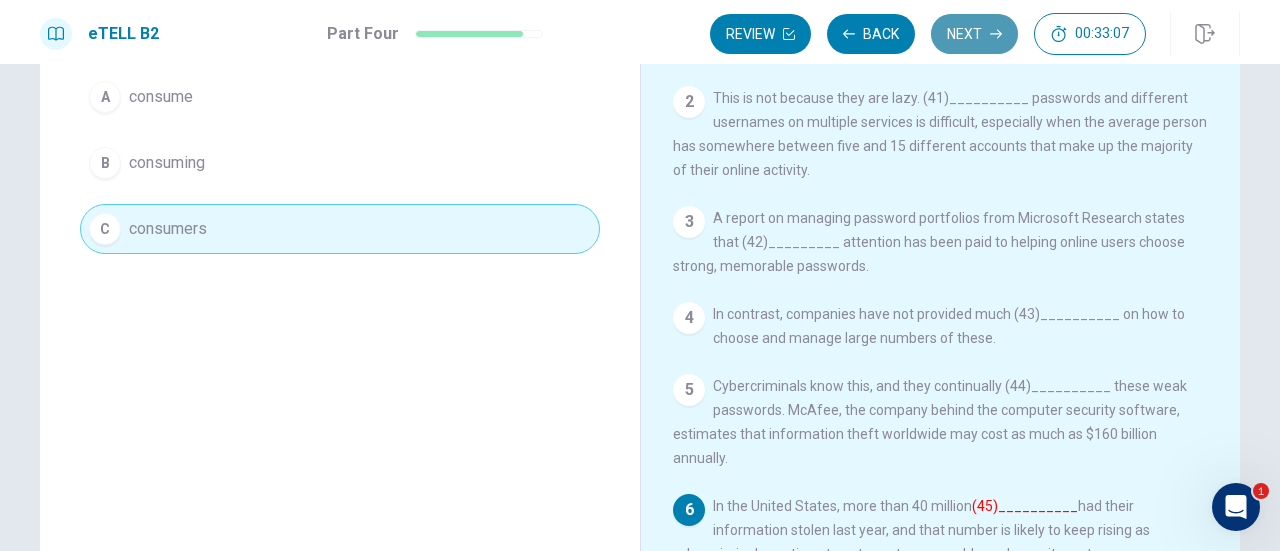 click on "Next" at bounding box center [974, 34] 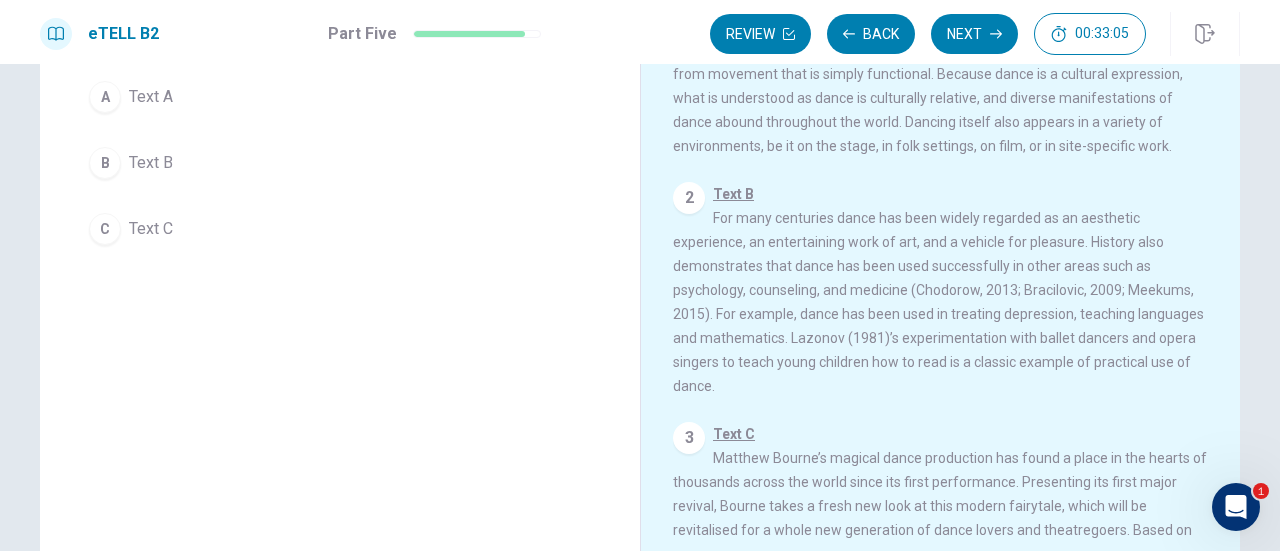 click on "Question 46 For questions 46 – 50, identify which text (A, B, or C) is being described.
Which text consists mostly of personal opinion? A Text A B Text B C Text C" at bounding box center (340, 83) 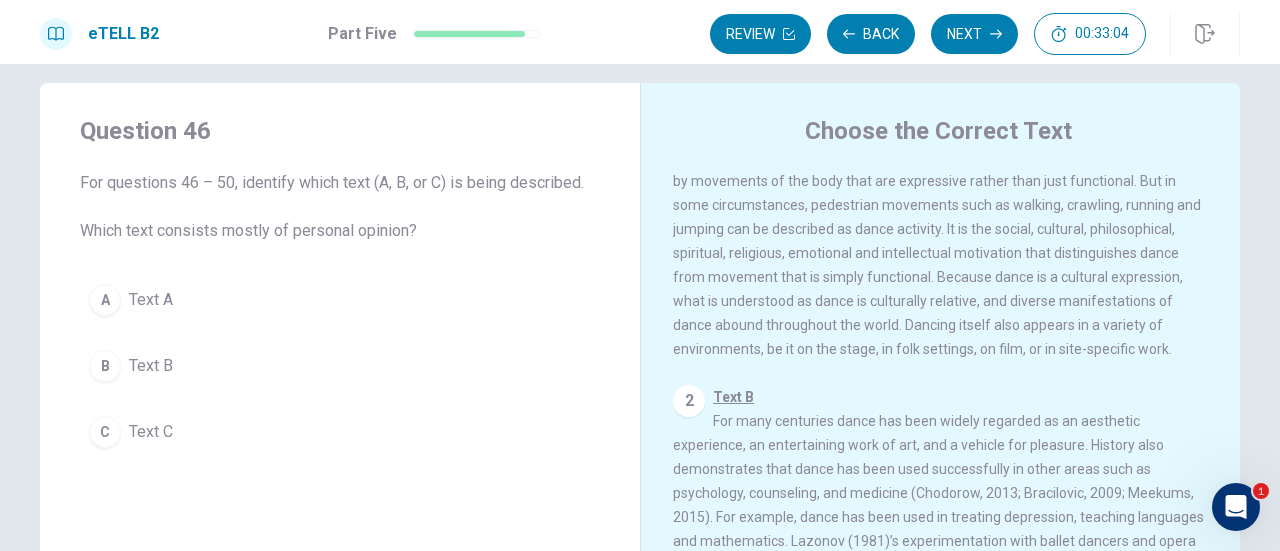 scroll, scrollTop: 0, scrollLeft: 0, axis: both 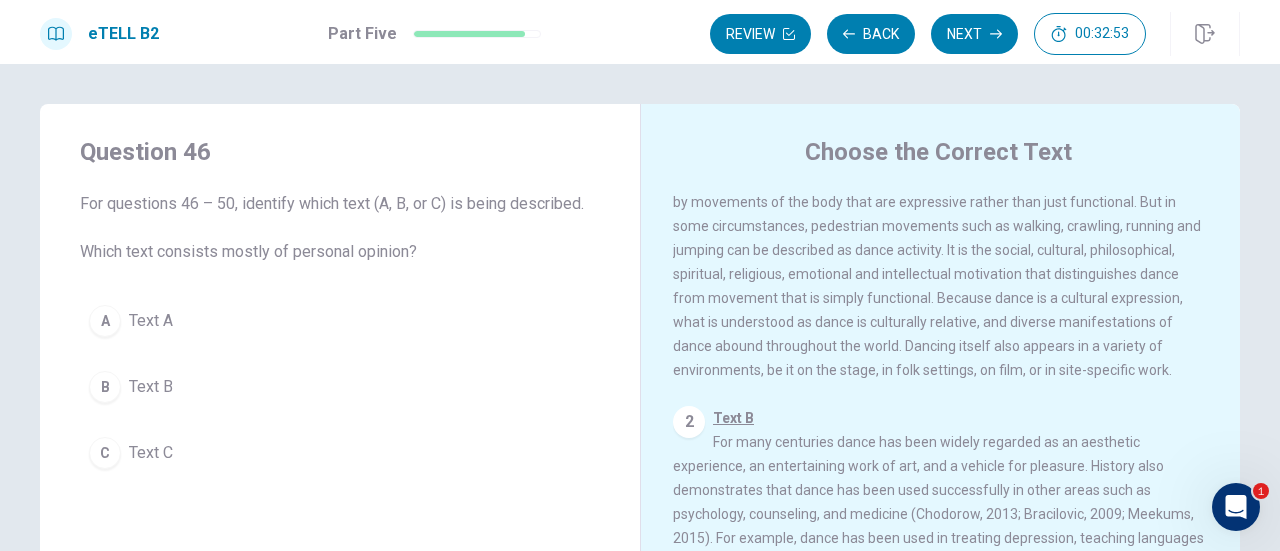 click on "1 Text A
Dance is the term generally used to define a human behaviour characterized by movements of the body that are expressive rather than just functional. But in some circumstances, pedestrian movements such as walking, crawling, running and jumping can be described as dance activity. It is the social, cultural, philosophical, spiritual, religious, emotional and intellectual motivation that distinguishes dance from movement that is simply functional. Because dance is a cultural expression, what is understood as dance is culturally relative, and diverse manifestations of dance abound throughout the world. Dancing itself also appears in a variety of environments, be it on the stage, in folk settings, on film, or in site-specific work." at bounding box center (941, 262) 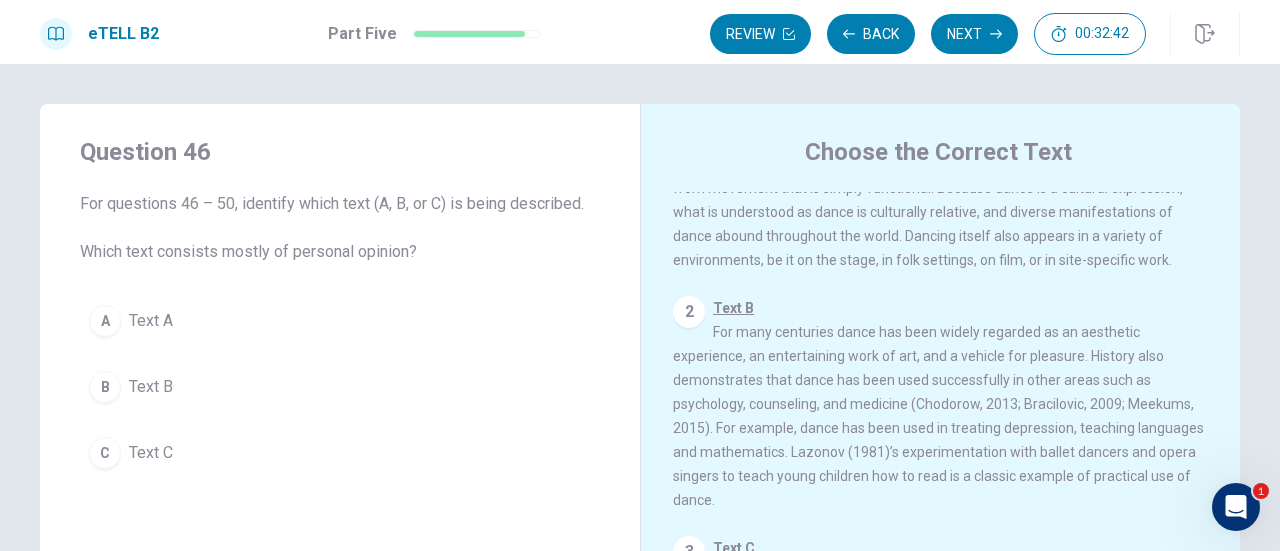 scroll, scrollTop: 180, scrollLeft: 0, axis: vertical 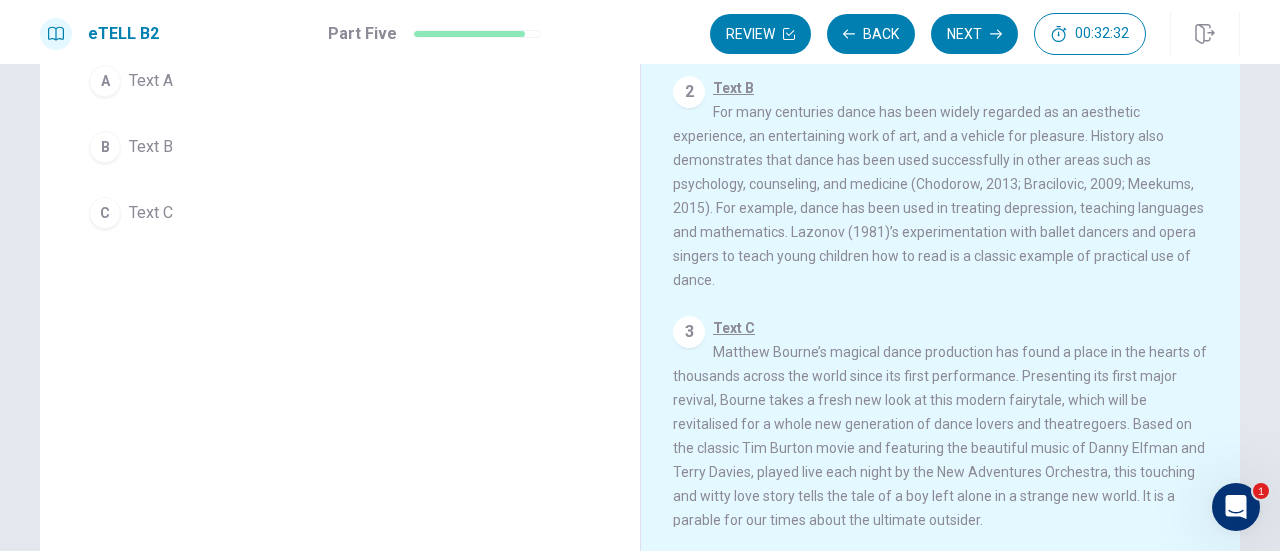 click on "Question 46 For questions 46 – 50, identify which text (A, B, or C) is being described.
Which text consists mostly of personal opinion? A Text A B Text B C Text C" at bounding box center [340, 211] 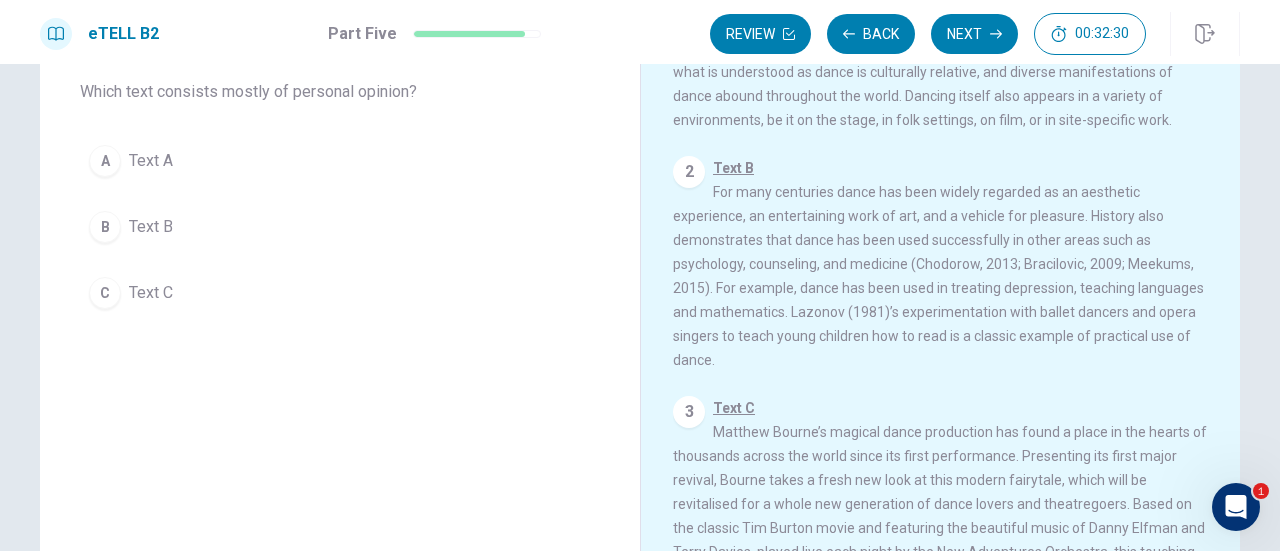 scroll, scrollTop: 120, scrollLeft: 0, axis: vertical 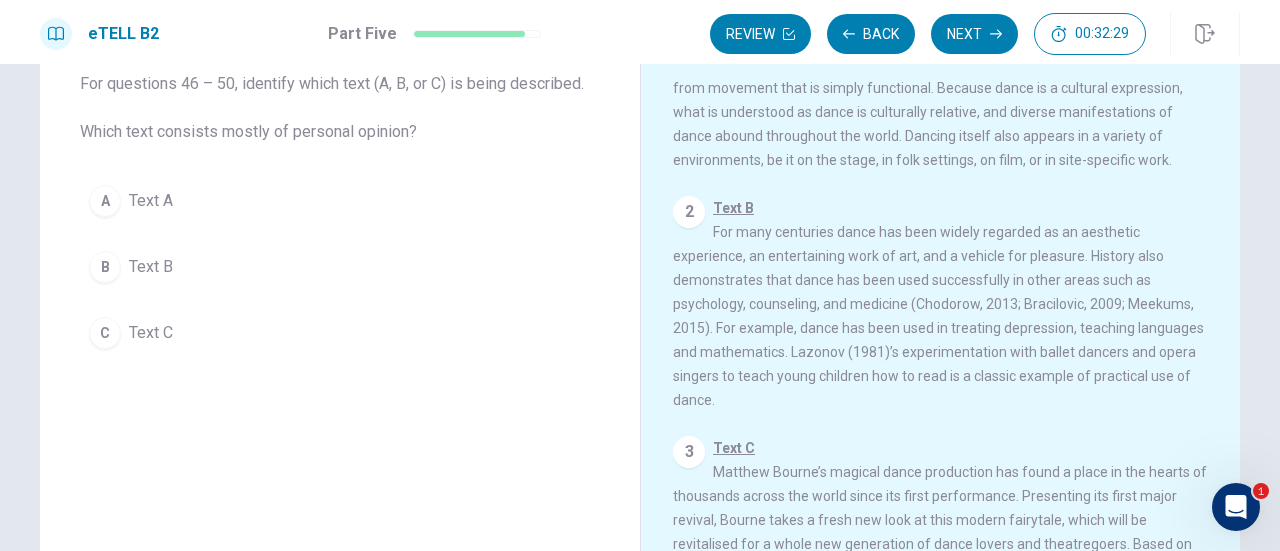 click on "C Text C" at bounding box center [340, 333] 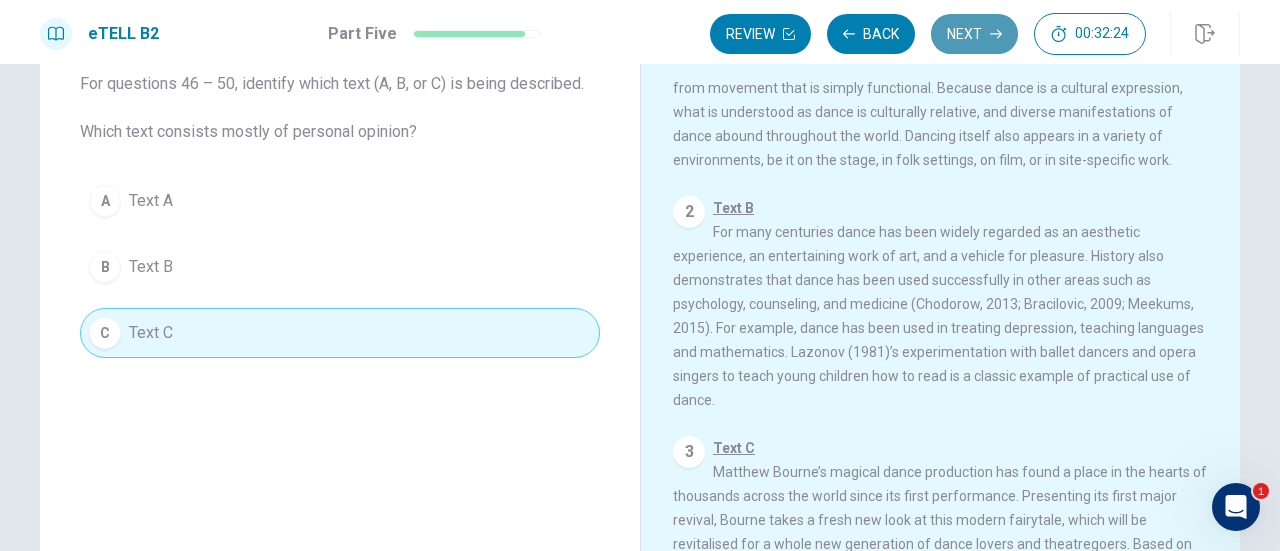 click on "Next" at bounding box center (974, 34) 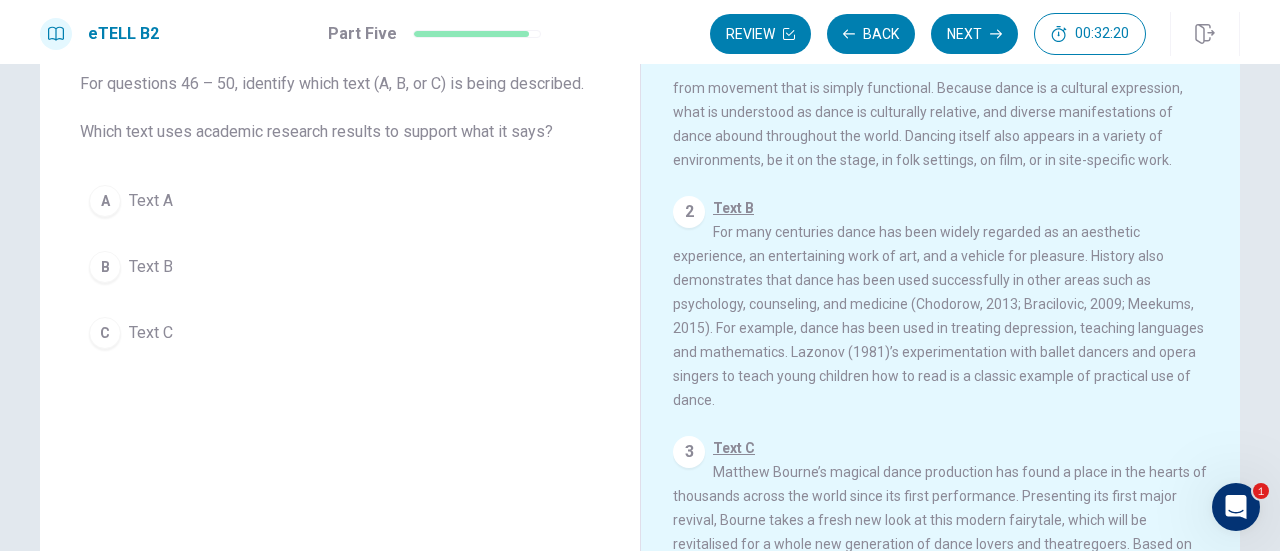 click on "1 Text A
Dance is the term generally used to define a human behaviour characterized by movements of the body that are expressive rather than just functional. But in some circumstances, pedestrian movements such as walking, crawling, running and jumping can be described as dance activity. It is the social, cultural, philosophical, spiritual, religious, emotional and intellectual motivation that distinguishes dance from movement that is simply functional. Because dance is a cultural expression, what is understood as dance is culturally relative, and diverse manifestations of dance abound throughout the world. Dancing itself also appears in a variety of environments, be it on the stage, in folk settings, on film, or in site-specific work. 2 Text B 3 Text C" at bounding box center [954, 359] 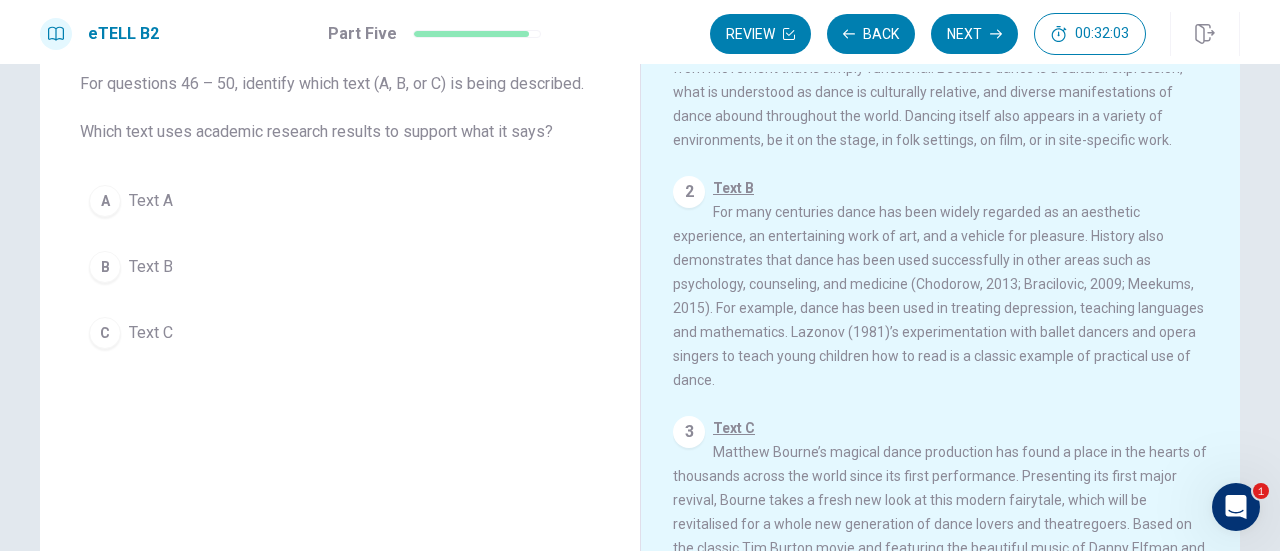 scroll, scrollTop: 180, scrollLeft: 0, axis: vertical 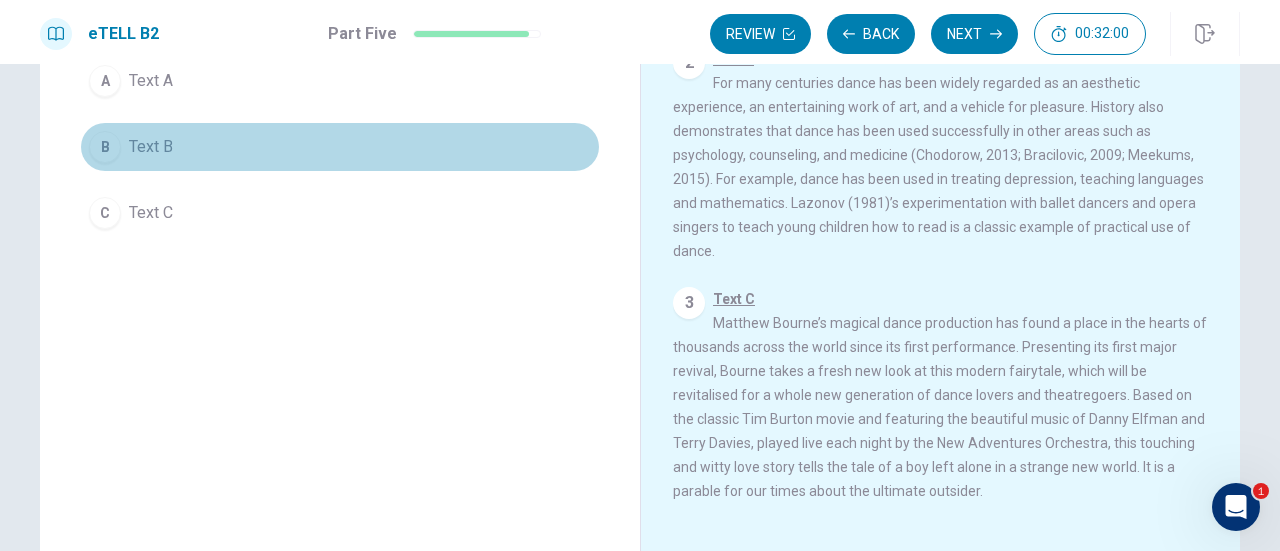 click on "Text B" at bounding box center (151, 147) 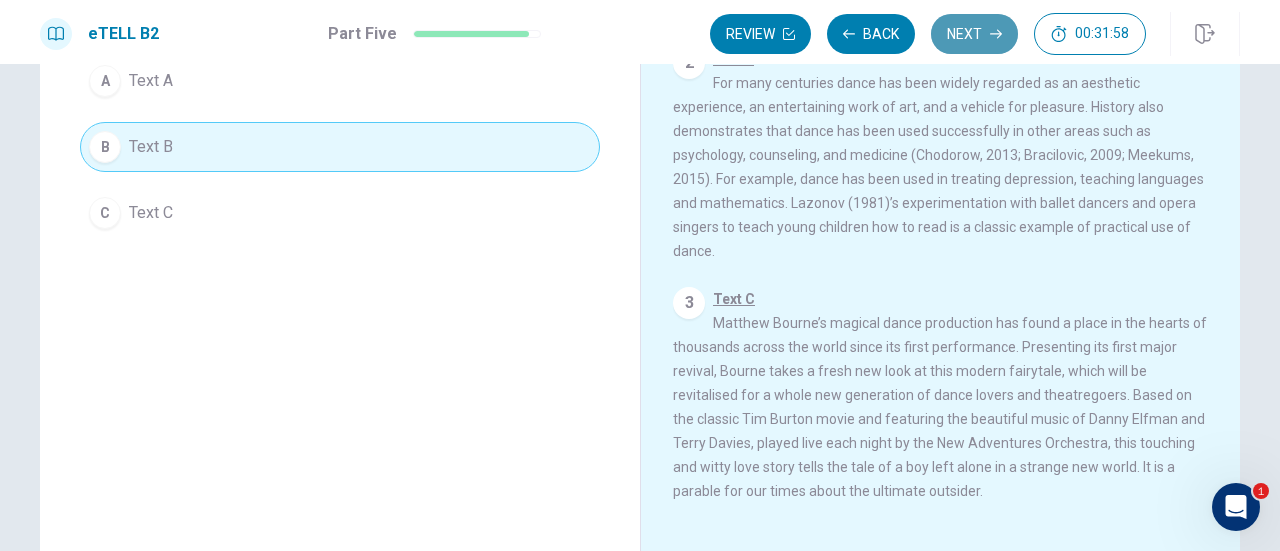 click on "Next" at bounding box center (974, 34) 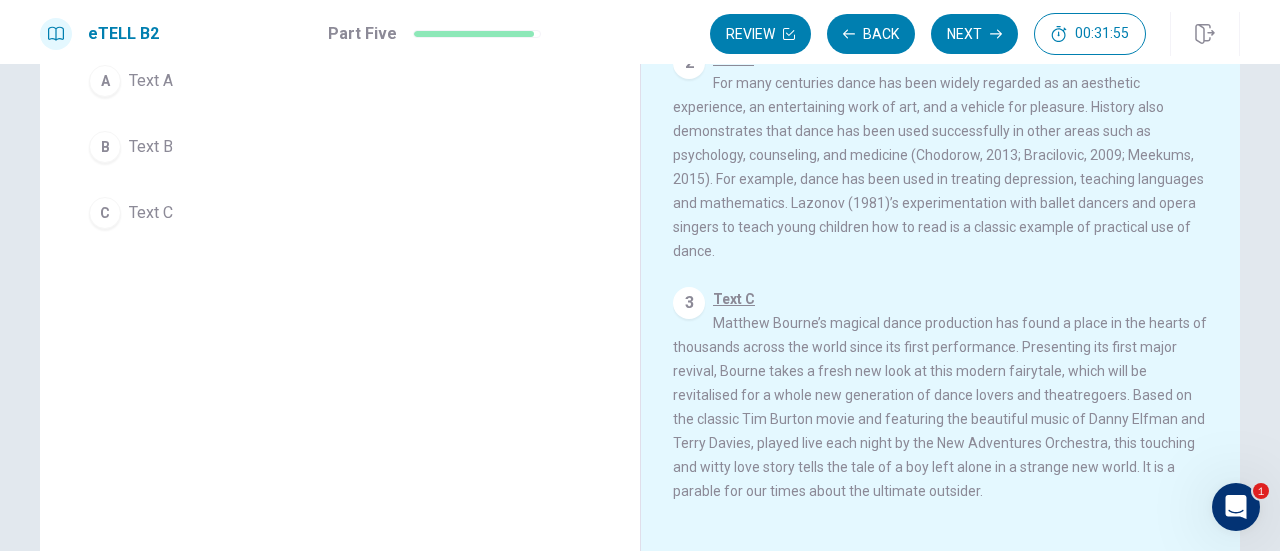 click on "3 Text C
Matthew Bourne’s magical dance production has found a place in the hearts of thousands across the world since its first performance. Presenting its first major revival, Bourne takes a fresh new look at this modern fairytale, which will be revitalised for a whole new generation of dance lovers and theatregoers. Based on the classic Tim Burton movie and featuring the beautiful music of Danny Elfman and Terry Davies, played live each night by the New Adventures Orchestra, this touching and witty love story tells the tale of a boy left alone in a strange new world. It is a parable for our times about the ultimate outsider." at bounding box center (941, 395) 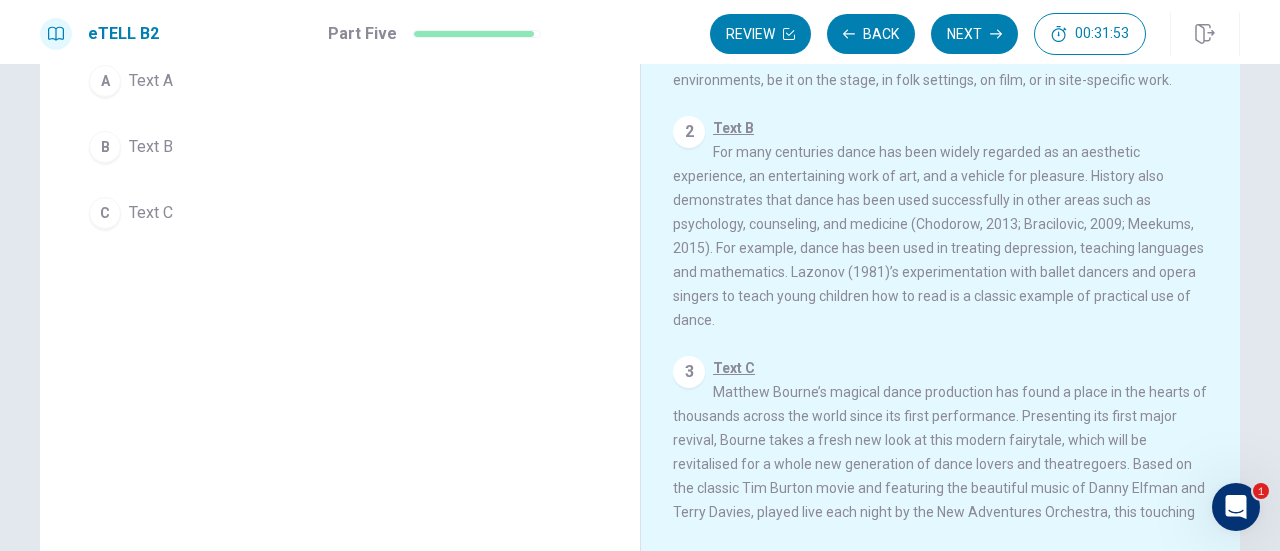 scroll, scrollTop: 60, scrollLeft: 0, axis: vertical 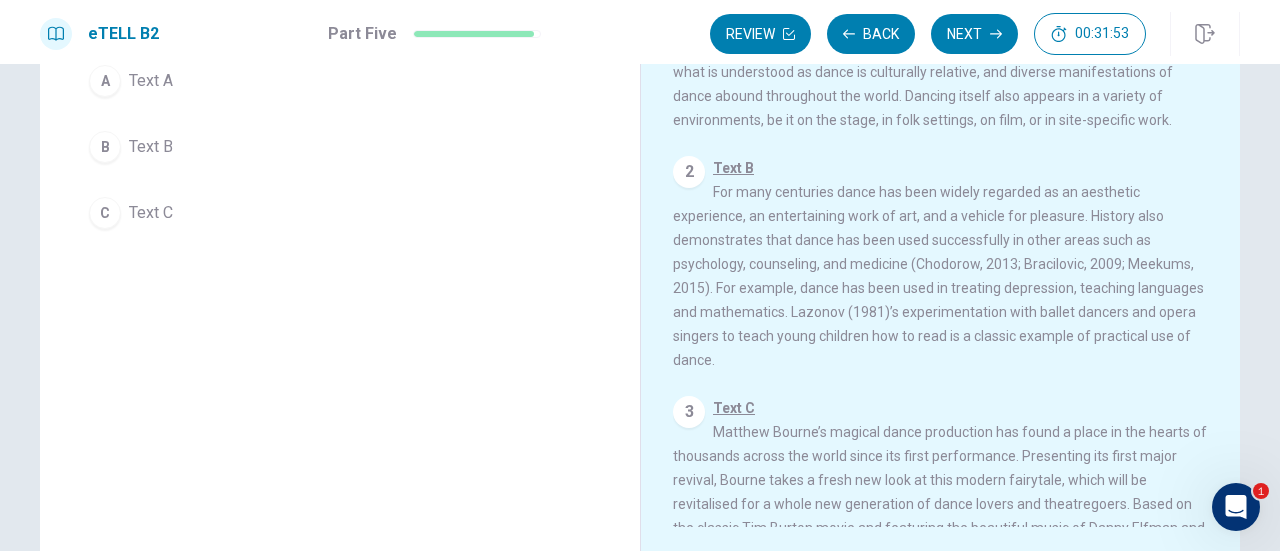 click on "Question 48 For questions 46 – 50, identify which text (A, B, or C) is being described.
Which text describes a specific dance production? A Text A B Text B C Text C" at bounding box center [340, 67] 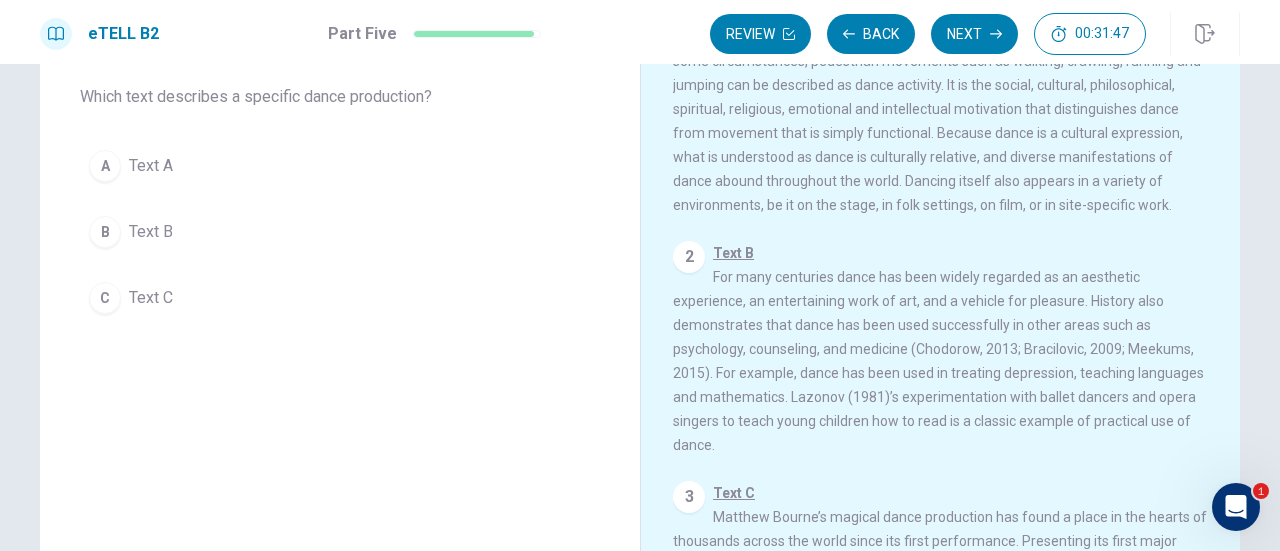 scroll, scrollTop: 112, scrollLeft: 0, axis: vertical 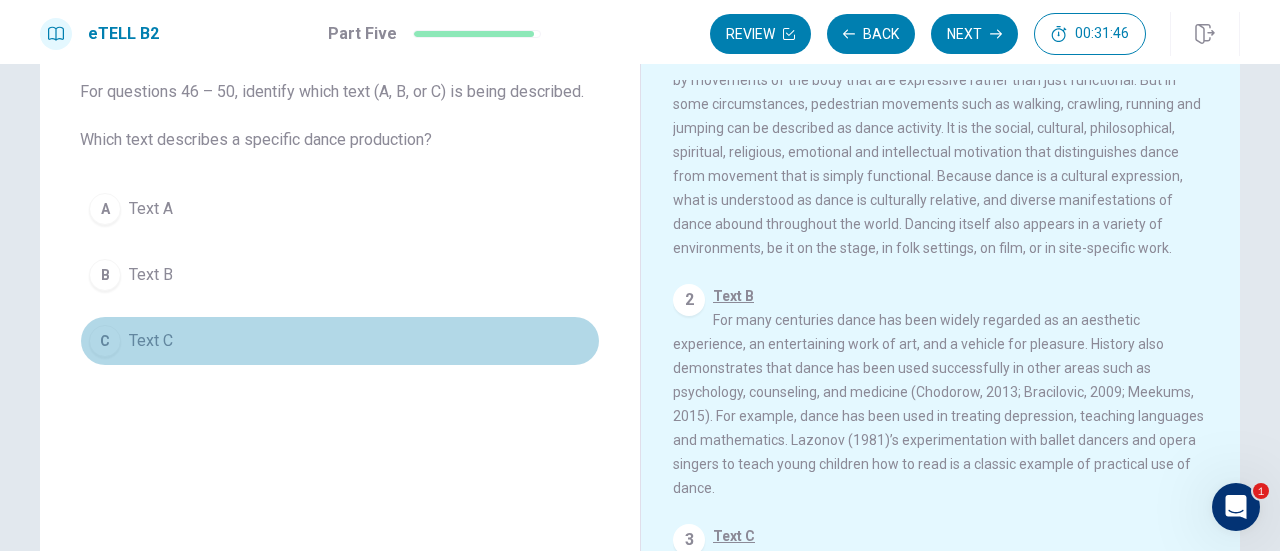 click on "C Text C" at bounding box center [340, 341] 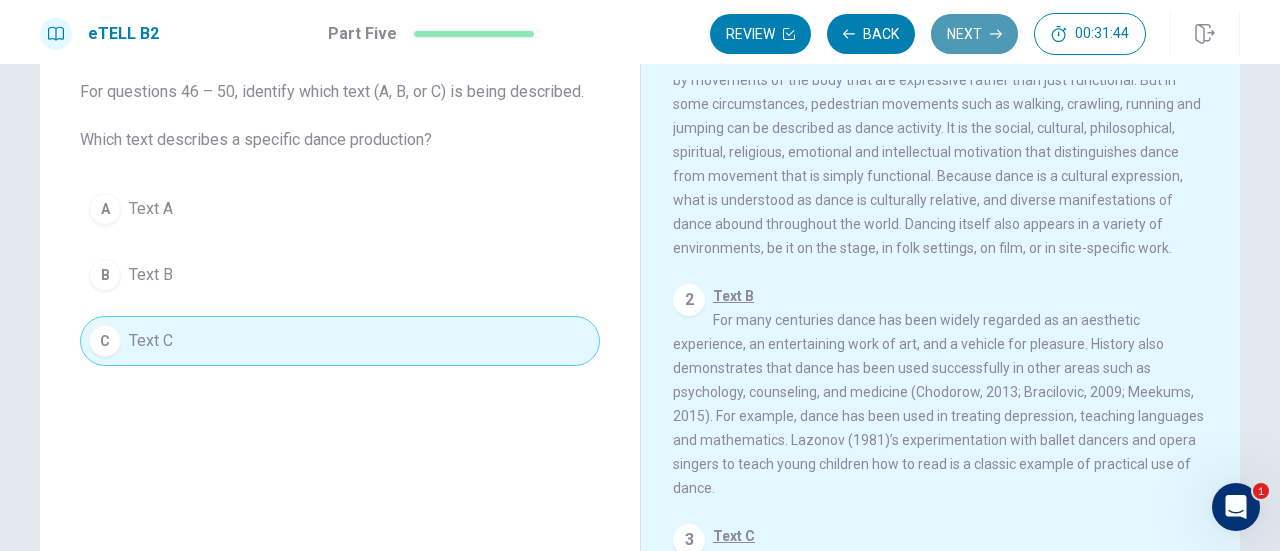 click on "Next" at bounding box center (974, 34) 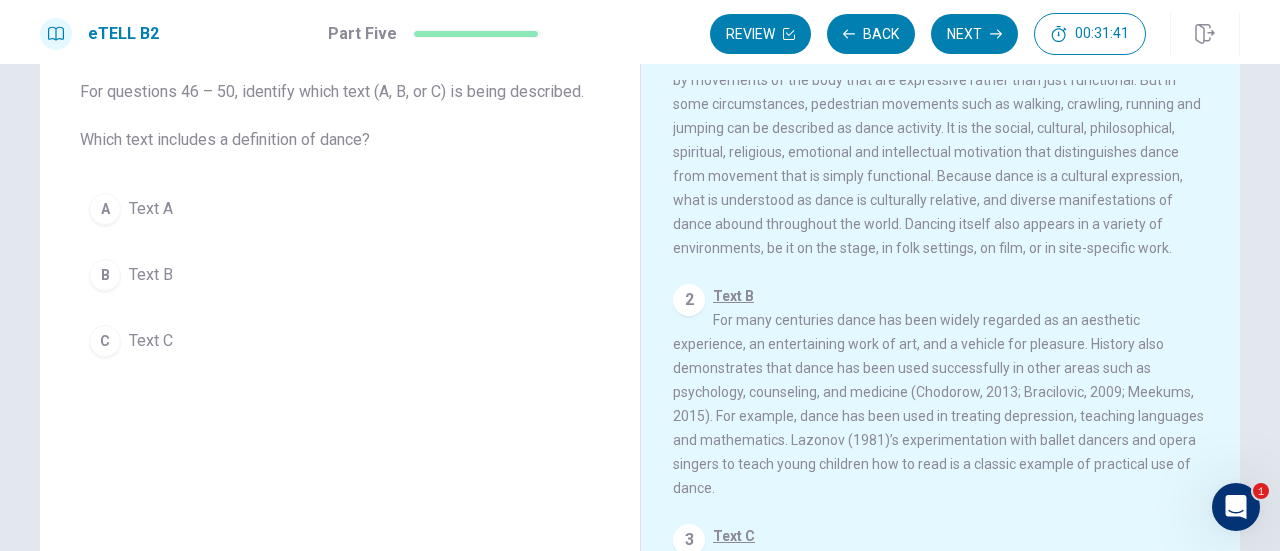 click on "Question 49 For questions 46 – 50, identify which text (A, B, or C) is being described.
Which text includes a definition of dance? A Text A B Text B C Text C" at bounding box center (340, 195) 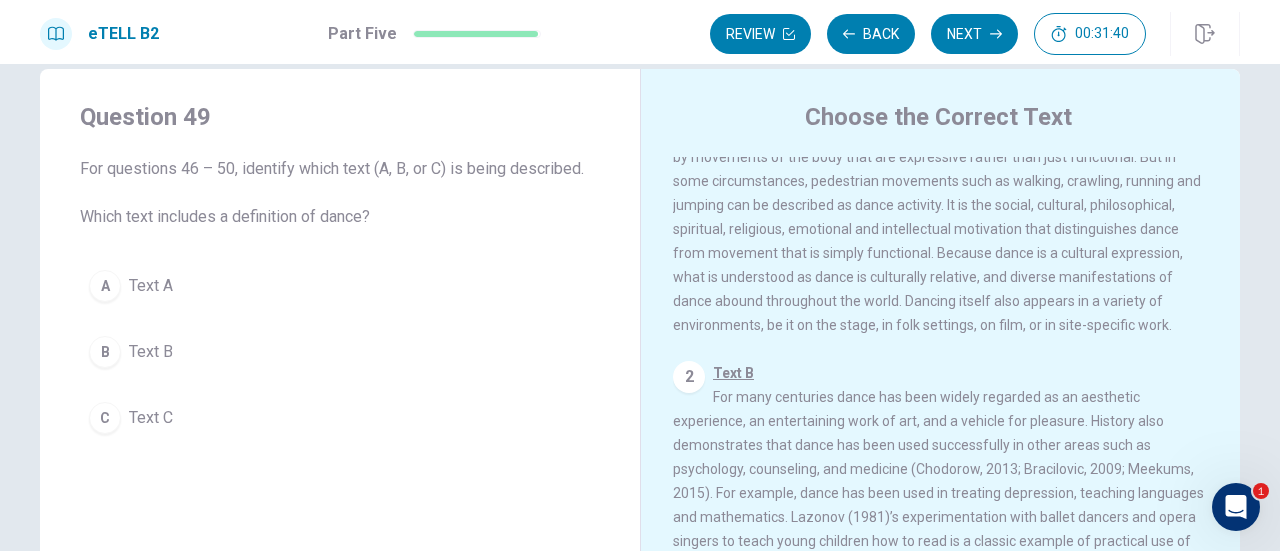 scroll, scrollTop: 32, scrollLeft: 0, axis: vertical 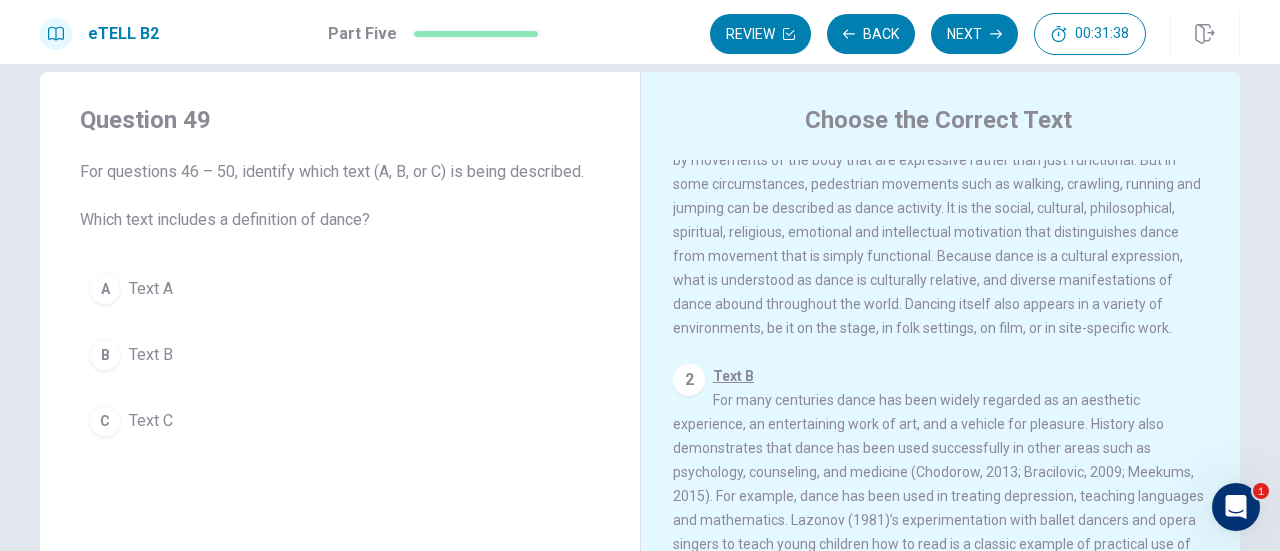 click on "1 Text A
Dance is the term generally used to define a human behaviour characterized by movements of the body that are expressive rather than just functional. But in some circumstances, pedestrian movements such as walking, crawling, running and jumping can be described as dance activity. It is the social, cultural, philosophical, spiritual, religious, emotional and intellectual motivation that distinguishes dance from movement that is simply functional. Because dance is a cultural expression, what is understood as dance is culturally relative, and diverse manifestations of dance abound throughout the world. Dancing itself also appears in a variety of environments, be it on the stage, in folk settings, on film, or in site-specific work. 2 Text B 3 Text C" at bounding box center (954, 447) 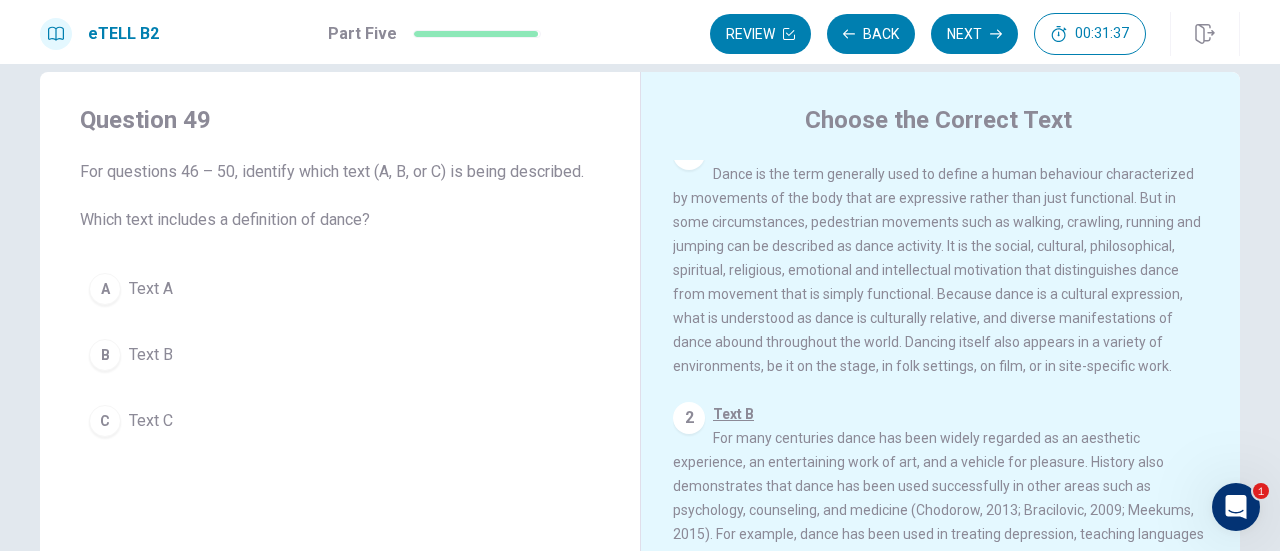 scroll, scrollTop: 0, scrollLeft: 0, axis: both 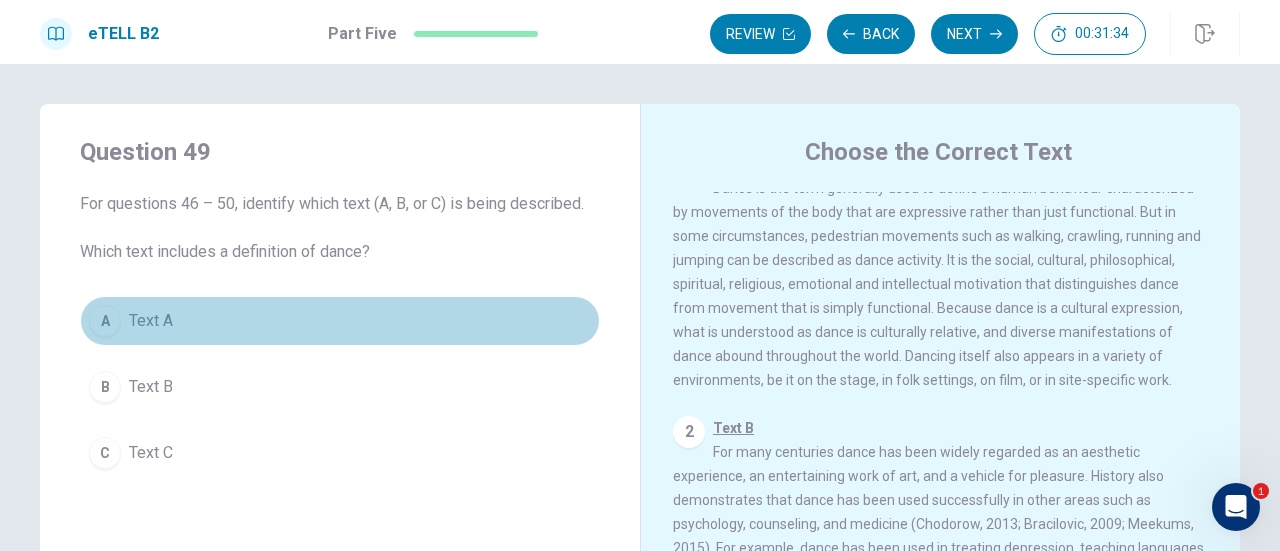 click on "A Text A" at bounding box center (340, 321) 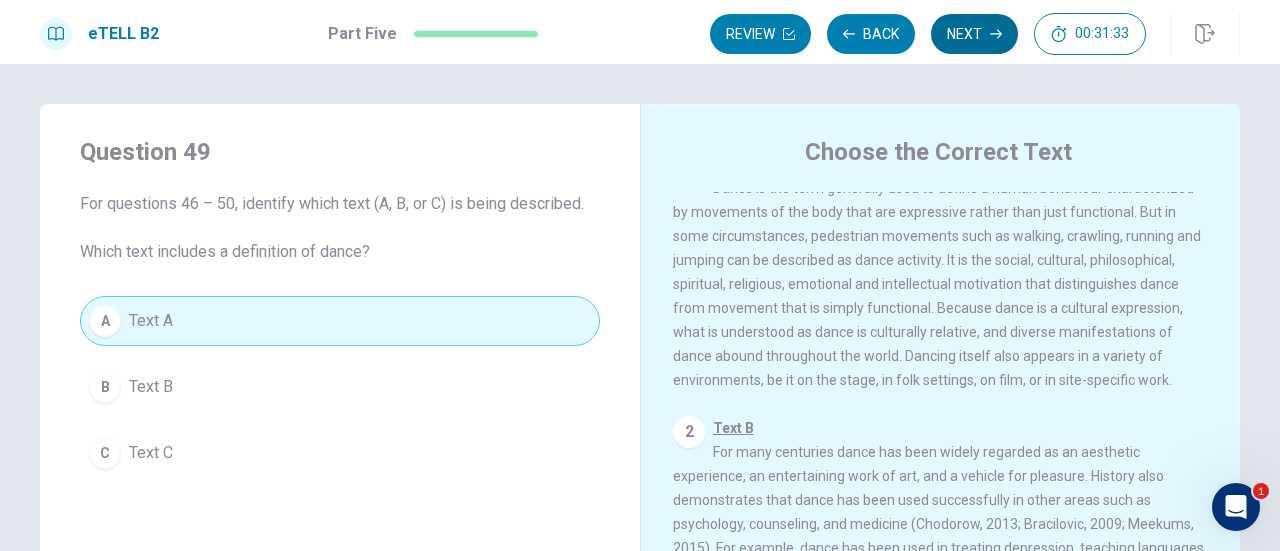 click on "Next" at bounding box center [974, 34] 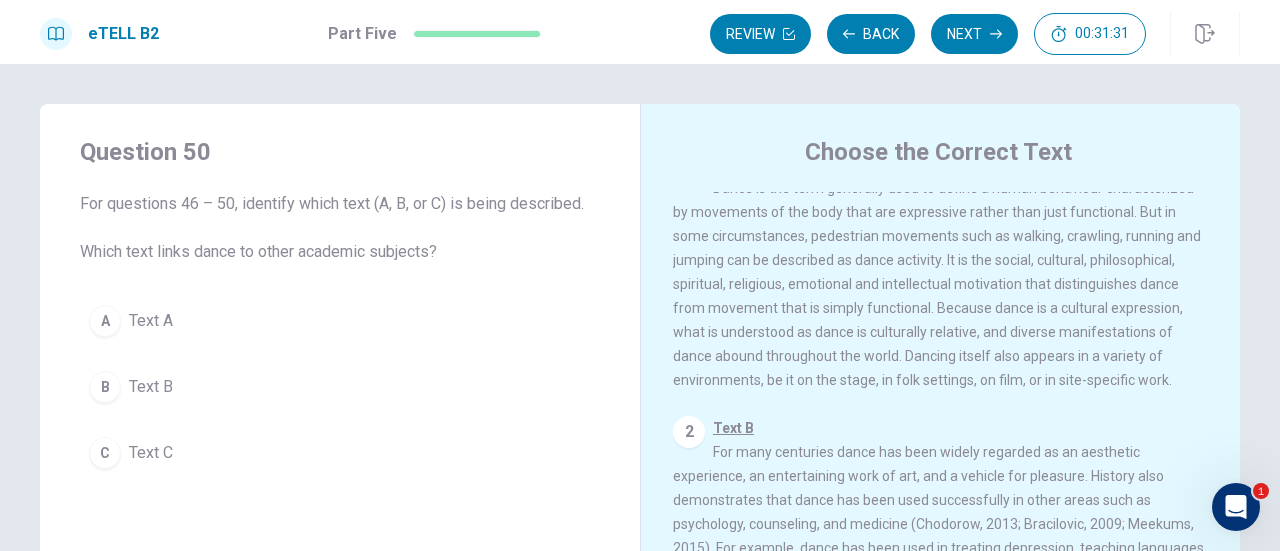 click on "Choose the Correct Text" at bounding box center [954, 152] 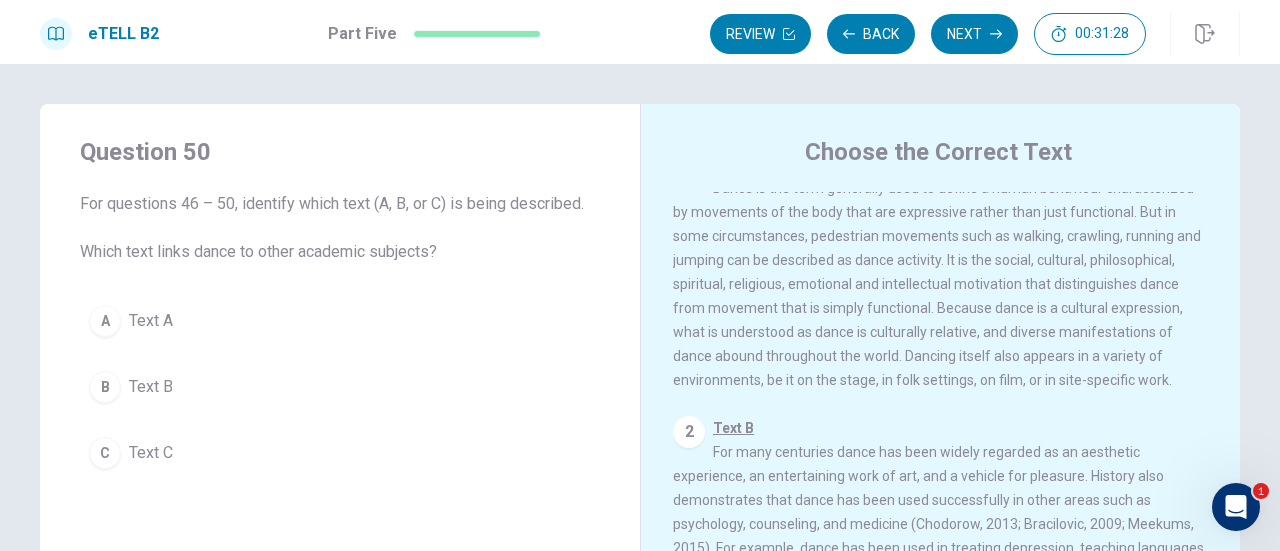 click on "1 Text A
Dance is the term generally used to define a human behaviour characterized by movements of the body that are expressive rather than just functional. But in some circumstances, pedestrian movements such as walking, crawling, running and jumping can be described as dance activity. It is the social, cultural, philosophical, spiritual, religious, emotional and intellectual motivation that distinguishes dance from movement that is simply functional. Because dance is a cultural expression, what is understood as dance is culturally relative, and diverse manifestations of dance abound throughout the world. Dancing itself also appears in a variety of environments, be it on the stage, in folk settings, on film, or in site-specific work. 2 Text B 3 Text C" at bounding box center [954, 479] 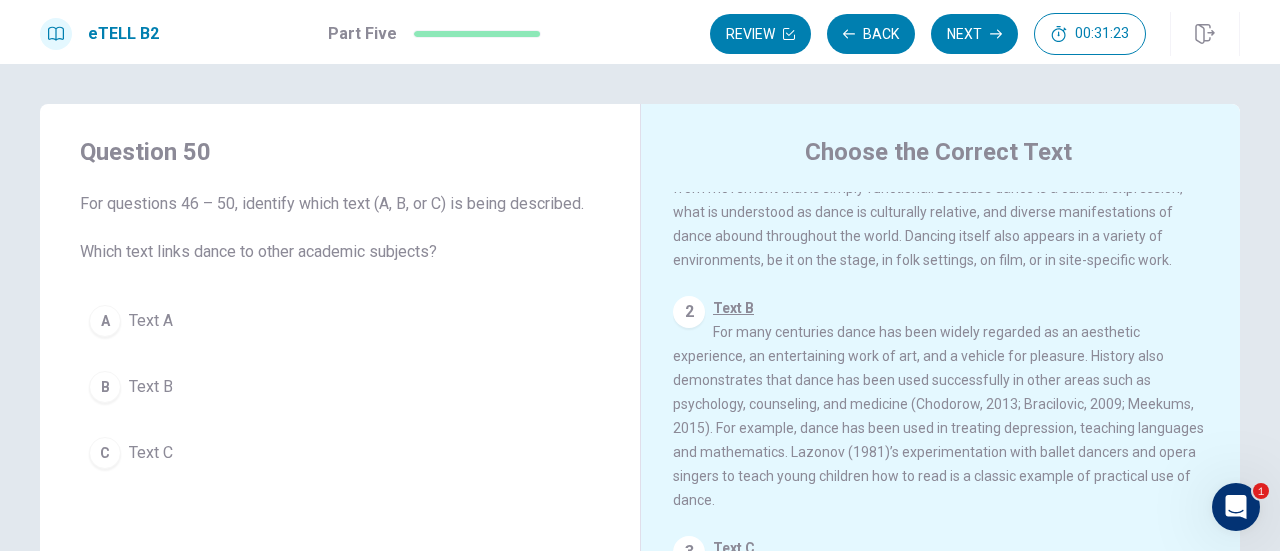 scroll, scrollTop: 180, scrollLeft: 0, axis: vertical 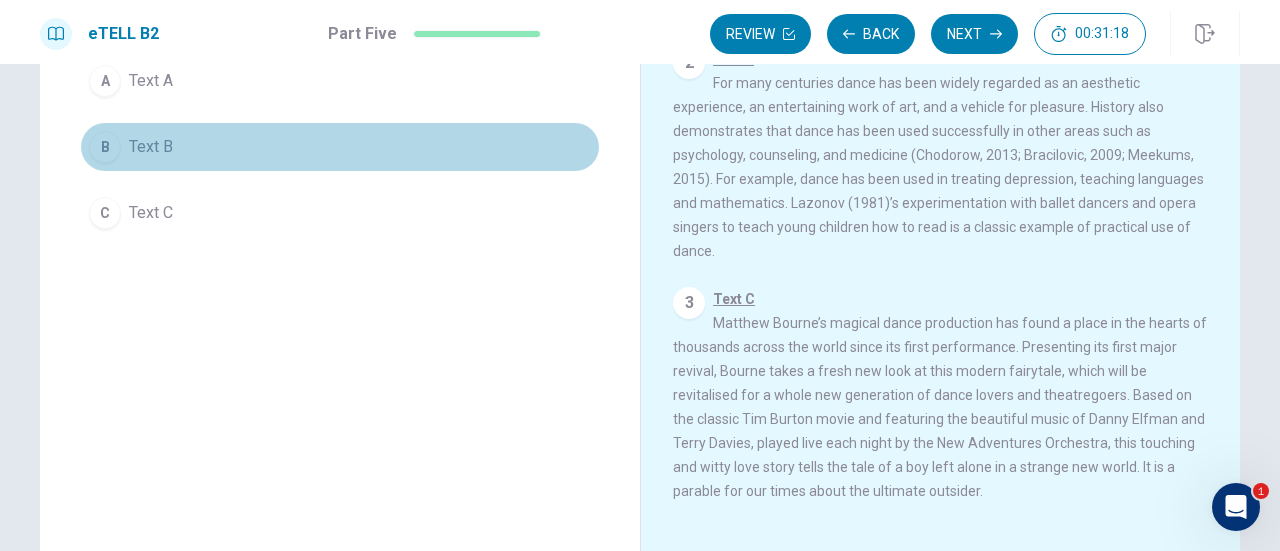 click on "B Text B" at bounding box center [340, 147] 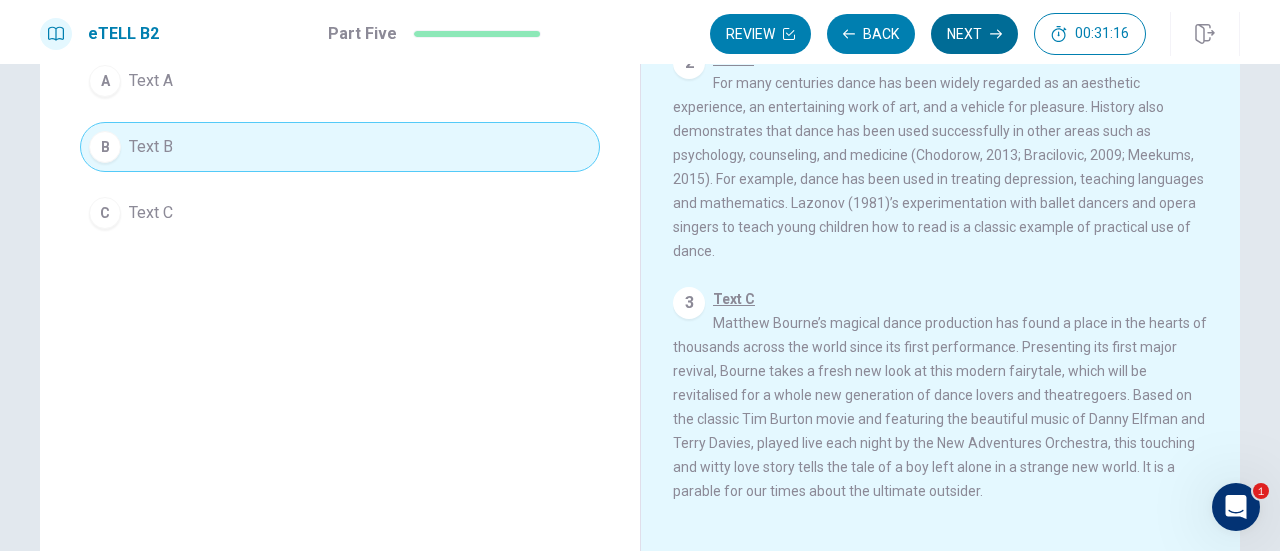 click on "Next" at bounding box center (974, 34) 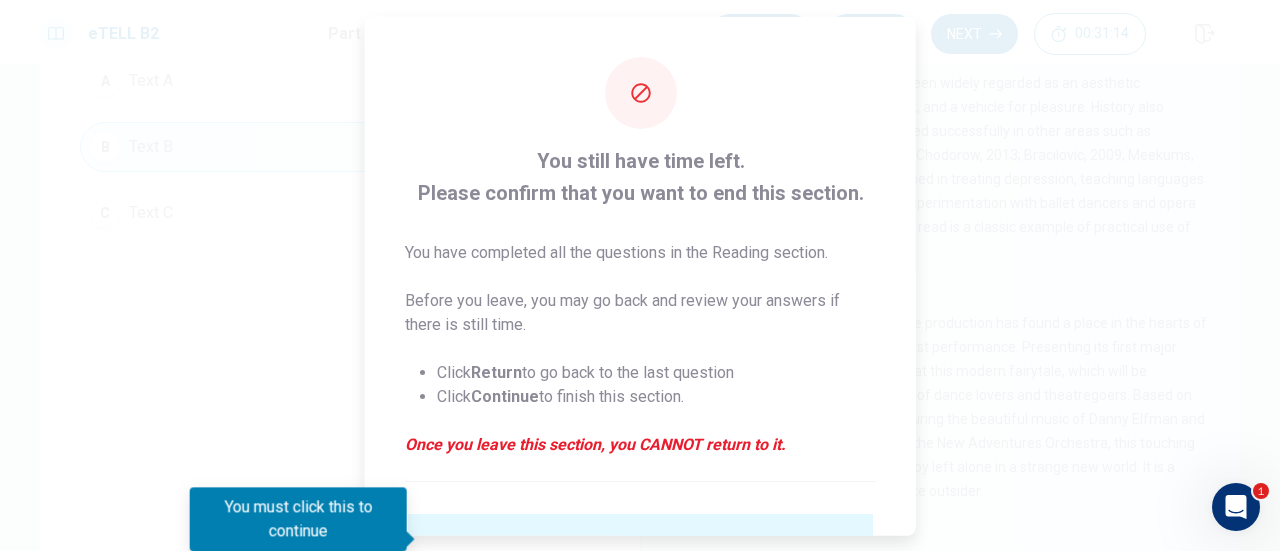 click on "Click  Return  to go back to the last question Click  Continue  to finish this section." at bounding box center (640, 384) 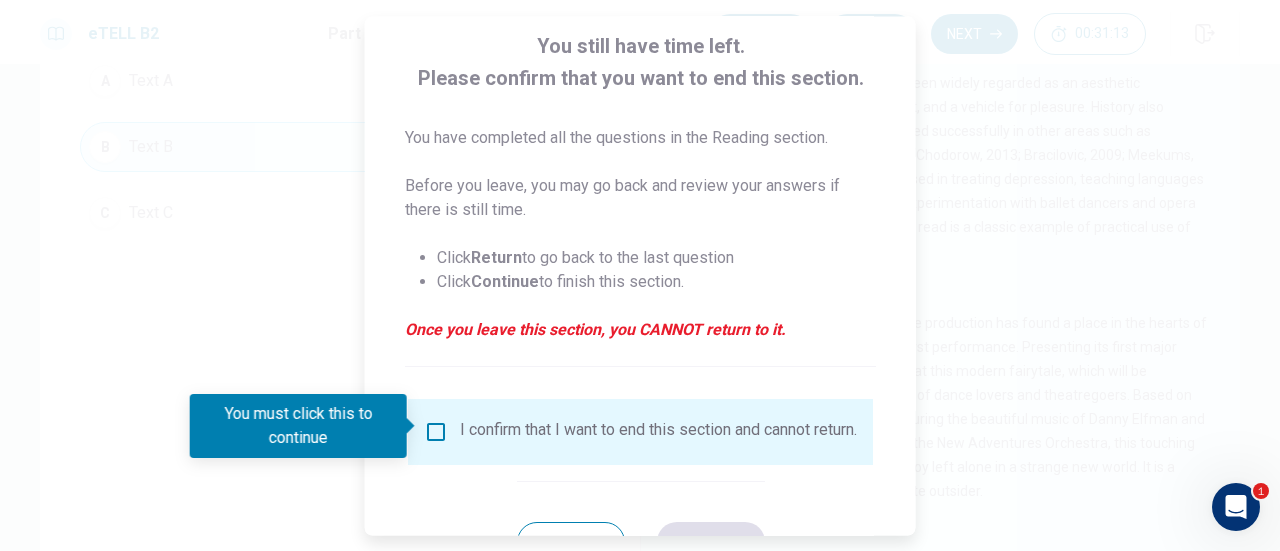 scroll, scrollTop: 120, scrollLeft: 0, axis: vertical 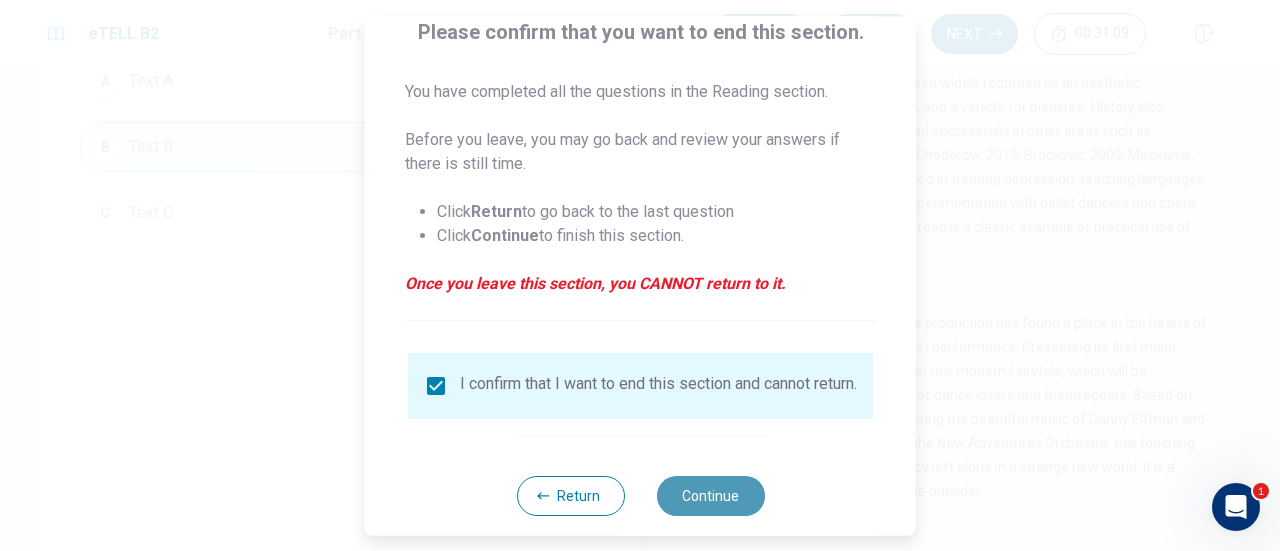 click on "Continue" at bounding box center (710, 496) 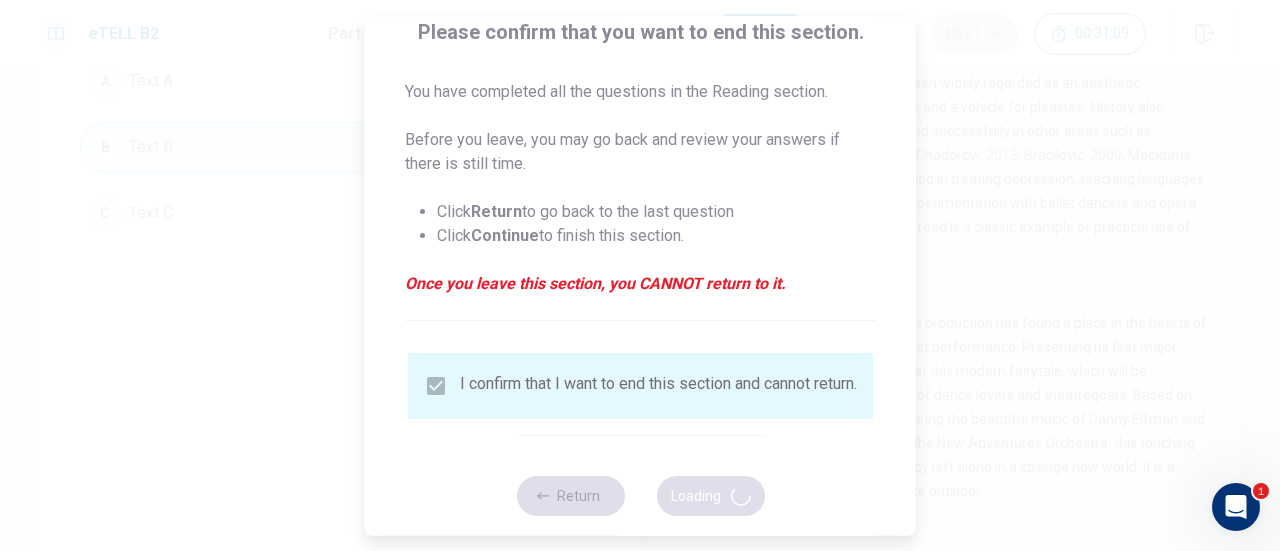 scroll, scrollTop: 156, scrollLeft: 0, axis: vertical 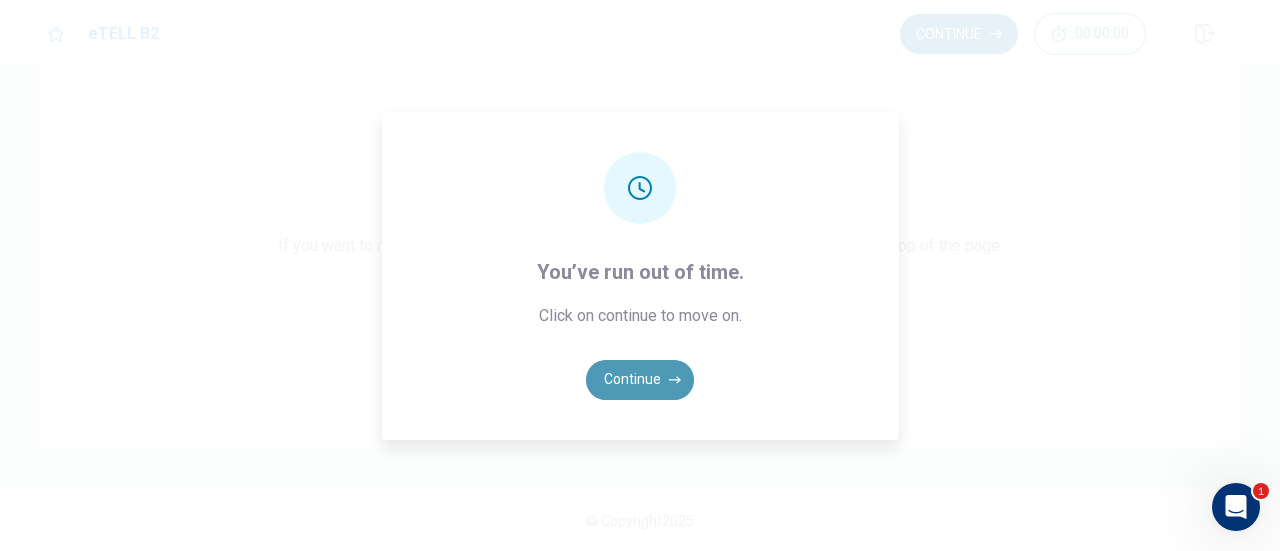 click on "Continue" at bounding box center (640, 380) 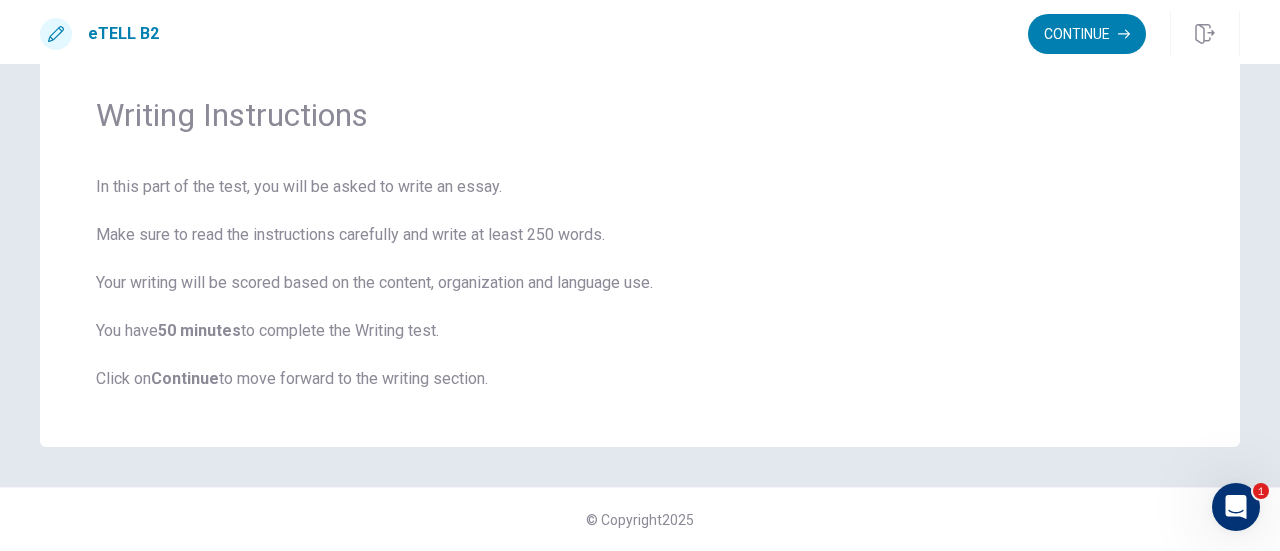 scroll, scrollTop: 64, scrollLeft: 0, axis: vertical 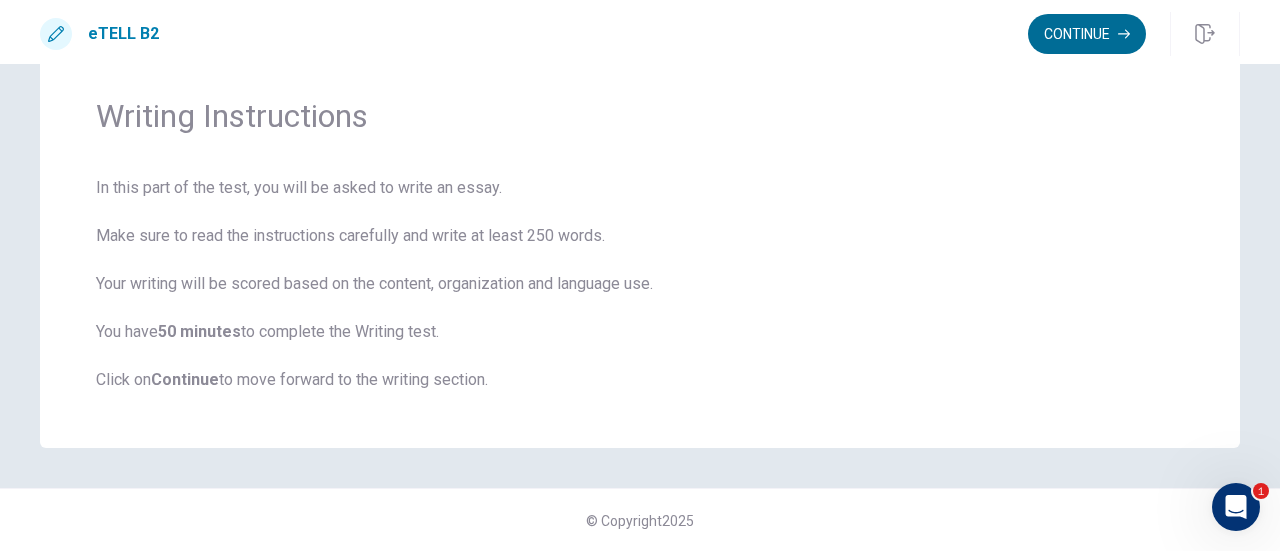 click on "Continue" at bounding box center [1087, 34] 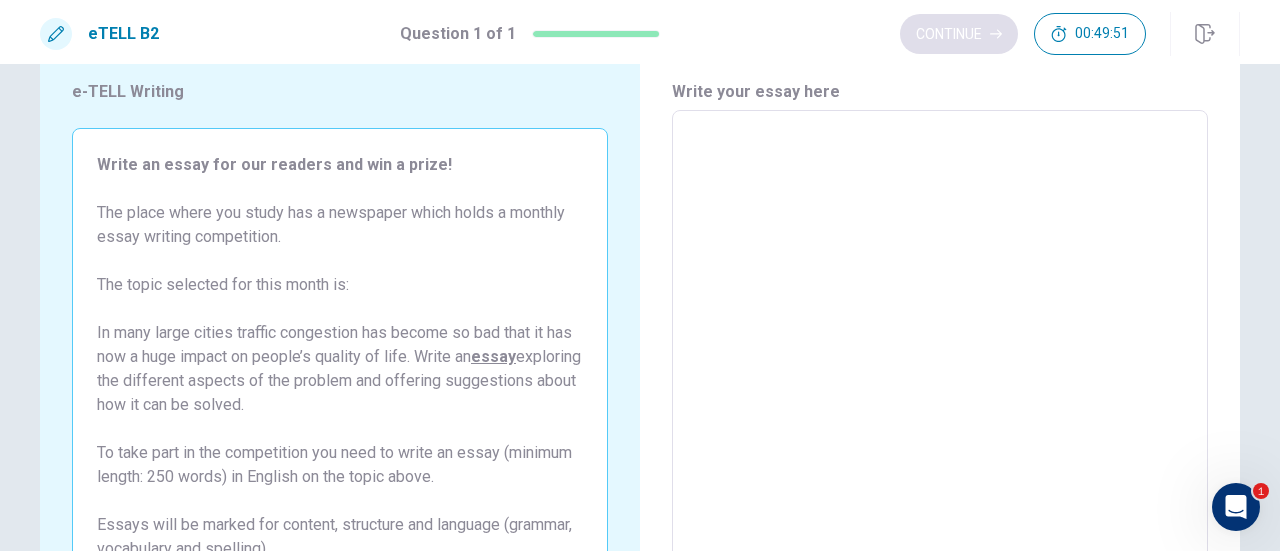 scroll, scrollTop: 240, scrollLeft: 0, axis: vertical 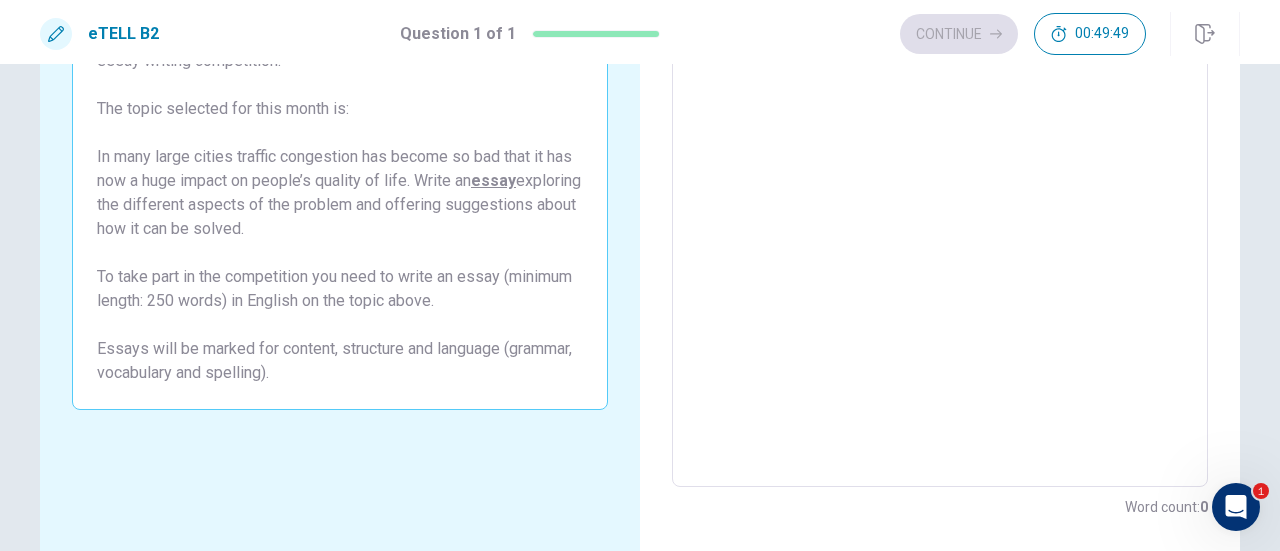 click on "Write an essay for our readers and win a prize!
The place where you study has a newspaper which holds a monthly essay writing competition.
The topic selected for this month is:
In many large cities traffic congestion has become so bad that it has now a huge impact on people’s quality of life. Write an  essay  exploring the different aspects of the problem and offering suggestions about how it can be solved.
To take part in the competition you need to write an essay (minimum length: 250 words) in English on the topic above." at bounding box center [340, 157] 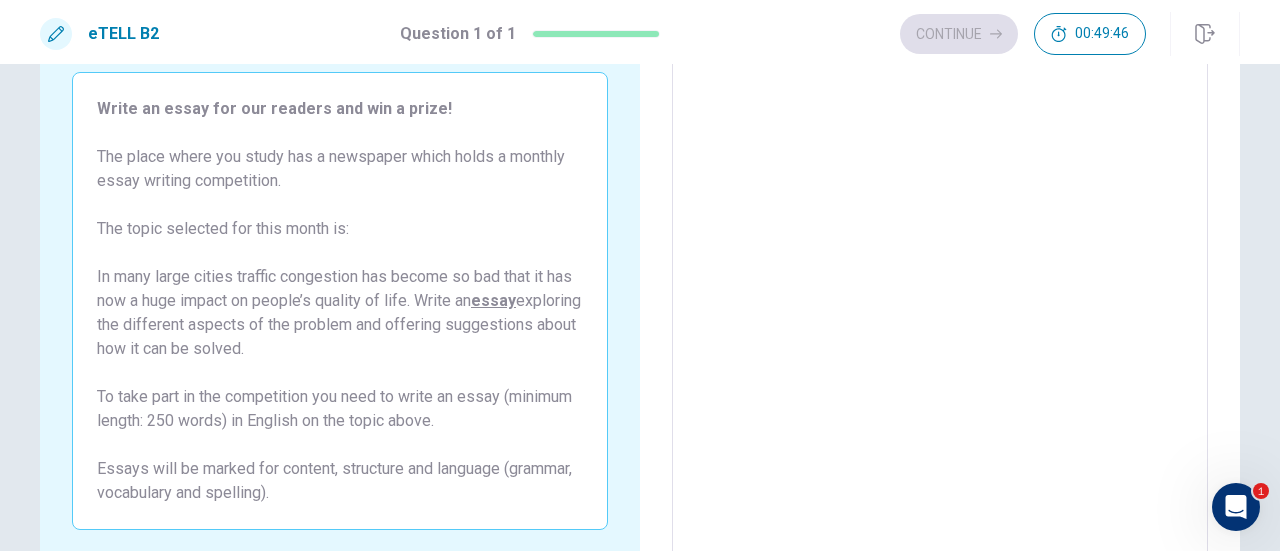 scroll, scrollTop: 80, scrollLeft: 0, axis: vertical 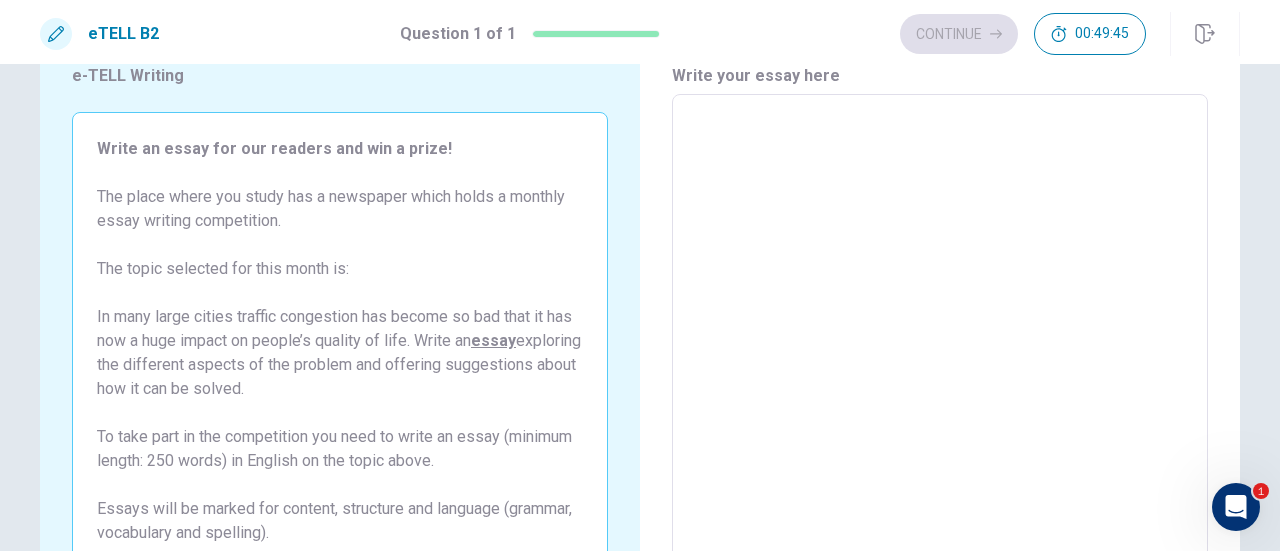 click at bounding box center (940, 371) 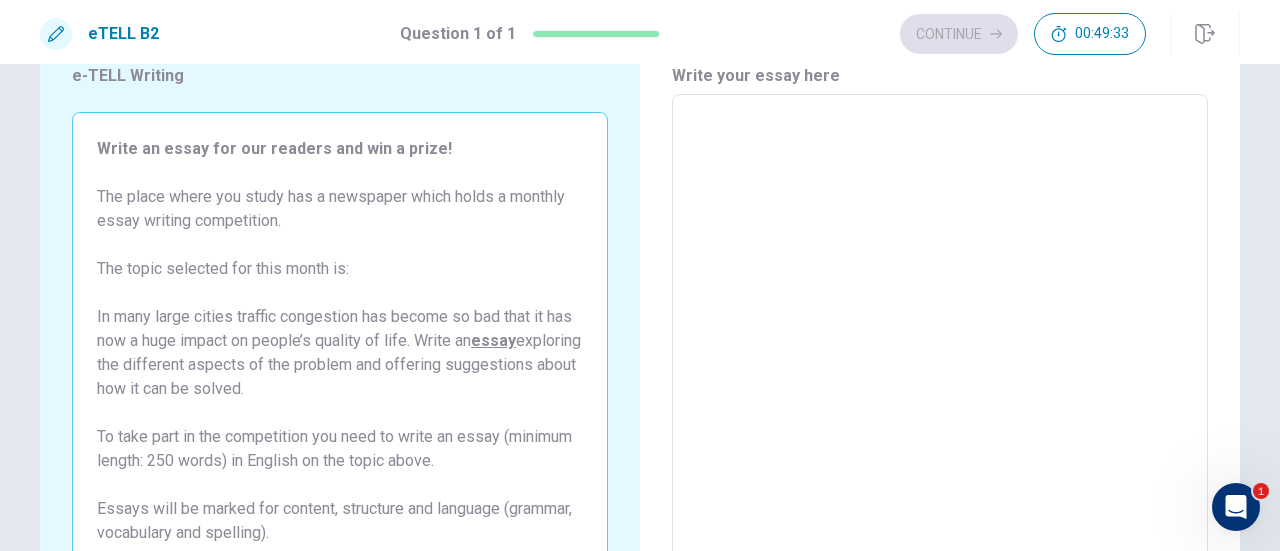 click on "Write an essay for our readers and win a prize!
The place where you study has a newspaper which holds a monthly essay writing competition.
The topic selected for this month is:
In many large cities traffic congestion has become so bad that it has now a huge impact on people’s quality of life. Write an  essay  exploring the different aspects of the problem and offering suggestions about how it can be solved.
To take part in the competition you need to write an essay (minimum length: 250 words) in English on the topic above." at bounding box center [340, 317] 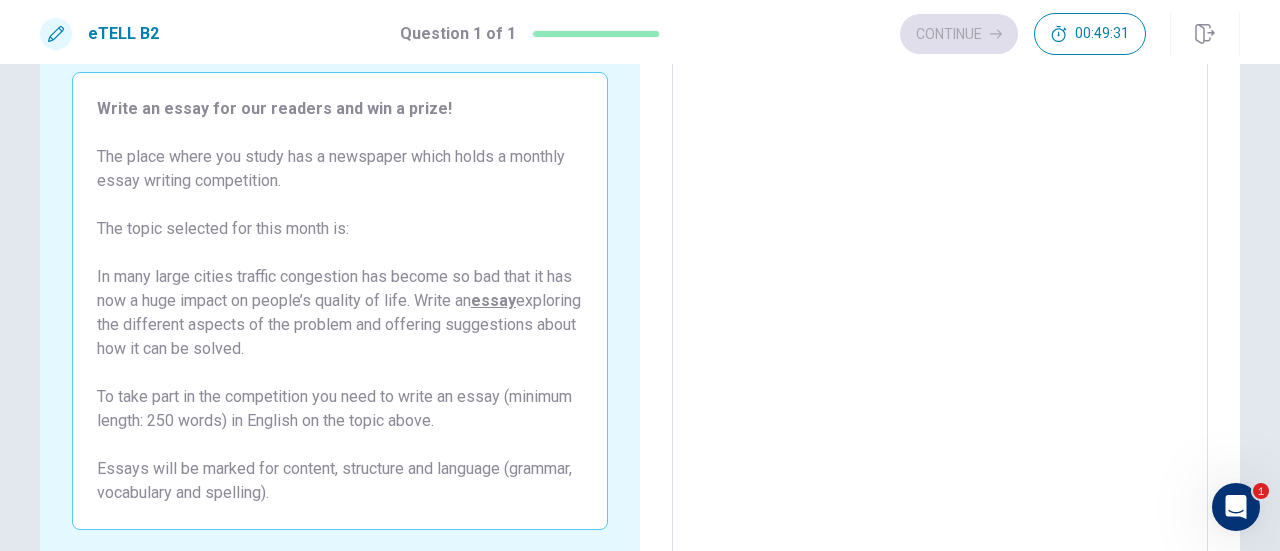 scroll, scrollTop: 160, scrollLeft: 0, axis: vertical 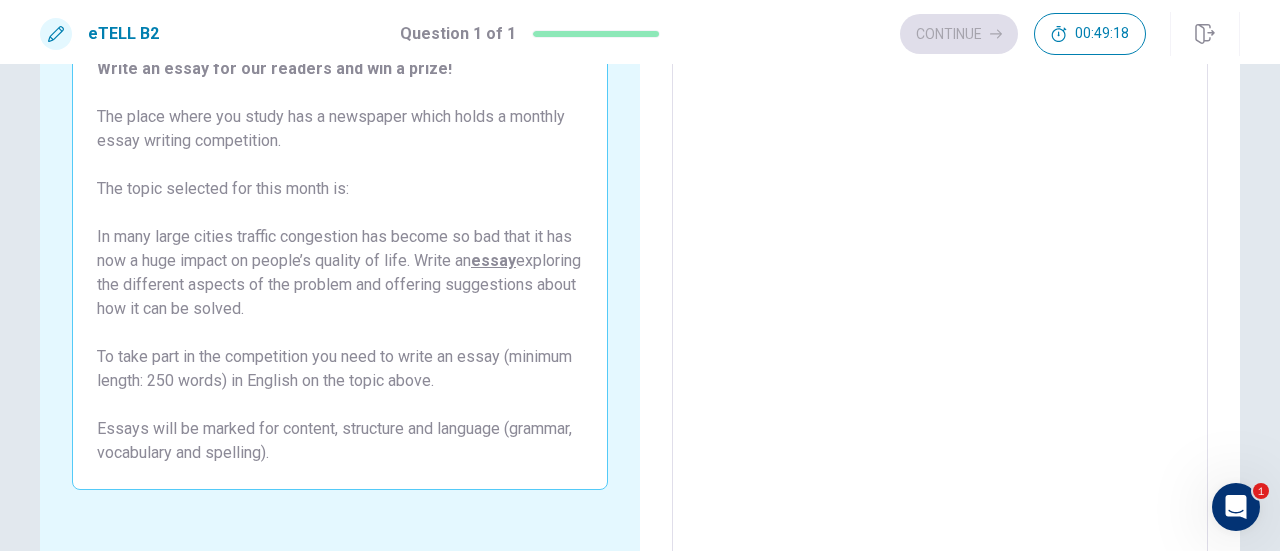 click 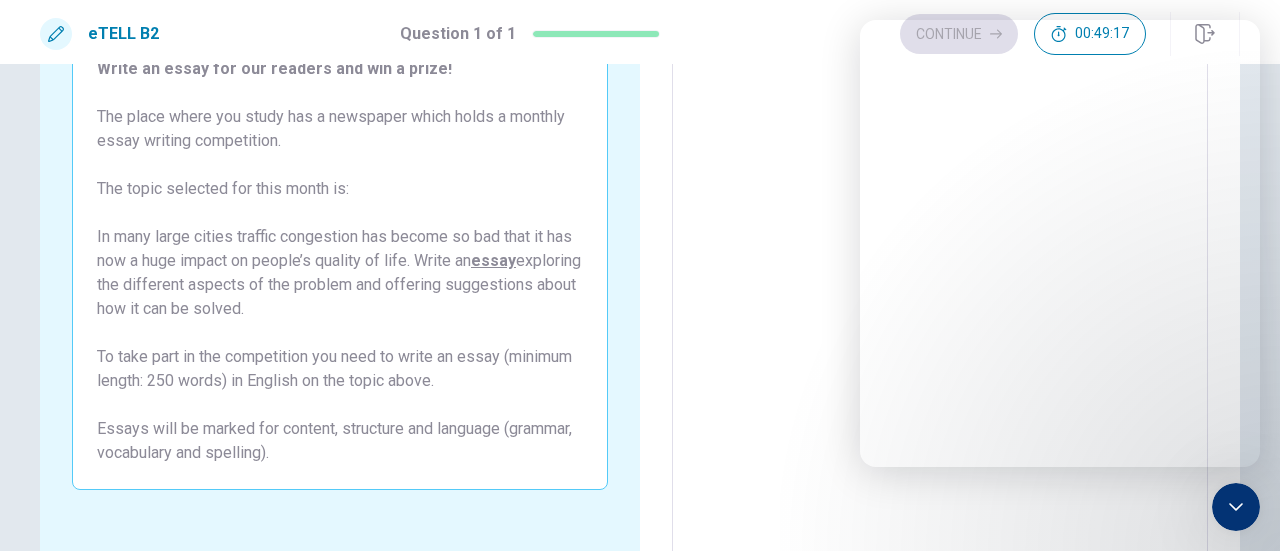 scroll, scrollTop: 3, scrollLeft: 0, axis: vertical 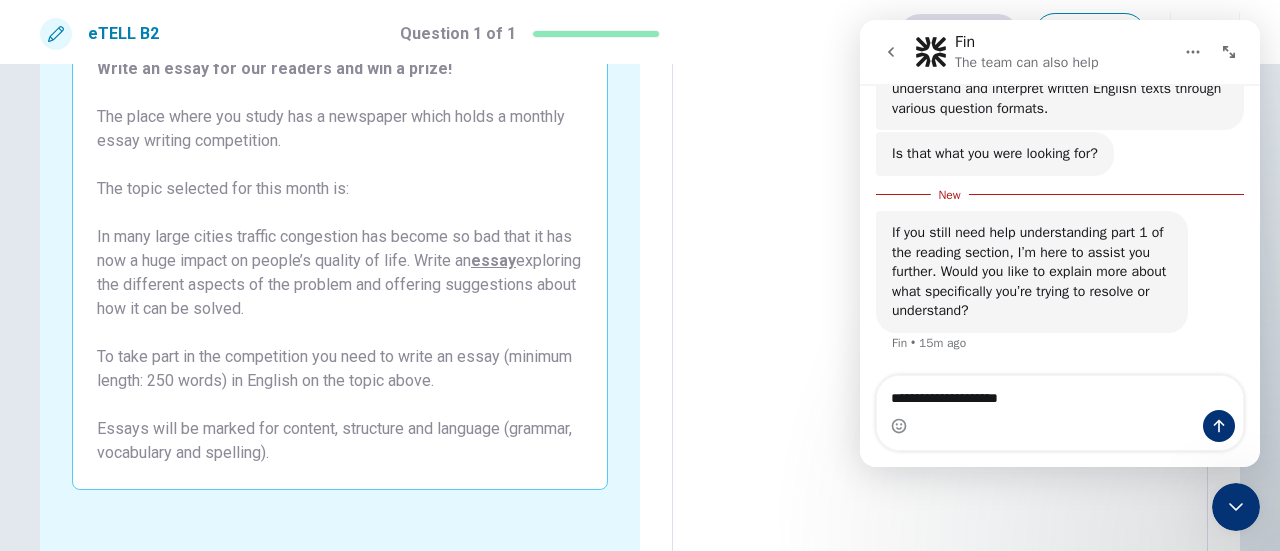 type on "**********" 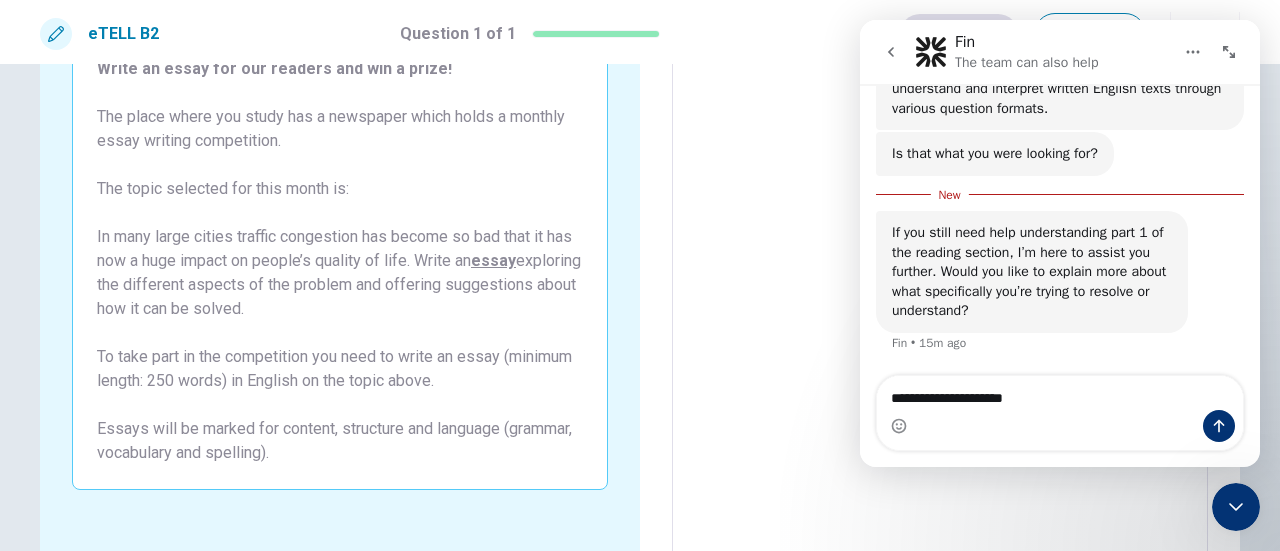 click on "**********" at bounding box center (1060, 413) 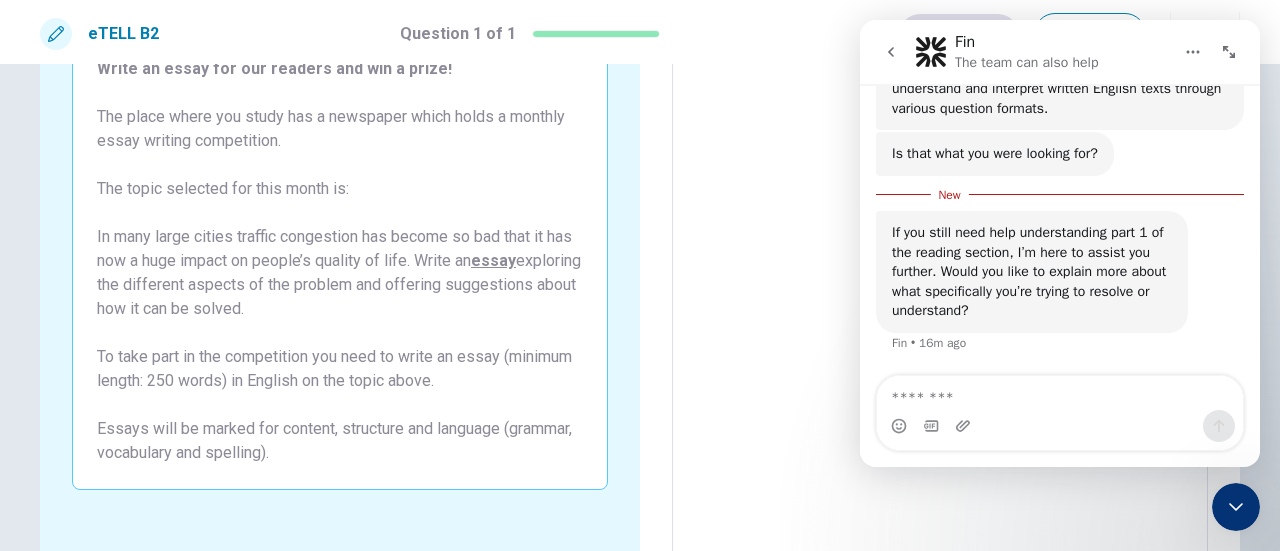 click at bounding box center (940, 291) 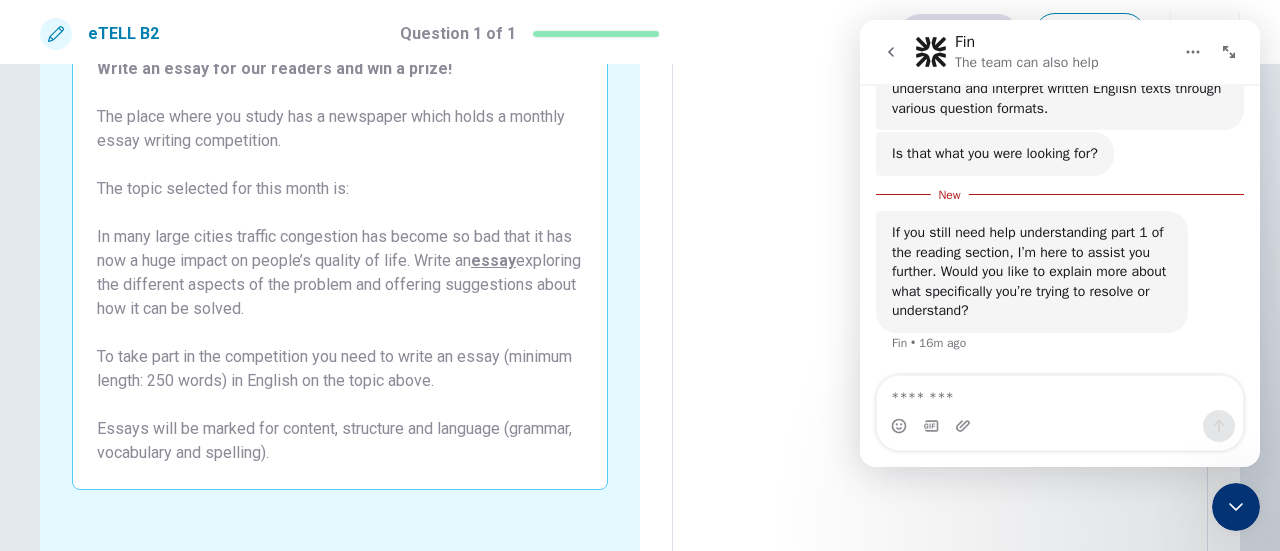 type on "*" 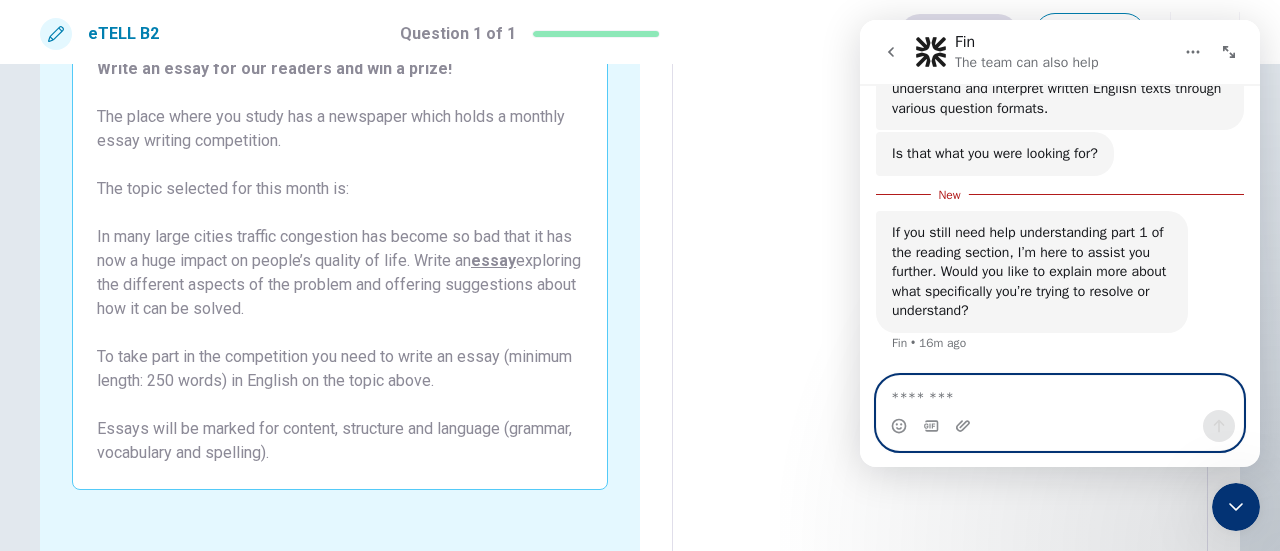 click at bounding box center [1060, 393] 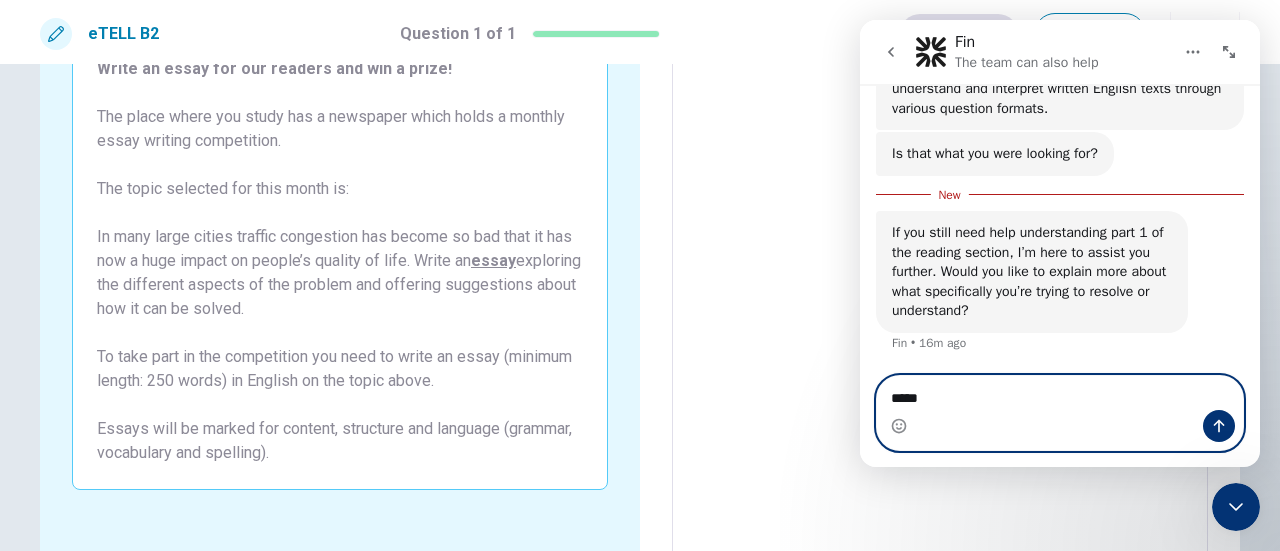 type on "******" 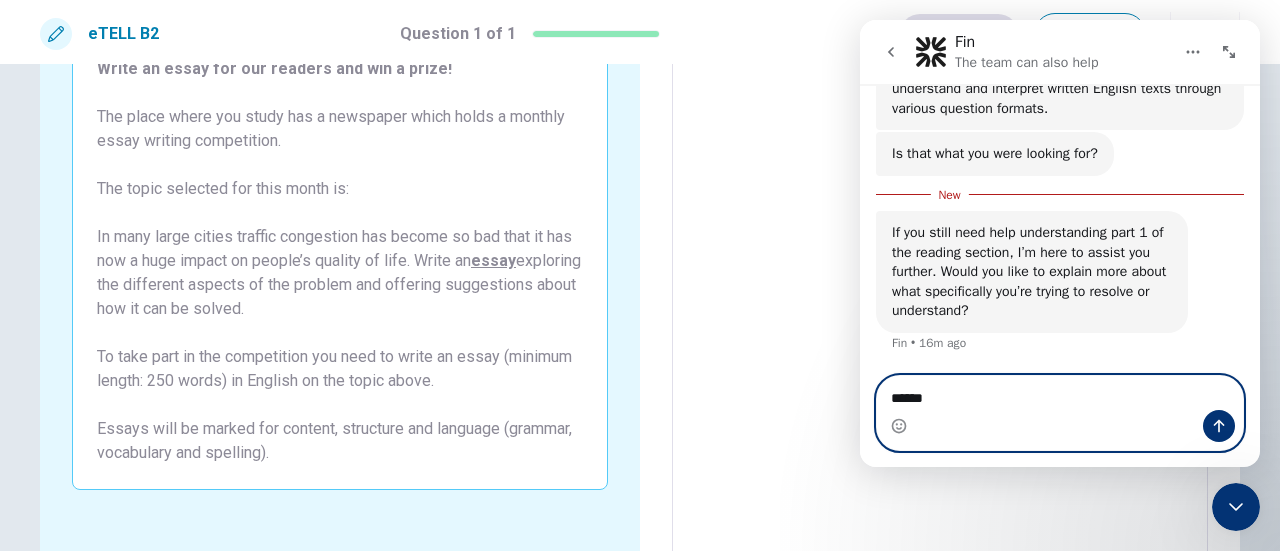 type on "*" 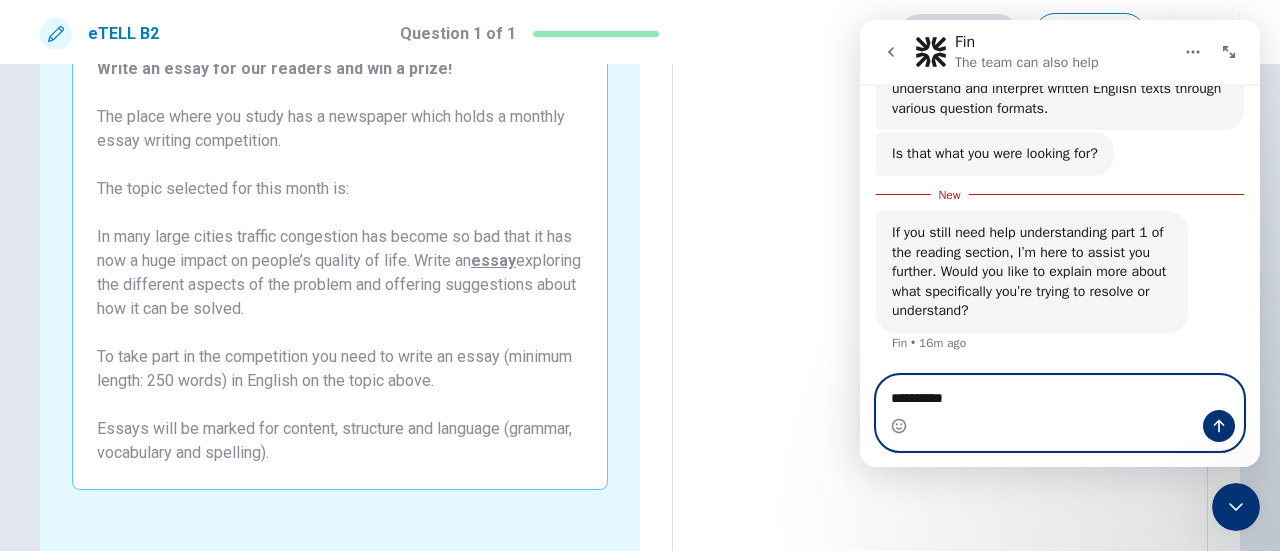 type on "**********" 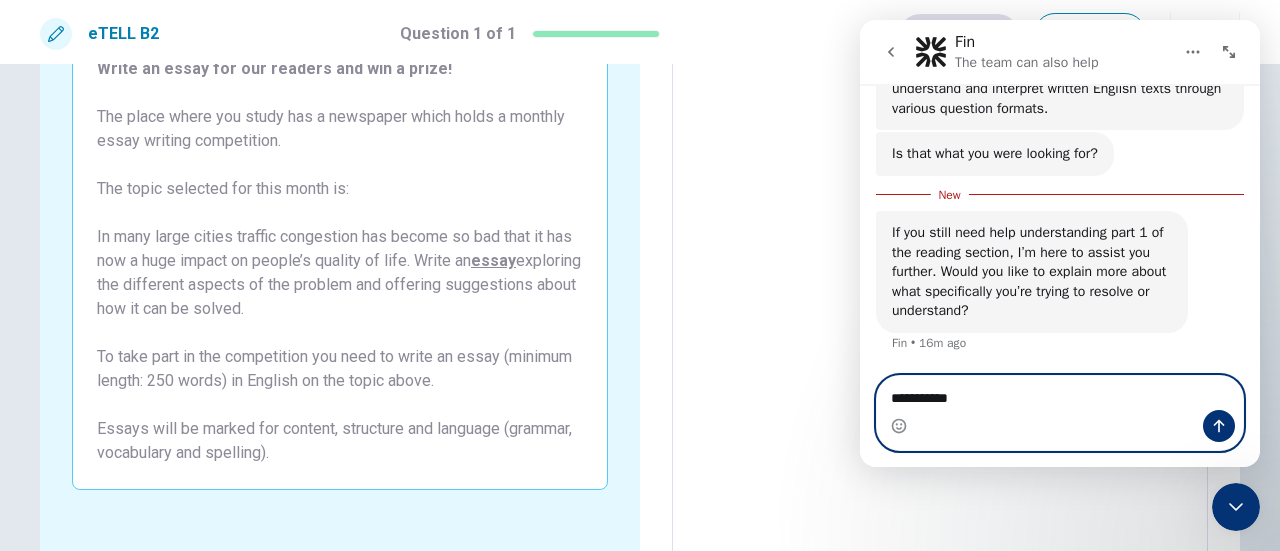 type on "*" 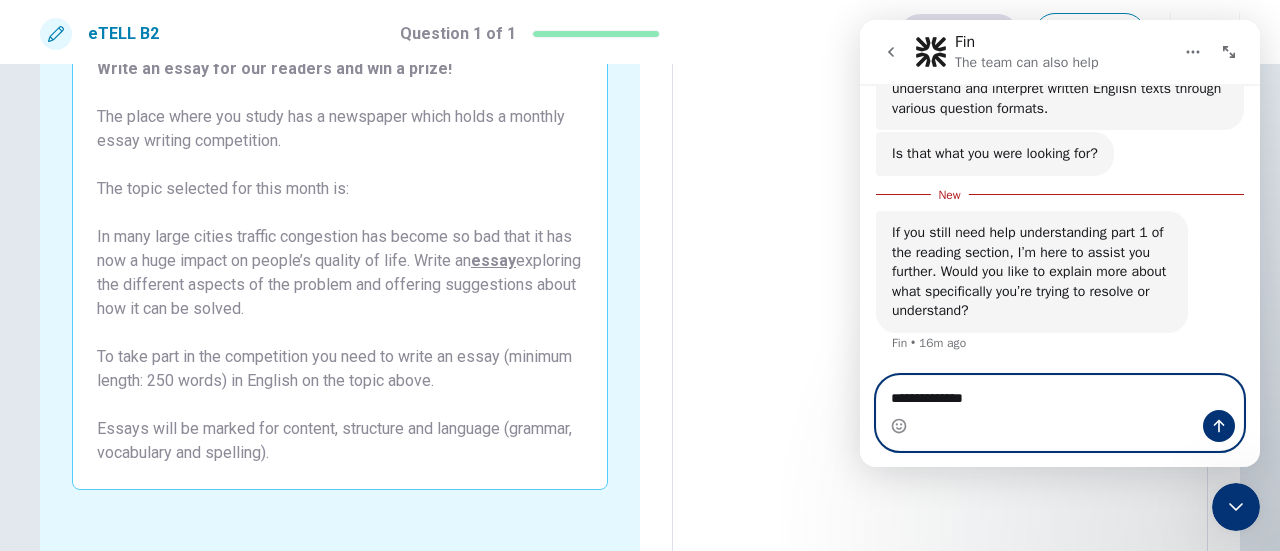 type on "**********" 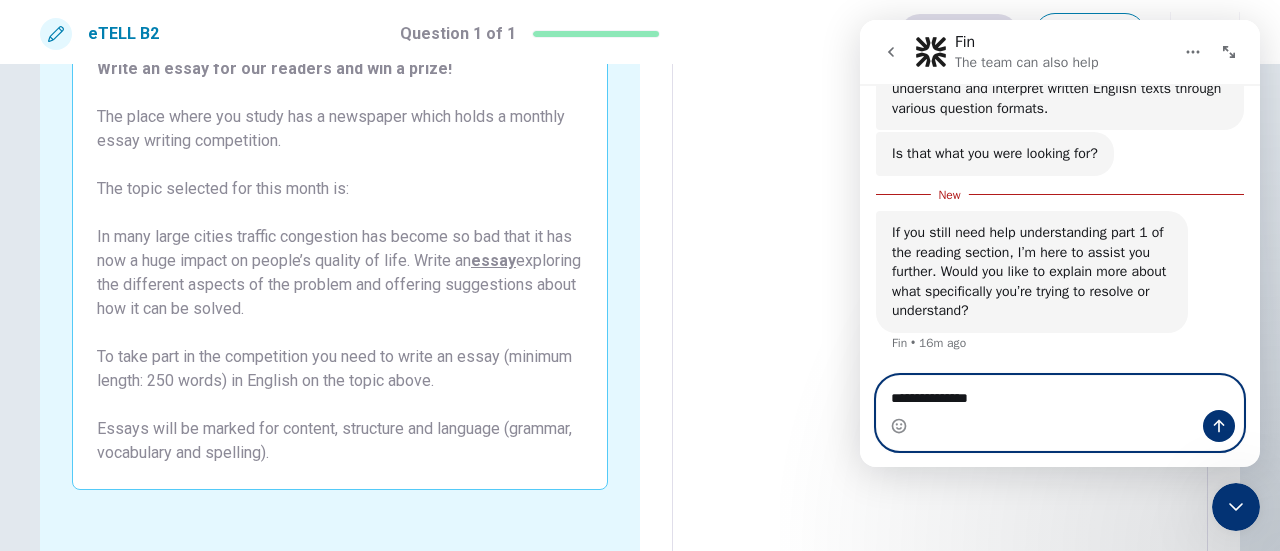 type on "*" 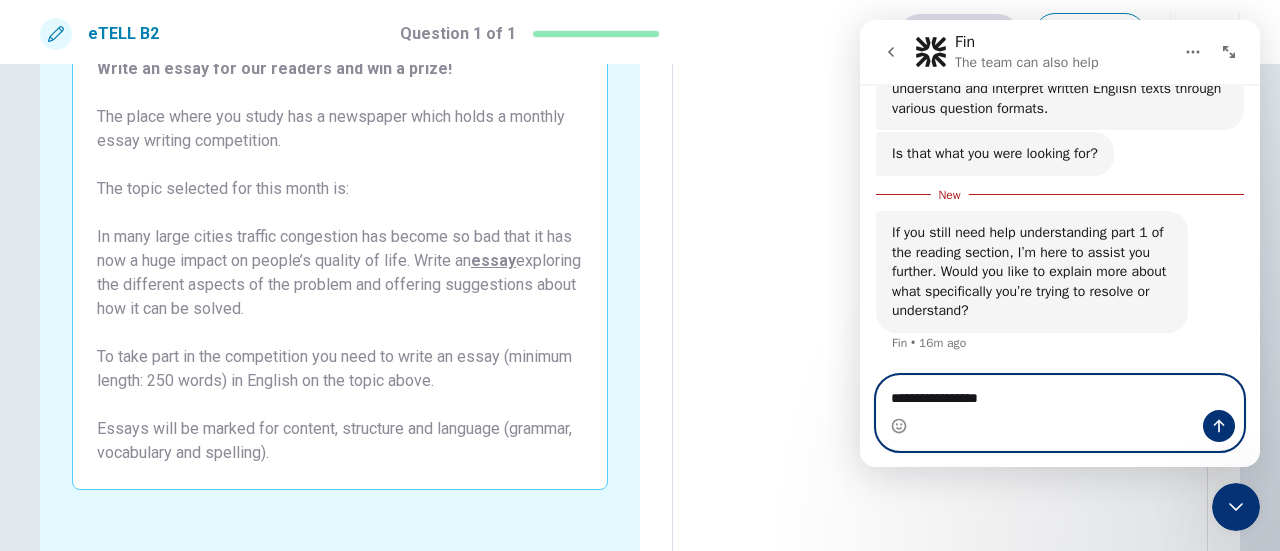 type on "**********" 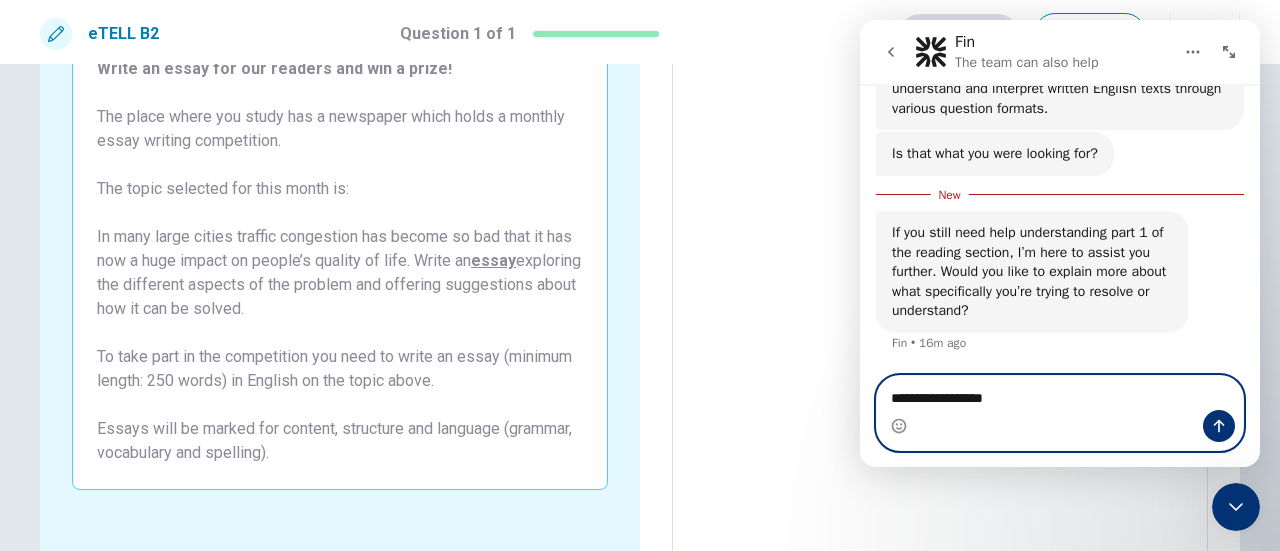 type on "*" 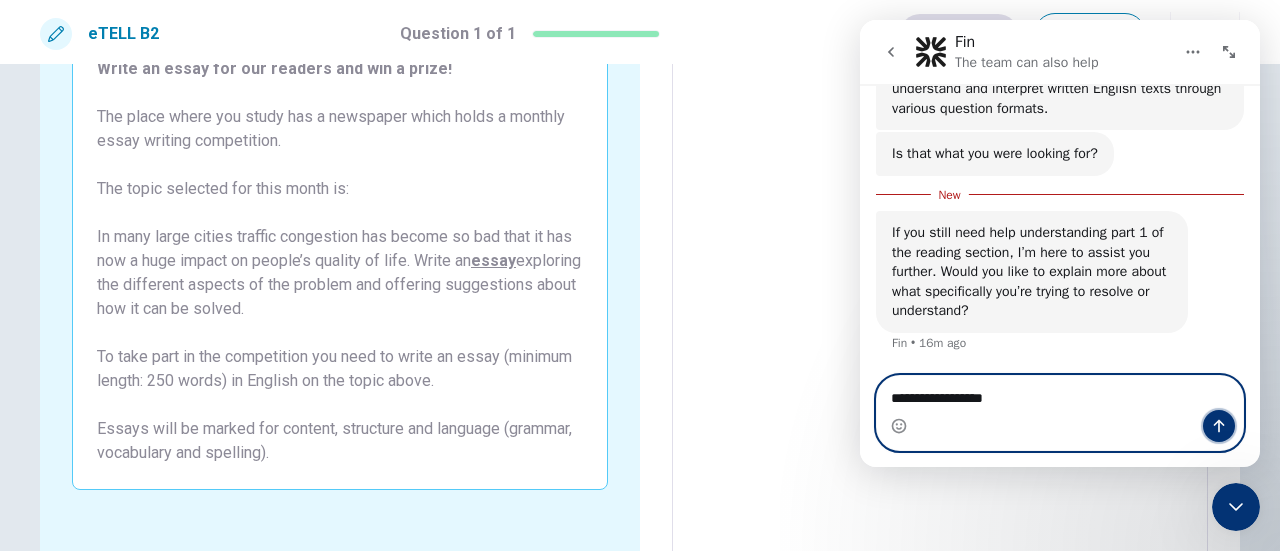 click at bounding box center (1219, 426) 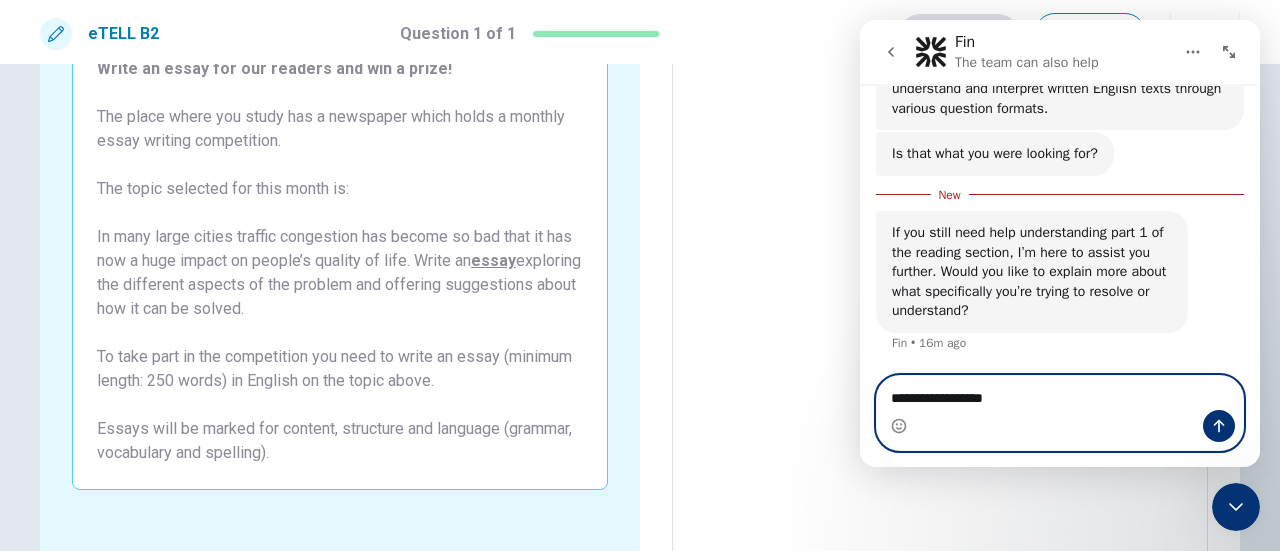type 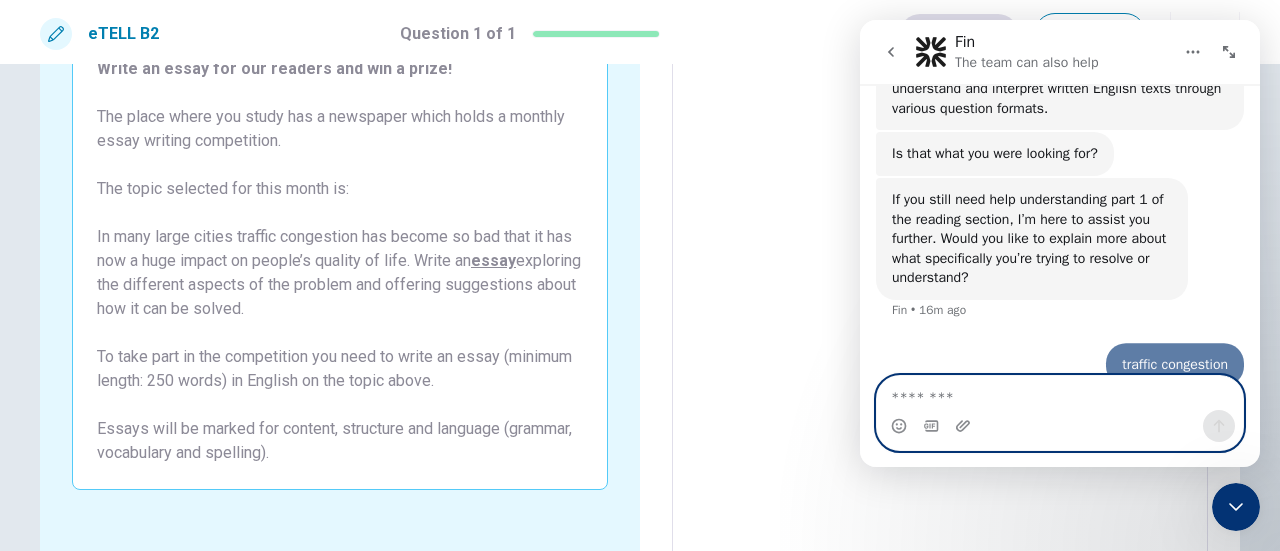 scroll, scrollTop: 2, scrollLeft: 0, axis: vertical 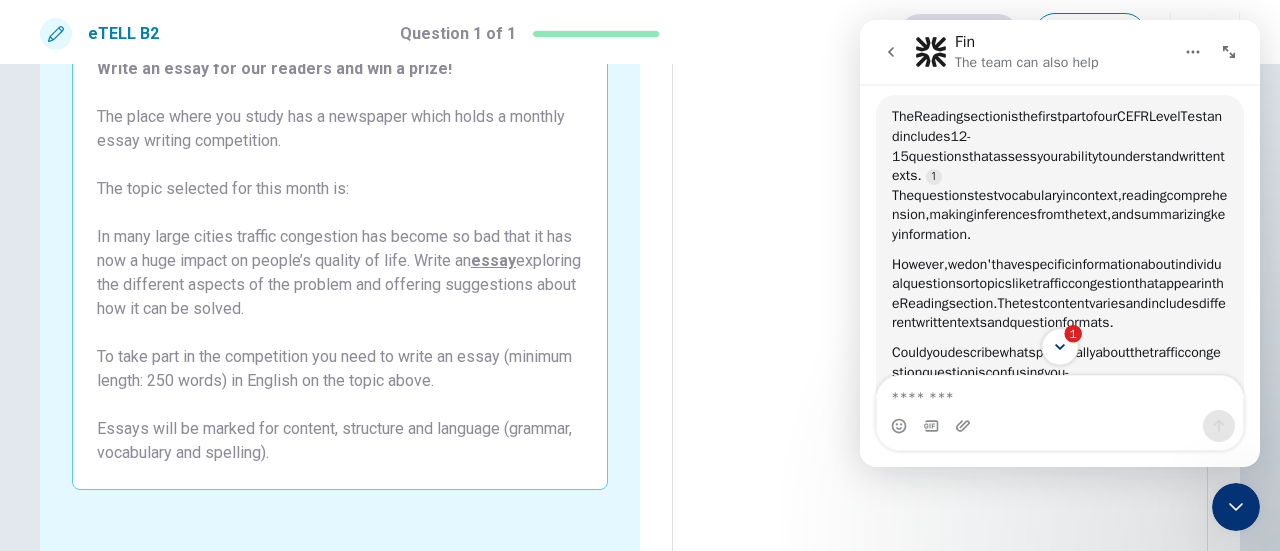 click on "1" at bounding box center [1073, 334] 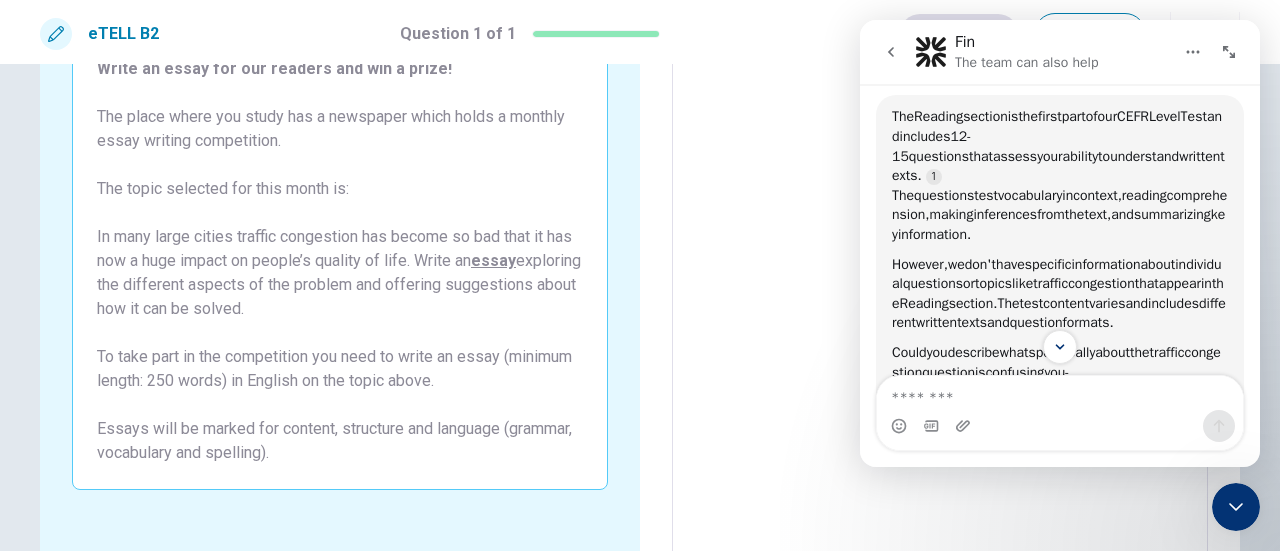 click on "However,   we   don't   have   specific   information   about   individual   questions   or   topics   like   traffic   congestion   that   appear   in   the   Reading   section.   The   test   content   varies   and   includes   different   written   texts   and   question   formats." at bounding box center [1060, 294] 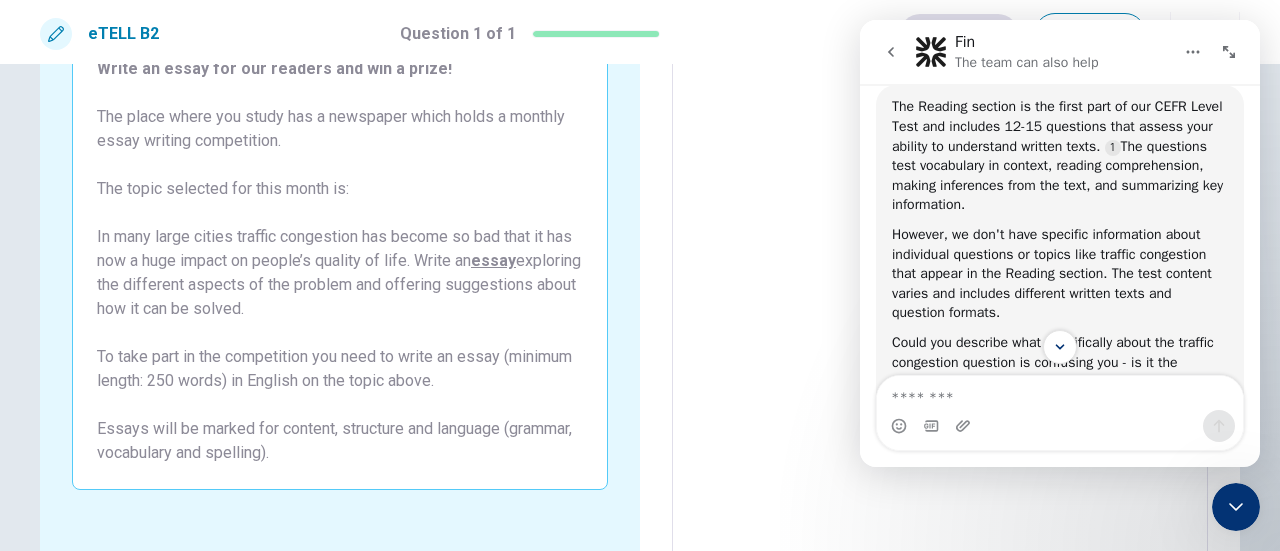 scroll, scrollTop: 2, scrollLeft: 0, axis: vertical 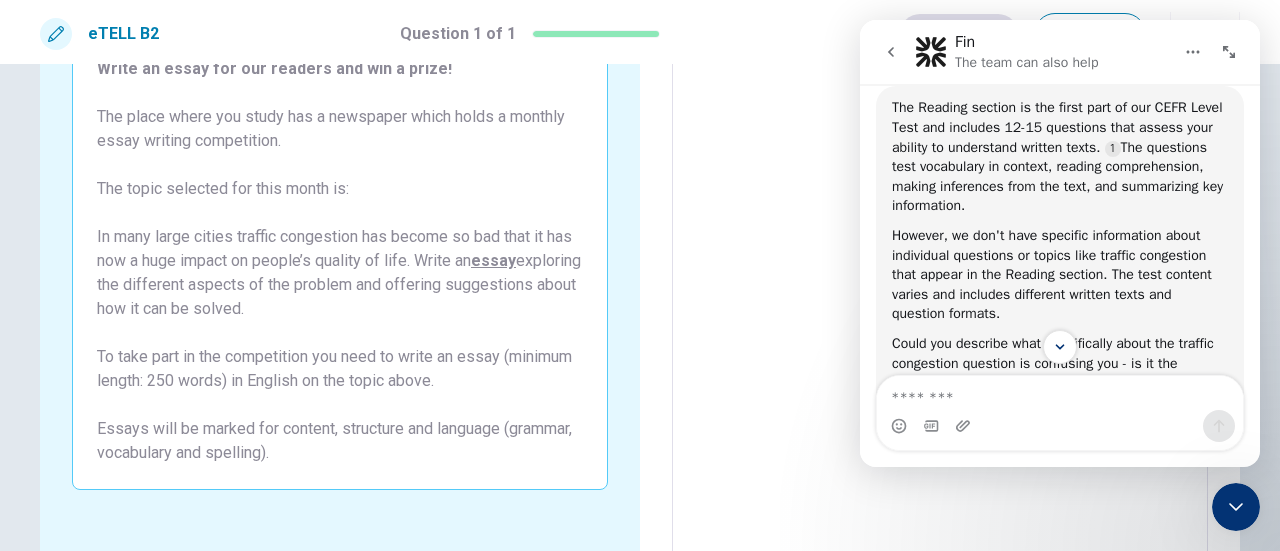 click on "However, we don't have specific information about individual questions or topics like traffic congestion that appear in the Reading section. The test content varies and includes different written texts and question formats." at bounding box center (1060, 275) 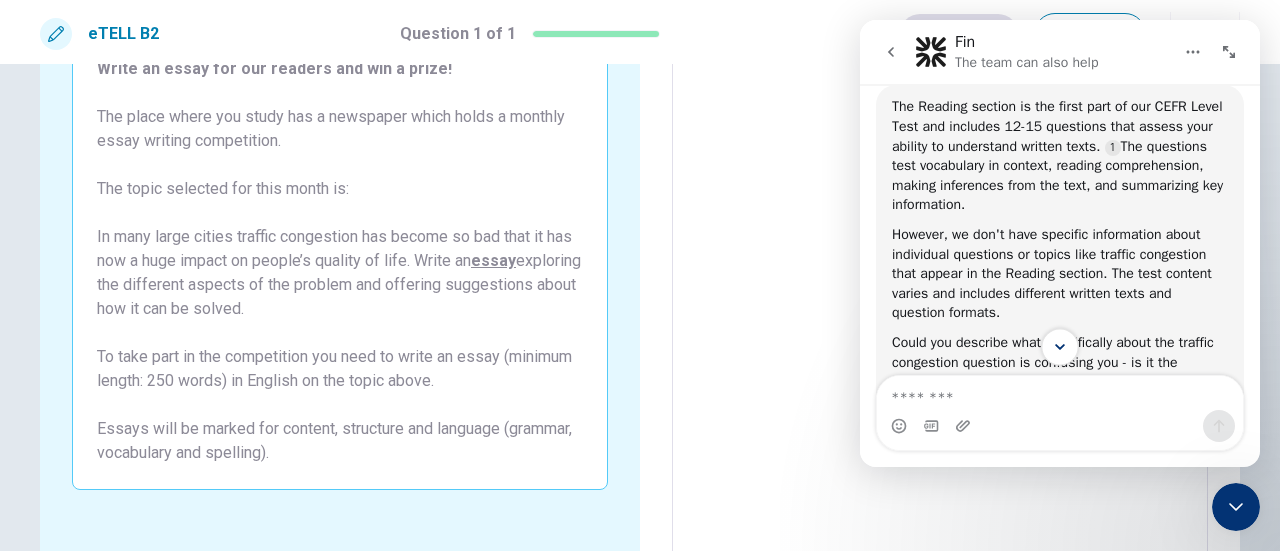 click at bounding box center (1059, 346) 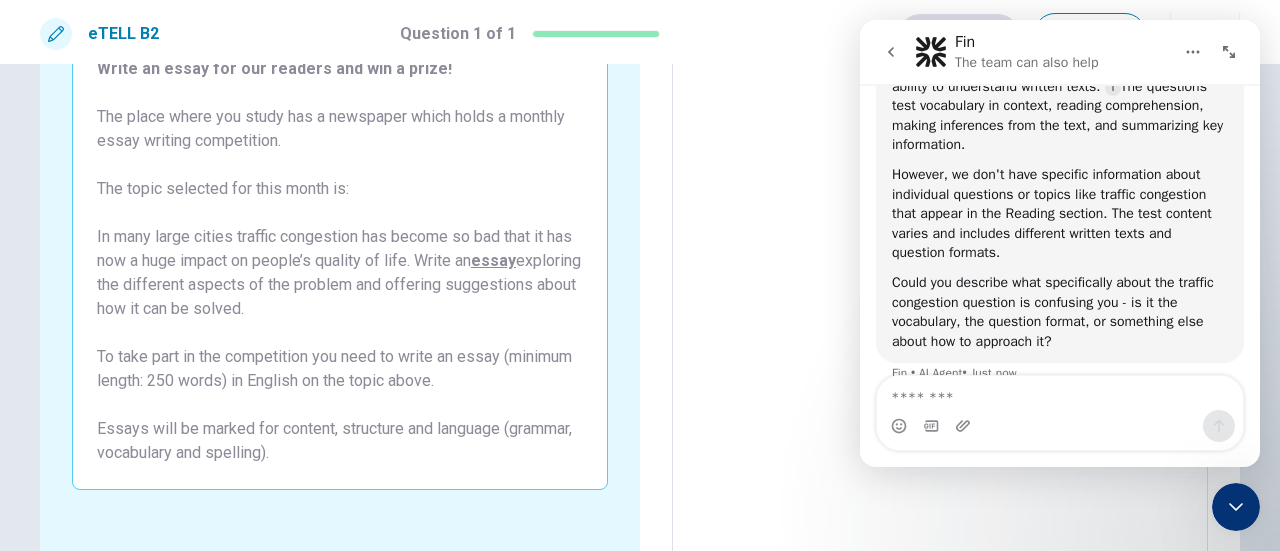 scroll, scrollTop: 1268, scrollLeft: 0, axis: vertical 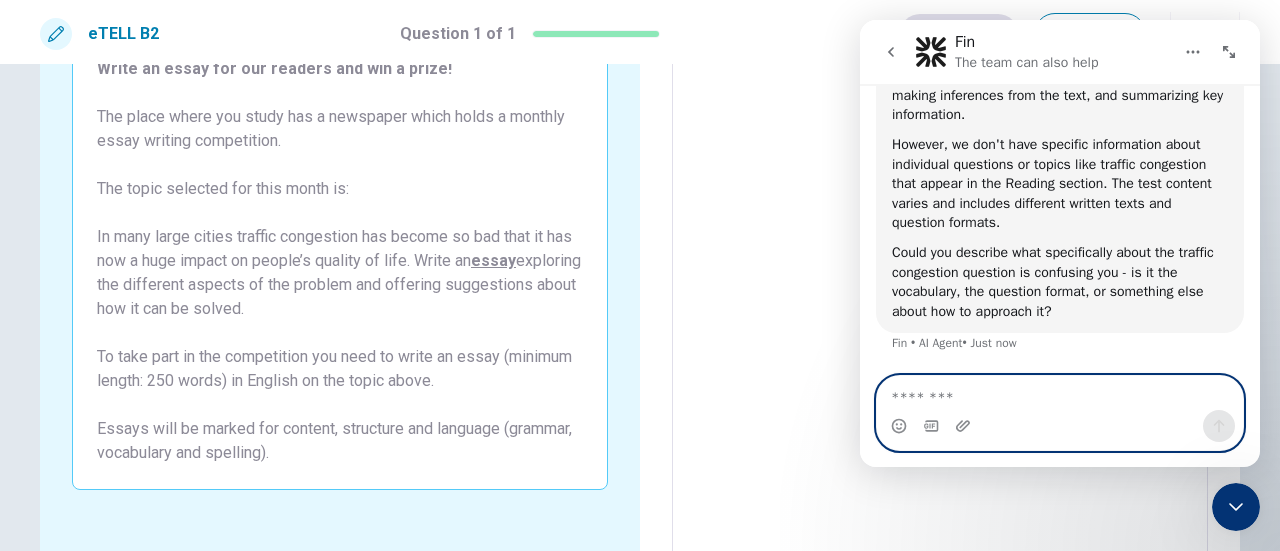 click at bounding box center [1060, 393] 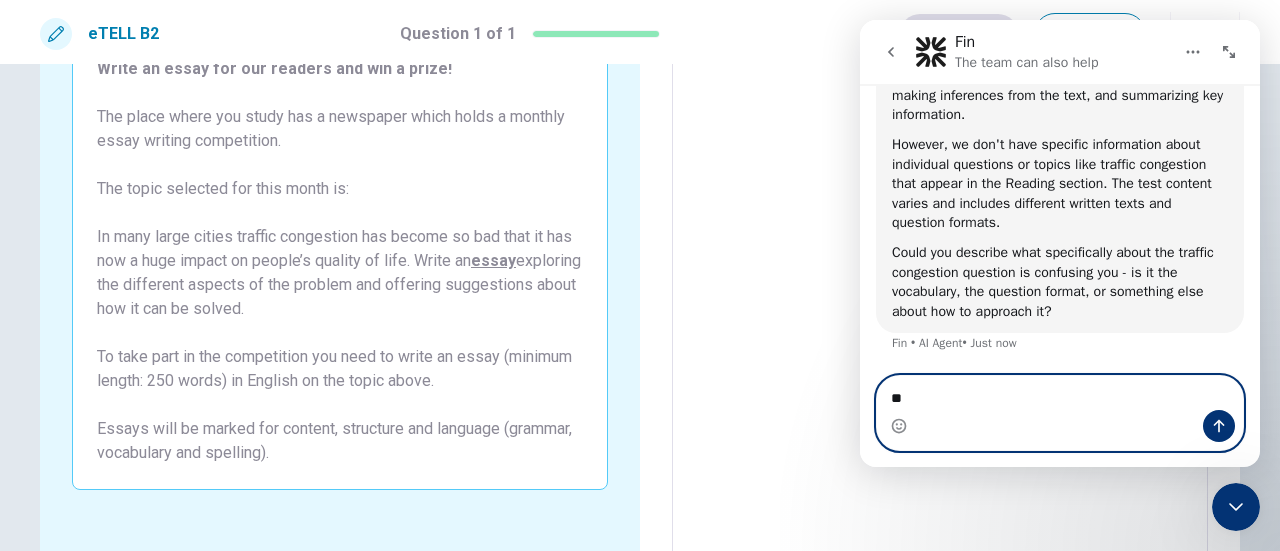 type on "***" 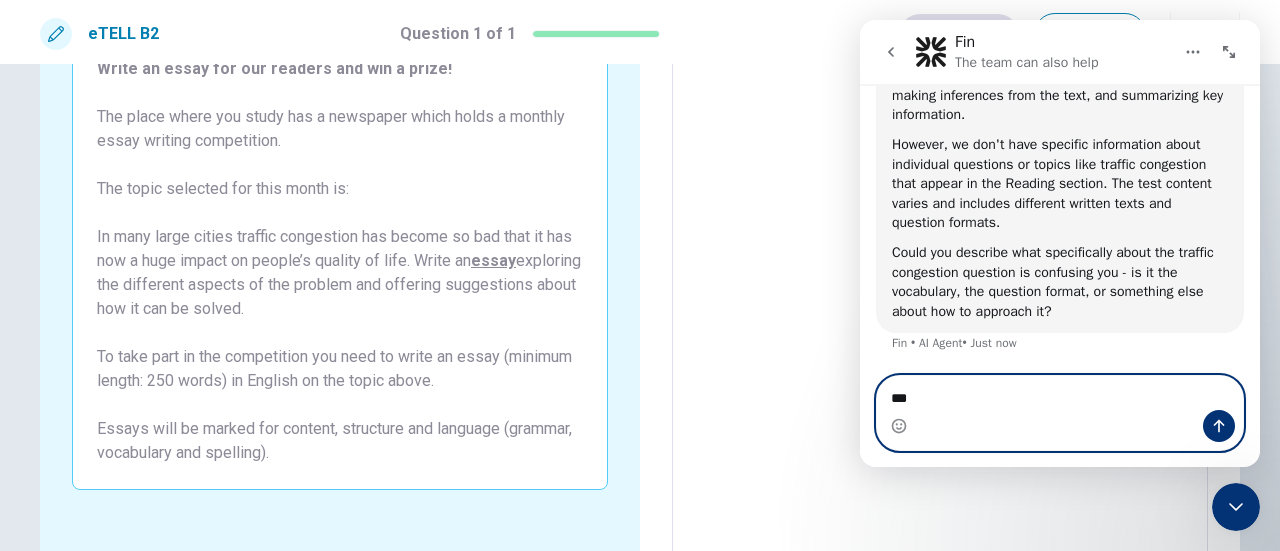 type on "*" 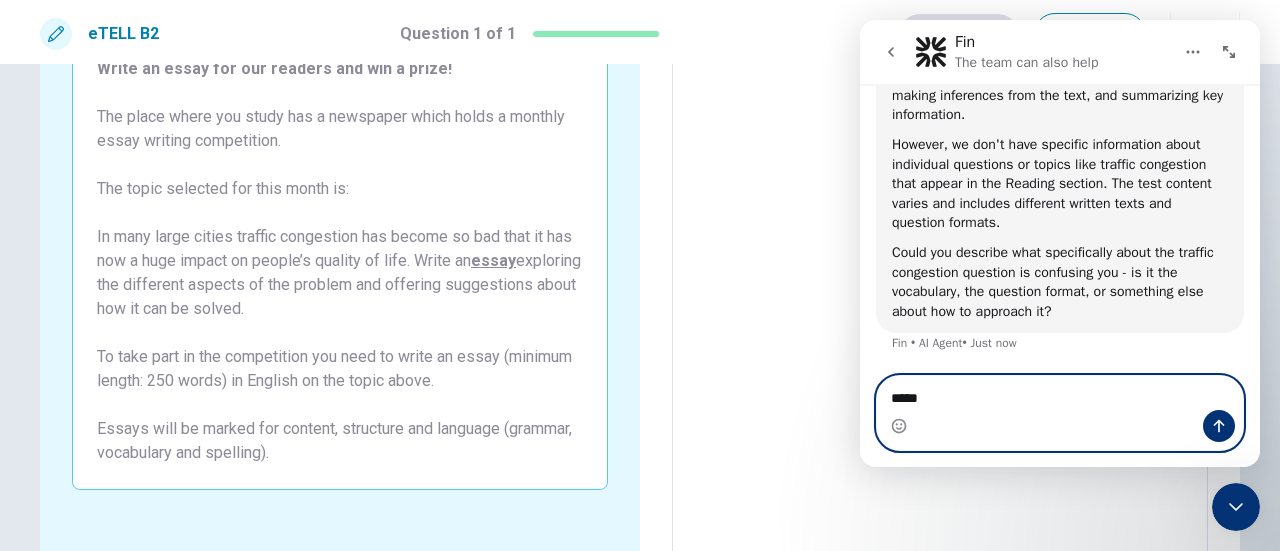 type on "******" 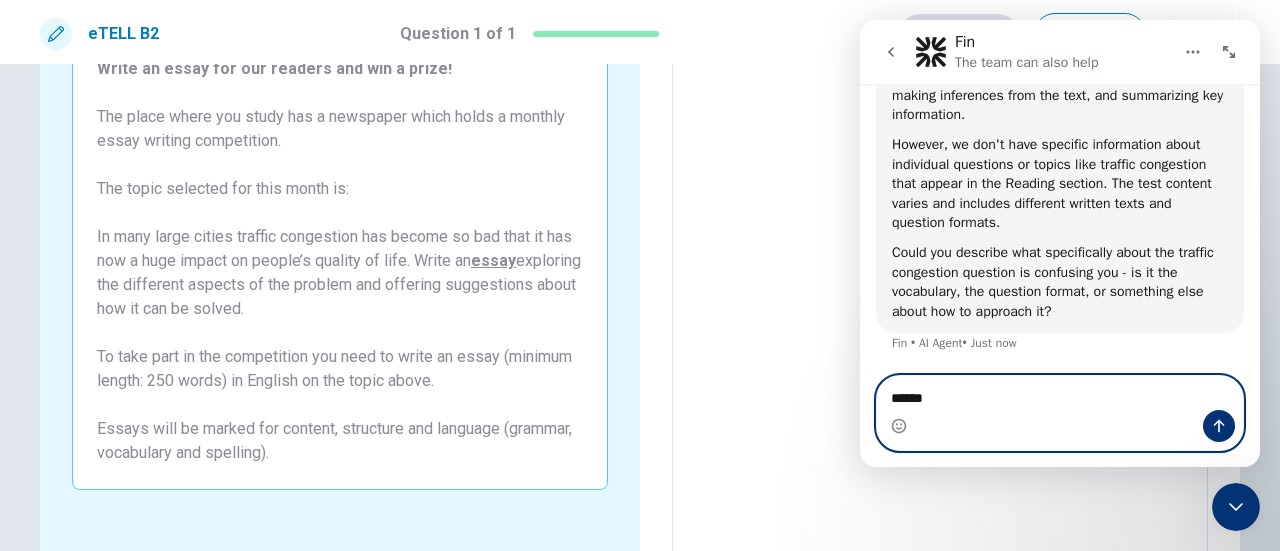 type on "*" 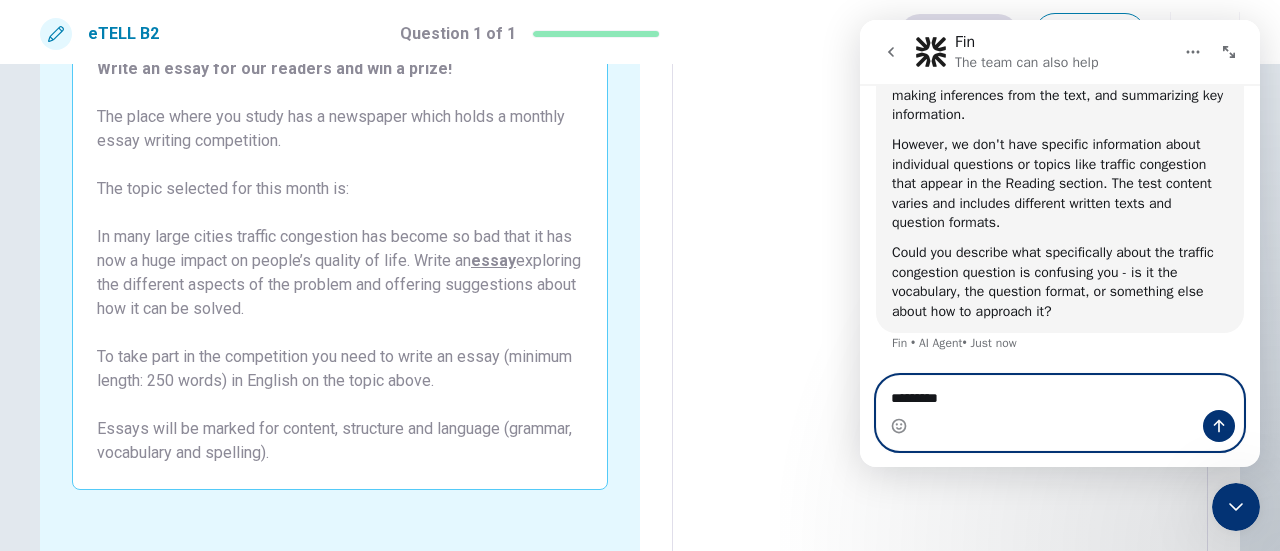 type on "**********" 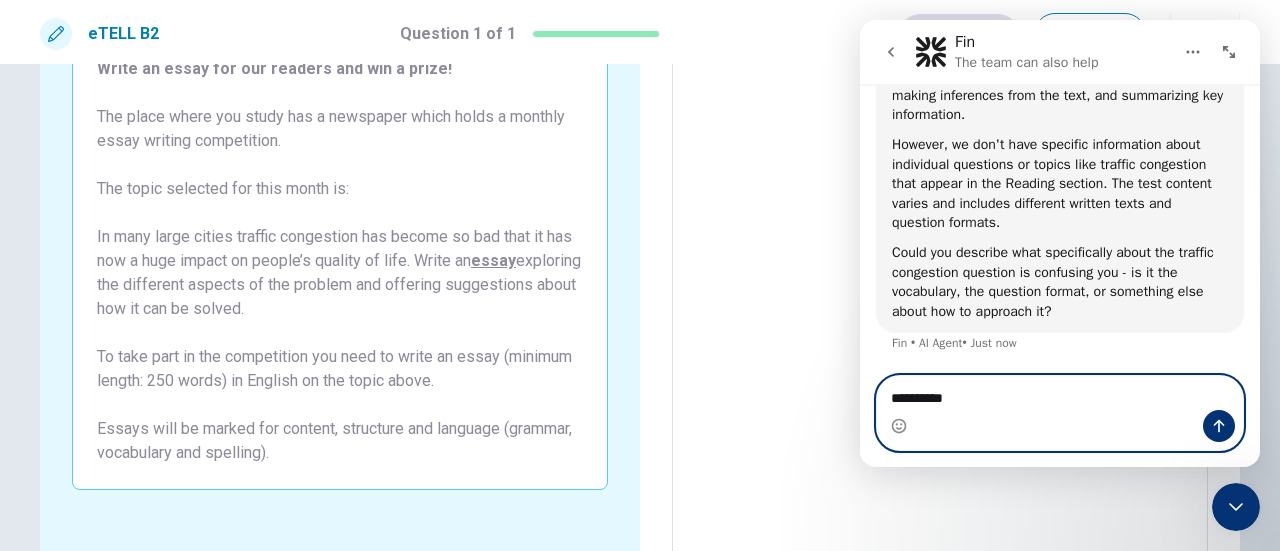 type on "*" 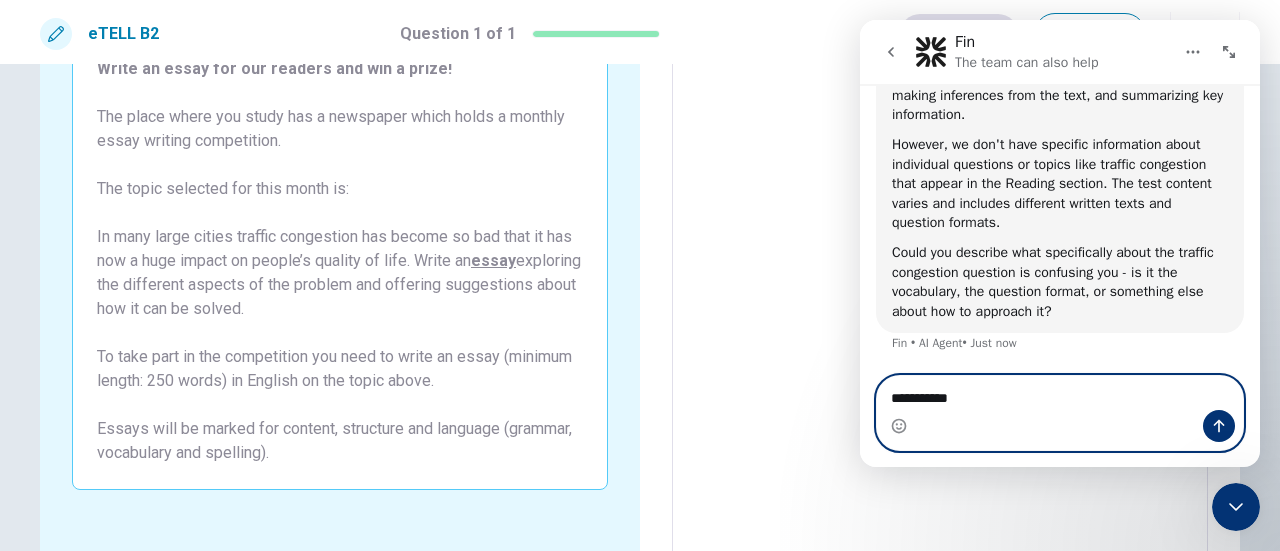 type on "**********" 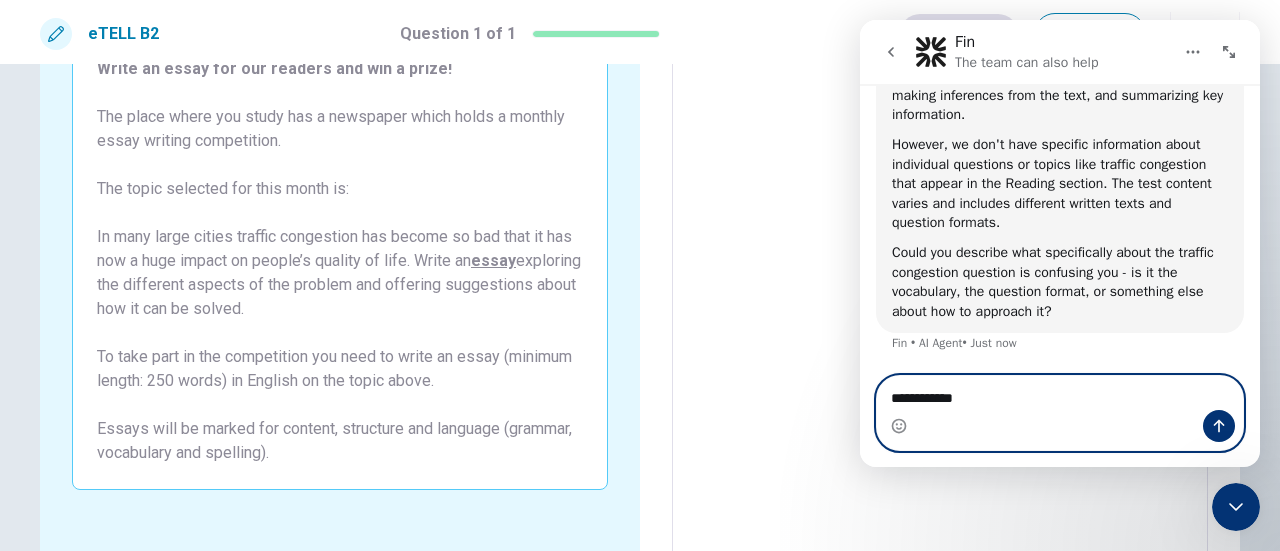 type on "*" 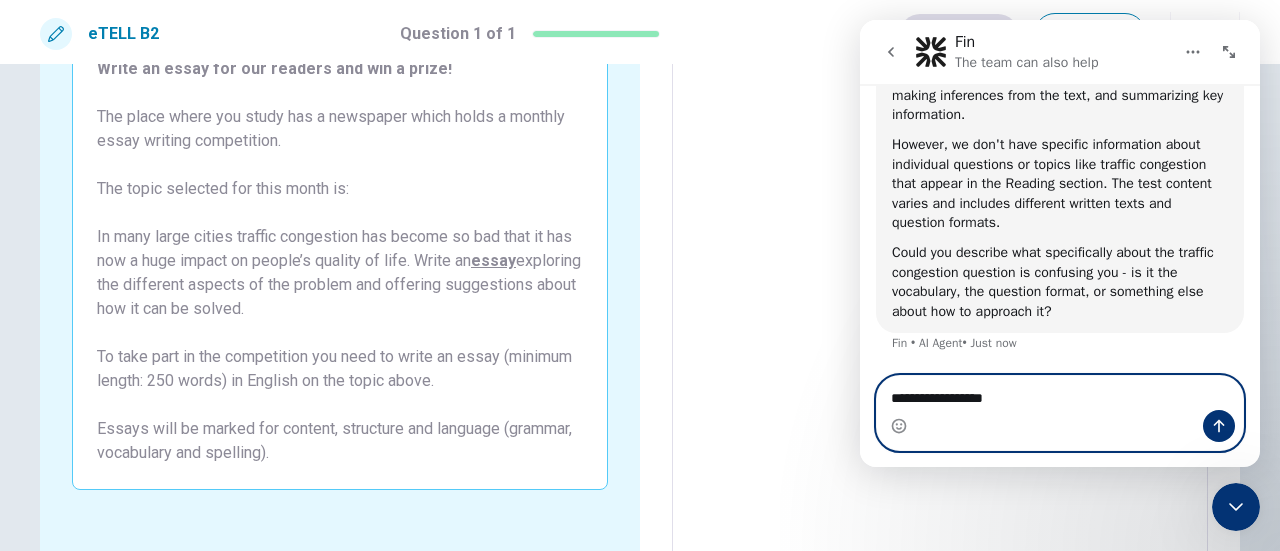 type on "**********" 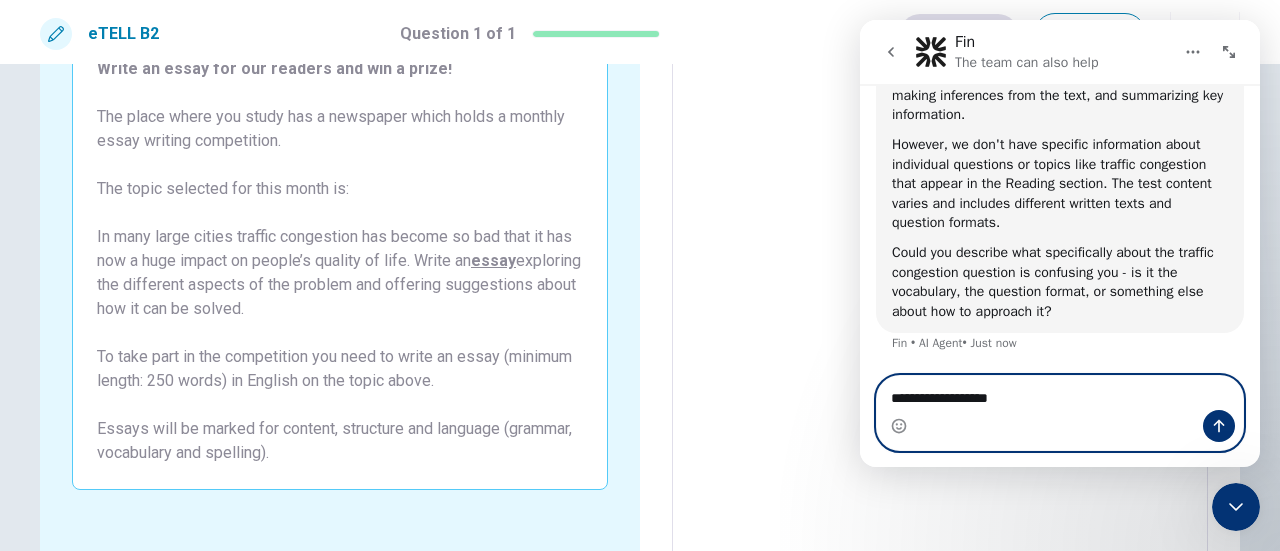 type on "*" 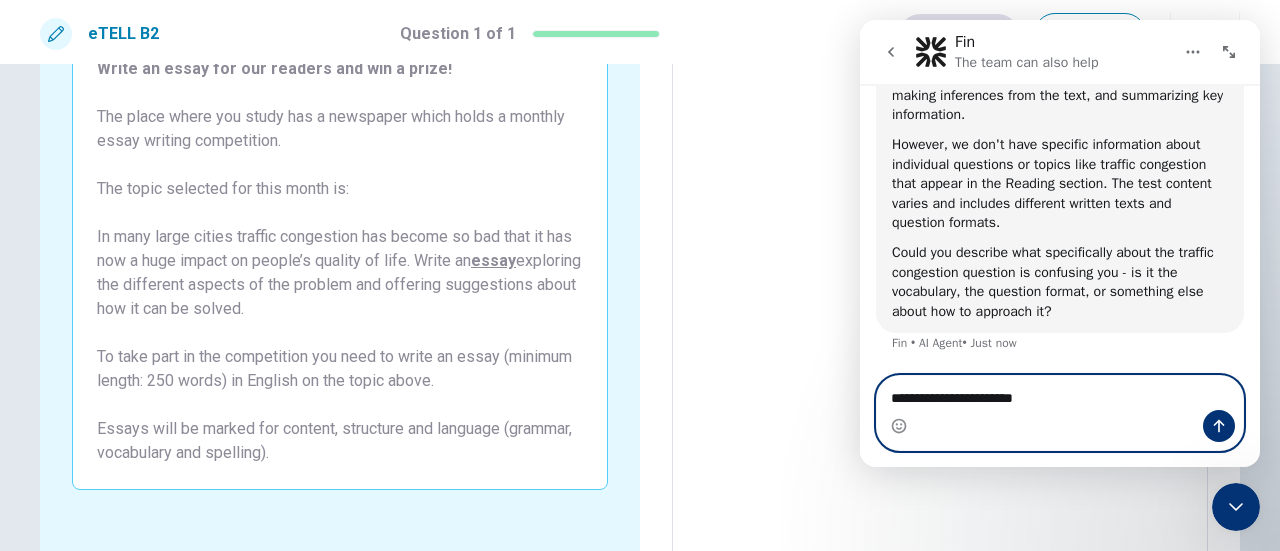 type on "**********" 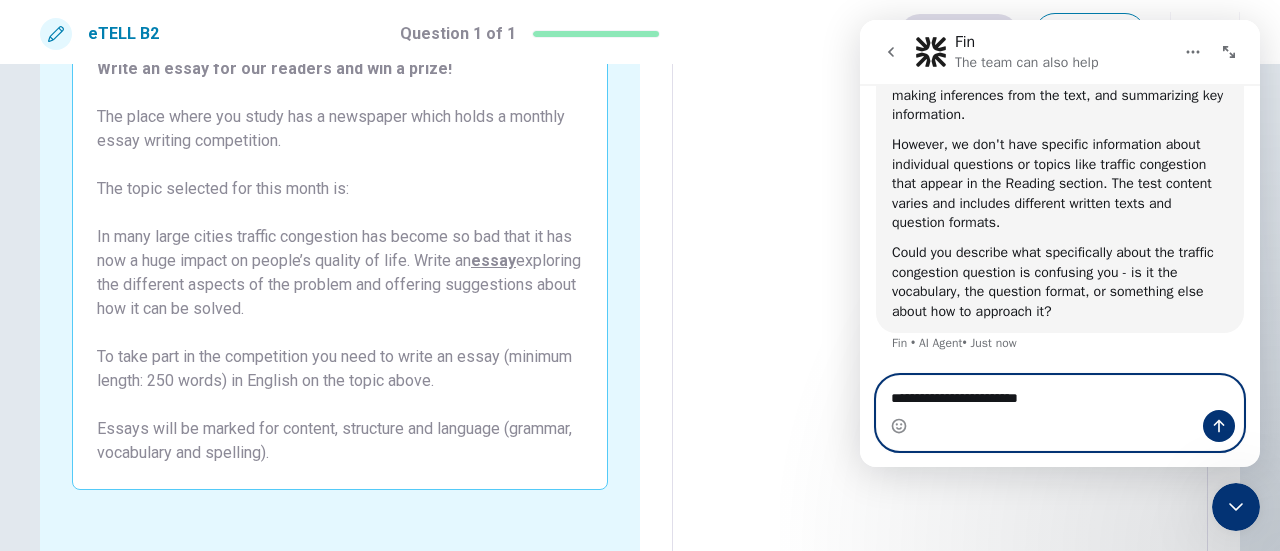 type on "*" 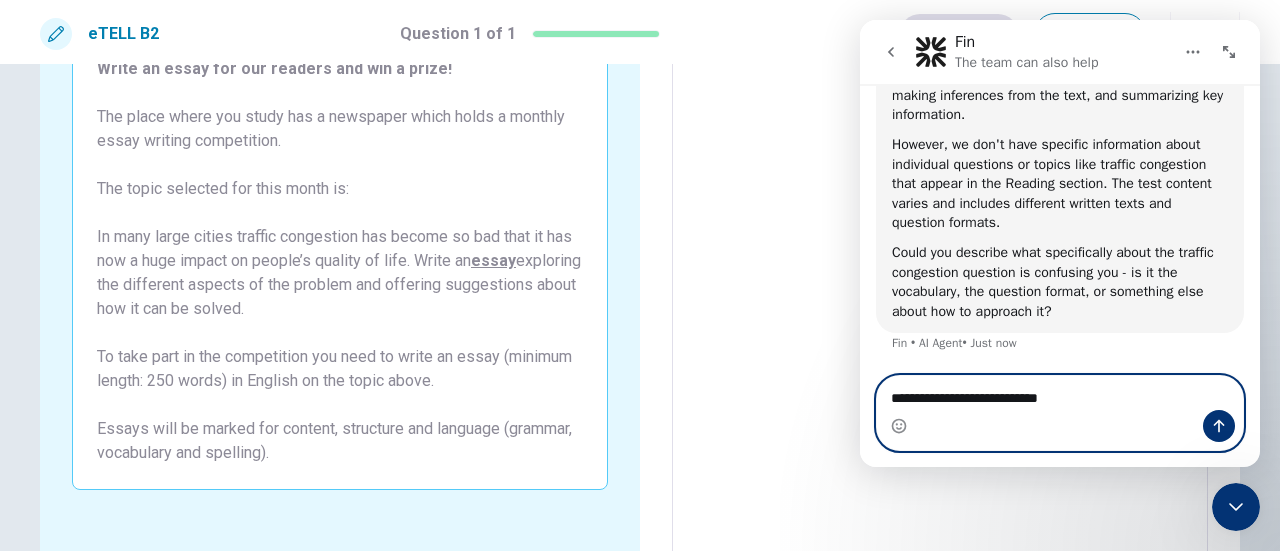 type on "**********" 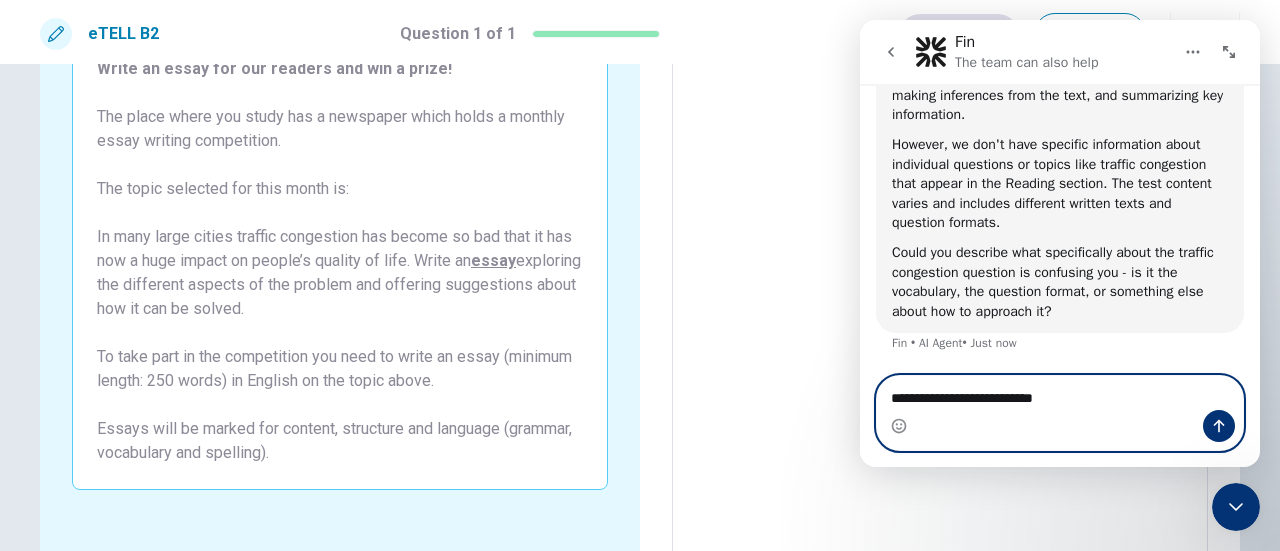 type on "*" 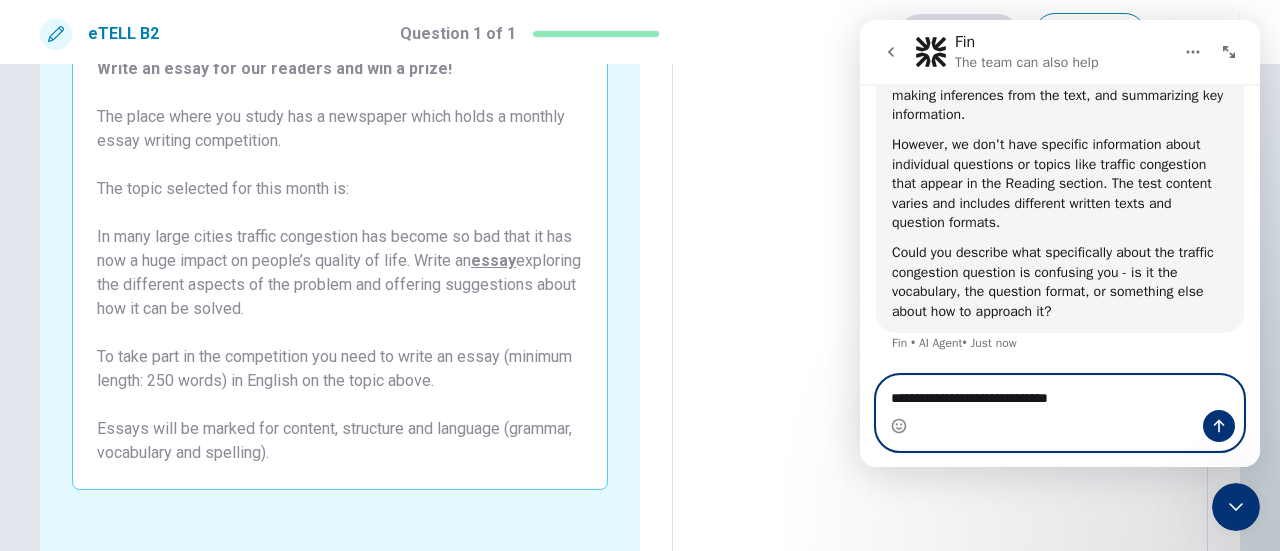 type on "**********" 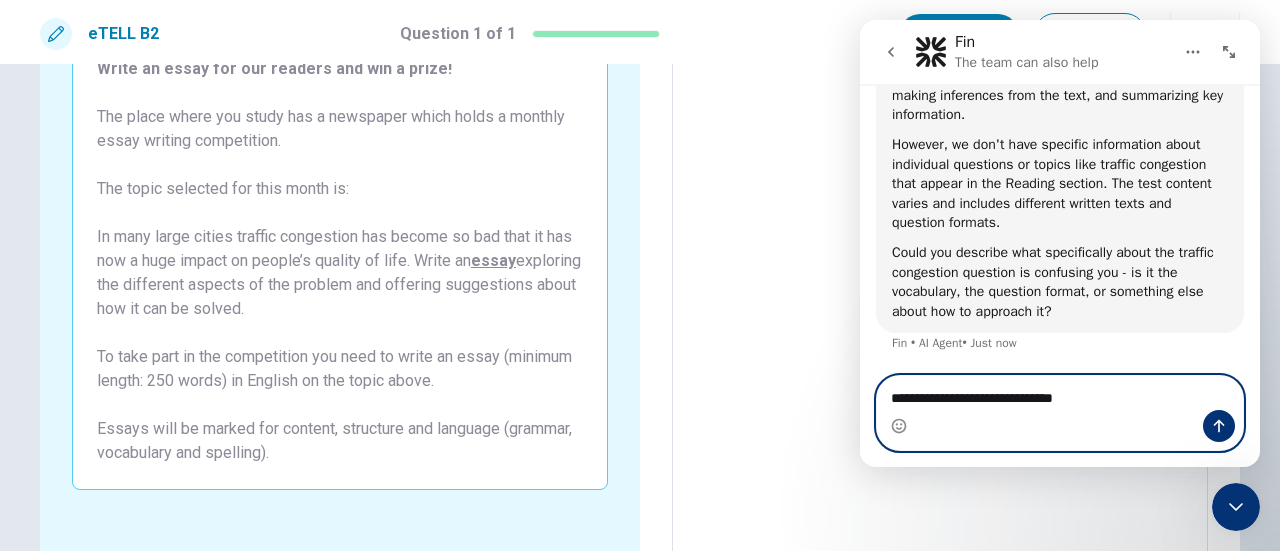 type on "*" 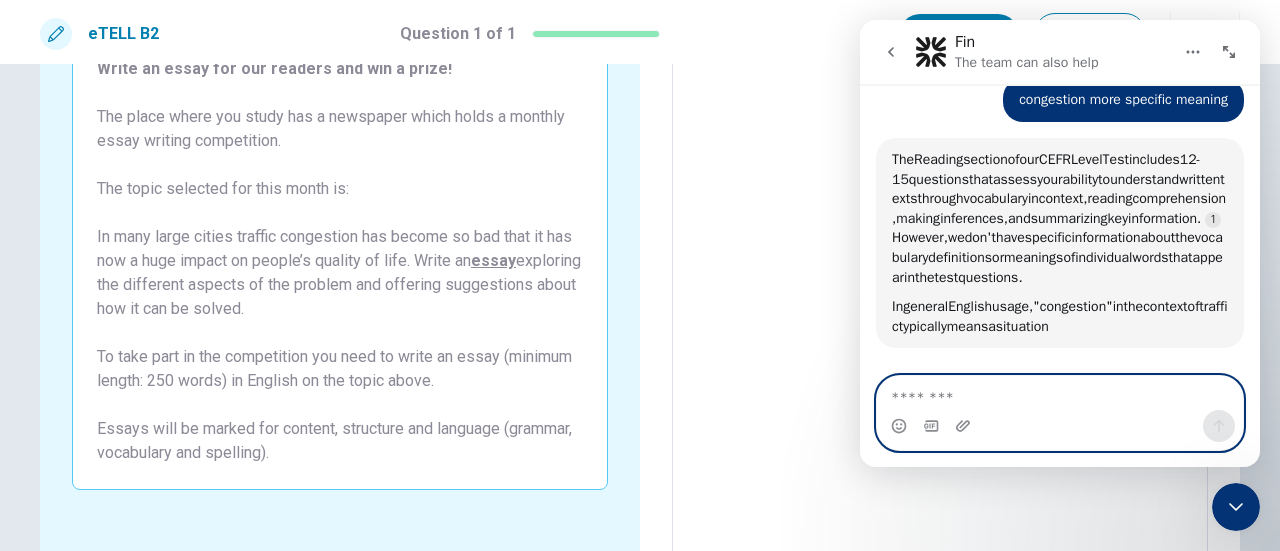 scroll, scrollTop: 1553, scrollLeft: 0, axis: vertical 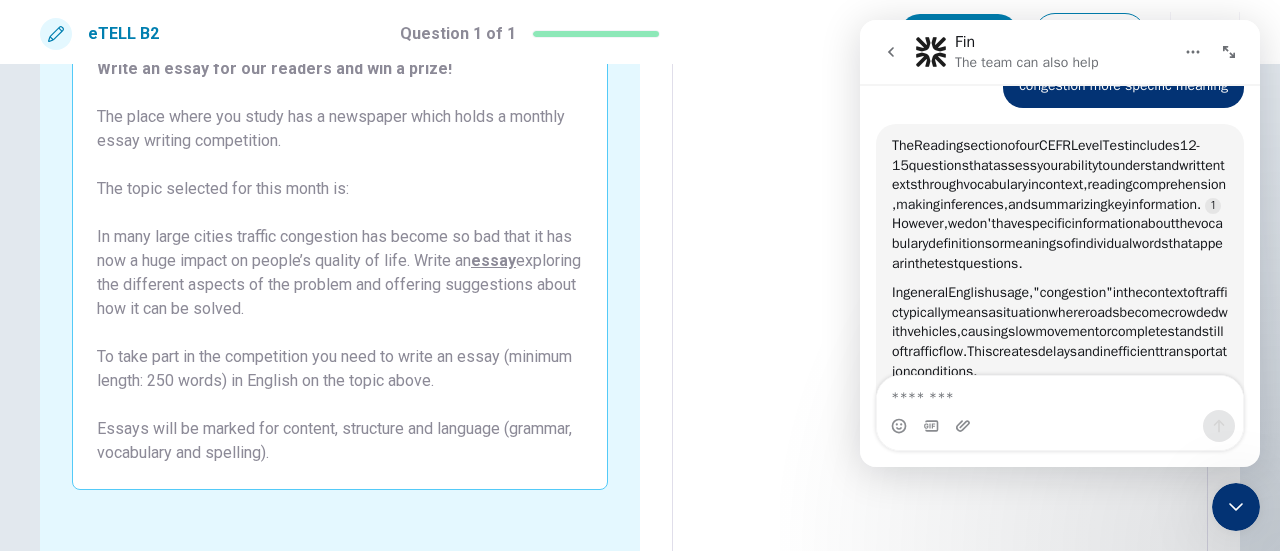 click on "usage," at bounding box center [1012, 292] 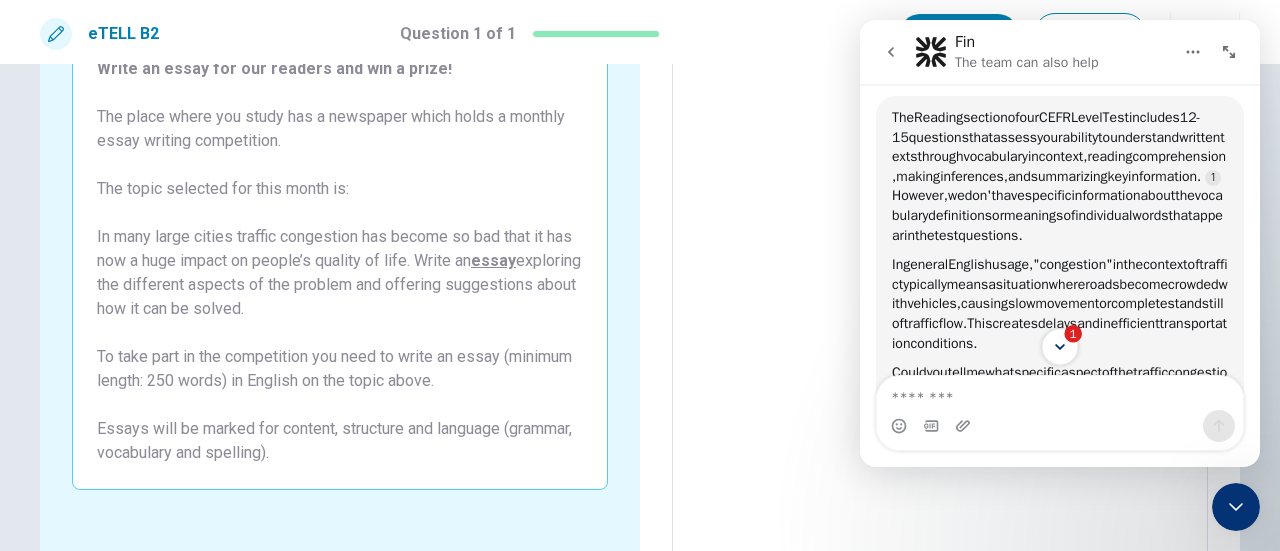 click 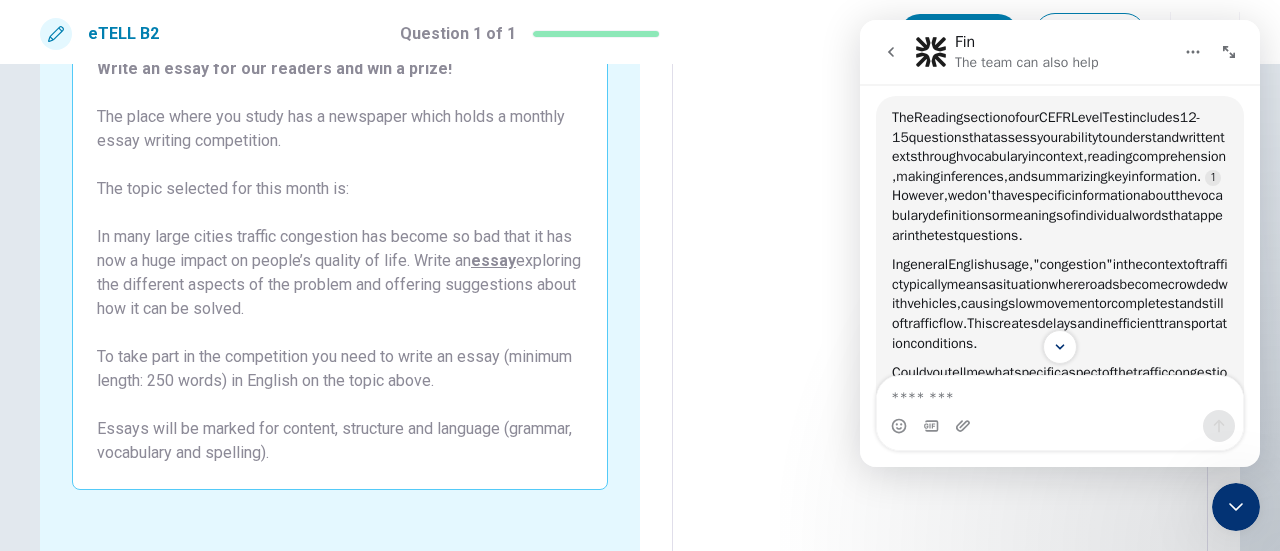 click on "In   general   English   usage,   "congestion"   in   the   context   of   traffic   typically   means   a   situation   where   roads   become   crowded   with   vehicles,   causing   slow   movement   or   complete   standstill   of   traffic   flow.   This   creates   delays   and   inefficient   transportation   conditions." at bounding box center (1060, 304) 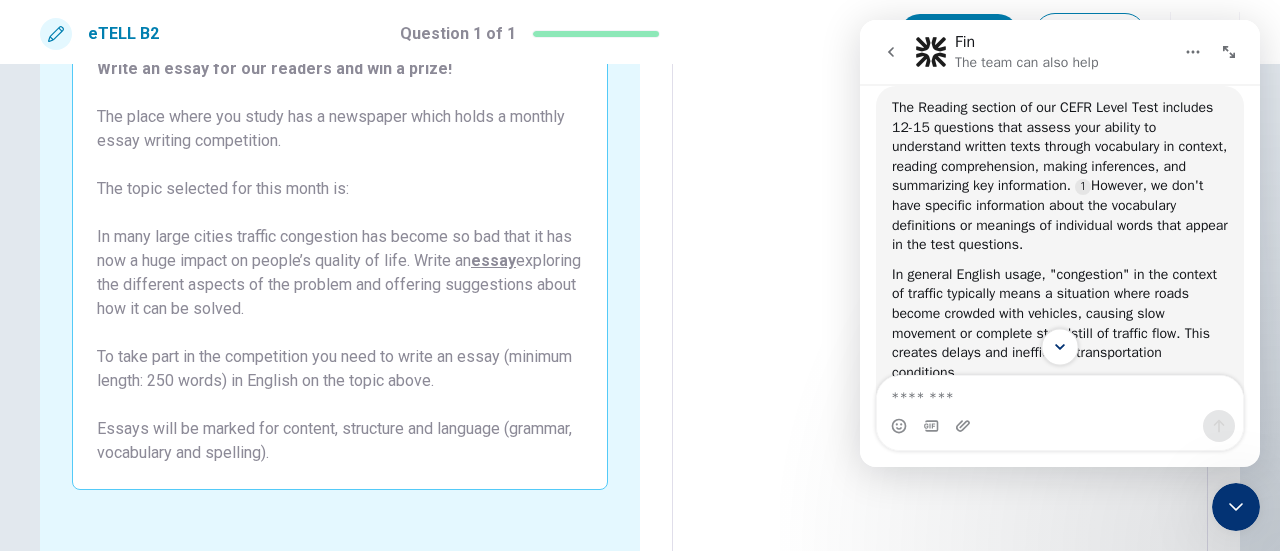 click at bounding box center (1059, 346) 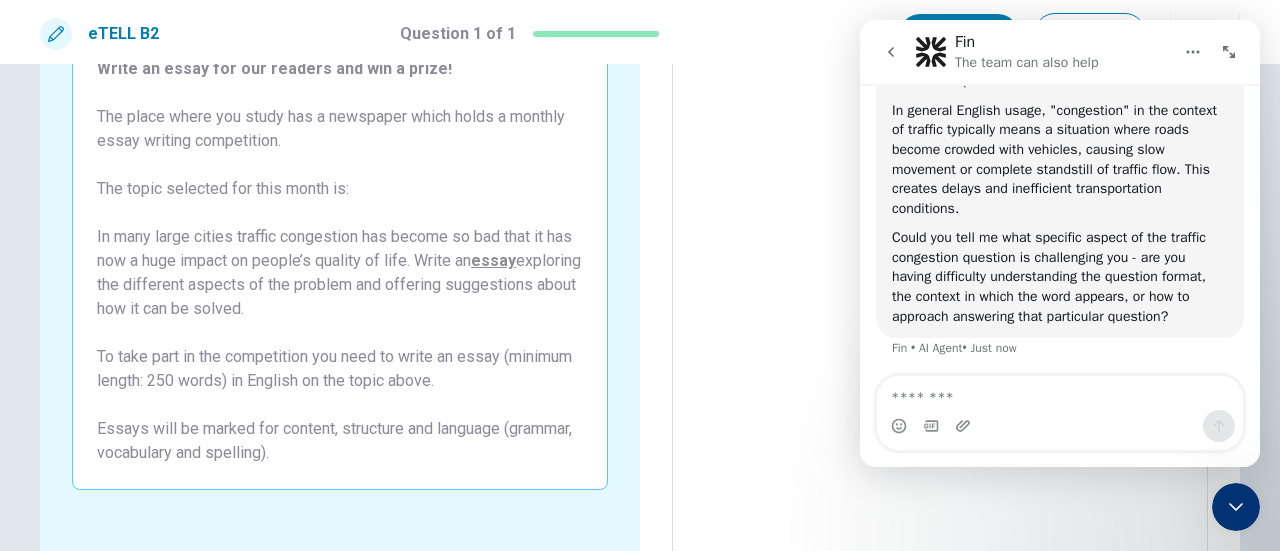 scroll, scrollTop: 1760, scrollLeft: 0, axis: vertical 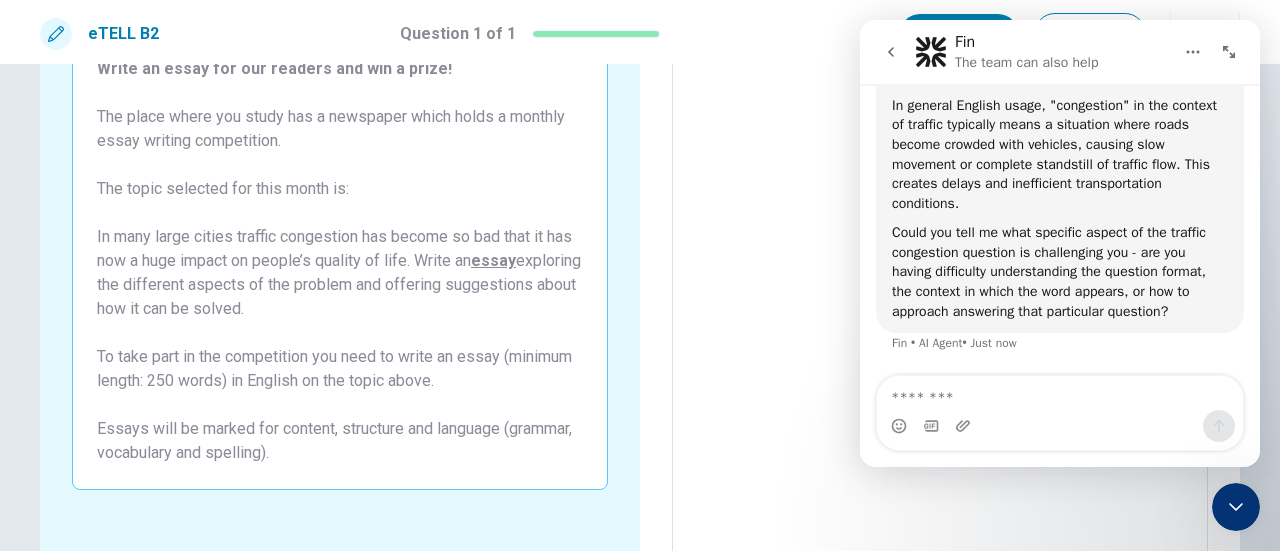 click on "* ​" at bounding box center [940, 290] 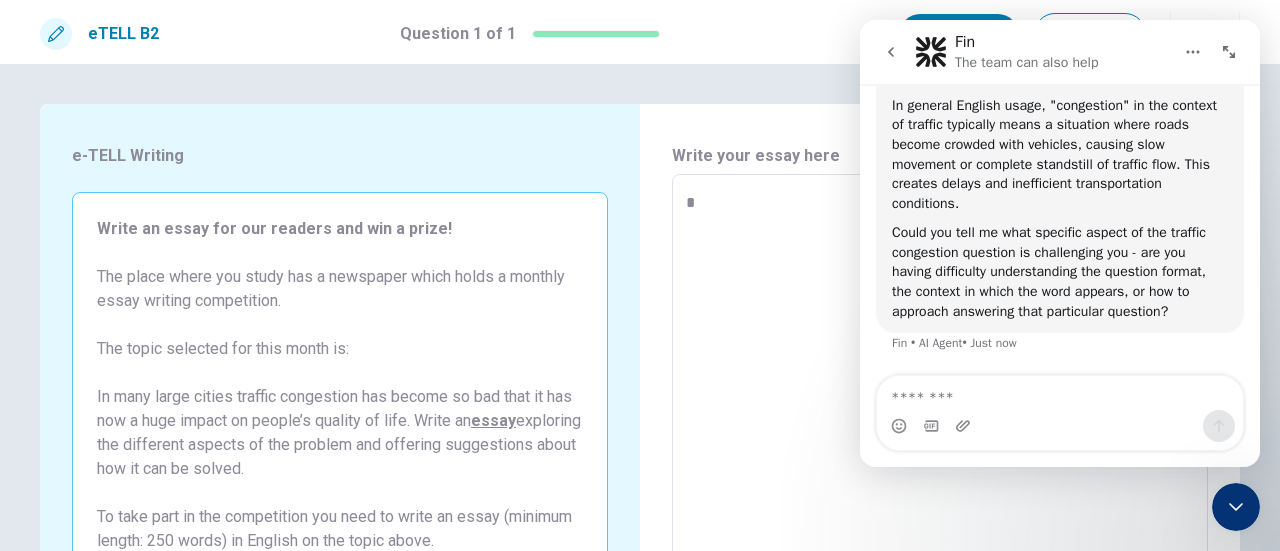 click 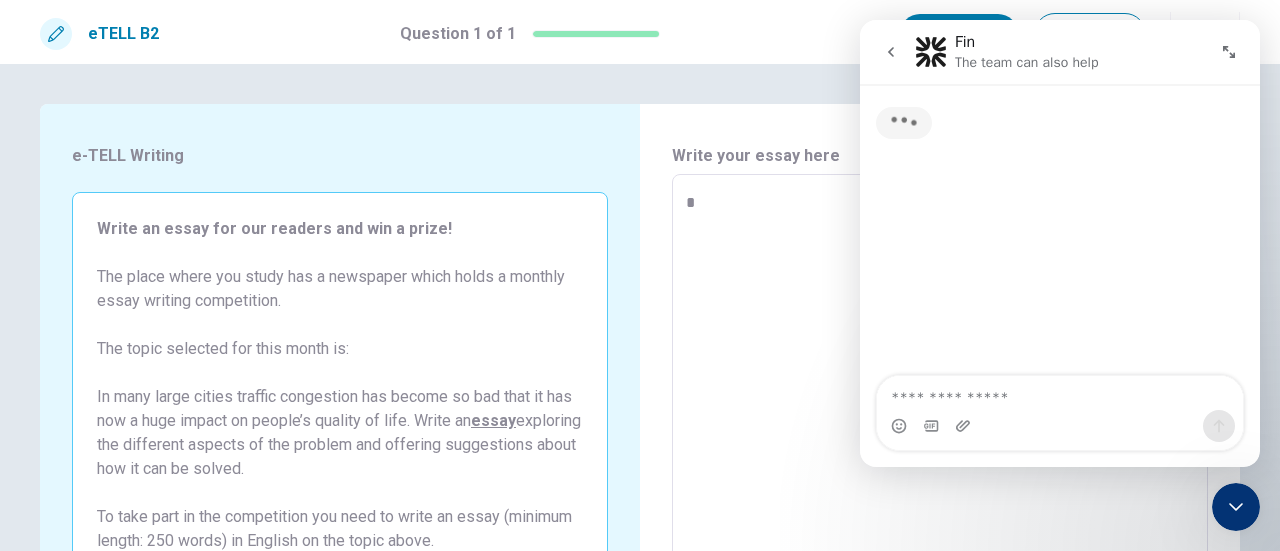 scroll, scrollTop: 1539, scrollLeft: 0, axis: vertical 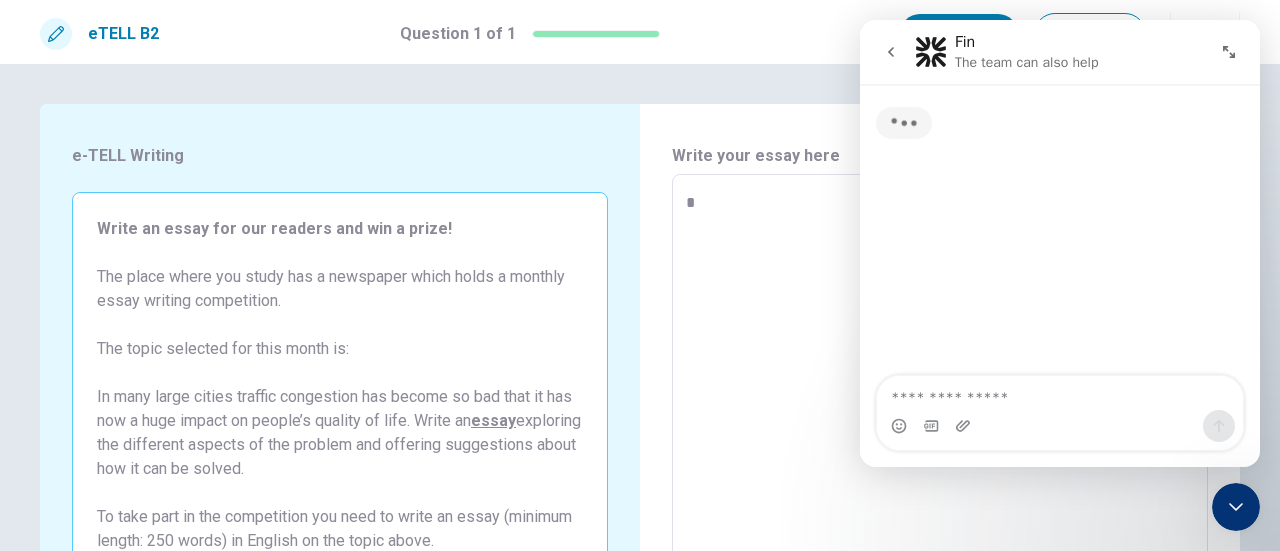 click at bounding box center (1236, 507) 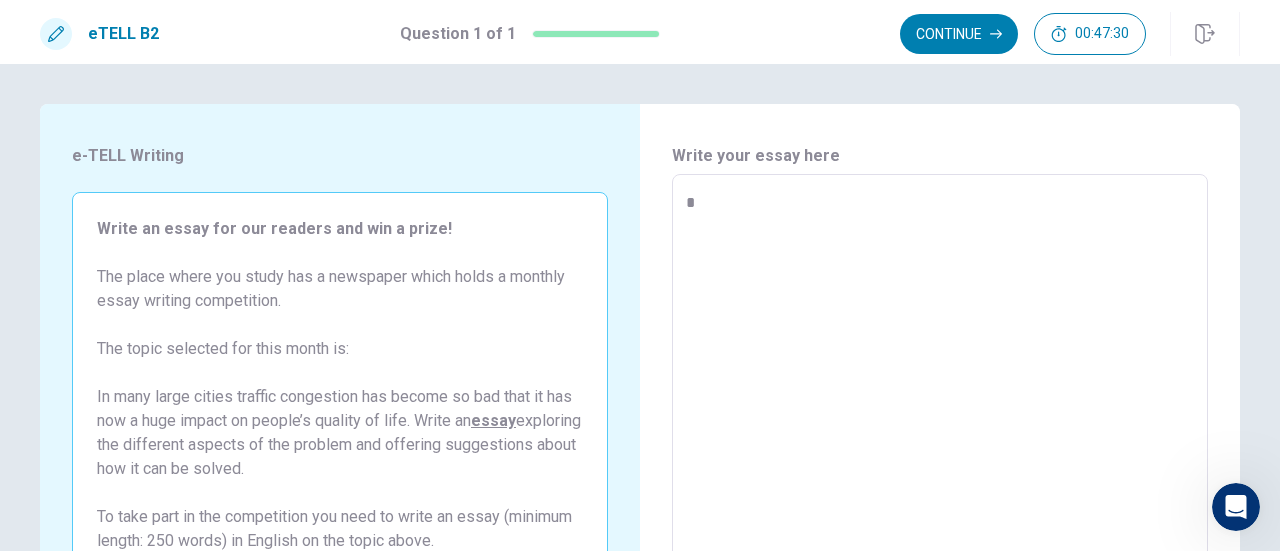 click at bounding box center [940, 451] 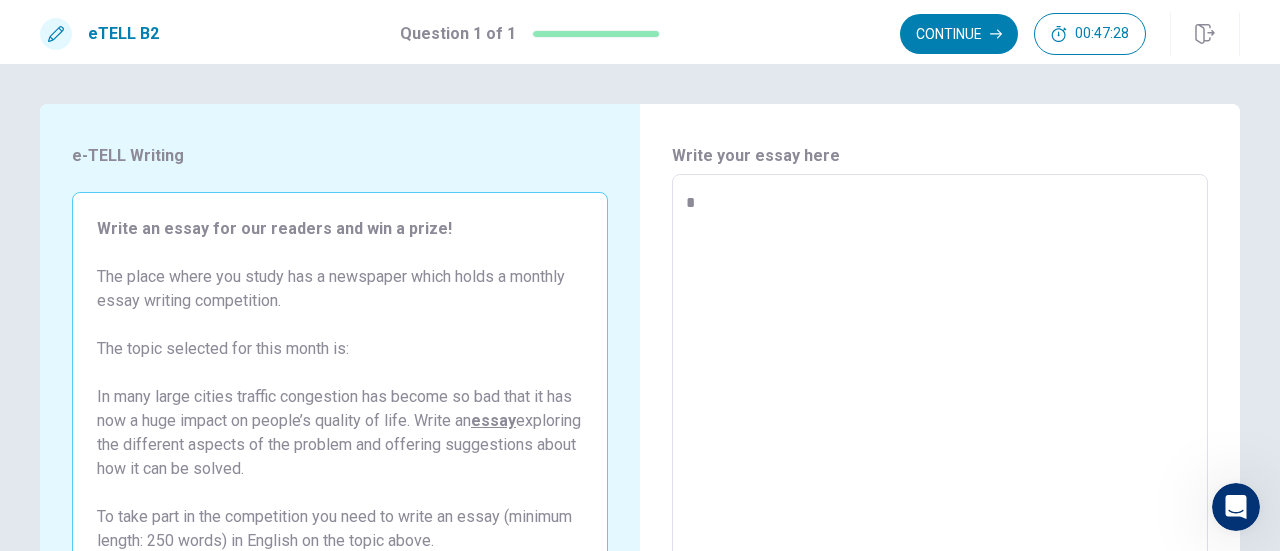 click on "Write an essay for our readers and win a prize!
The place where you study has a newspaper which holds a monthly essay writing competition.
The topic selected for this month is:
In many large cities traffic congestion has become so bad that it has now a huge impact on people’s quality of life. Write an  essay  exploring the different aspects of the problem and offering suggestions about how it can be solved.
To take part in the competition you need to write an essay (minimum length: 250 words) in English on the topic above." at bounding box center [340, 397] 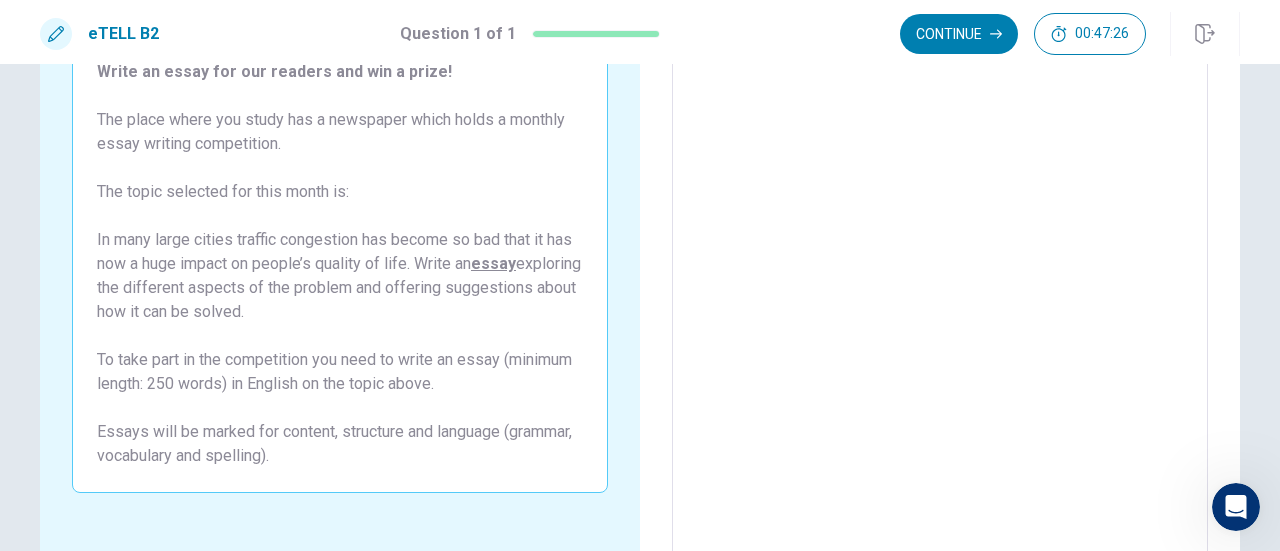 scroll, scrollTop: 160, scrollLeft: 0, axis: vertical 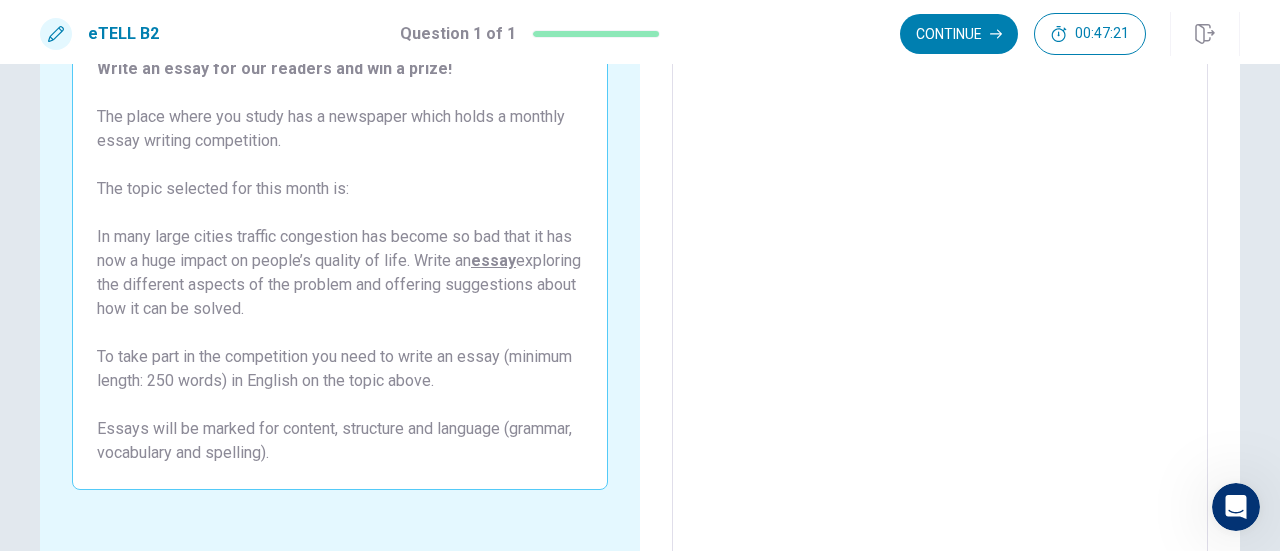 click at bounding box center [940, 291] 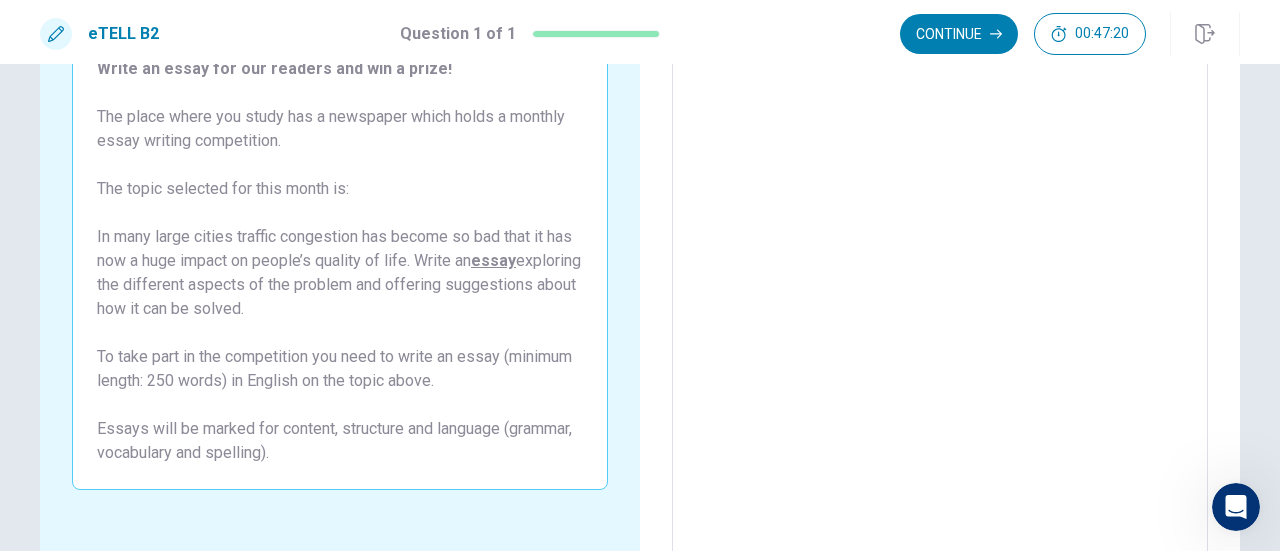 click at bounding box center (940, 291) 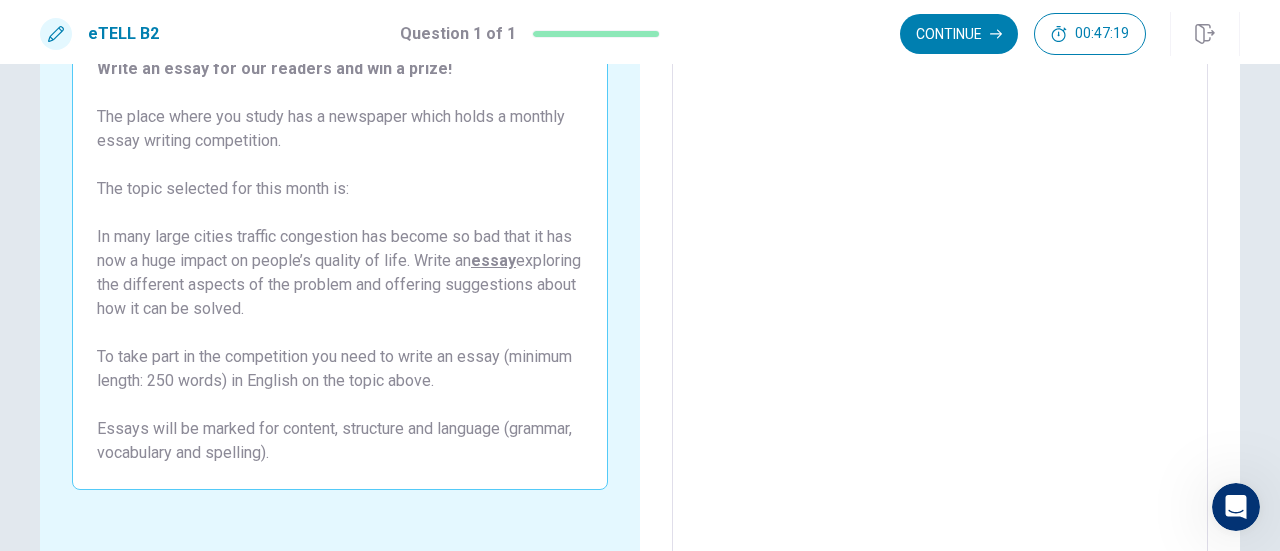 click on "e-TELL Writing Write an essay for our readers and win a prize!
The place where you study has a newspaper which holds a monthly essay writing competition.
The topic selected for this month is:
In many large cities traffic congestion has become so bad that it has now a huge impact on people’s quality of life. Write an  essay  exploring the different aspects of the problem and offering suggestions about how it can be solved.
To take part in the competition you need to write an essay (minimum length: 250 words) in English on the topic above.  Essays will be marked for content, structure and language (grammar, vocabulary and spelling)." at bounding box center [340, 291] 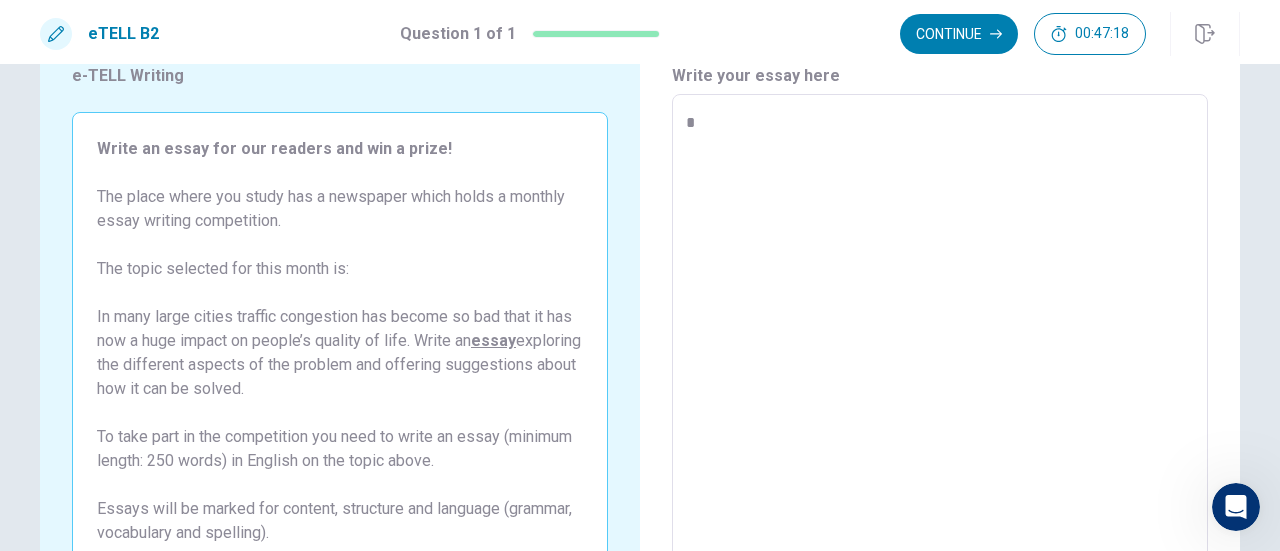 scroll, scrollTop: 40, scrollLeft: 0, axis: vertical 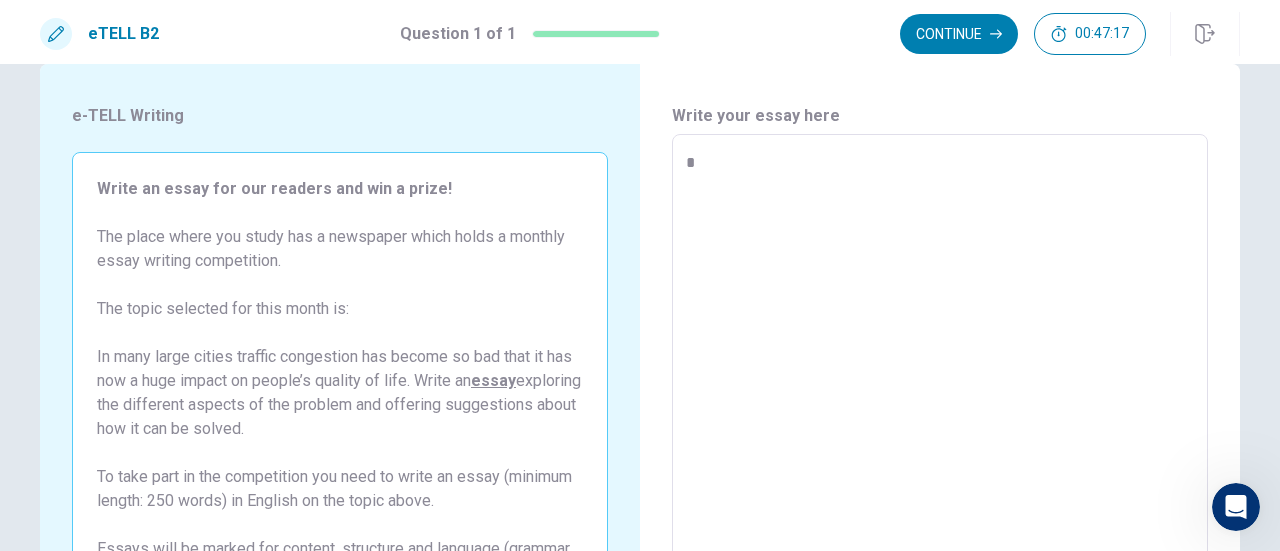 click at bounding box center [940, 411] 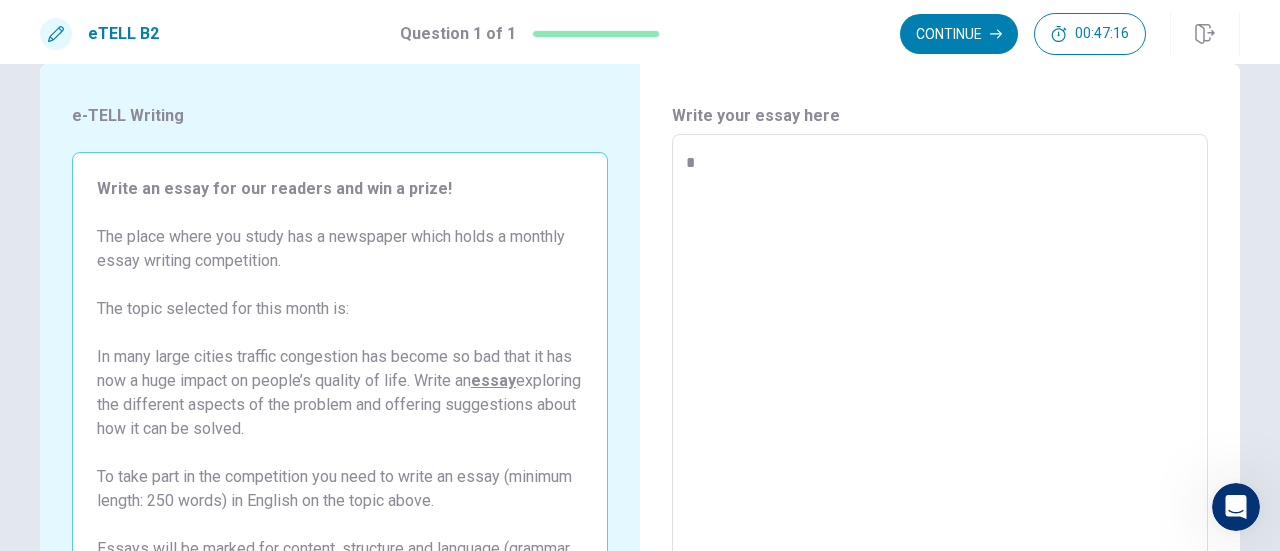 type on "*" 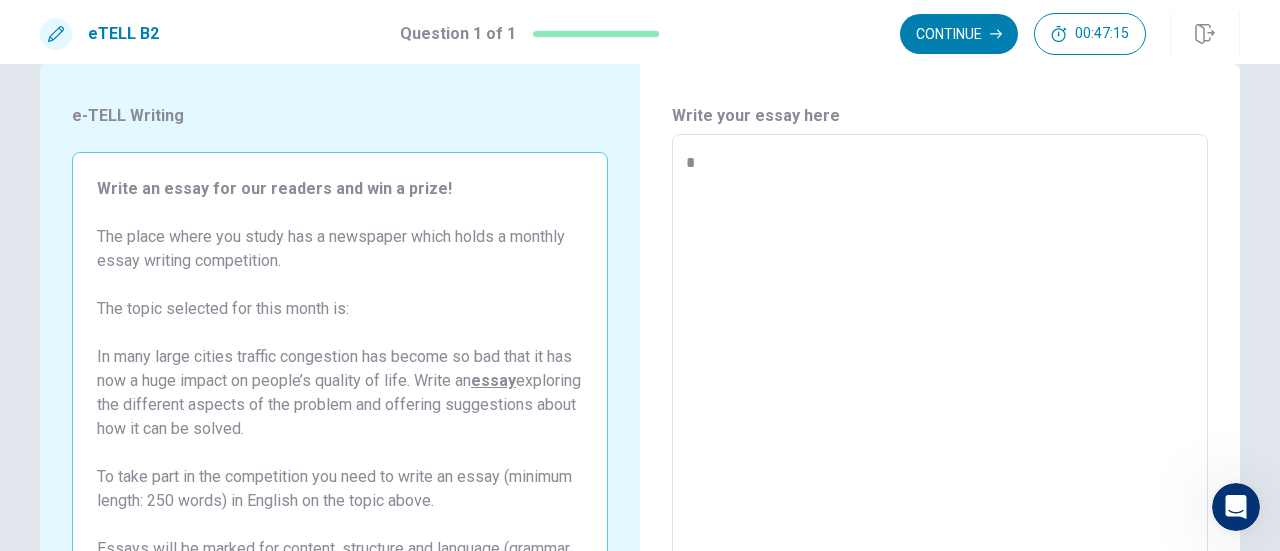 type on "*" 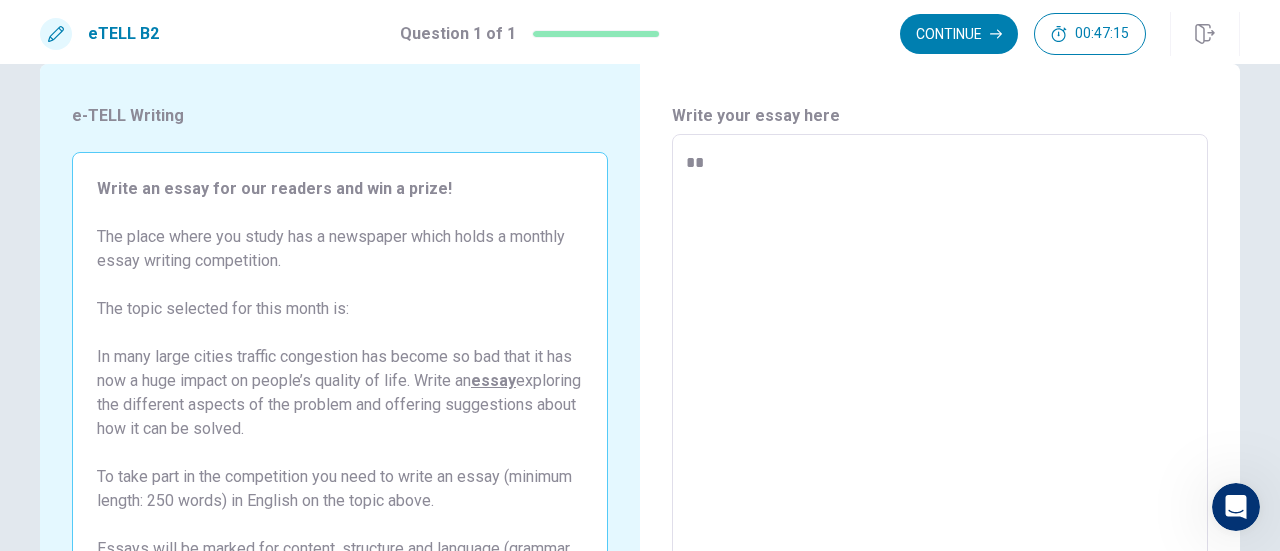type on "*" 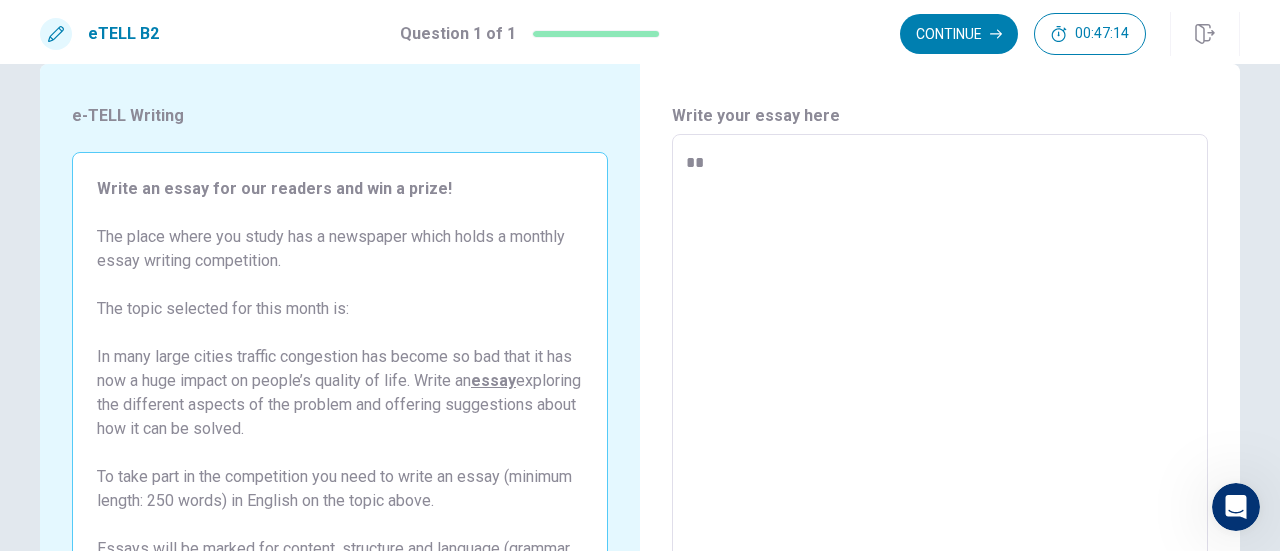 type on "*" 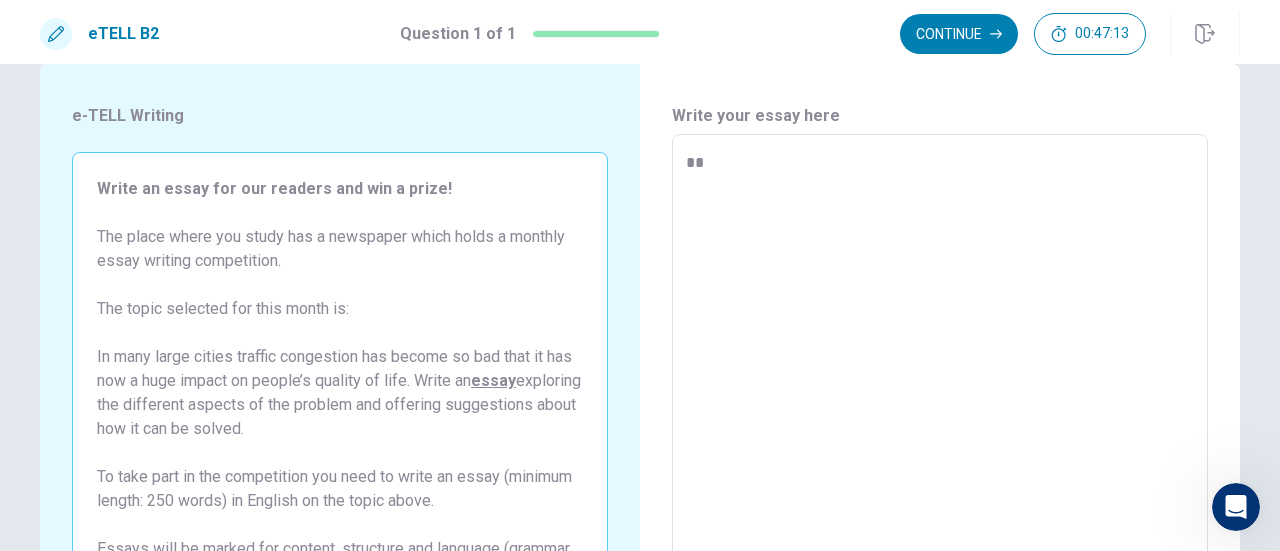click on "*" at bounding box center (940, 411) 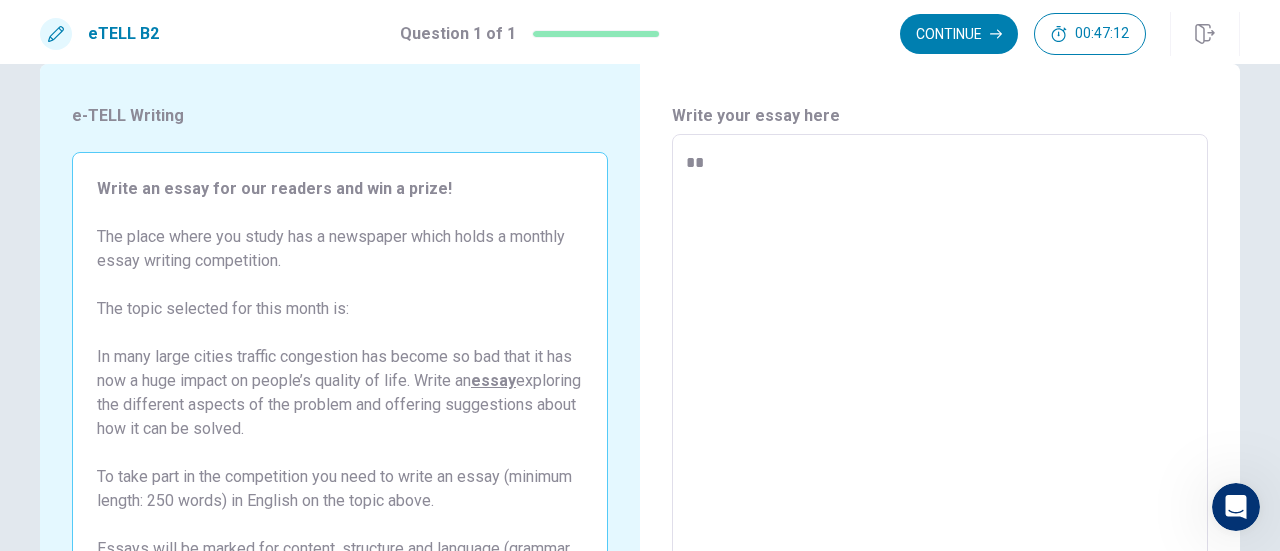 click on "*" at bounding box center (940, 411) 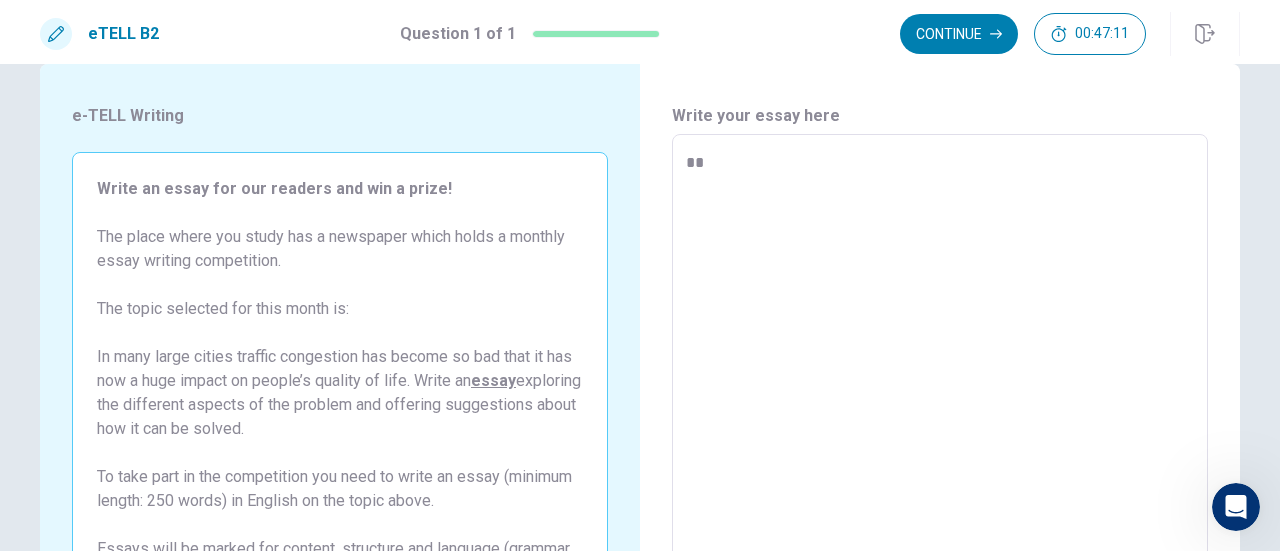 type 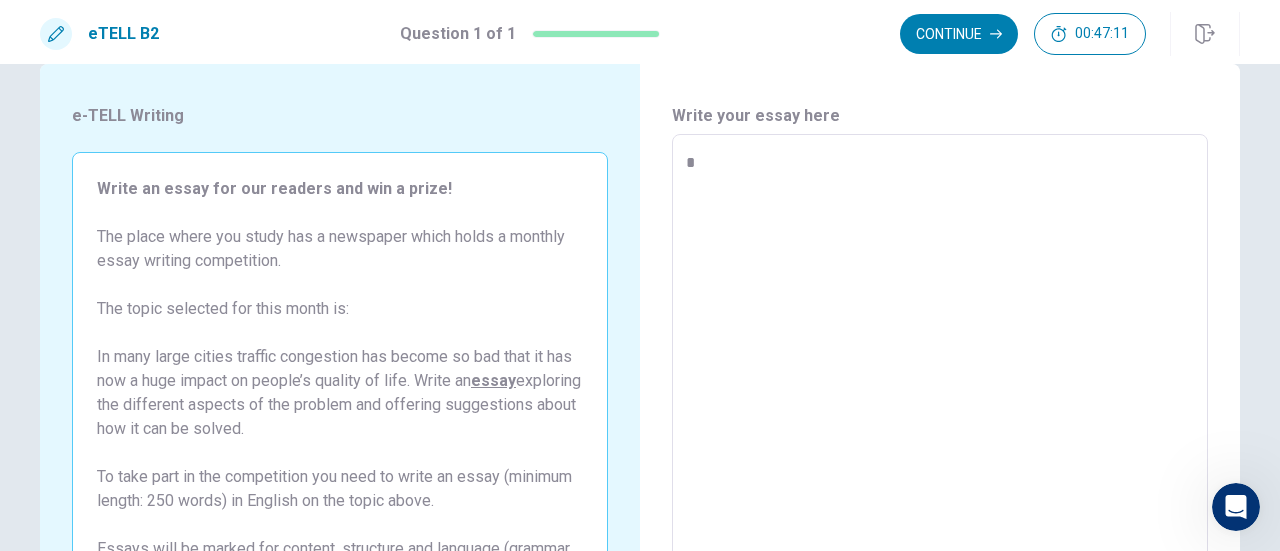 type on "*" 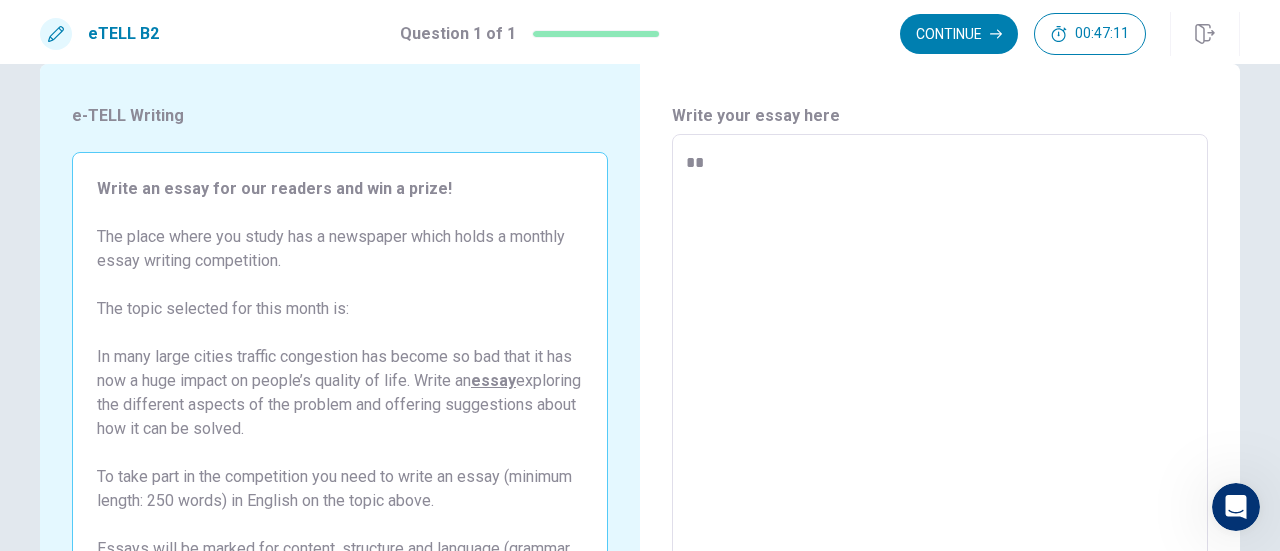 type on "*" 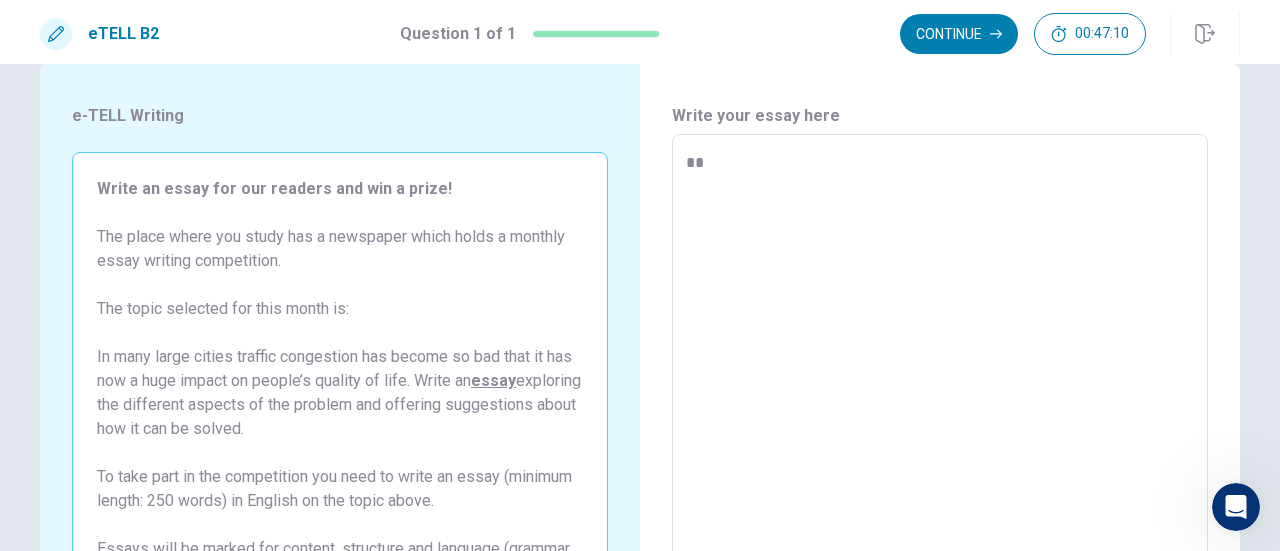 type on "**" 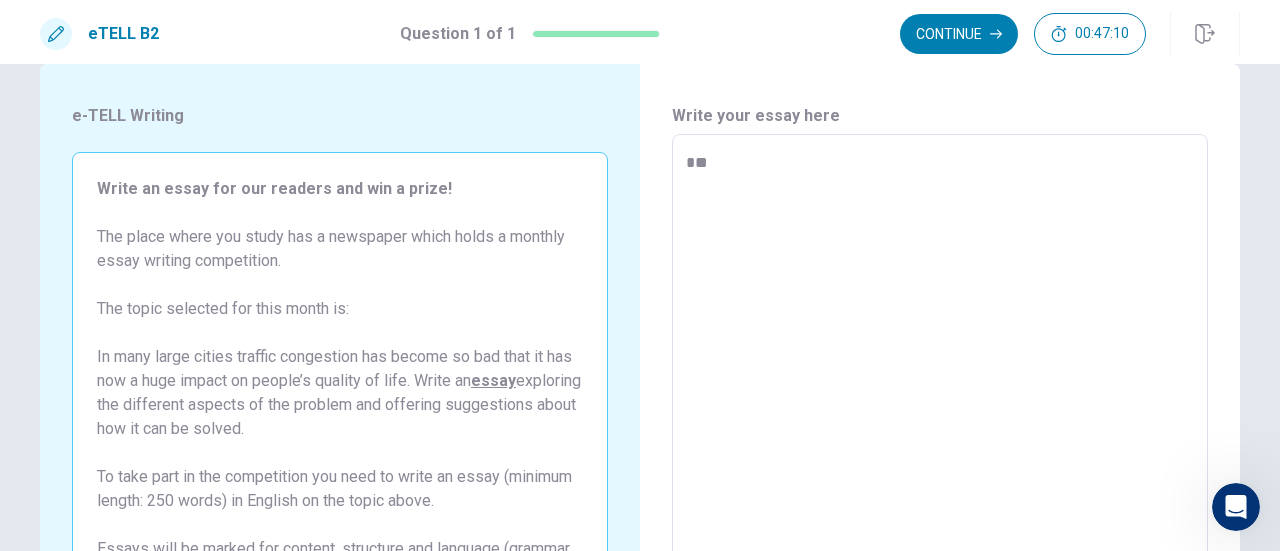 type on "*" 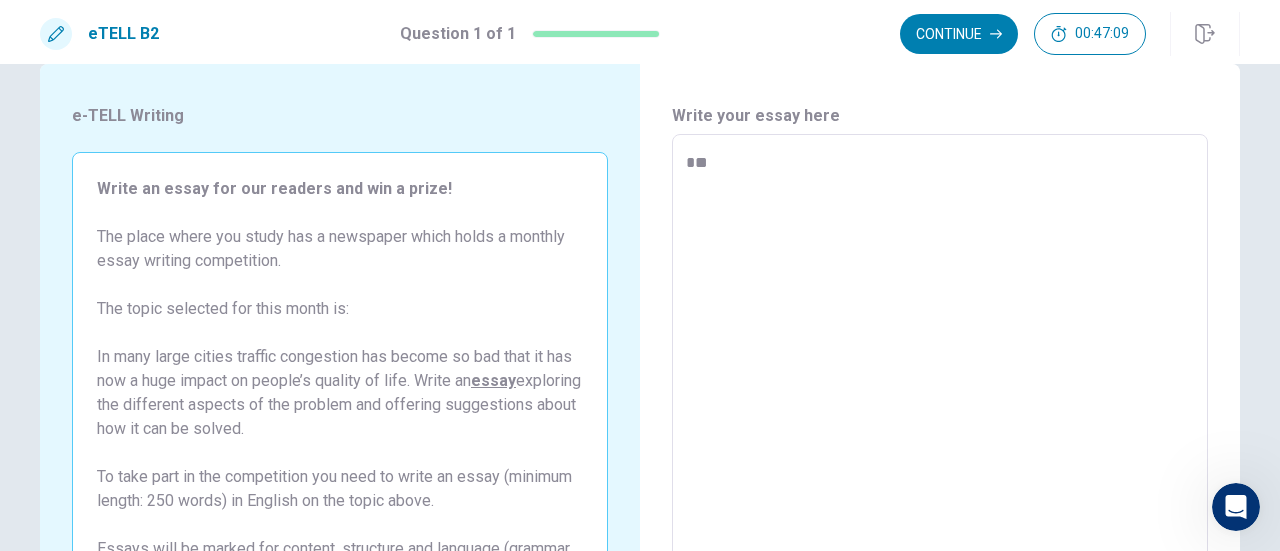 type on "***" 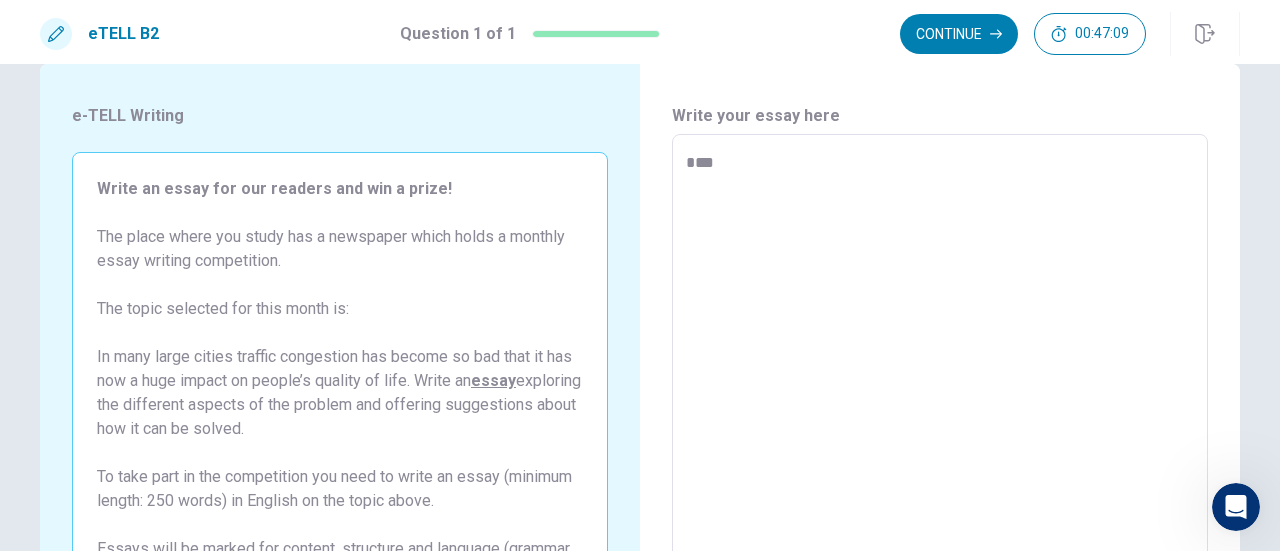 type on "*" 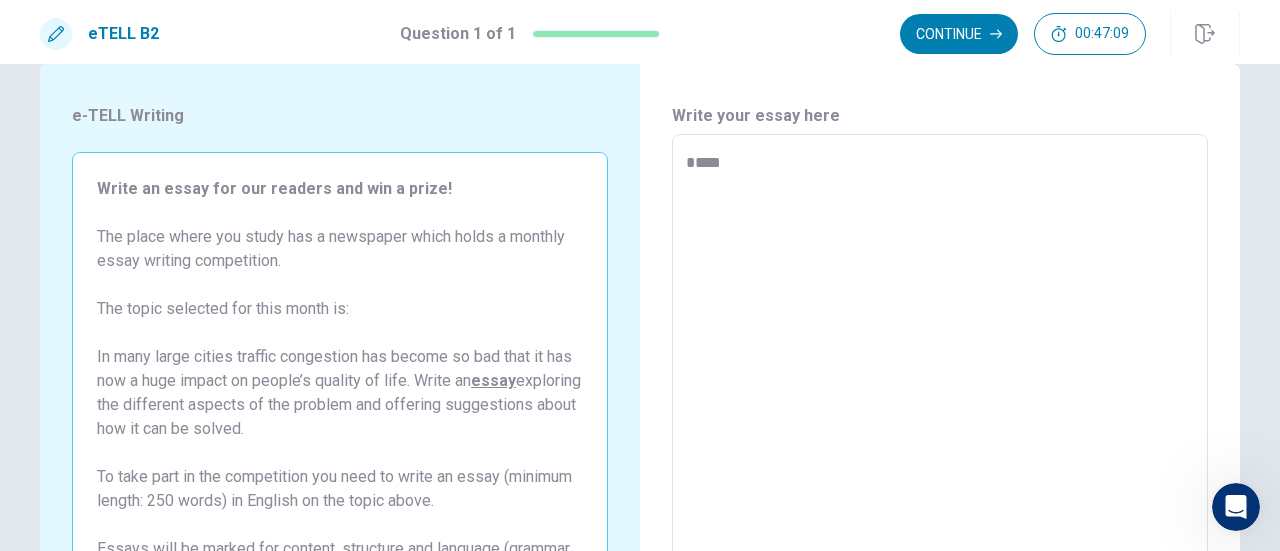 type on "*" 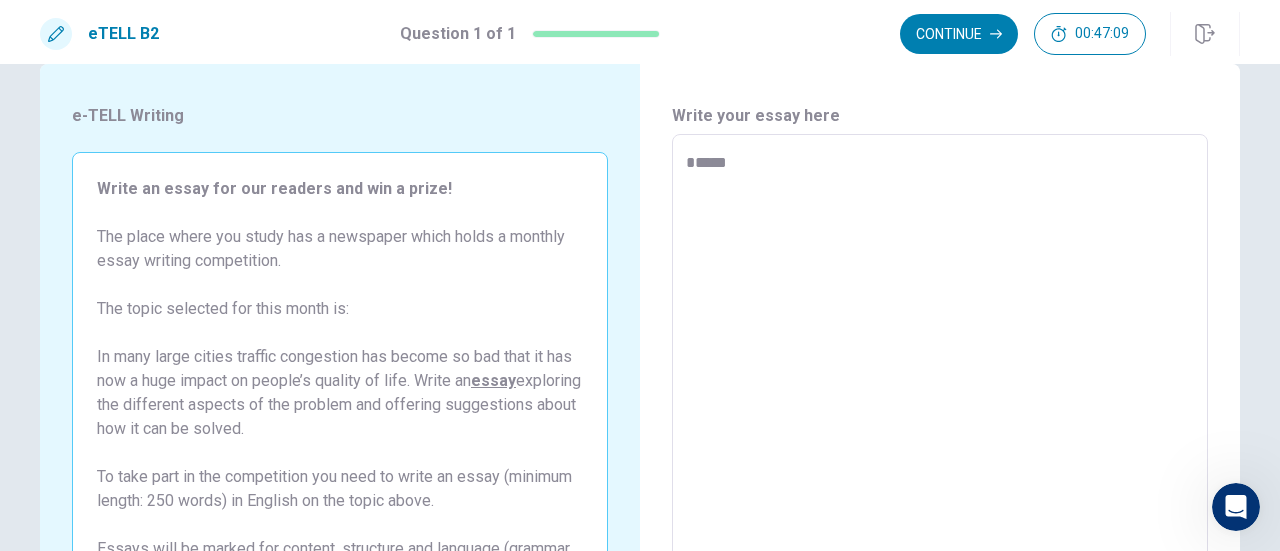 type on "*" 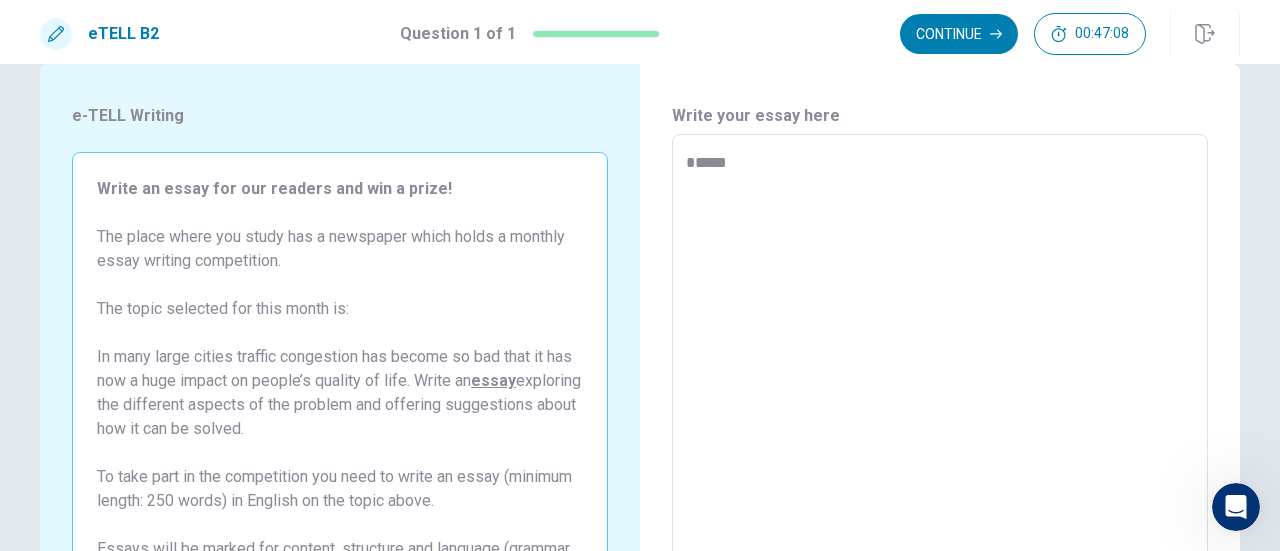type on "******" 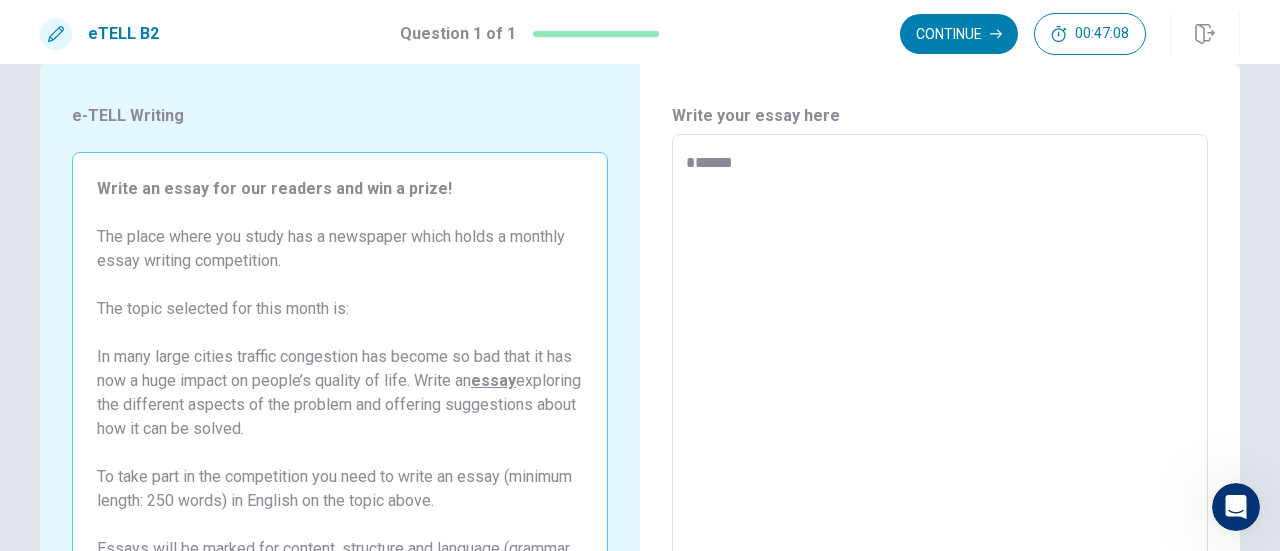 type on "*" 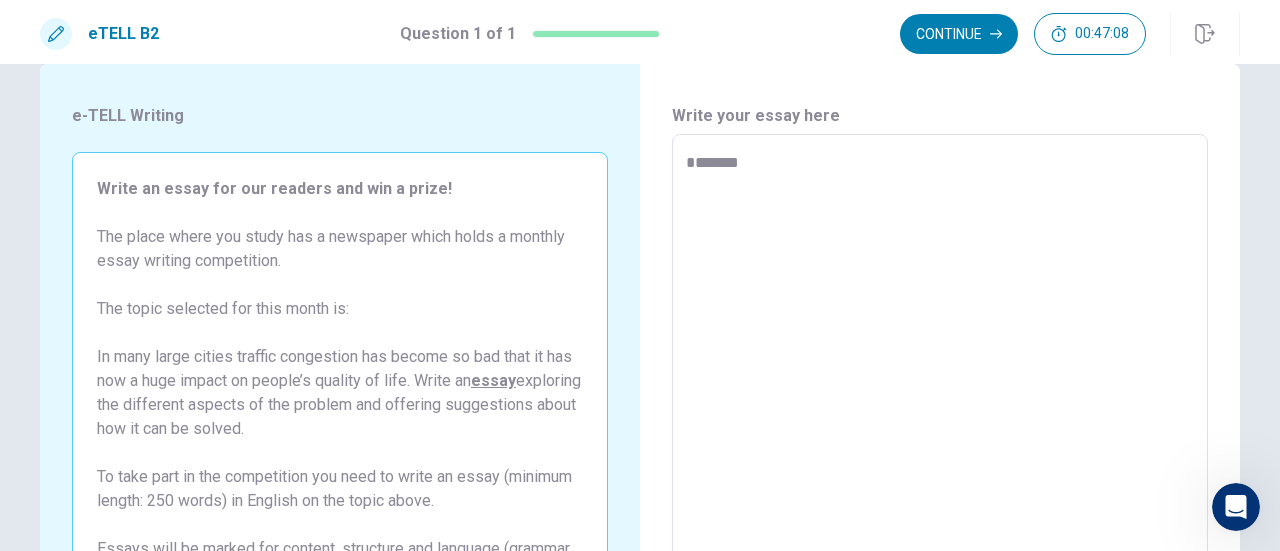 type on "********" 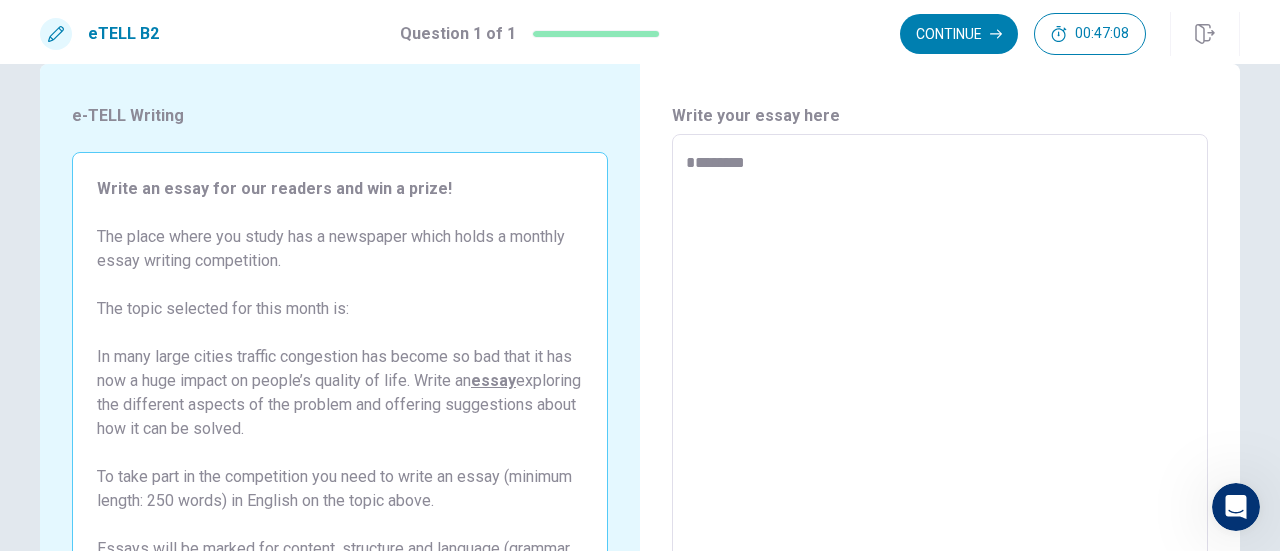 type on "*" 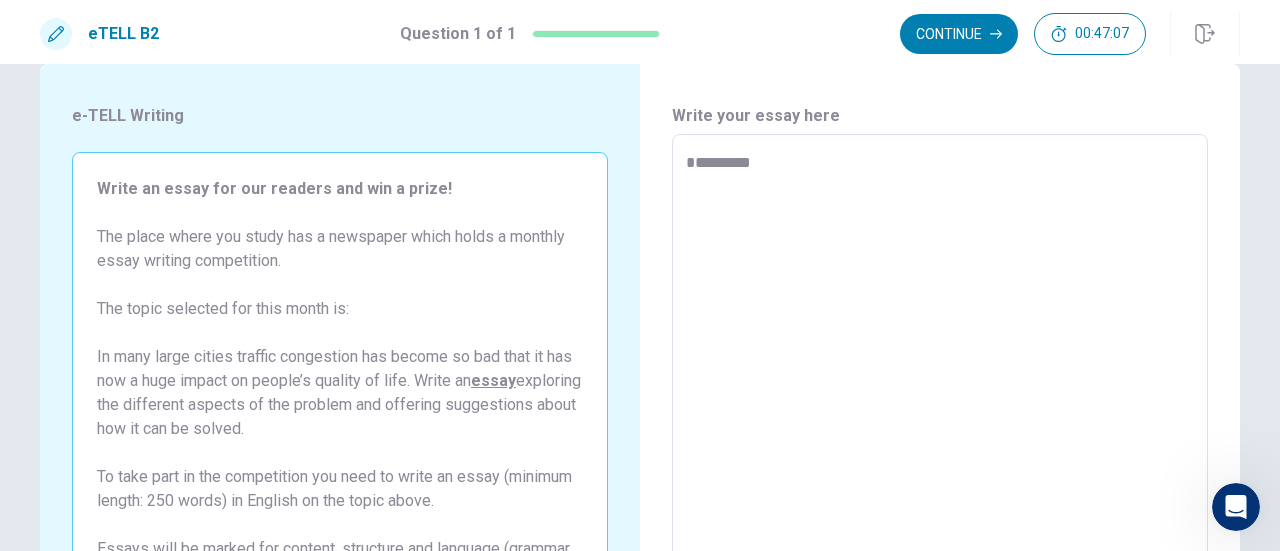 type on "**********" 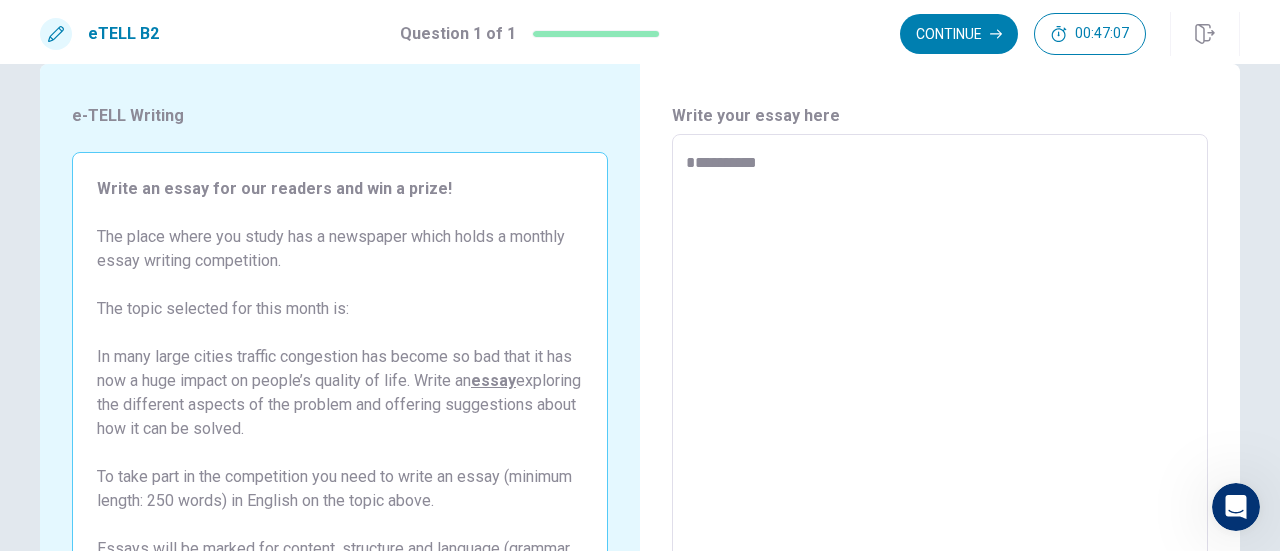 type on "*" 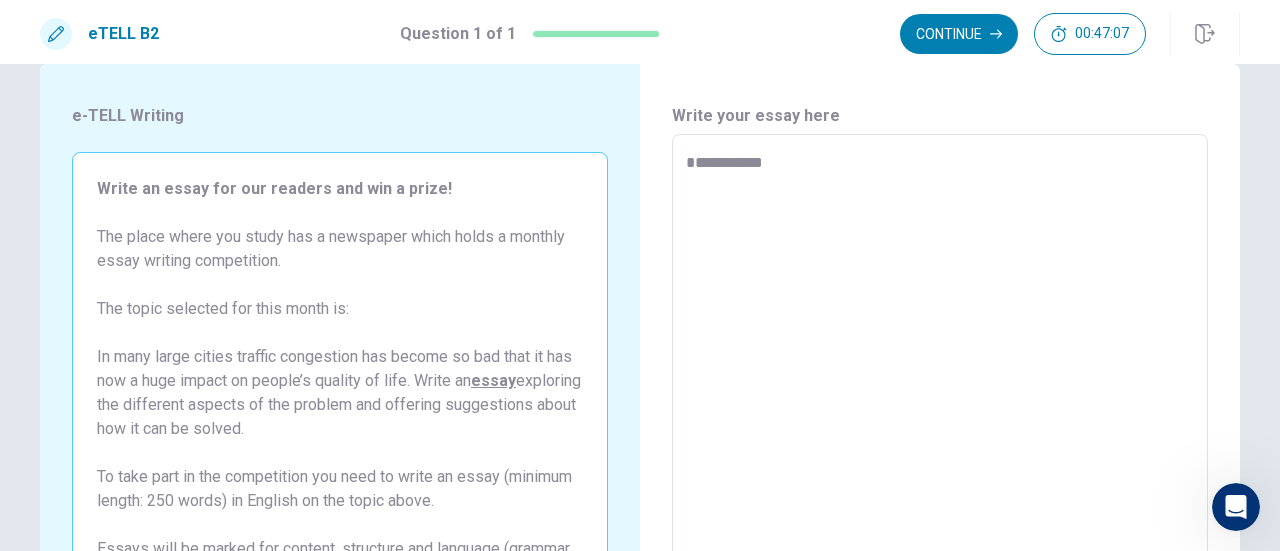 type on "*" 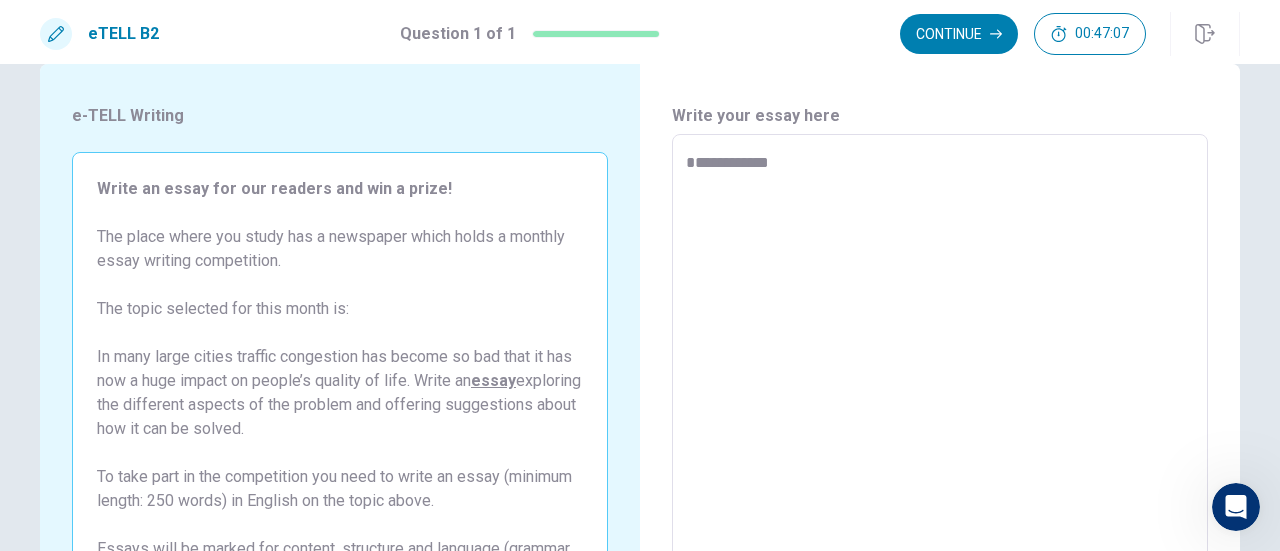 type on "**********" 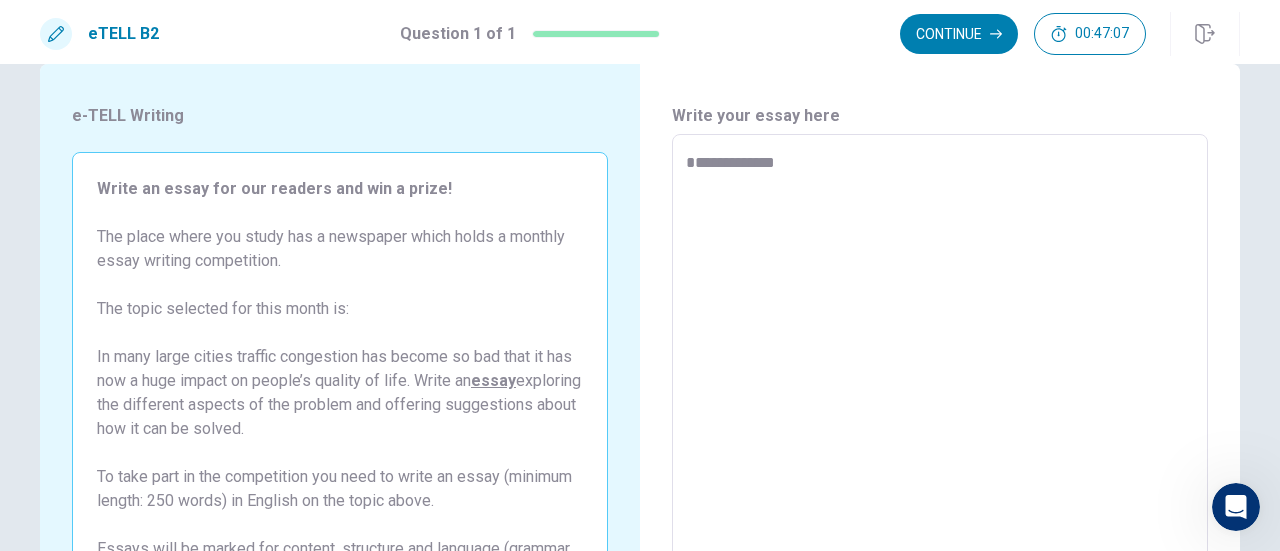 type on "*" 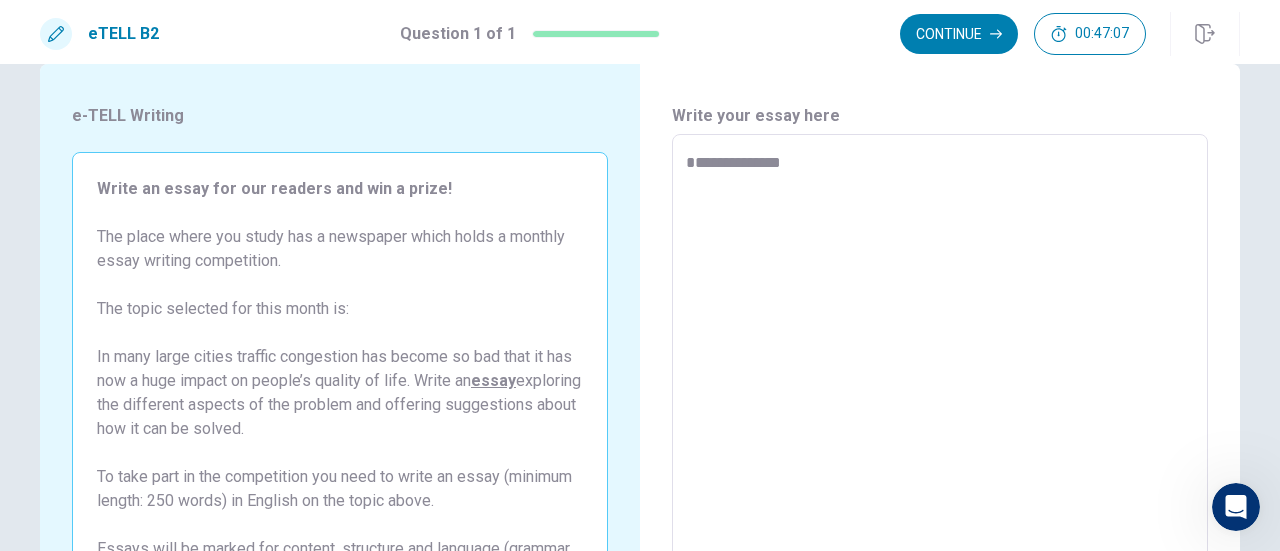 type on "*" 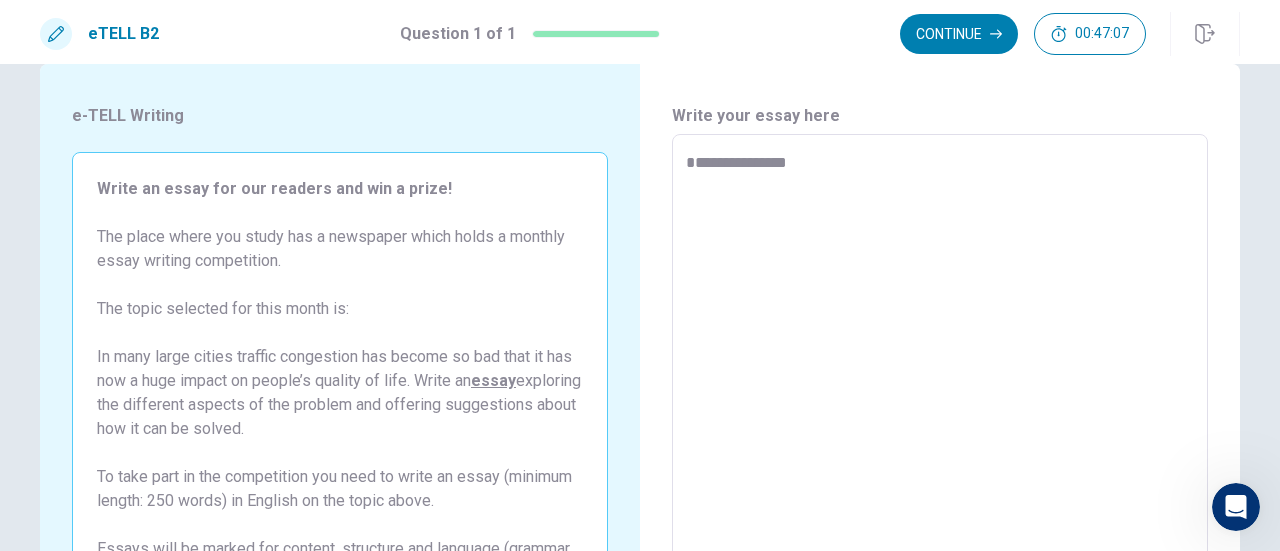 type on "**********" 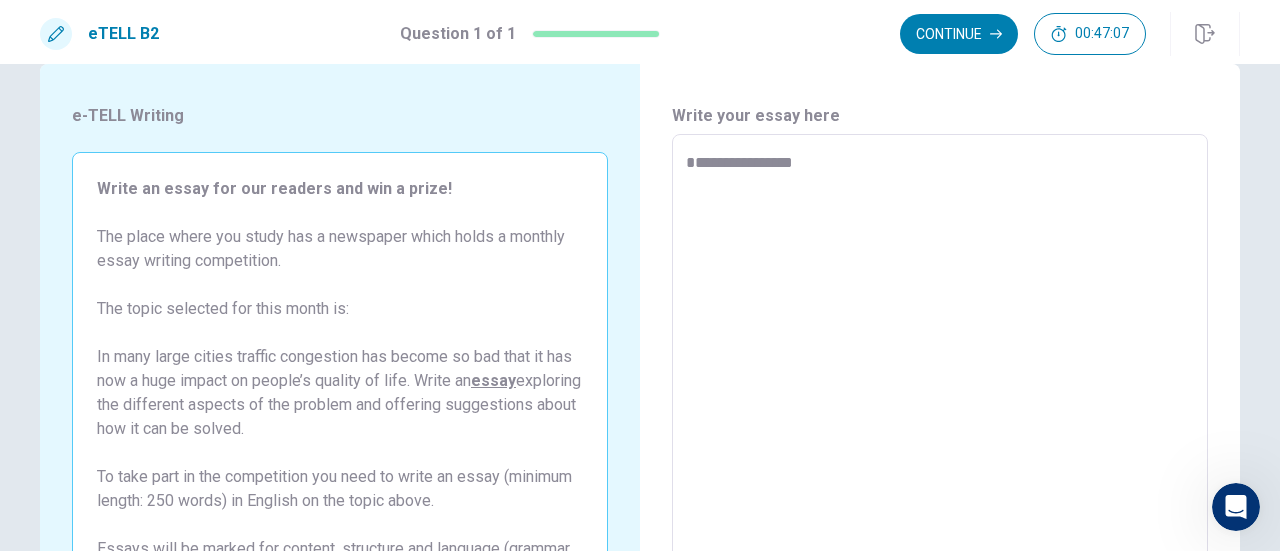 type on "*" 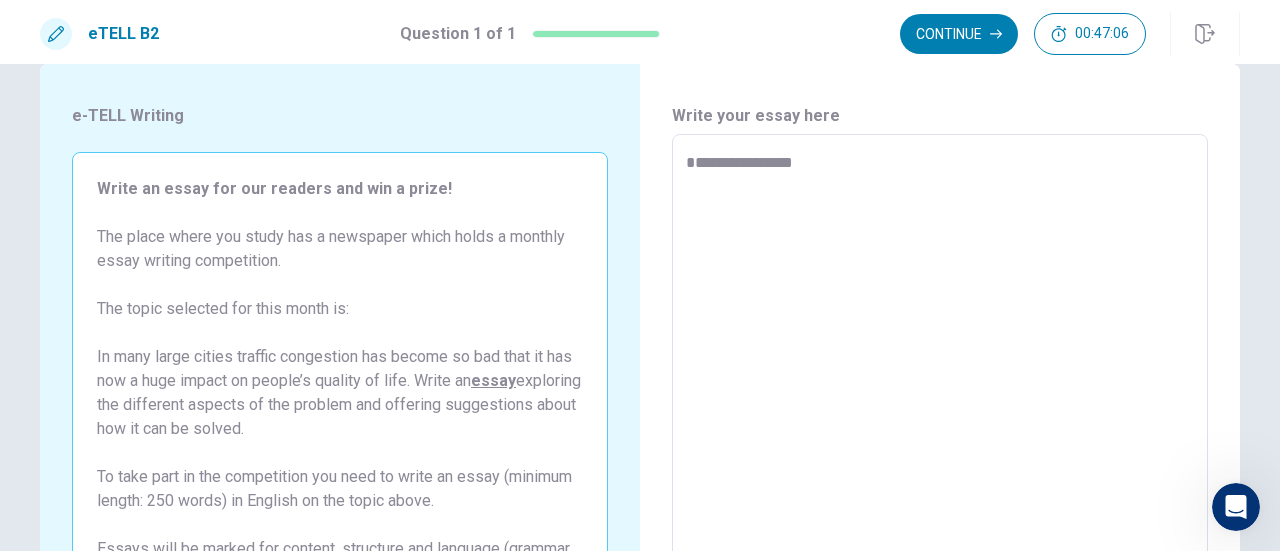type on "**********" 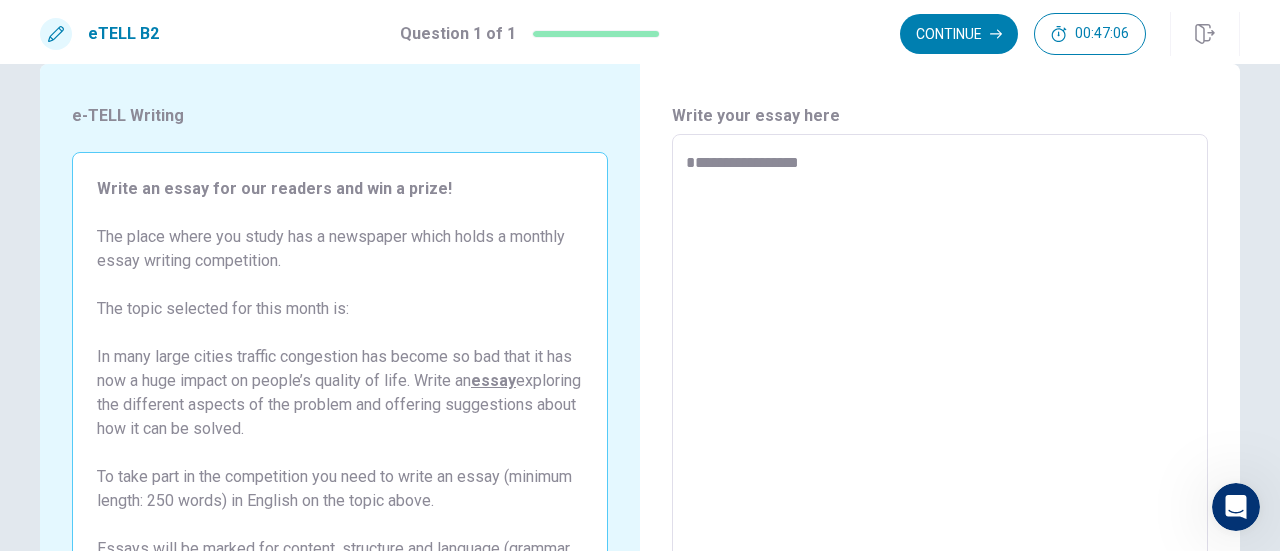 type on "**********" 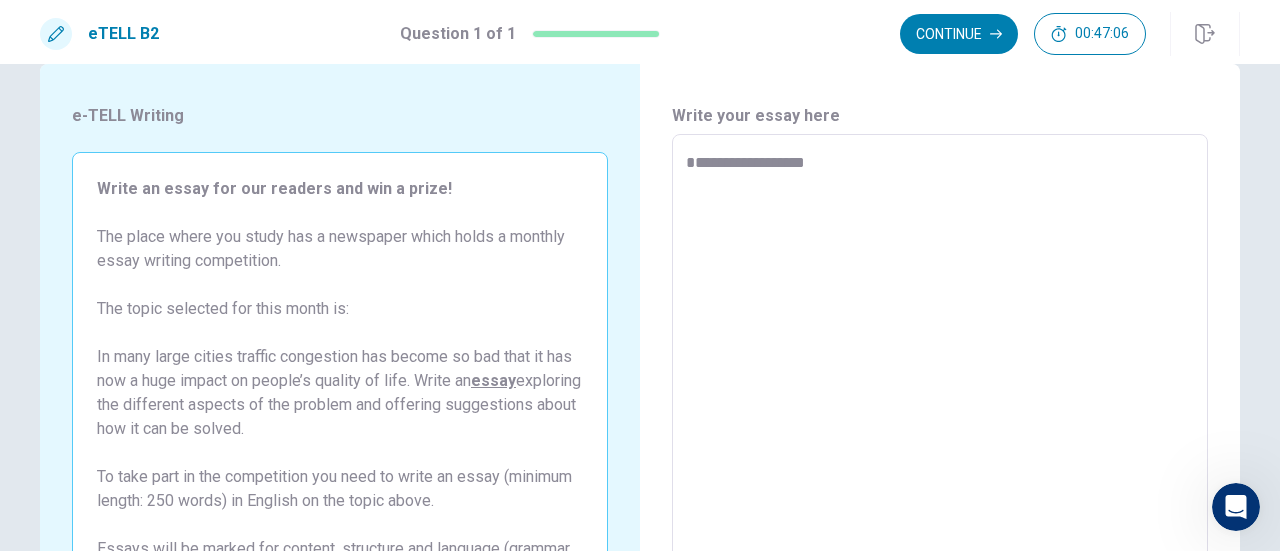 type on "**********" 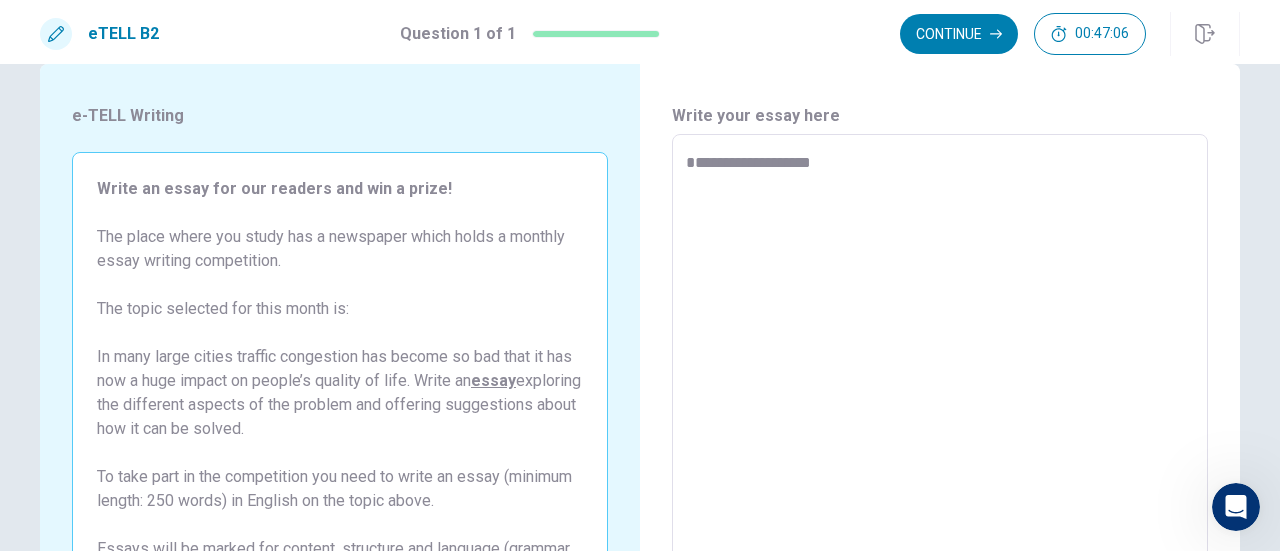 type on "*" 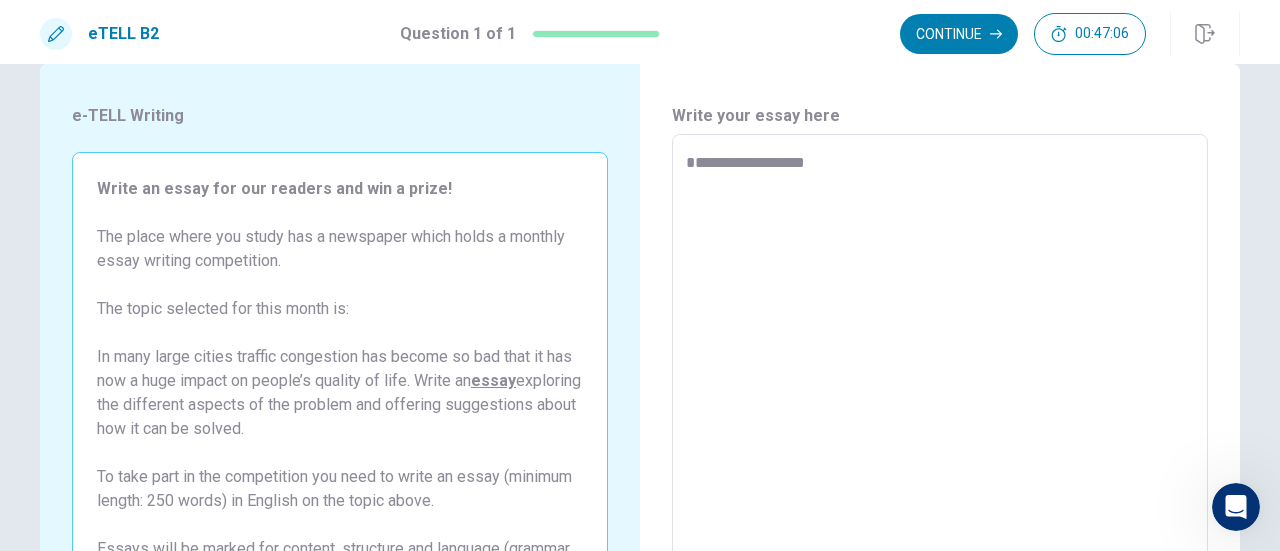 type on "*" 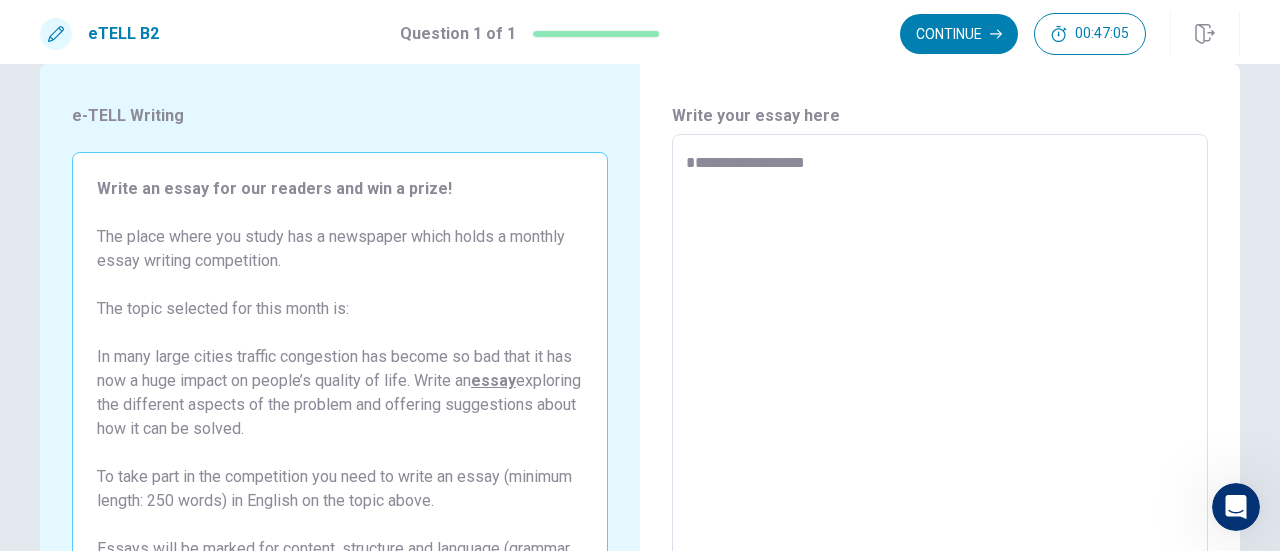 type on "**********" 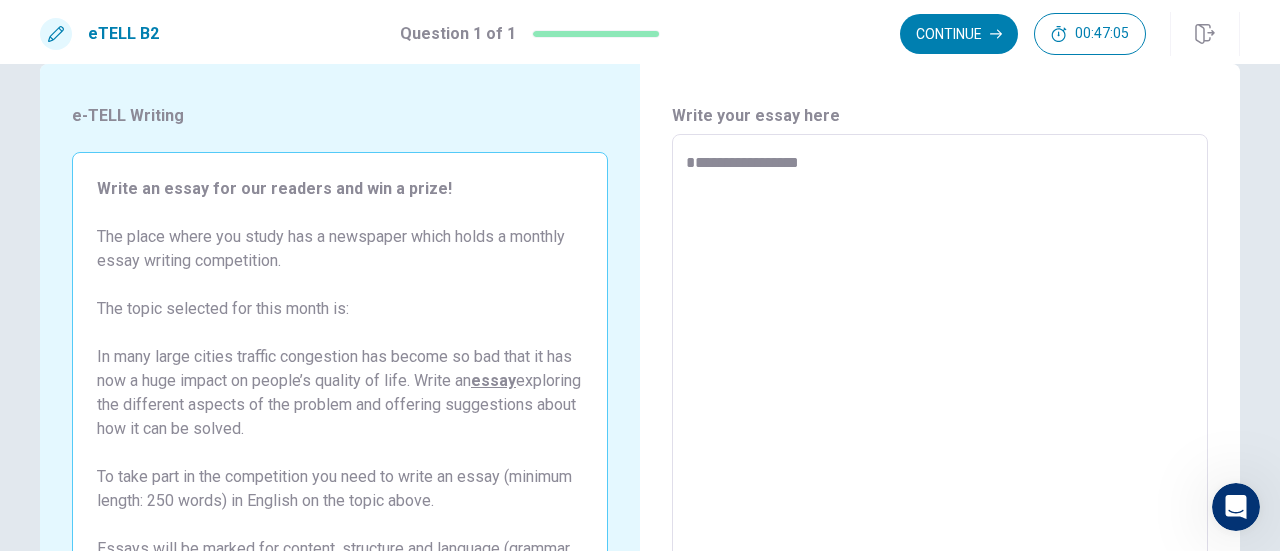 type on "*" 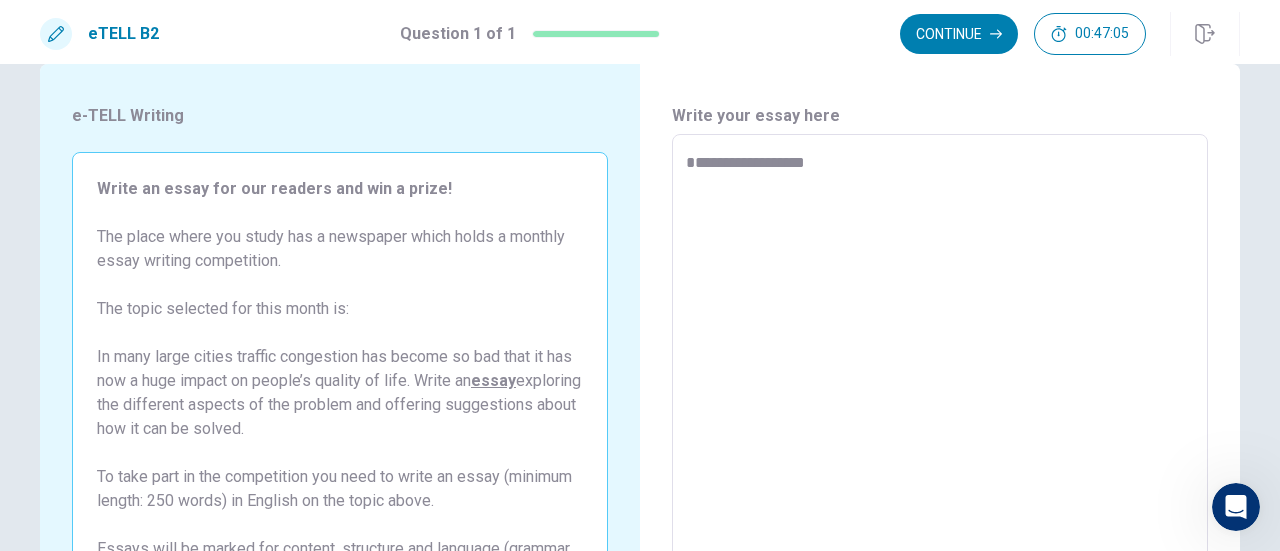 type on "*" 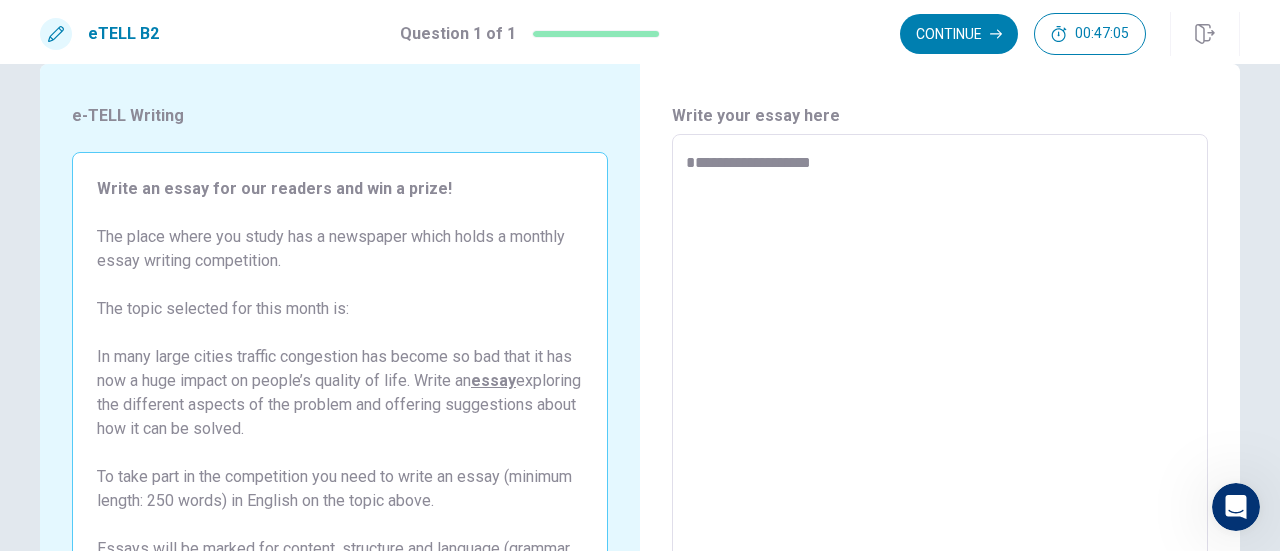 type on "**********" 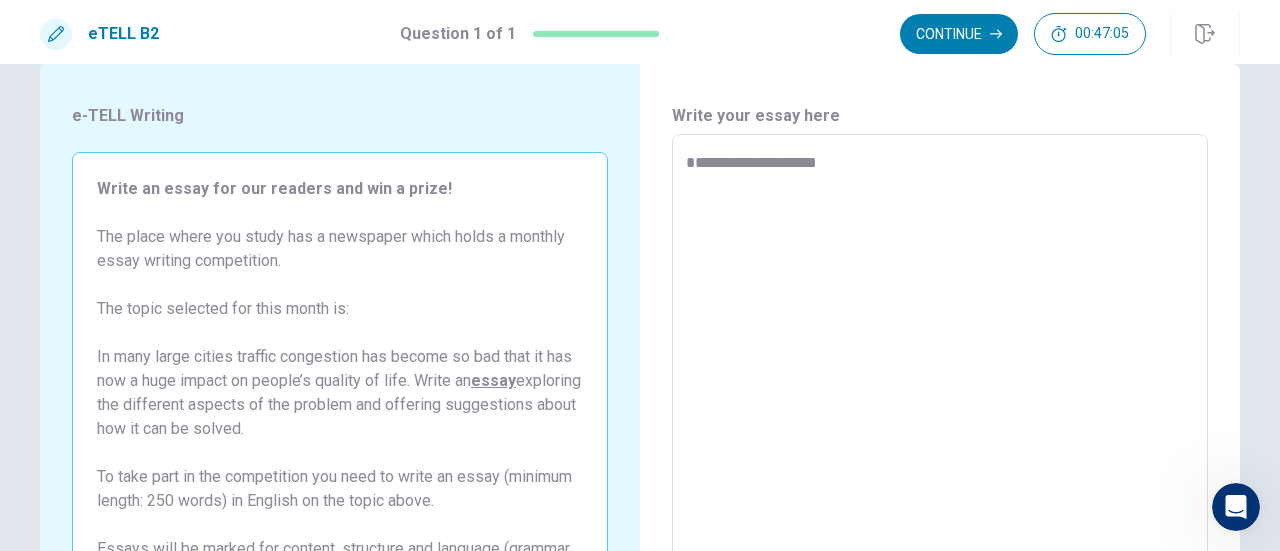 type on "*" 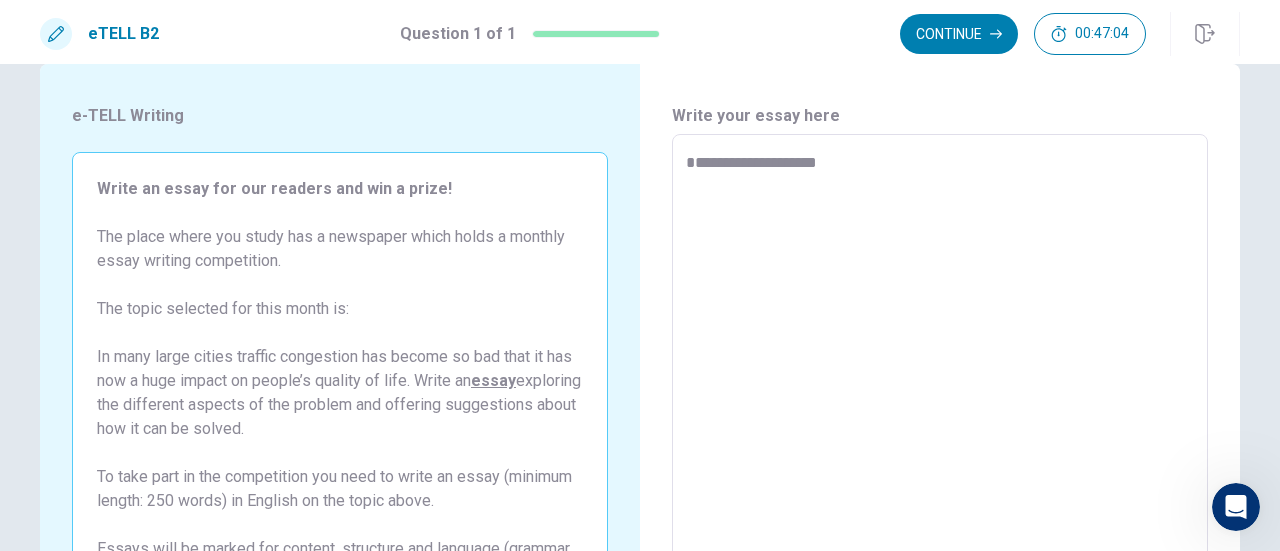 type on "**********" 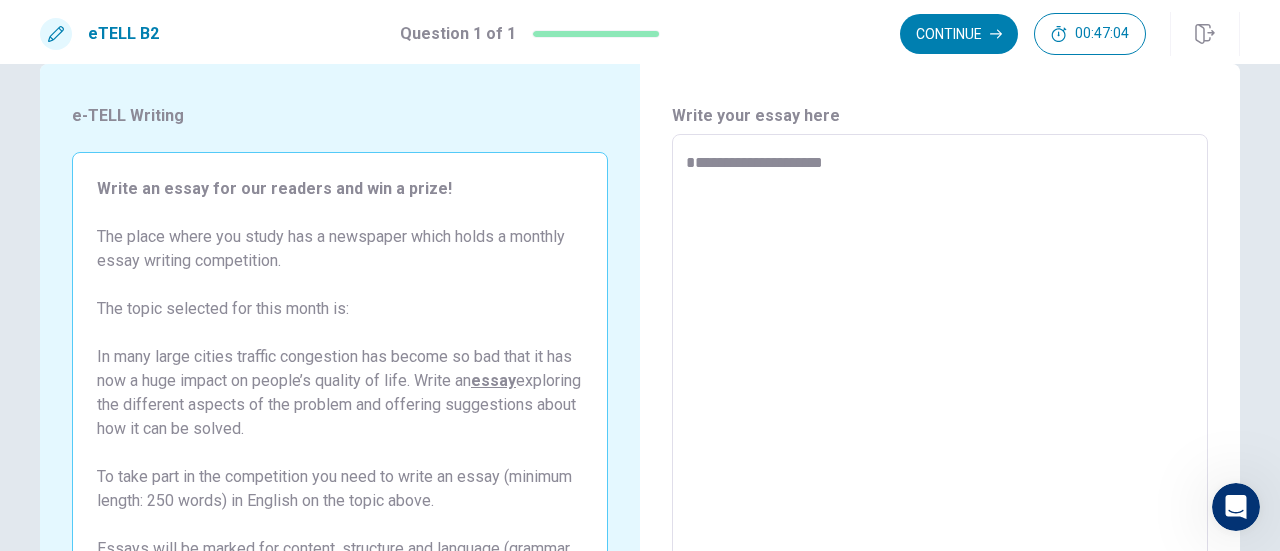 type on "*" 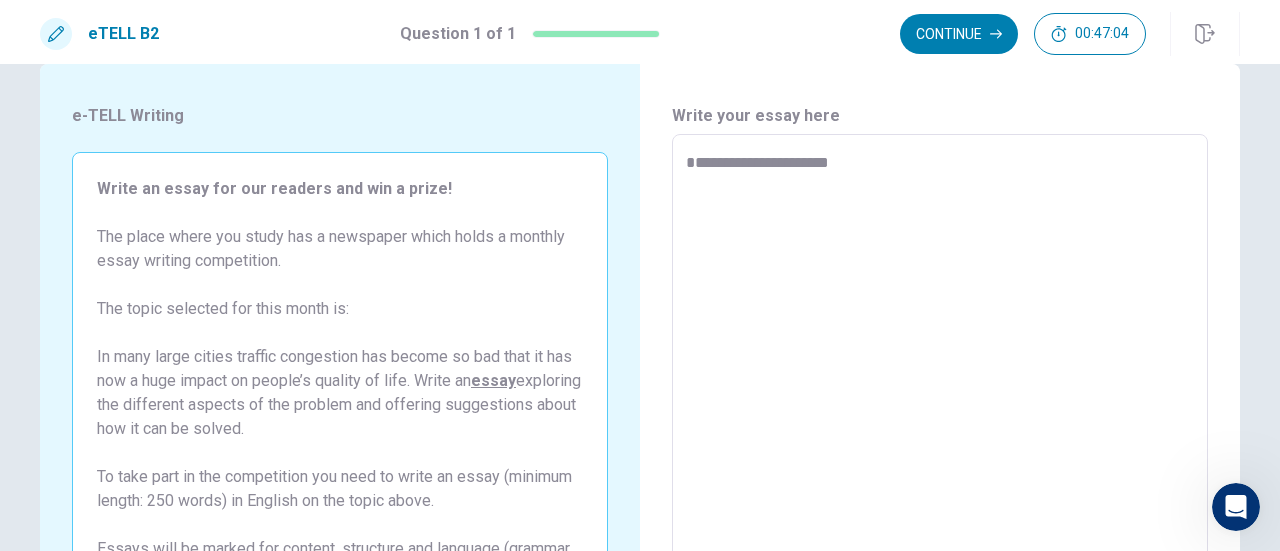 type on "*" 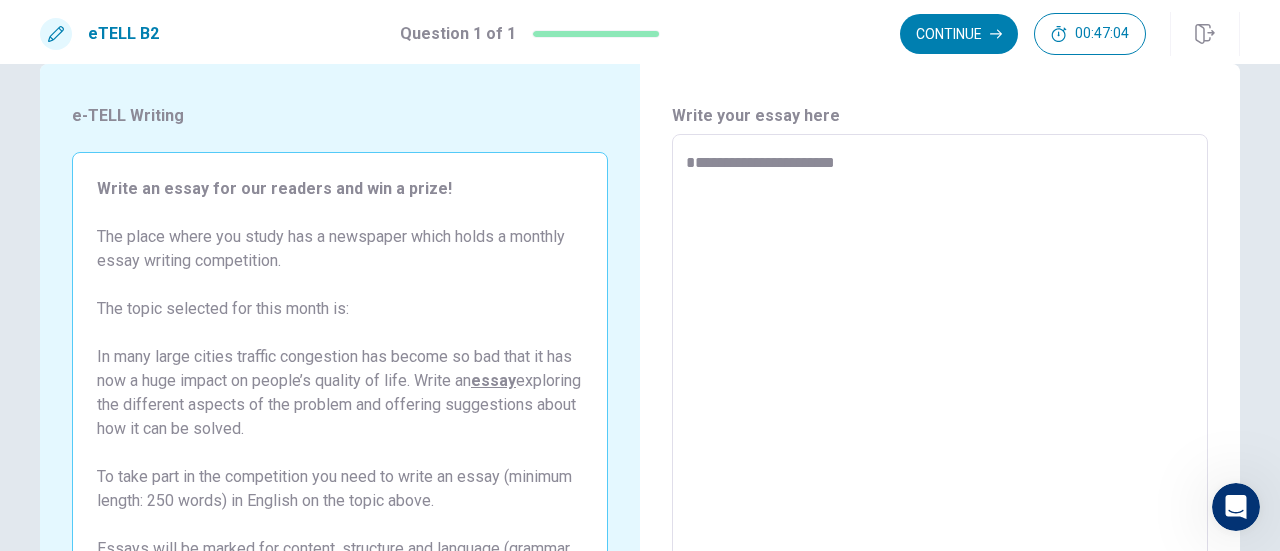 type on "*" 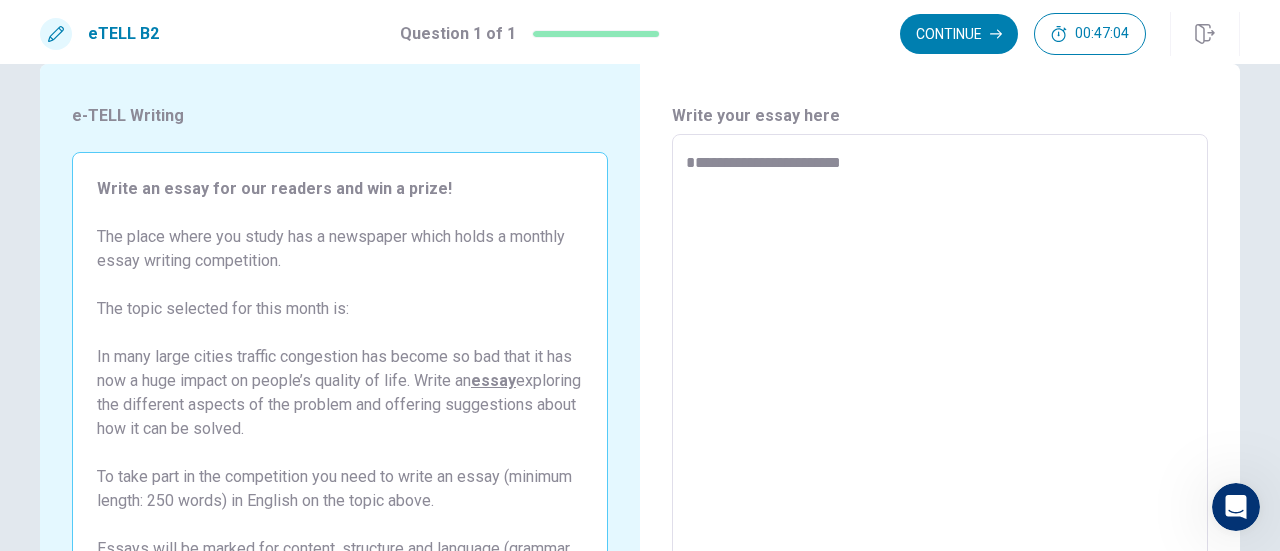 type on "**********" 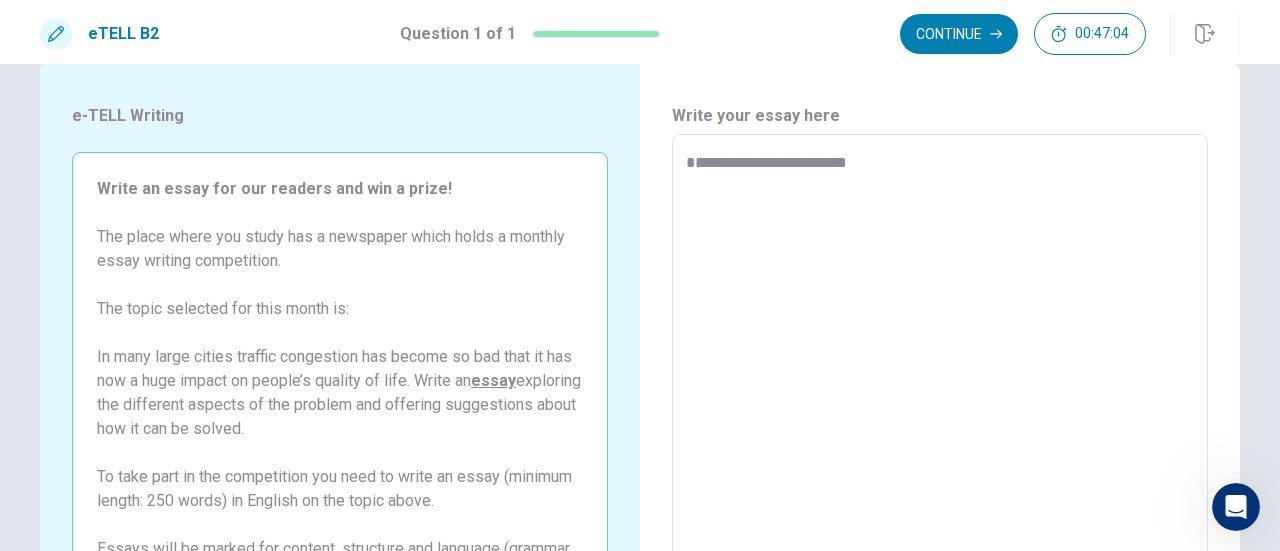 type on "*" 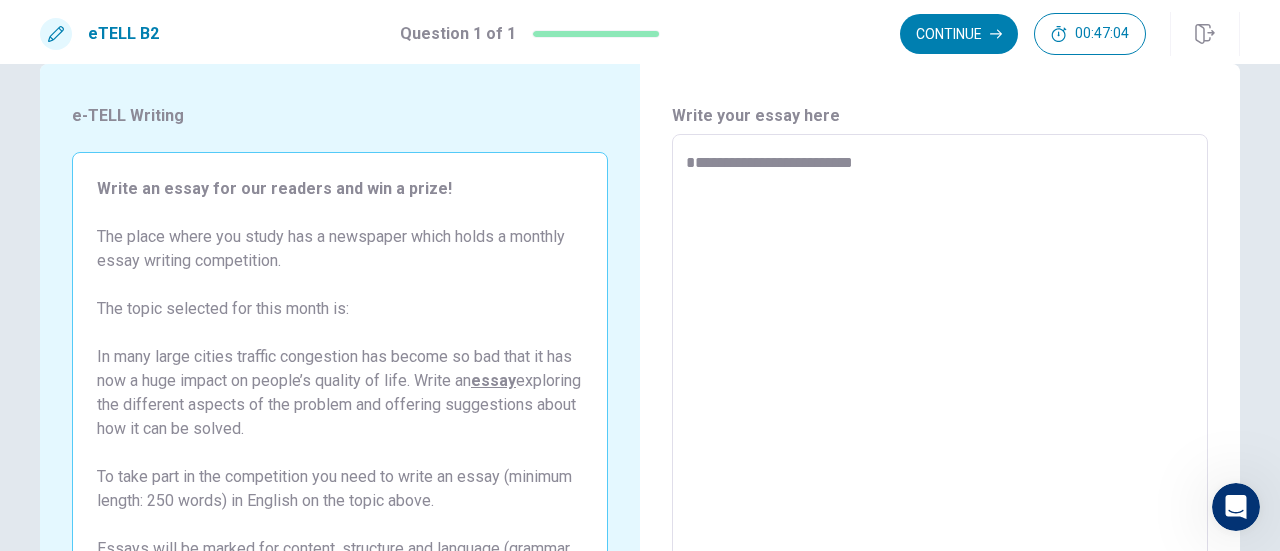 type on "*" 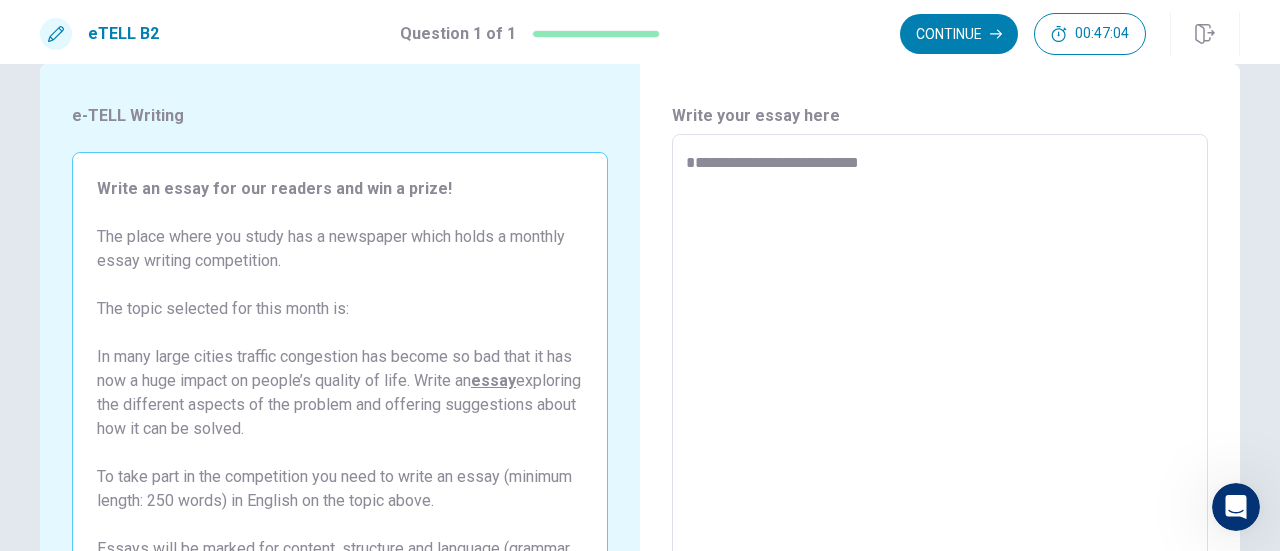 type on "**********" 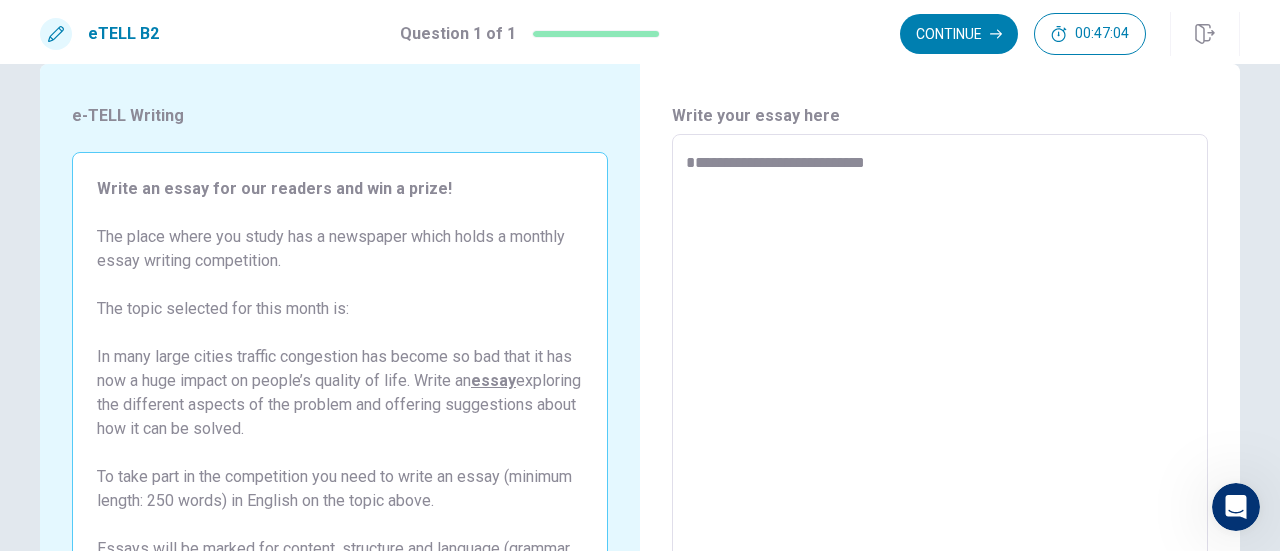 type on "*" 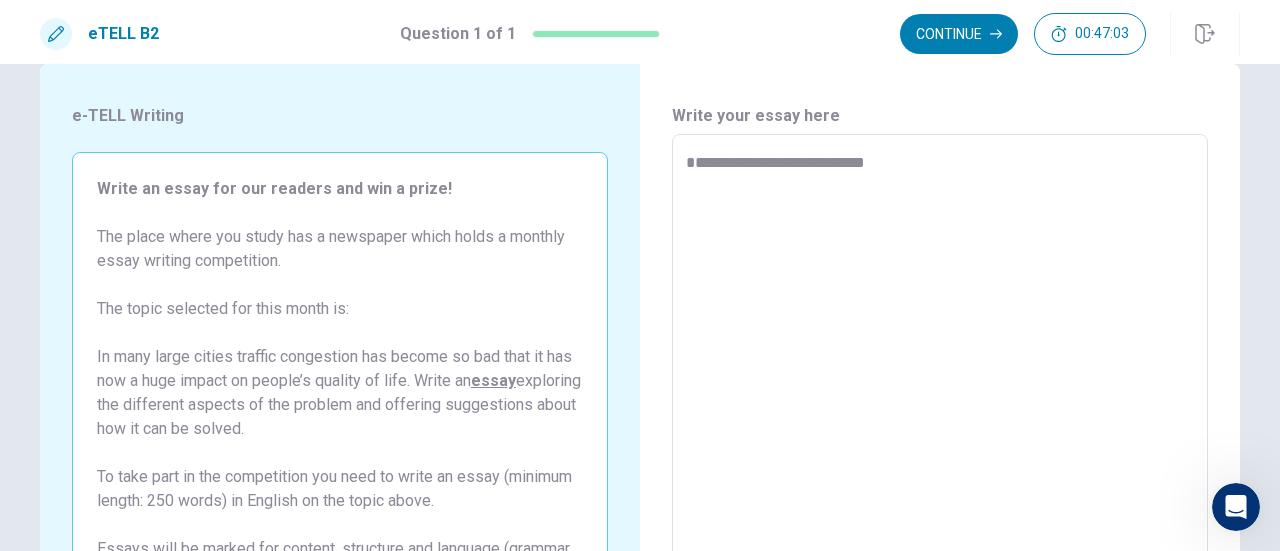 type on "**********" 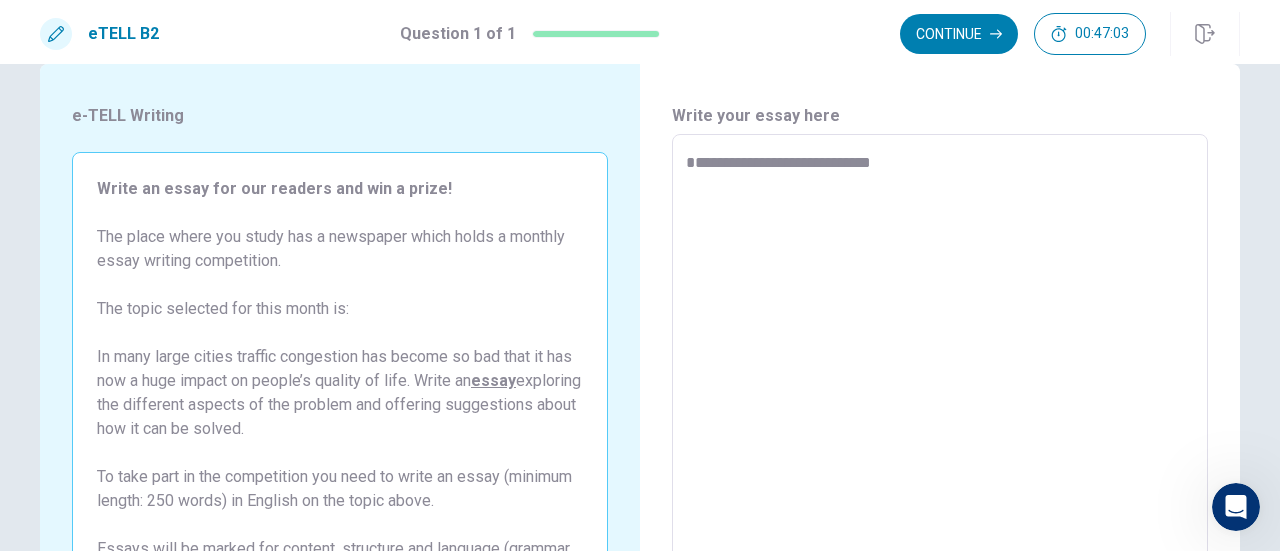 type on "**********" 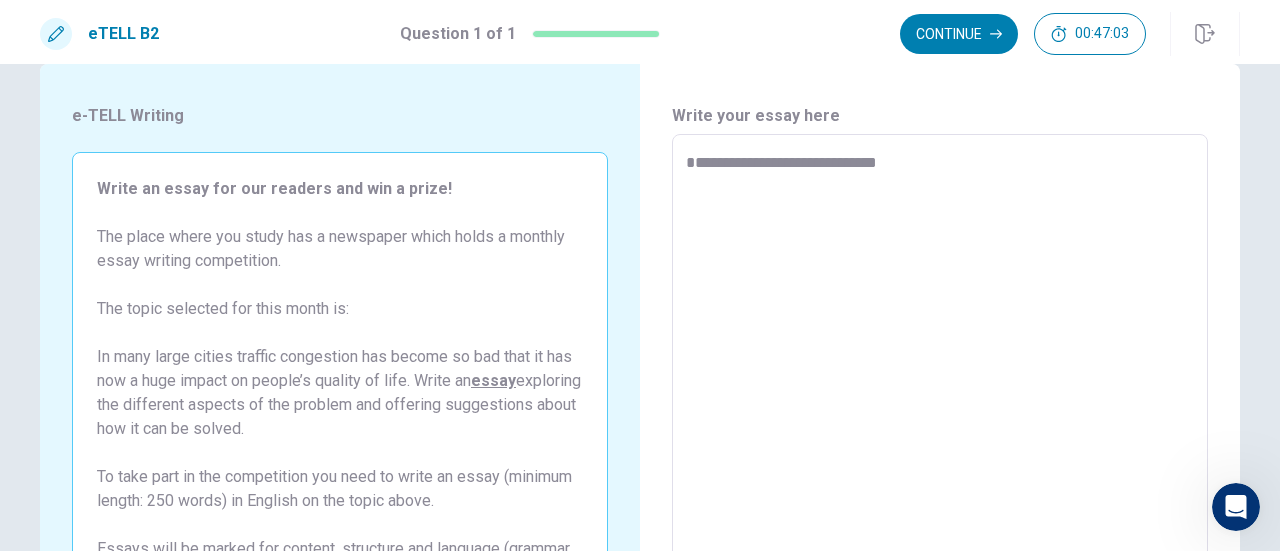 type on "*" 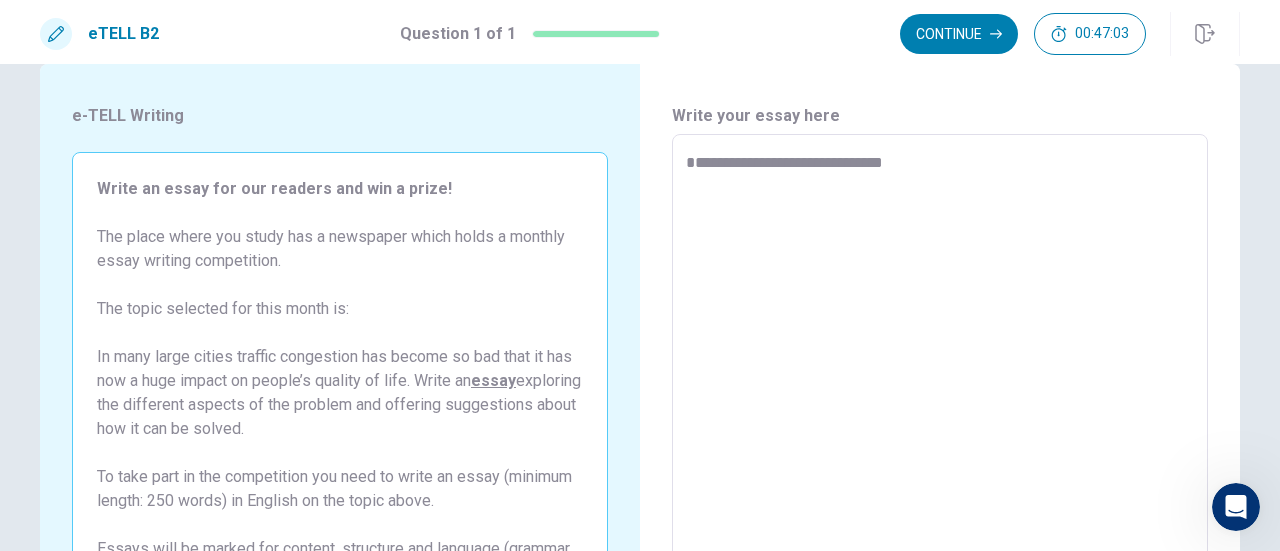 type on "**********" 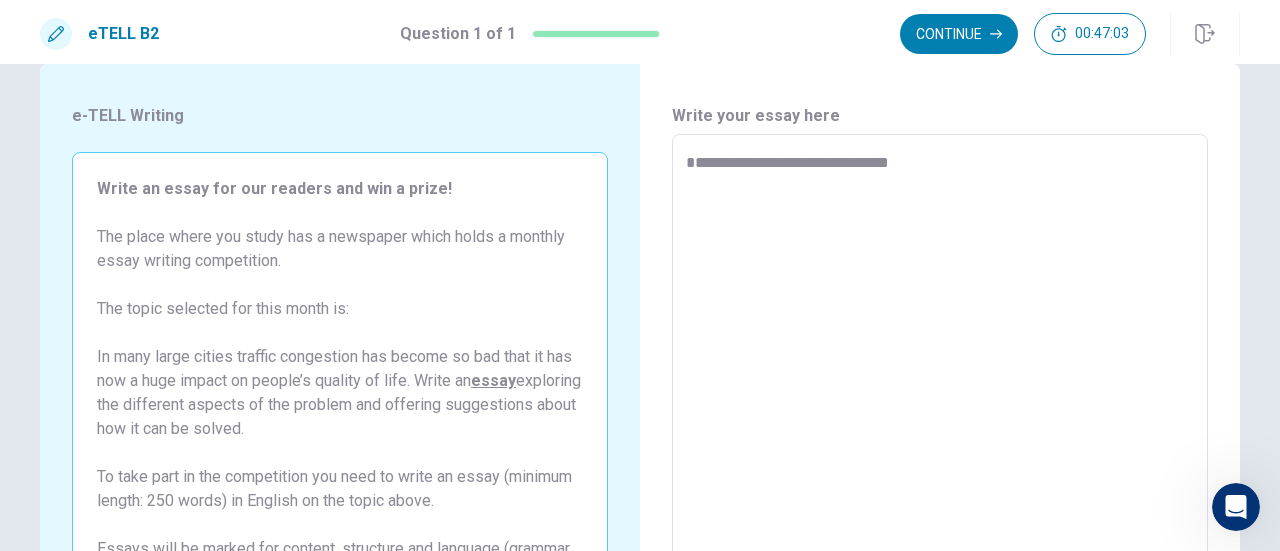 type on "*" 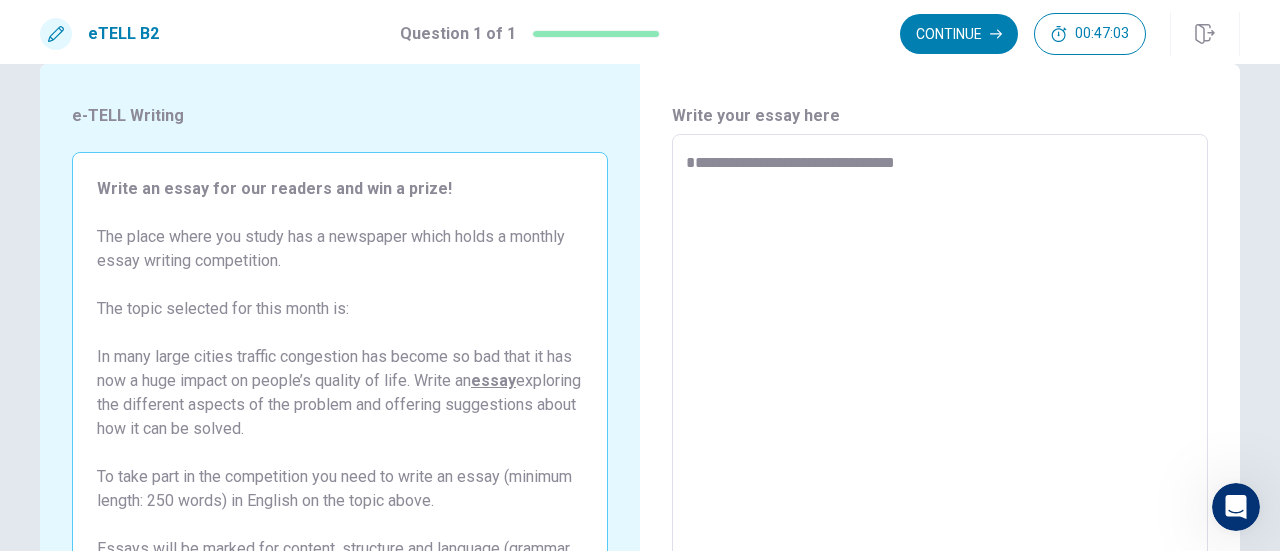 type on "*" 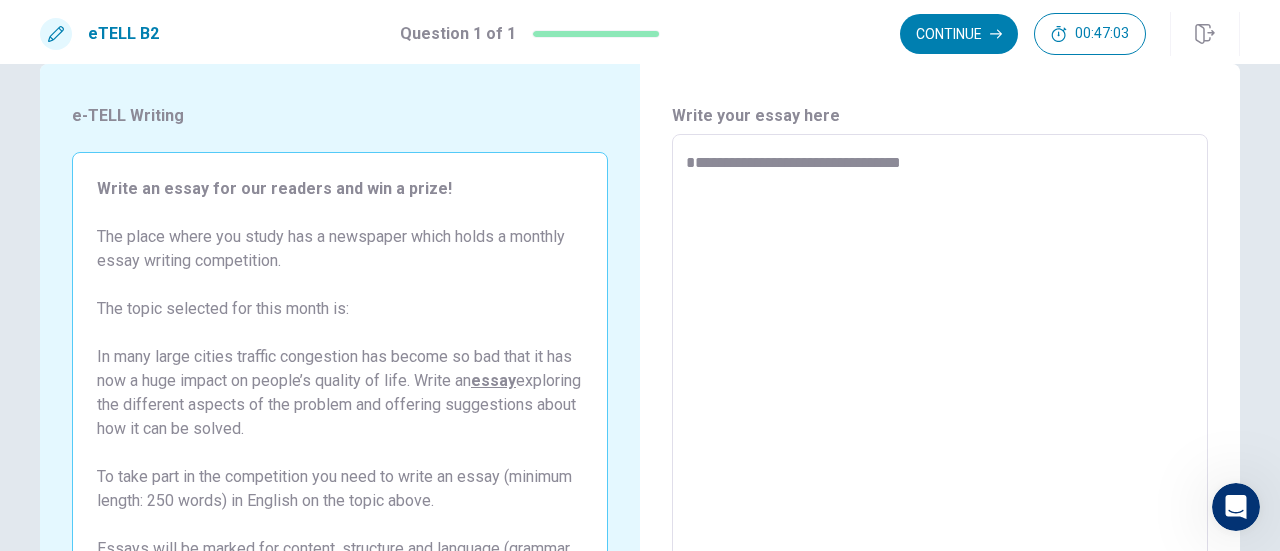 type on "**********" 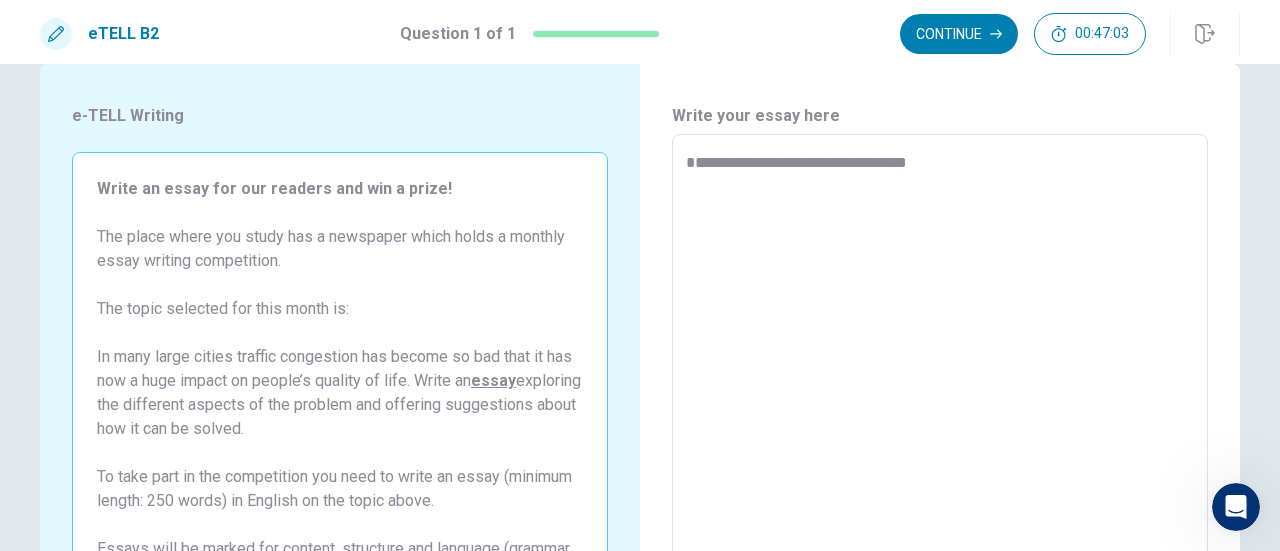type on "*" 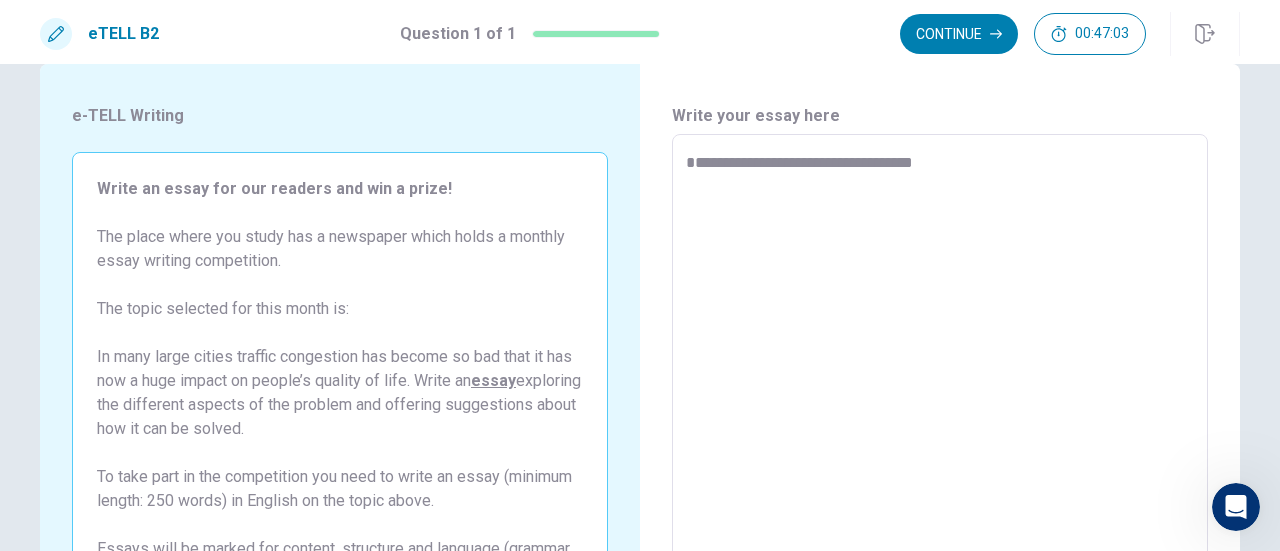 type on "*" 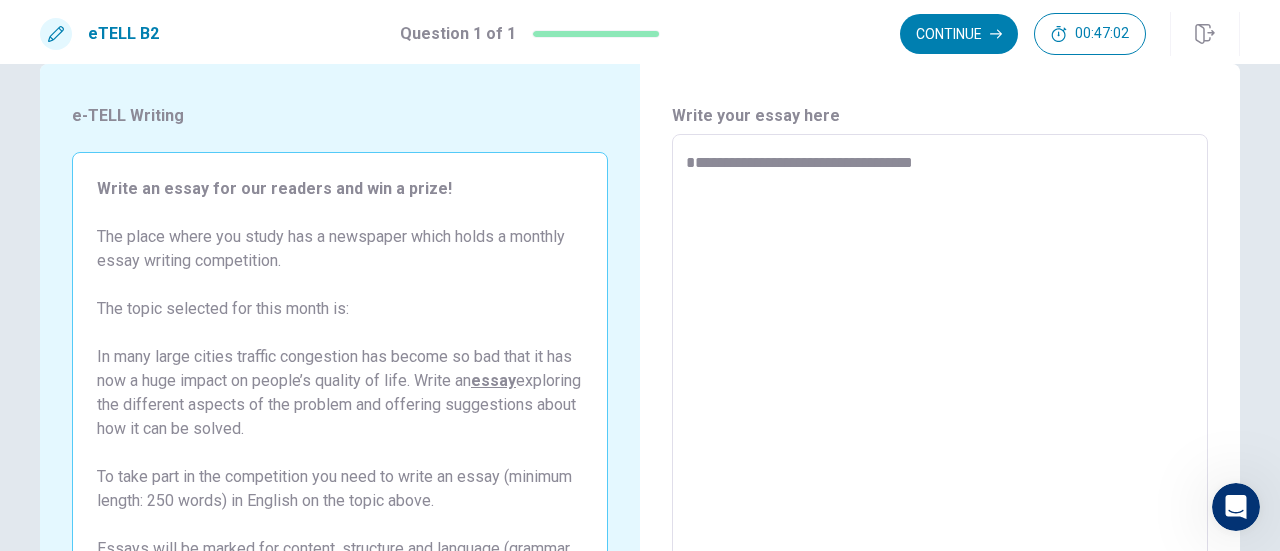 type on "**********" 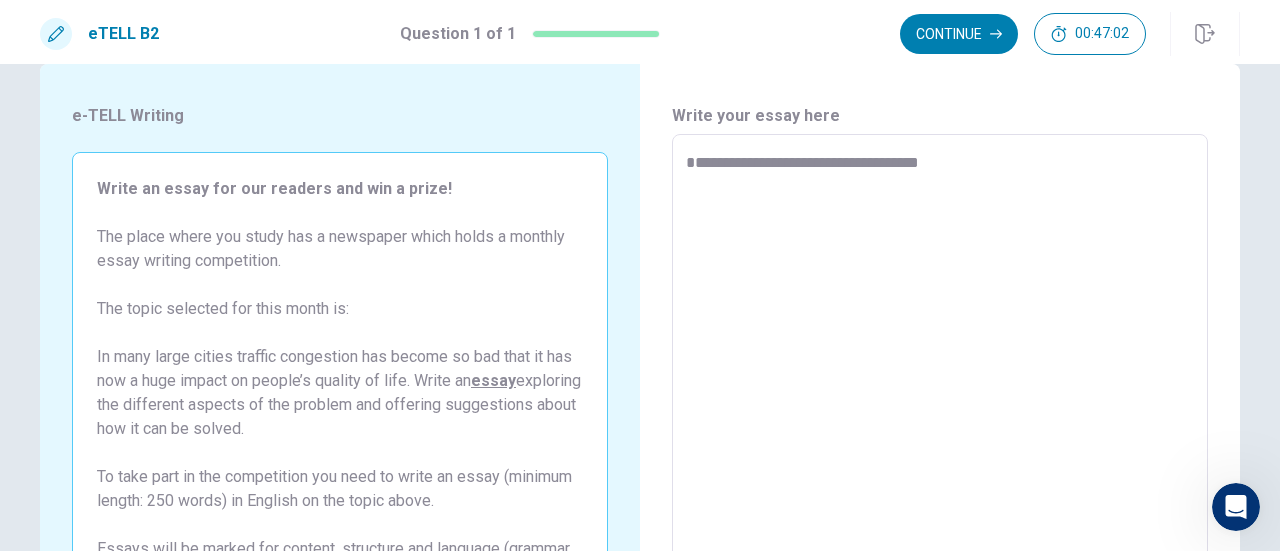type on "*" 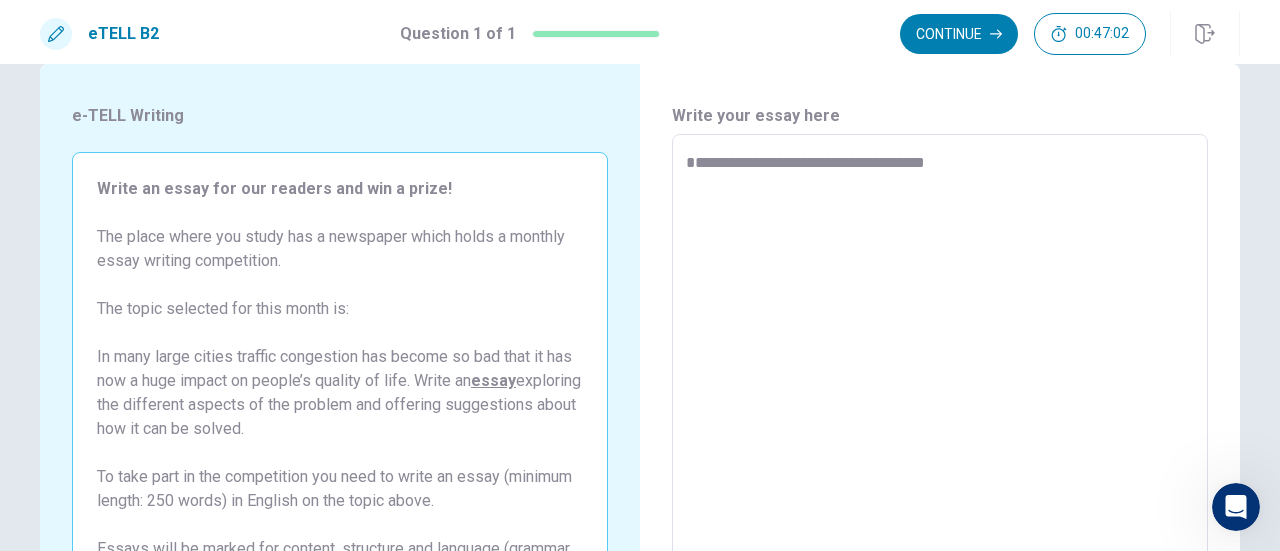 type on "*" 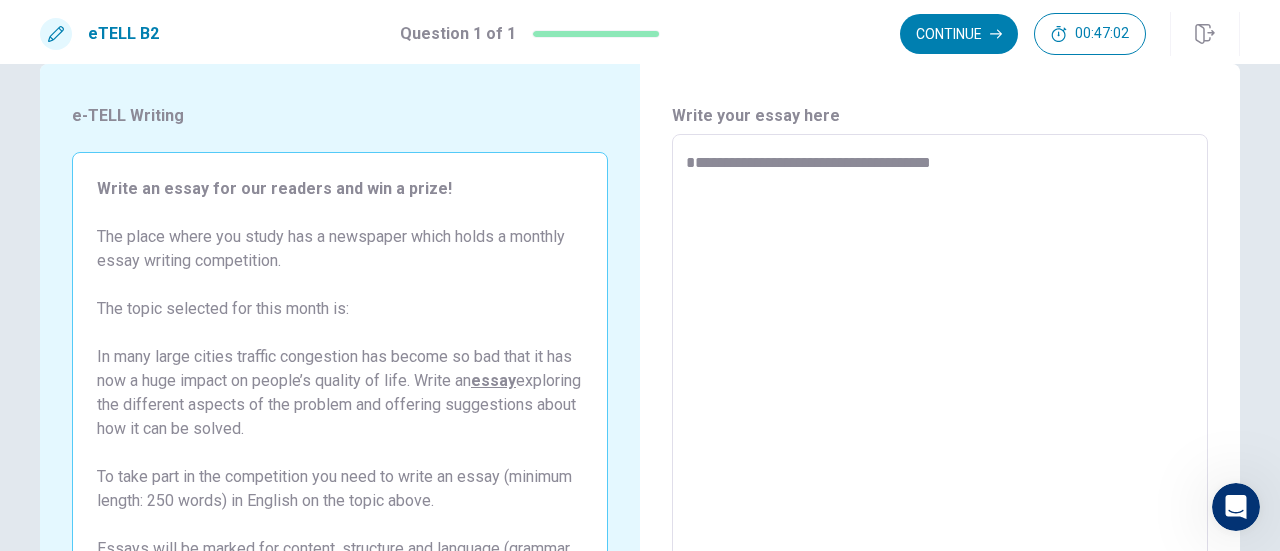 type on "**********" 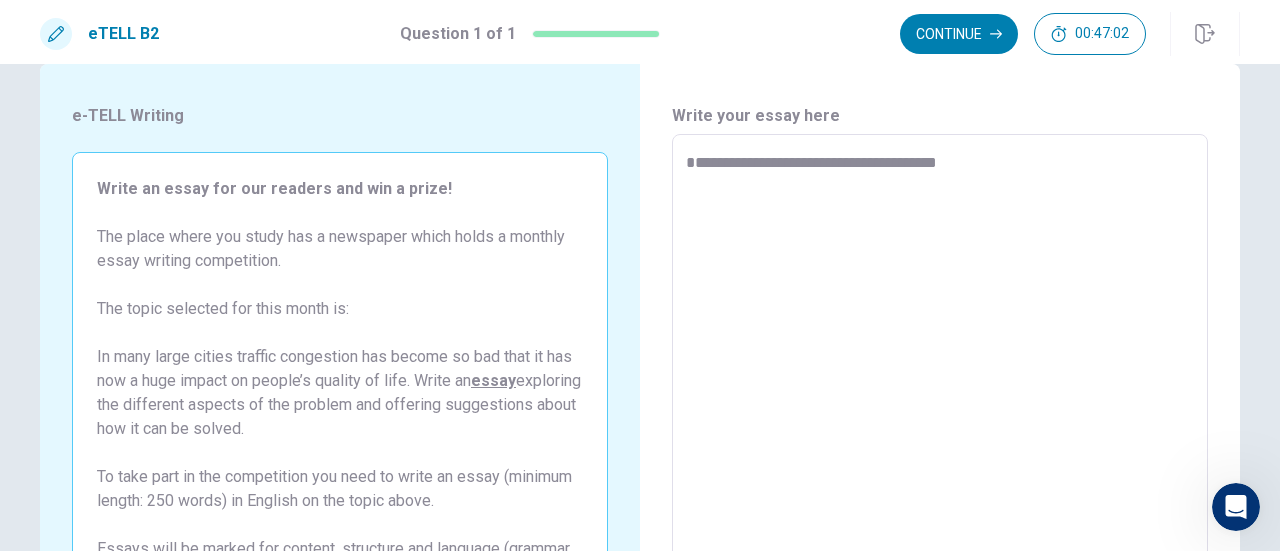 type on "*" 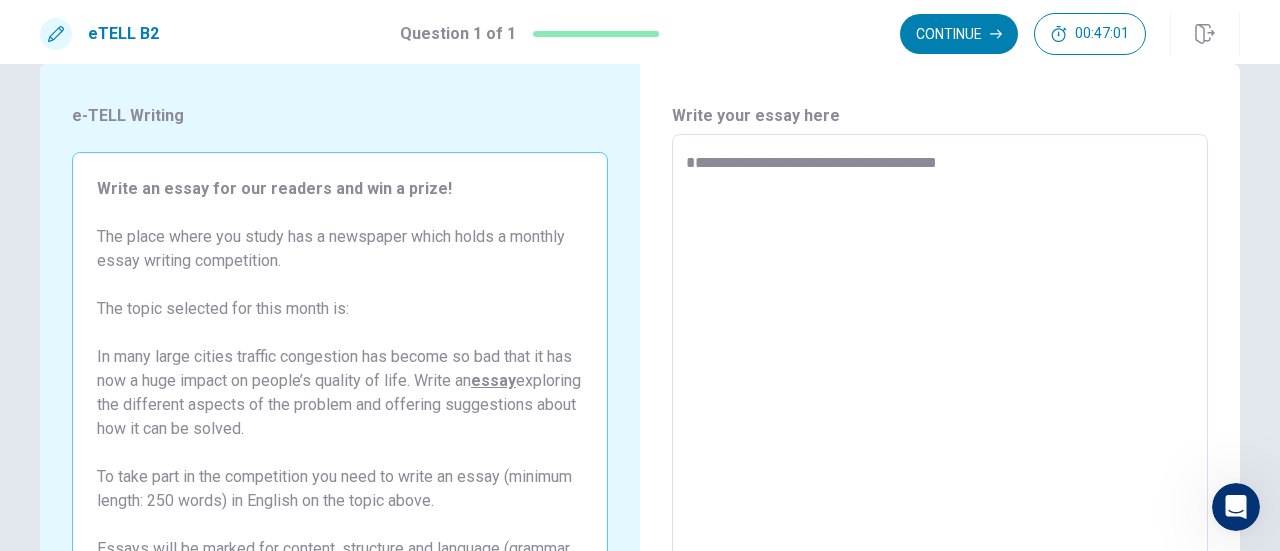 type 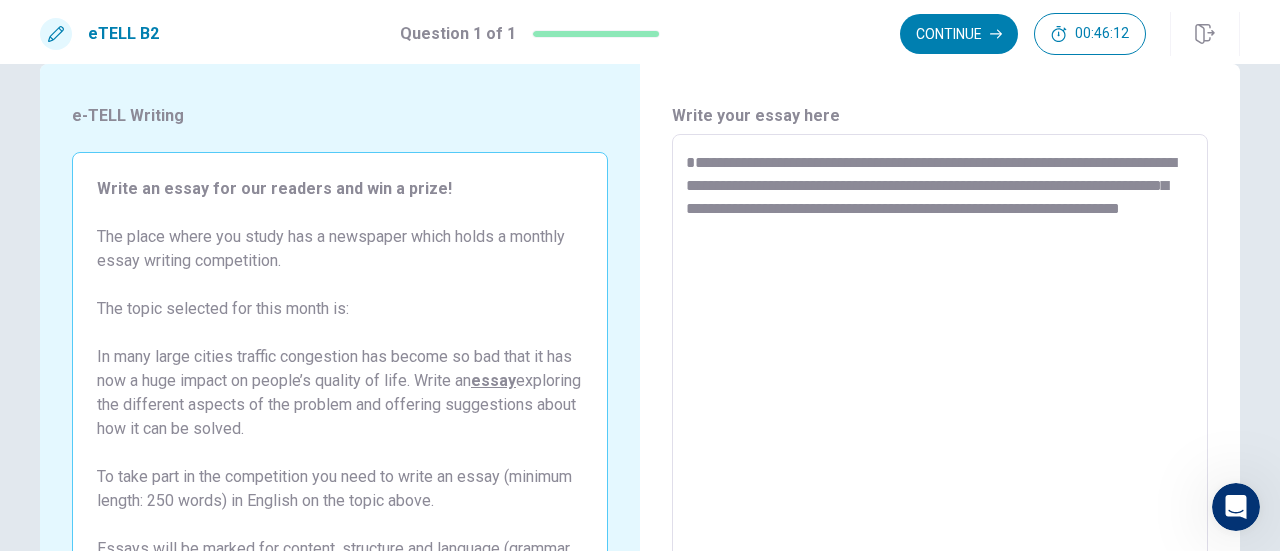 click on "**********" at bounding box center (940, 411) 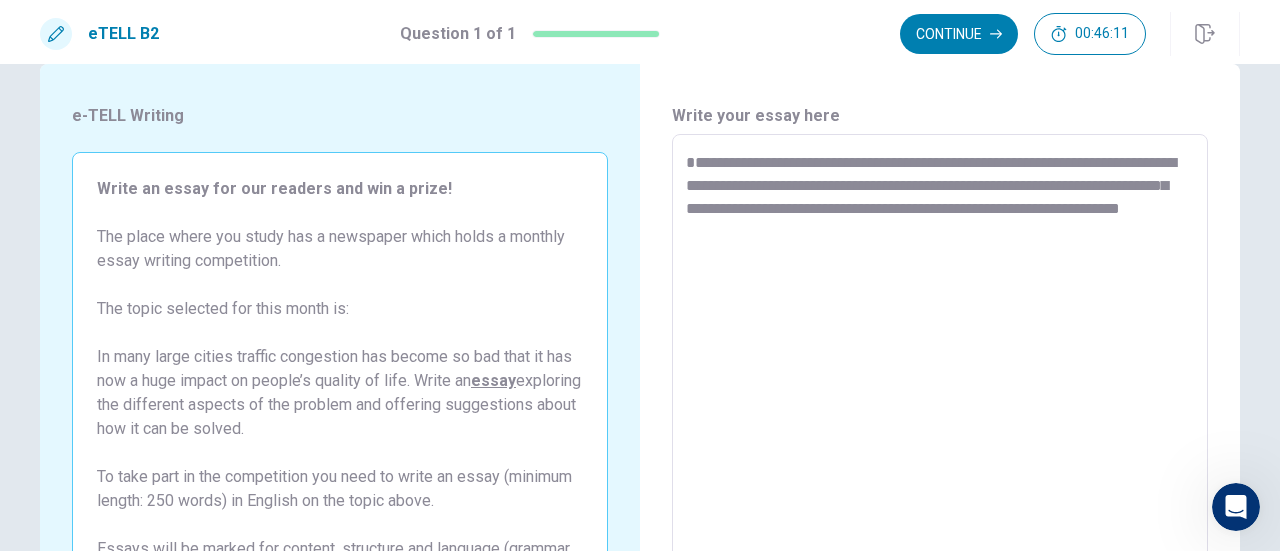 click on "**********" at bounding box center [940, 411] 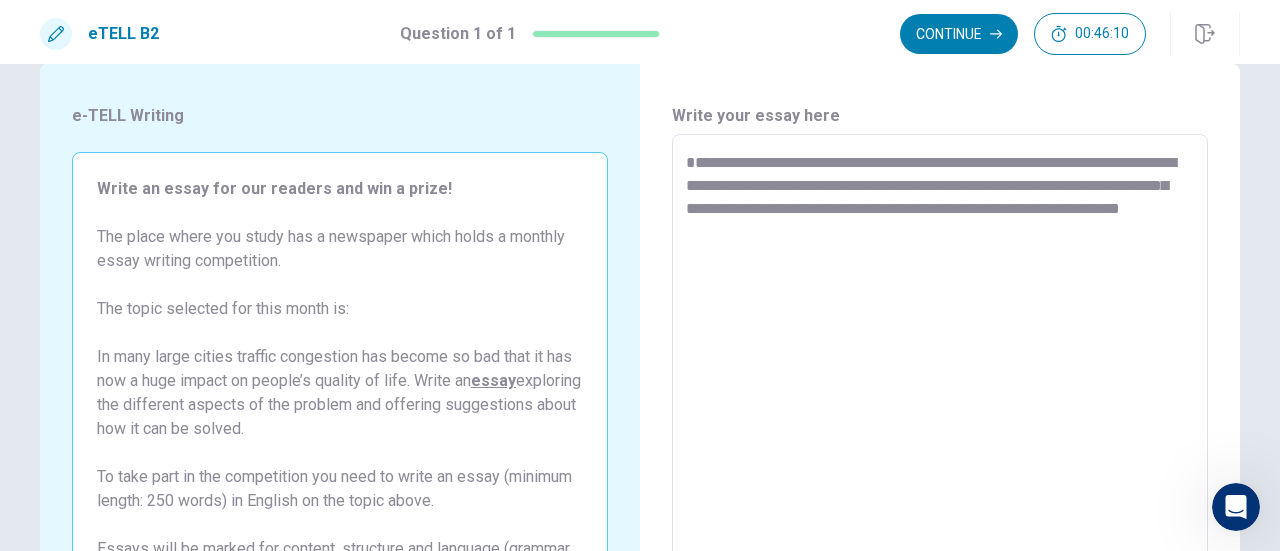 click on "**********" at bounding box center (940, 411) 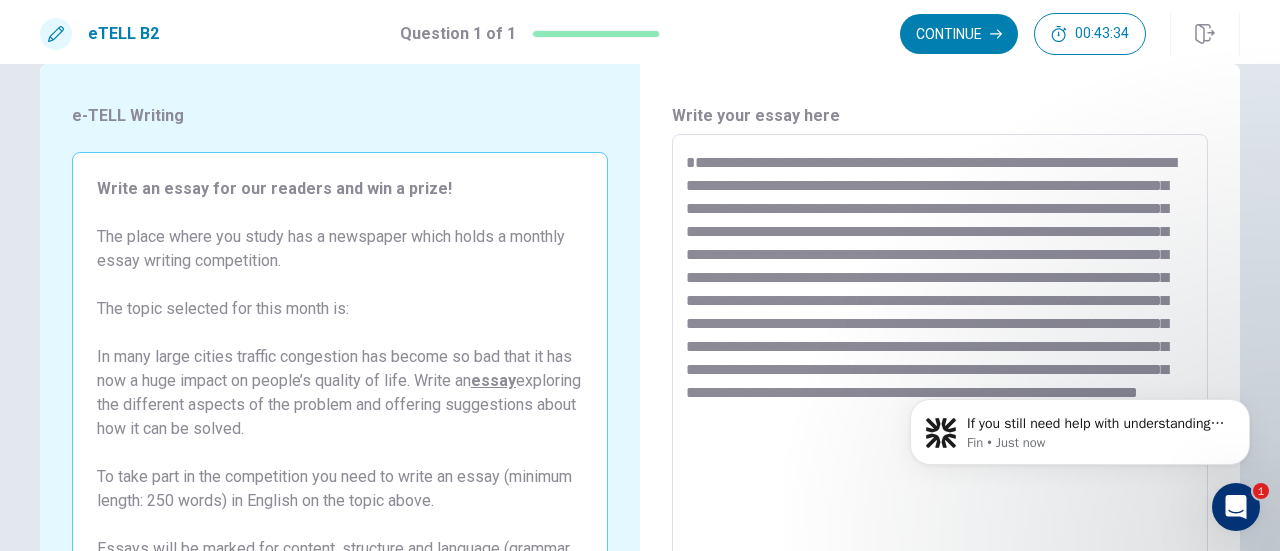 scroll, scrollTop: 0, scrollLeft: 0, axis: both 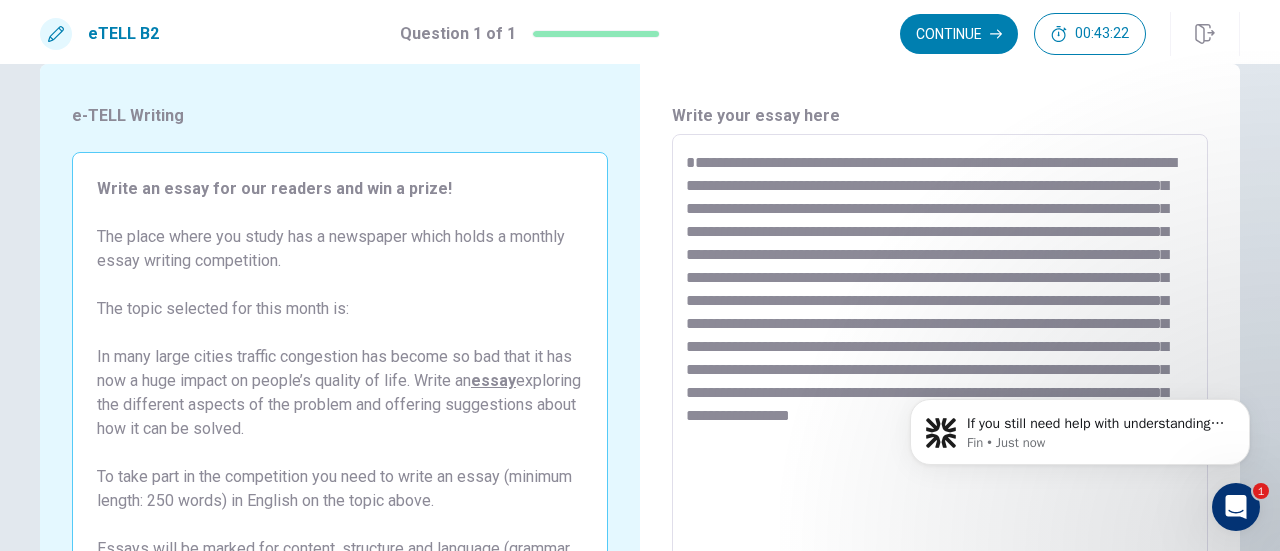 click on "**********" at bounding box center [940, 411] 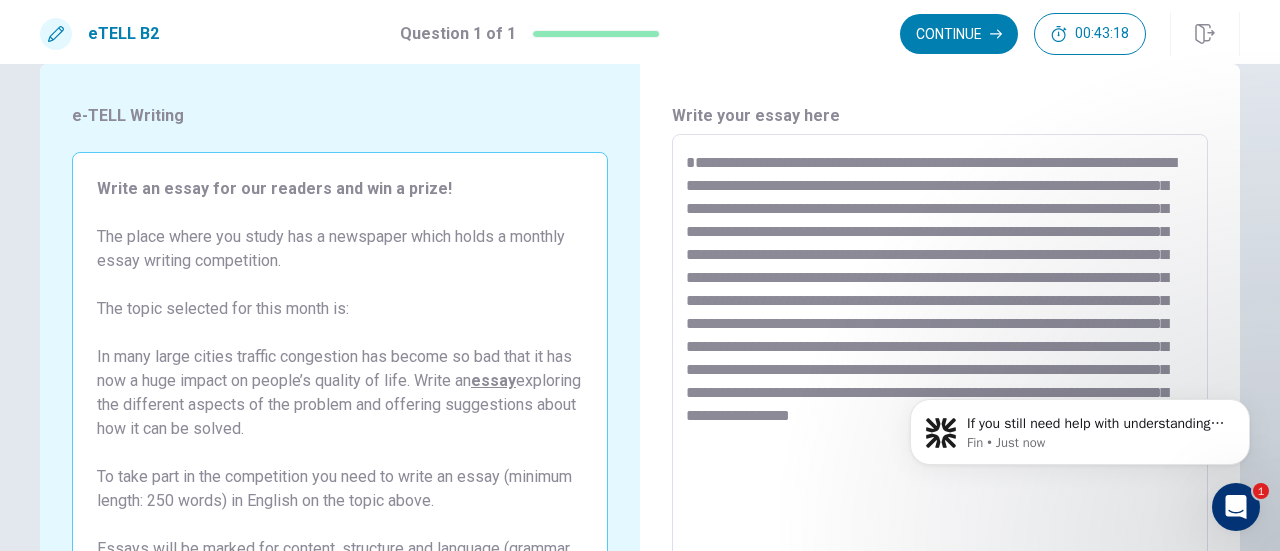 click on "**********" at bounding box center (940, 411) 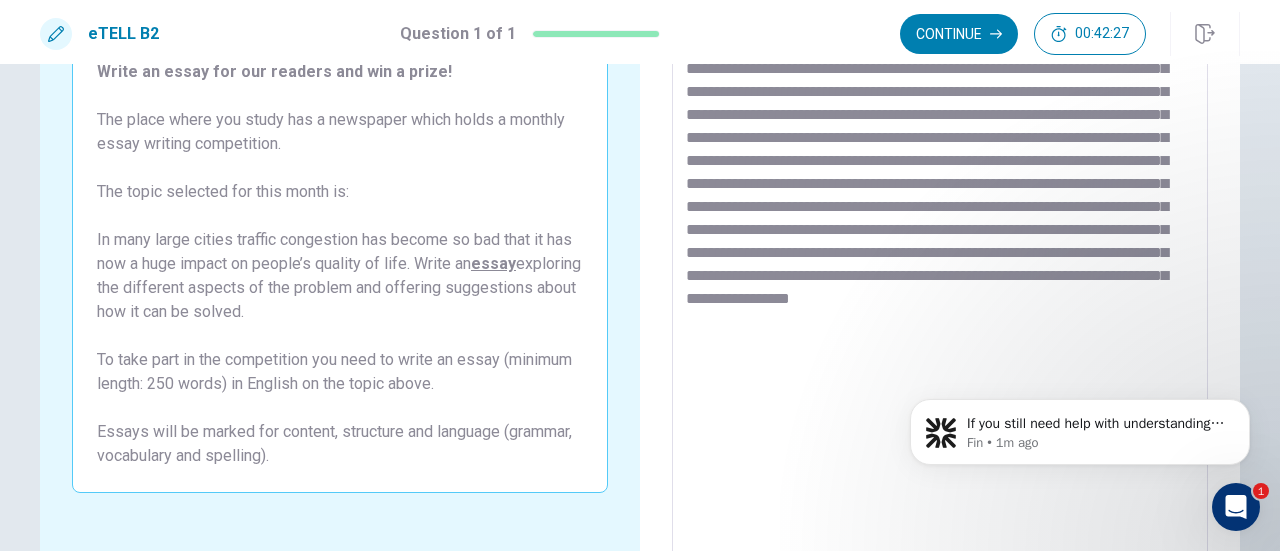 scroll, scrollTop: 160, scrollLeft: 0, axis: vertical 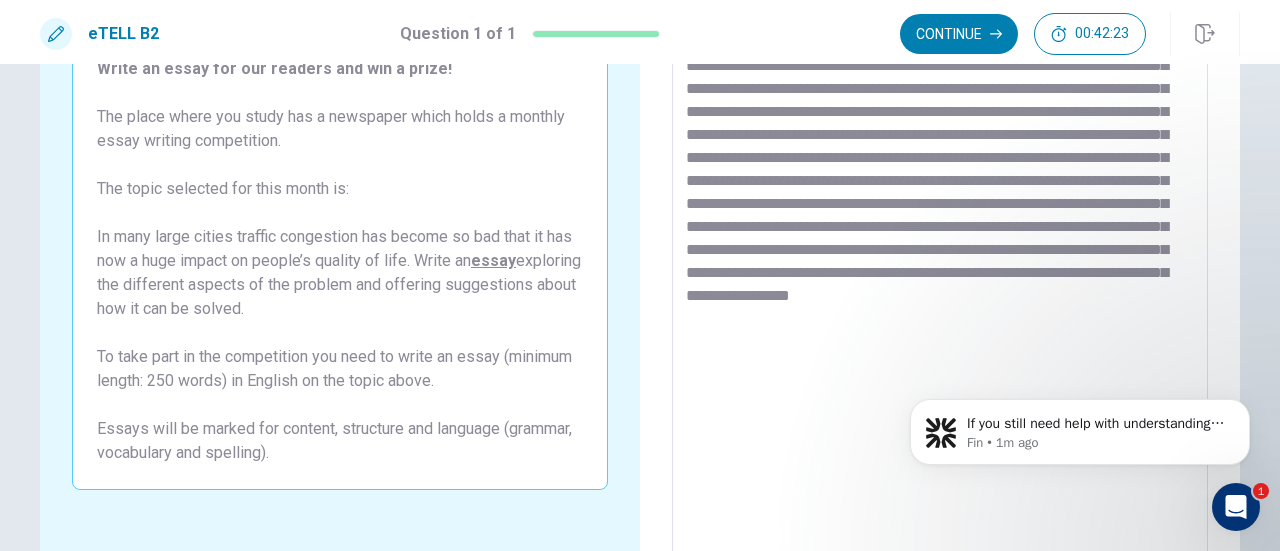 click on "**********" at bounding box center (940, 291) 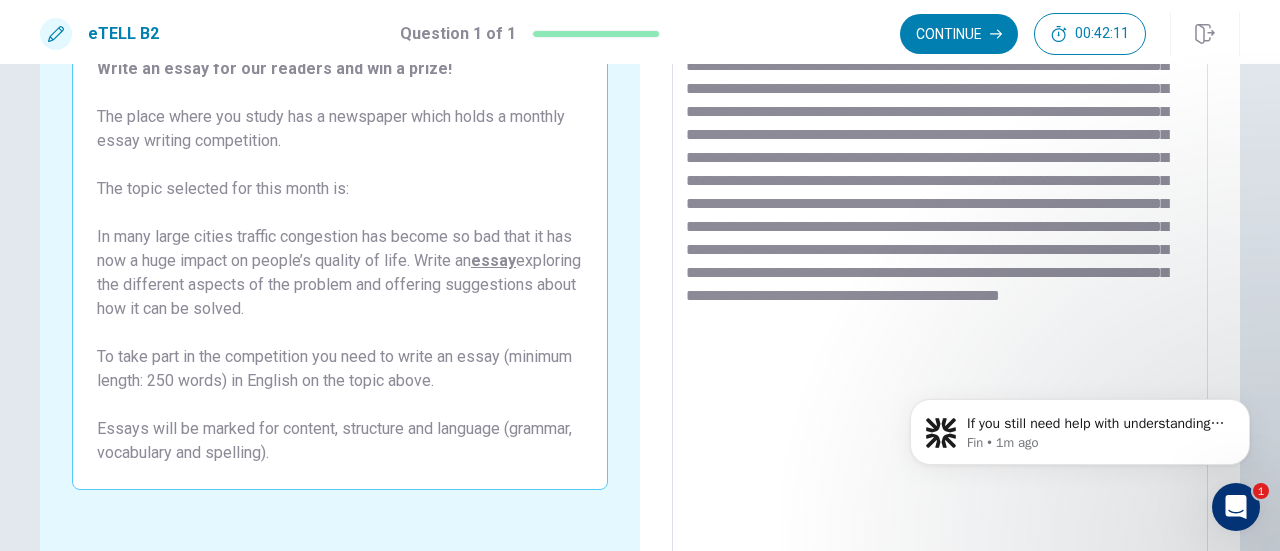 click on "**********" at bounding box center [940, 291] 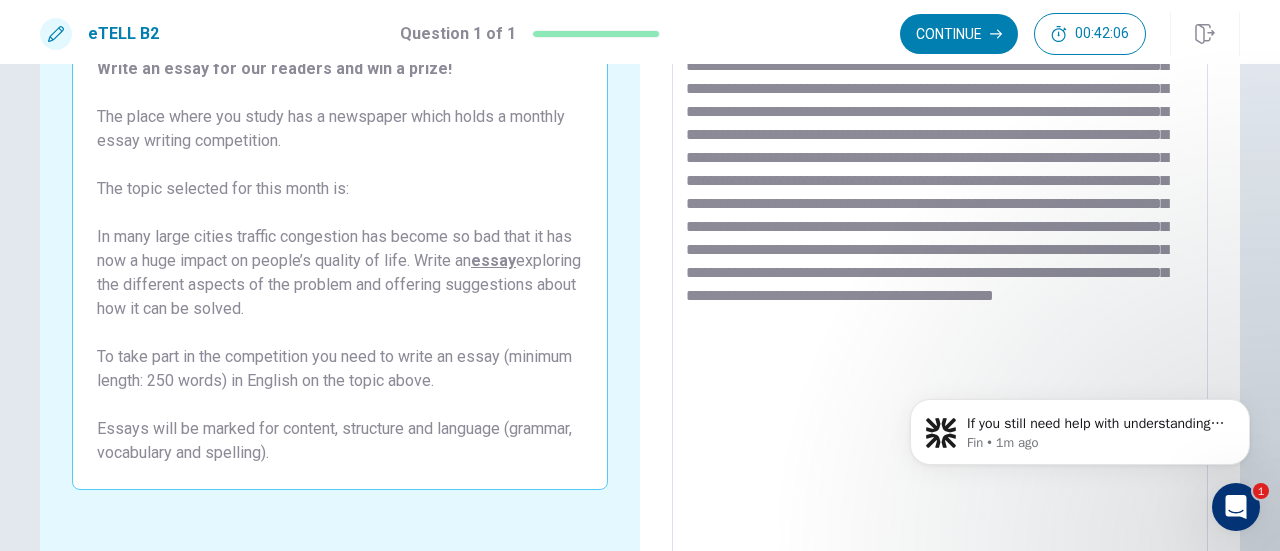 click on "**********" at bounding box center (940, 291) 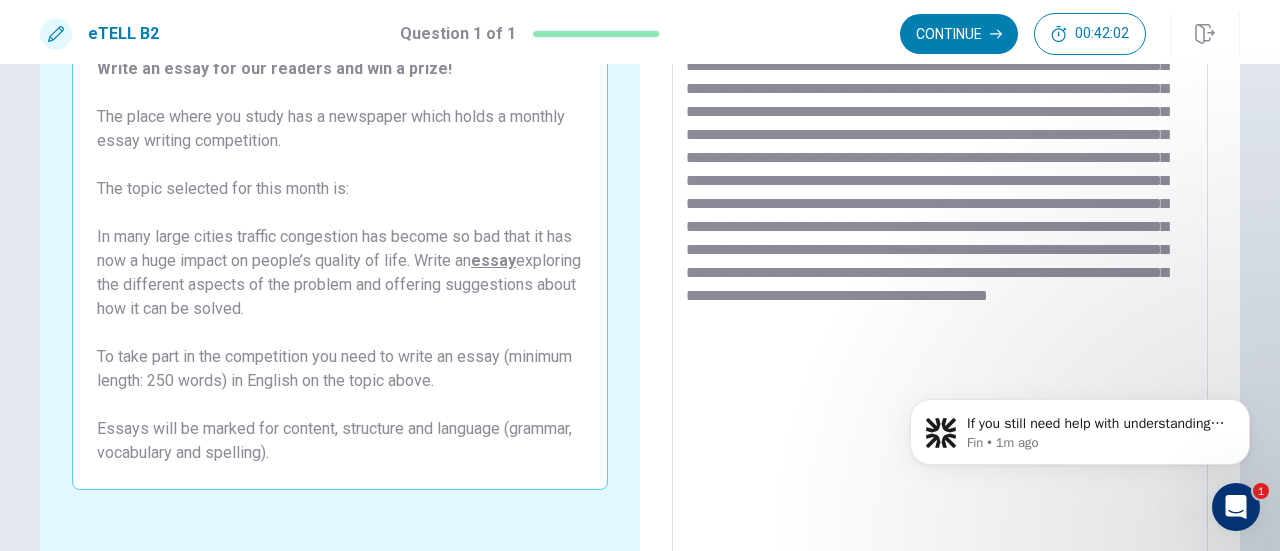 click on "**********" at bounding box center [940, 291] 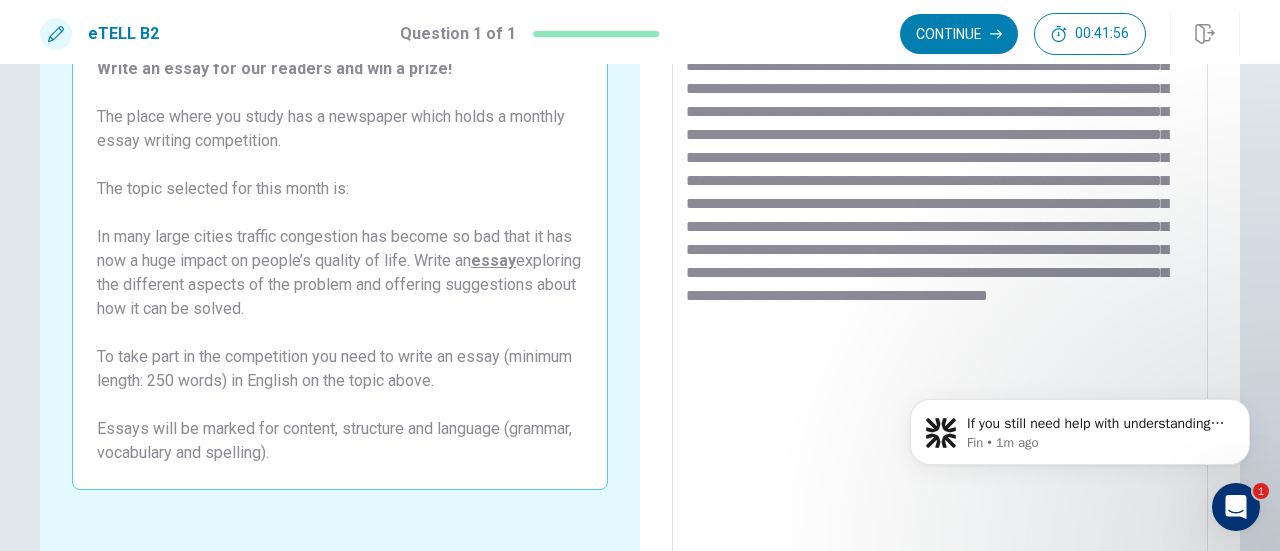 click on "**********" at bounding box center [940, 291] 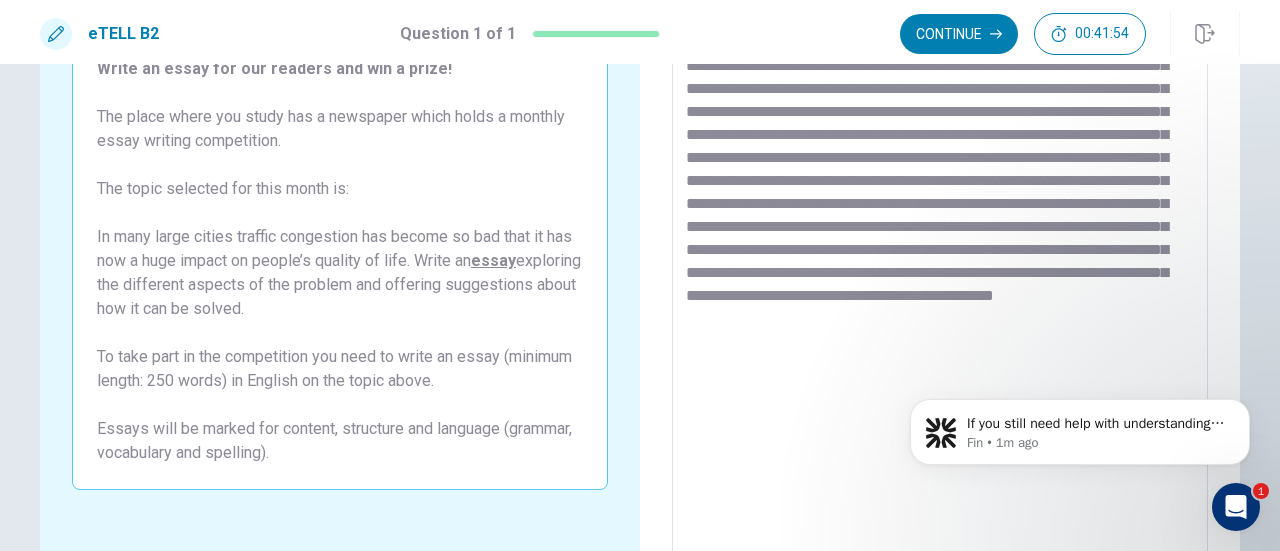 click on "**********" at bounding box center (940, 291) 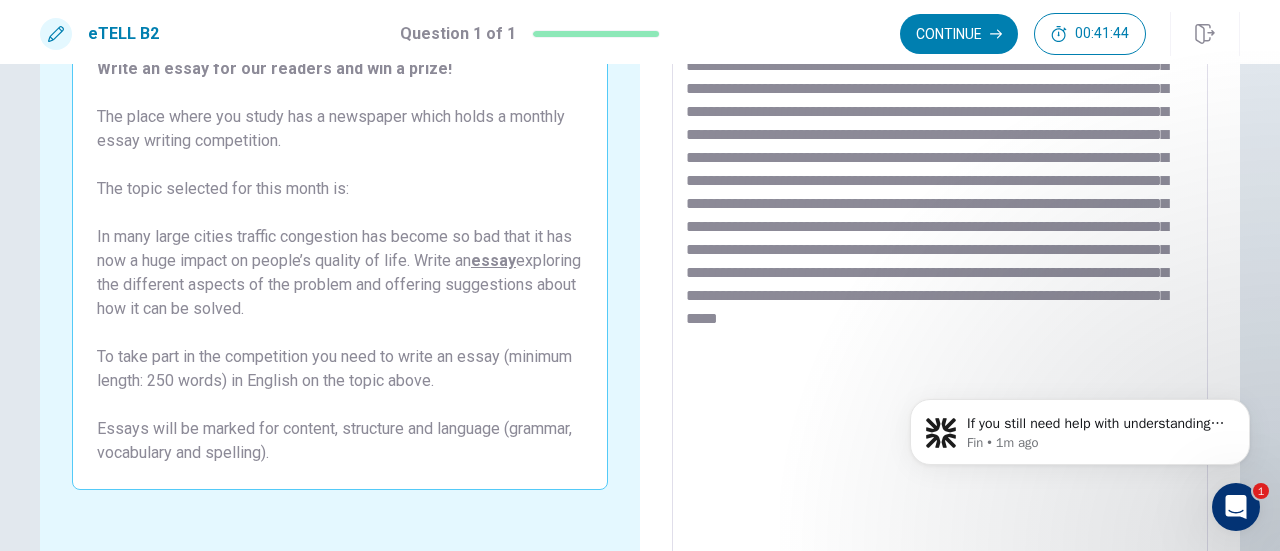 click on "**********" at bounding box center (940, 291) 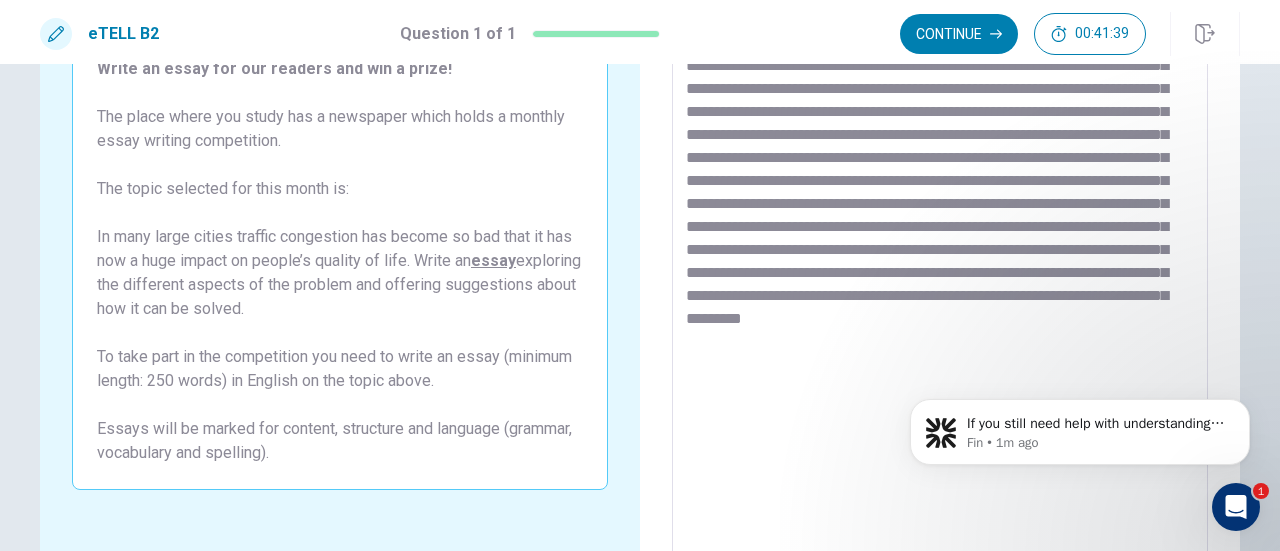 click on "**********" at bounding box center [940, 291] 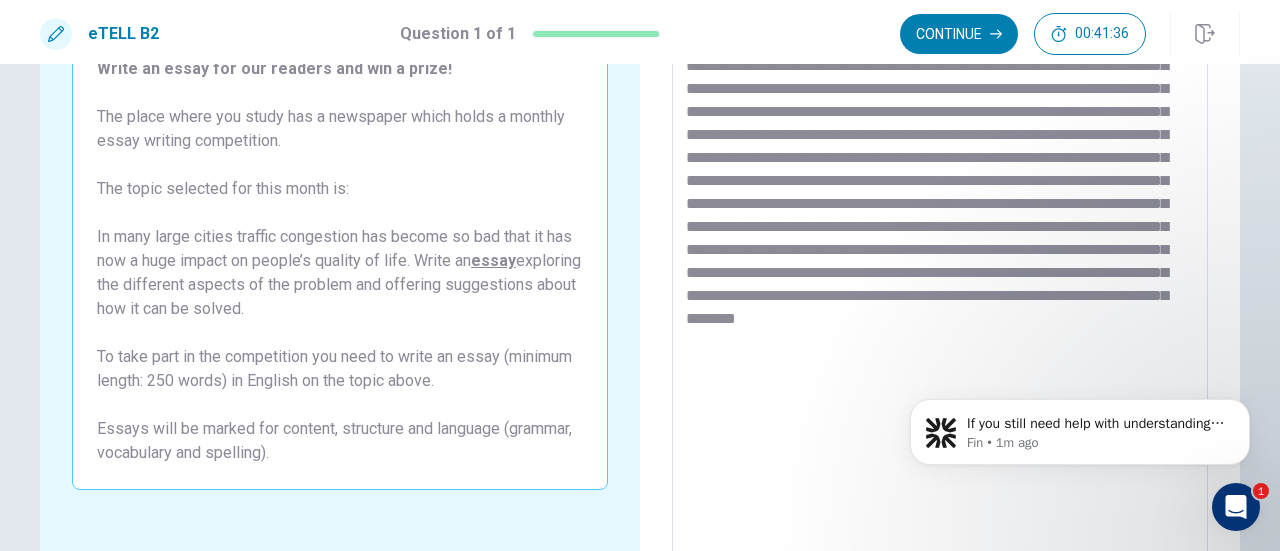 click on "**********" at bounding box center [940, 291] 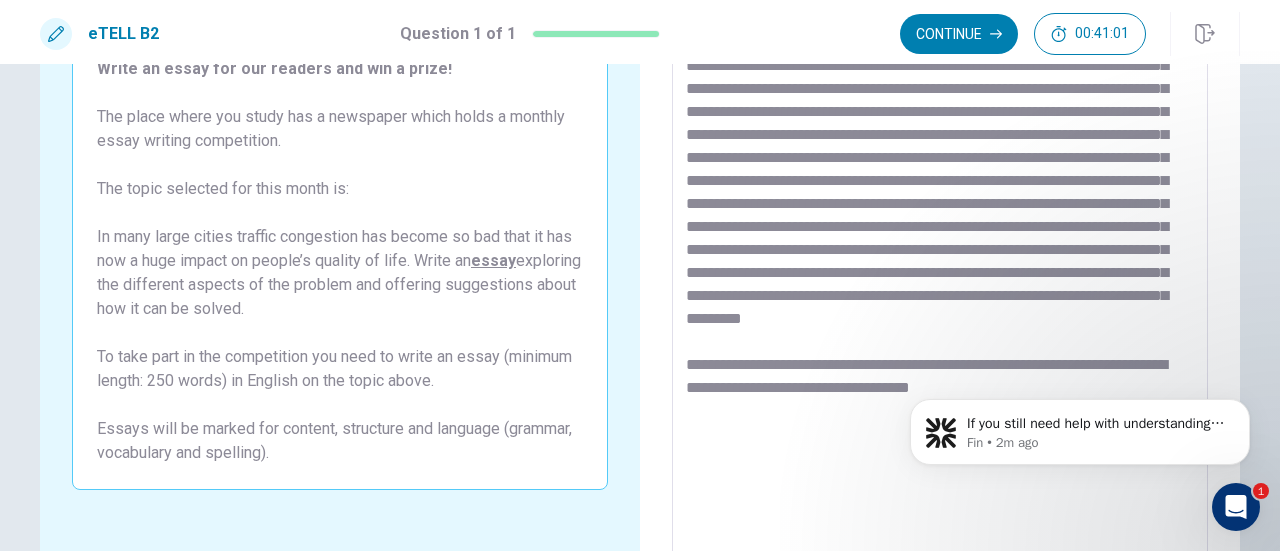 click 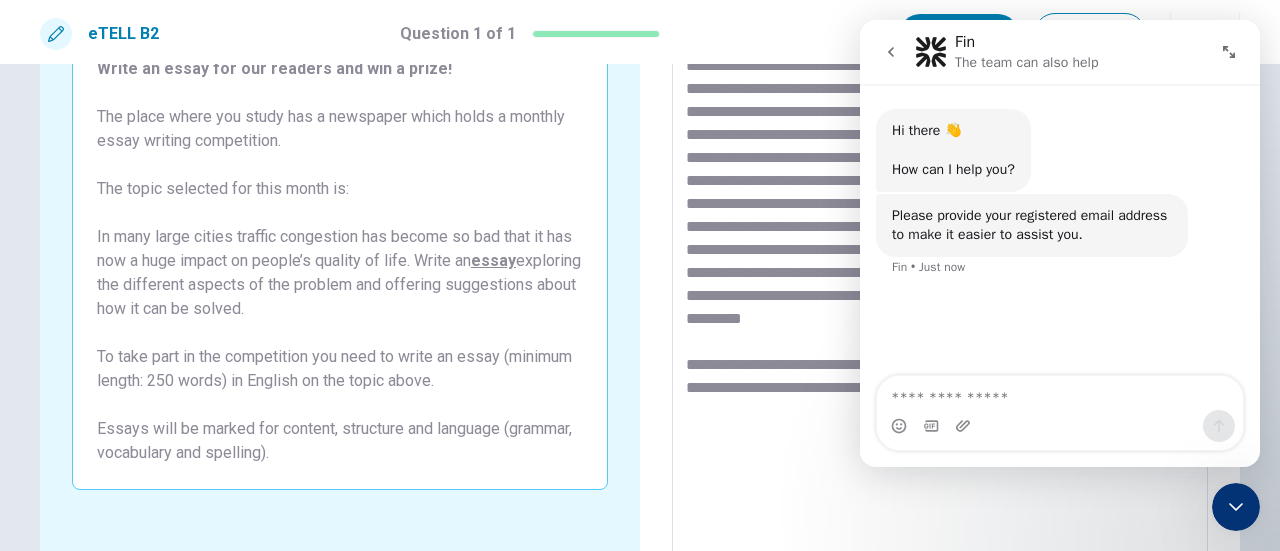 click 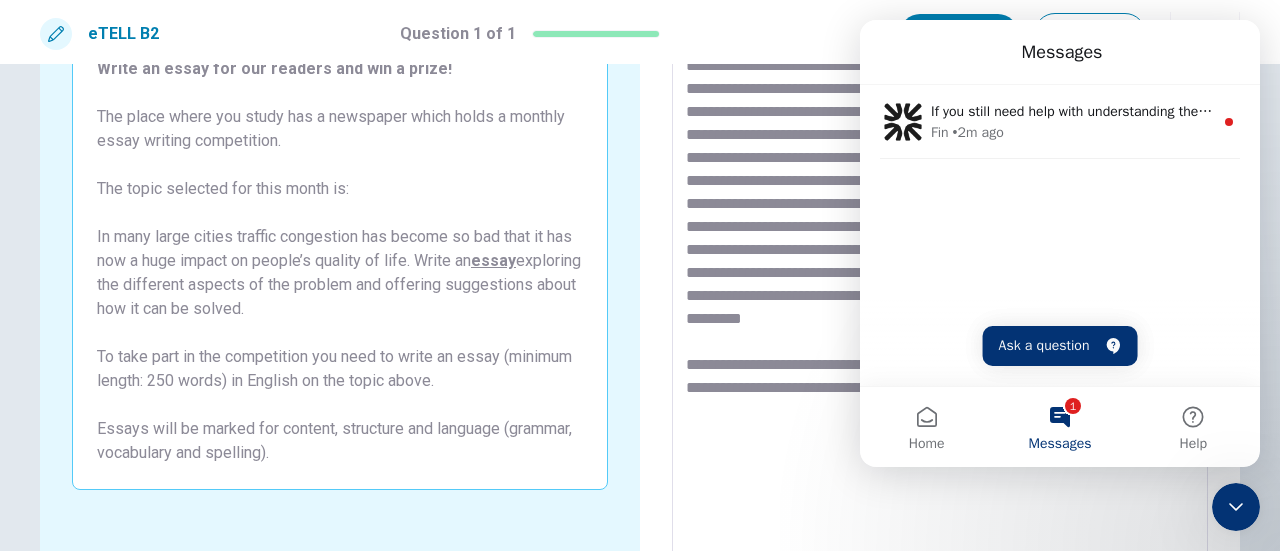 click at bounding box center (1236, 507) 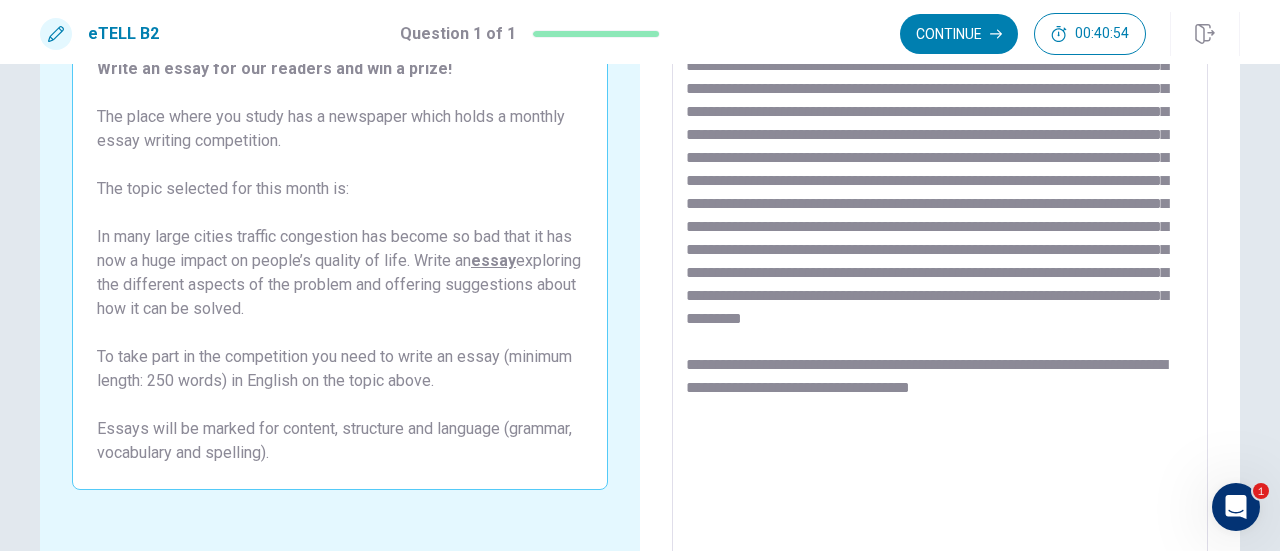 click at bounding box center (940, 291) 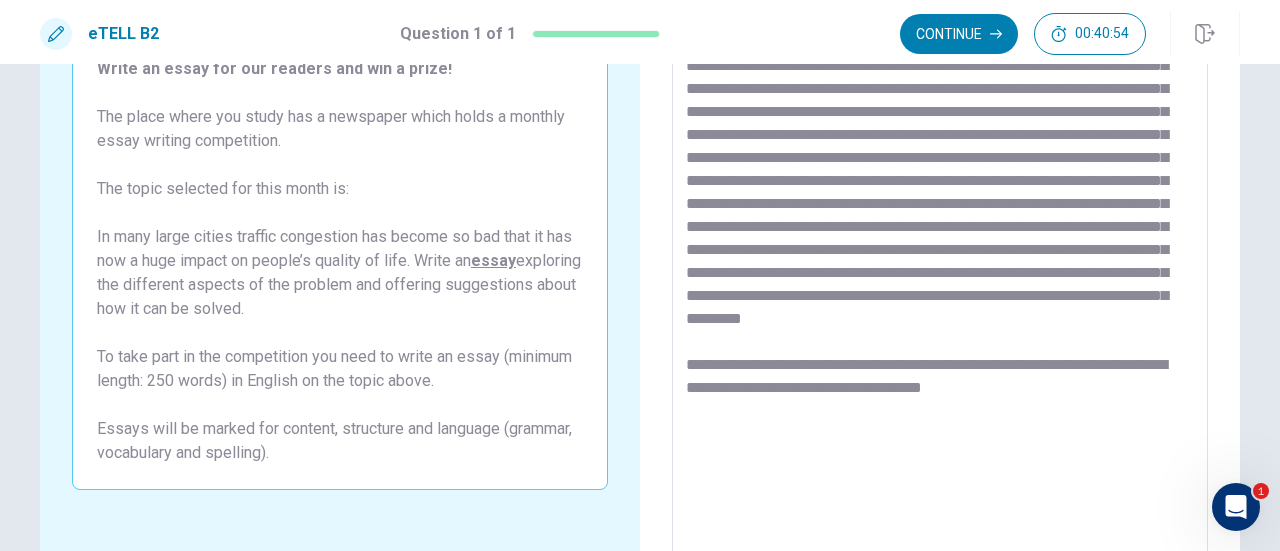 click at bounding box center [940, 291] 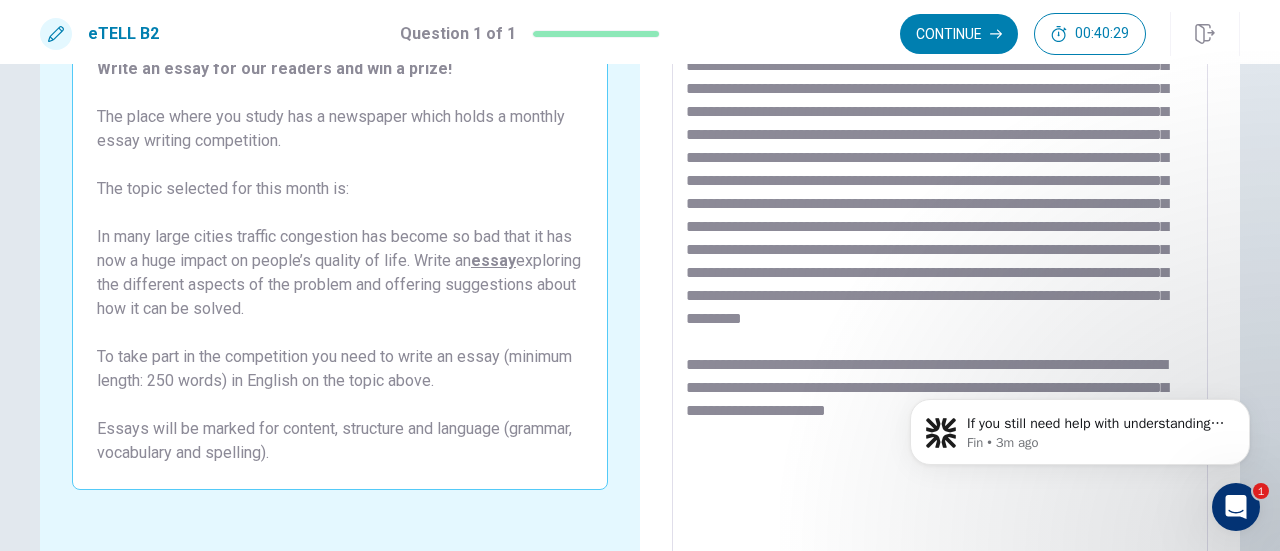 scroll, scrollTop: 0, scrollLeft: 0, axis: both 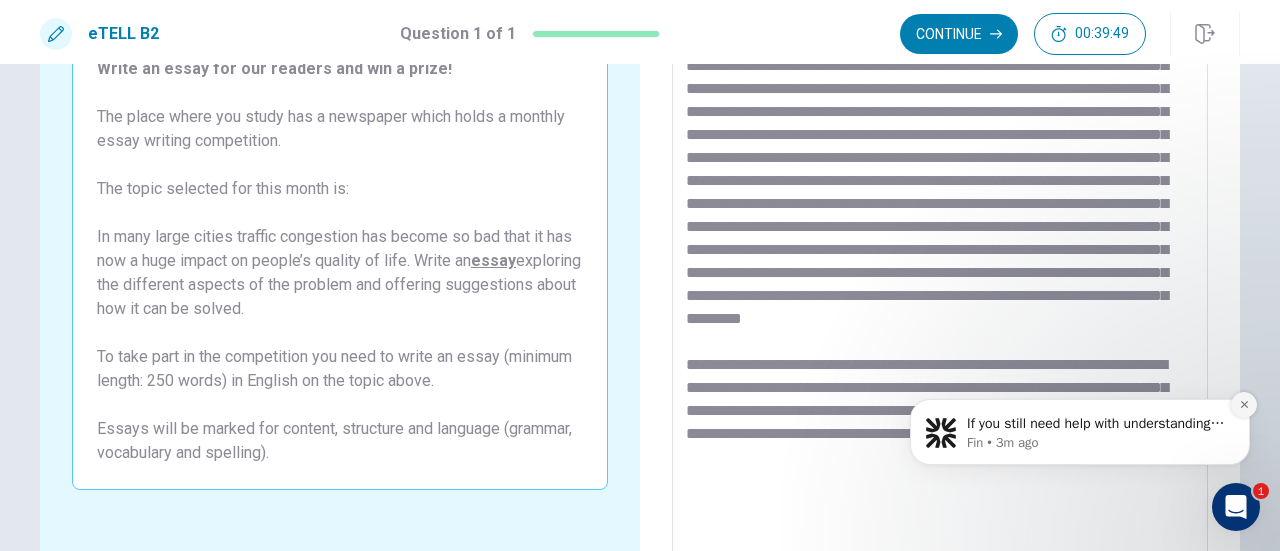 click 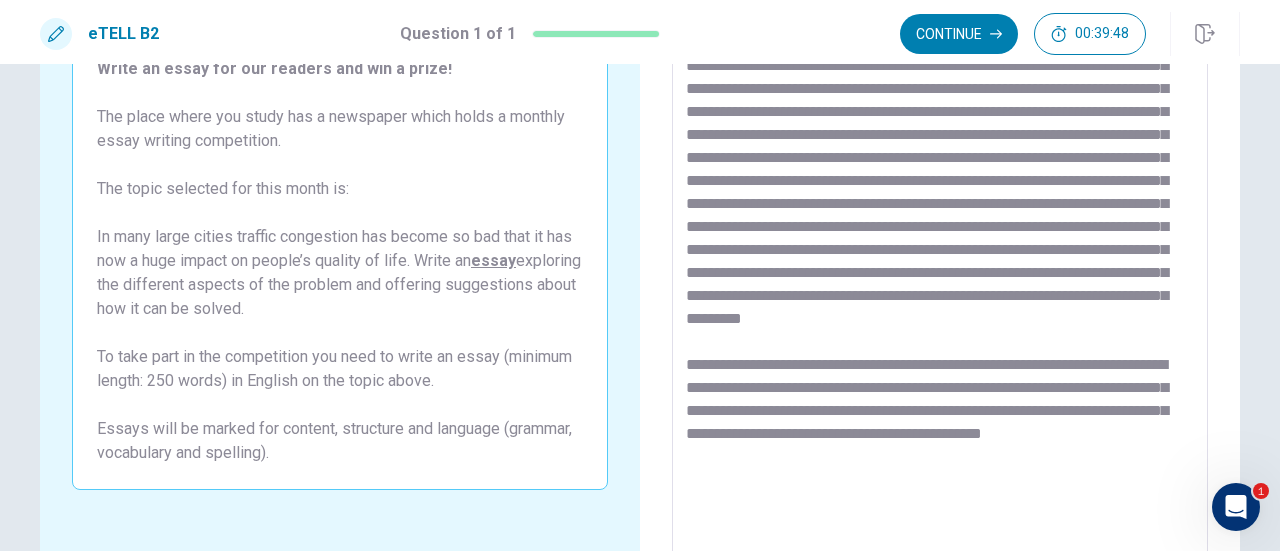 click at bounding box center [940, 291] 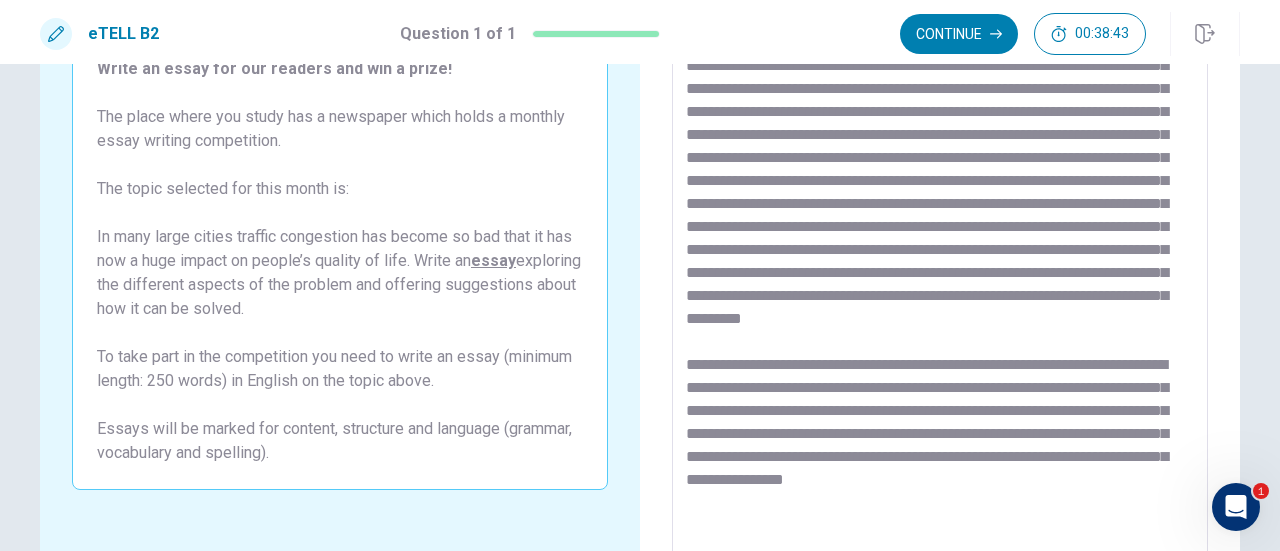 click at bounding box center [940, 291] 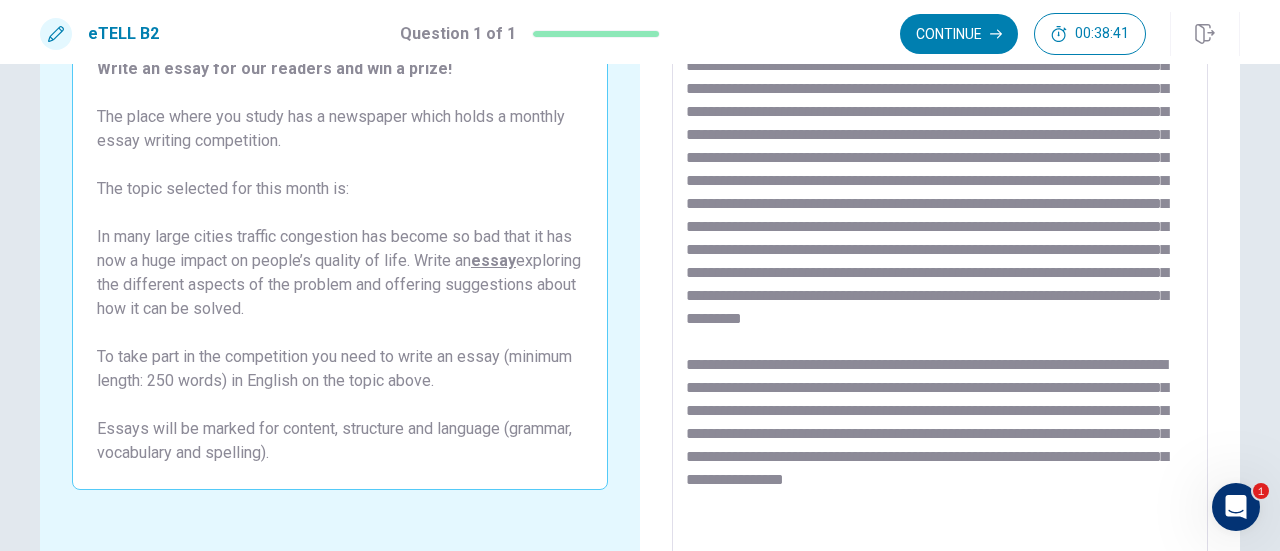 scroll, scrollTop: 128, scrollLeft: 0, axis: vertical 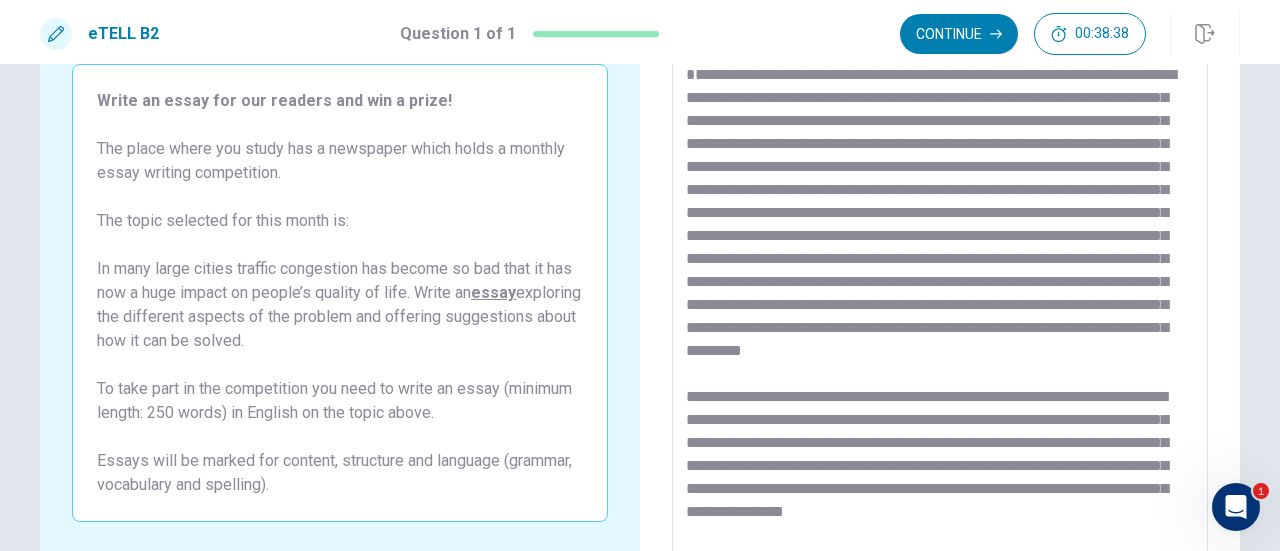 click at bounding box center (940, 323) 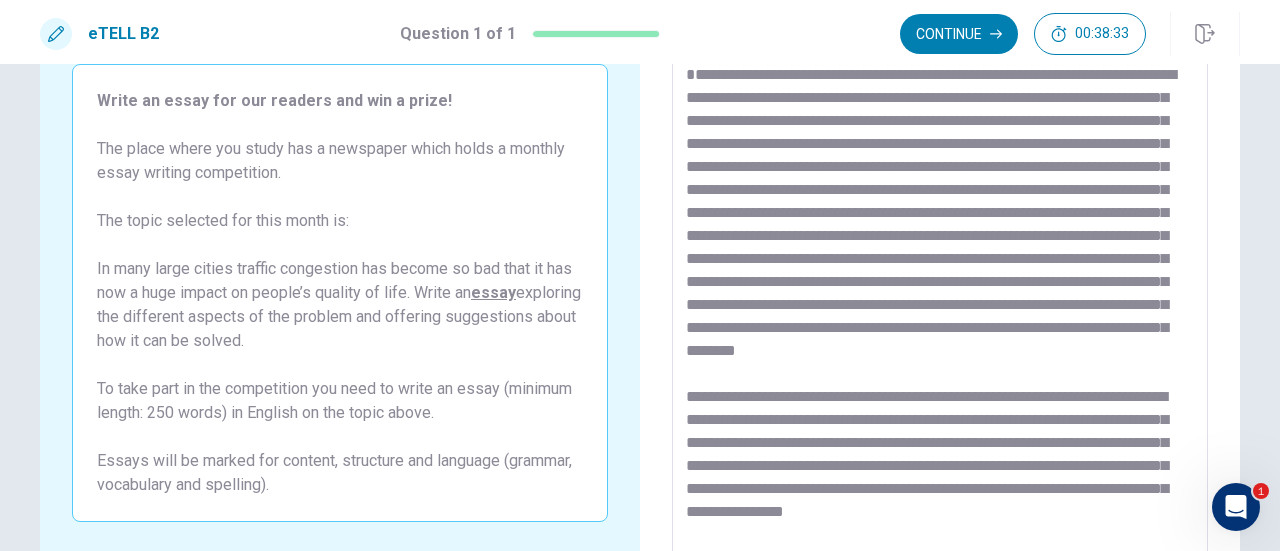 click at bounding box center (940, 323) 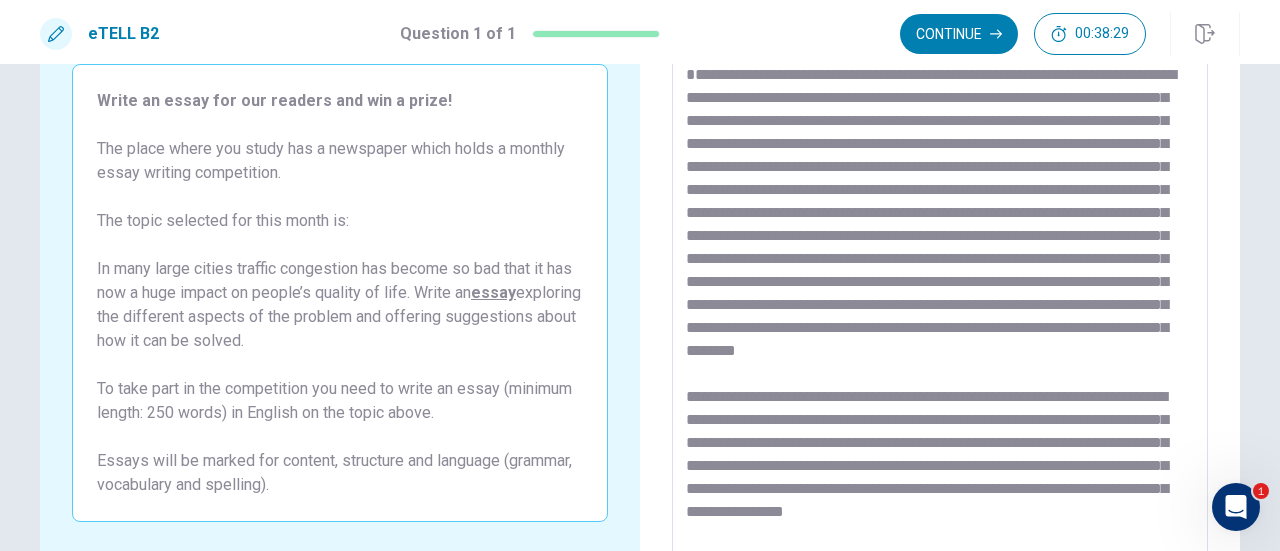 click at bounding box center (940, 323) 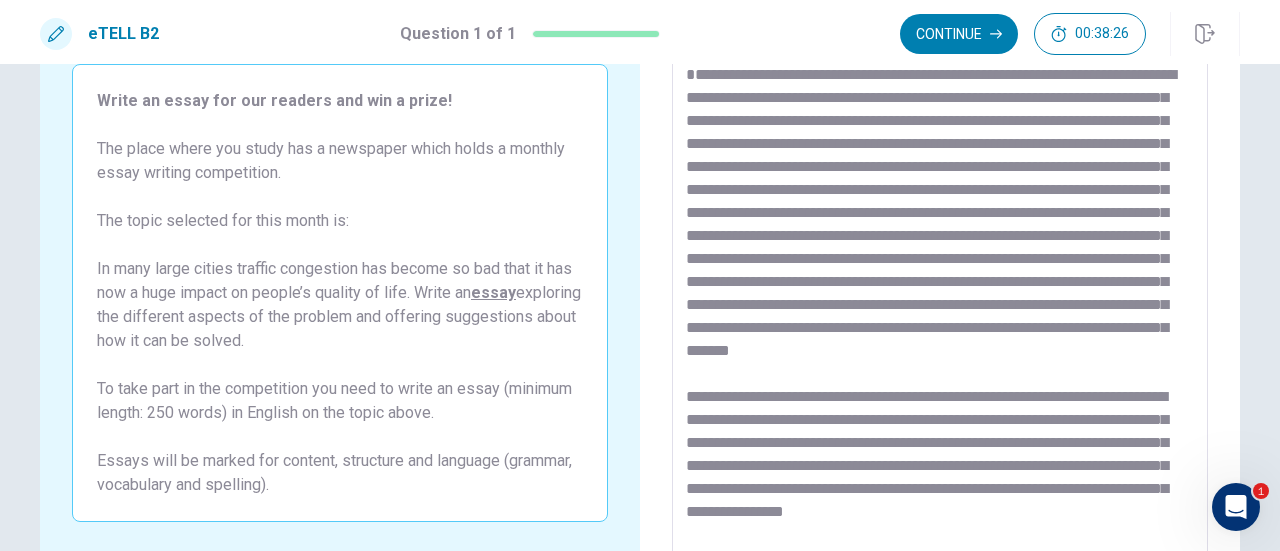 click at bounding box center (940, 323) 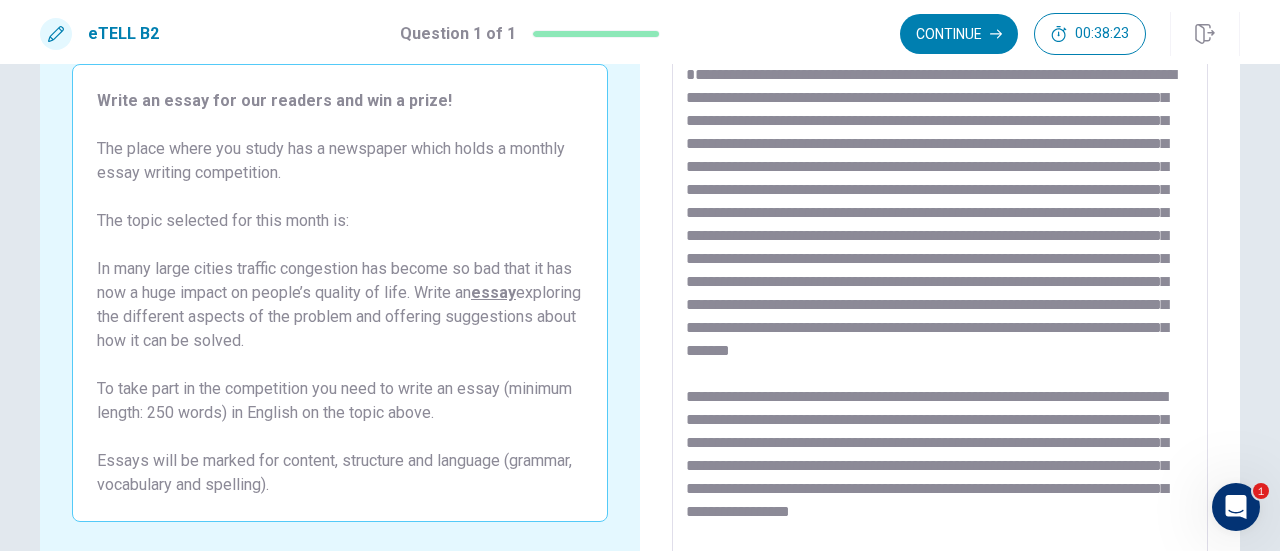 scroll, scrollTop: 143, scrollLeft: 0, axis: vertical 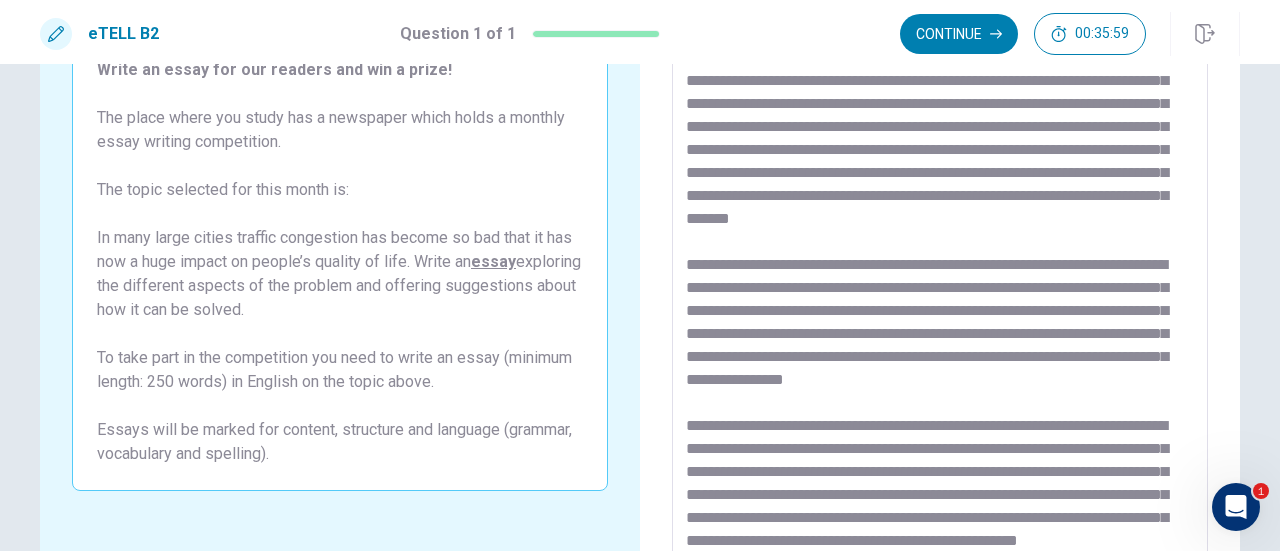 click at bounding box center [940, 292] 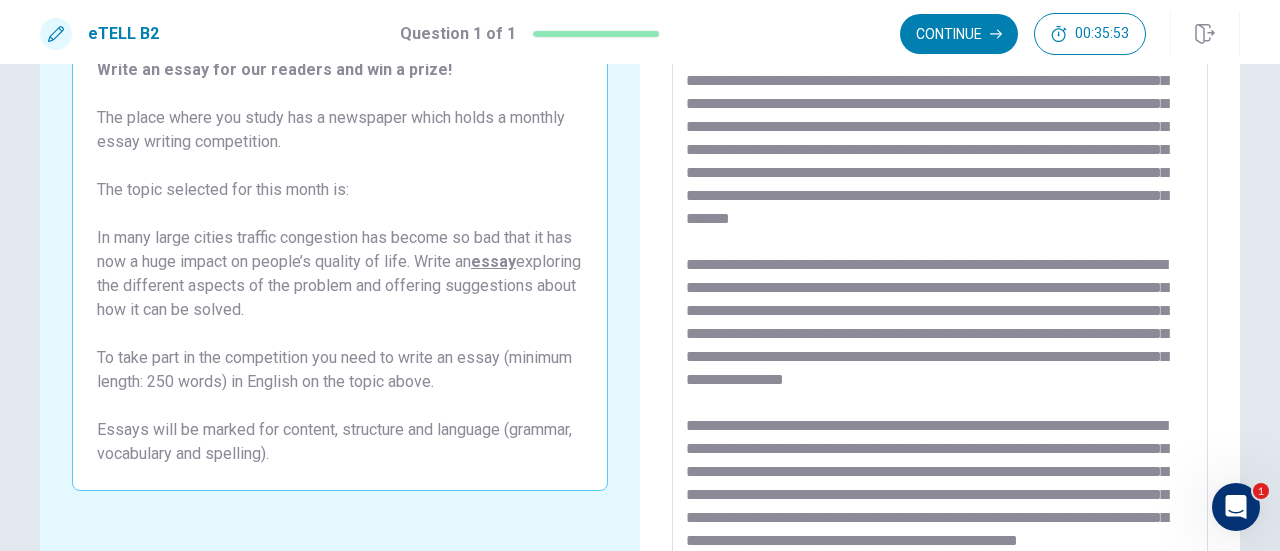 click at bounding box center [940, 292] 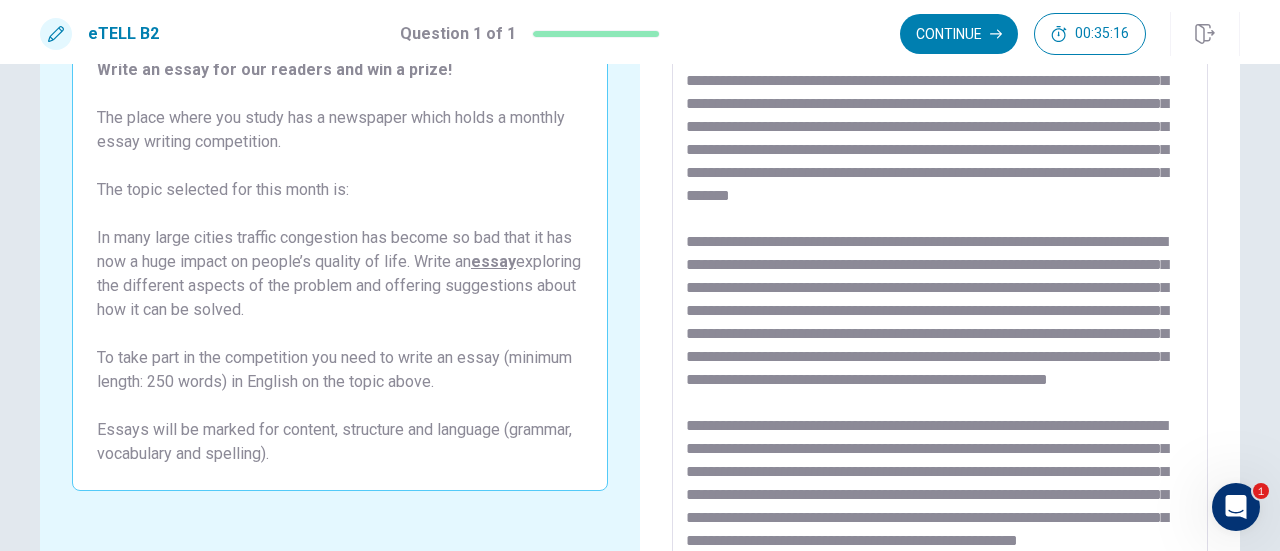 click at bounding box center (940, 292) 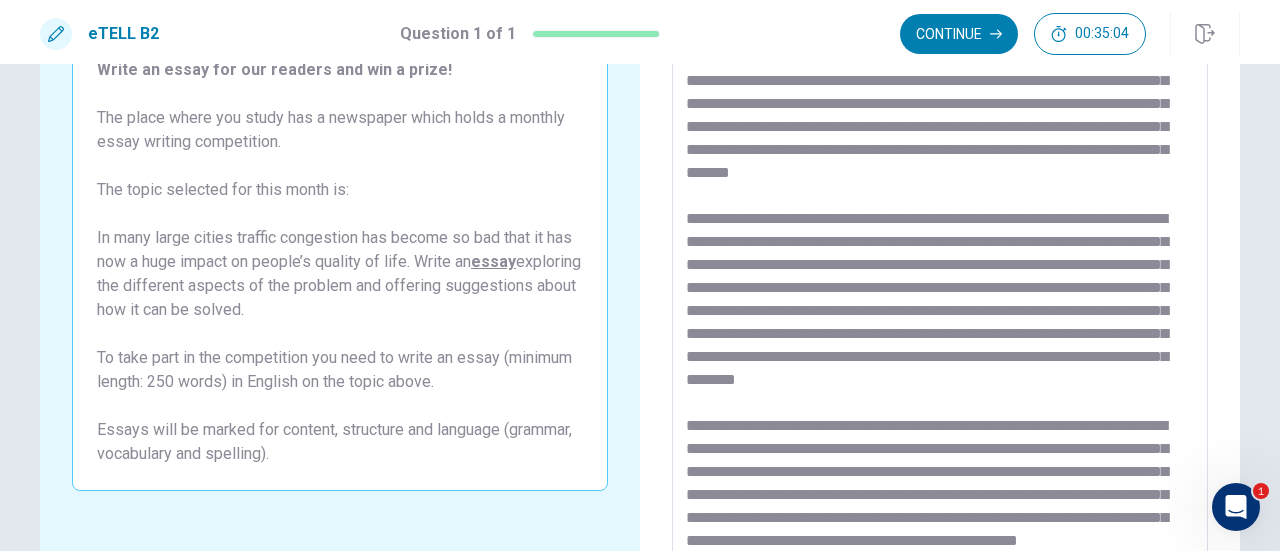 click at bounding box center (940, 292) 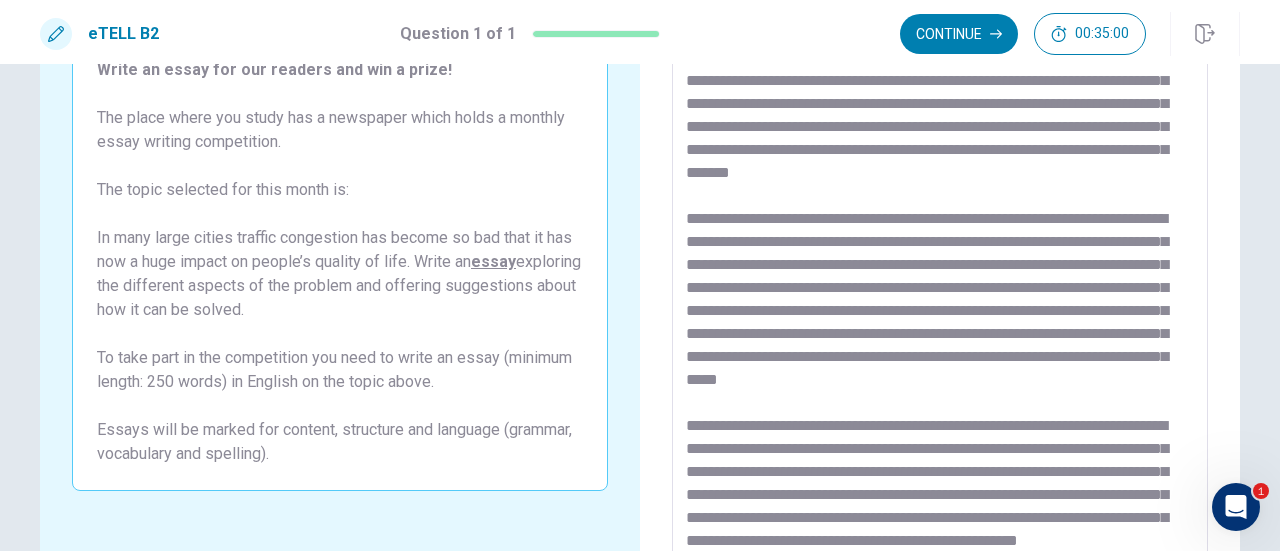 click at bounding box center [940, 292] 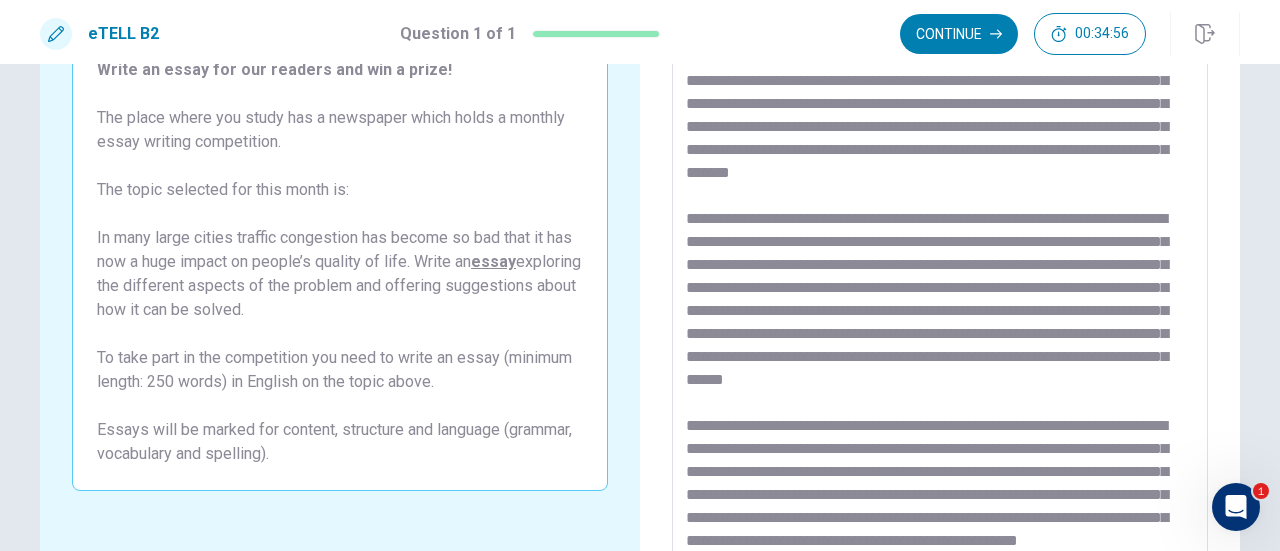 click at bounding box center [940, 292] 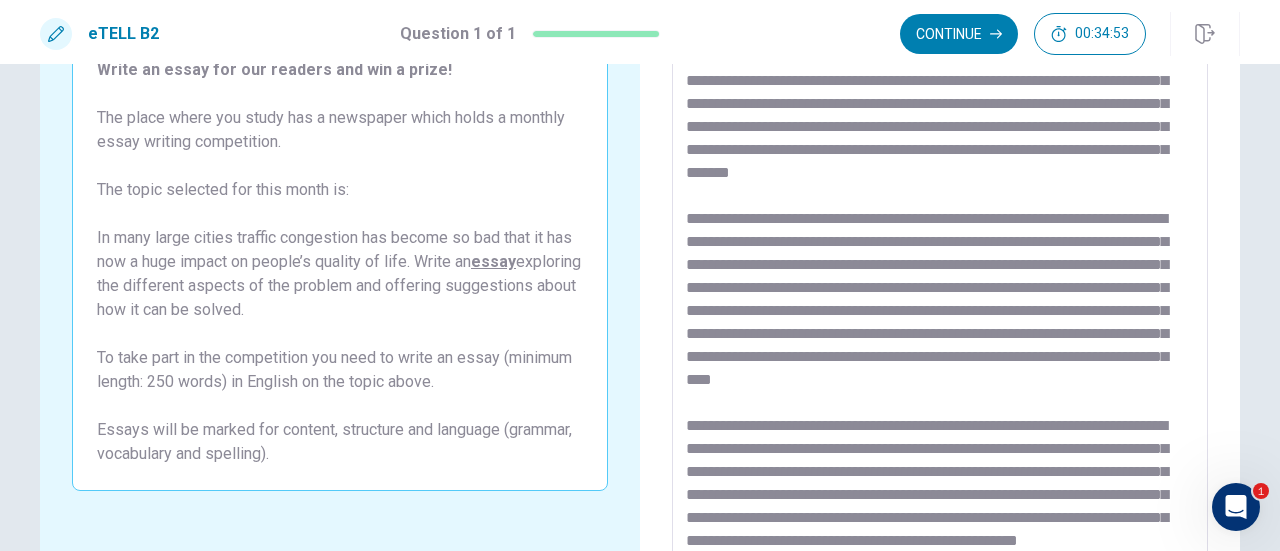 click at bounding box center (940, 292) 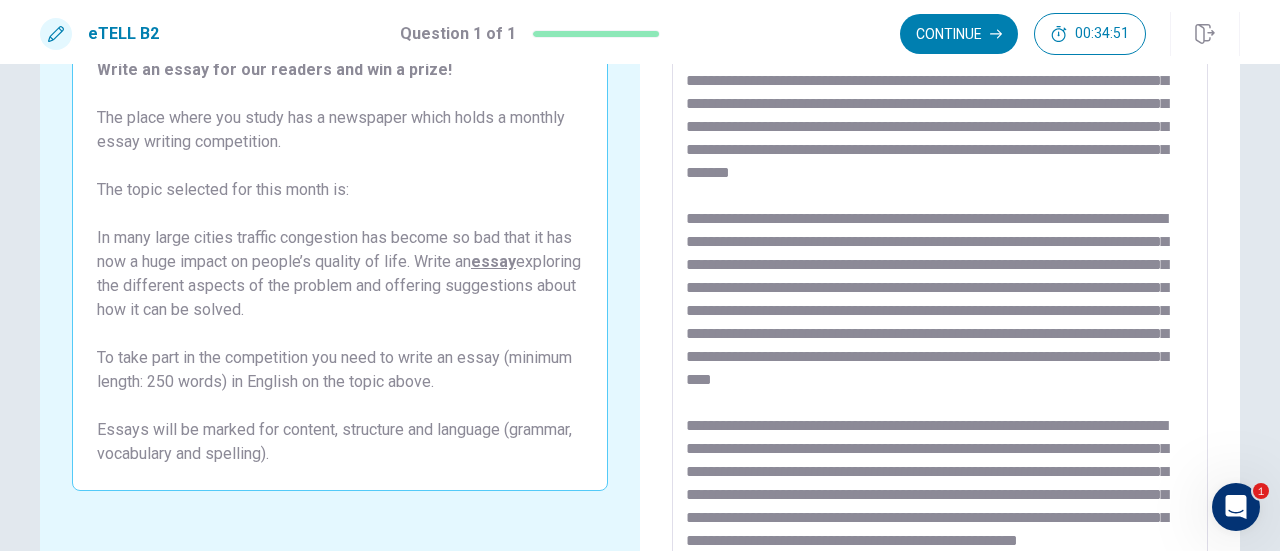 click on "Write your essay here * ​ Word count :  363" at bounding box center [940, 292] 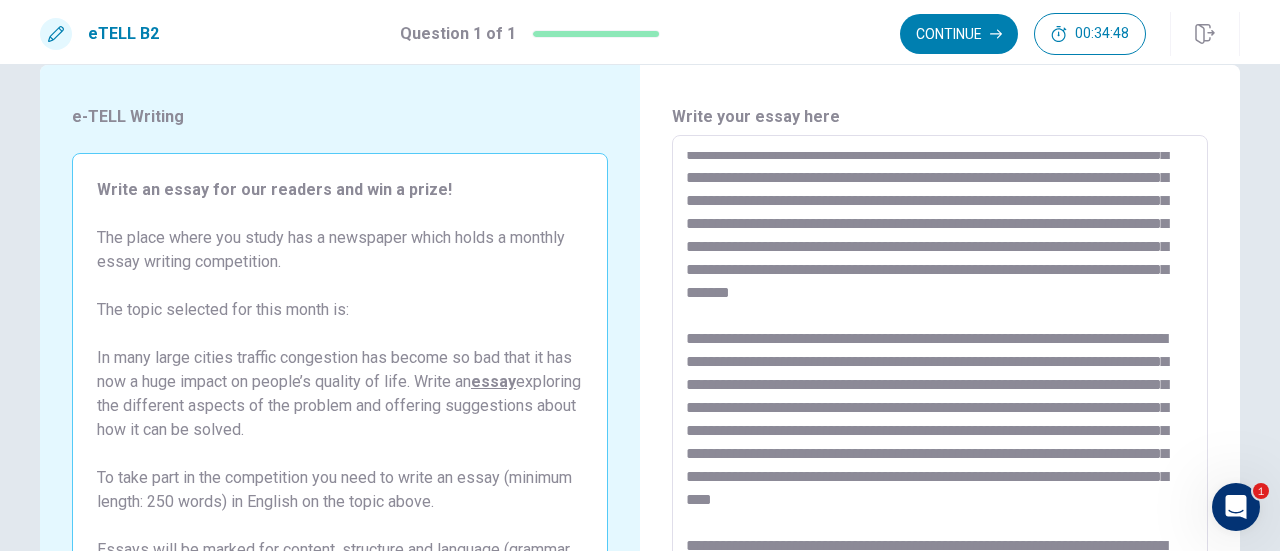 scroll, scrollTop: 0, scrollLeft: 0, axis: both 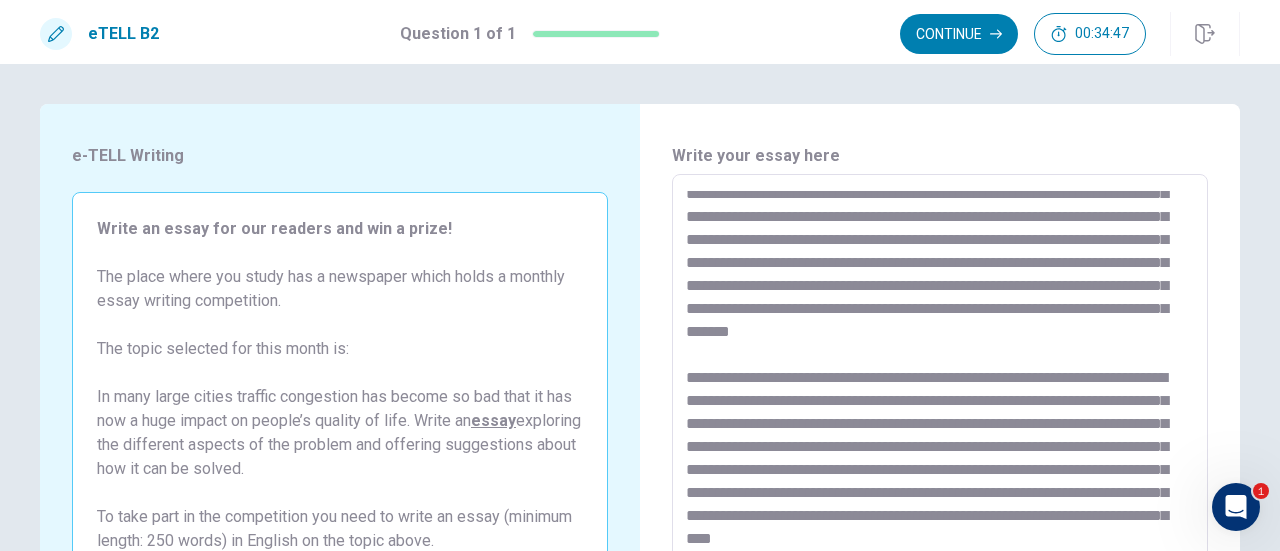 click at bounding box center [940, 451] 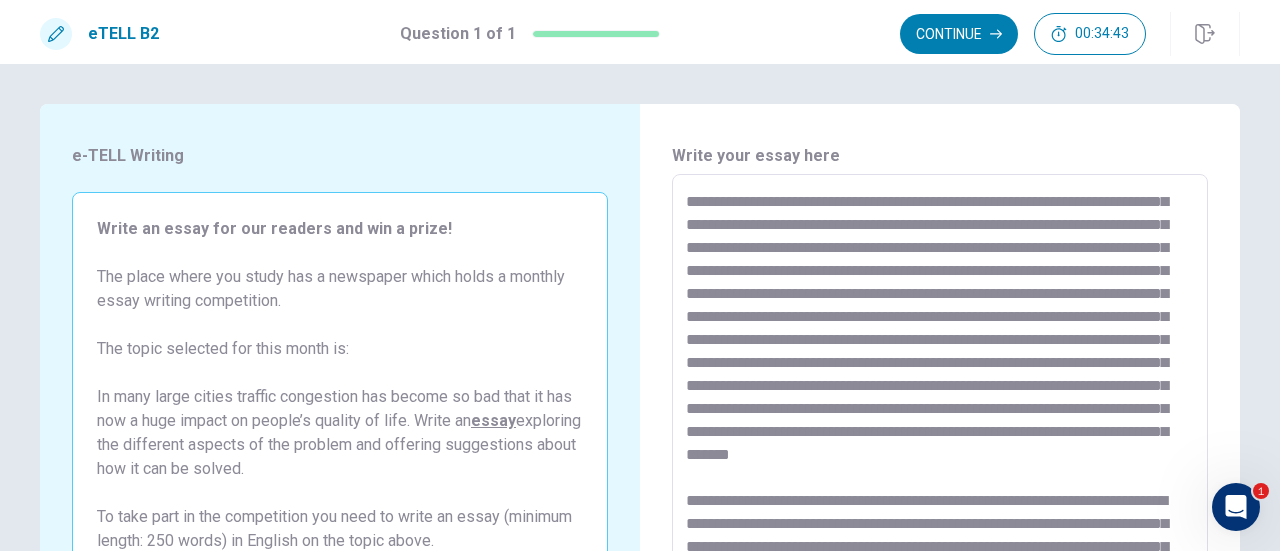 scroll, scrollTop: 2, scrollLeft: 0, axis: vertical 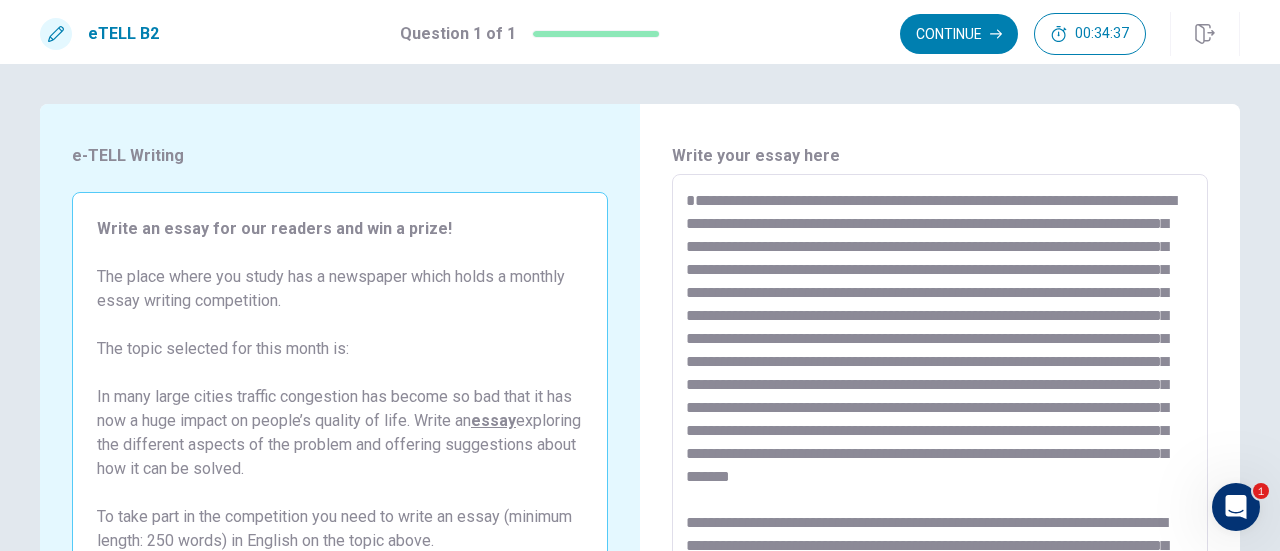 click at bounding box center [940, 451] 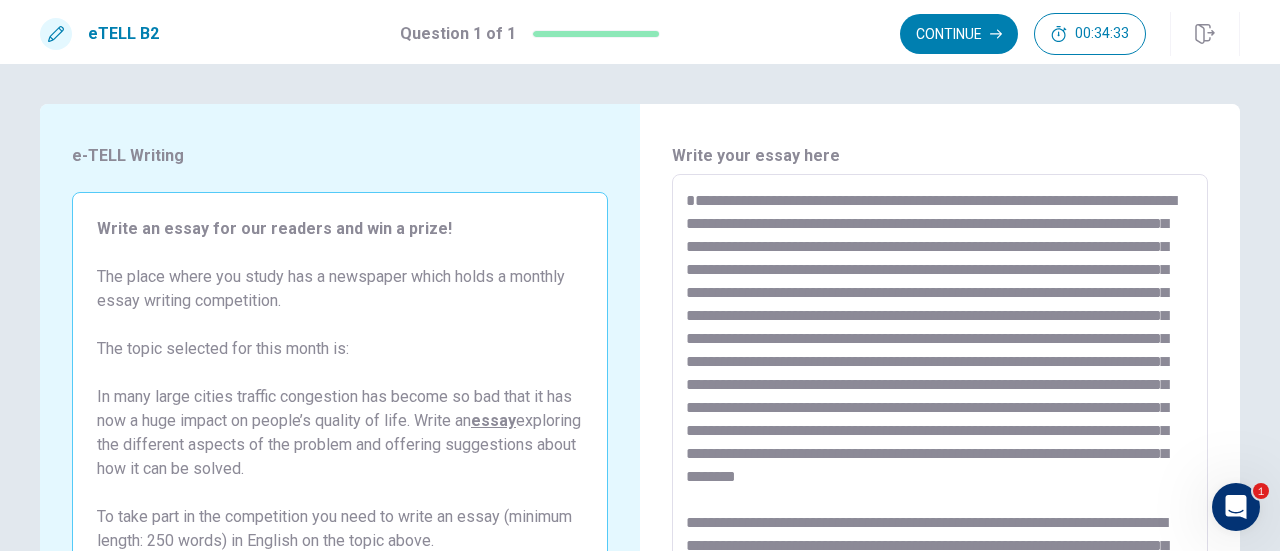 click at bounding box center (940, 451) 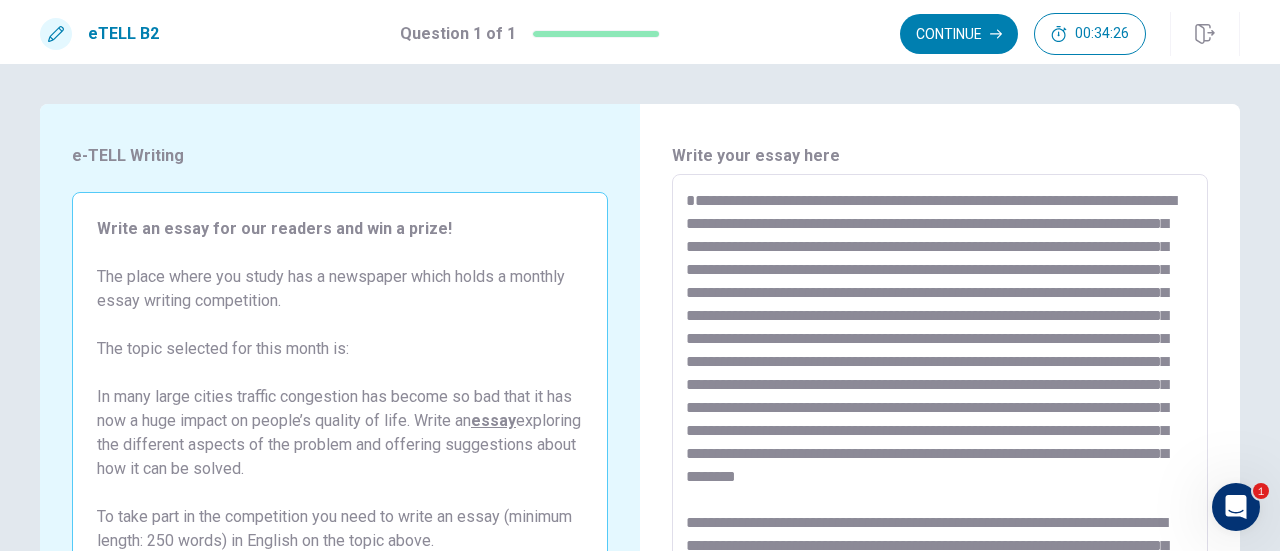 click at bounding box center [940, 451] 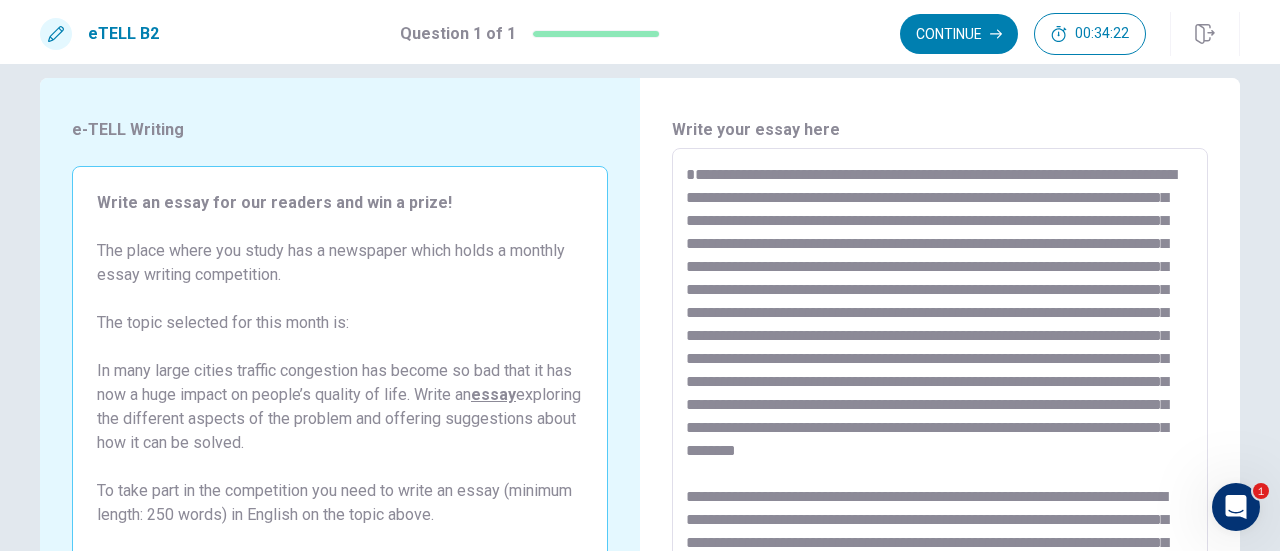 scroll, scrollTop: 49, scrollLeft: 0, axis: vertical 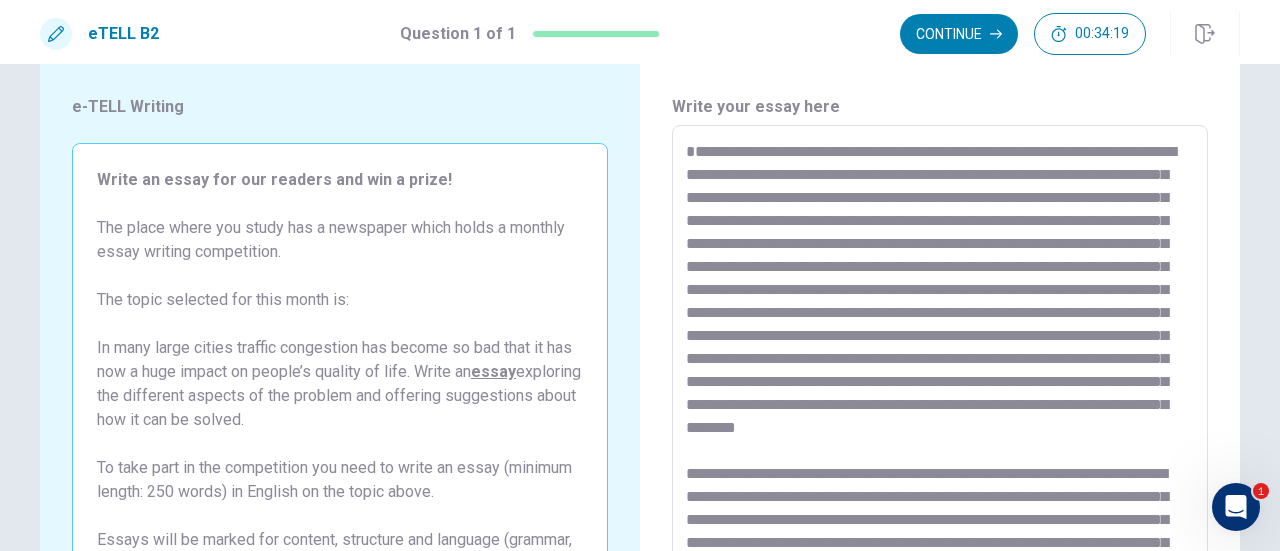 click at bounding box center (940, 402) 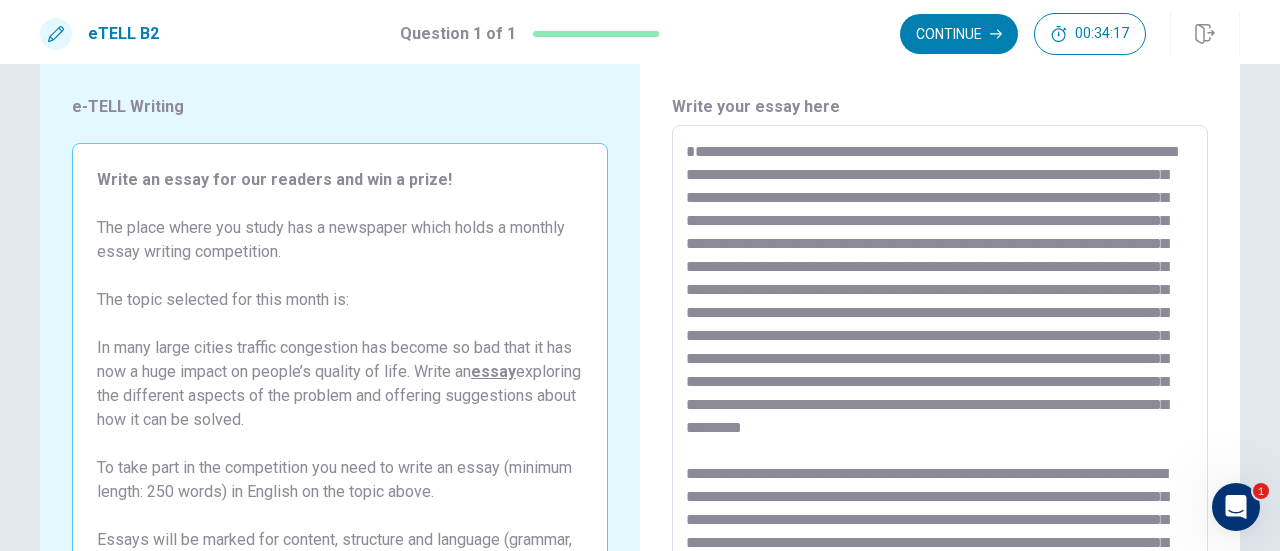 click at bounding box center (940, 402) 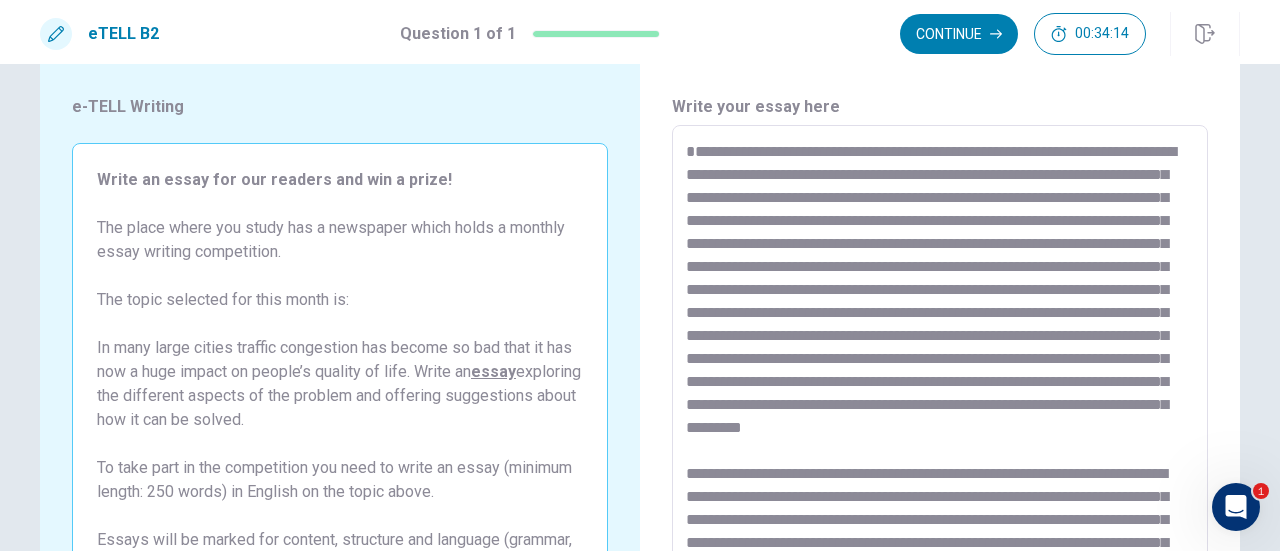 click at bounding box center (940, 402) 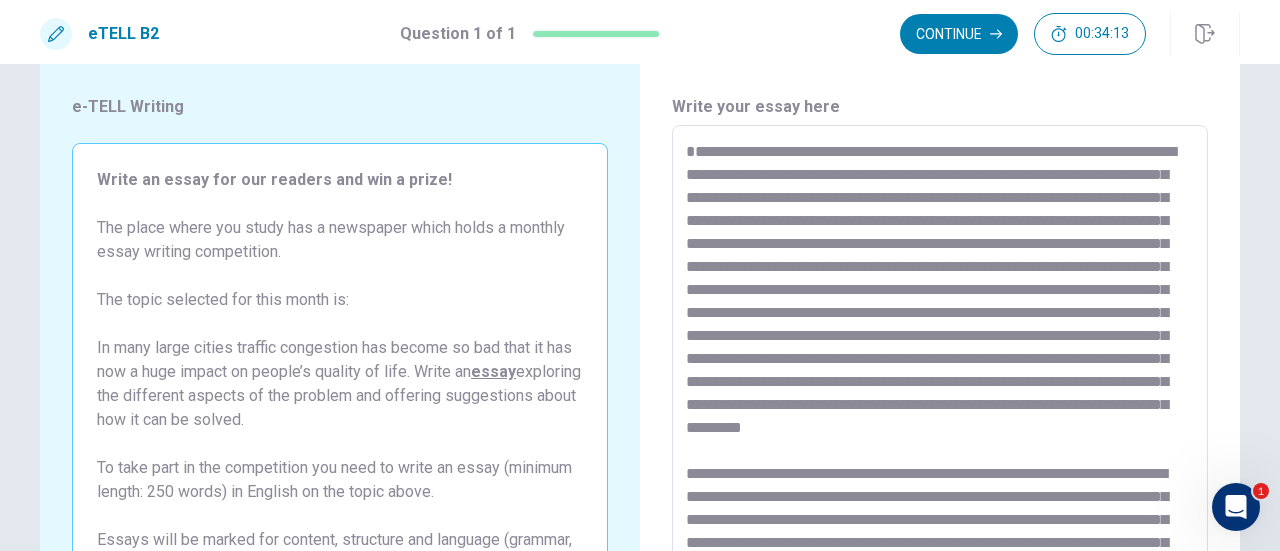 click at bounding box center [940, 402] 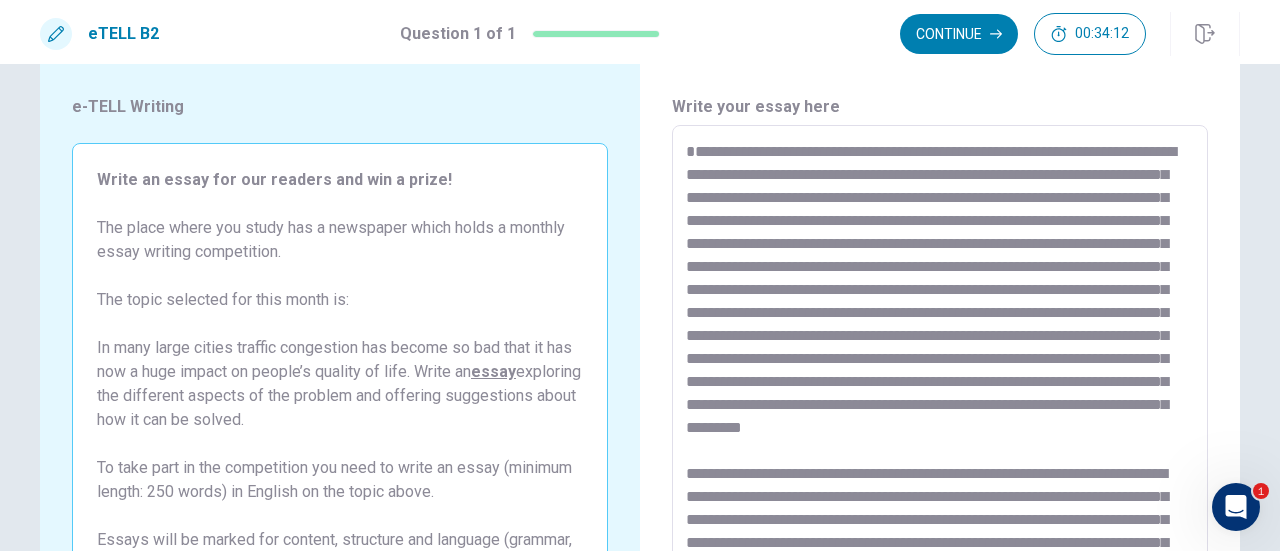 click at bounding box center (940, 402) 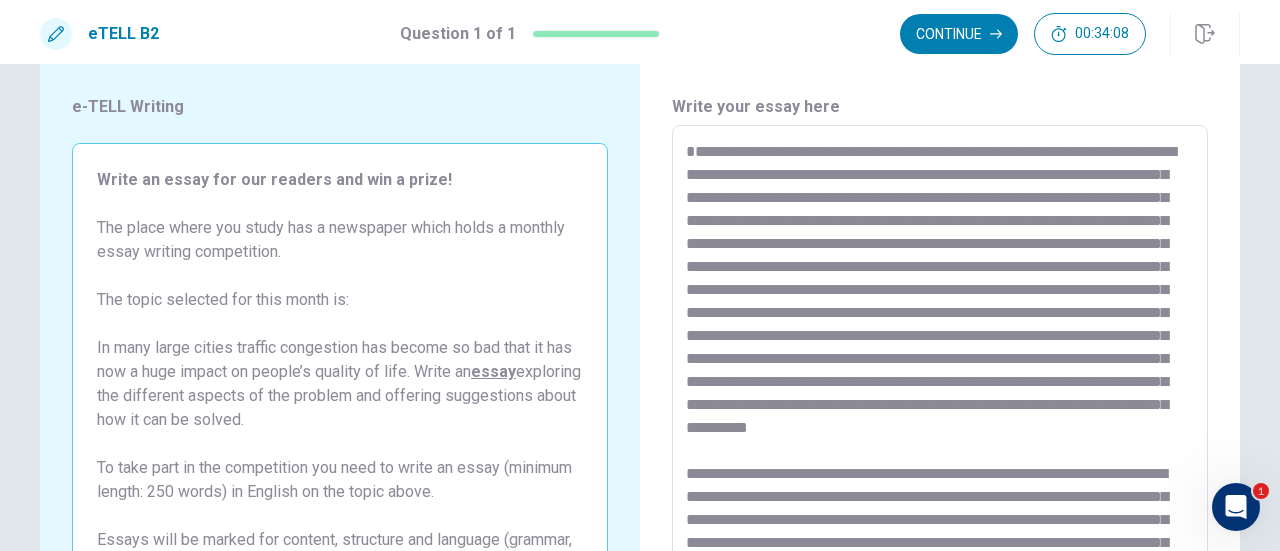 click at bounding box center [940, 402] 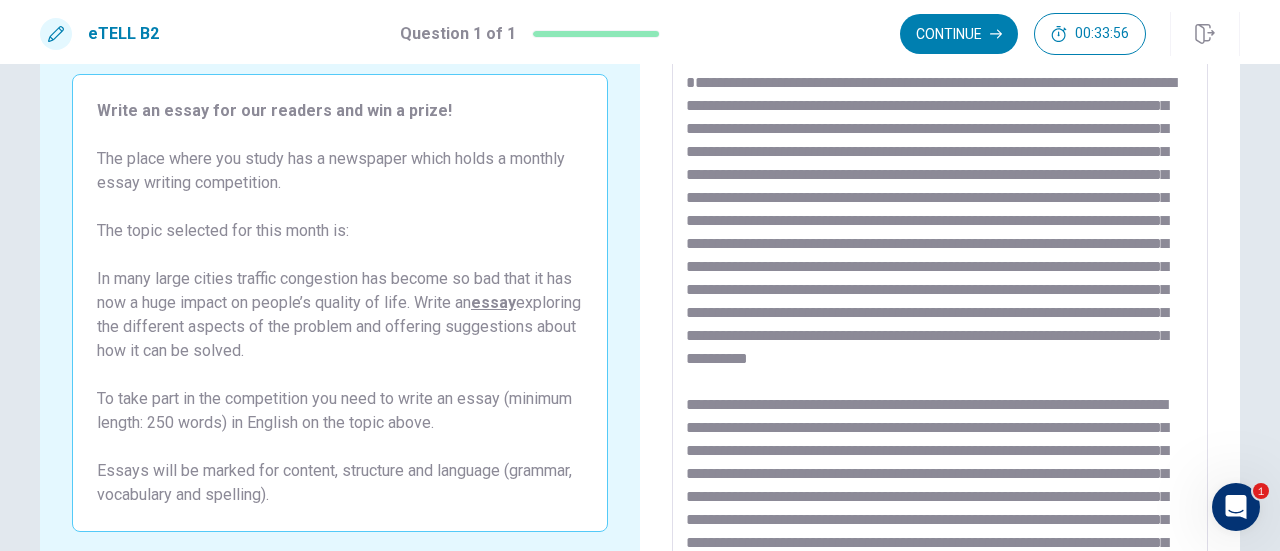 scroll, scrollTop: 141, scrollLeft: 0, axis: vertical 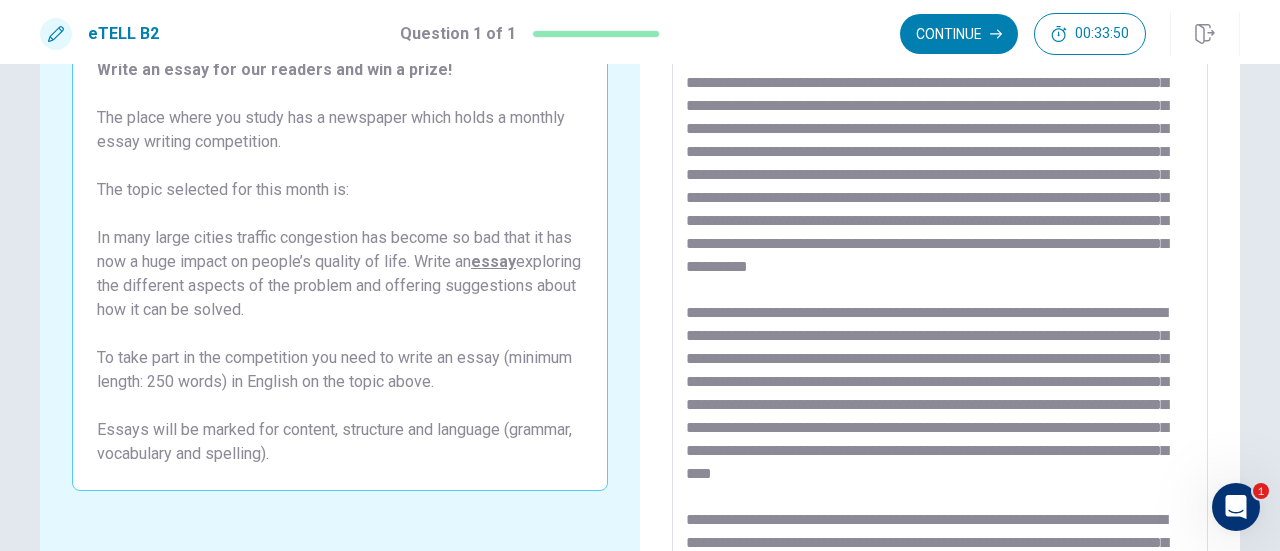 click at bounding box center (940, 292) 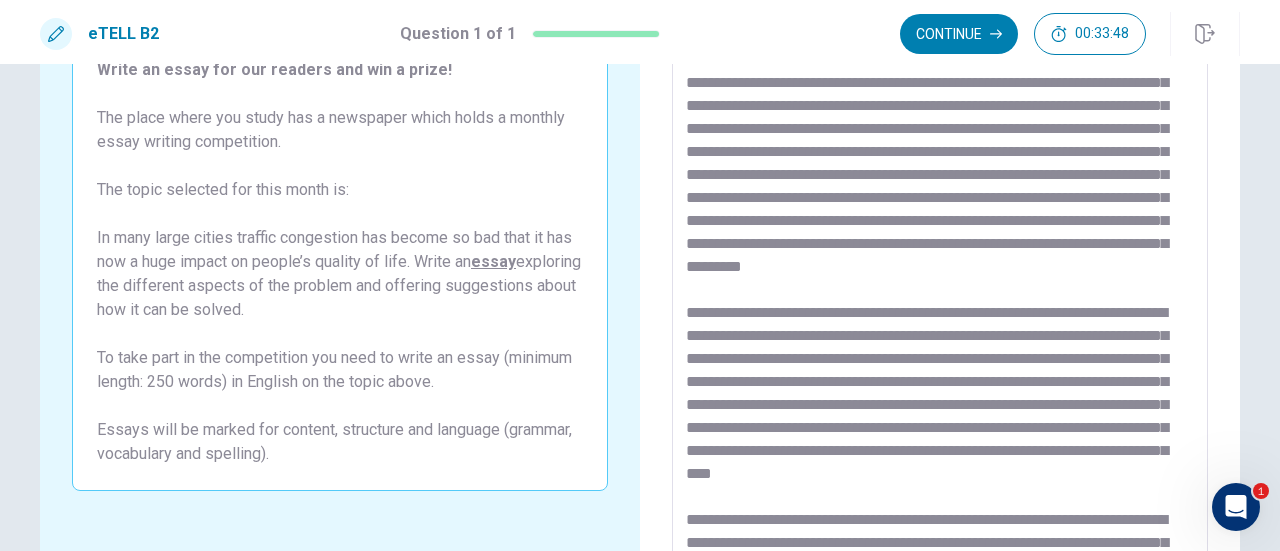 click at bounding box center [940, 292] 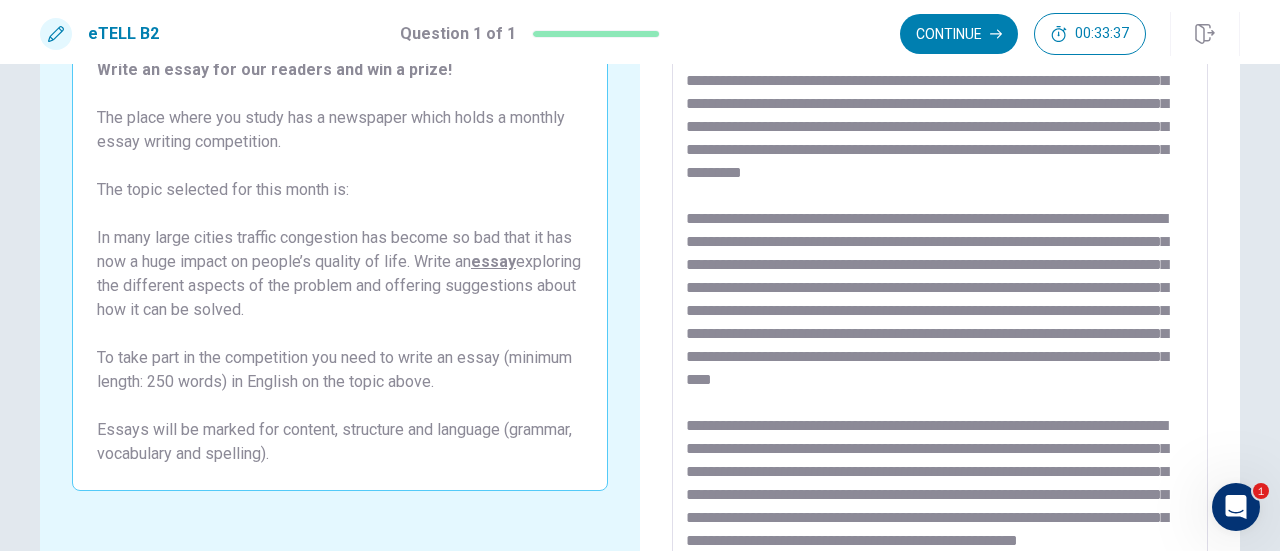 scroll, scrollTop: 283, scrollLeft: 0, axis: vertical 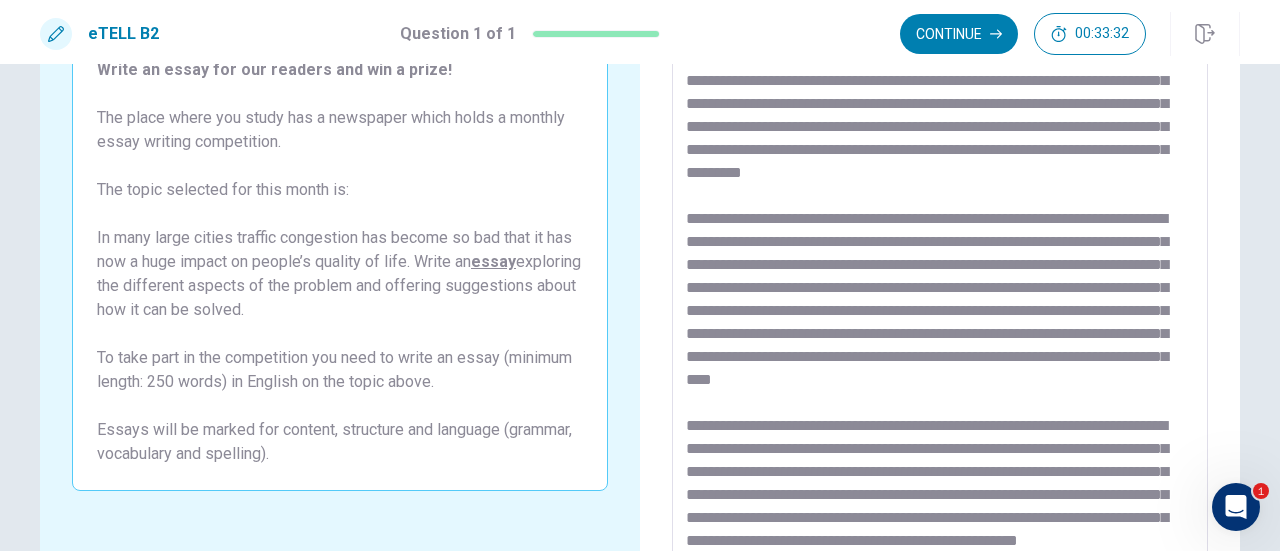 click at bounding box center (940, 292) 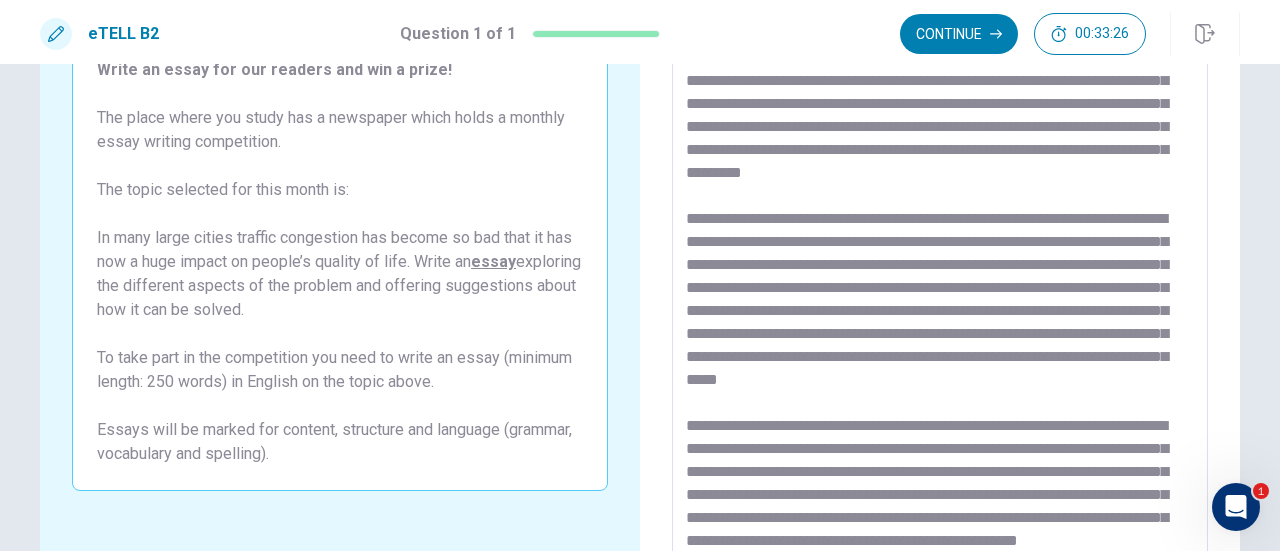 click at bounding box center [940, 292] 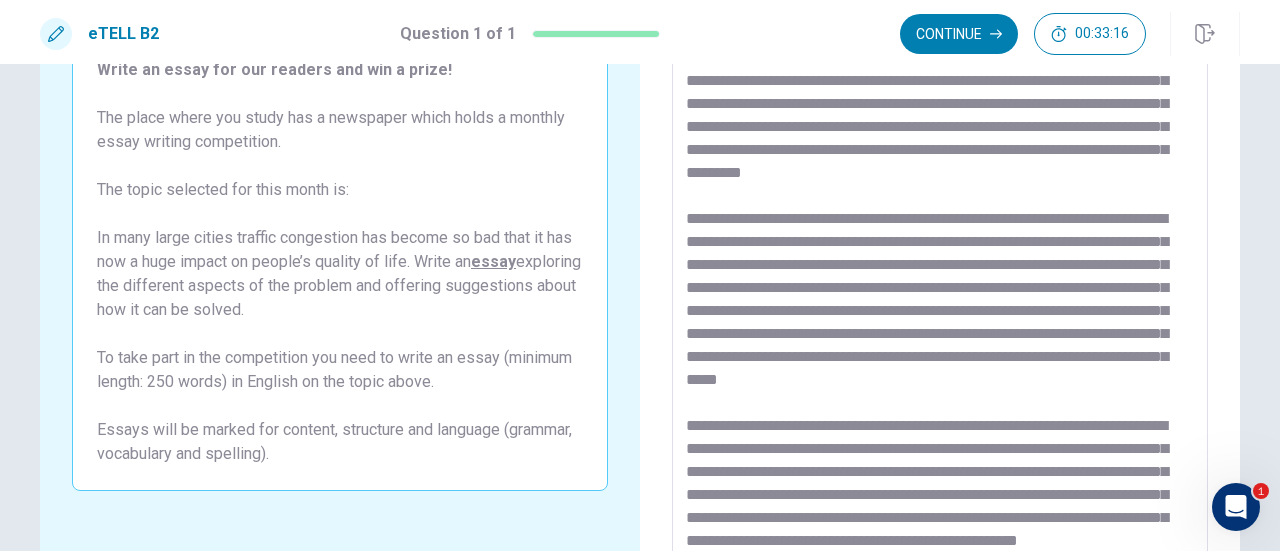 click at bounding box center [940, 292] 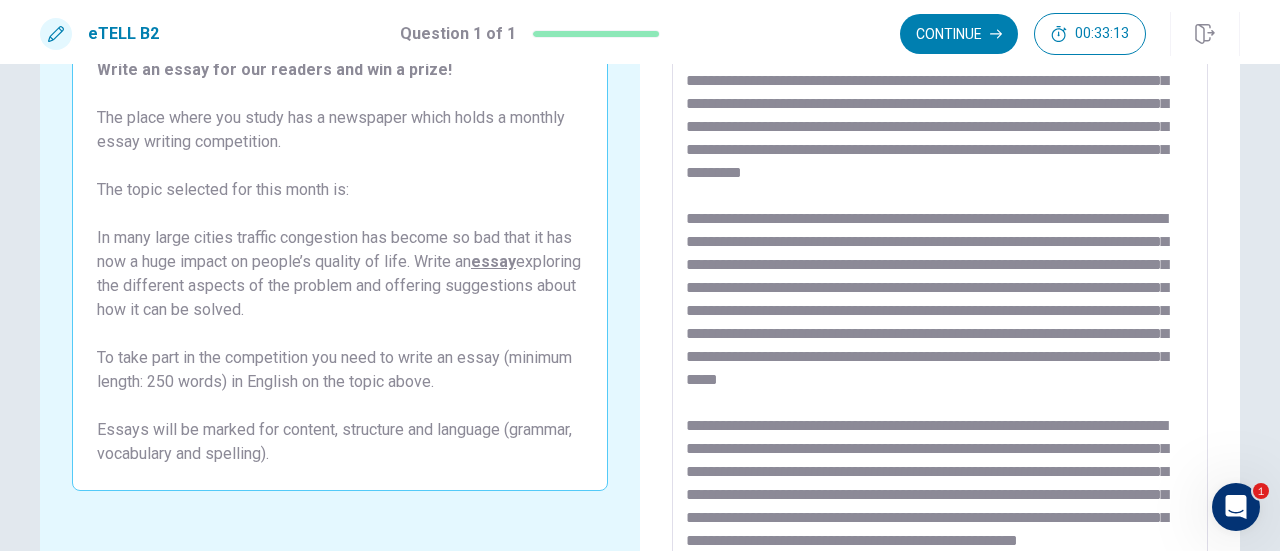 click at bounding box center [940, 292] 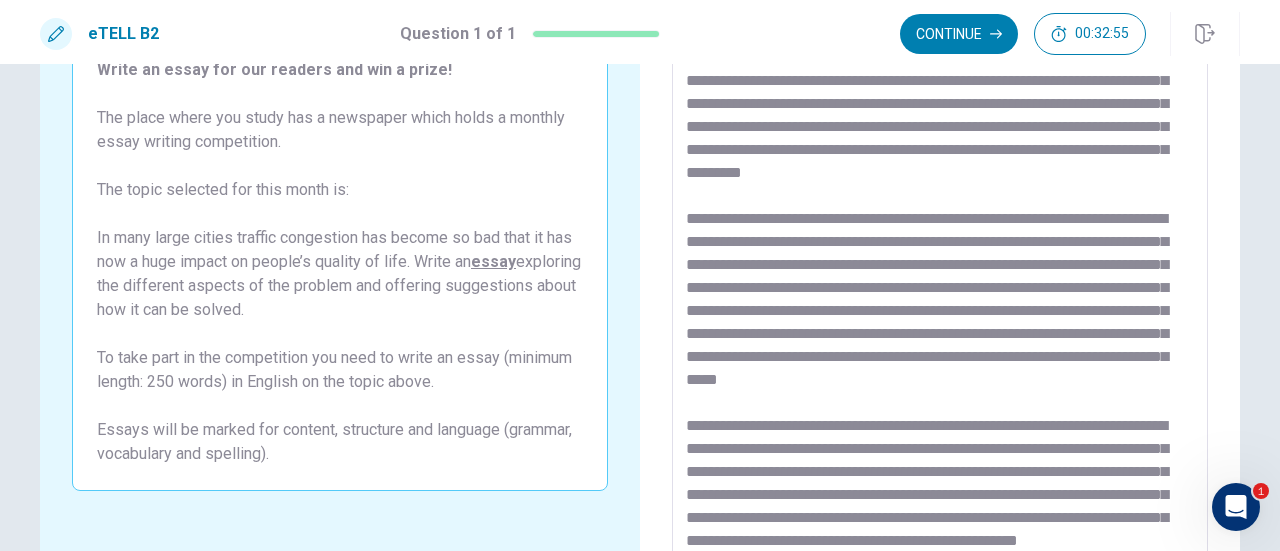 click at bounding box center (940, 292) 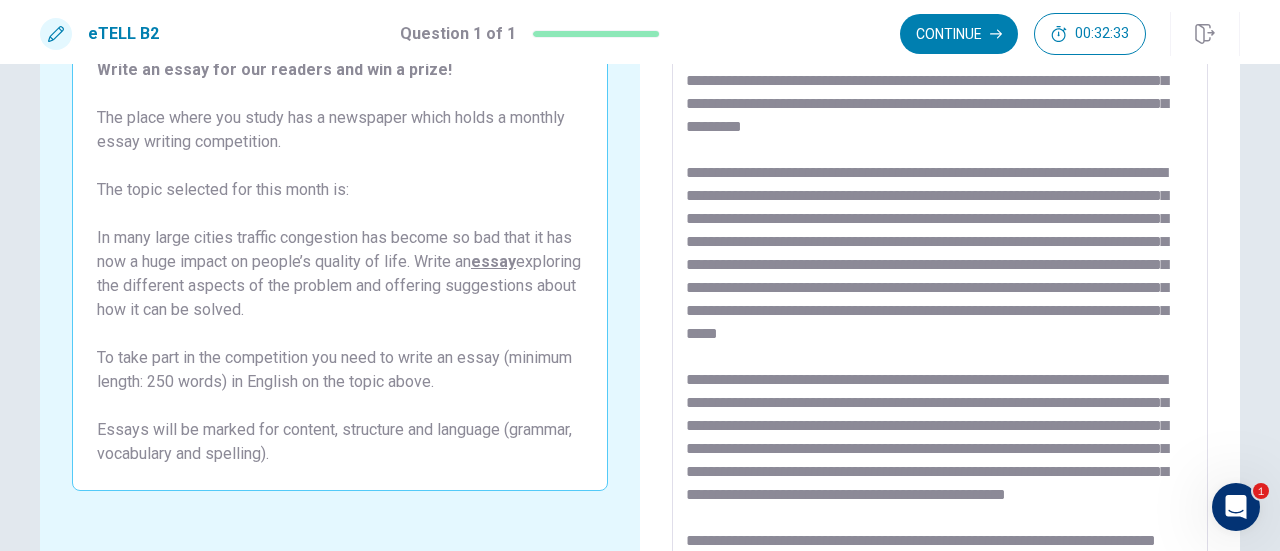 scroll, scrollTop: 306, scrollLeft: 0, axis: vertical 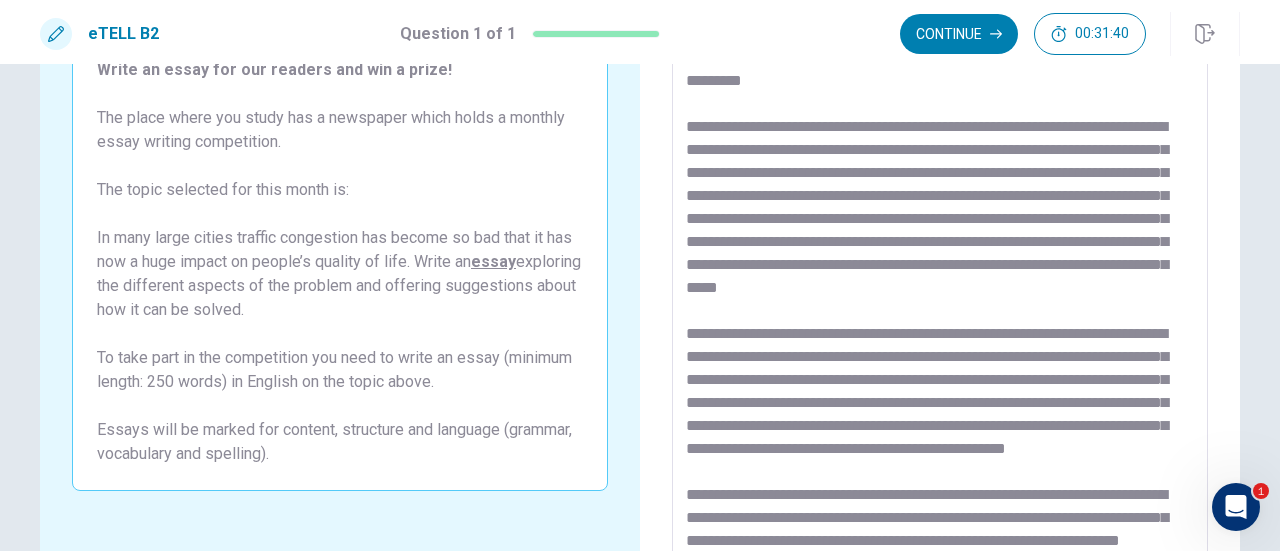 click at bounding box center [940, 292] 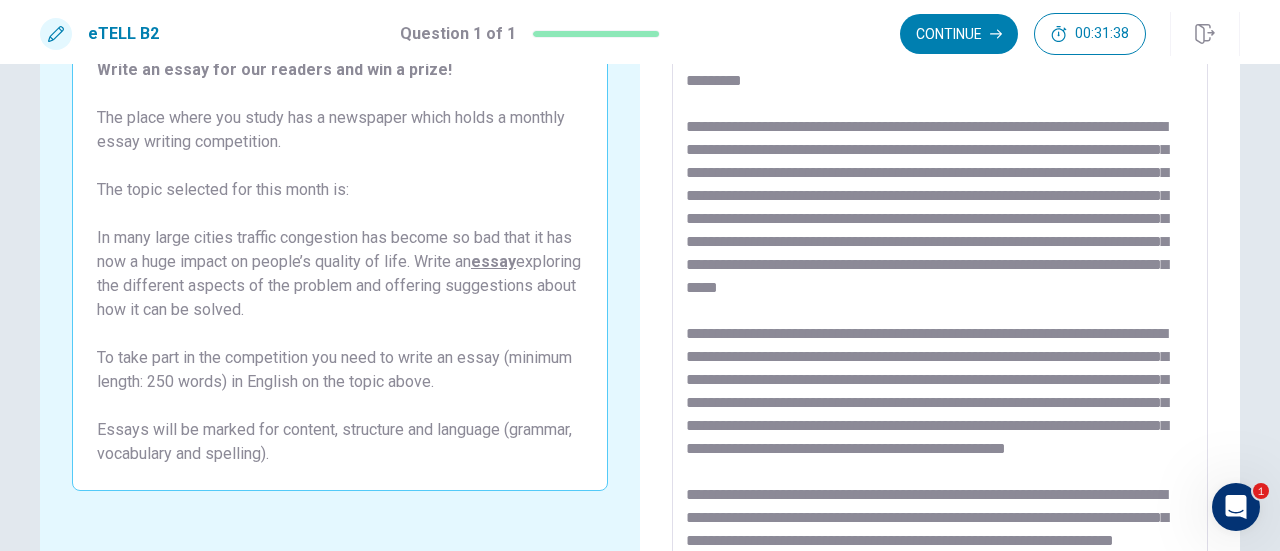 click on "Write your essay here * ​ Word count :  406" at bounding box center [940, 292] 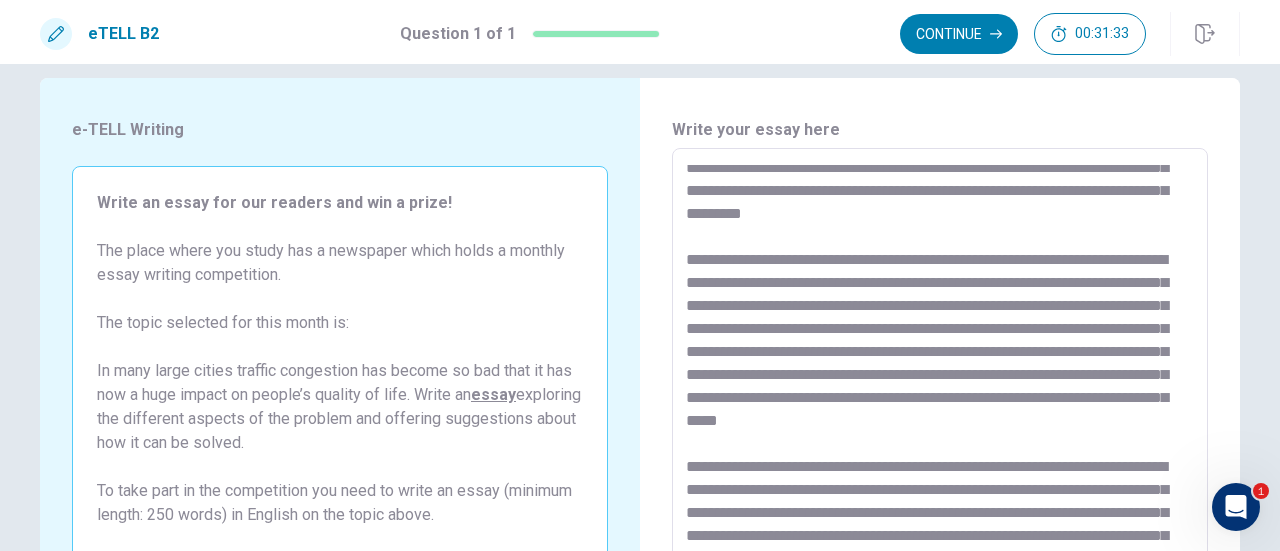 scroll, scrollTop: 0, scrollLeft: 0, axis: both 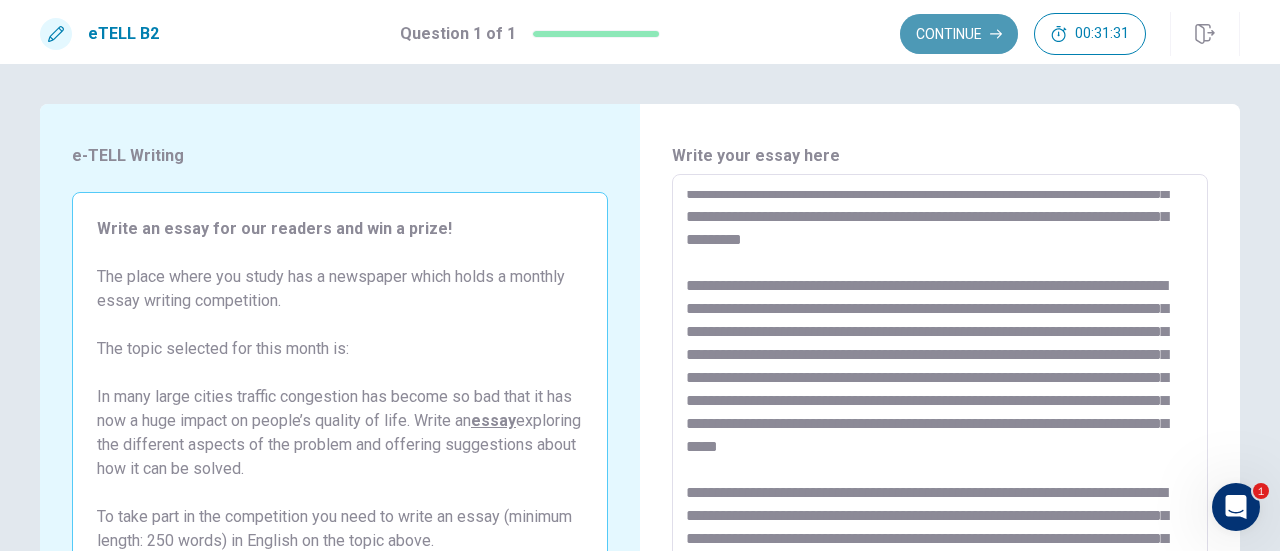 click on "Continue" at bounding box center (959, 34) 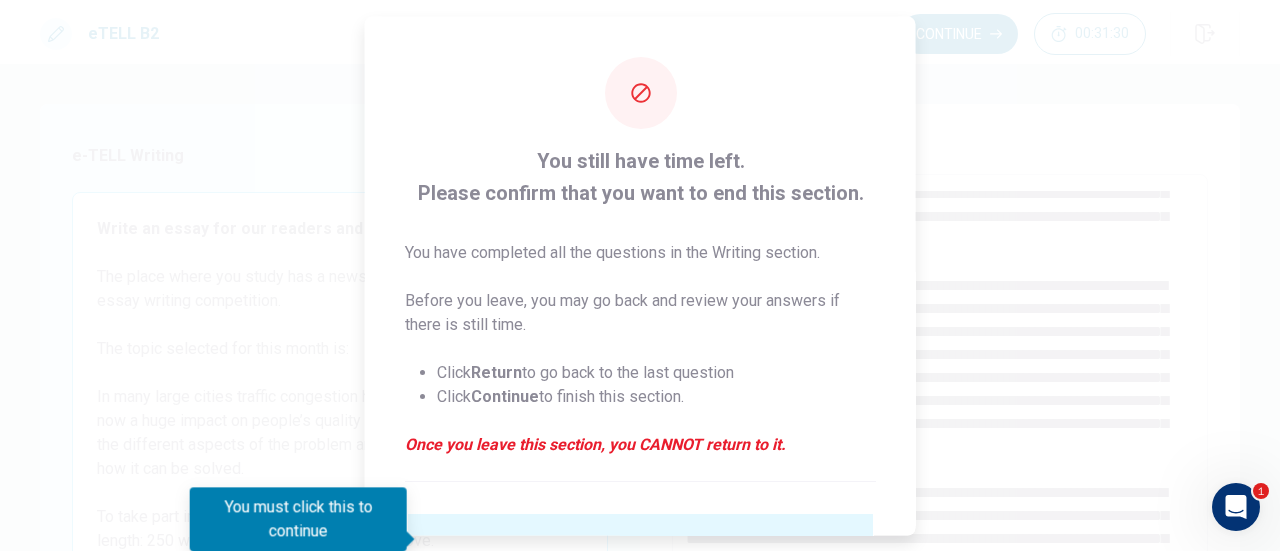click on "Before you leave, you may go back and review your answers if there is still time." at bounding box center [640, 312] 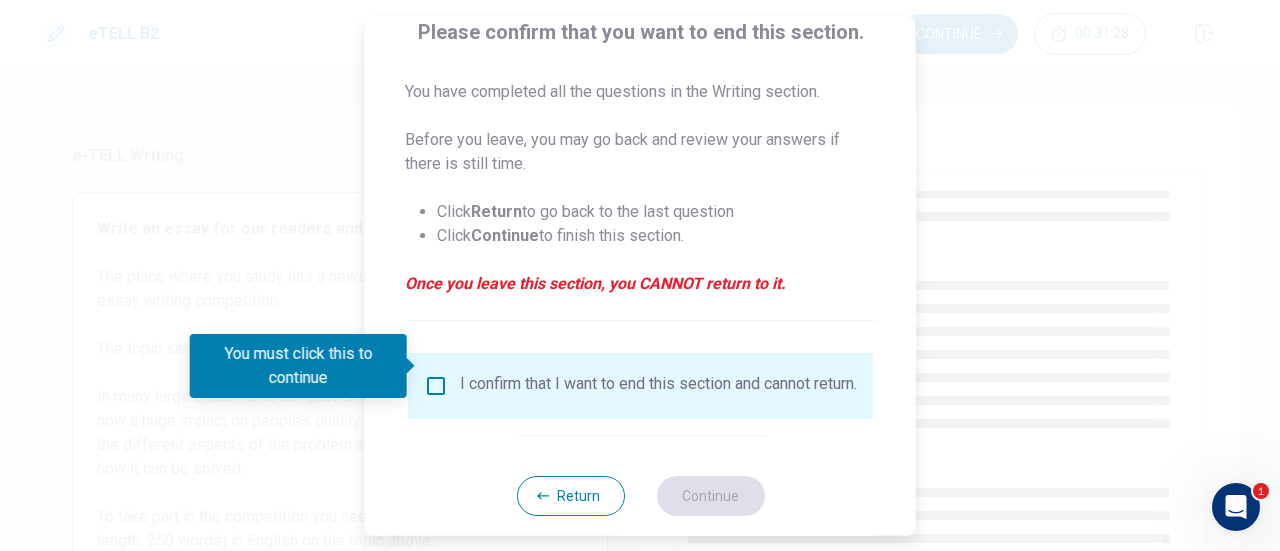 scroll, scrollTop: 193, scrollLeft: 0, axis: vertical 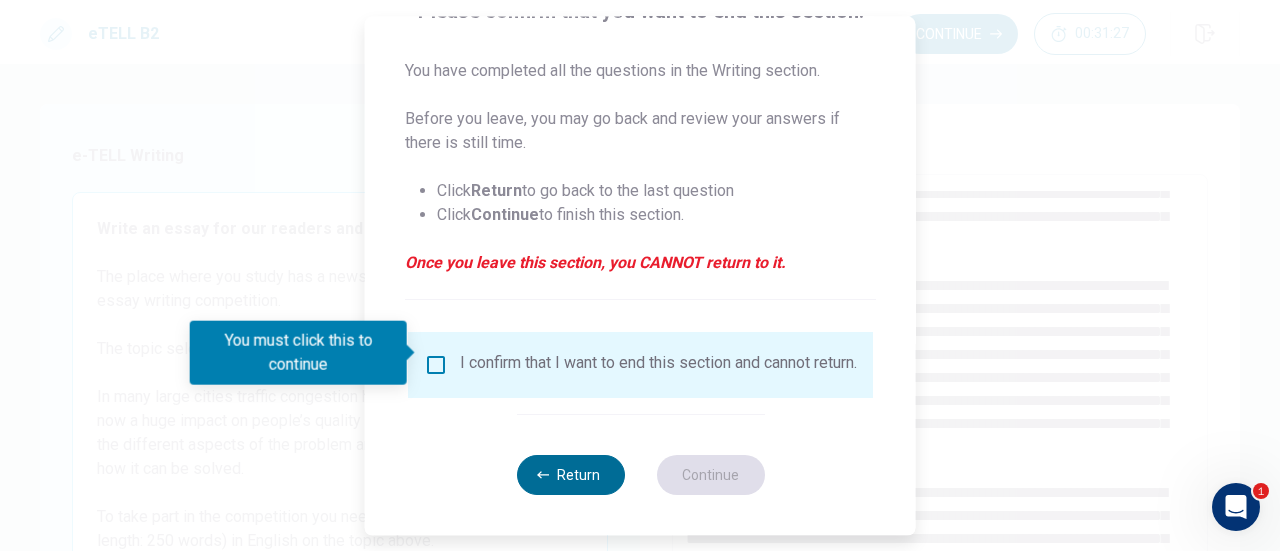 click on "Return" at bounding box center [570, 475] 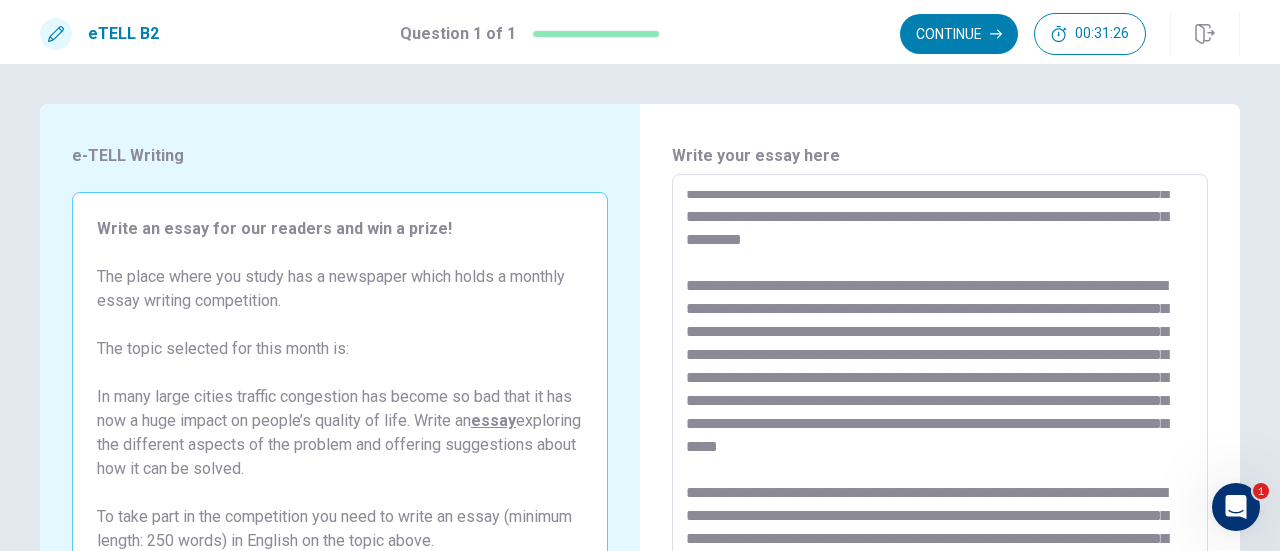 click on "Write an essay for our readers and win a prize!
The place where you study has a newspaper which holds a monthly essay writing competition.
The topic selected for this month is:
In many large cities traffic congestion has become so bad that it has now a huge impact on people’s quality of life. Write an  essay  exploring the different aspects of the problem and offering suggestions about how it can be solved.
To take part in the competition you need to write an essay (minimum length: 250 words) in English on the topic above." at bounding box center (340, 397) 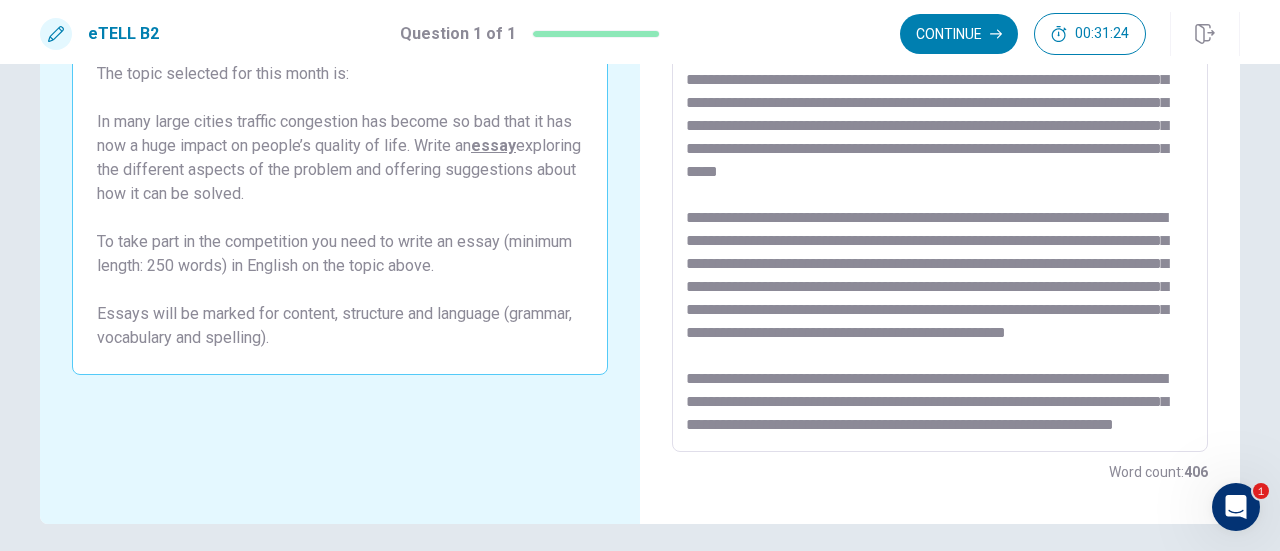 scroll, scrollTop: 352, scrollLeft: 0, axis: vertical 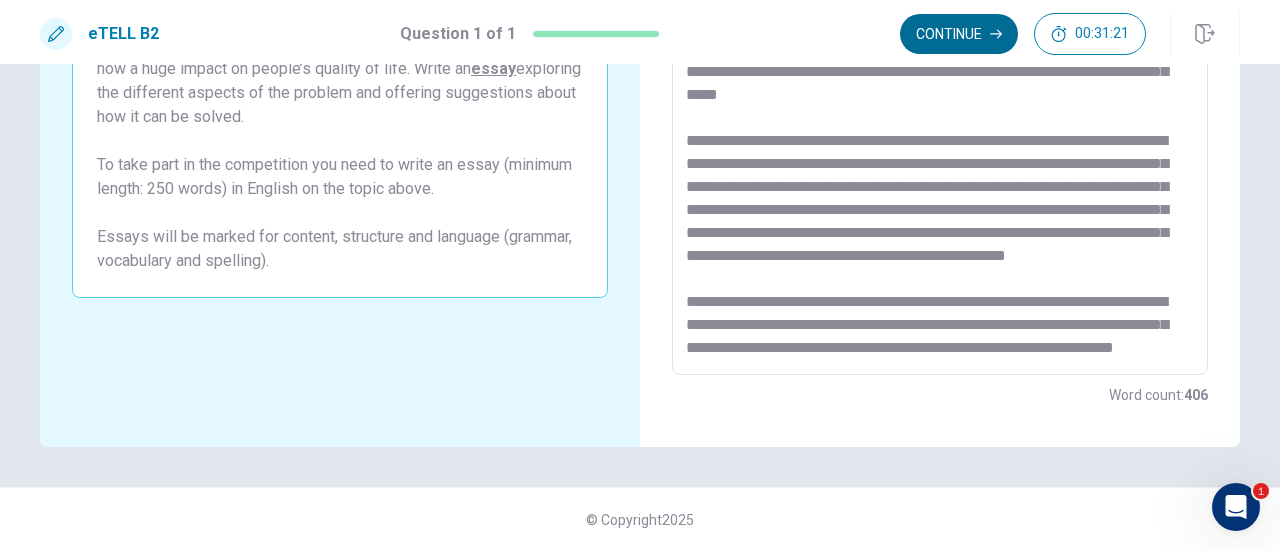 click on "Continue" at bounding box center (959, 34) 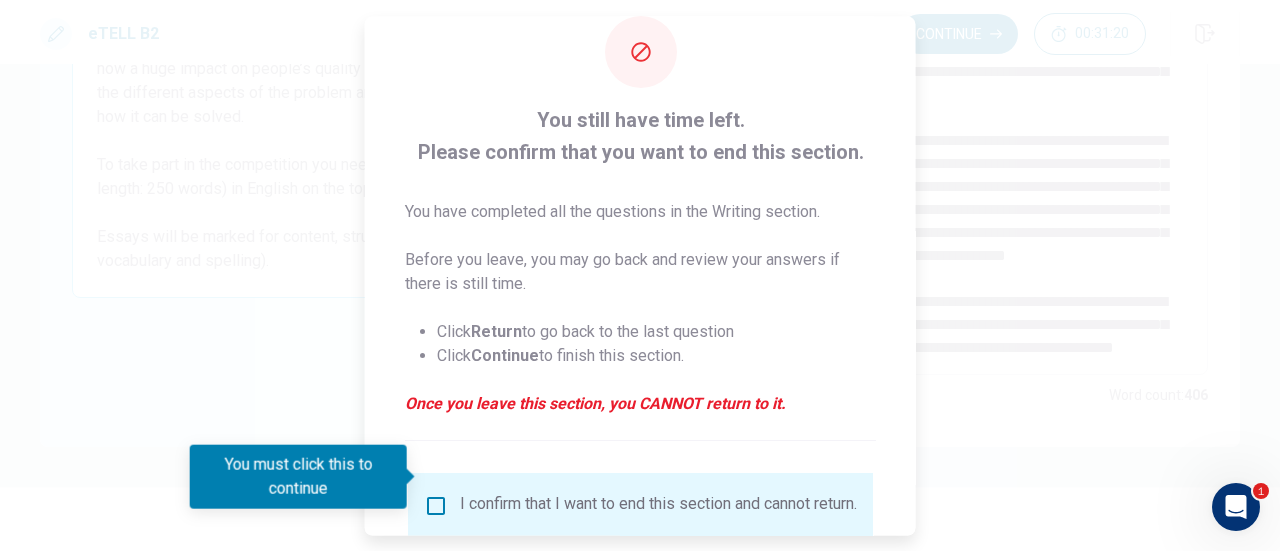 scroll, scrollTop: 80, scrollLeft: 0, axis: vertical 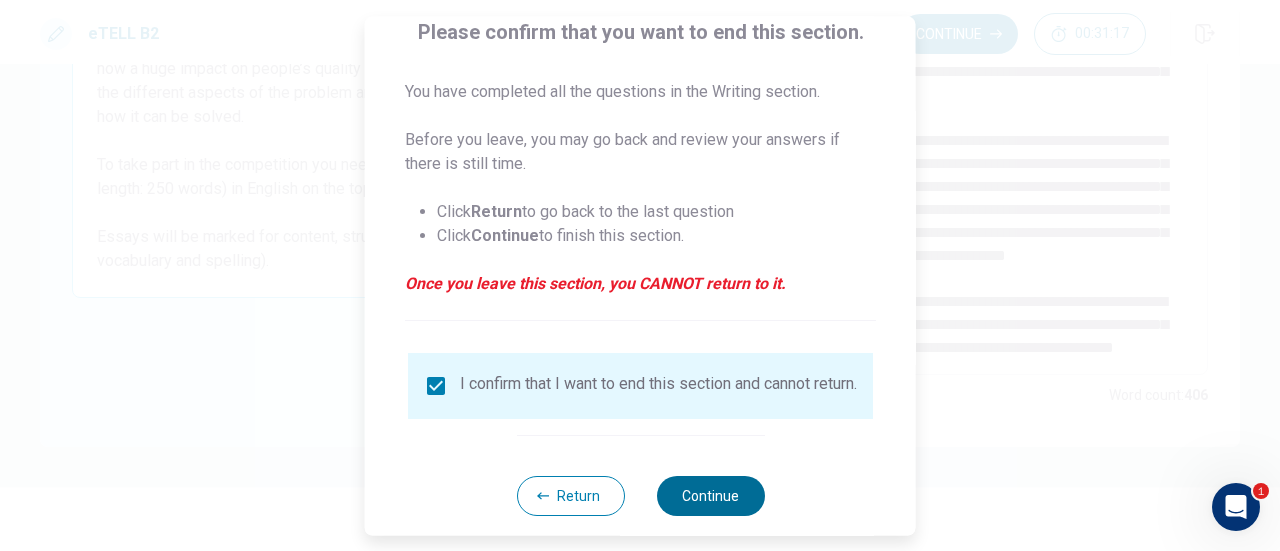 click on "Continue" at bounding box center (710, 496) 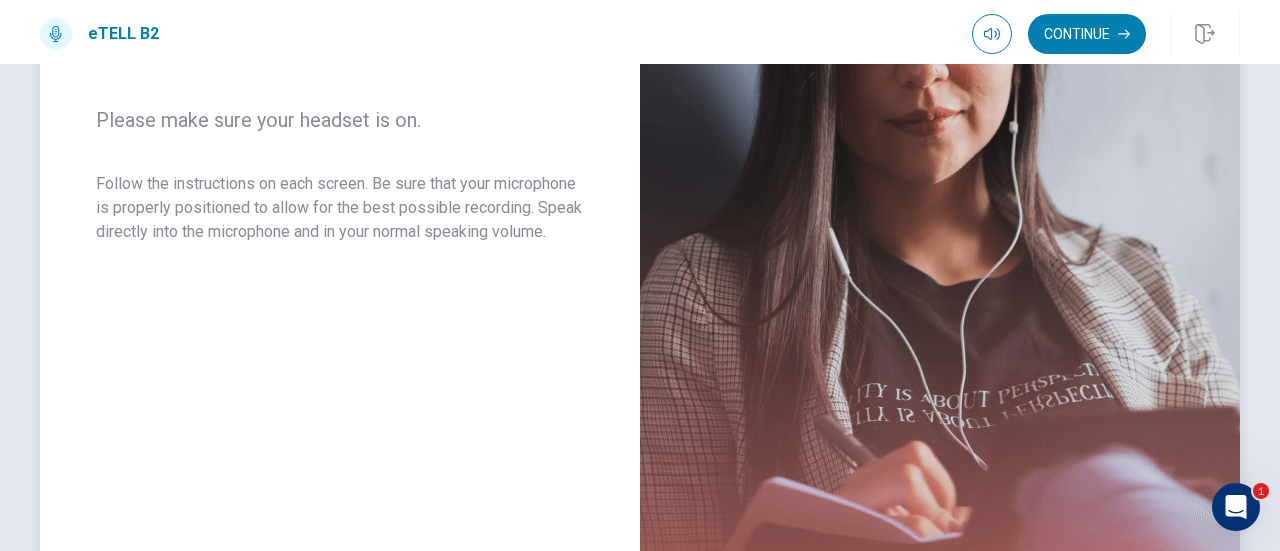 click on "Please make sure your headset is on. Follow the instructions on each screen. Be sure that your microphone is properly positioned to allow for the best possible recording. Speak directly into the microphone and in your normal speaking volume." at bounding box center (340, 188) 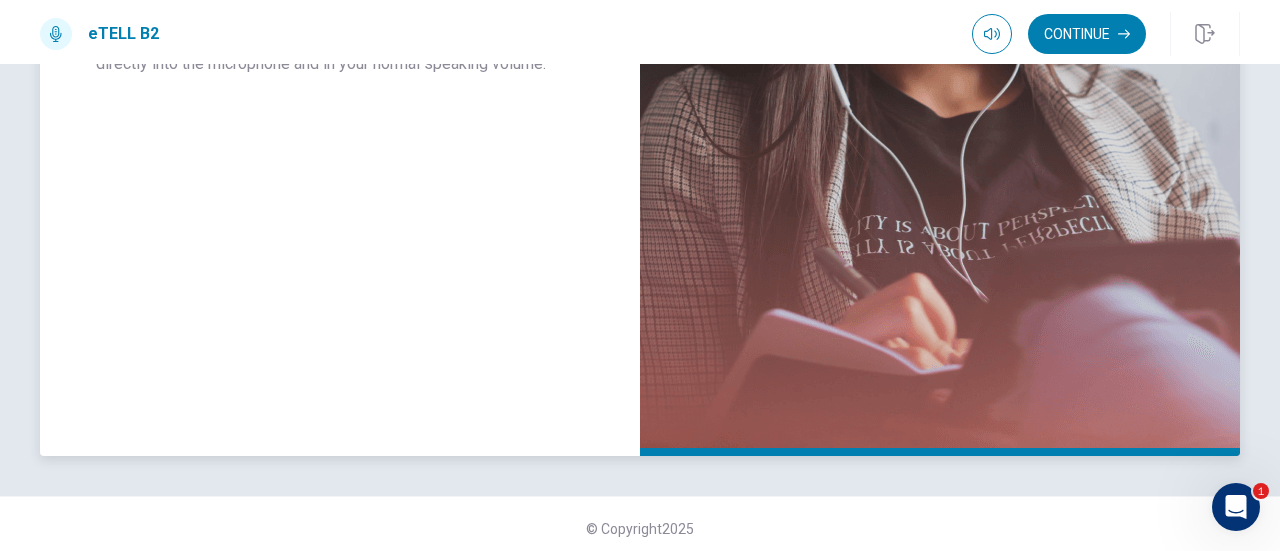 scroll, scrollTop: 528, scrollLeft: 0, axis: vertical 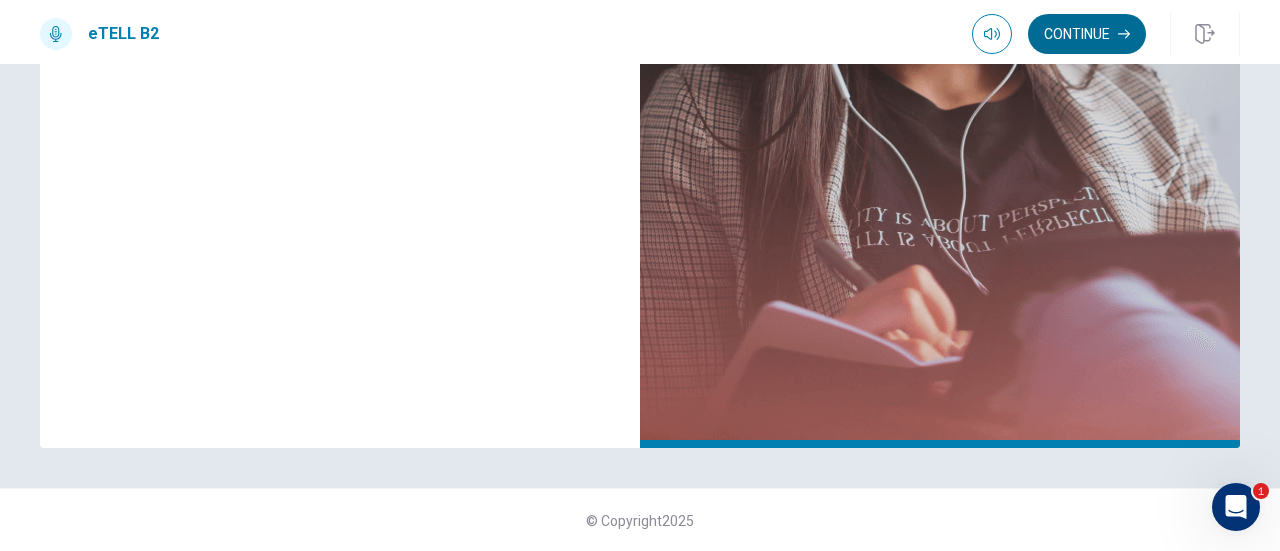 click on "Continue" at bounding box center (1087, 34) 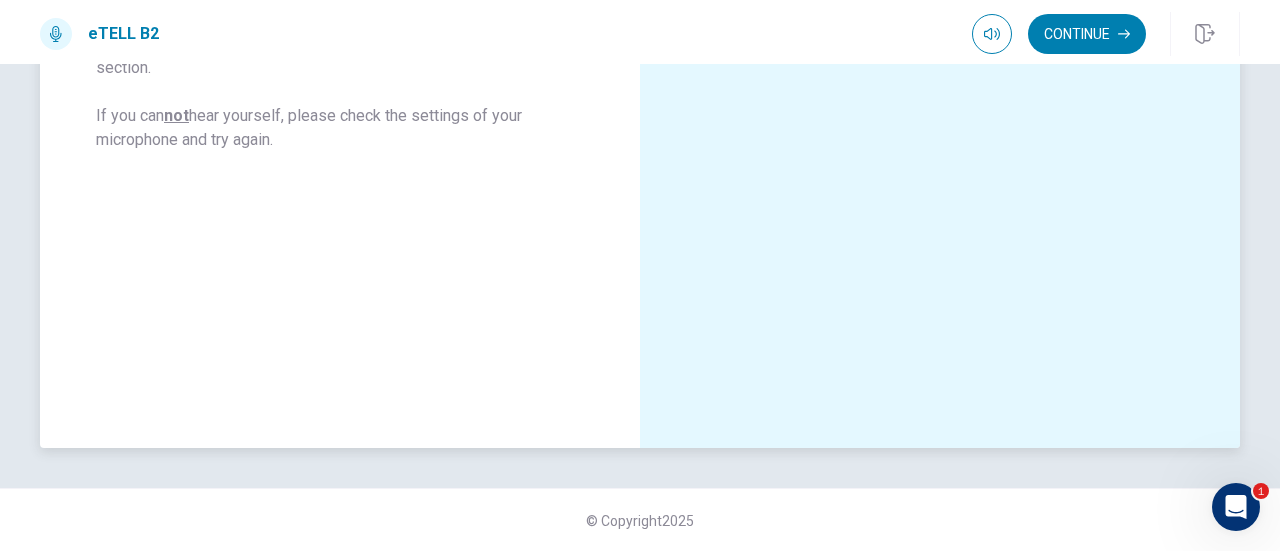 click on "Checking the Microphone Use this screen to make sure that your microphone is working. Record your voice and try to play it back. If you can hear yourself, then click on Continue to start the speaking section. If you can  not  hear yourself, please check the settings of your microphone and try again." at bounding box center (340, 12) 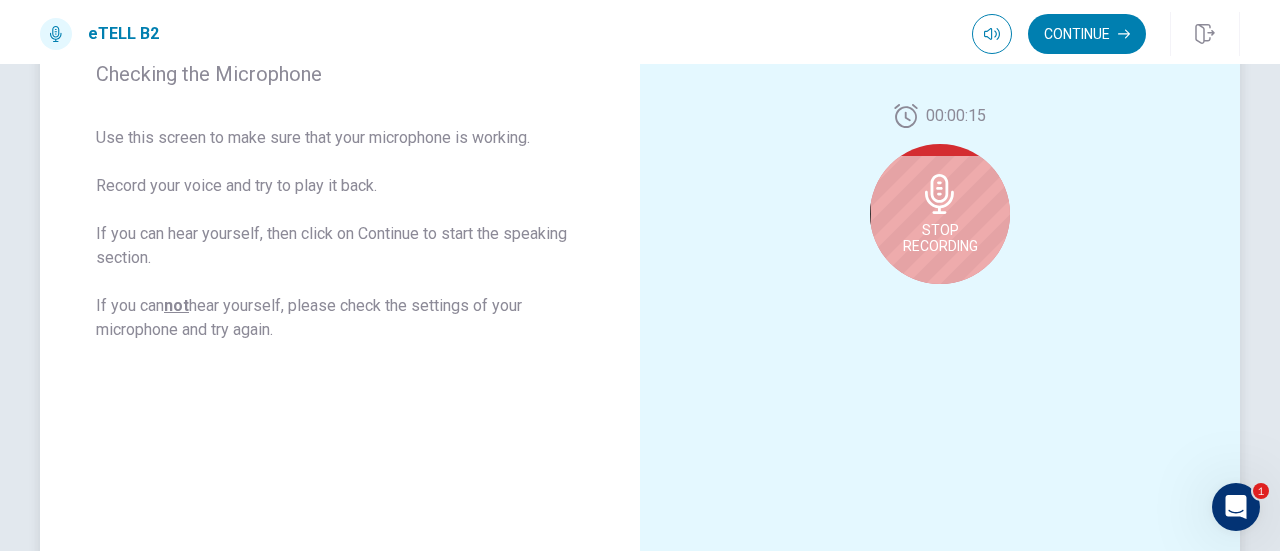 scroll, scrollTop: 328, scrollLeft: 0, axis: vertical 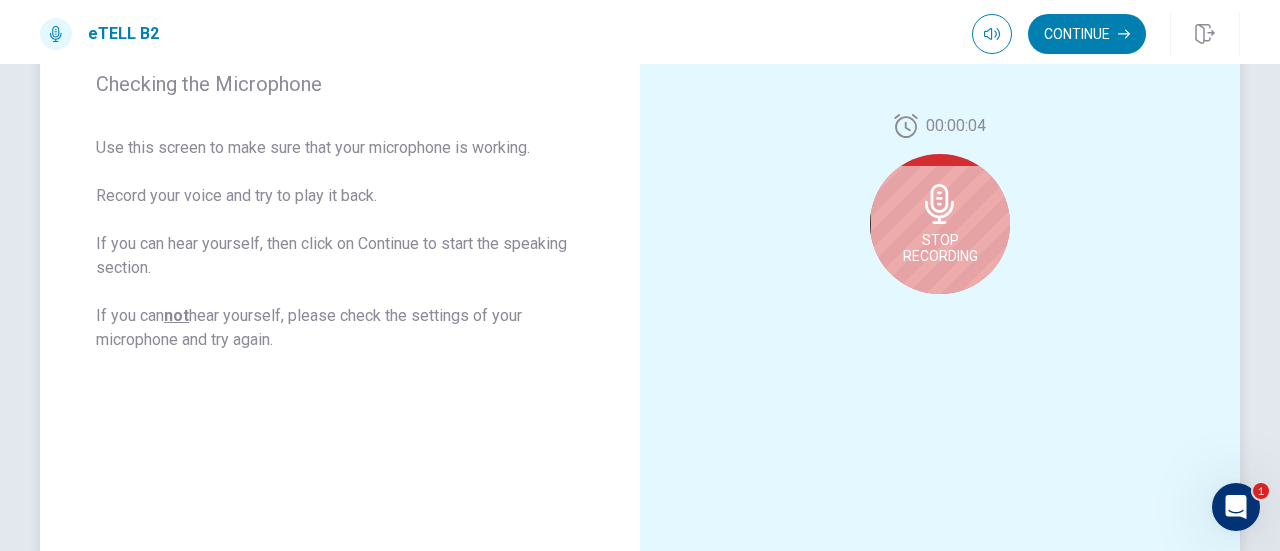 click on "Stop   Recording" at bounding box center (940, 224) 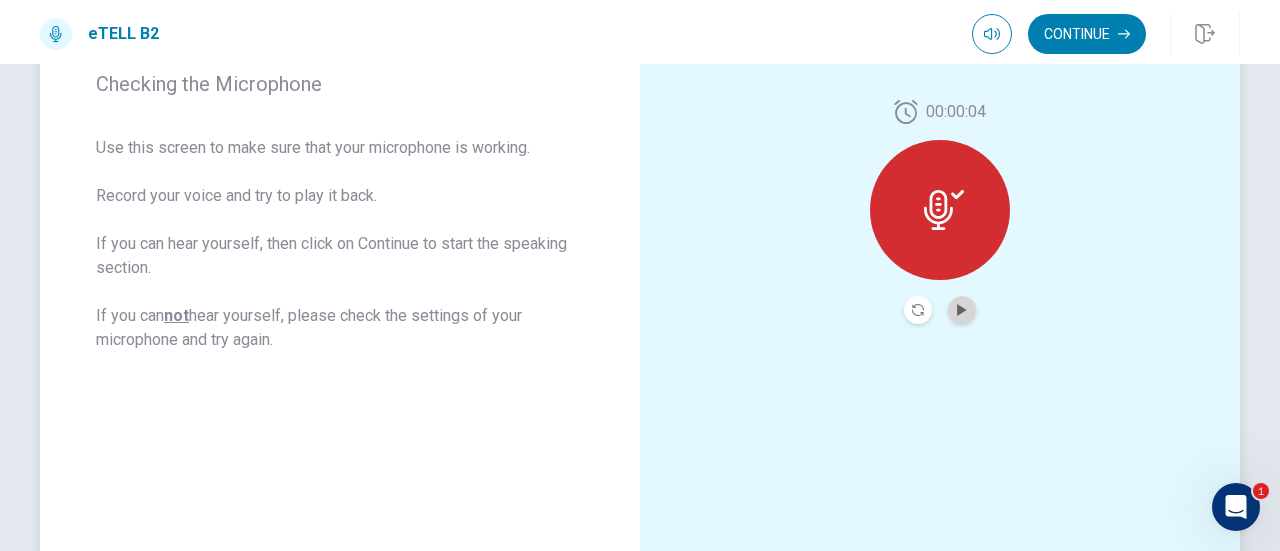 click at bounding box center (962, 310) 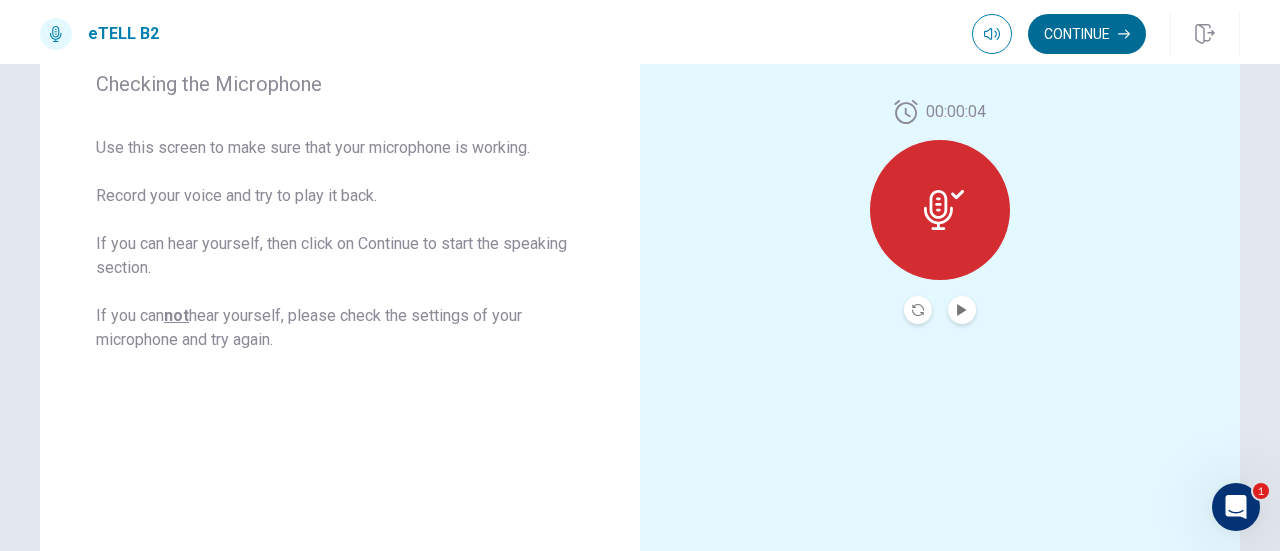 click on "Continue" at bounding box center [1087, 34] 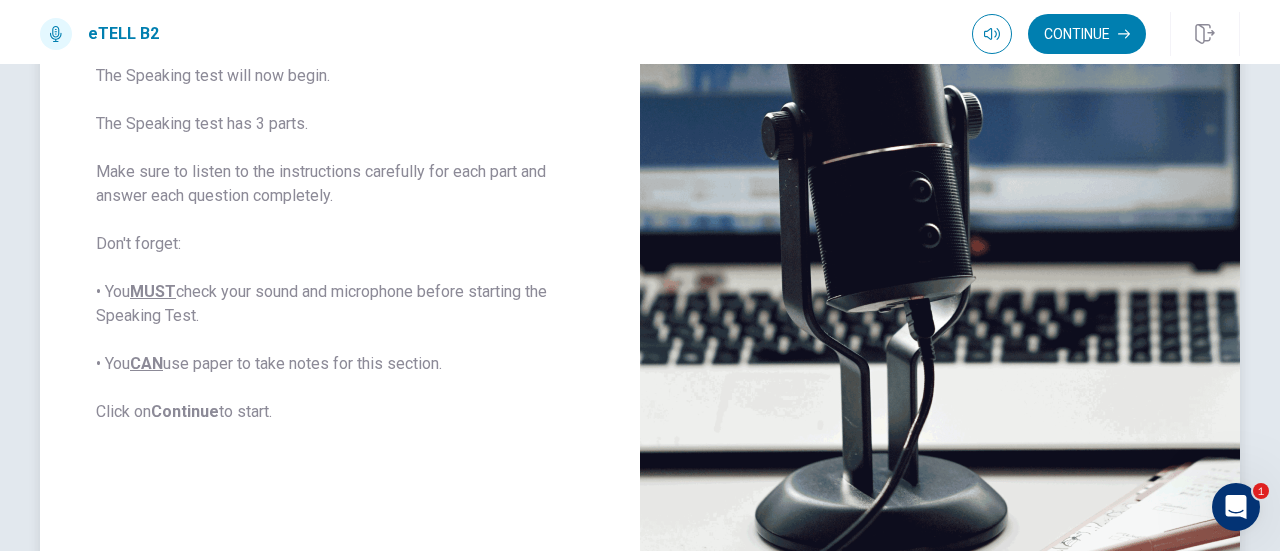 click on "The Speaking test will now begin. The Speaking test has 3 parts. Make sure to listen to the instructions carefully for each part and answer each question completely.
Don't forget:
• You  MUST  check your sound and microphone before starting the Speaking Test.
• You  CAN  use paper to take notes for this section.
Click on  Continue  to start." at bounding box center [340, 244] 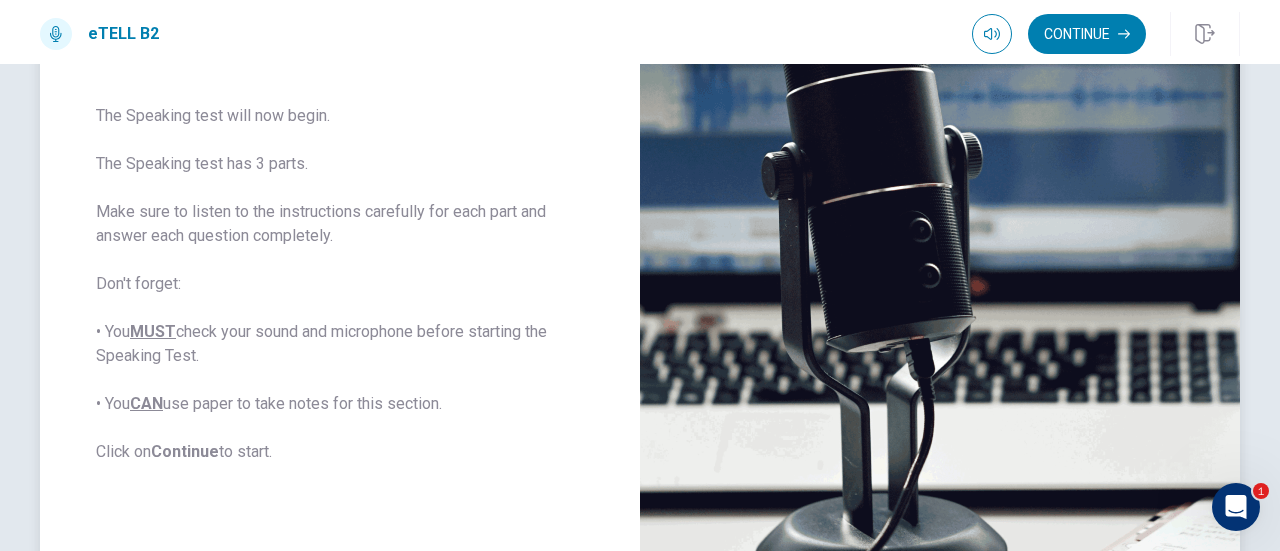 scroll, scrollTop: 328, scrollLeft: 0, axis: vertical 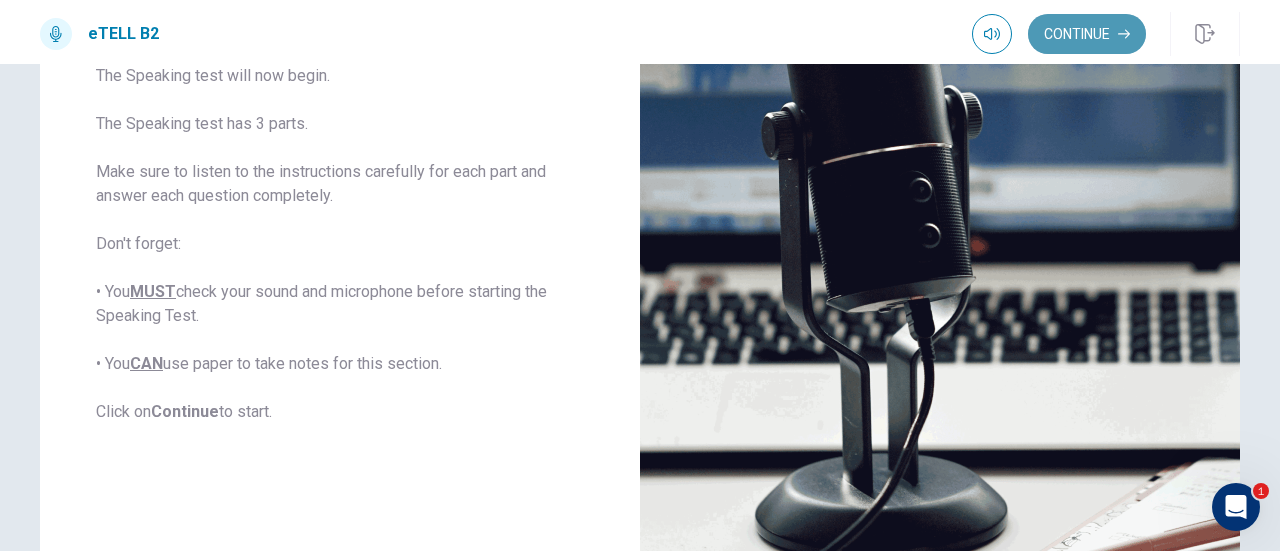 click on "Continue" at bounding box center (1087, 34) 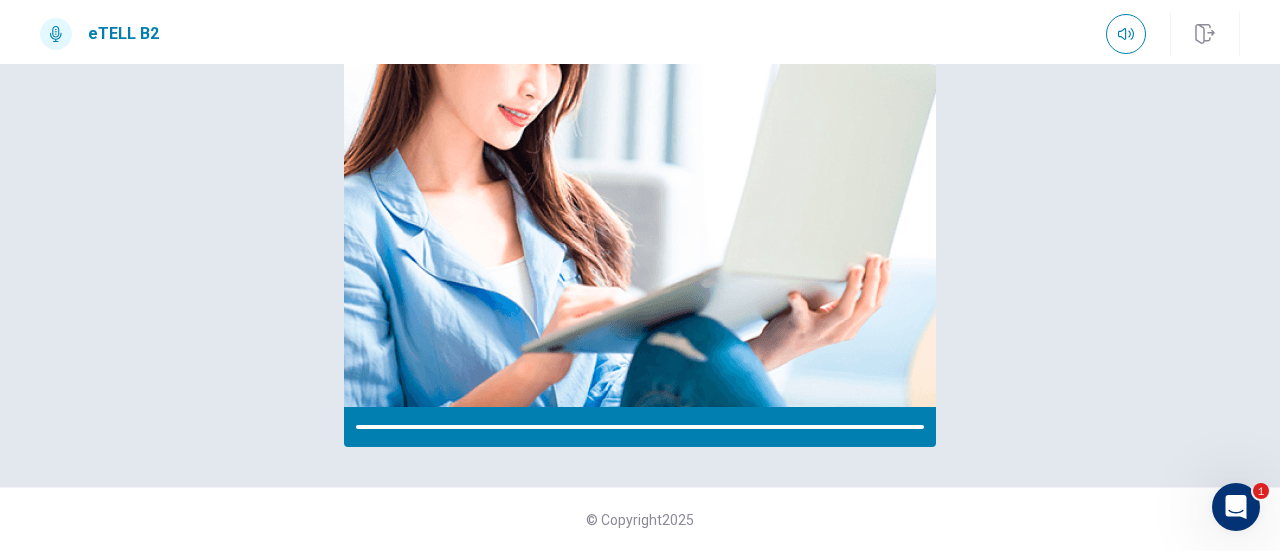 scroll, scrollTop: 326, scrollLeft: 0, axis: vertical 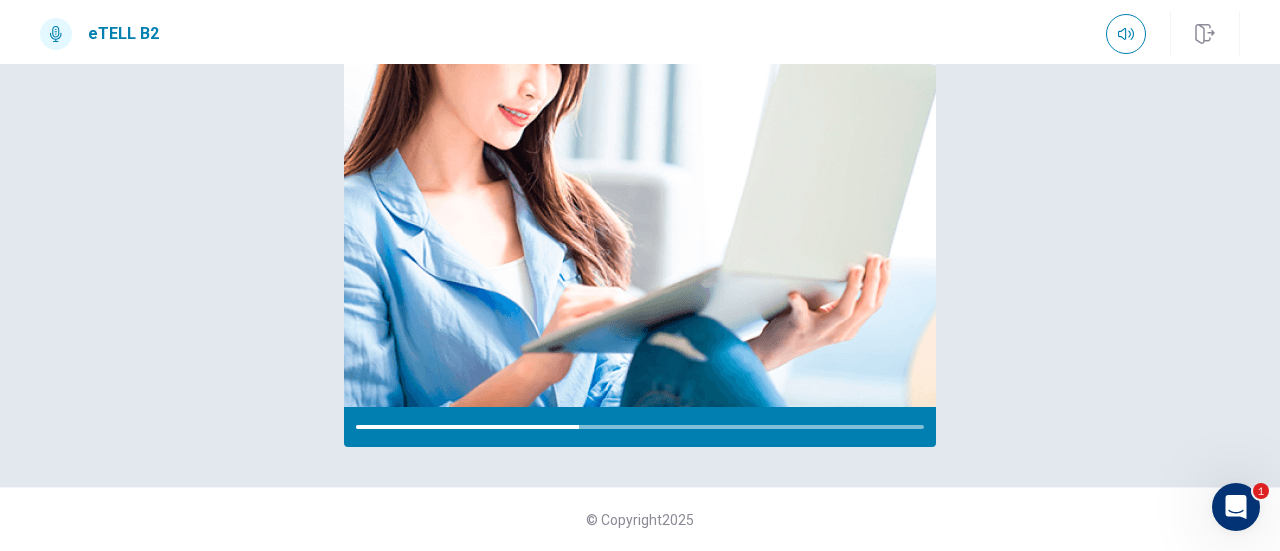 click on "Listen Carefully" at bounding box center (640, 112) 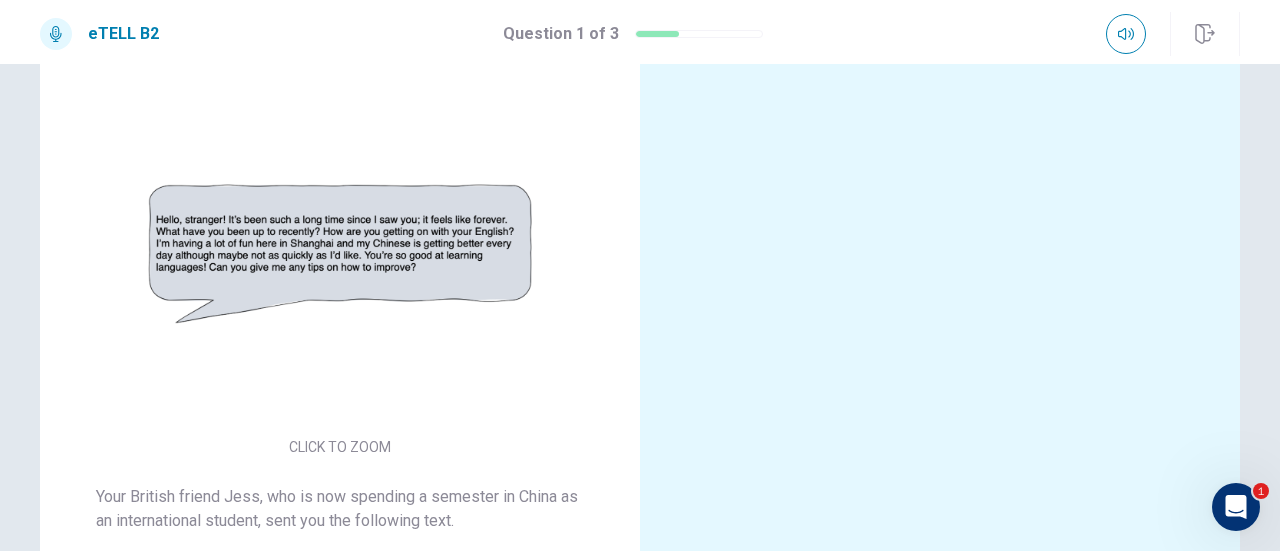 scroll, scrollTop: 86, scrollLeft: 0, axis: vertical 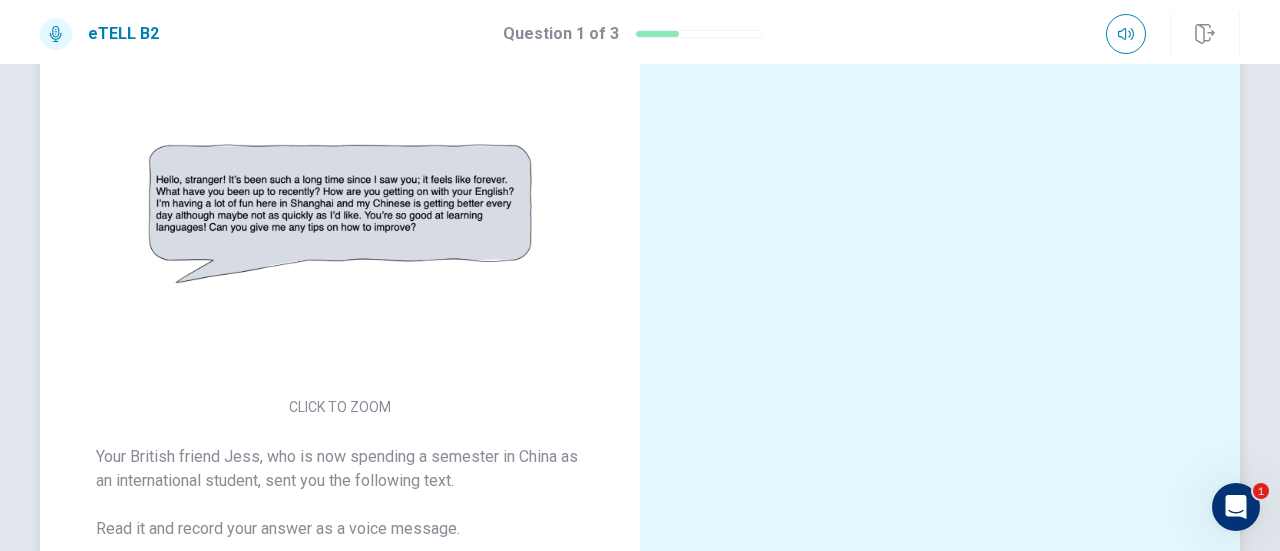 click on "CLICK TO ZOOM" at bounding box center (340, 230) 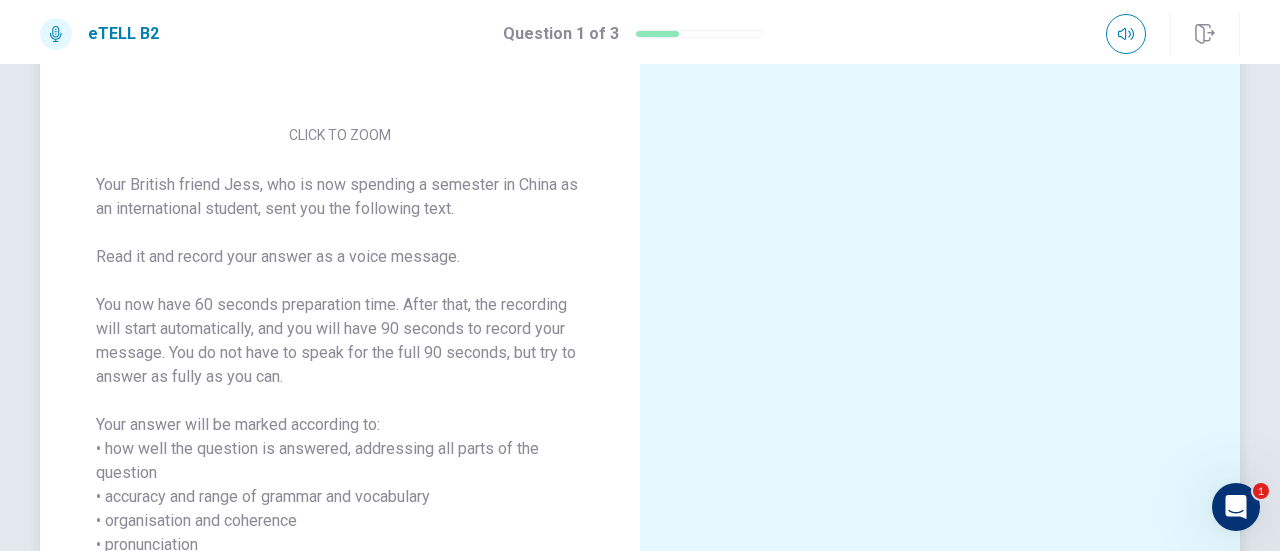 scroll, scrollTop: 326, scrollLeft: 0, axis: vertical 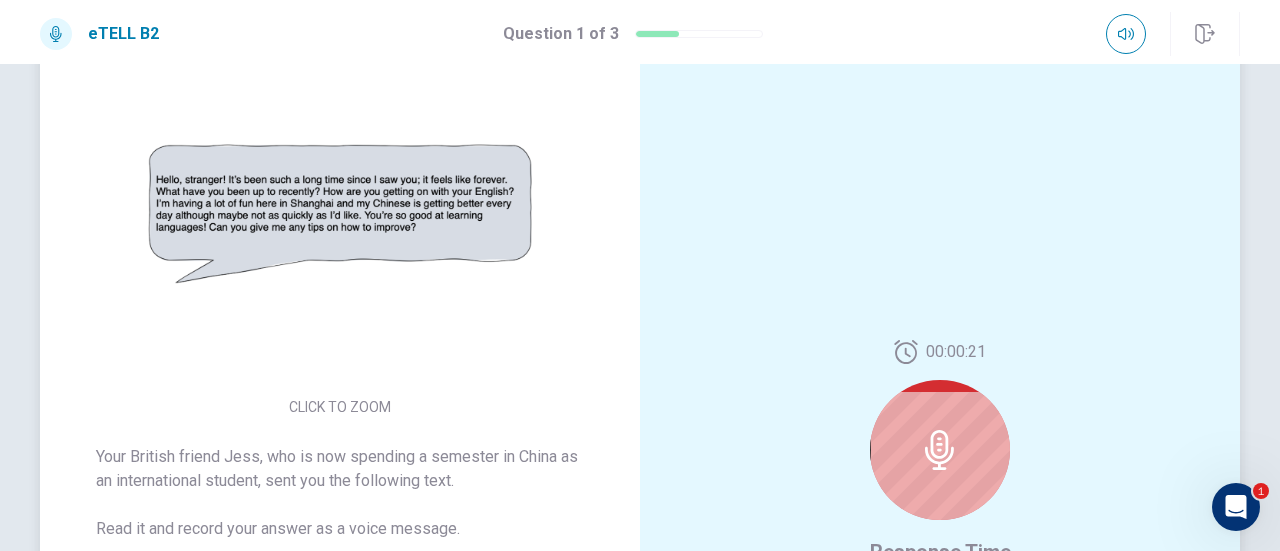 click at bounding box center (940, 450) 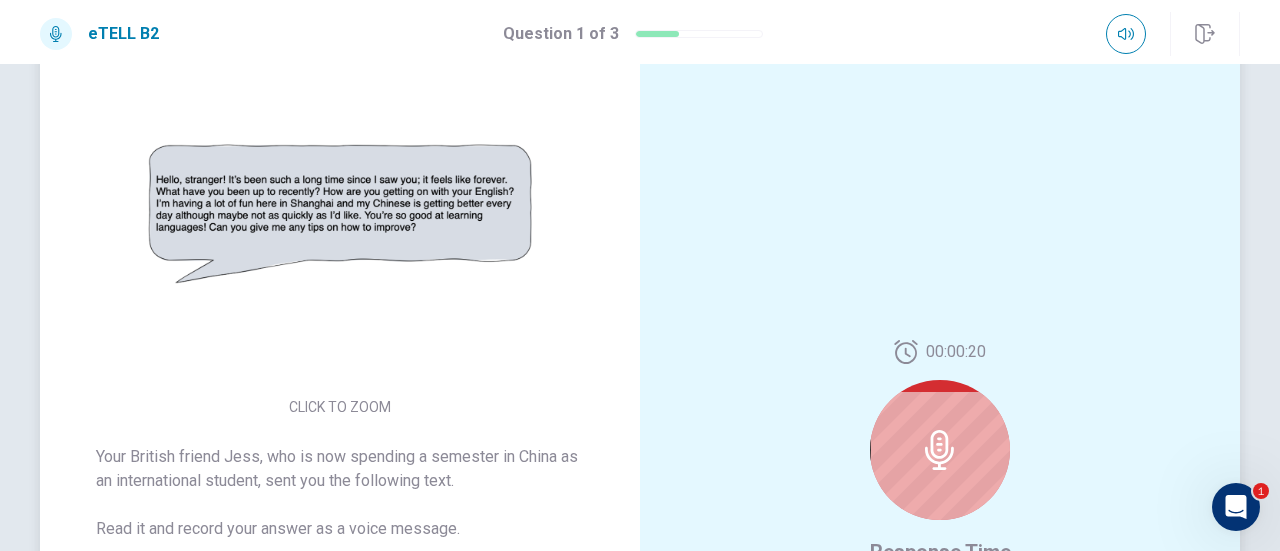 click 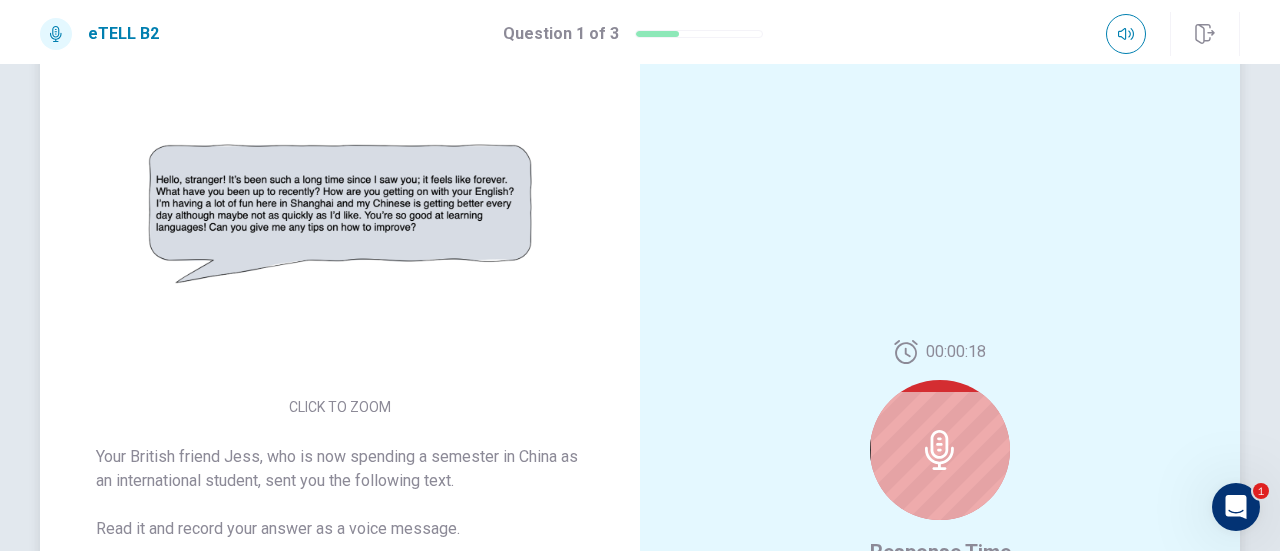 click 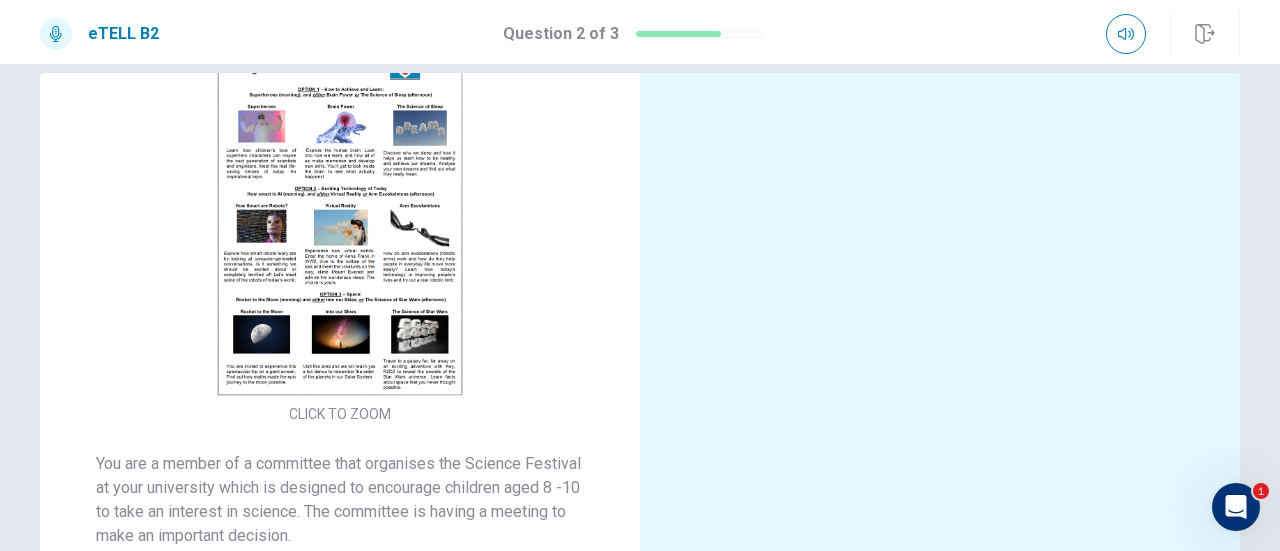 scroll, scrollTop: 6, scrollLeft: 0, axis: vertical 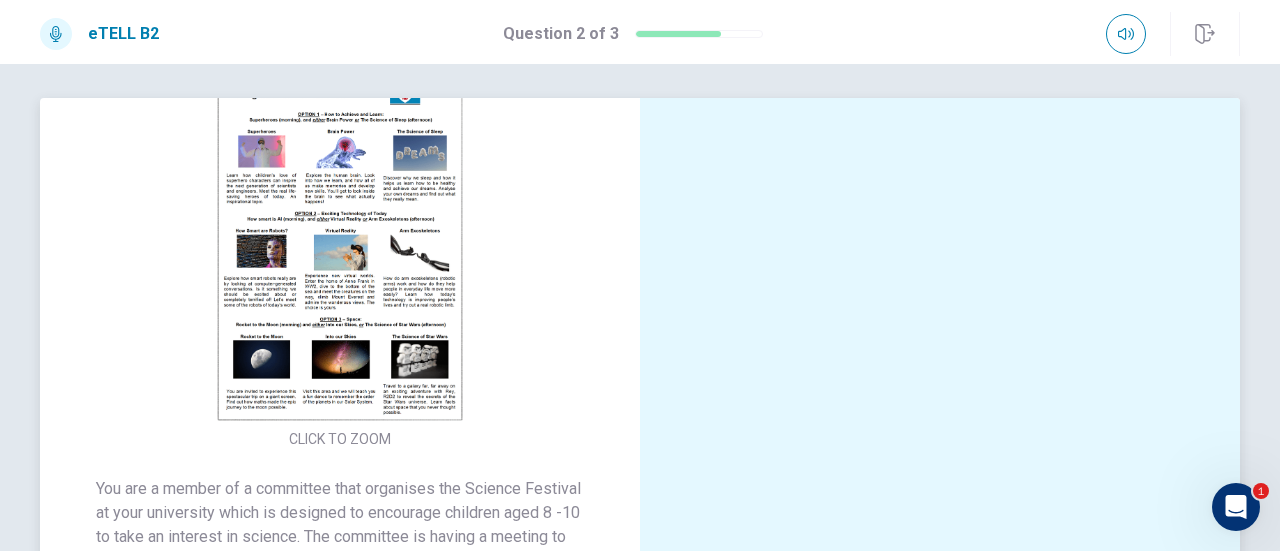 click at bounding box center (340, 246) 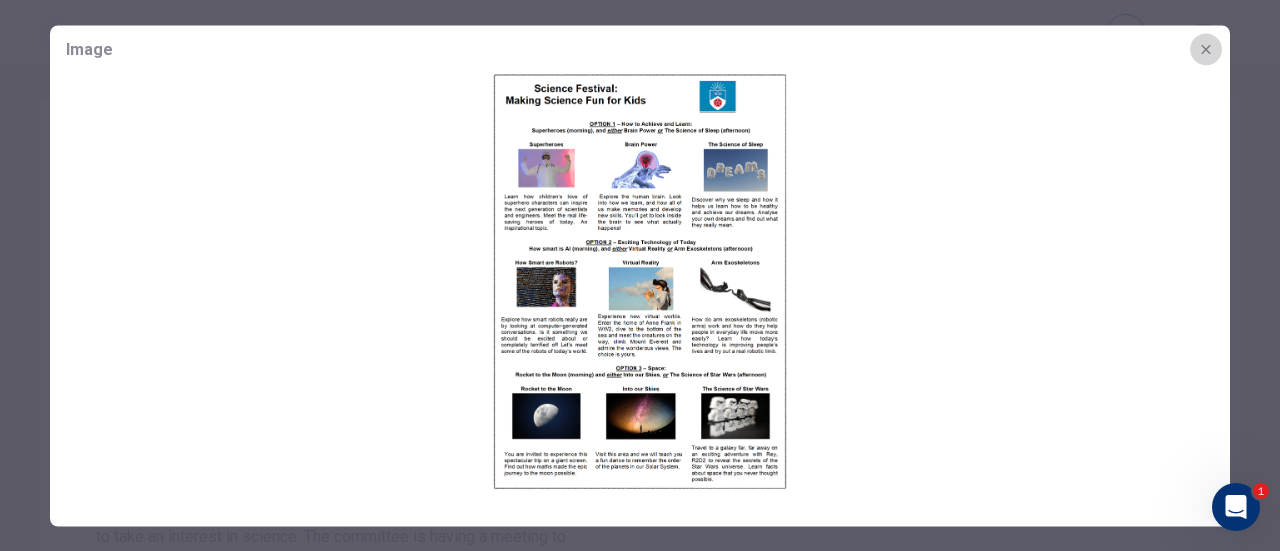 click 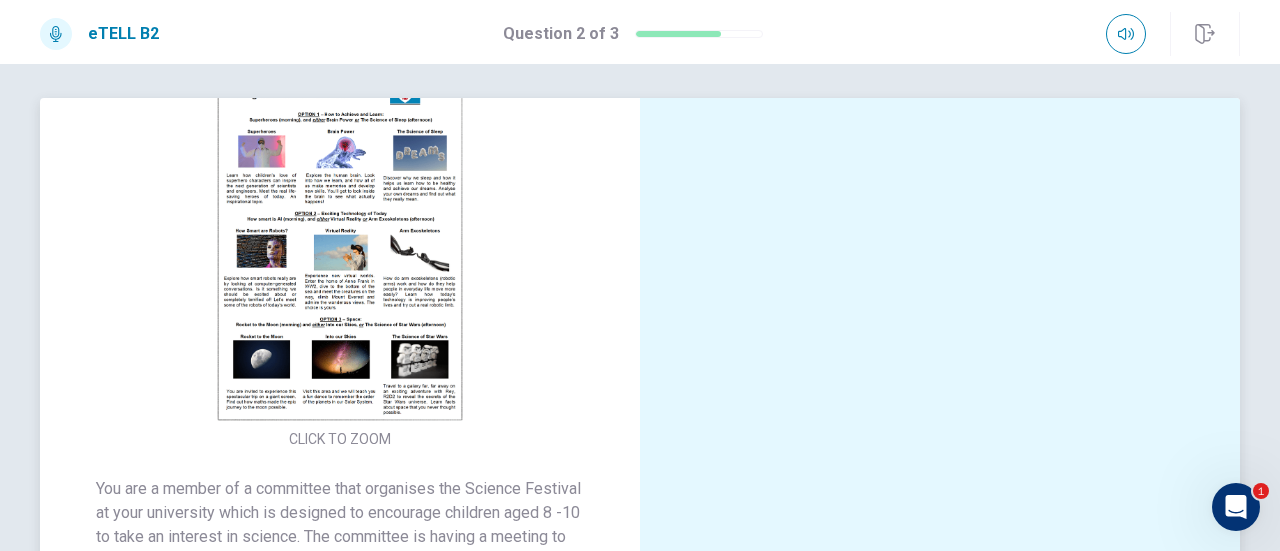 click on "CLICK TO ZOOM" at bounding box center [340, 262] 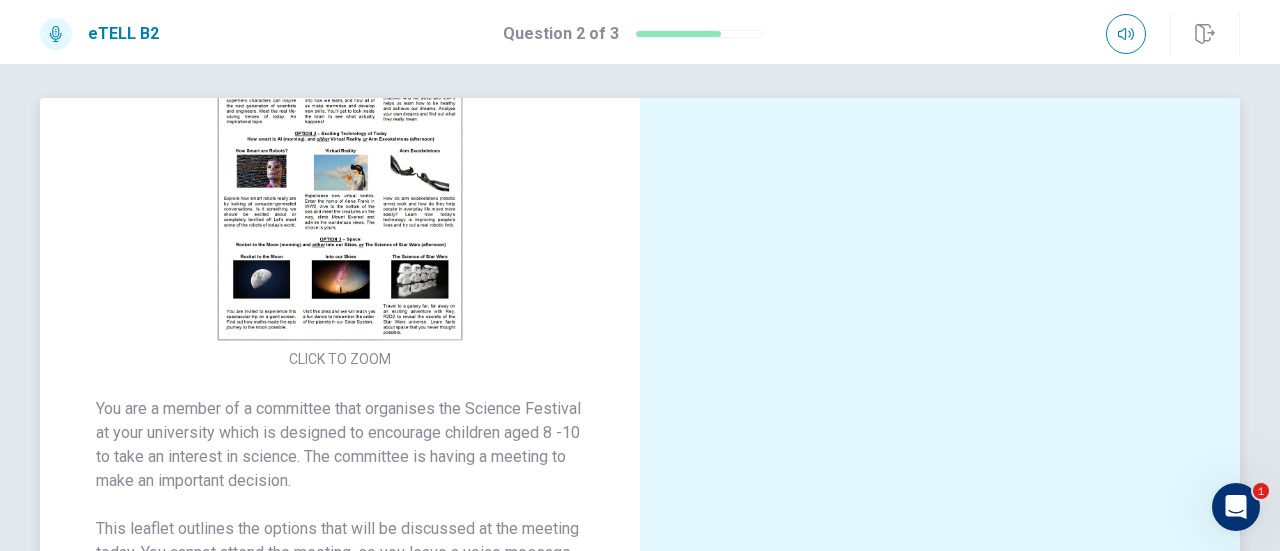 scroll, scrollTop: 82, scrollLeft: 0, axis: vertical 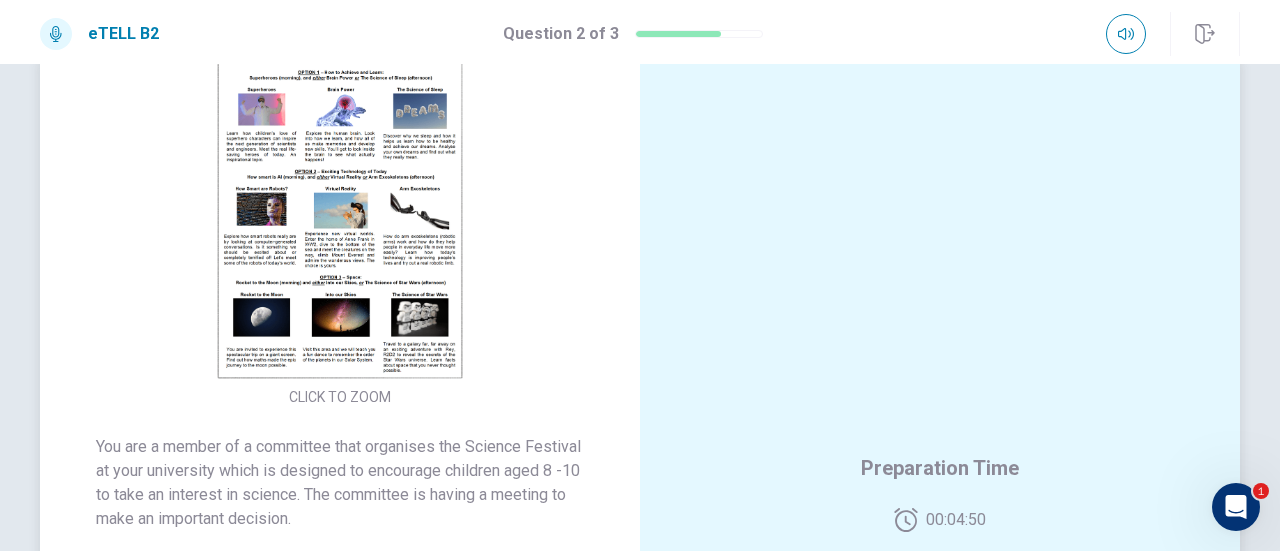 click at bounding box center [340, 204] 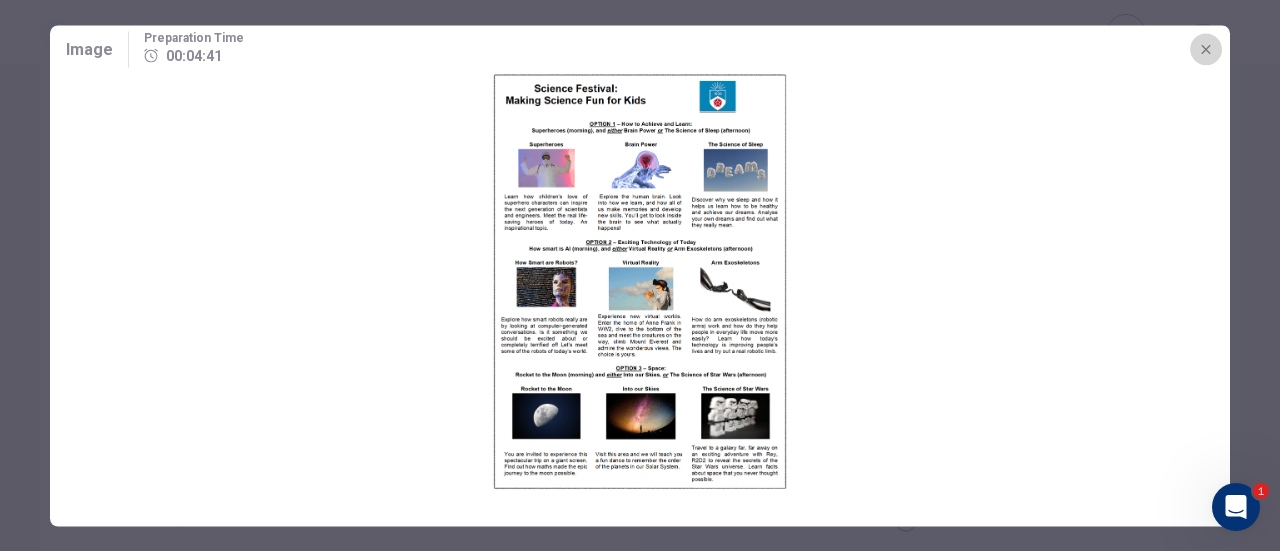click 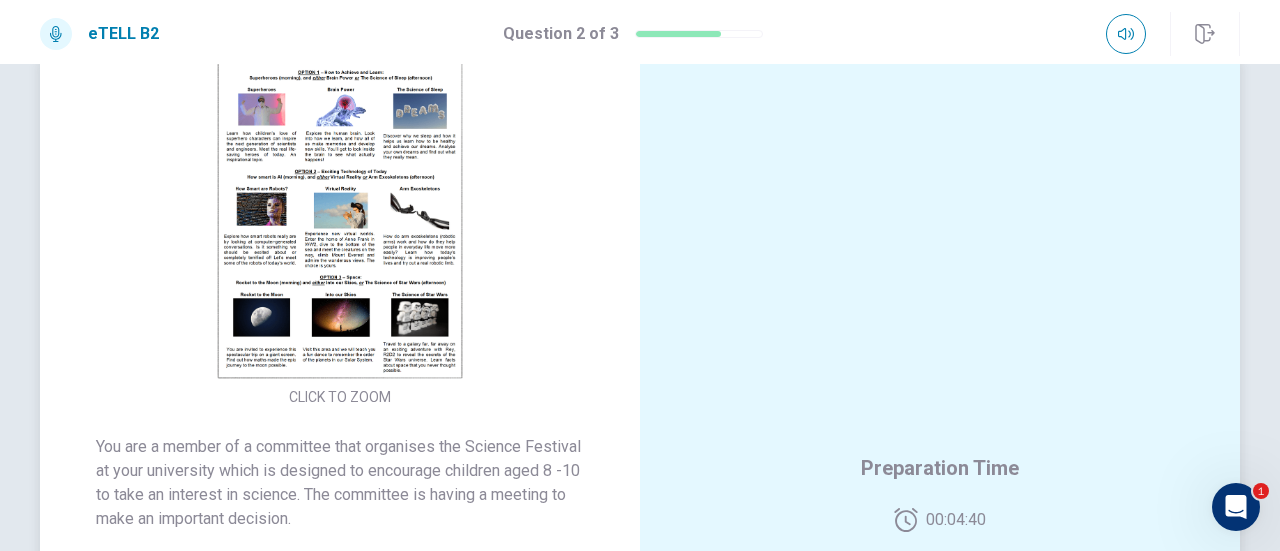 click on "CLICK TO ZOOM" at bounding box center [340, 220] 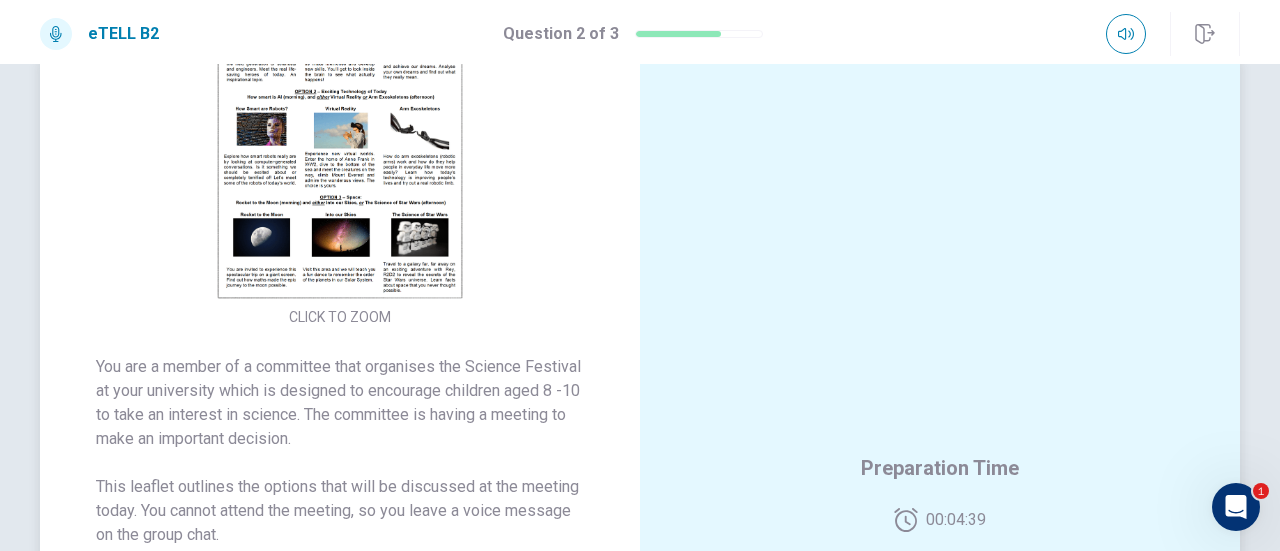 scroll, scrollTop: 82, scrollLeft: 0, axis: vertical 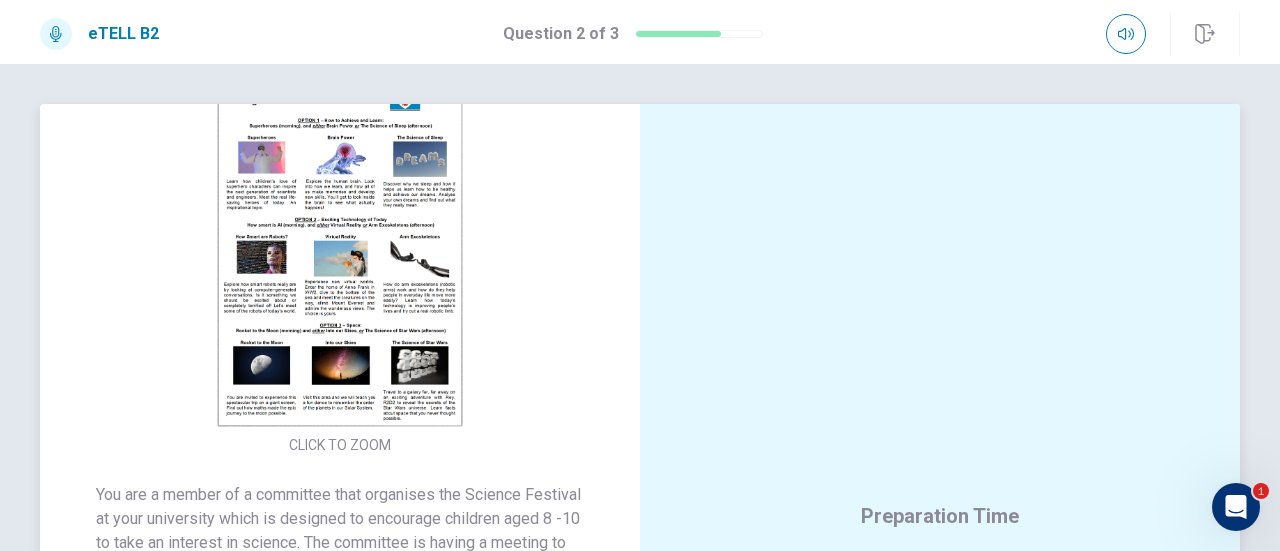 click at bounding box center (340, 252) 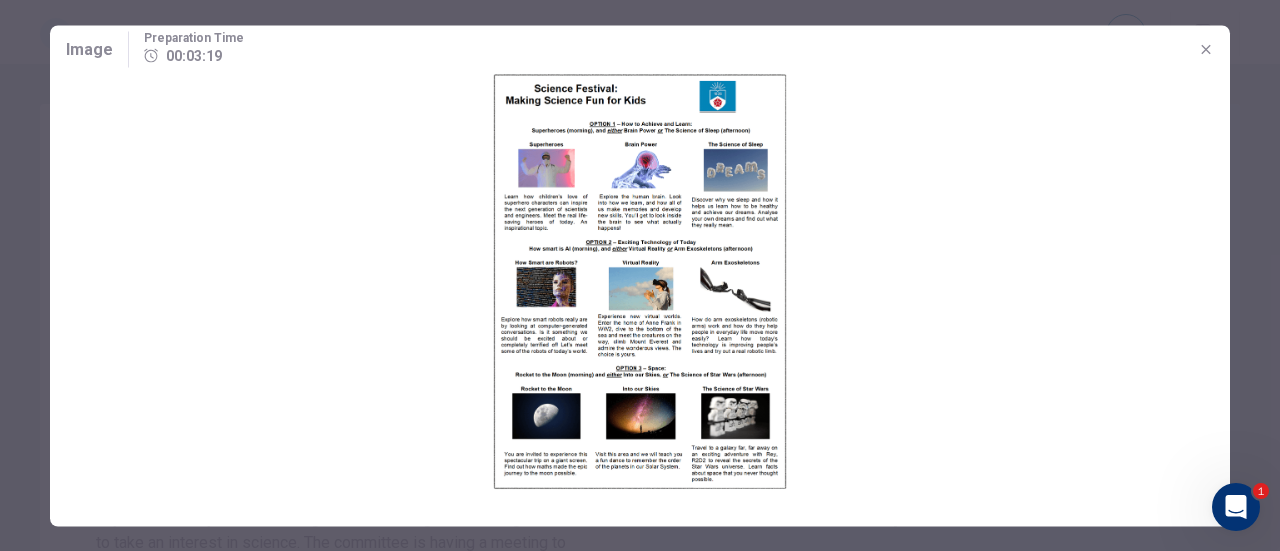 click 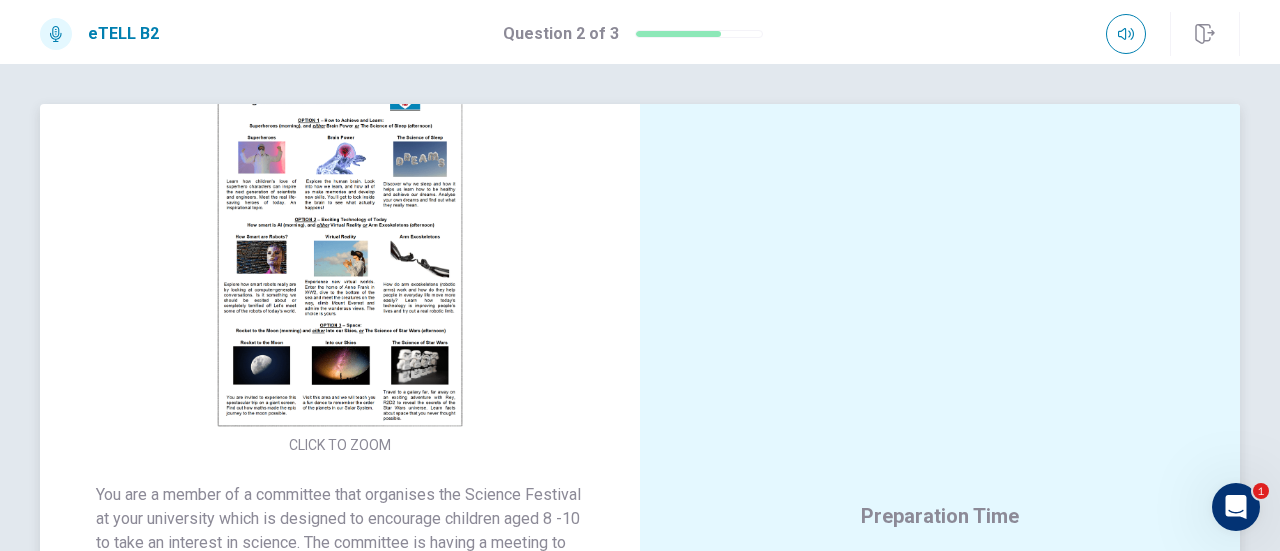 click on "Preparation Time 00:03:18" at bounding box center [940, 540] 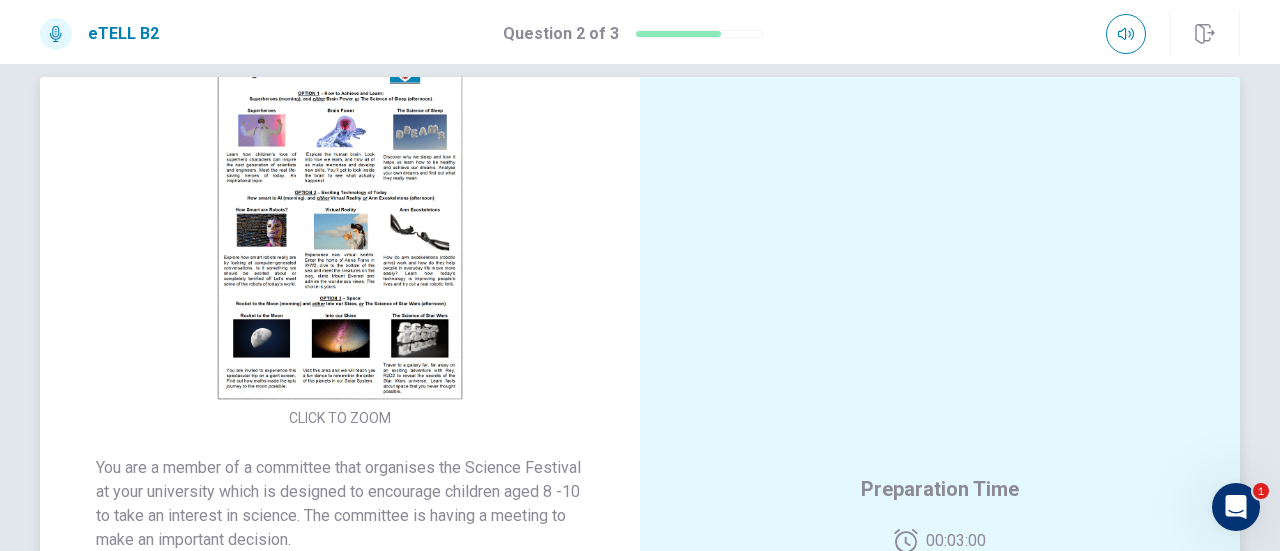 scroll, scrollTop: 0, scrollLeft: 0, axis: both 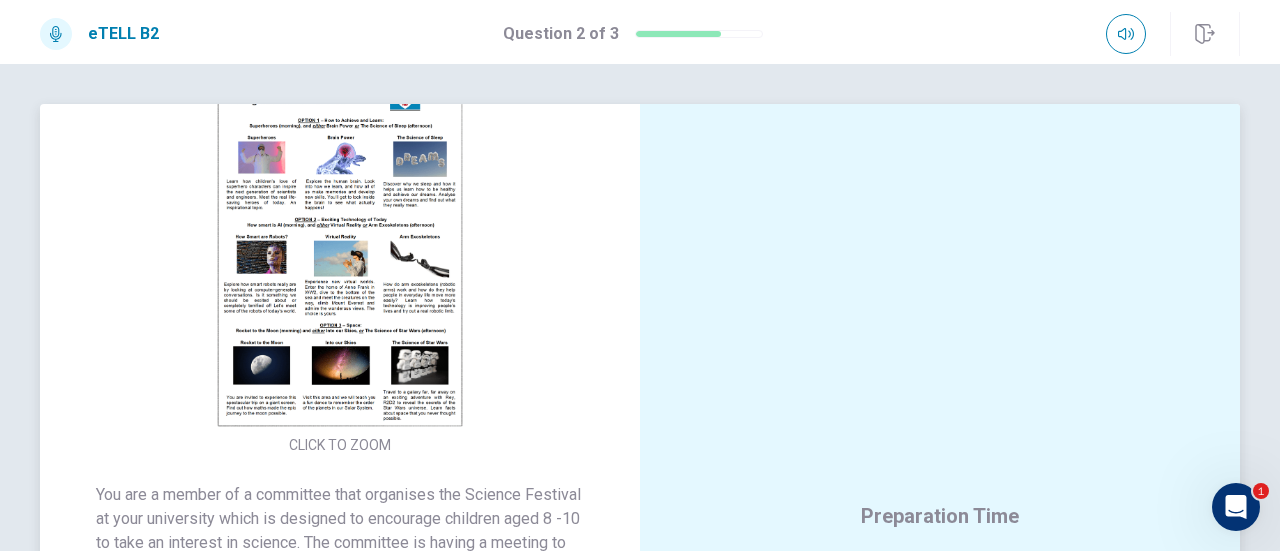 click at bounding box center (340, 252) 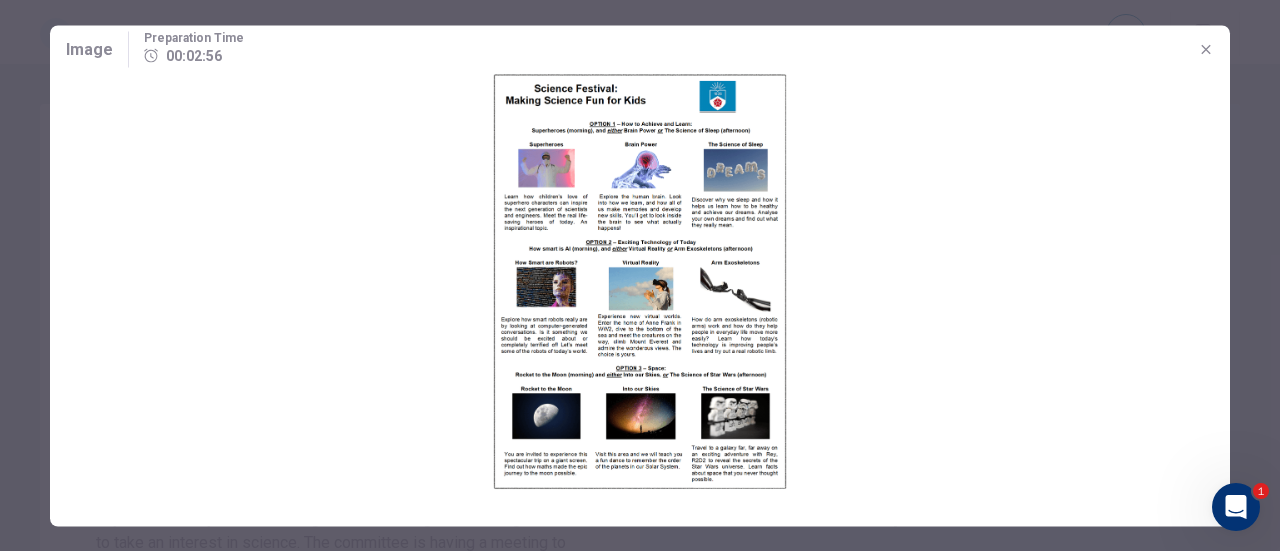 click 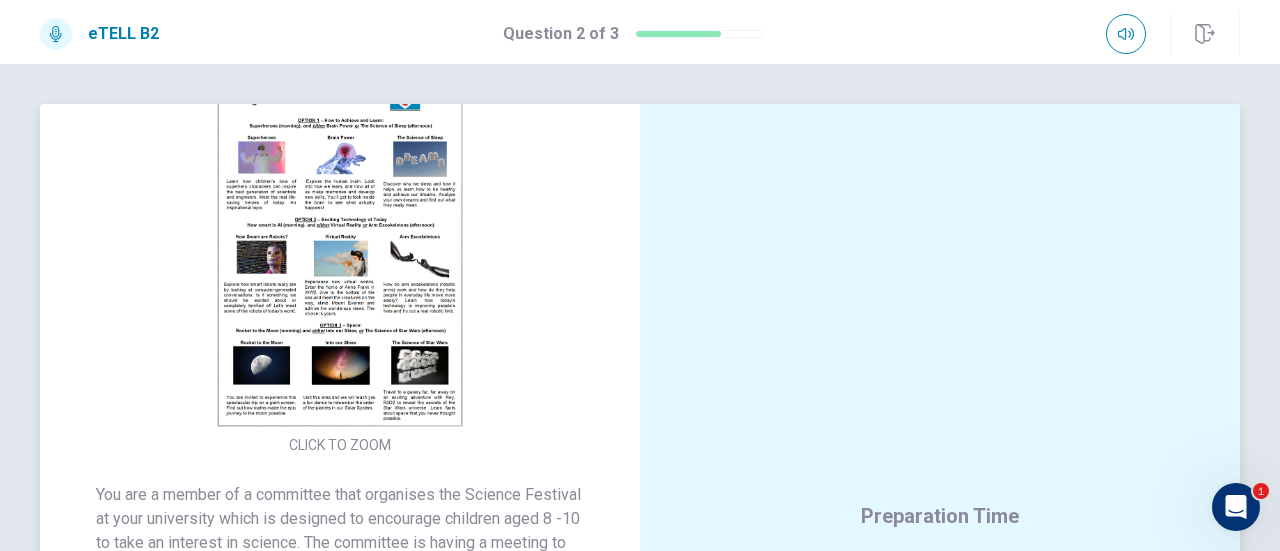 click on "CLICK TO ZOOM" at bounding box center (340, 268) 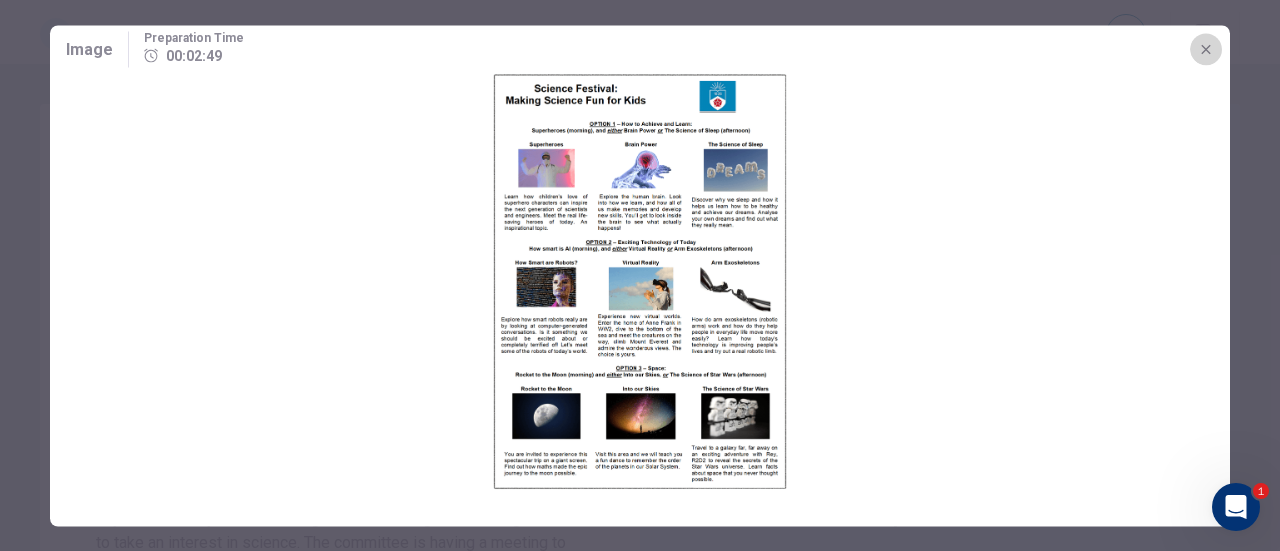 click 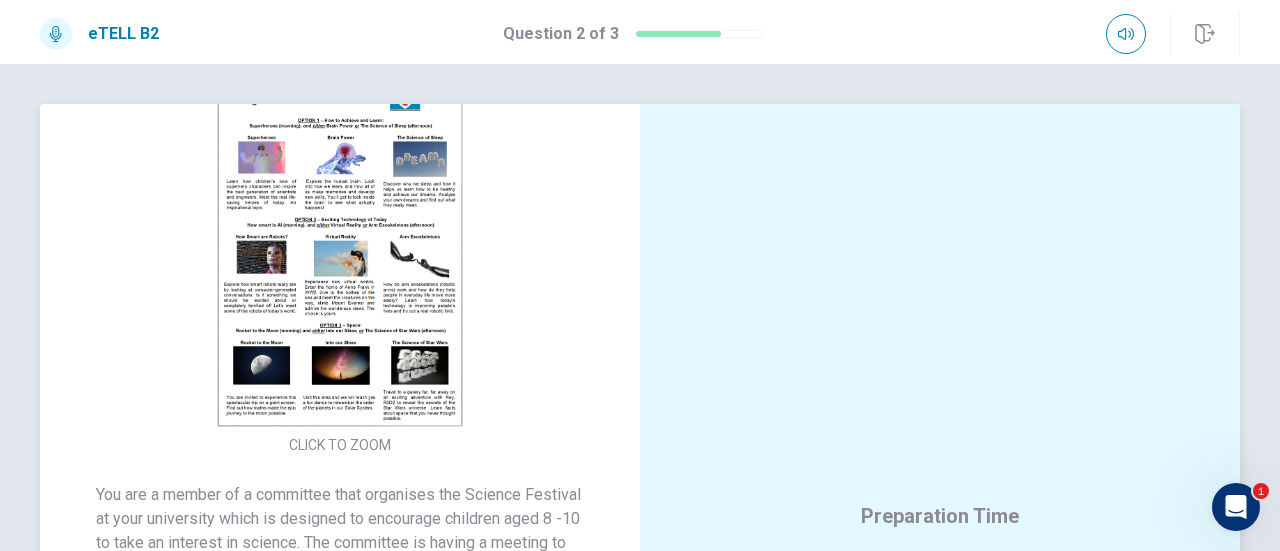 click on "CLICK TO ZOOM" at bounding box center [340, 268] 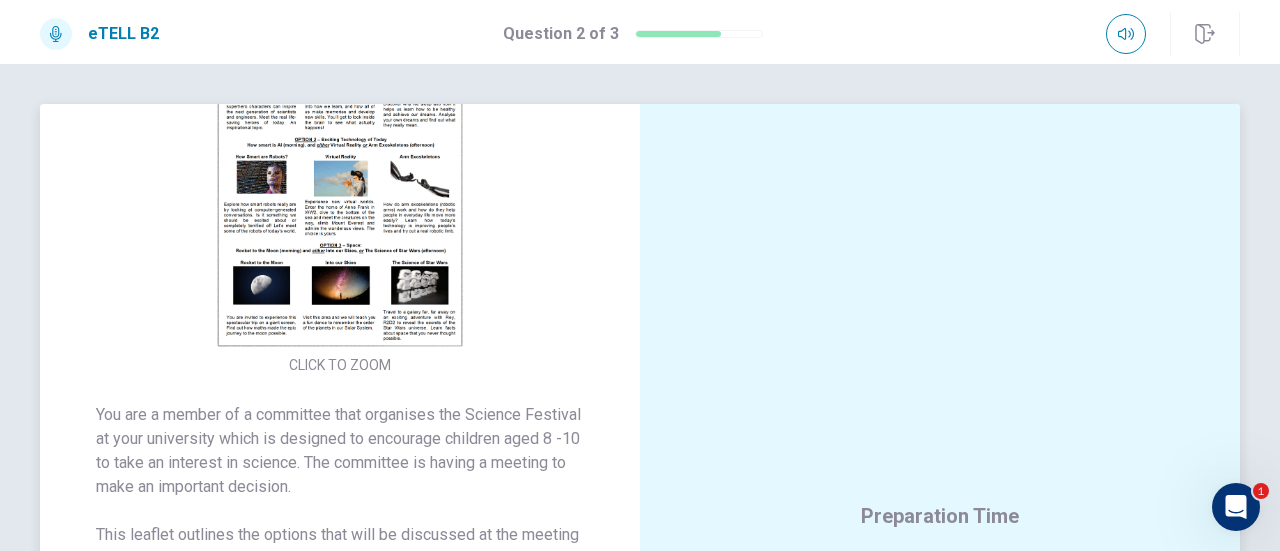 scroll, scrollTop: 82, scrollLeft: 0, axis: vertical 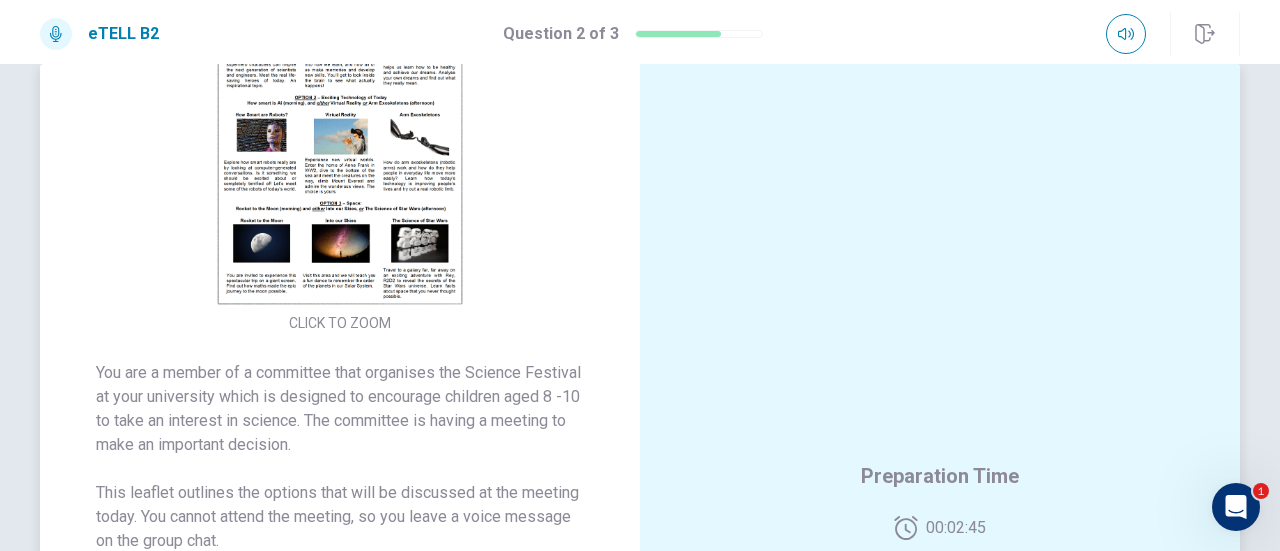 click on "Preparation Time 00:02:45" at bounding box center (940, 500) 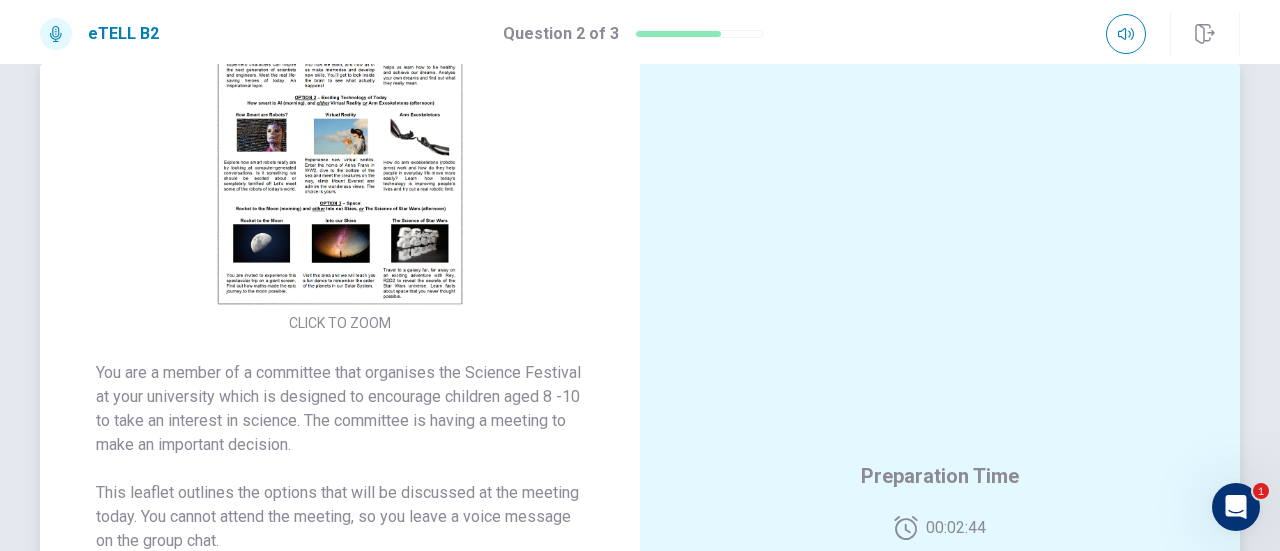 click on "Preparation Time 00:02:44" at bounding box center [940, 500] 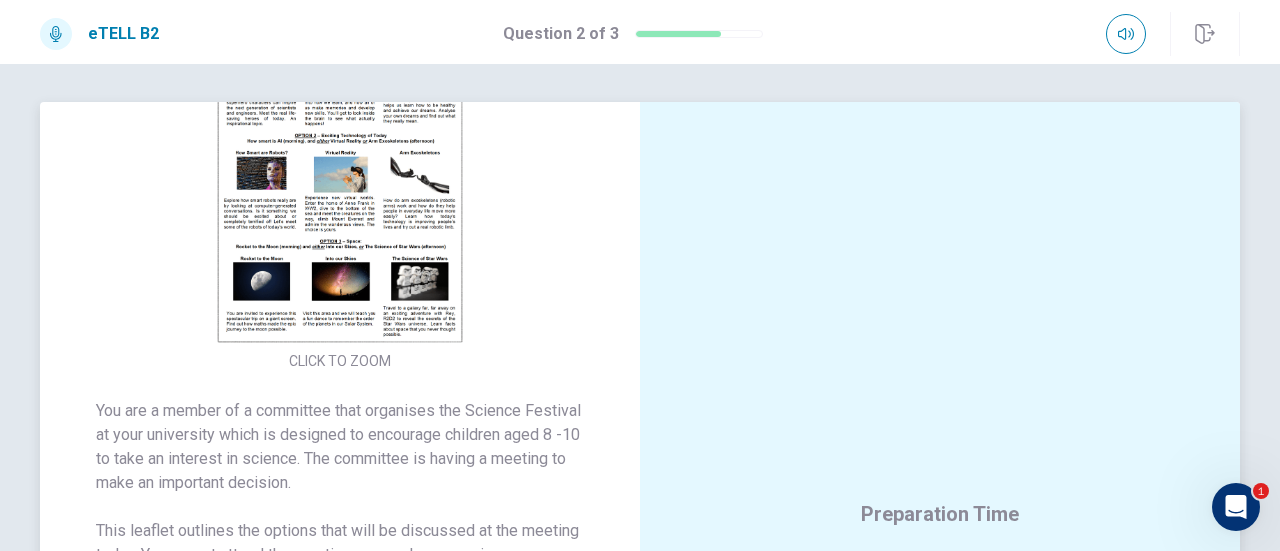 scroll, scrollTop: 0, scrollLeft: 0, axis: both 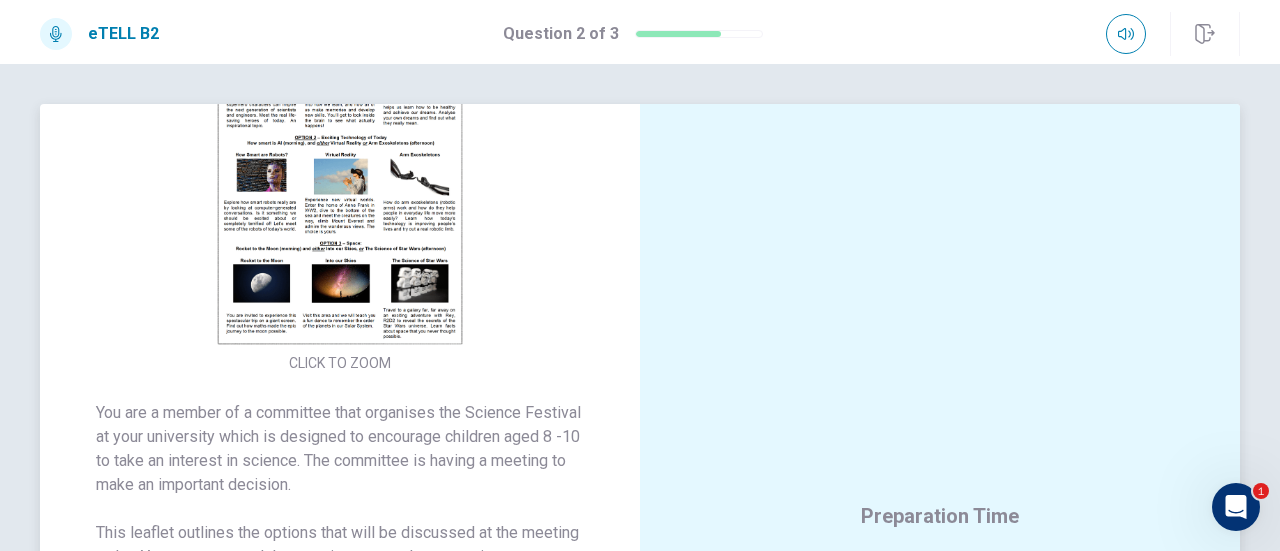 click on "CLICK TO ZOOM" at bounding box center (340, 186) 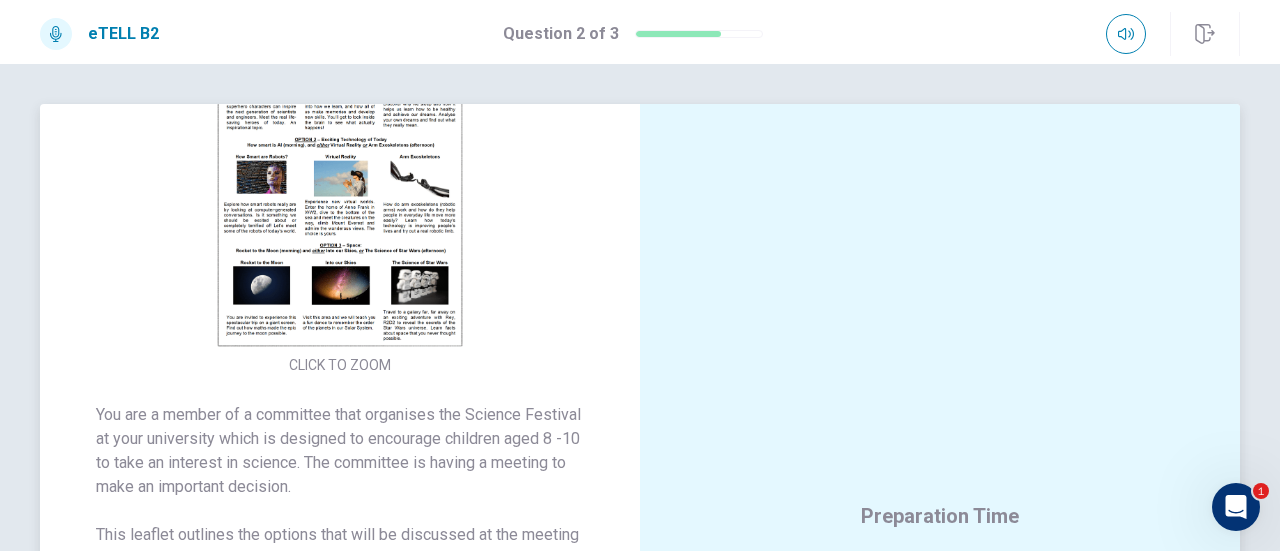 scroll, scrollTop: 82, scrollLeft: 0, axis: vertical 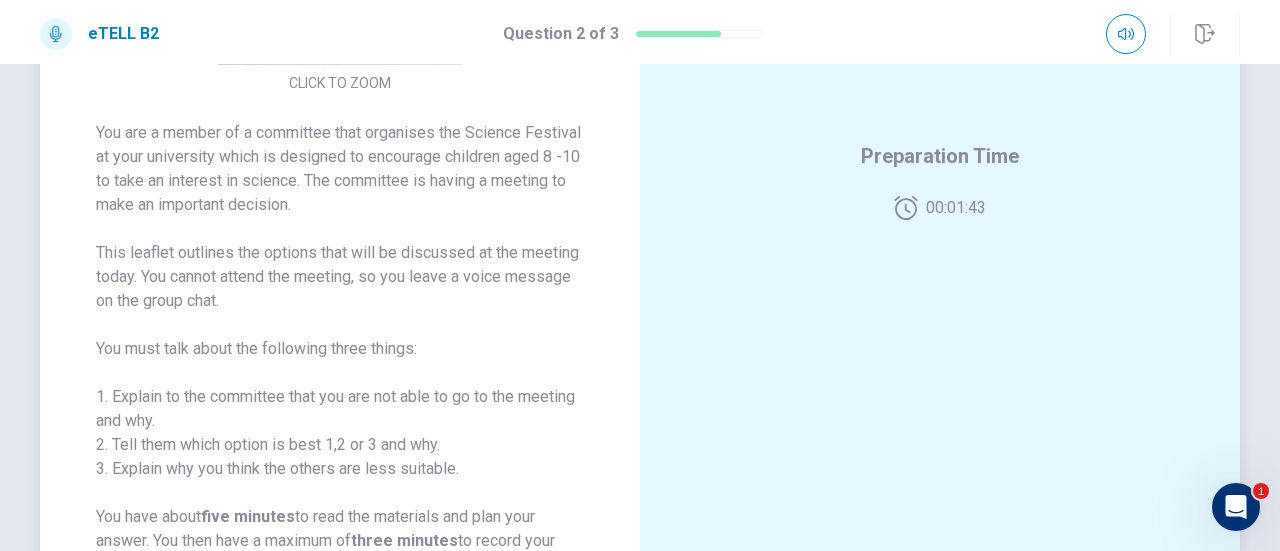 click on "You are a member of a committee that organises the Science Festival at your university which is designed to encourage children aged 8 -10 to take an interest in science. The committee is having a meeting to make an important decision.  This leaflet outlines the options that will be discussed at the meeting today. You cannot attend the meeting, so you leave a voice message on the group chat.
You must talk about the following three things:
1. Explain to the committee that you are not able to go to the meeting and why.
2. Tell them which option is best 1,2 or 3 and why.
3. Explain why you think the others are less suitable.
You have about  five minutes  to read the materials and plan your answer. You then have a maximum of  three minutes  to record your message. You do not have to speak for the full three minutes but you need to include all the elements above in your answer." at bounding box center [340, 361] 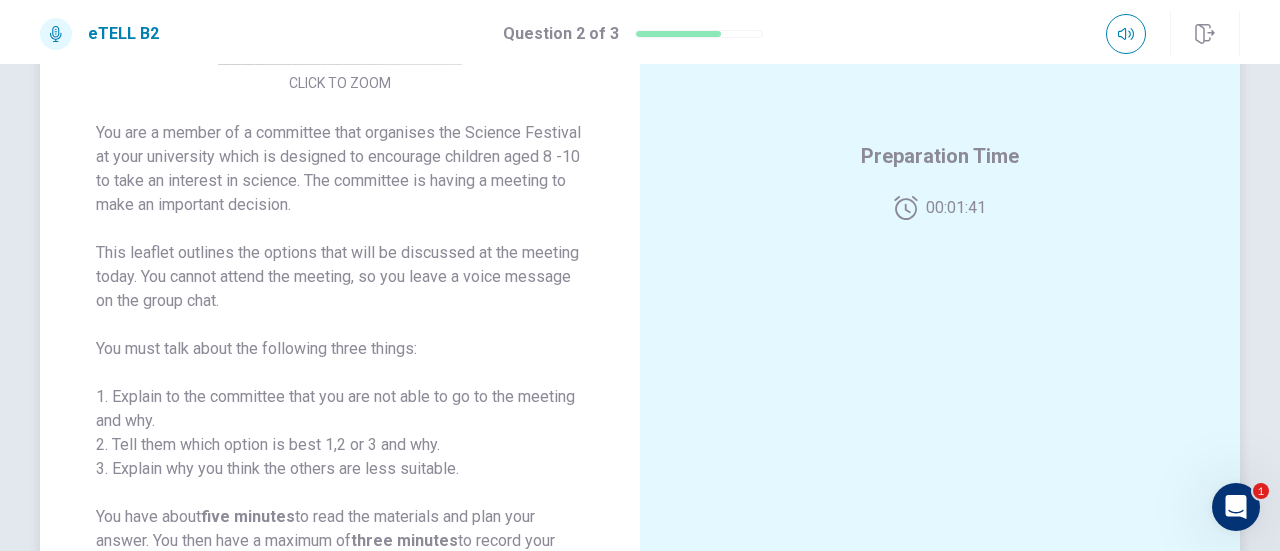 scroll, scrollTop: 0, scrollLeft: 0, axis: both 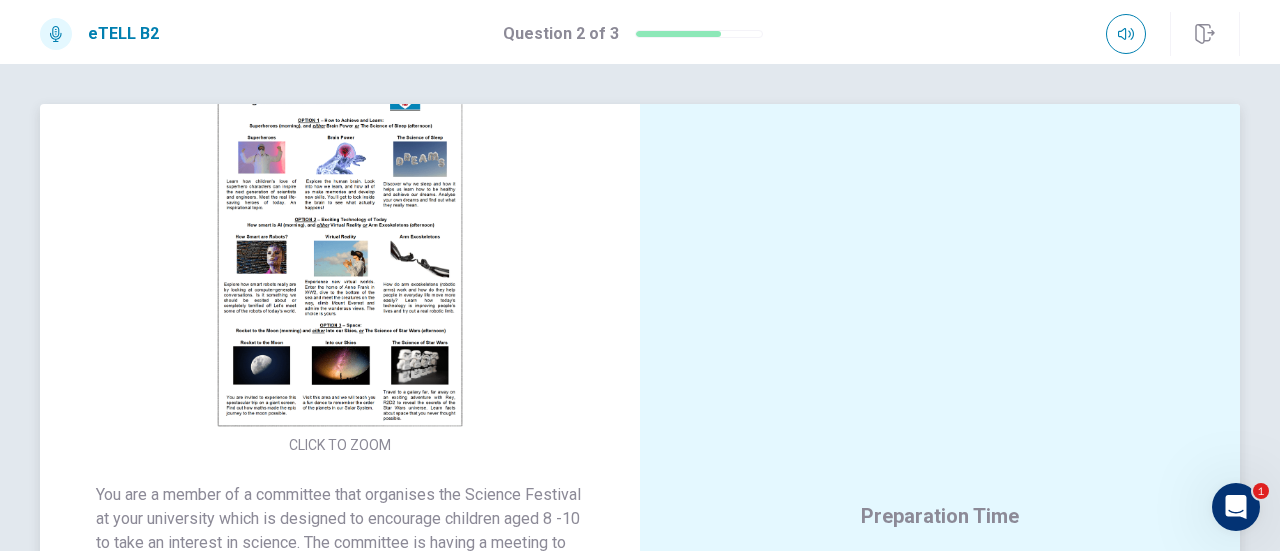 click on "CLICK TO ZOOM" at bounding box center [340, 268] 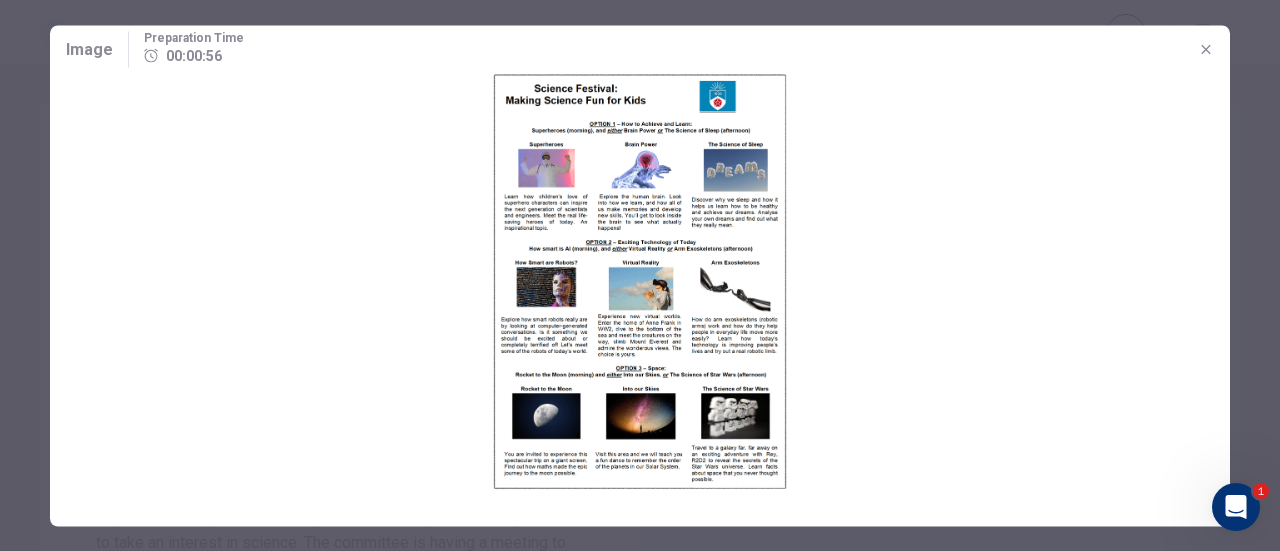 click at bounding box center (1206, 49) 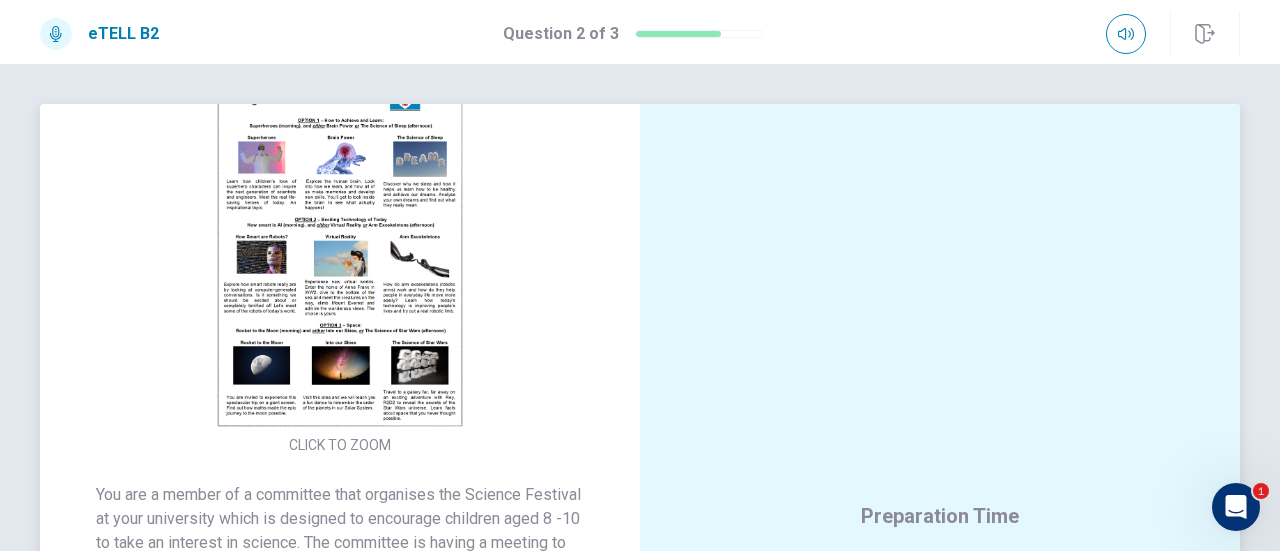 click on "CLICK TO ZOOM" at bounding box center (340, 268) 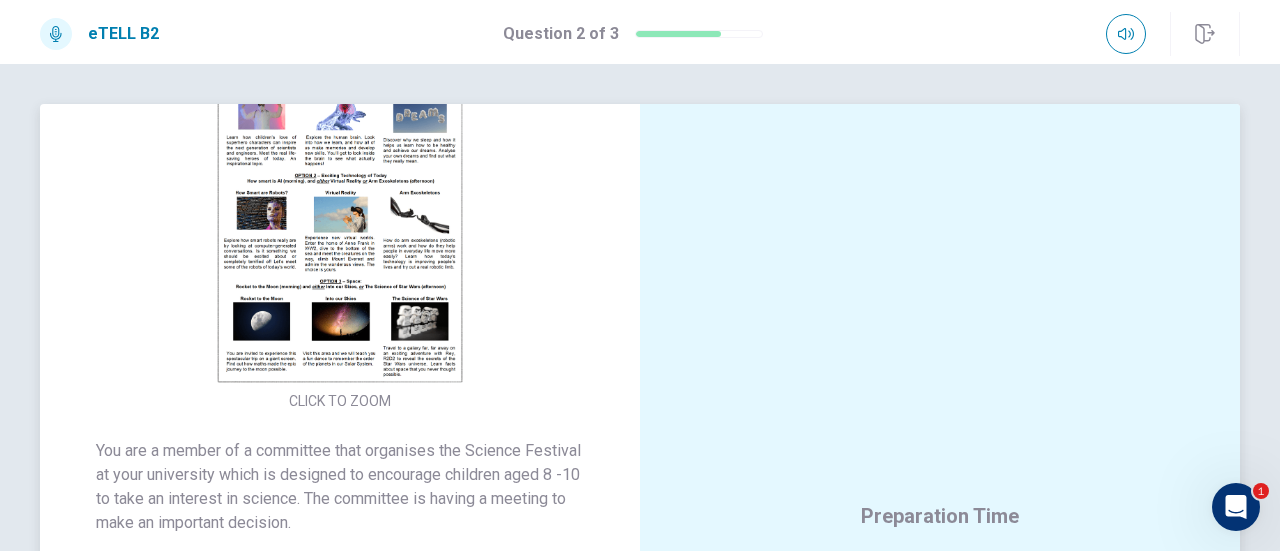 scroll, scrollTop: 80, scrollLeft: 0, axis: vertical 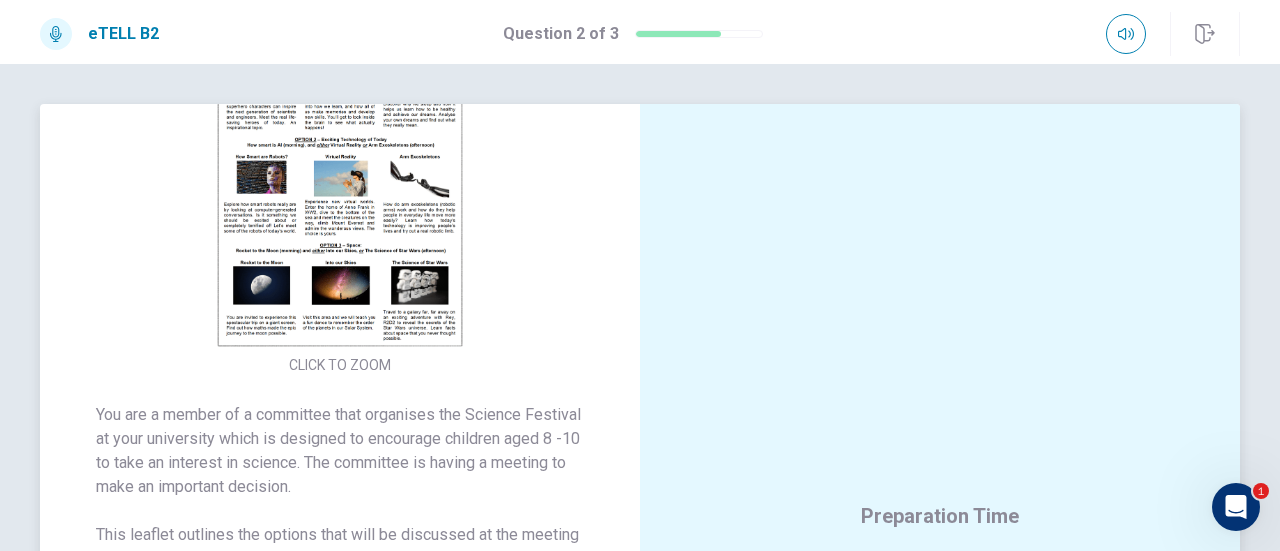 click on "Preparation Time 00:00:54" at bounding box center [940, 540] 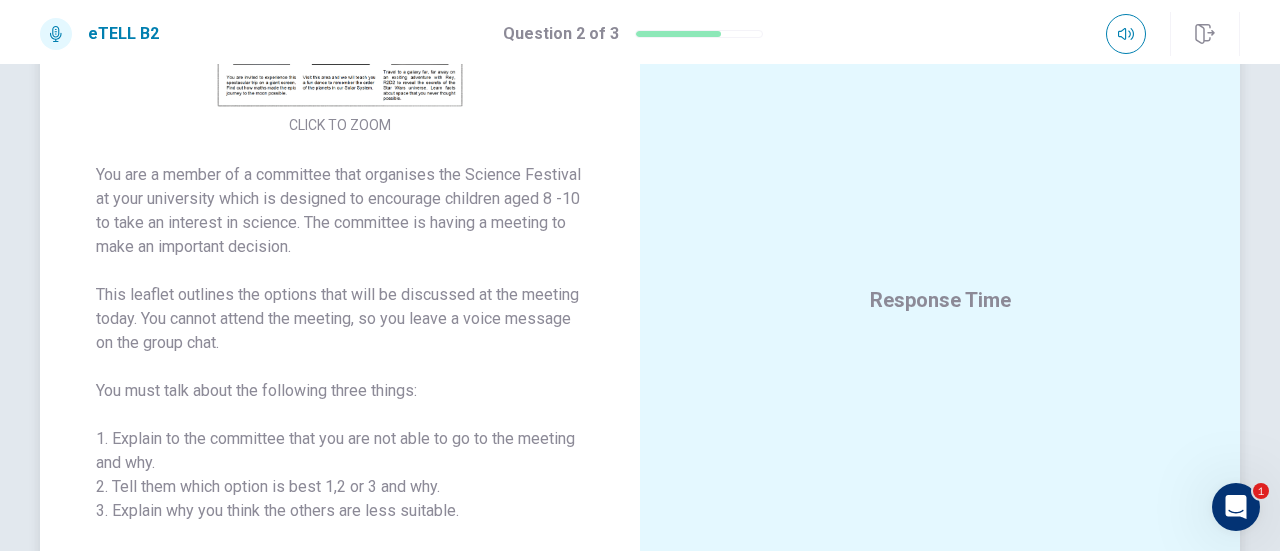 scroll, scrollTop: 280, scrollLeft: 0, axis: vertical 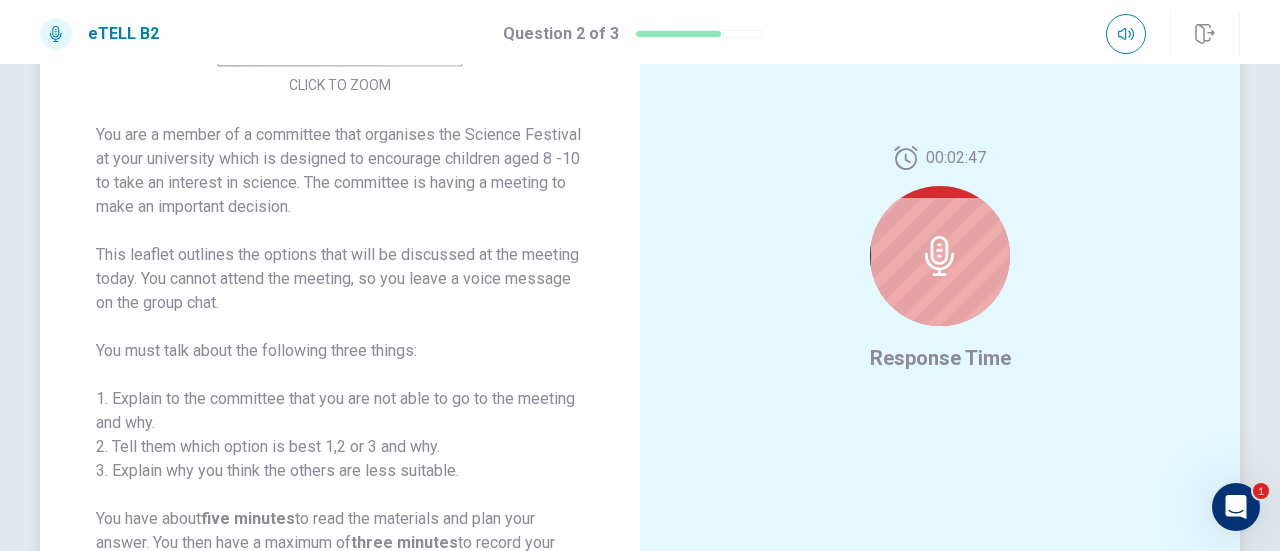 click on "You are a member of a committee that organises the Science Festival at your university which is designed to encourage children aged 8 -10 to take an interest in science. The committee is having a meeting to make an important decision.  This leaflet outlines the options that will be discussed at the meeting today. You cannot attend the meeting, so you leave a voice message on the group chat.
You must talk about the following three things:
1. Explain to the committee that you are not able to go to the meeting and why.
2. Tell them which option is best 1,2 or 3 and why.
3. Explain why you think the others are less suitable.
You have about  five minutes  to read the materials and plan your answer. You then have a maximum of  three minutes  to record your message. You do not have to speak for the full three minutes but you need to include all the elements above in your answer." at bounding box center [340, 363] 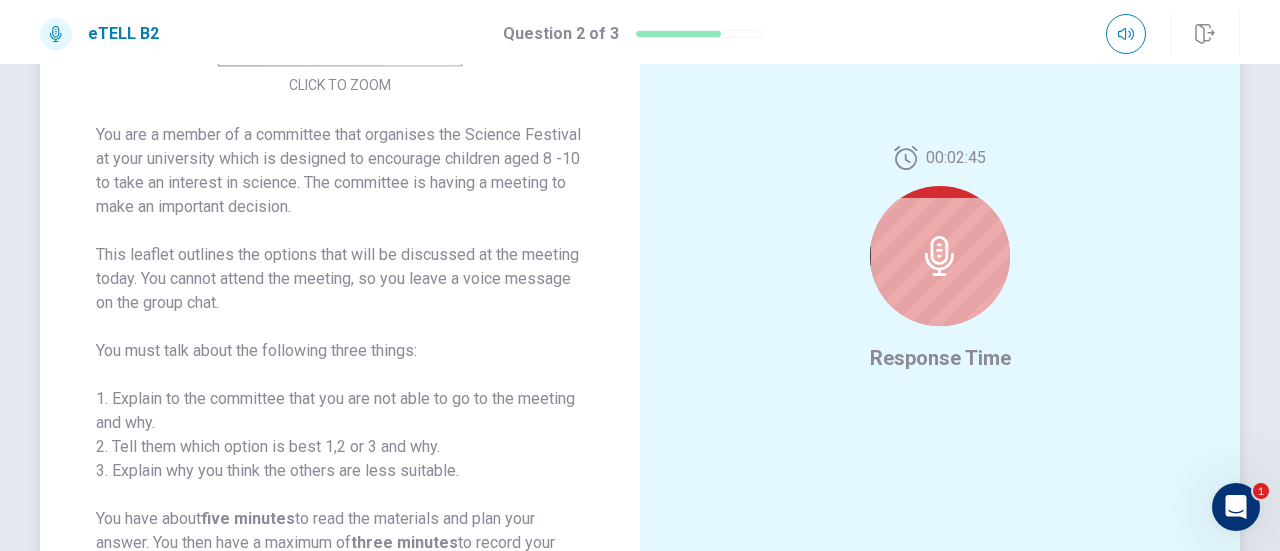 scroll, scrollTop: 82, scrollLeft: 0, axis: vertical 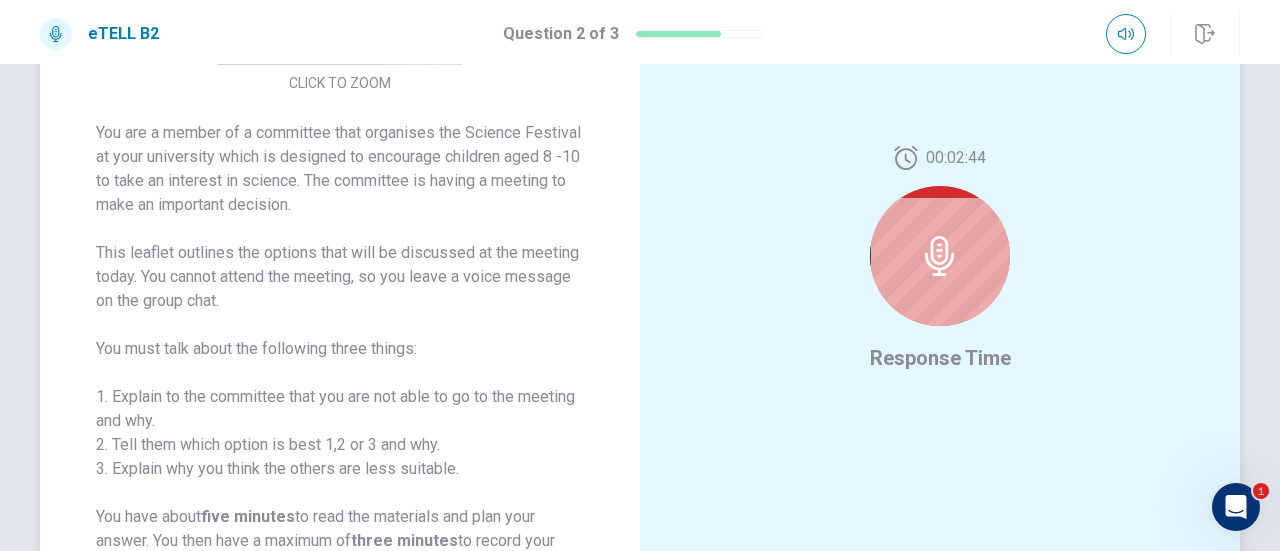 click on "You are a member of a committee that organises the Science Festival at your university which is designed to encourage children aged 8 -10 to take an interest in science. The committee is having a meeting to make an important decision.  This leaflet outlines the options that will be discussed at the meeting today. You cannot attend the meeting, so you leave a voice message on the group chat.
You must talk about the following three things:
1. Explain to the committee that you are not able to go to the meeting and why.
2. Tell them which option is best 1,2 or 3 and why.
3. Explain why you think the others are less suitable.
You have about  five minutes  to read the materials and plan your answer. You then have a maximum of  three minutes  to record your message. You do not have to speak for the full three minutes but you need to include all the elements above in your answer." at bounding box center (340, 361) 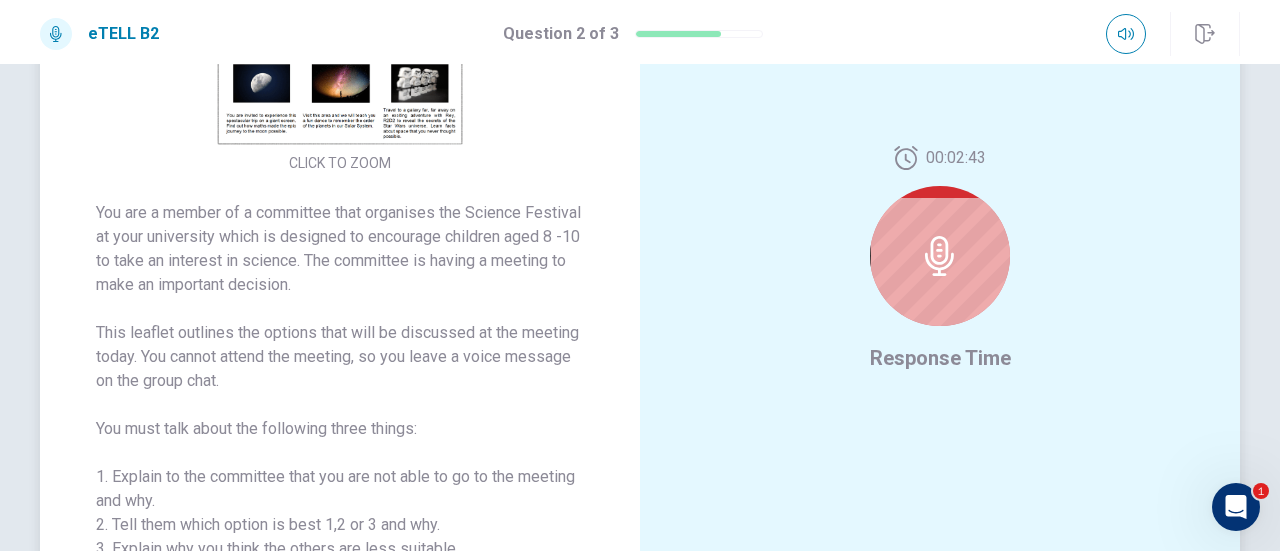 scroll, scrollTop: 0, scrollLeft: 0, axis: both 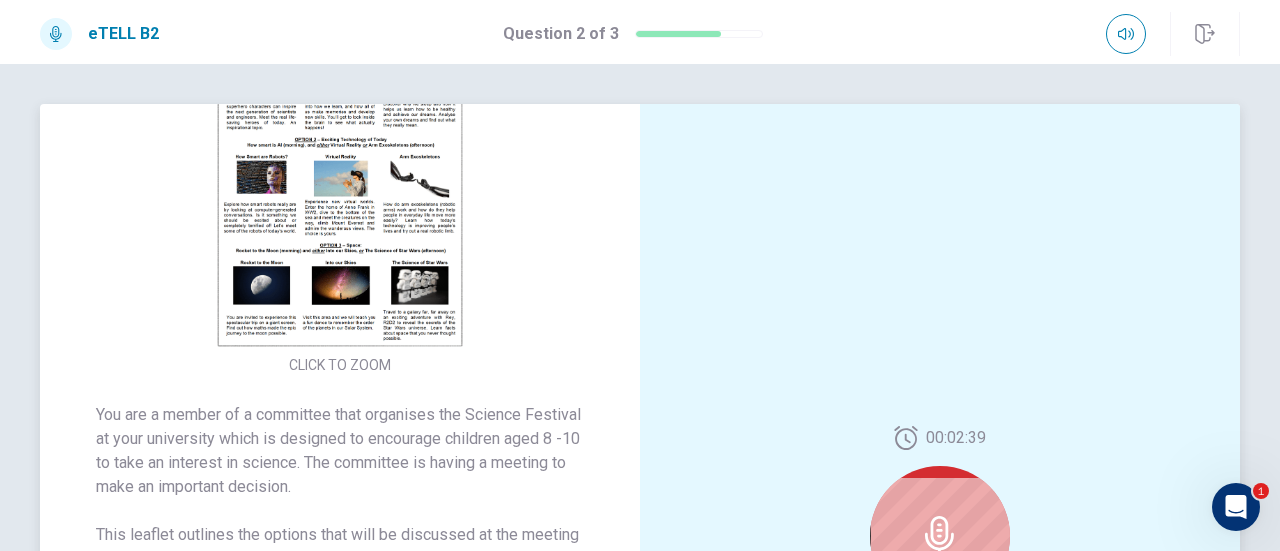 click at bounding box center (340, 172) 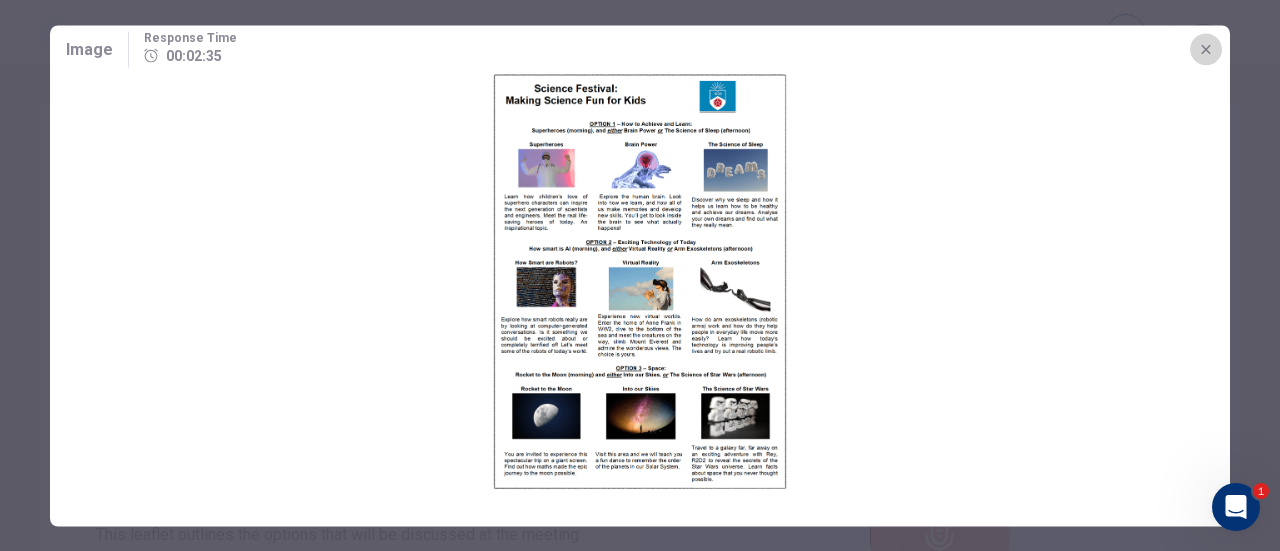 click 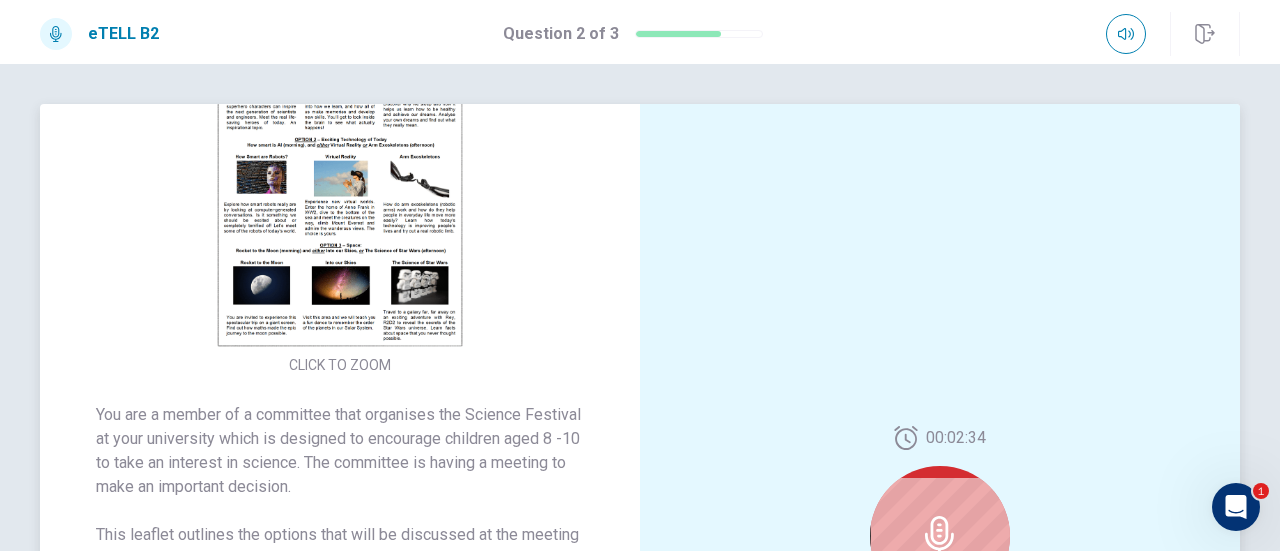 click at bounding box center [340, 172] 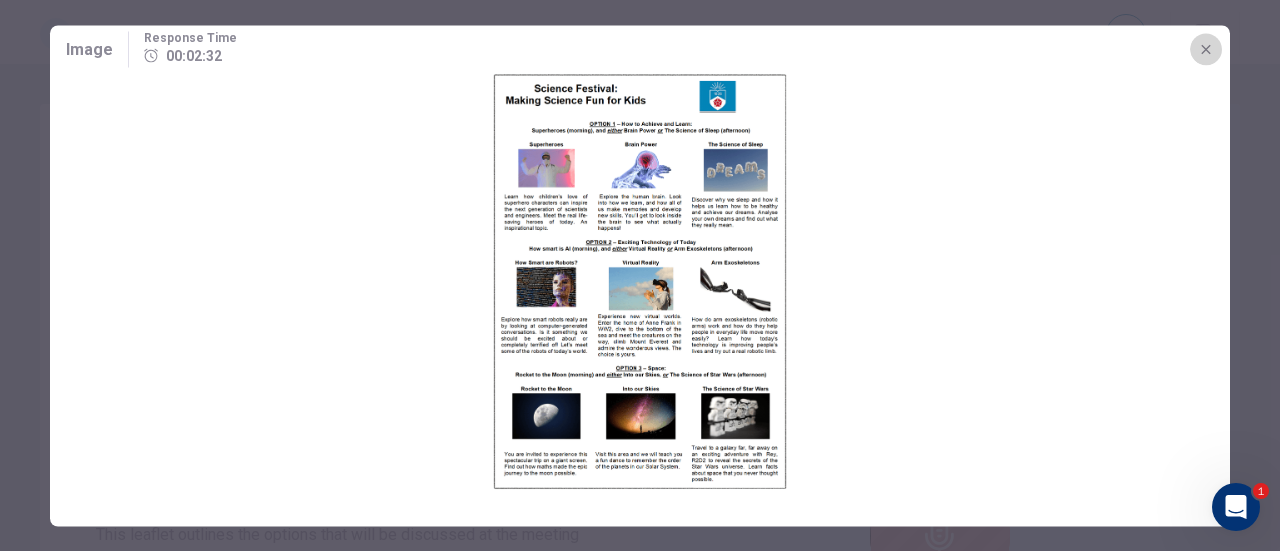 click at bounding box center [1206, 49] 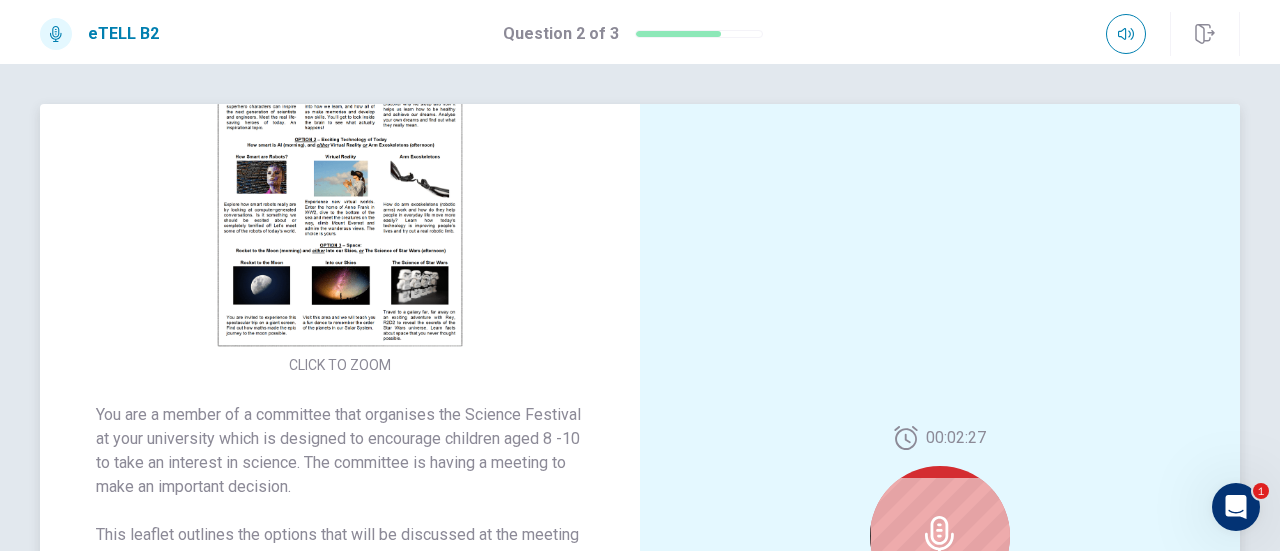 click on "CLICK TO ZOOM" at bounding box center (340, 188) 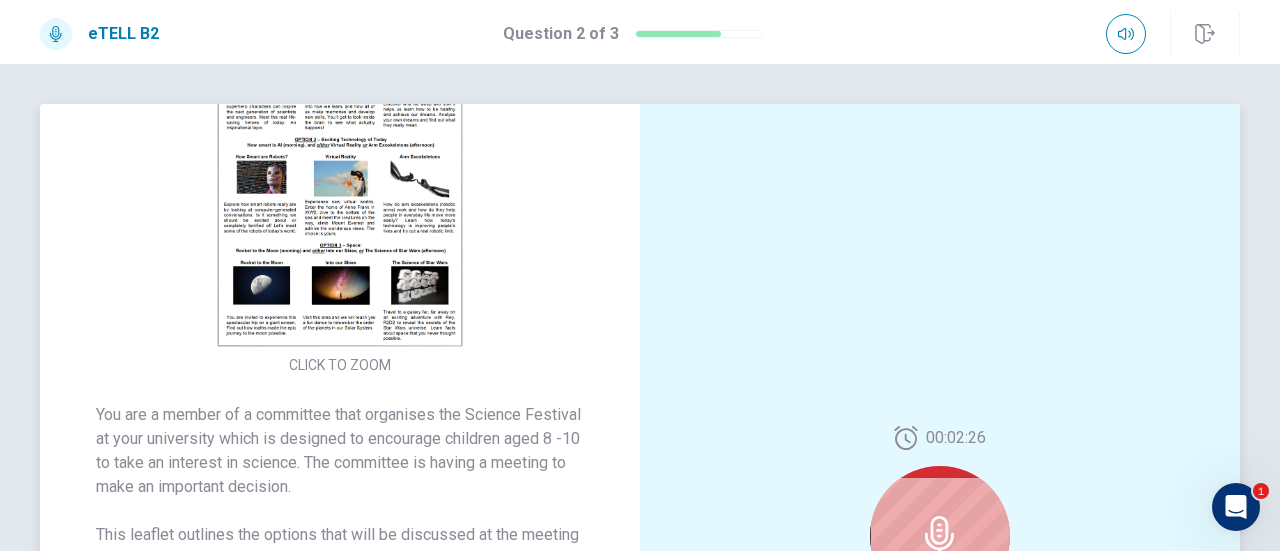 scroll, scrollTop: 82, scrollLeft: 0, axis: vertical 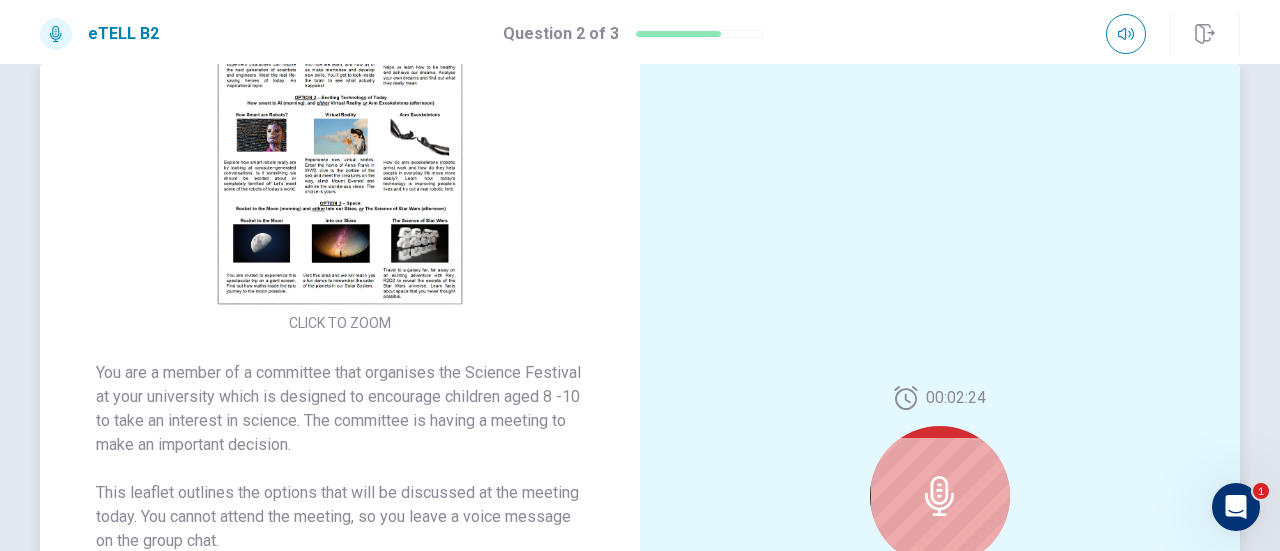 click at bounding box center (340, 130) 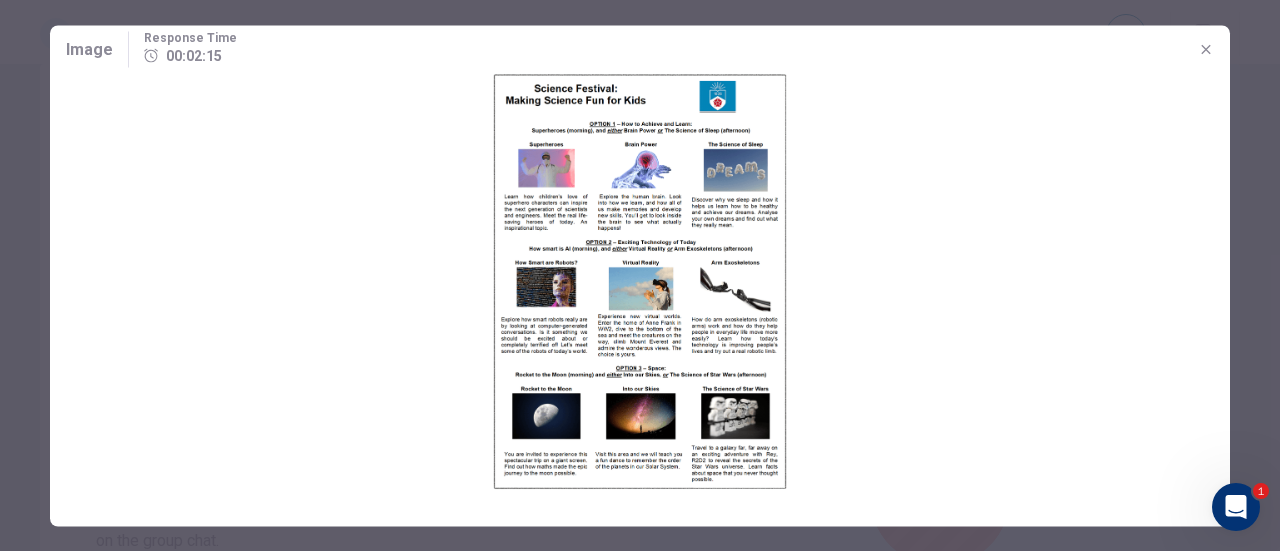 click 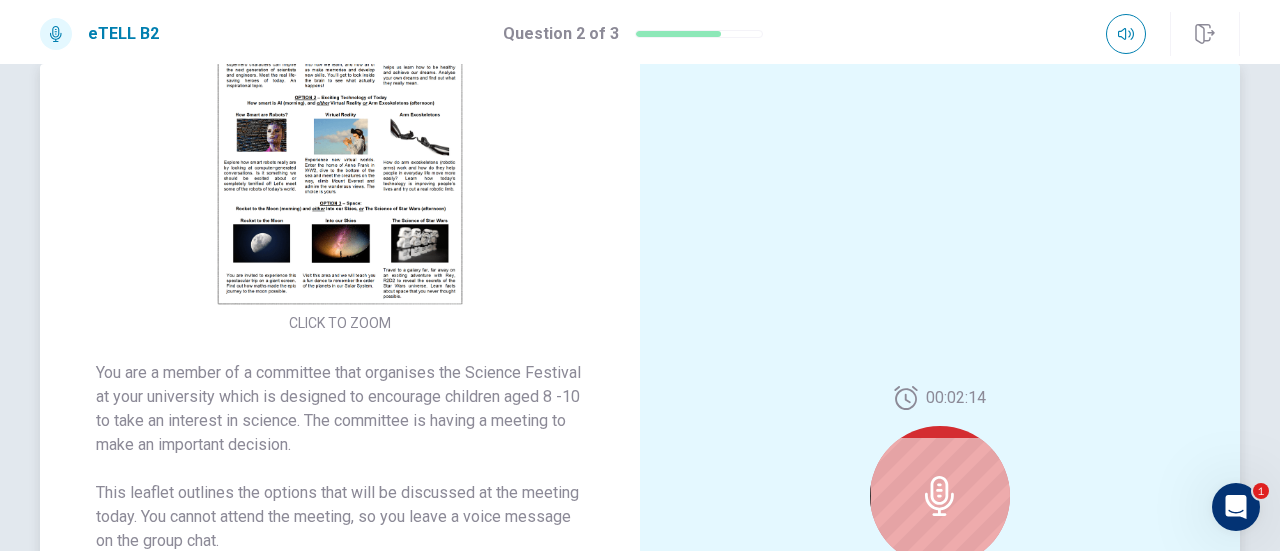 click on "CLICK TO ZOOM" at bounding box center (340, 146) 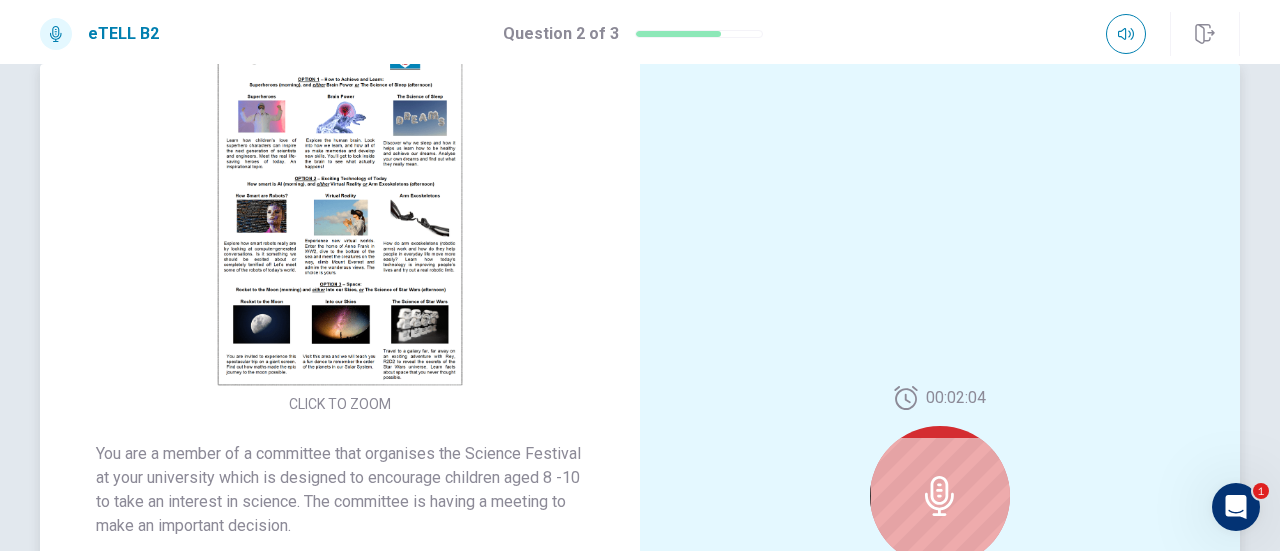 scroll, scrollTop: 0, scrollLeft: 0, axis: both 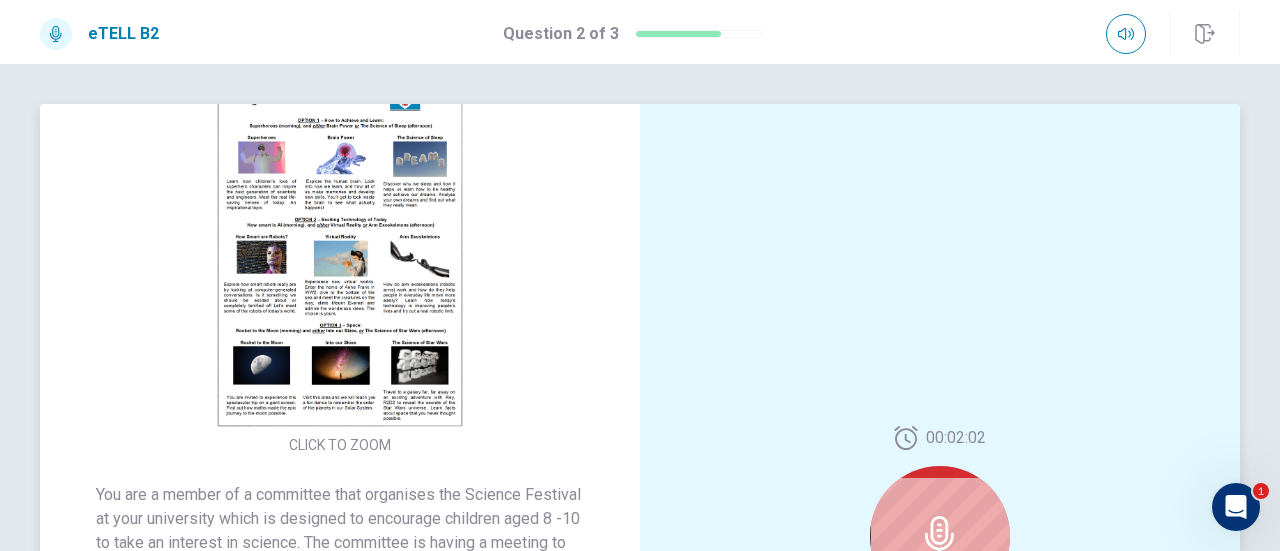 click on "CLICK TO ZOOM" at bounding box center [340, 268] 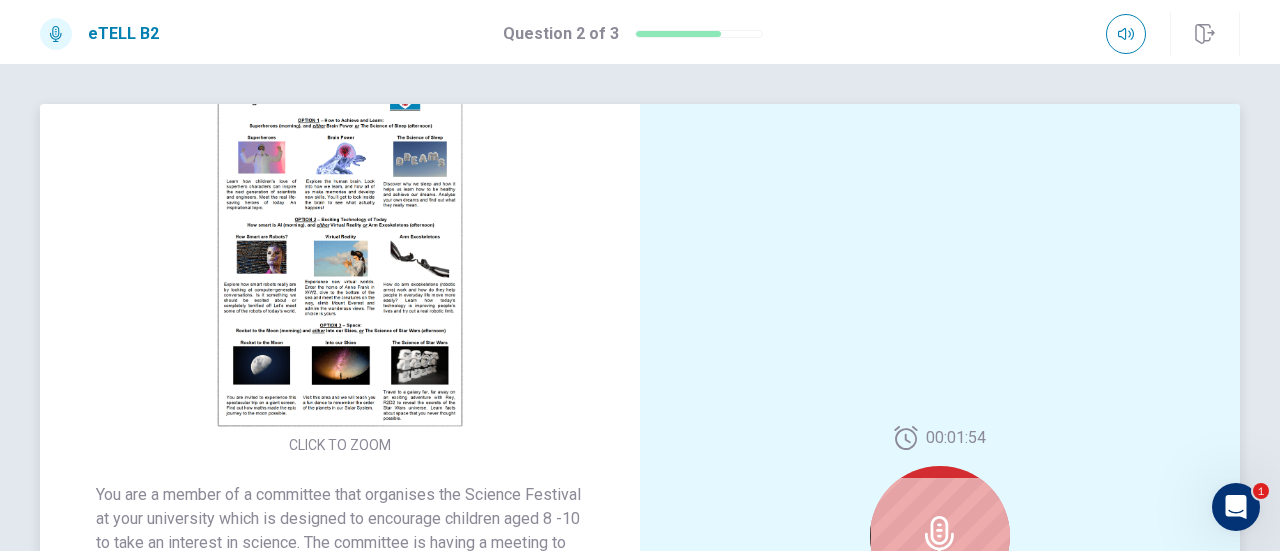 click at bounding box center (340, 252) 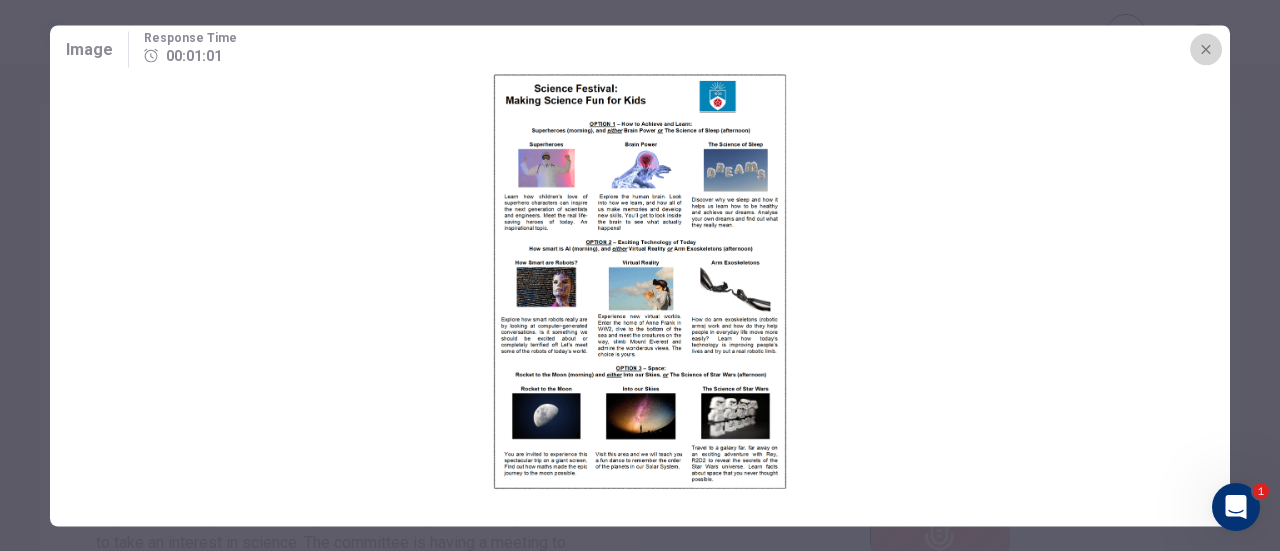 click 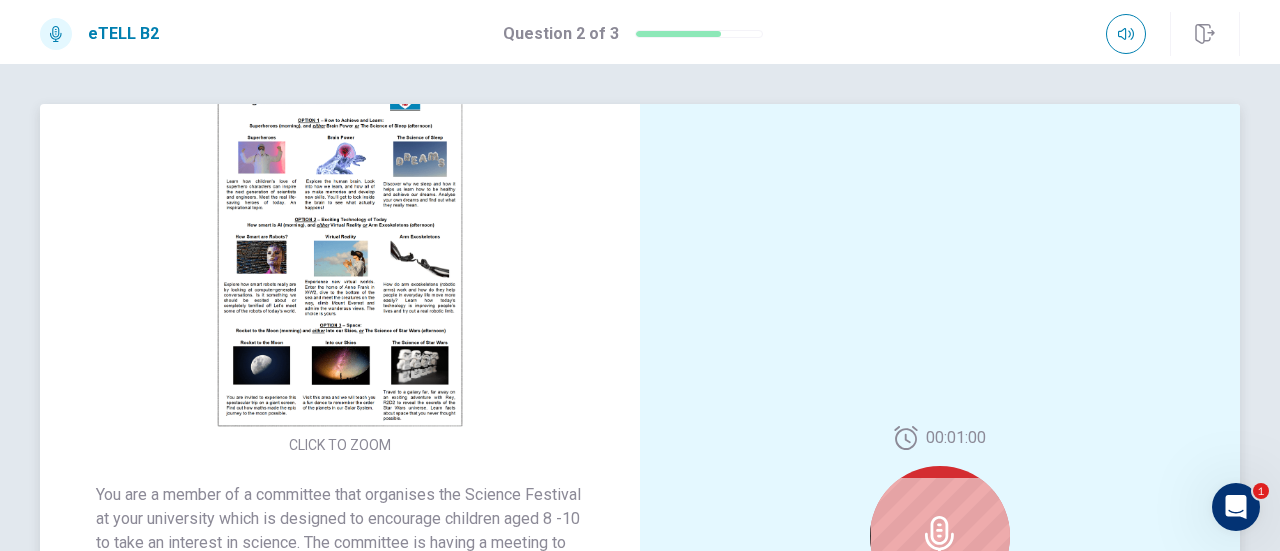 click on "CLICK TO ZOOM" at bounding box center (340, 268) 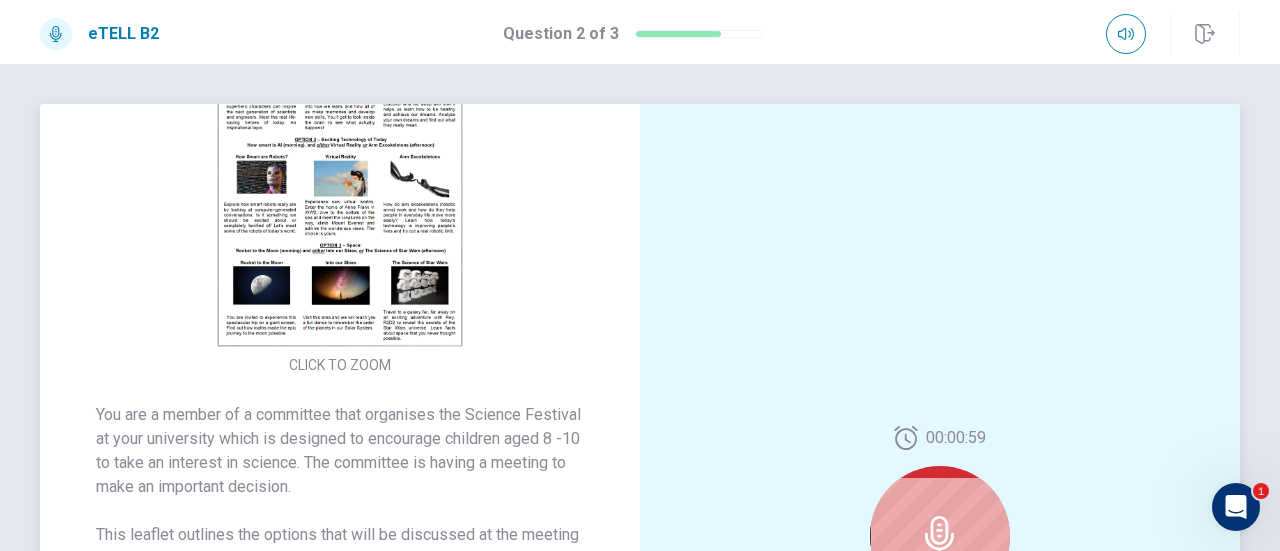 scroll, scrollTop: 82, scrollLeft: 0, axis: vertical 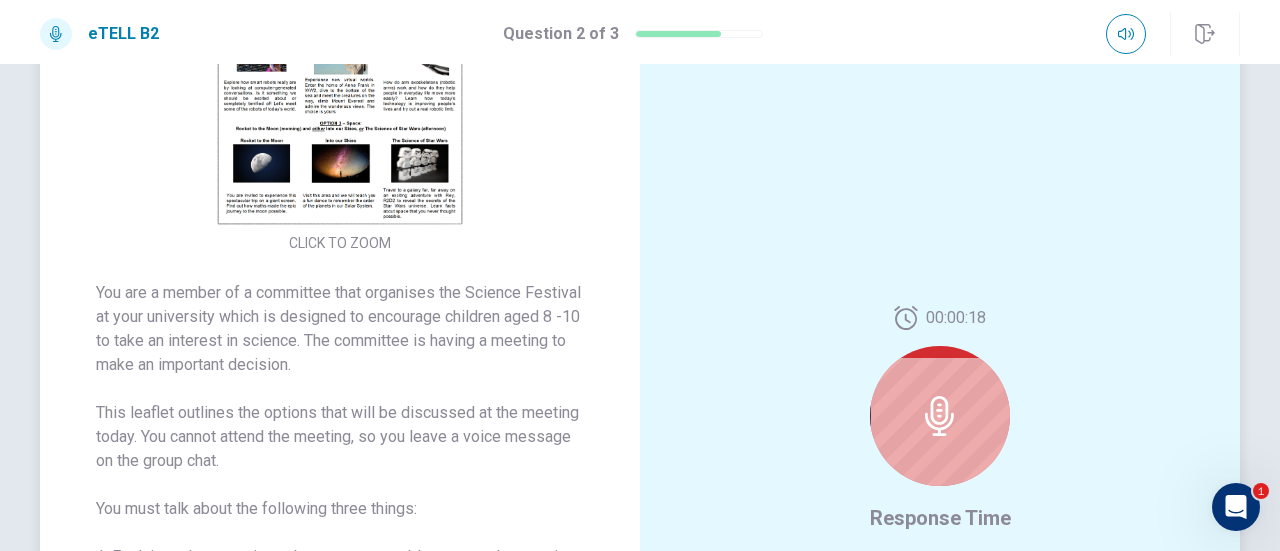 click on "CLICK TO ZOOM" at bounding box center (340, 66) 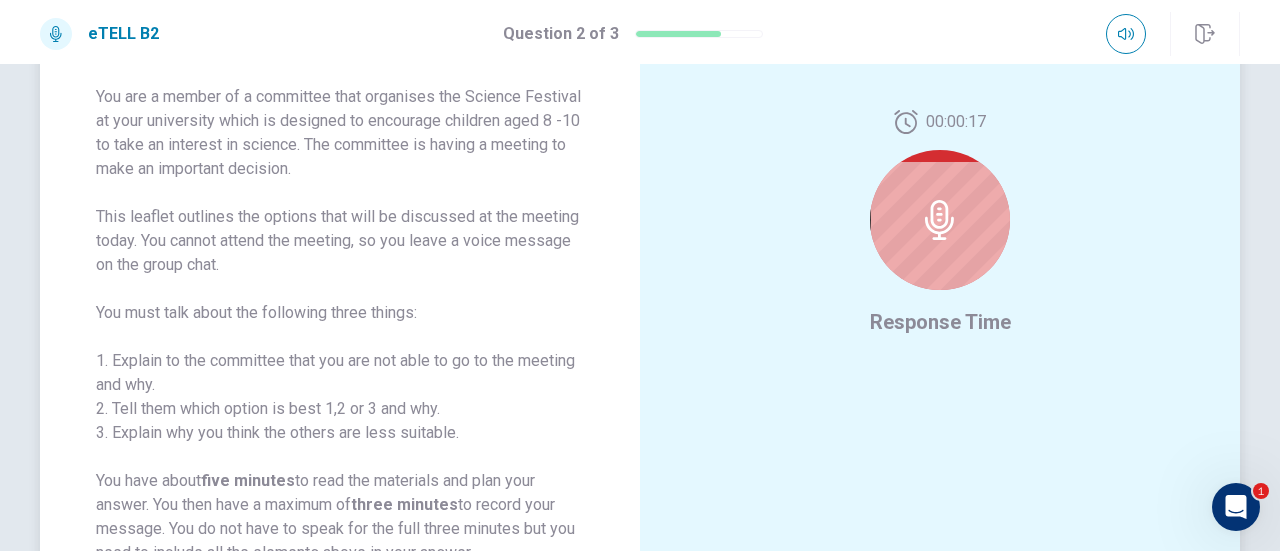scroll, scrollTop: 360, scrollLeft: 0, axis: vertical 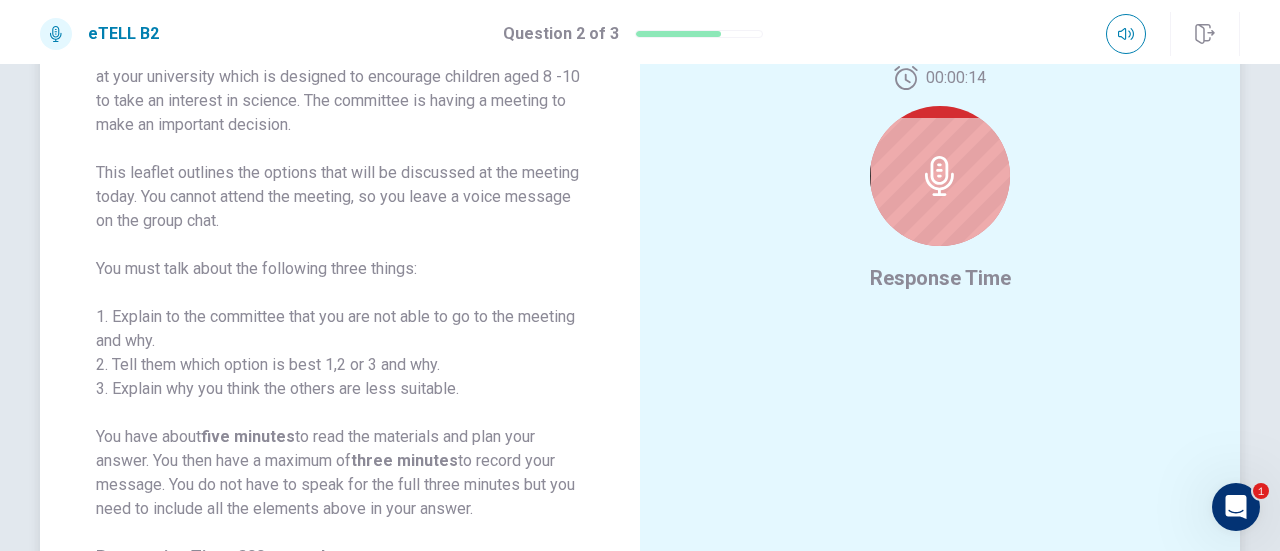 click 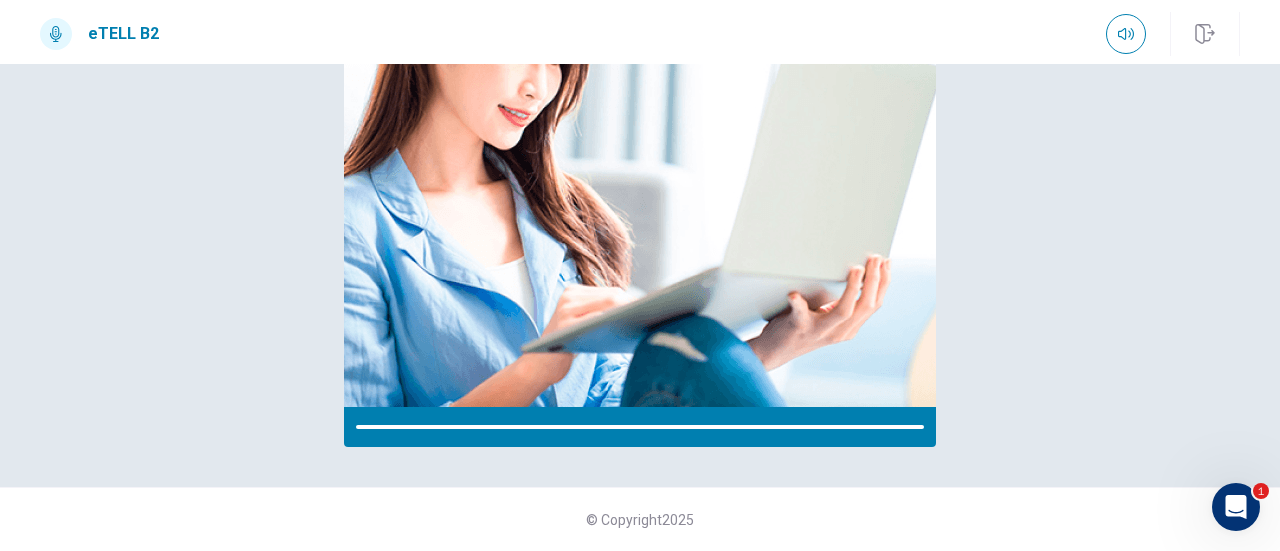 scroll, scrollTop: 326, scrollLeft: 0, axis: vertical 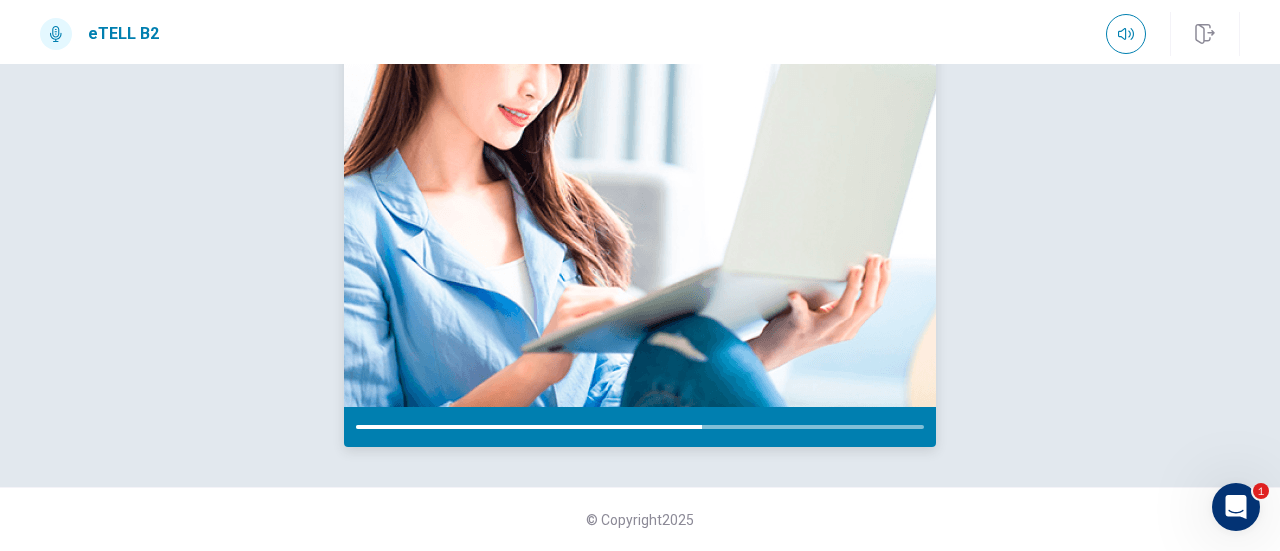 click at bounding box center [640, 152] 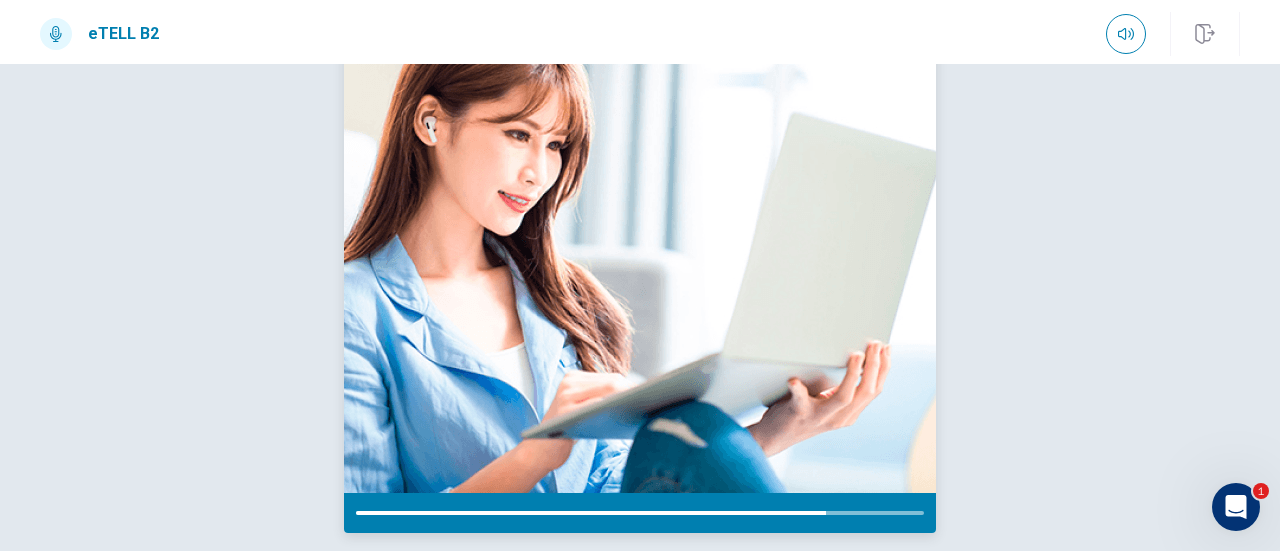 scroll, scrollTop: 206, scrollLeft: 0, axis: vertical 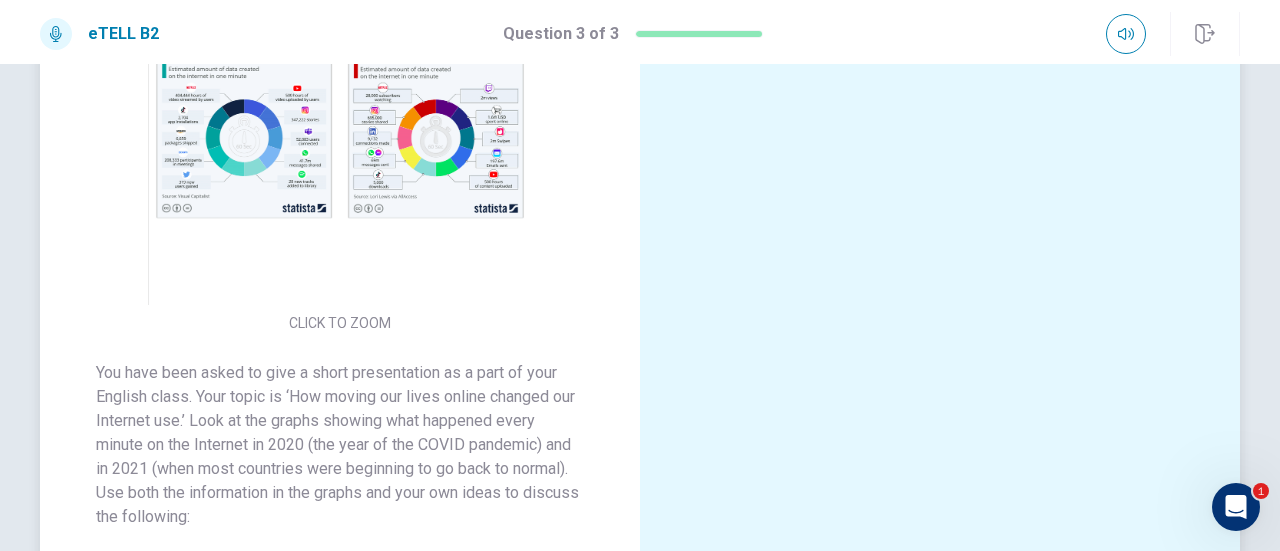click on "CLICK TO ZOOM" at bounding box center (340, 146) 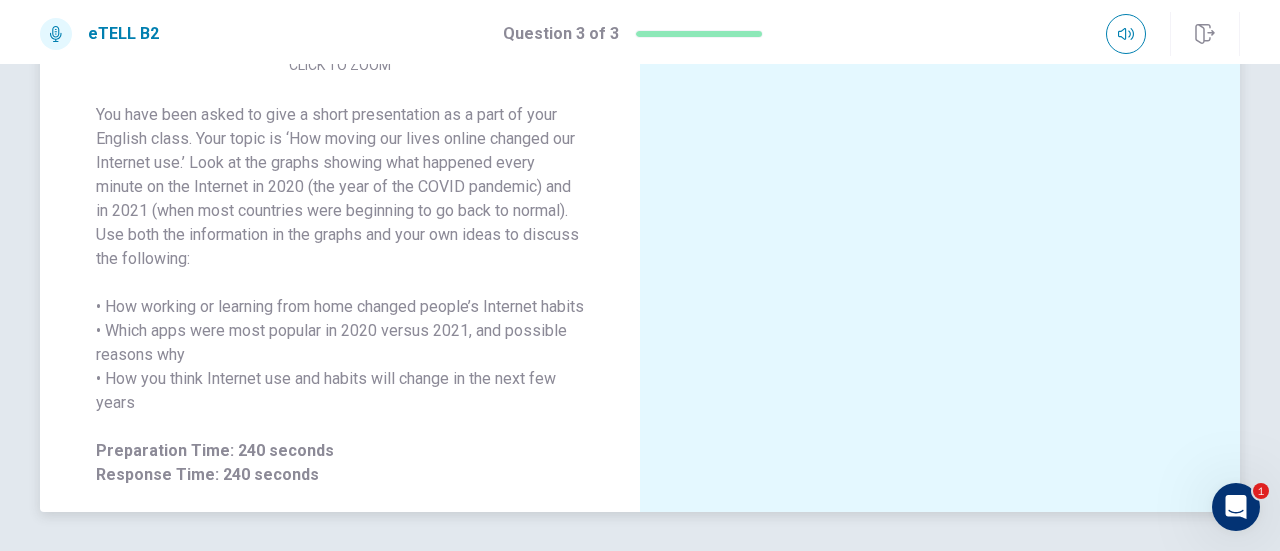 scroll, scrollTop: 486, scrollLeft: 0, axis: vertical 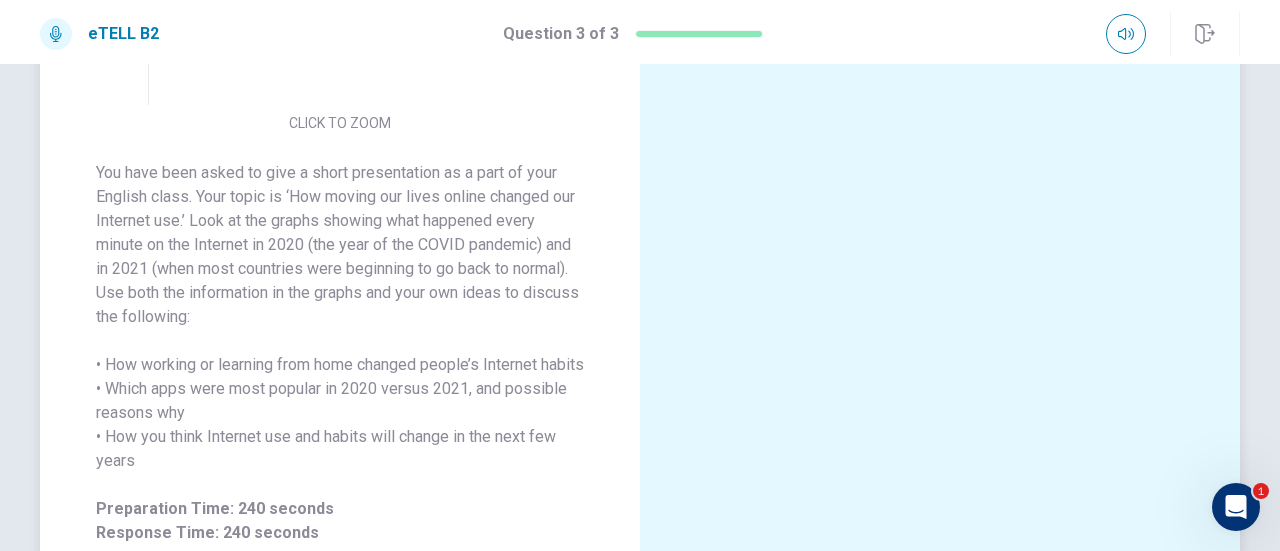 click on "You have been asked to give a short presentation as a part of your English class. Your topic is ‘How moving our lives online changed our Internet use.’ Look at the graphs showing what happened every minute on the Internet in 2020 (the year of the COVID pandemic) and in 2021 (when most countries were beginning to go back to normal). Use both the information in the graphs and your own ideas to discuss the following:
• How working or learning from home changed people’s Internet habits
• Which apps were most popular in 2020 versus 2021, and possible reasons why
• How you think Internet use and habits will change in the next few years" at bounding box center [340, 317] 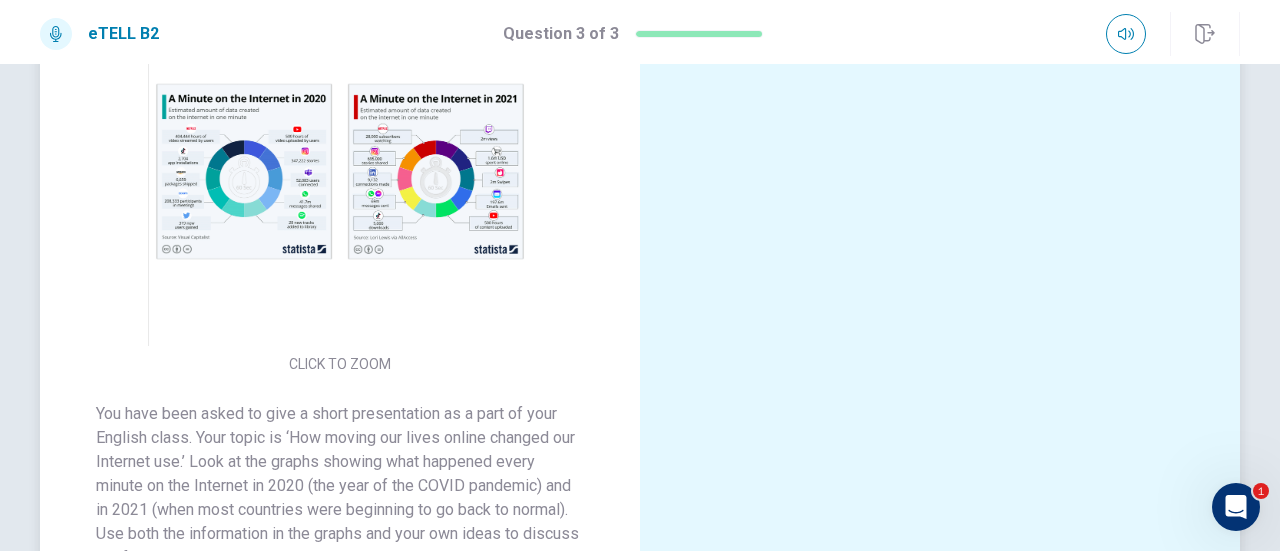 scroll, scrollTop: 126, scrollLeft: 0, axis: vertical 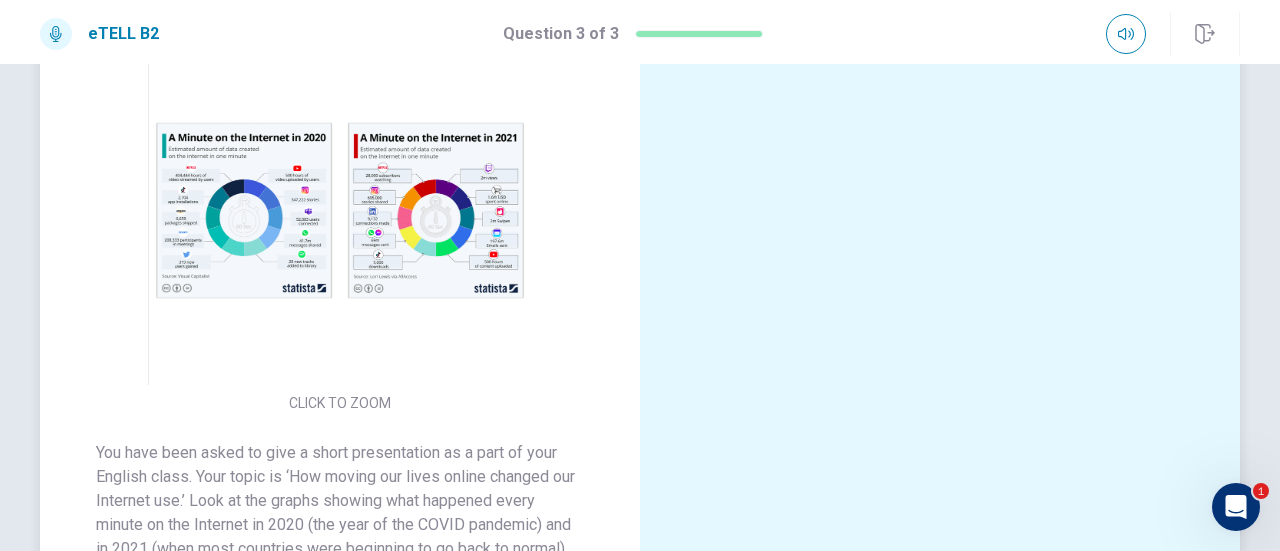 click at bounding box center [340, 210] 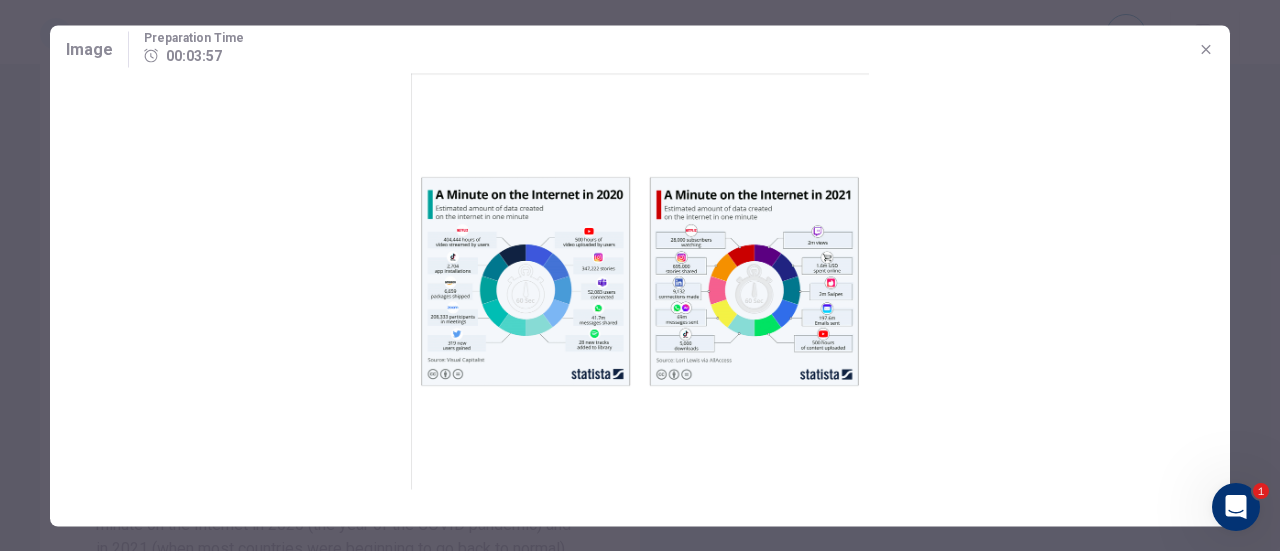 click 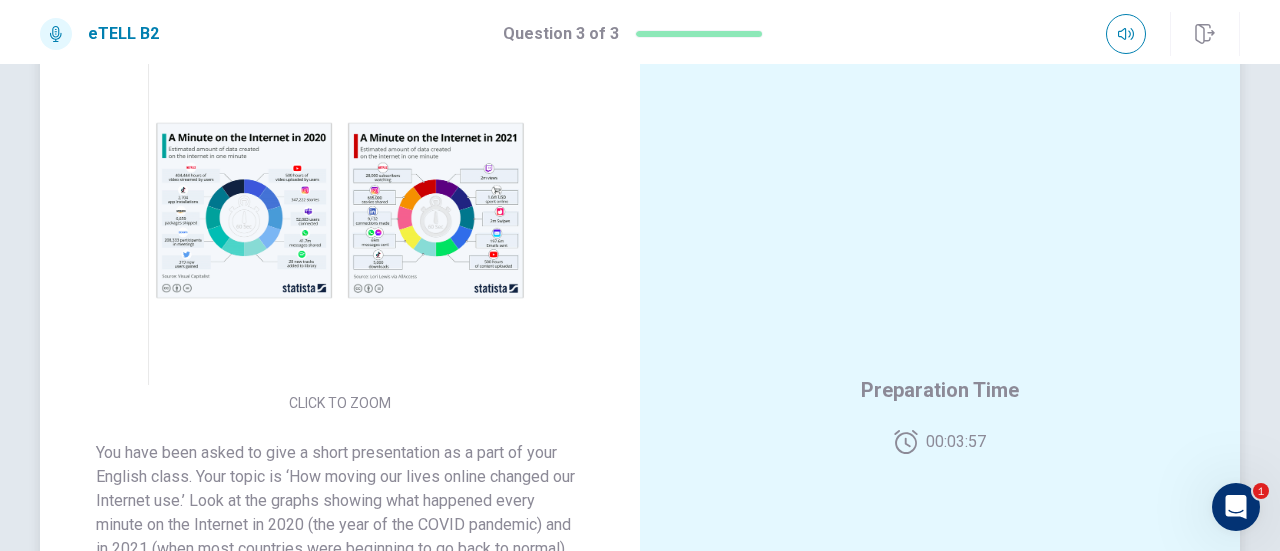click on "CLICK TO ZOOM" at bounding box center (340, 226) 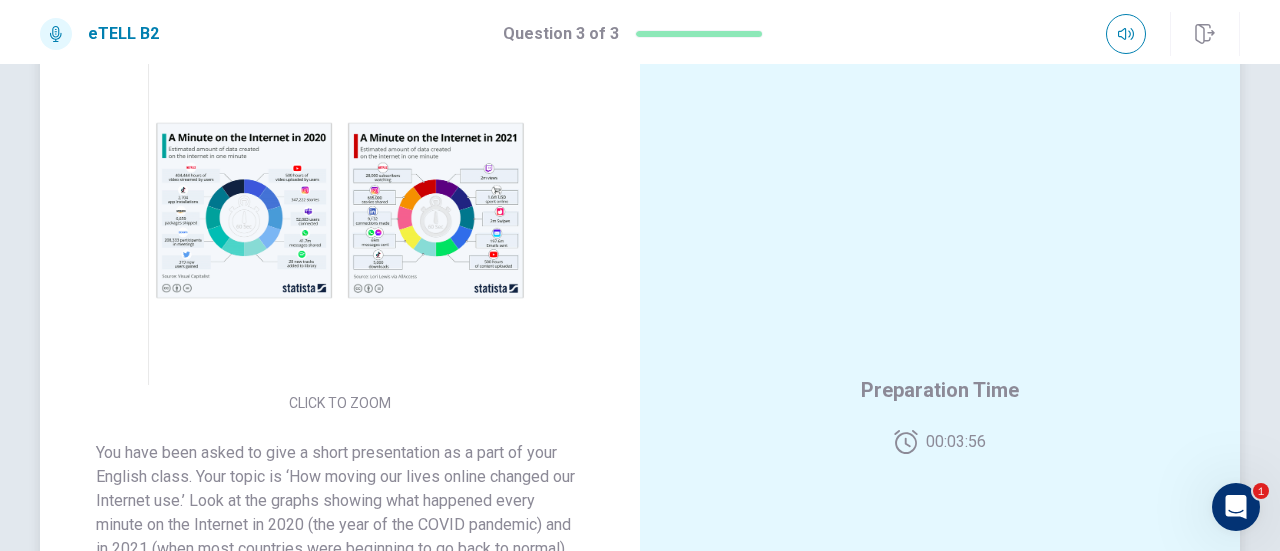 scroll, scrollTop: 10, scrollLeft: 0, axis: vertical 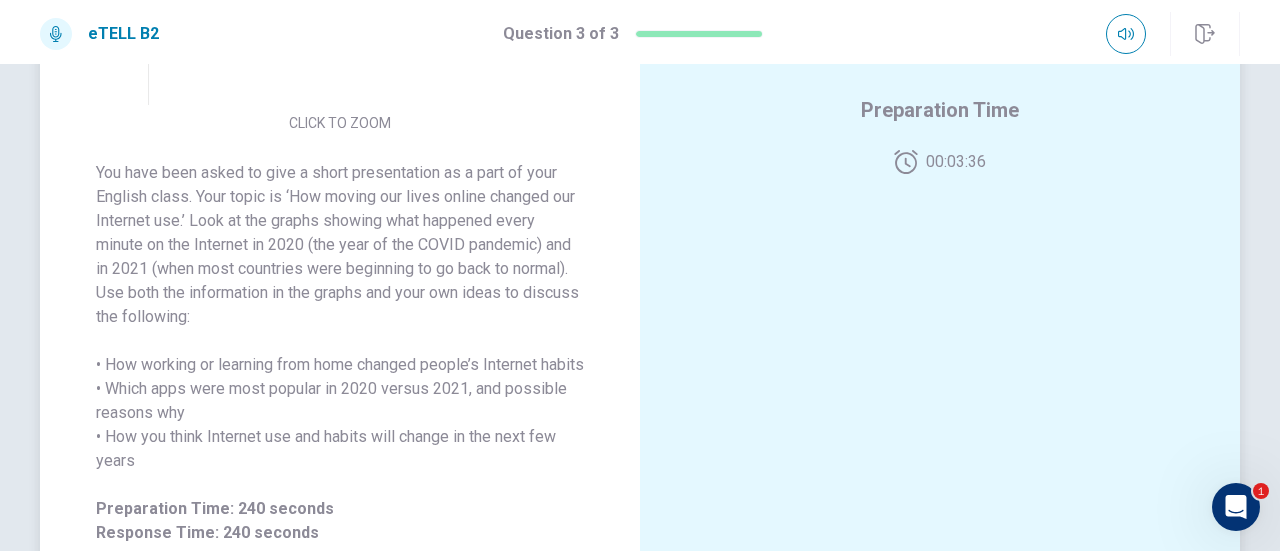 click on "You have been asked to give a short presentation as a part of your English class. Your topic is ‘How moving our lives online changed our Internet use.’ Look at the graphs showing what happened every minute on the Internet in 2020 (the year of the COVID pandemic) and in 2021 (when most countries were beginning to go back to normal). Use both the information in the graphs and your own ideas to discuss the following:
• How working or learning from home changed people’s Internet habits
• Which apps were most popular in 2020 versus 2021, and possible reasons why
• How you think Internet use and habits will change in the next few years" at bounding box center [340, 317] 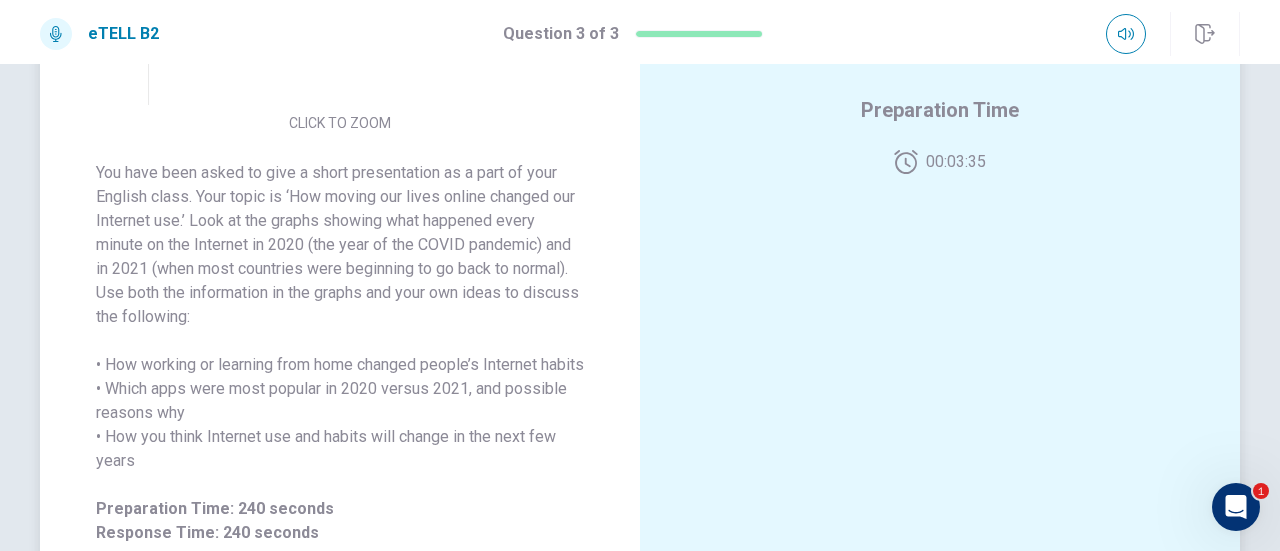 scroll, scrollTop: 0, scrollLeft: 0, axis: both 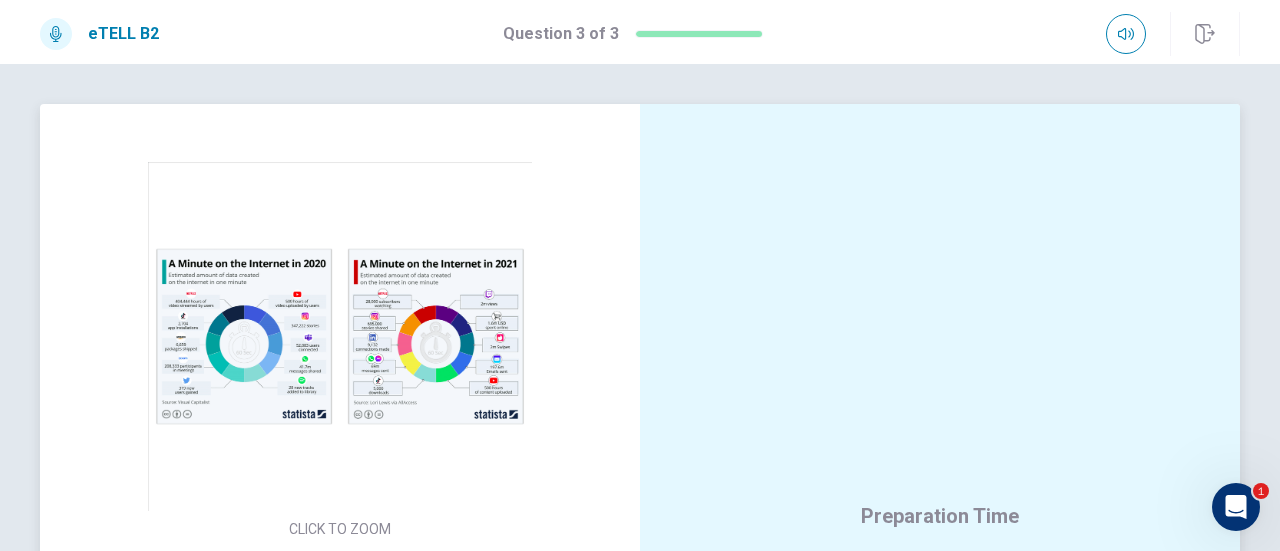 click at bounding box center (340, 336) 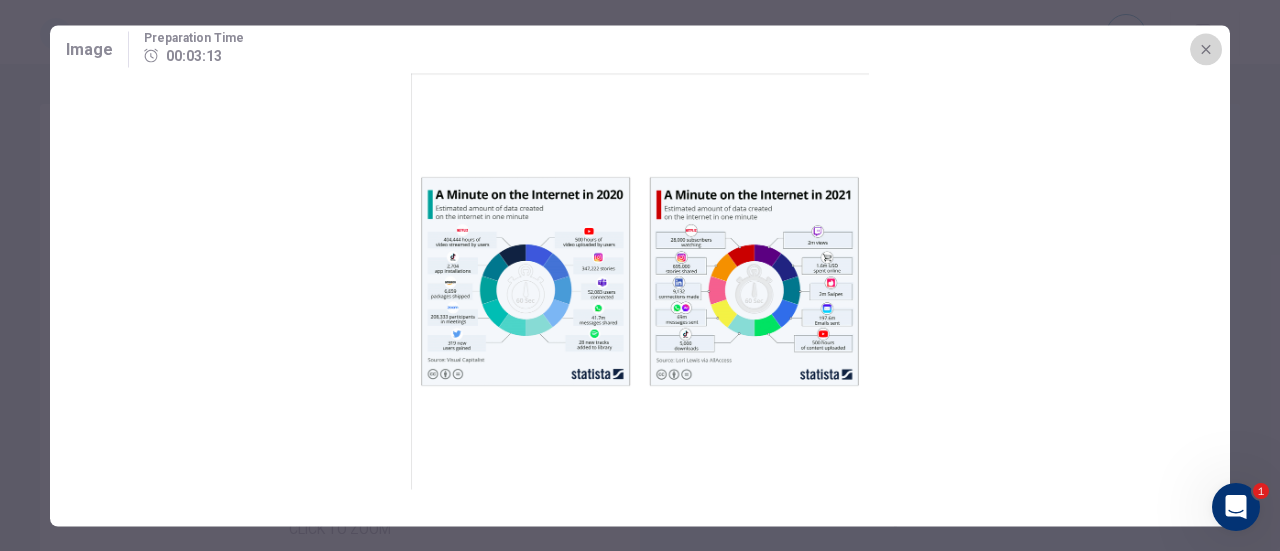 click at bounding box center (1206, 49) 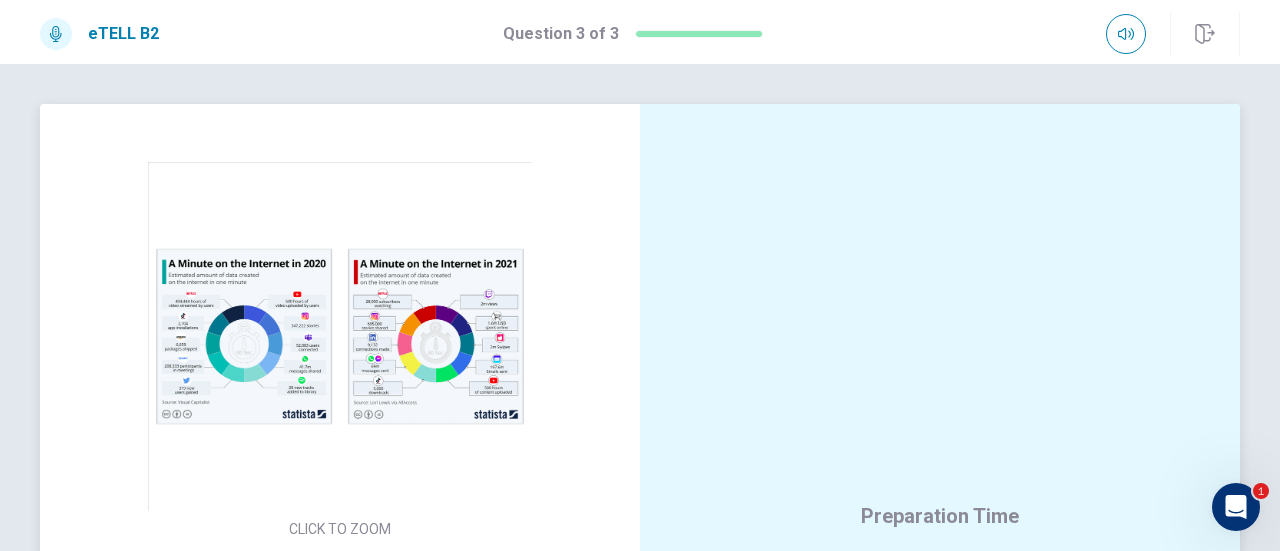 click at bounding box center (340, 336) 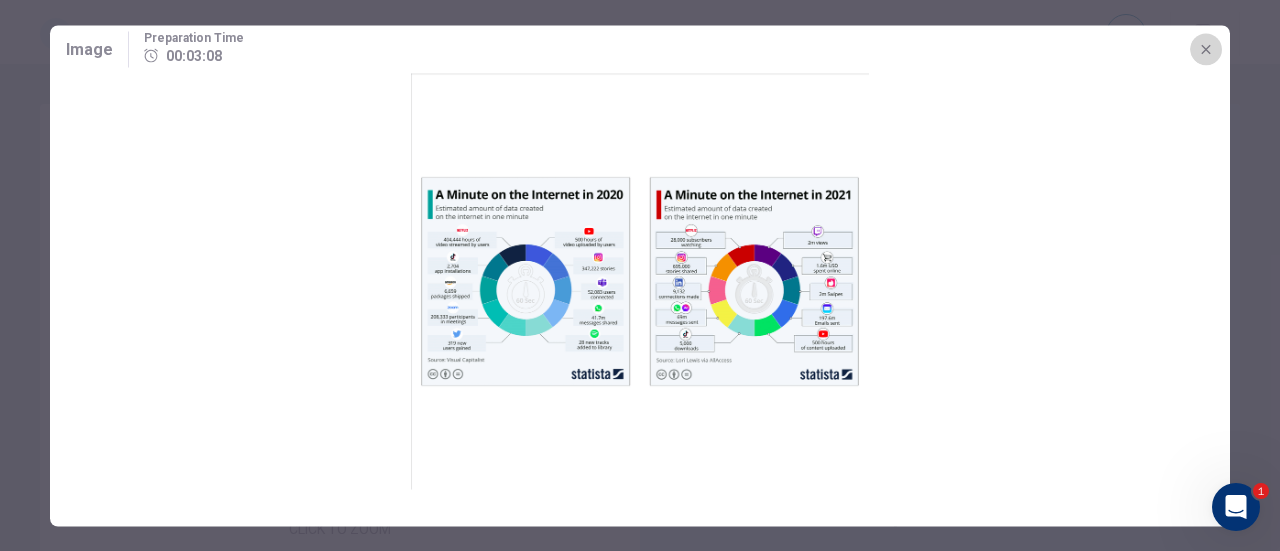 click 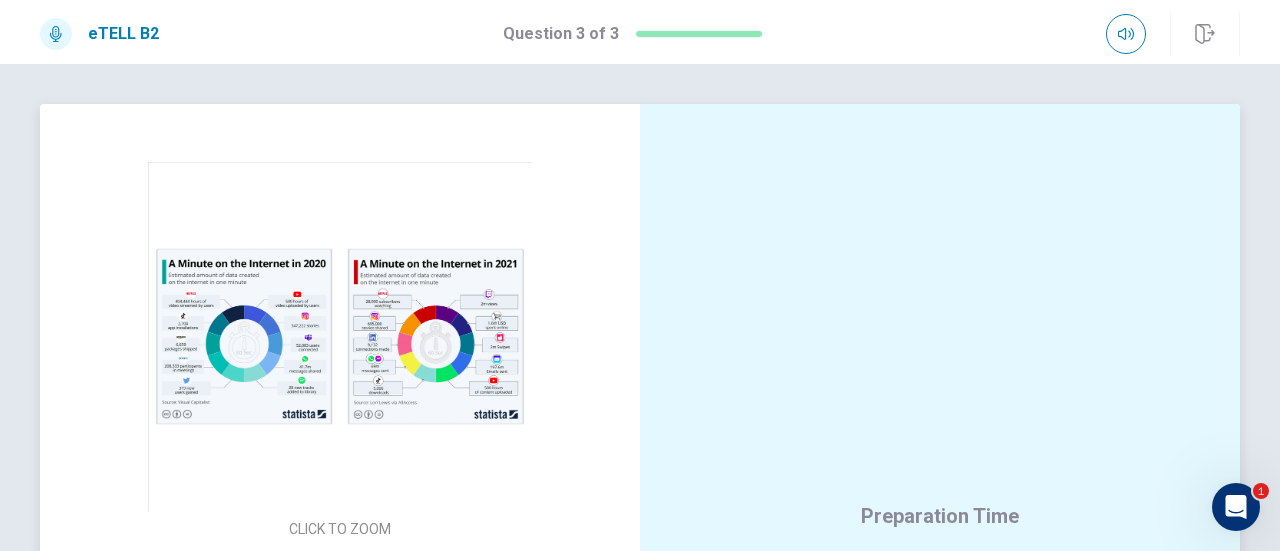 click on "Preparation Time 00:03:07" at bounding box center (940, 540) 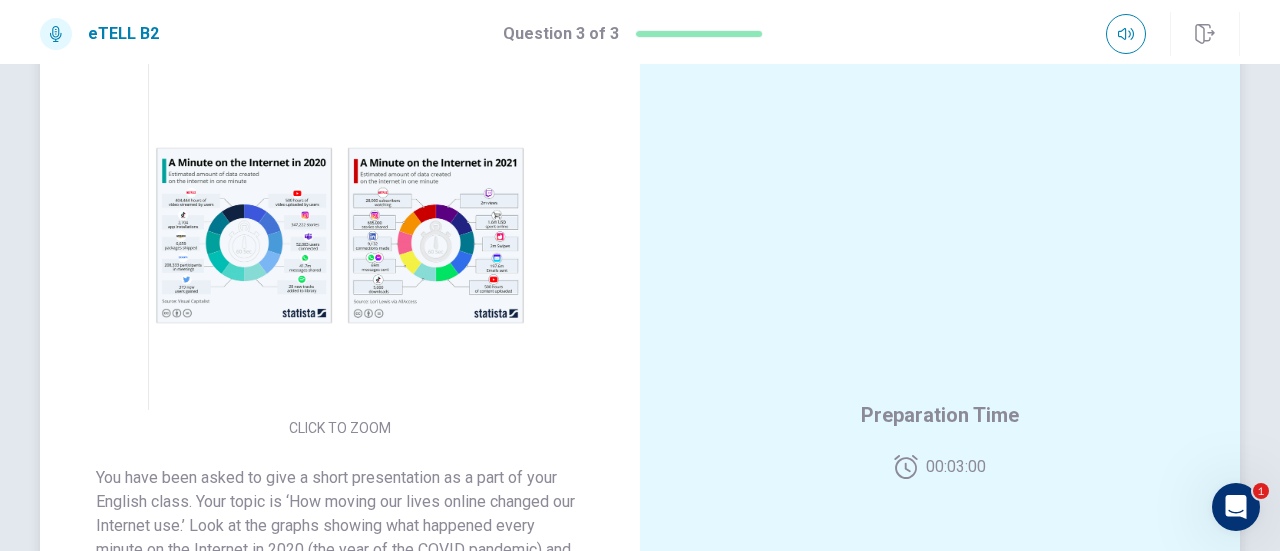 scroll, scrollTop: 0, scrollLeft: 0, axis: both 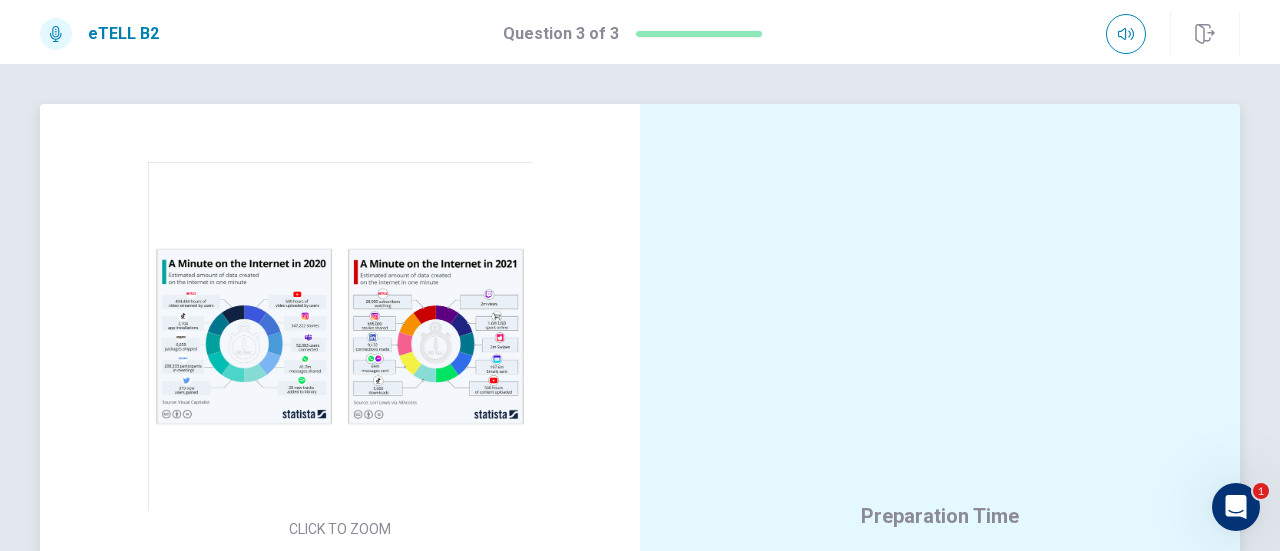 click at bounding box center [340, 336] 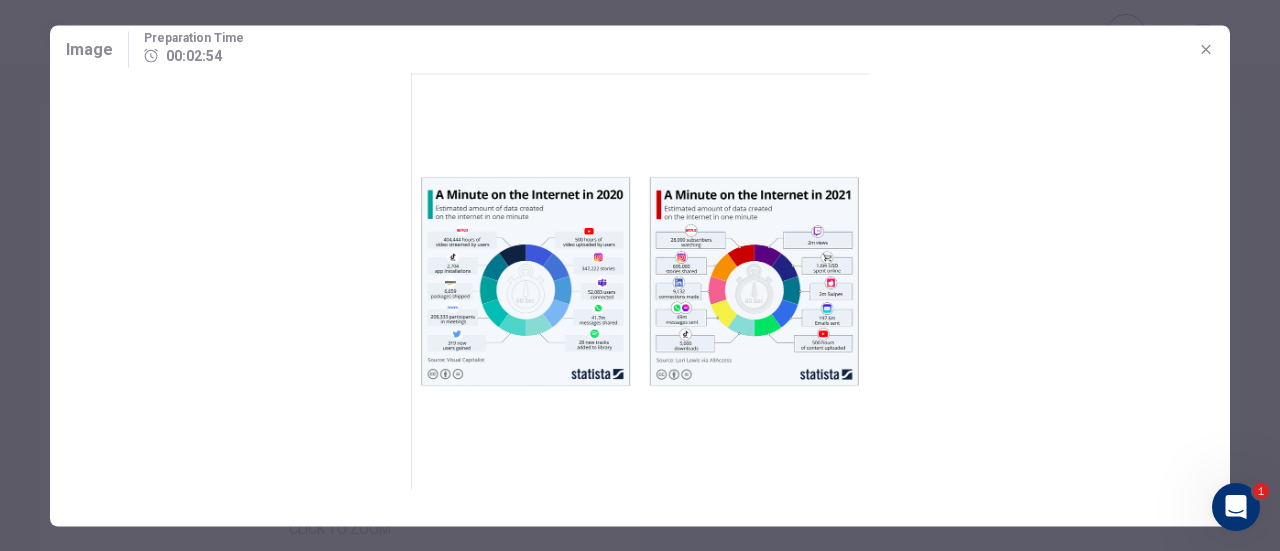 click at bounding box center (640, 281) 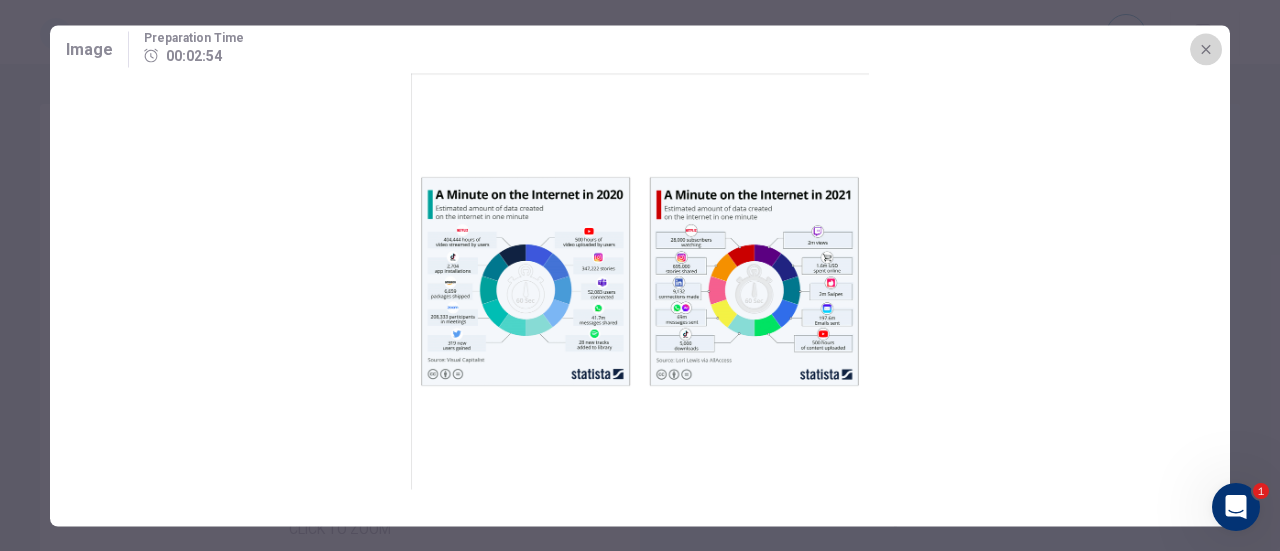 click at bounding box center [1206, 49] 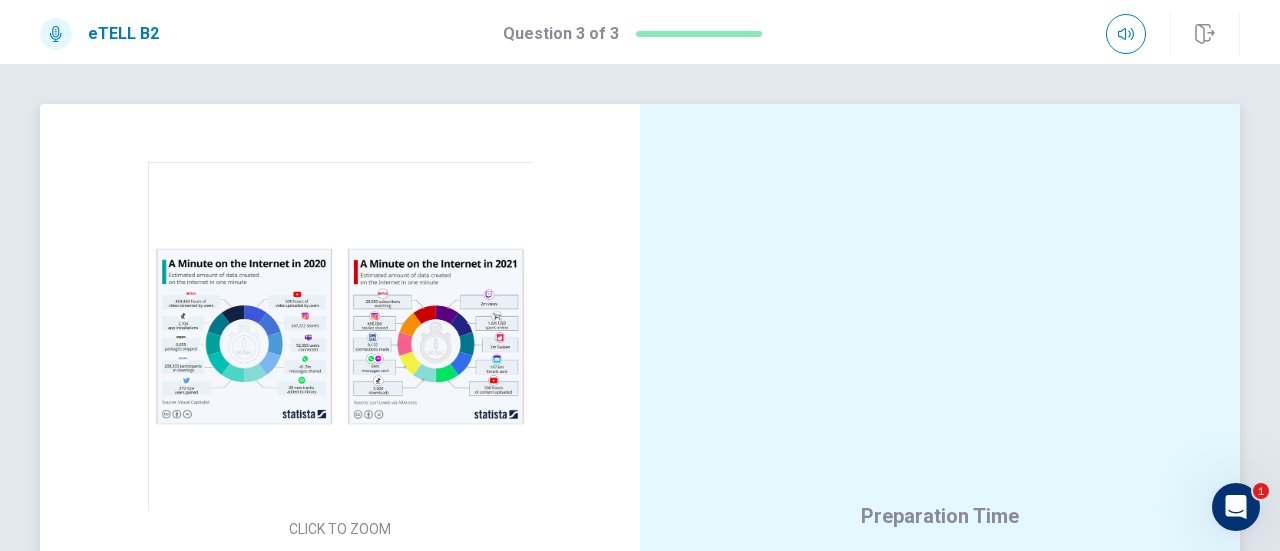 click on "Preparation Time 00:02:52" at bounding box center (940, 540) 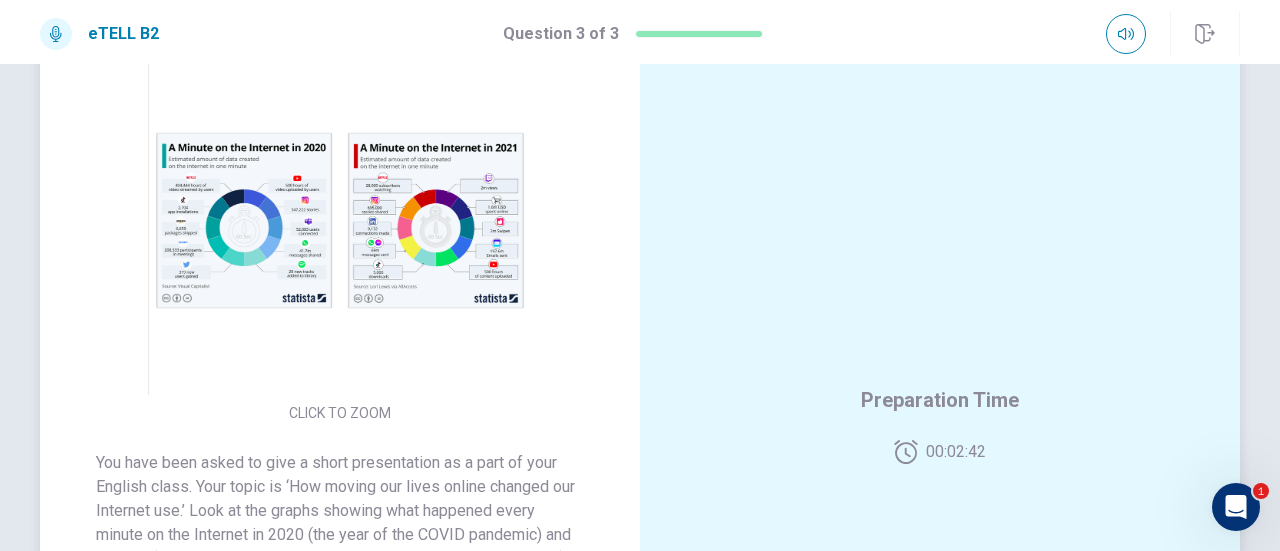 scroll, scrollTop: 80, scrollLeft: 0, axis: vertical 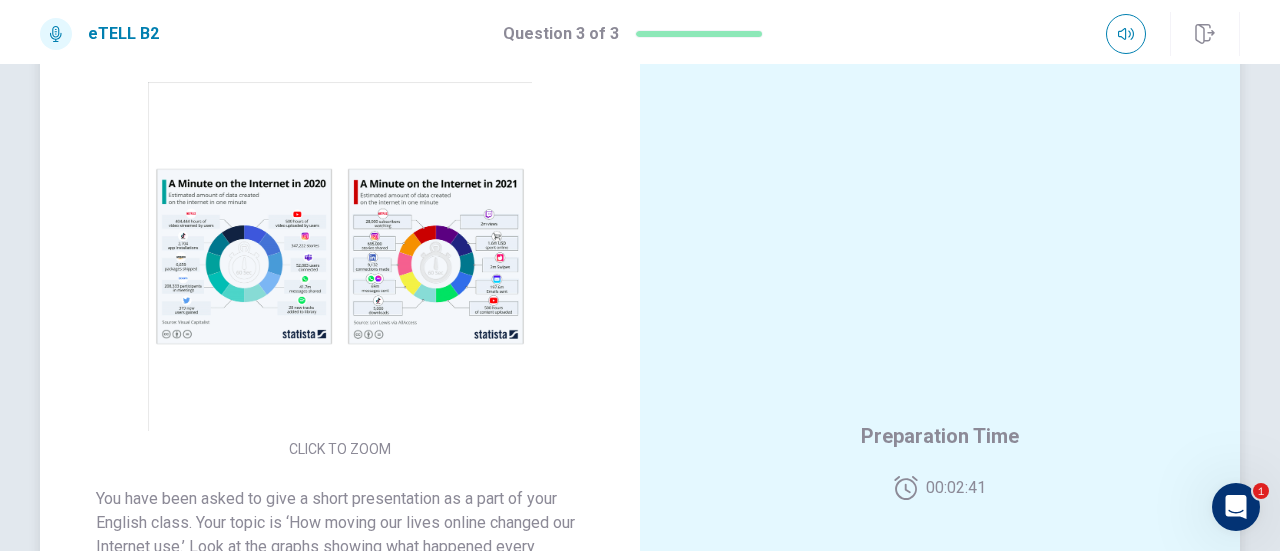 click at bounding box center [340, 256] 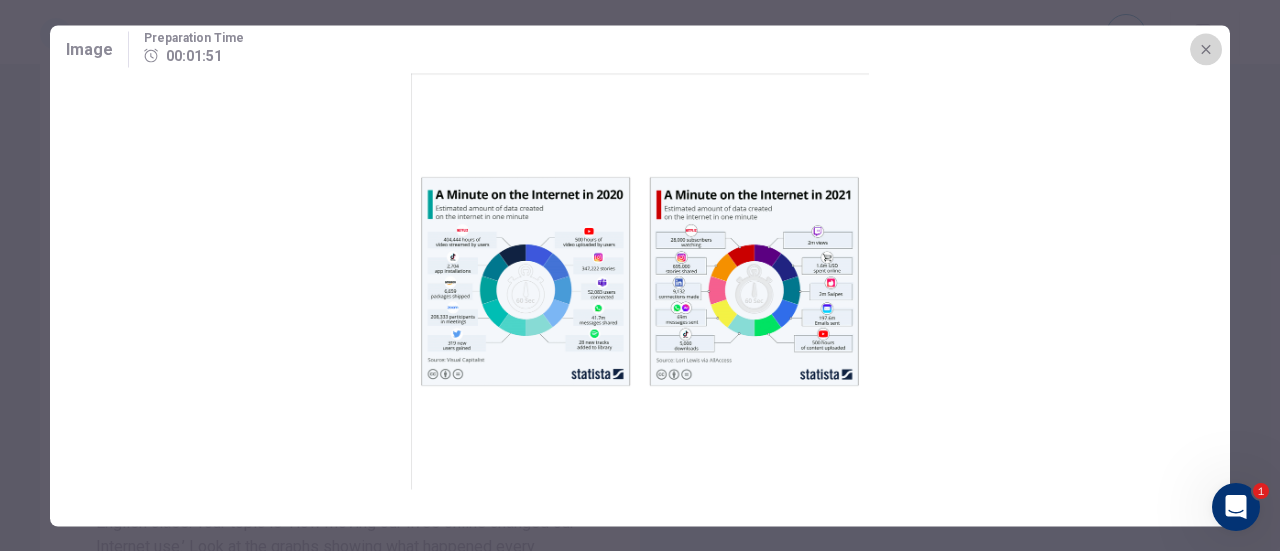 click at bounding box center (1206, 49) 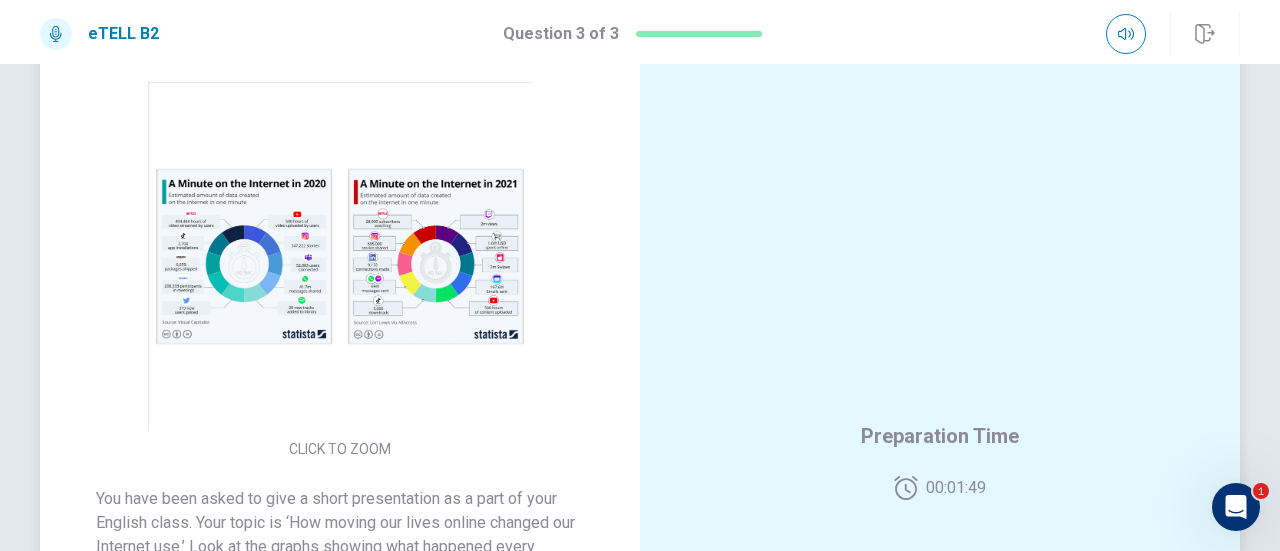 click at bounding box center [340, 256] 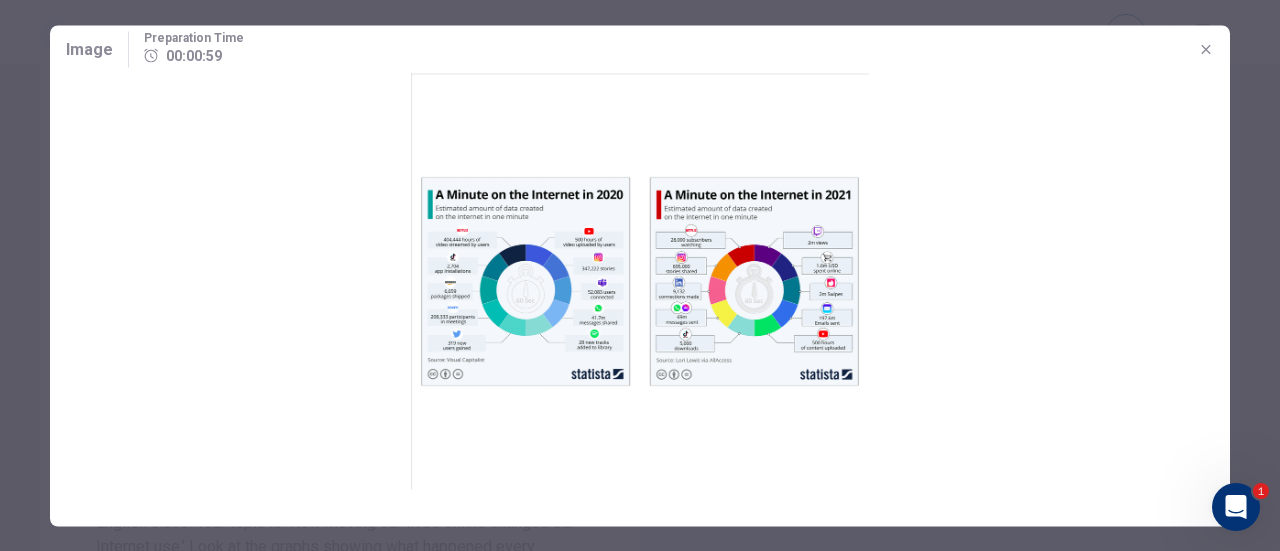 click 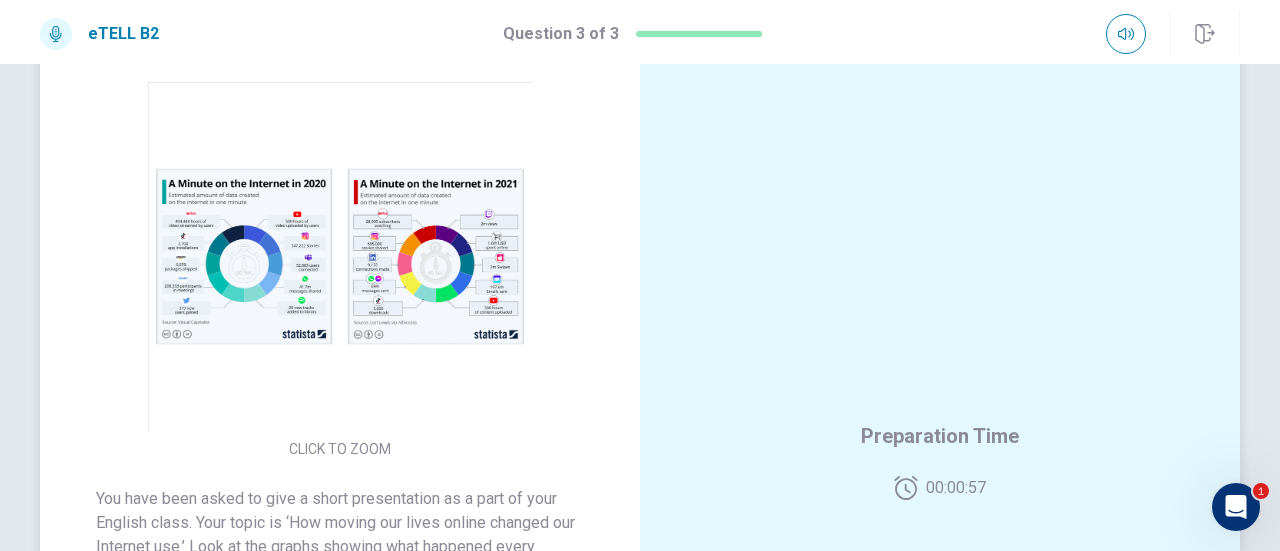 click on "You have been asked to give a short presentation as a part of your English class. Your topic is ‘How moving our lives online changed our Internet use.’ Look at the graphs showing what happened every minute on the Internet in 2020 (the year of the COVID pandemic) and in 2021 (when most countries were beginning to go back to normal). Use both the information in the graphs and your own ideas to discuss the following:
• How working or learning from home changed people’s Internet habits
• Which apps were most popular in 2020 versus 2021, and possible reasons why
• How you think Internet use and habits will change in the next few years Preparation Time: 240 seconds Response Time: 240 seconds" at bounding box center [340, 679] 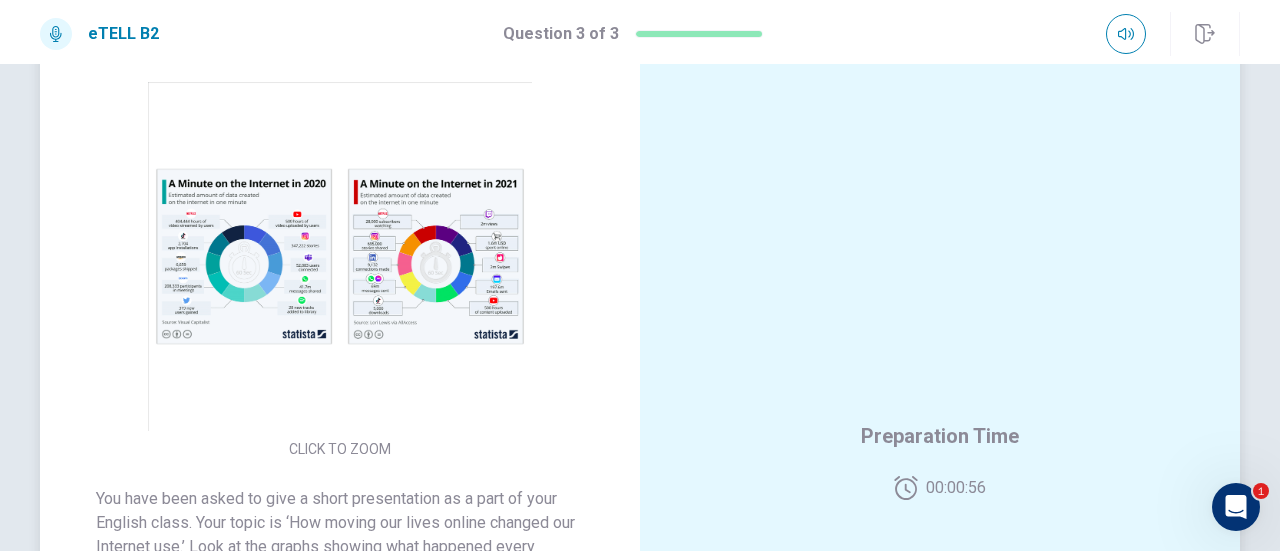 scroll, scrollTop: 10, scrollLeft: 0, axis: vertical 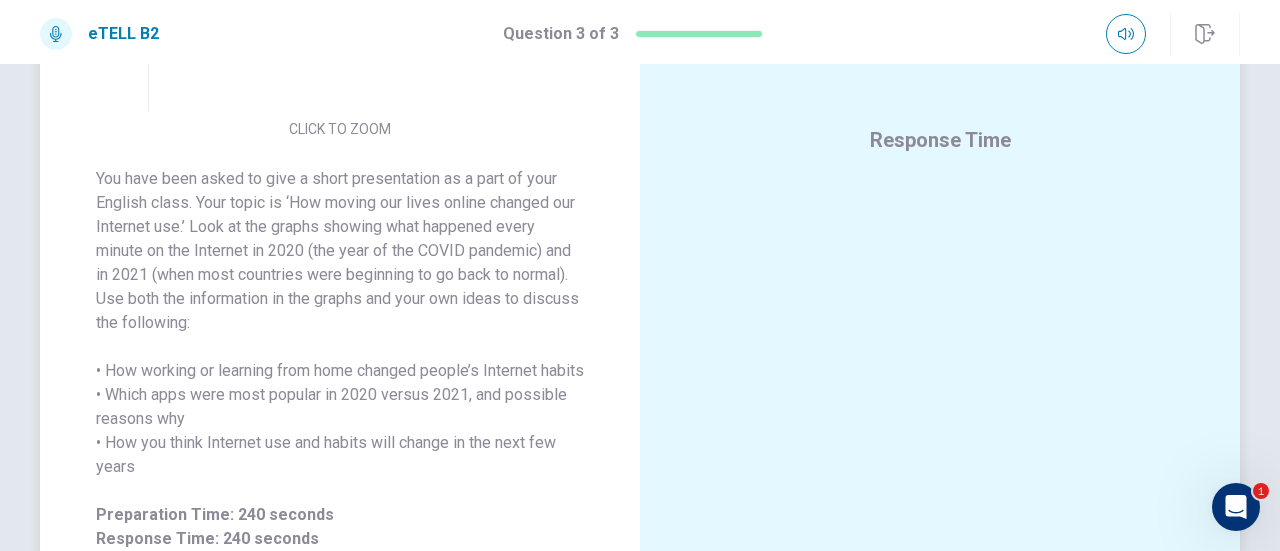 click on "You have been asked to give a short presentation as a part of your English class. Your topic is ‘How moving our lives online changed our Internet use.’ Look at the graphs showing what happened every minute on the Internet in 2020 (the year of the COVID pandemic) and in 2021 (when most countries were beginning to go back to normal). Use both the information in the graphs and your own ideas to discuss the following:
• How working or learning from home changed people’s Internet habits
• Which apps were most popular in 2020 versus 2021, and possible reasons why
• How you think Internet use and habits will change in the next few years" at bounding box center (340, 323) 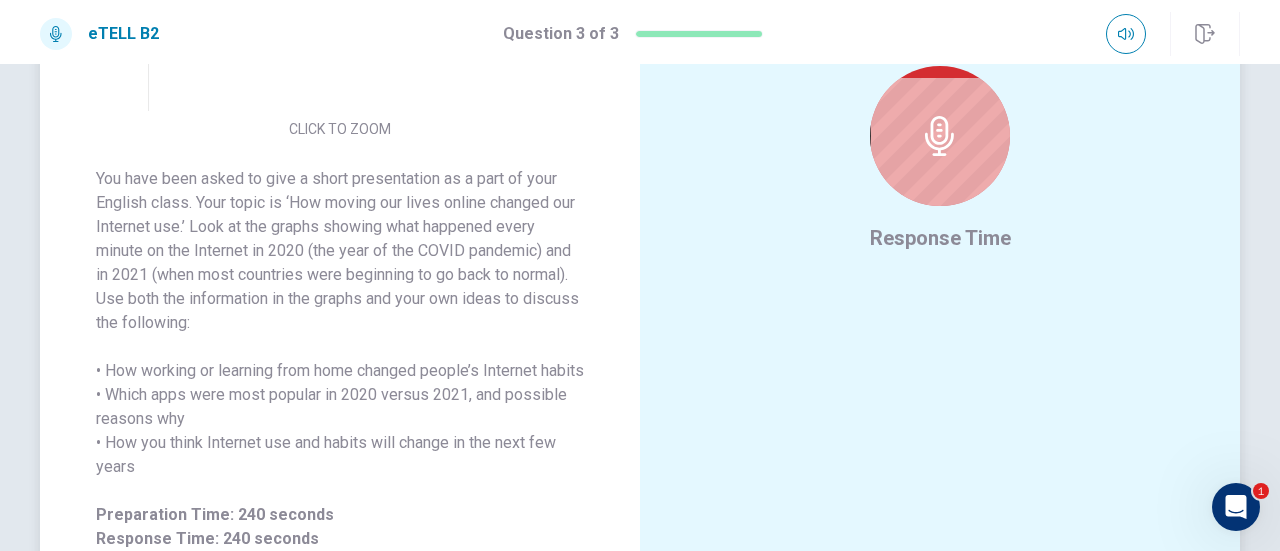 click on "You have been asked to give a short presentation as a part of your English class. Your topic is ‘How moving our lives online changed our Internet use.’ Look at the graphs showing what happened every minute on the Internet in 2020 (the year of the COVID pandemic) and in 2021 (when most countries were beginning to go back to normal). Use both the information in the graphs and your own ideas to discuss the following:
• How working or learning from home changed people’s Internet habits
• Which apps were most popular in 2020 versus 2021, and possible reasons why
• How you think Internet use and habits will change in the next few years" at bounding box center (340, 323) 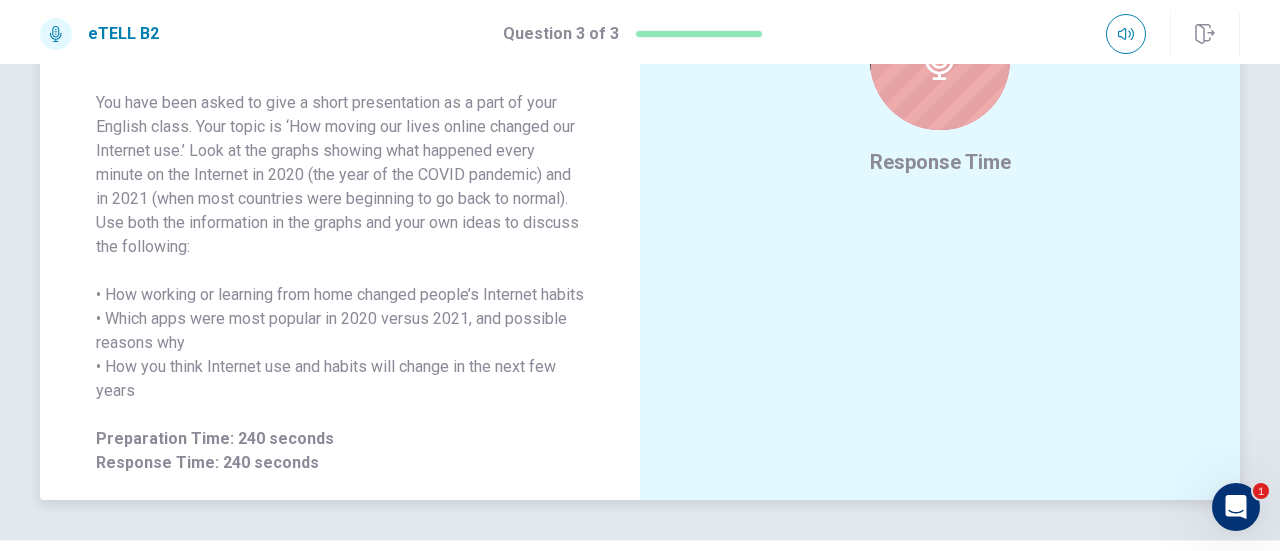scroll, scrollTop: 480, scrollLeft: 0, axis: vertical 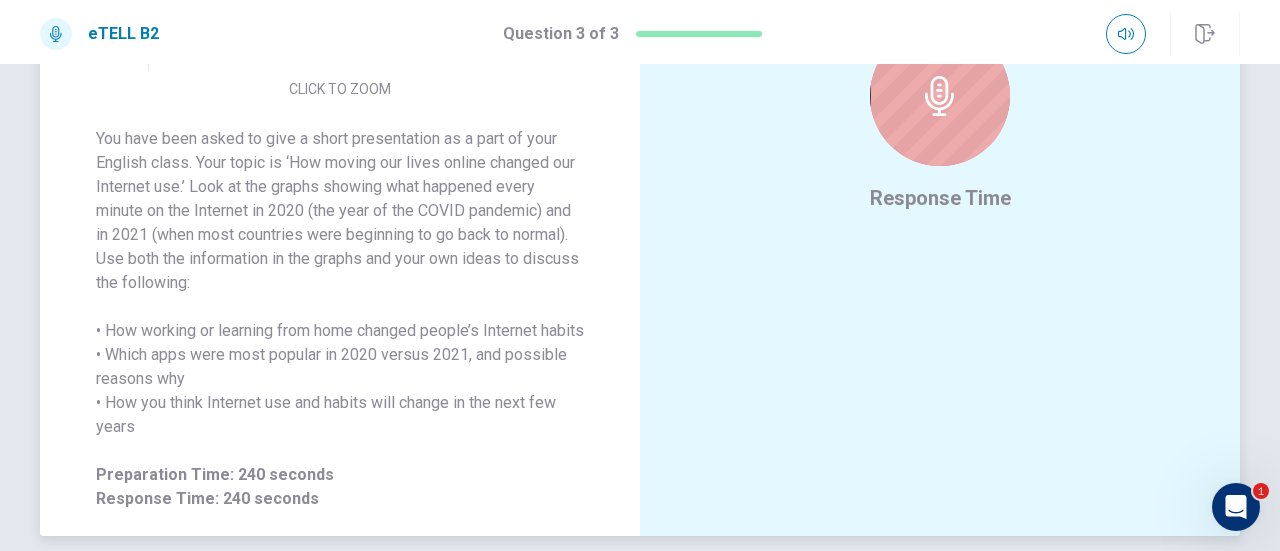 click on "00:03:49 Response Time" at bounding box center (940, 100) 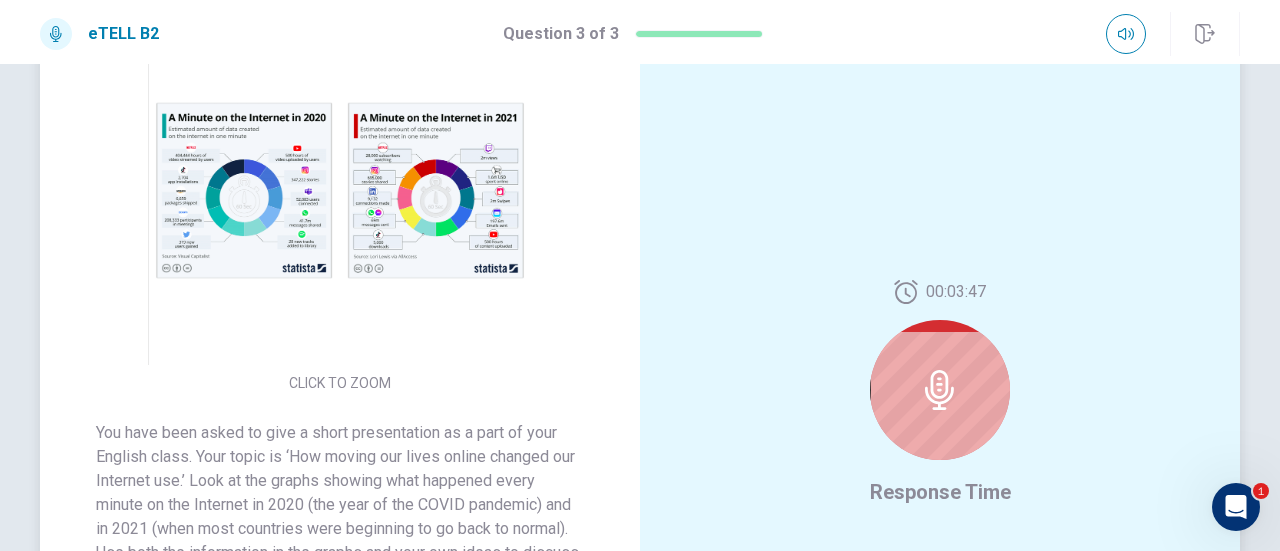 scroll, scrollTop: 0, scrollLeft: 0, axis: both 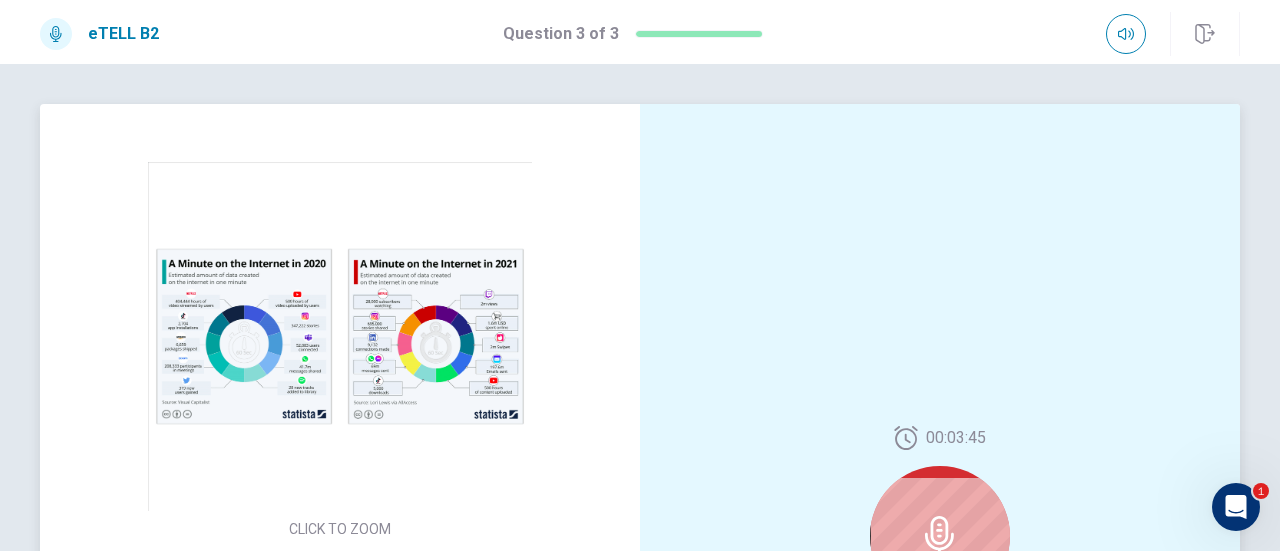 click at bounding box center (340, 336) 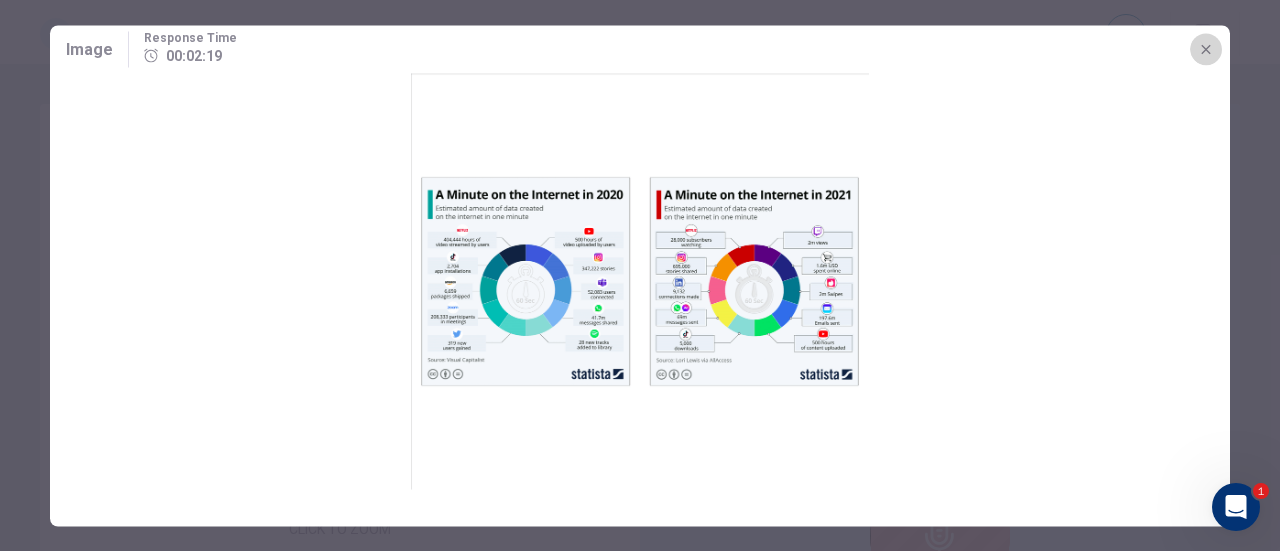 click 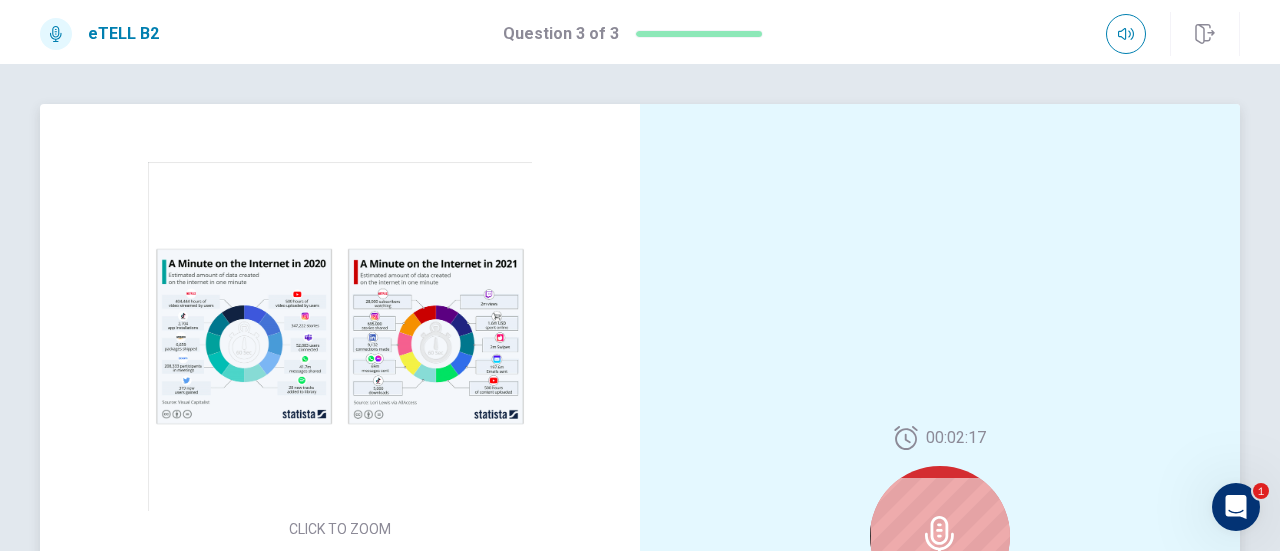 click on "CLICK TO ZOOM" at bounding box center [340, 352] 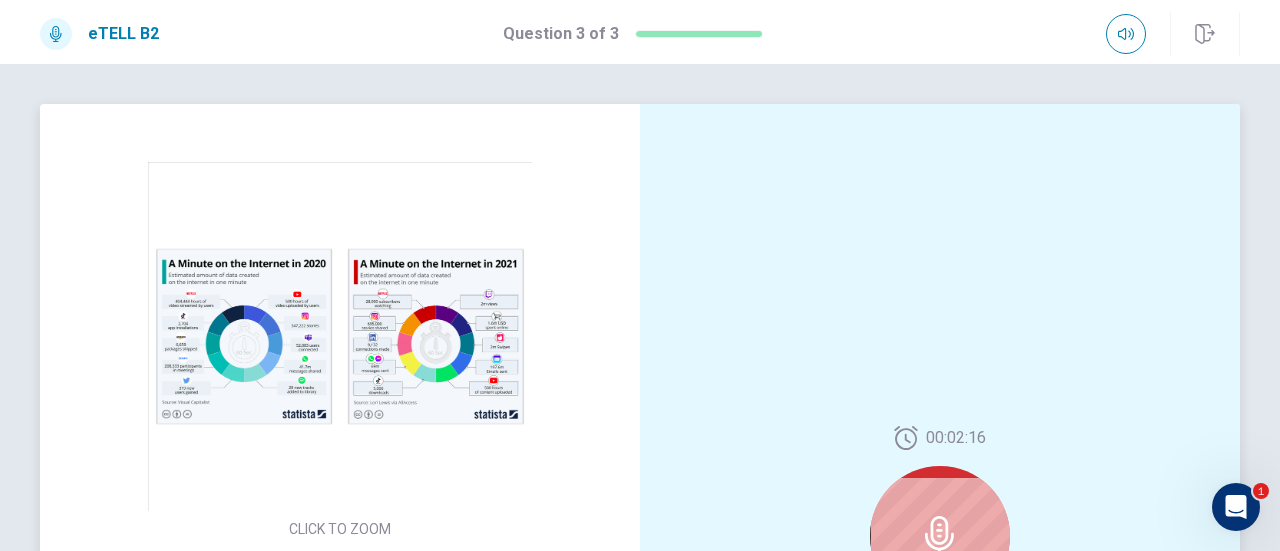 scroll, scrollTop: 10, scrollLeft: 0, axis: vertical 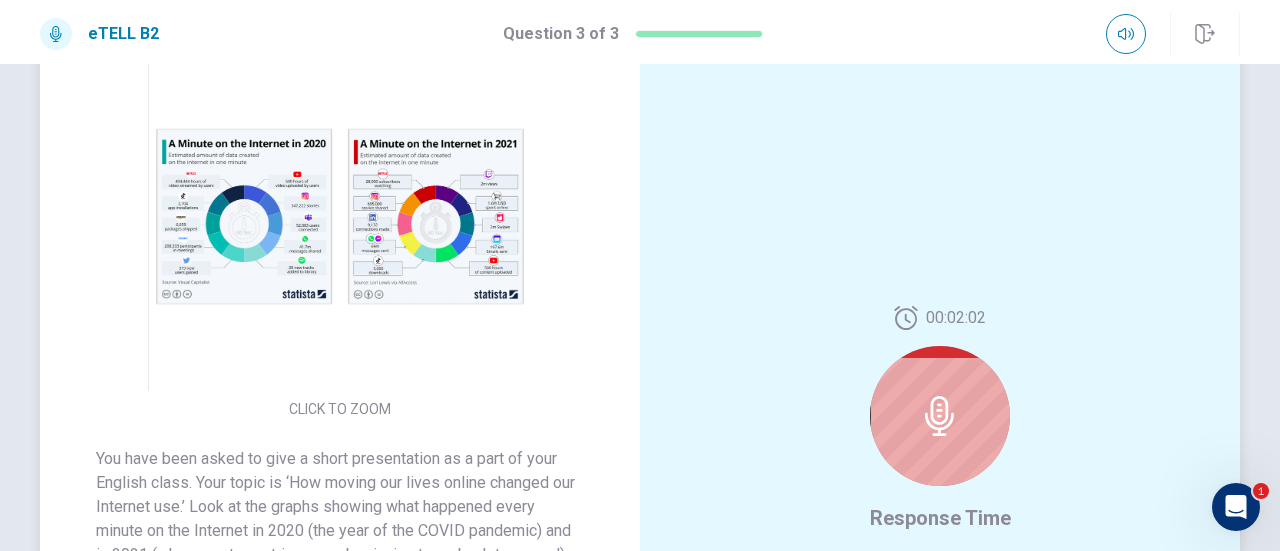 click on "CLICK TO ZOOM" at bounding box center (340, 232) 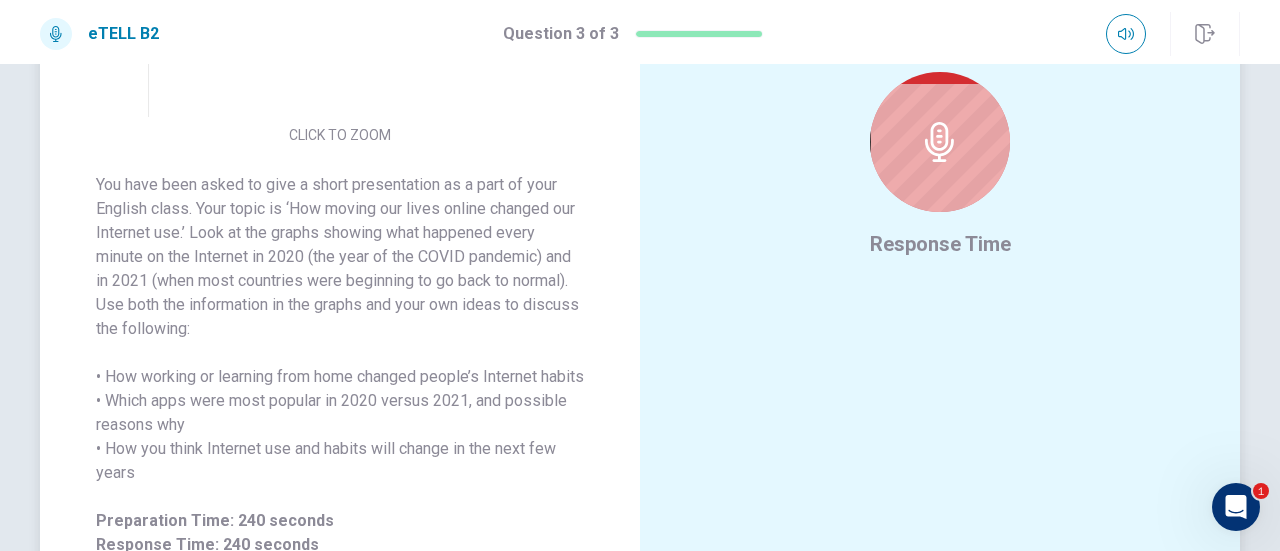 scroll, scrollTop: 400, scrollLeft: 0, axis: vertical 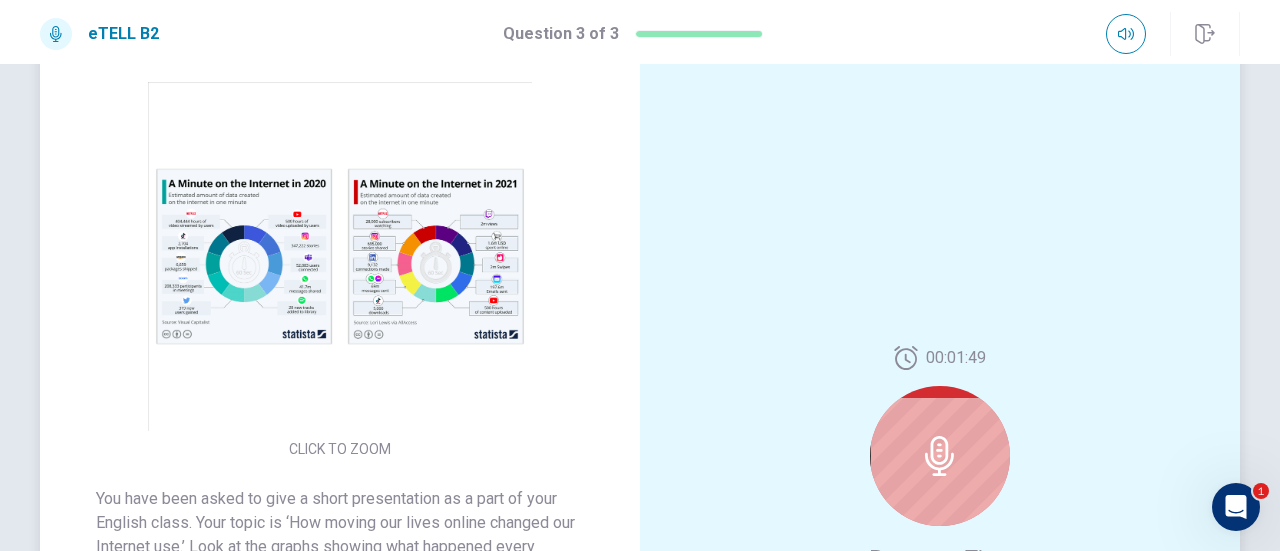 click at bounding box center [340, 256] 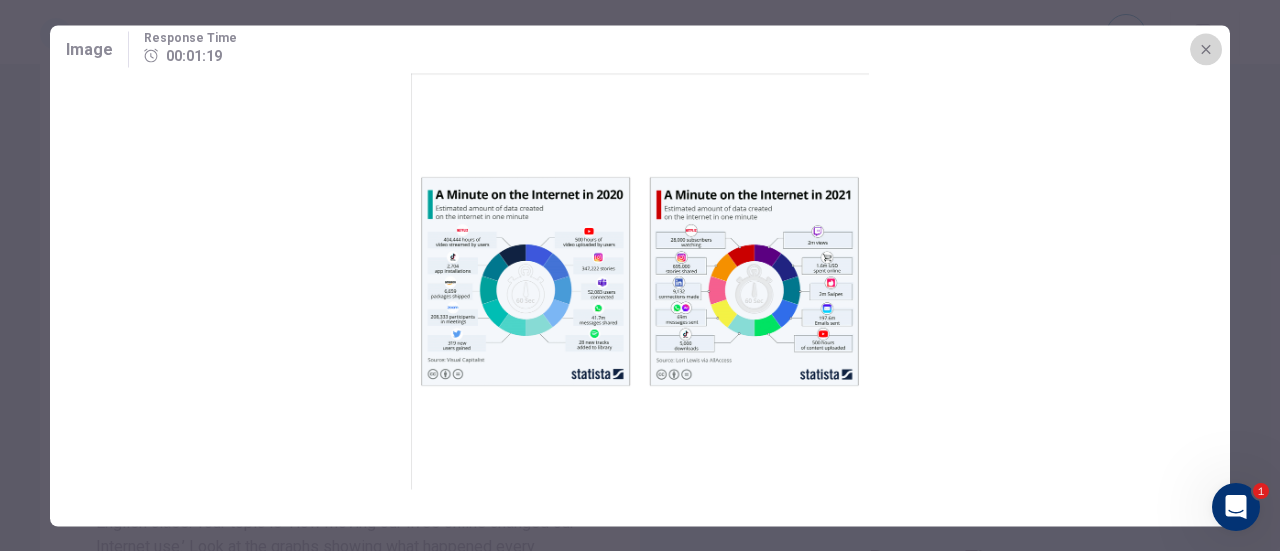 click 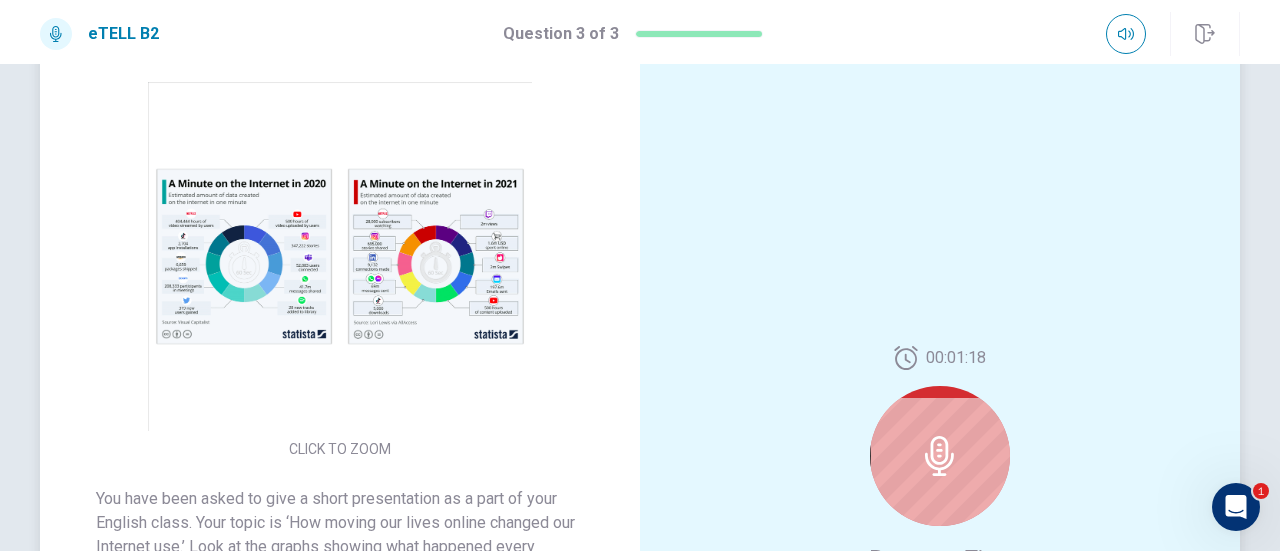 click at bounding box center [340, 256] 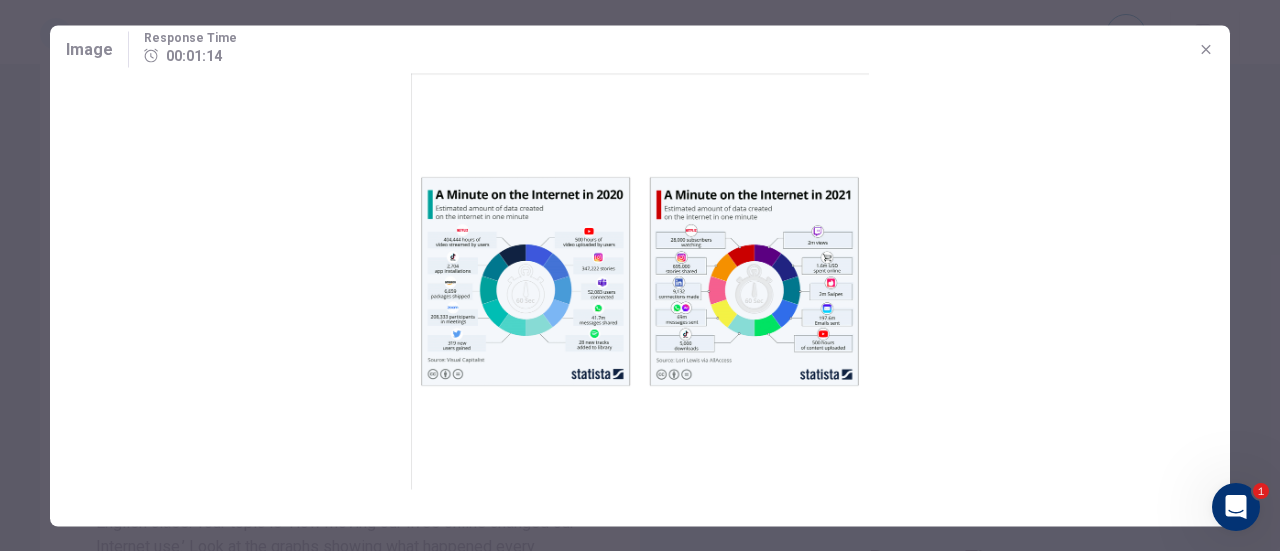click 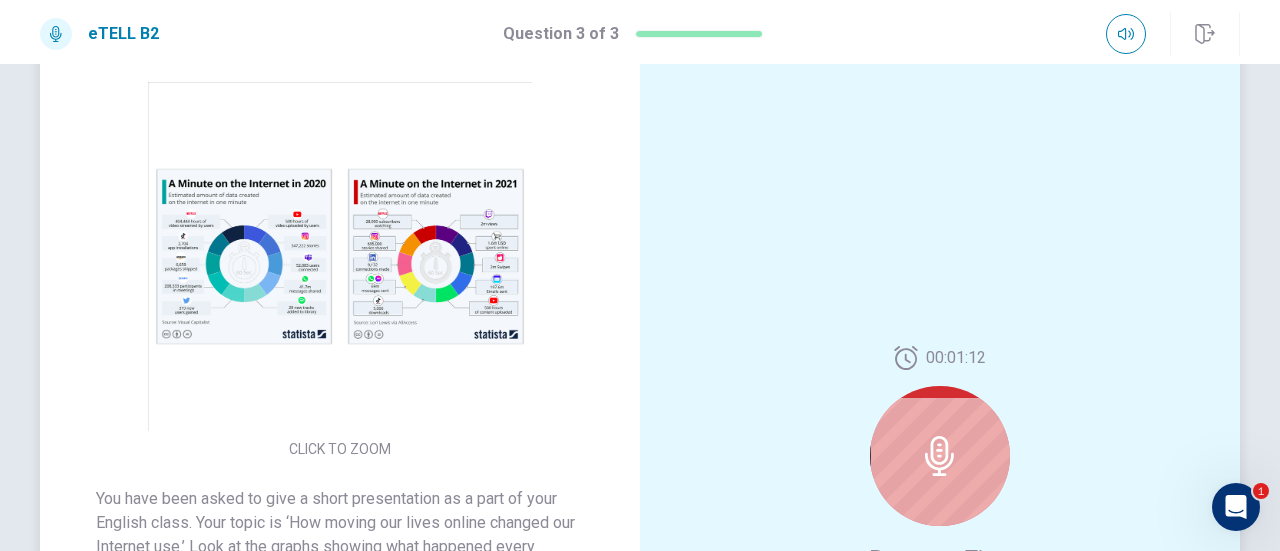 click on "CLICK TO ZOOM" at bounding box center [340, 272] 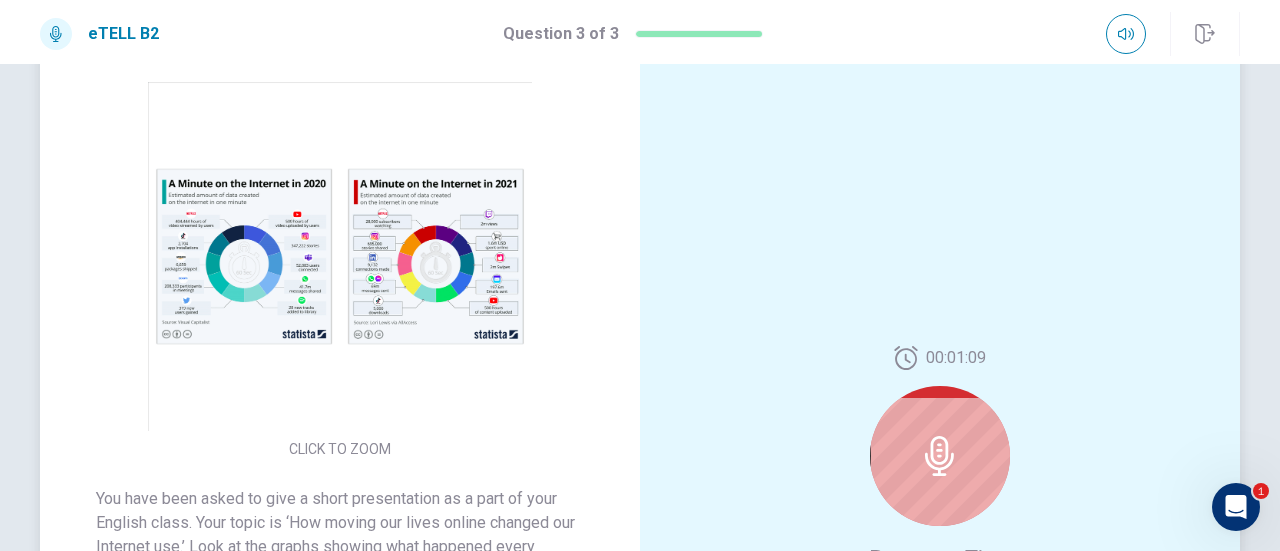scroll, scrollTop: 10, scrollLeft: 0, axis: vertical 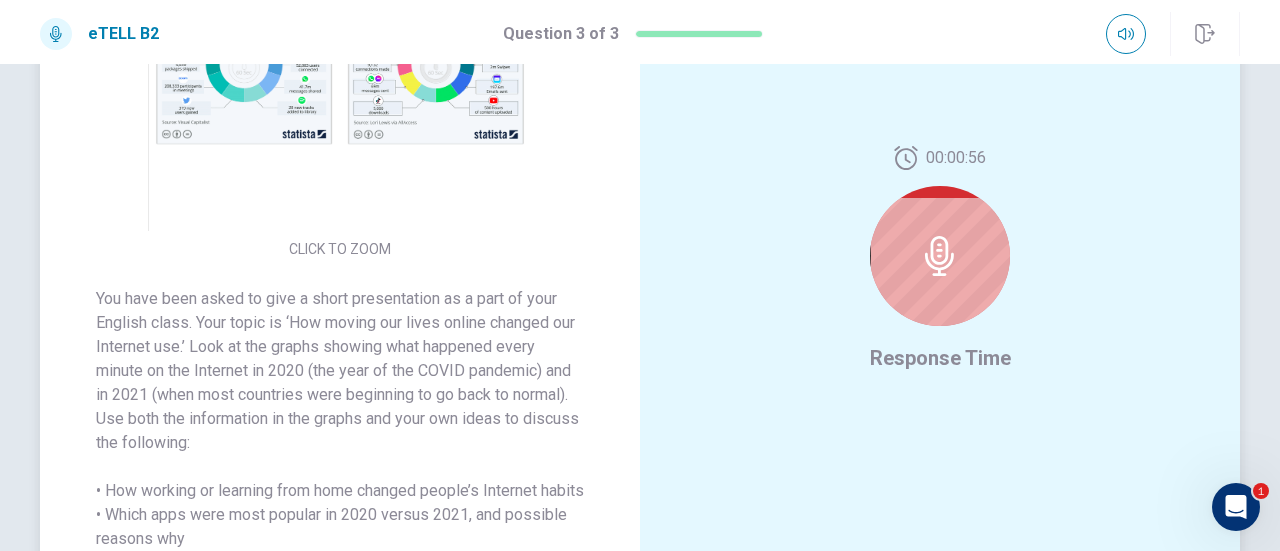 click on "CLICK TO ZOOM" at bounding box center (340, 72) 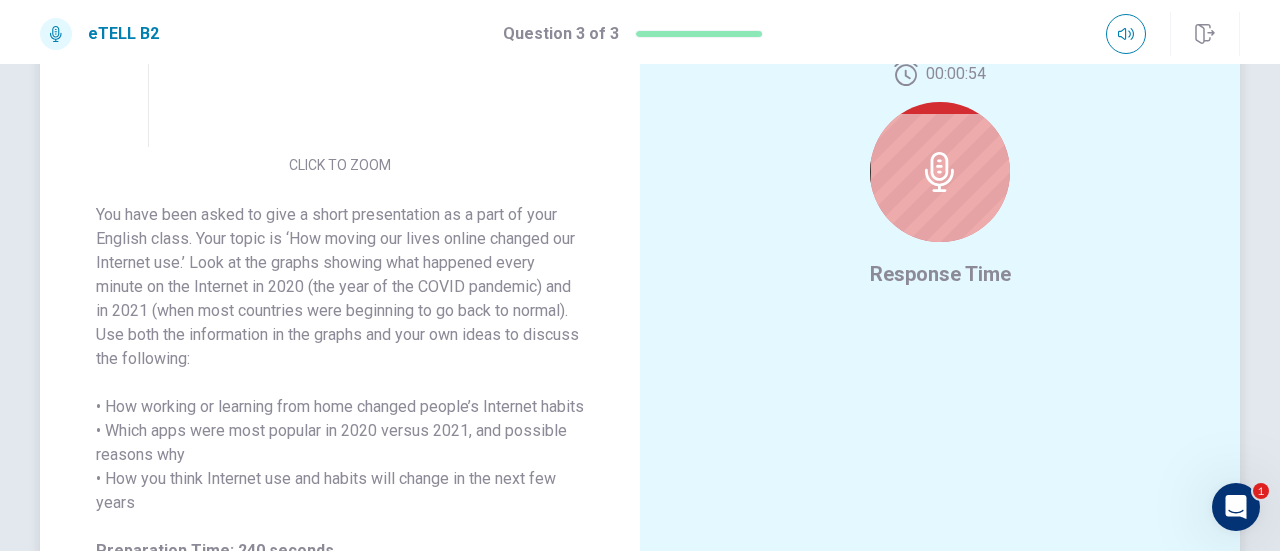 scroll, scrollTop: 440, scrollLeft: 0, axis: vertical 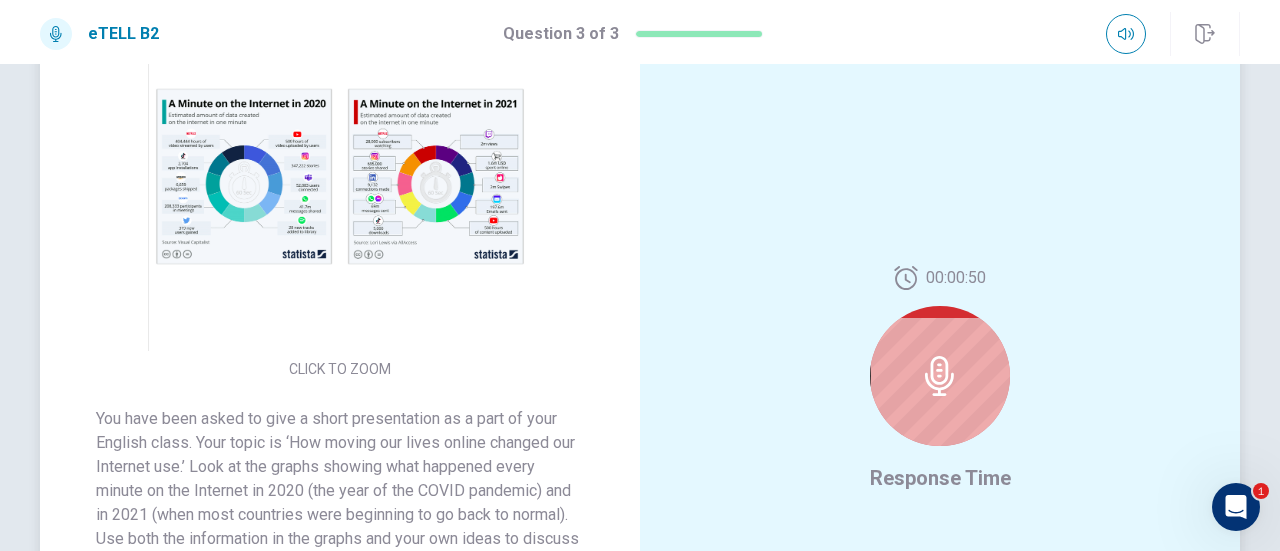 click at bounding box center (340, 176) 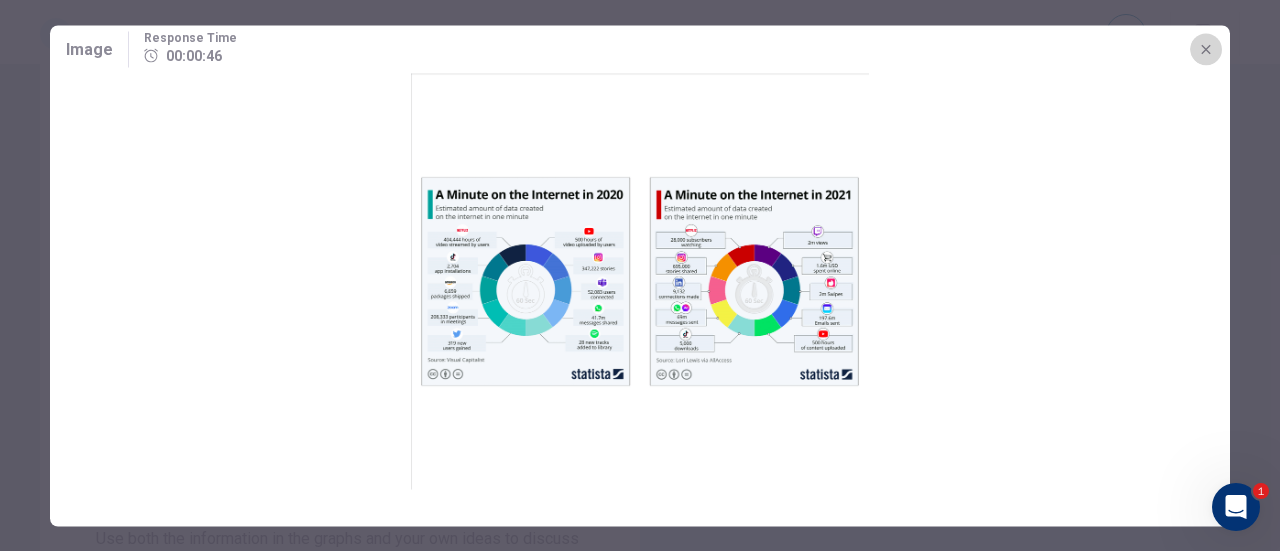 click 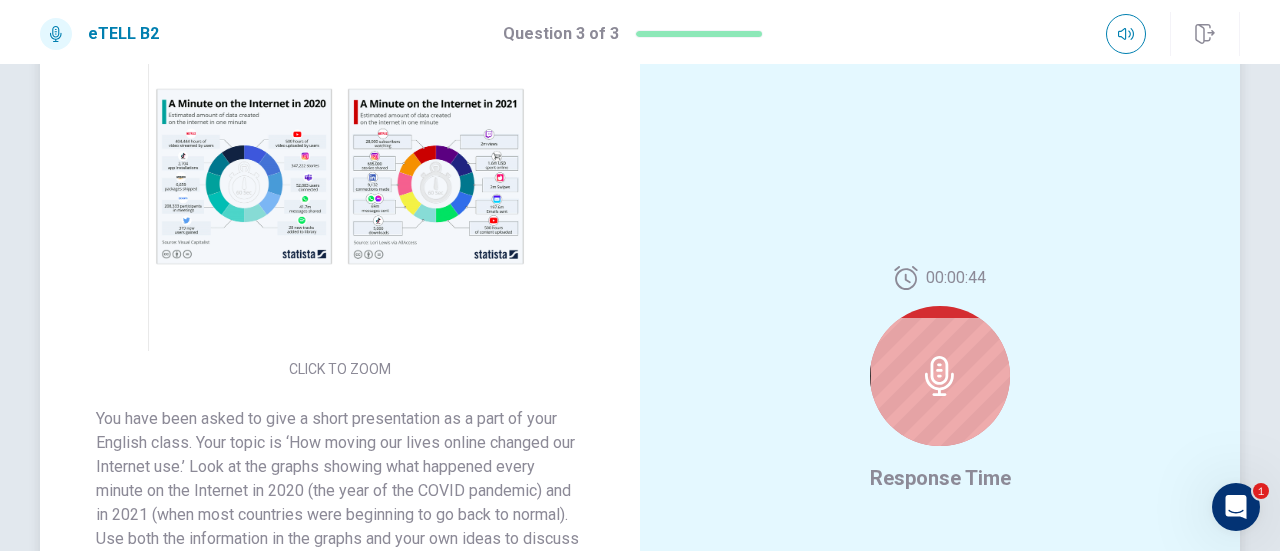 click at bounding box center [340, 176] 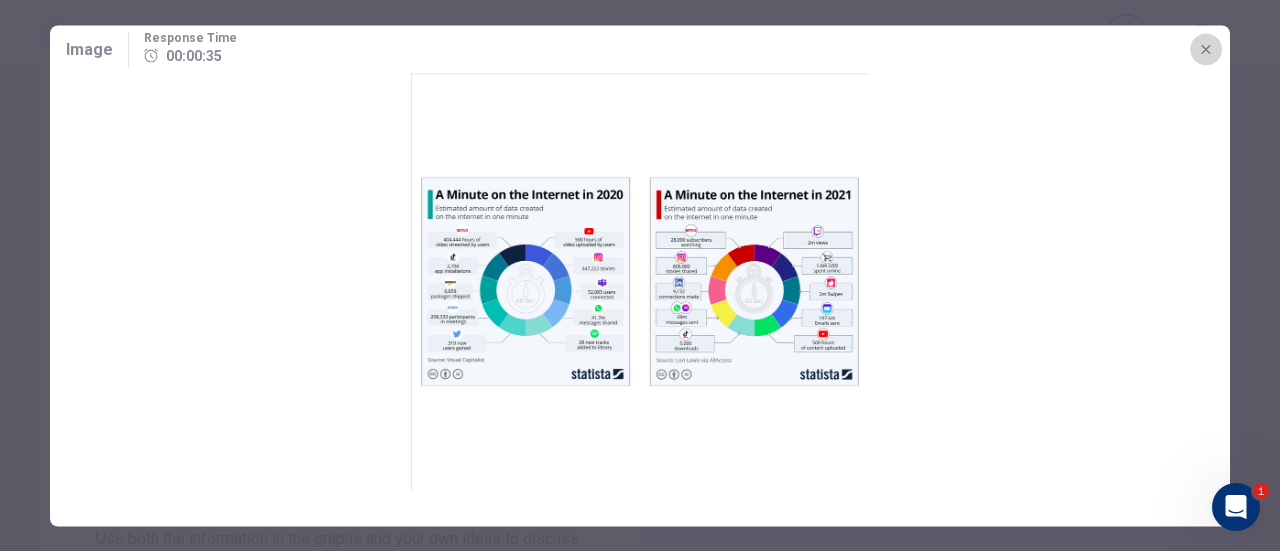 click 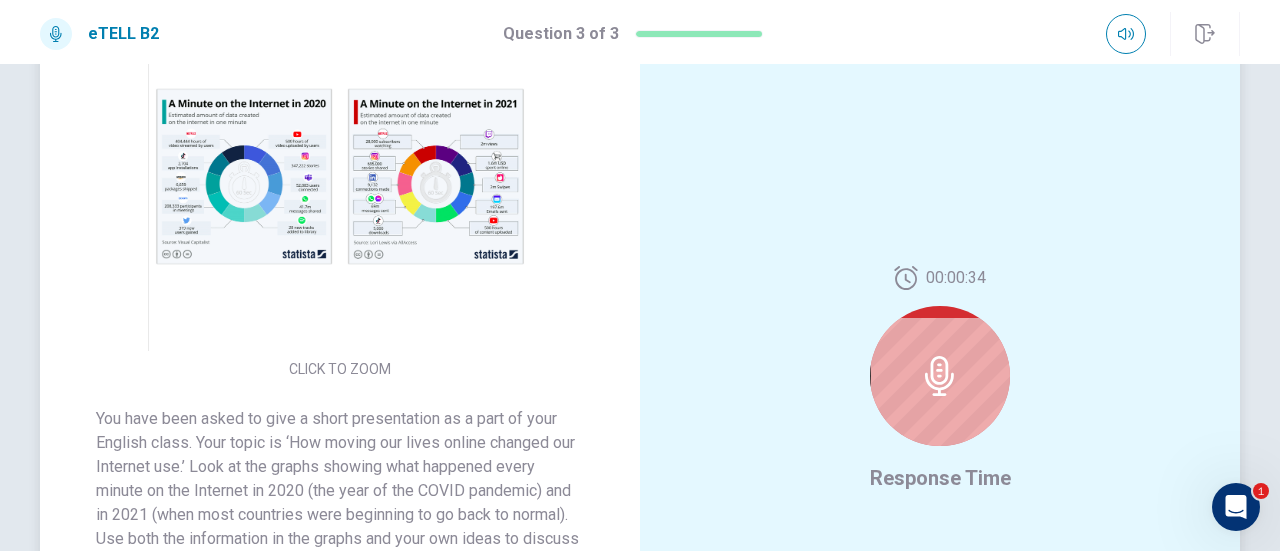 click at bounding box center [340, 176] 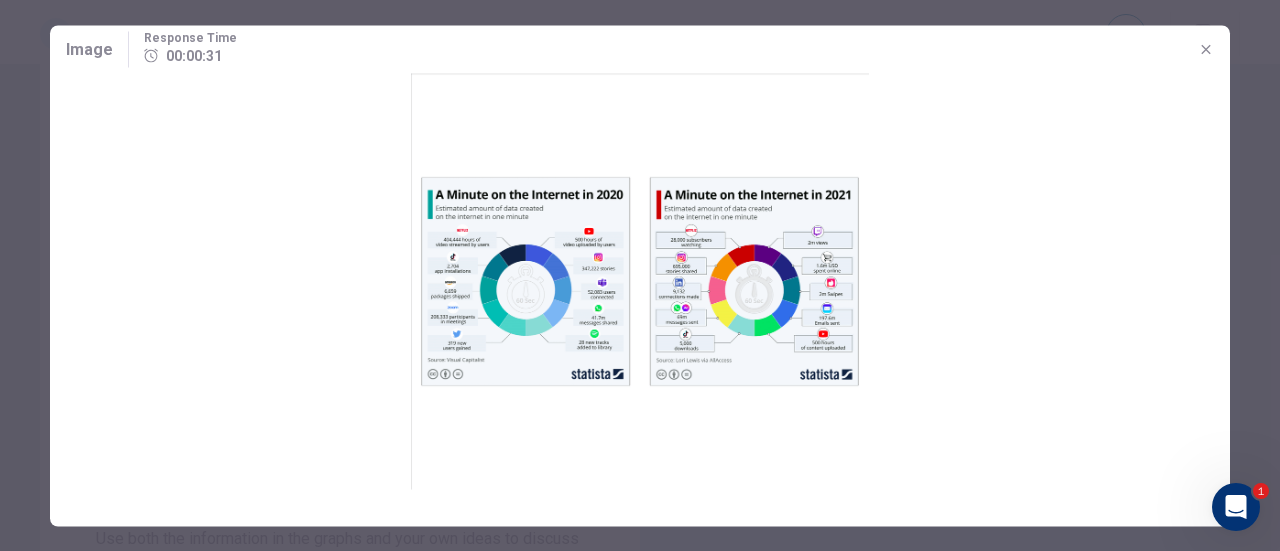 click 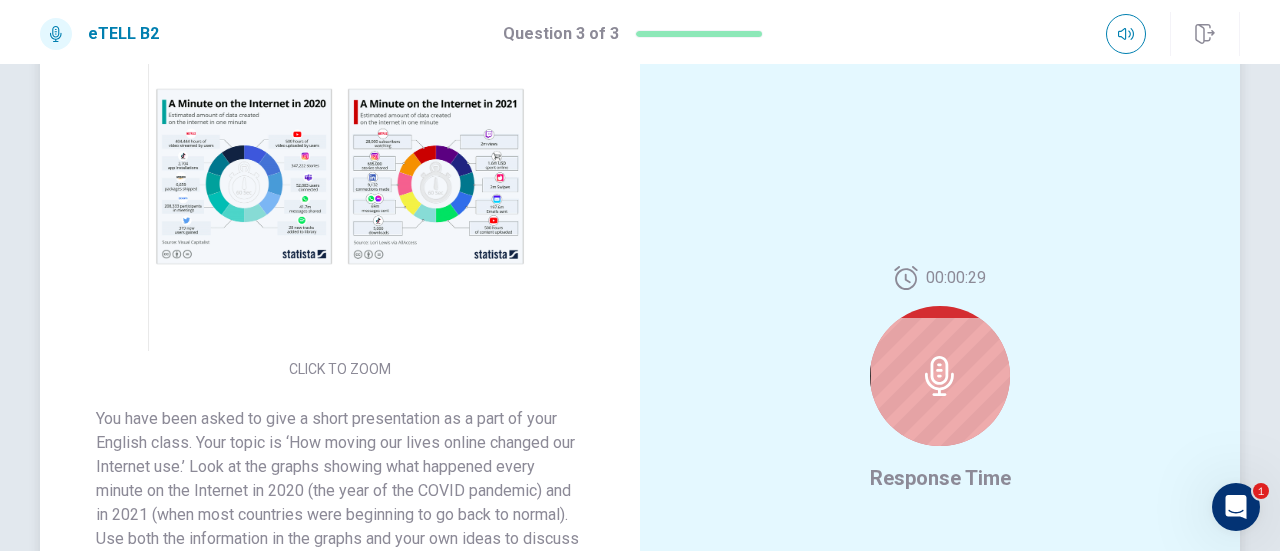 click at bounding box center (340, 176) 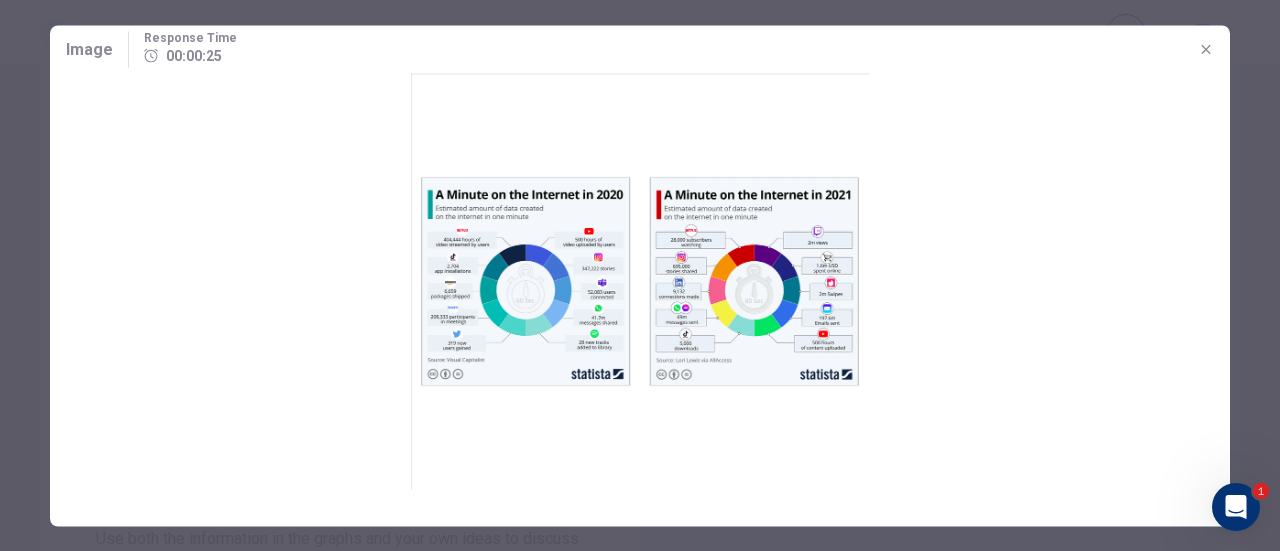 click 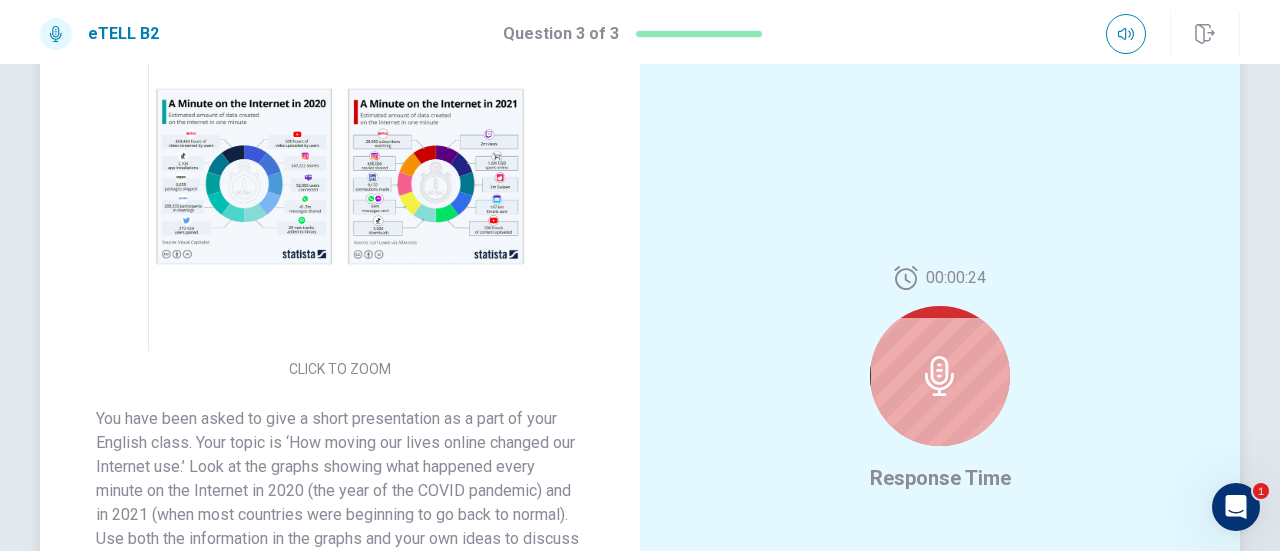 click on "CLICK TO ZOOM" at bounding box center (340, 192) 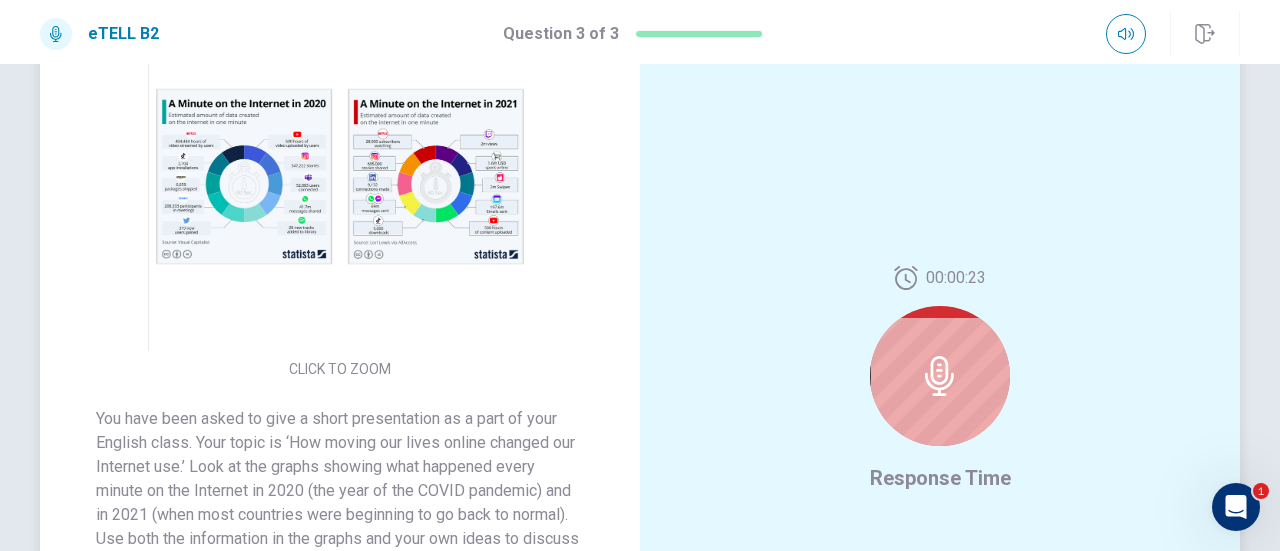 scroll, scrollTop: 10, scrollLeft: 0, axis: vertical 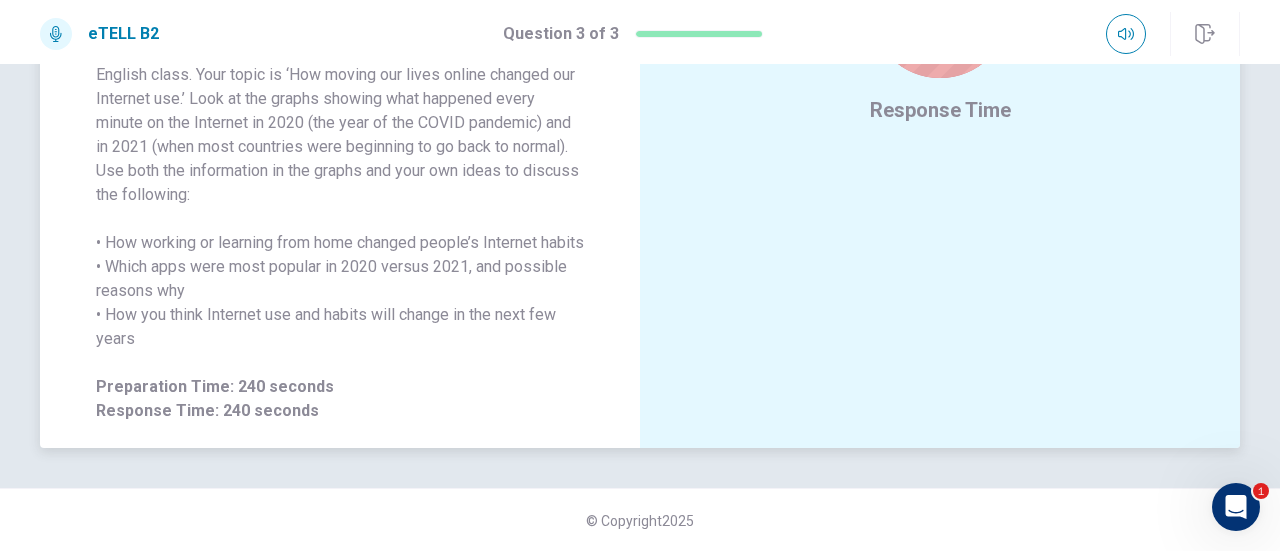 click on "You have been asked to give a short presentation as a part of your English class. Your topic is ‘How moving our lives online changed our Internet use.’ Look at the graphs showing what happened every minute on the Internet in 2020 (the year of the COVID pandemic) and in 2021 (when most countries were beginning to go back to normal). Use both the information in the graphs and your own ideas to discuss the following:
• How working or learning from home changed people’s Internet habits
• Which apps were most popular in 2020 versus 2021, and possible reasons why
• How you think Internet use and habits will change in the next few years" at bounding box center (340, 195) 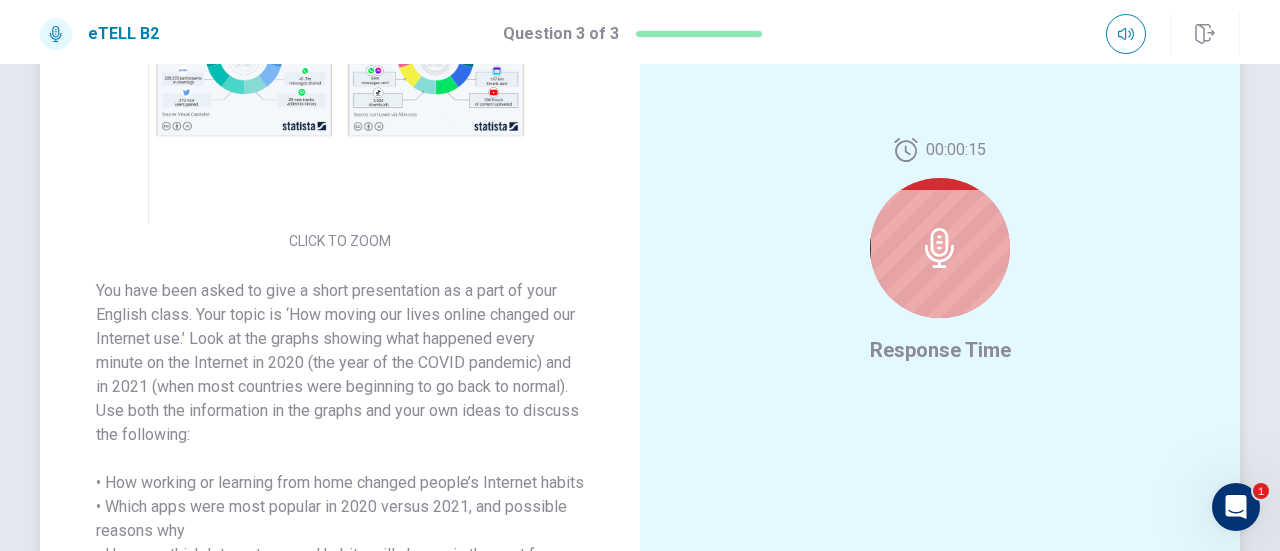 scroll, scrollTop: 208, scrollLeft: 0, axis: vertical 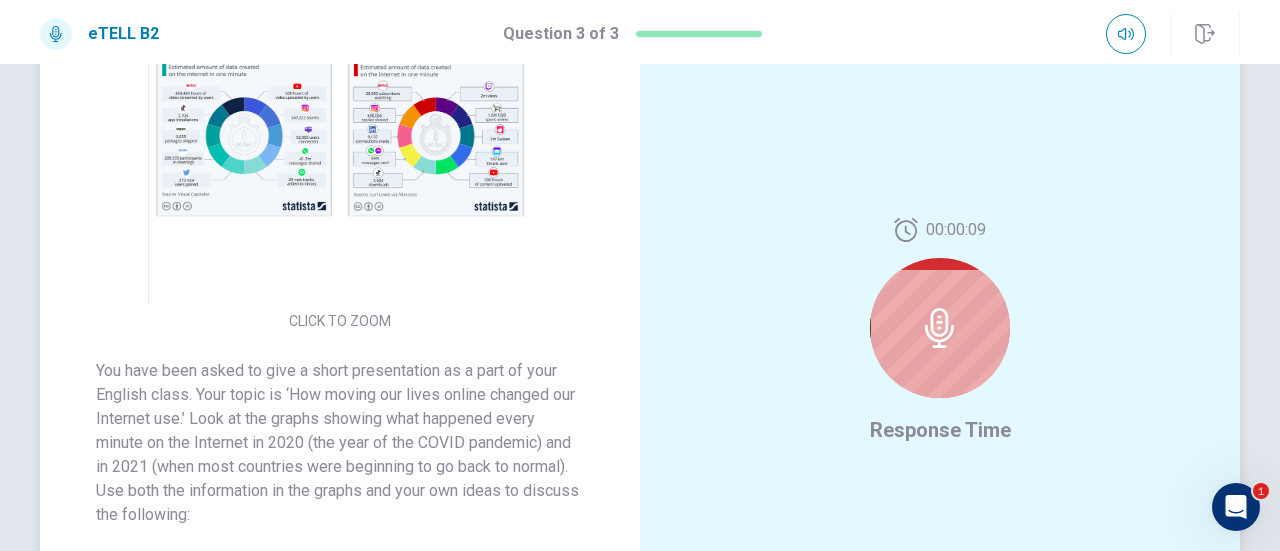 click at bounding box center [340, 128] 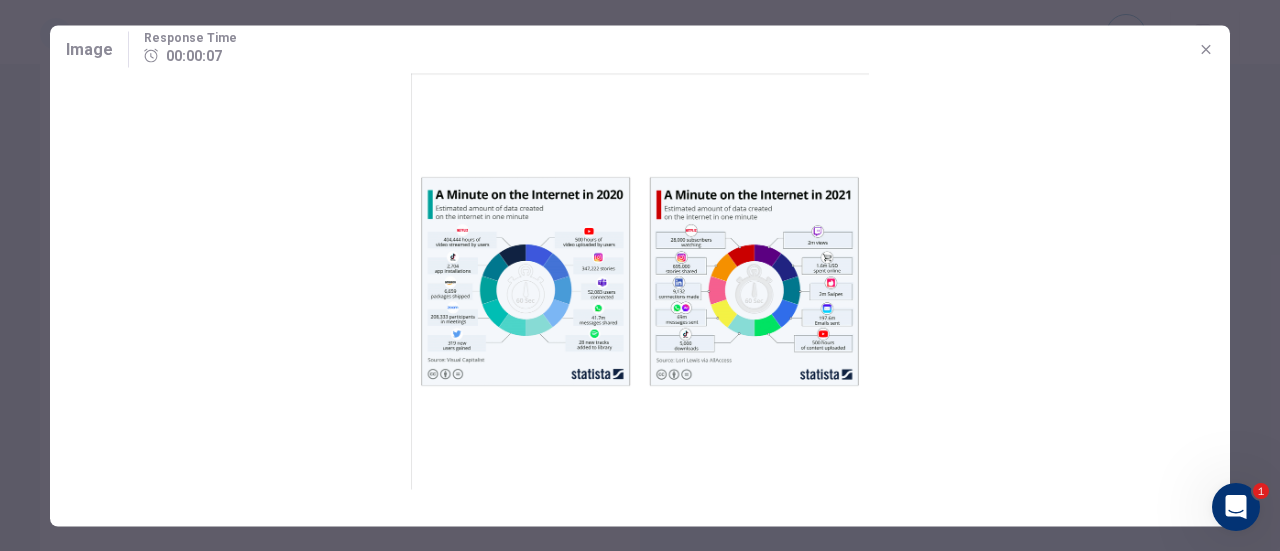 click 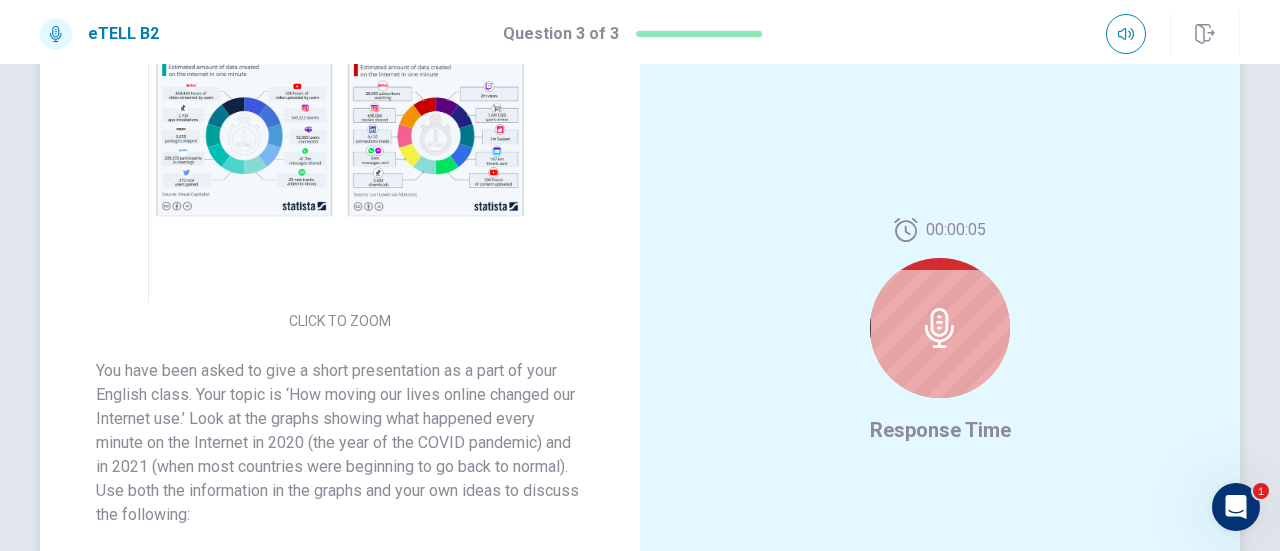 click on "CLICK TO ZOOM" at bounding box center [340, 144] 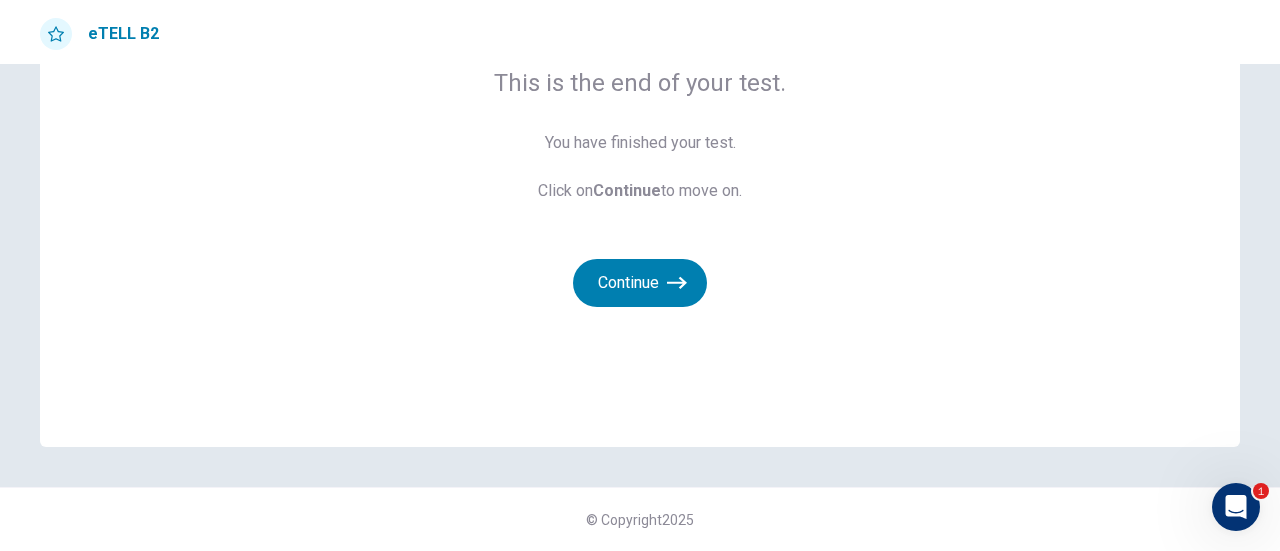 scroll, scrollTop: 176, scrollLeft: 0, axis: vertical 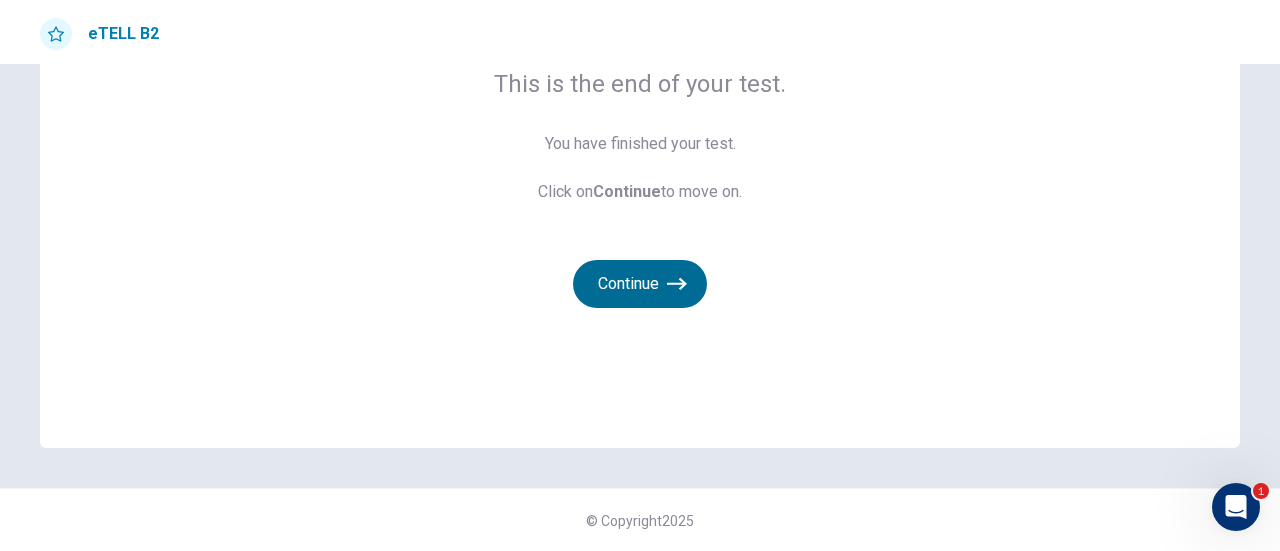 click on "Continue" at bounding box center (640, 284) 